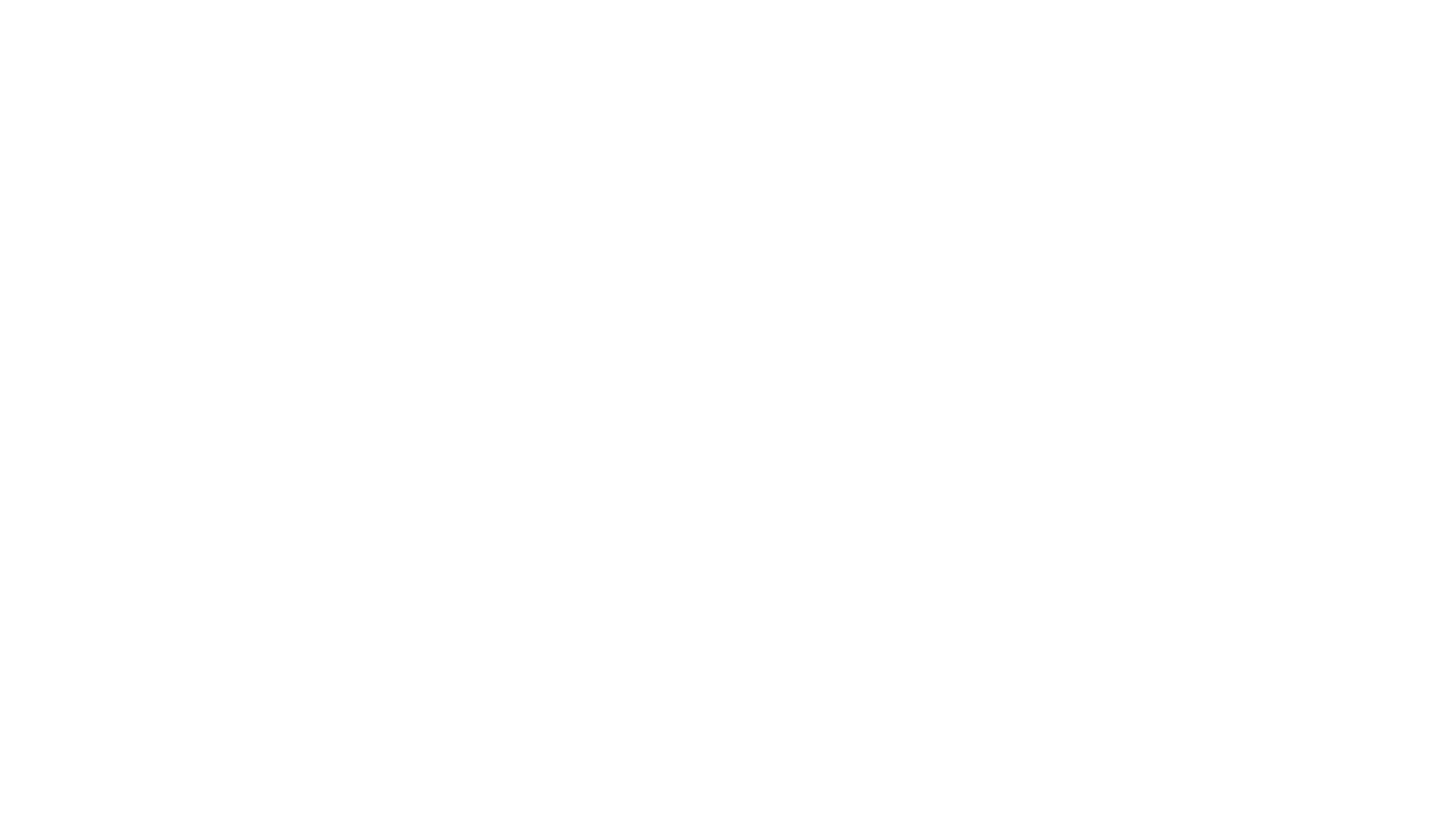 scroll, scrollTop: 0, scrollLeft: 0, axis: both 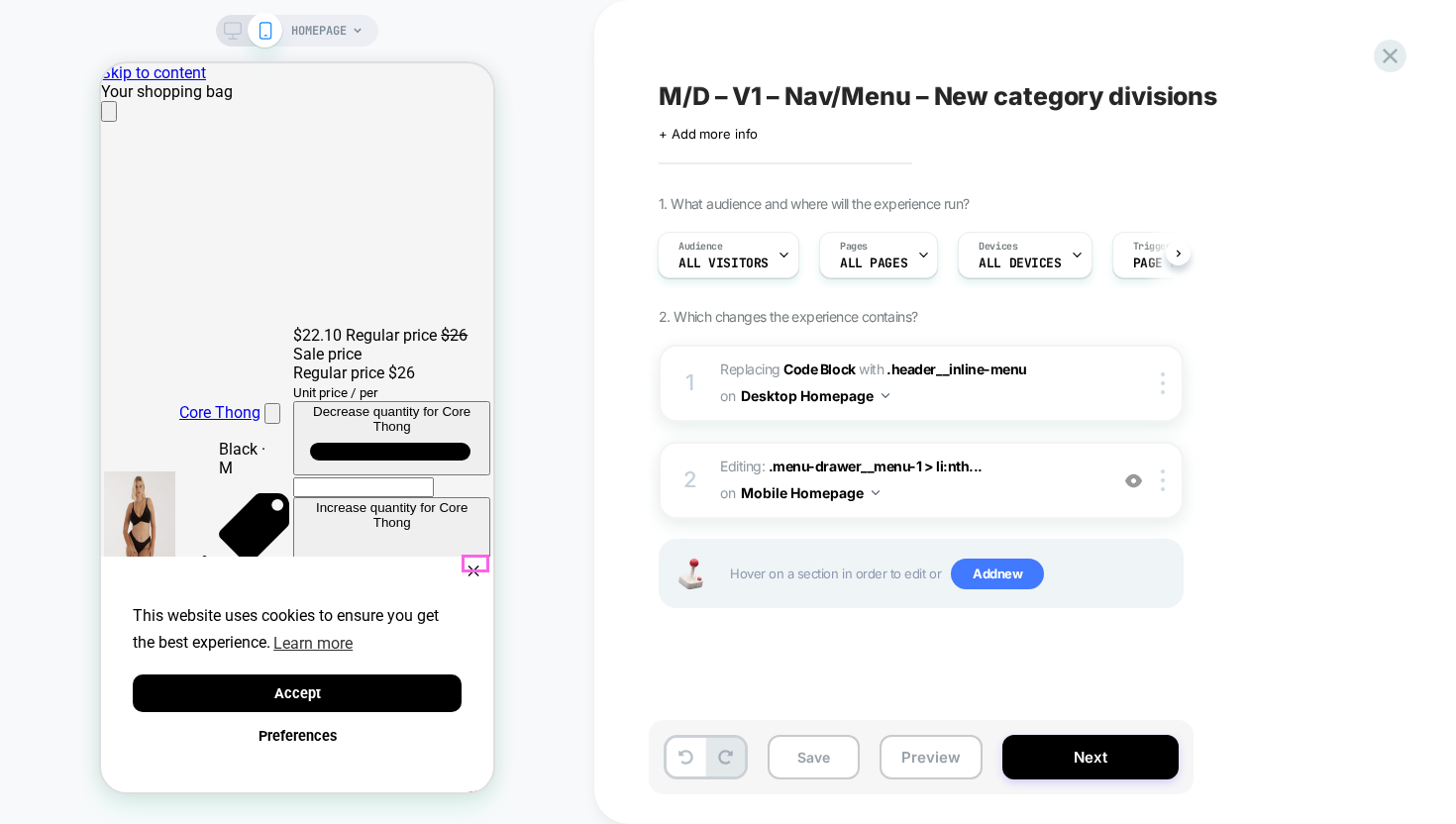 click on "✕" at bounding box center [473, 571] 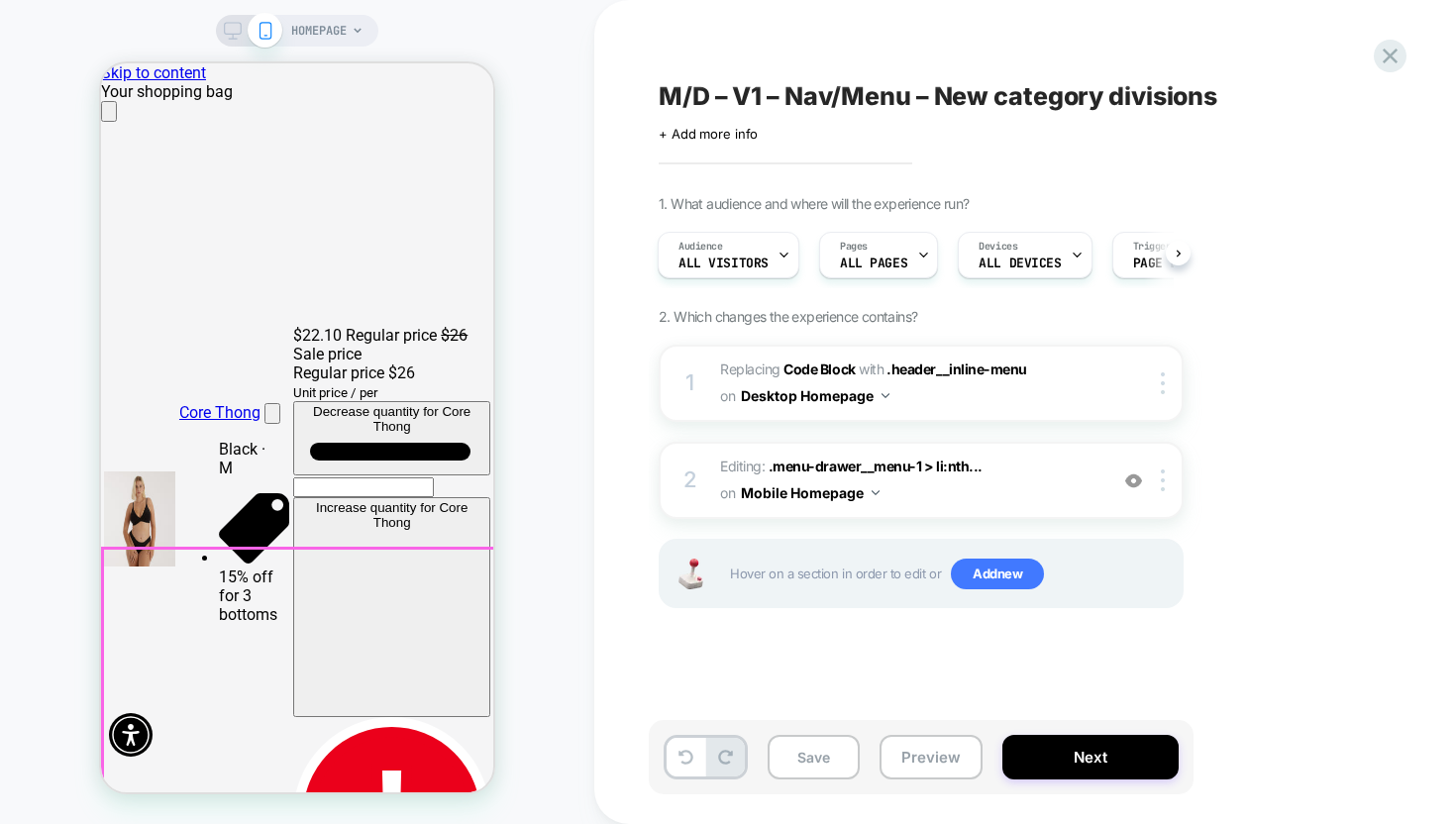 scroll, scrollTop: 0, scrollLeft: 0, axis: both 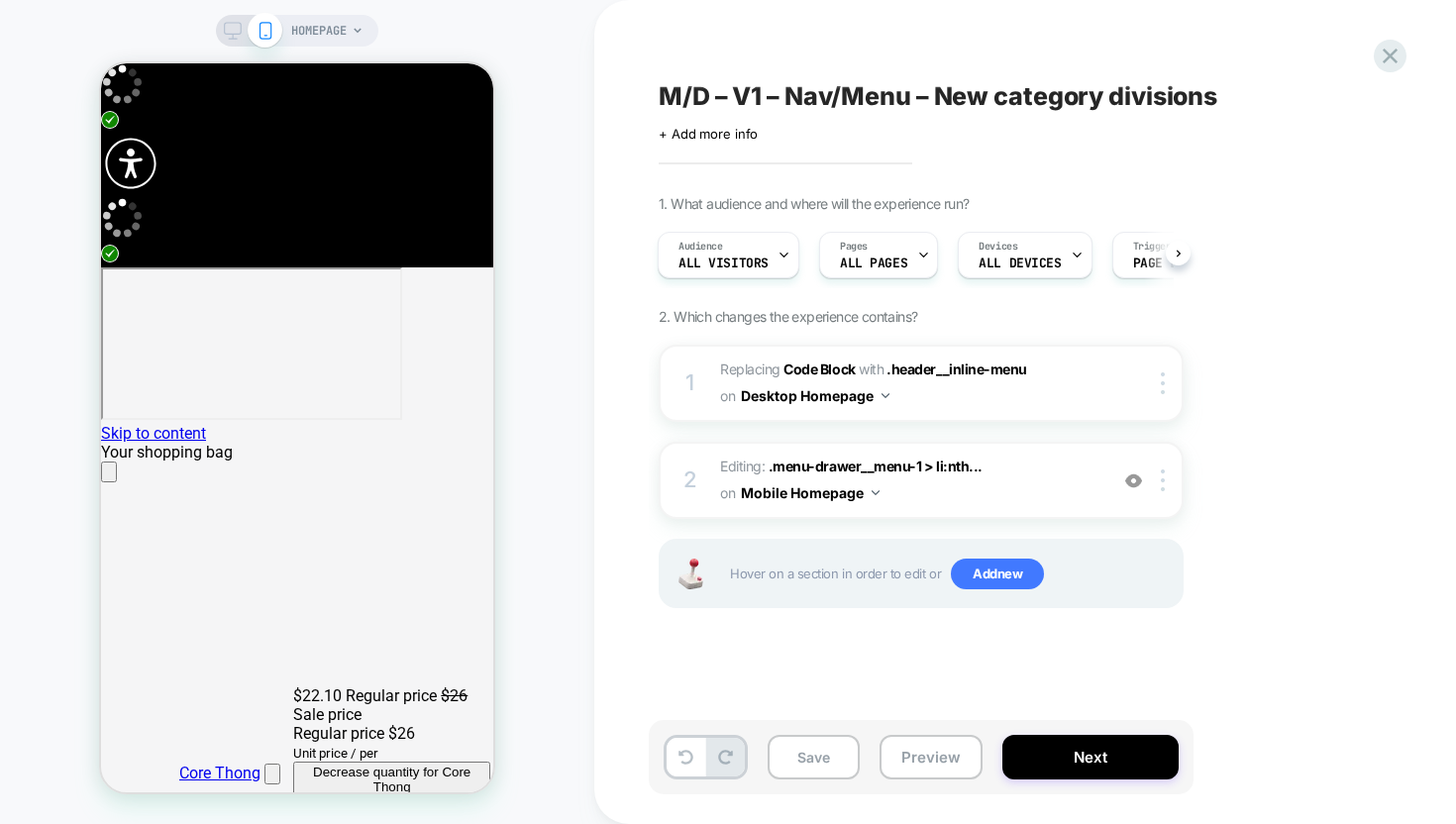 click 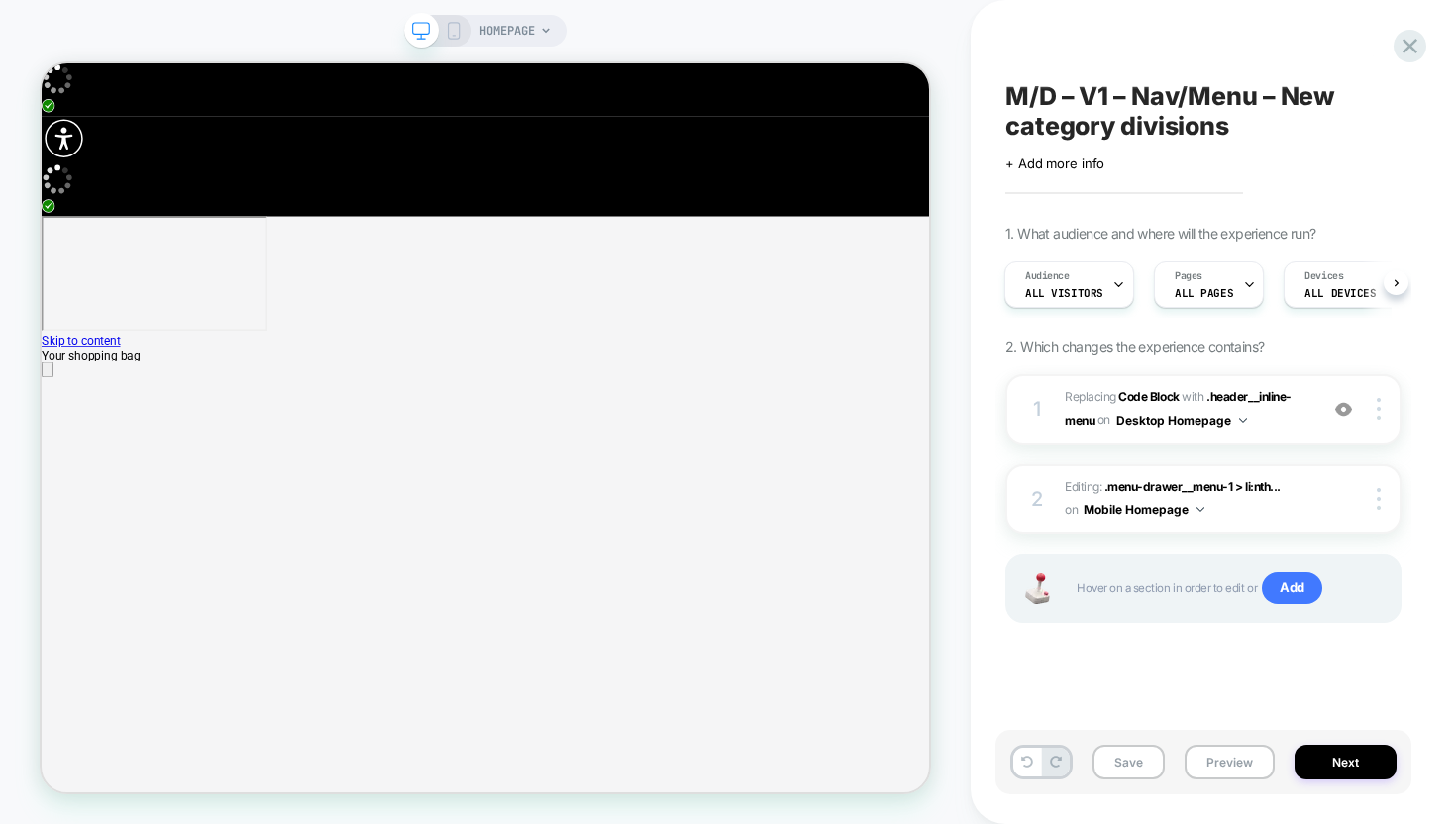 scroll, scrollTop: 0, scrollLeft: 0, axis: both 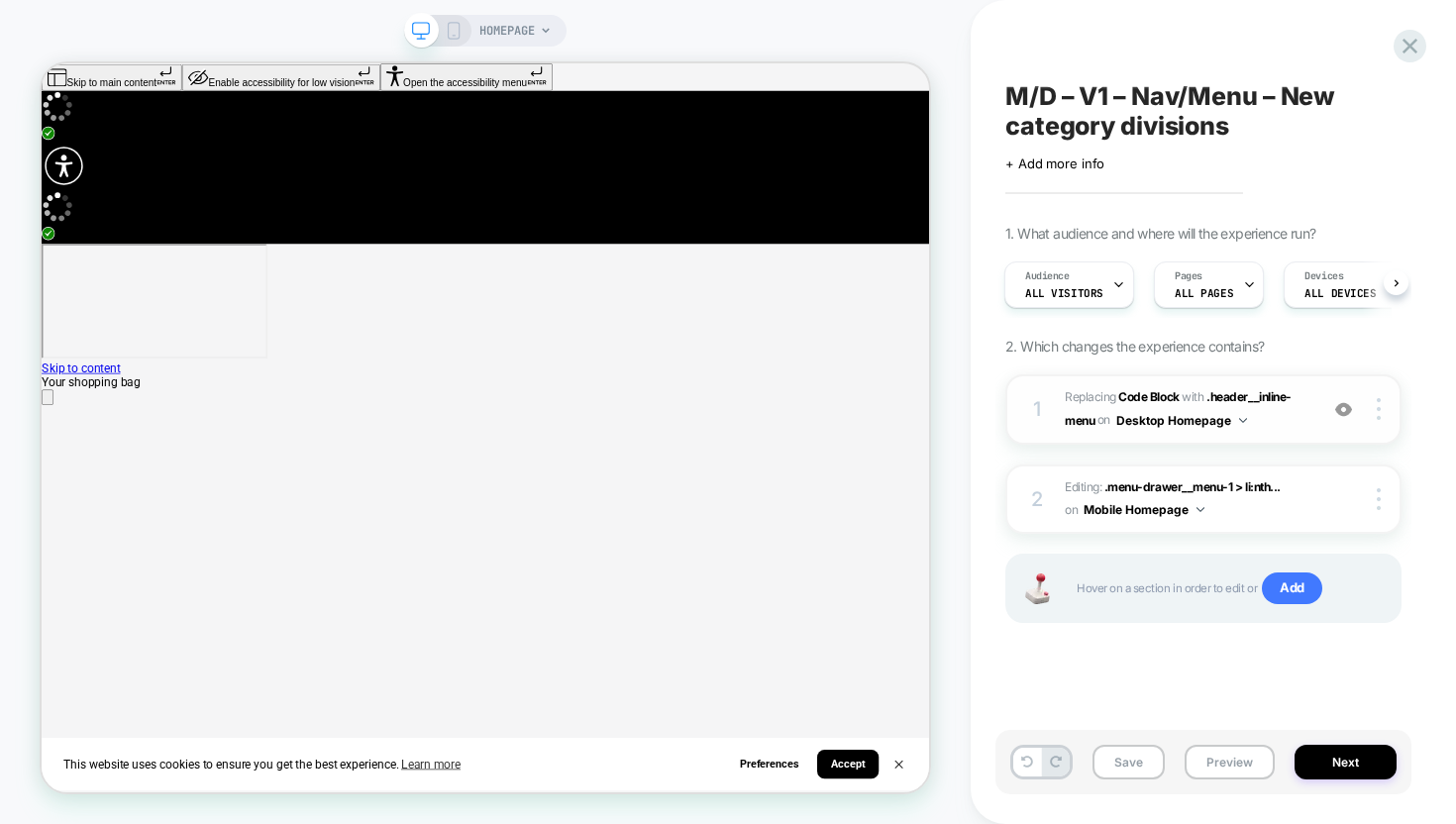 click at bounding box center (1343, 409) 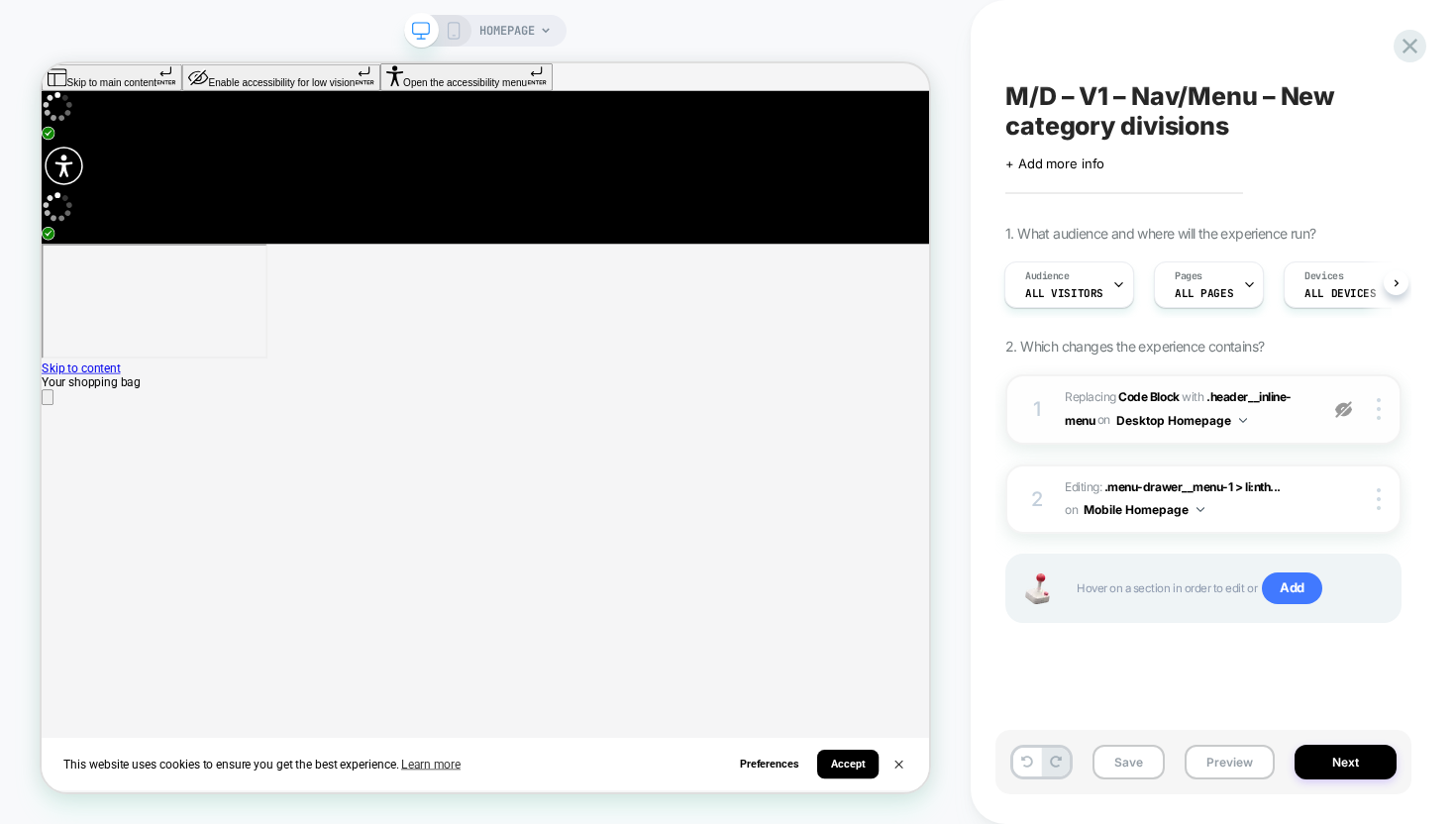 click at bounding box center [1343, 409] 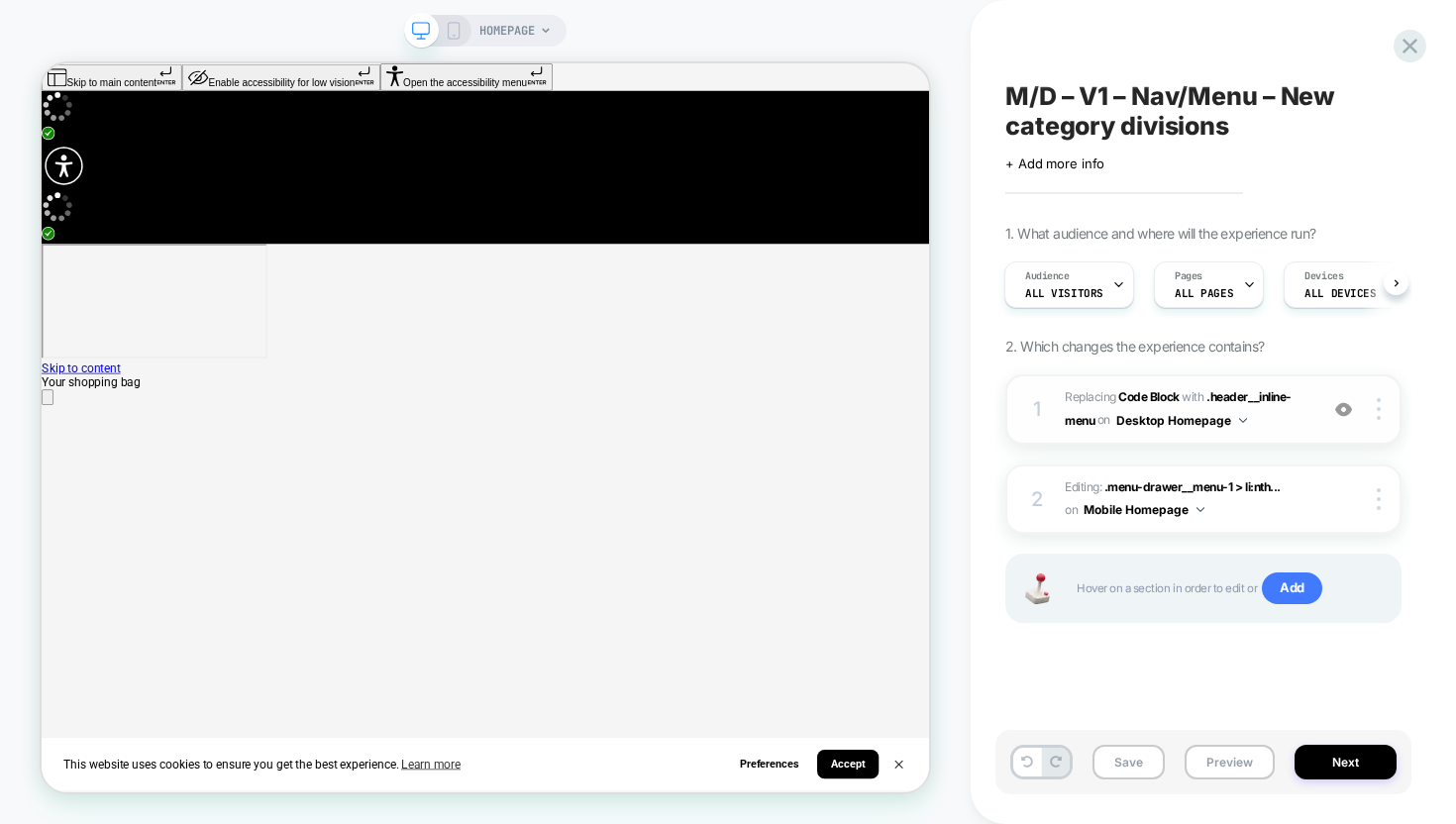 click at bounding box center (1343, 409) 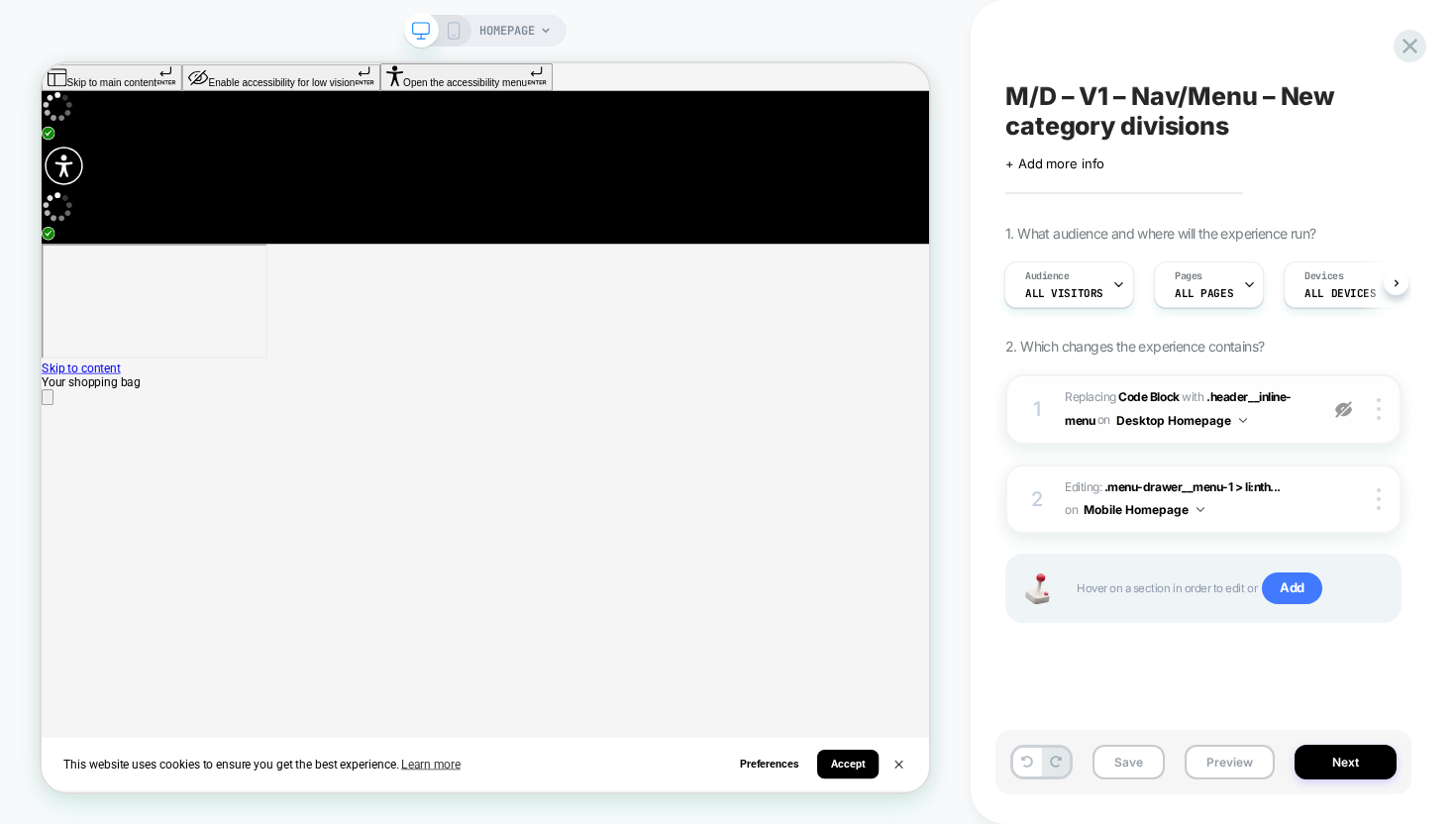 click at bounding box center (1343, 409) 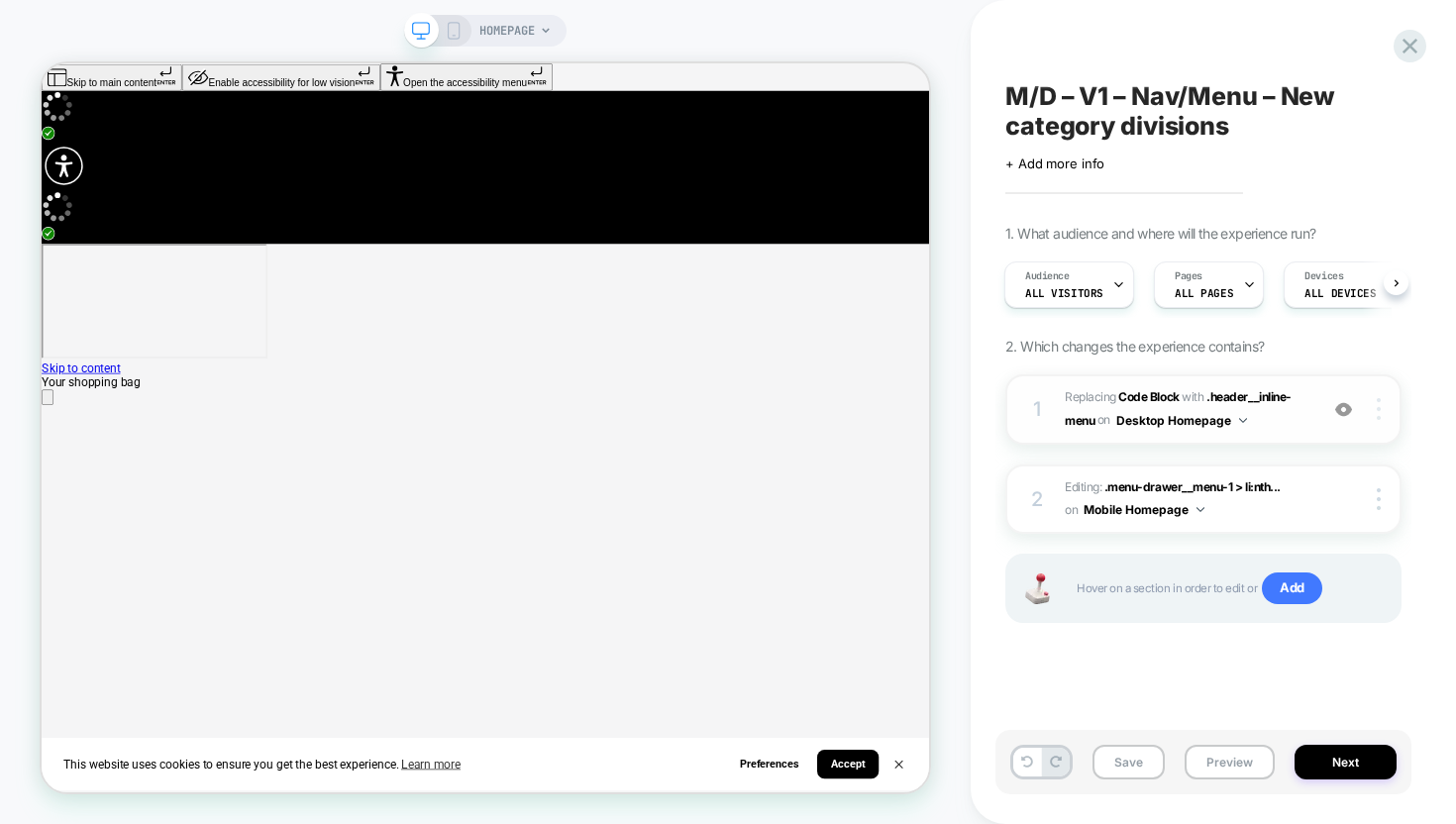 click at bounding box center (1382, 409) 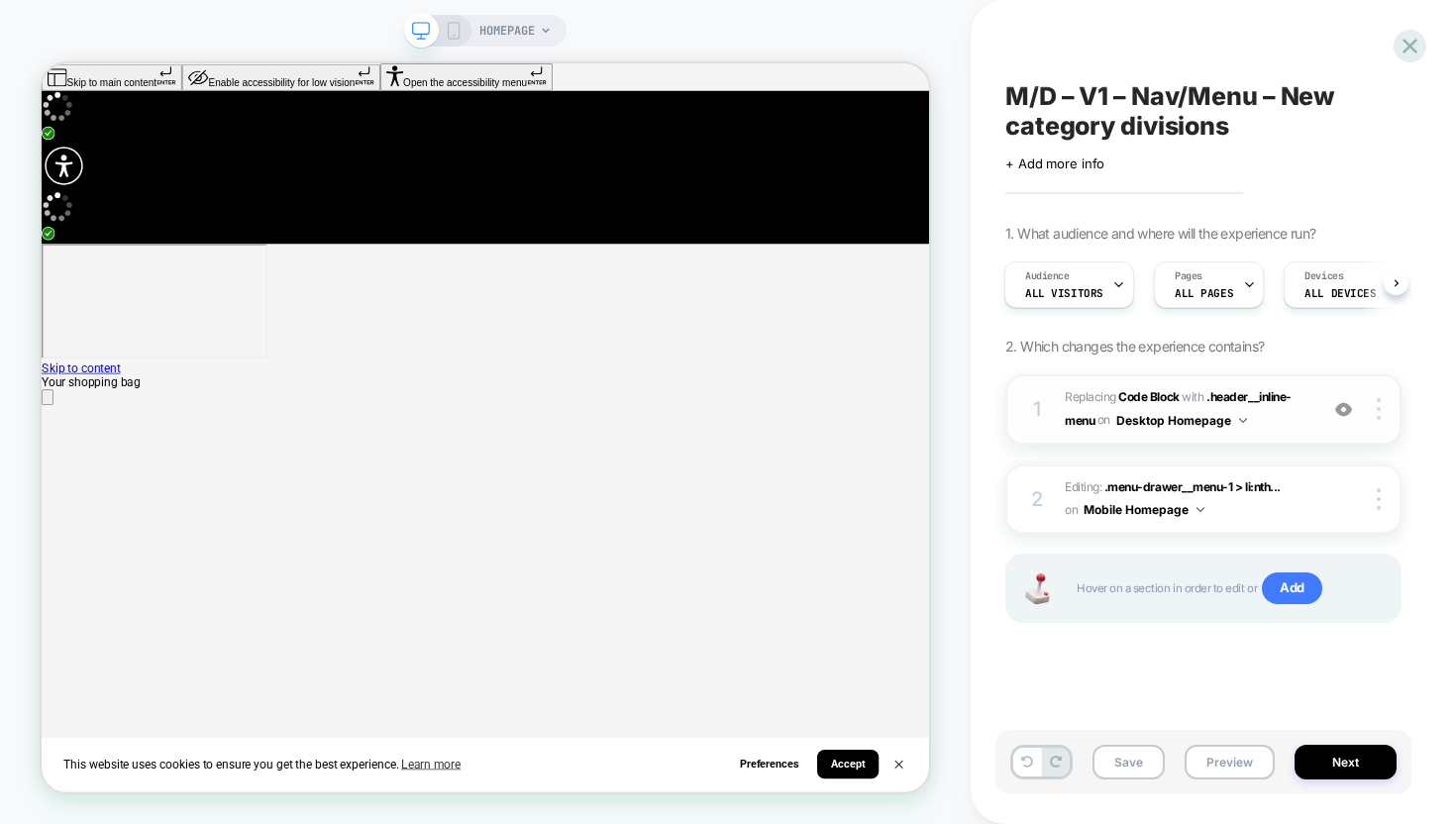 click on "Replacing   Code Block   WITH .header__inline-menu .header__inline-menu   on Desktop Homepage" at bounding box center (1186, 409) 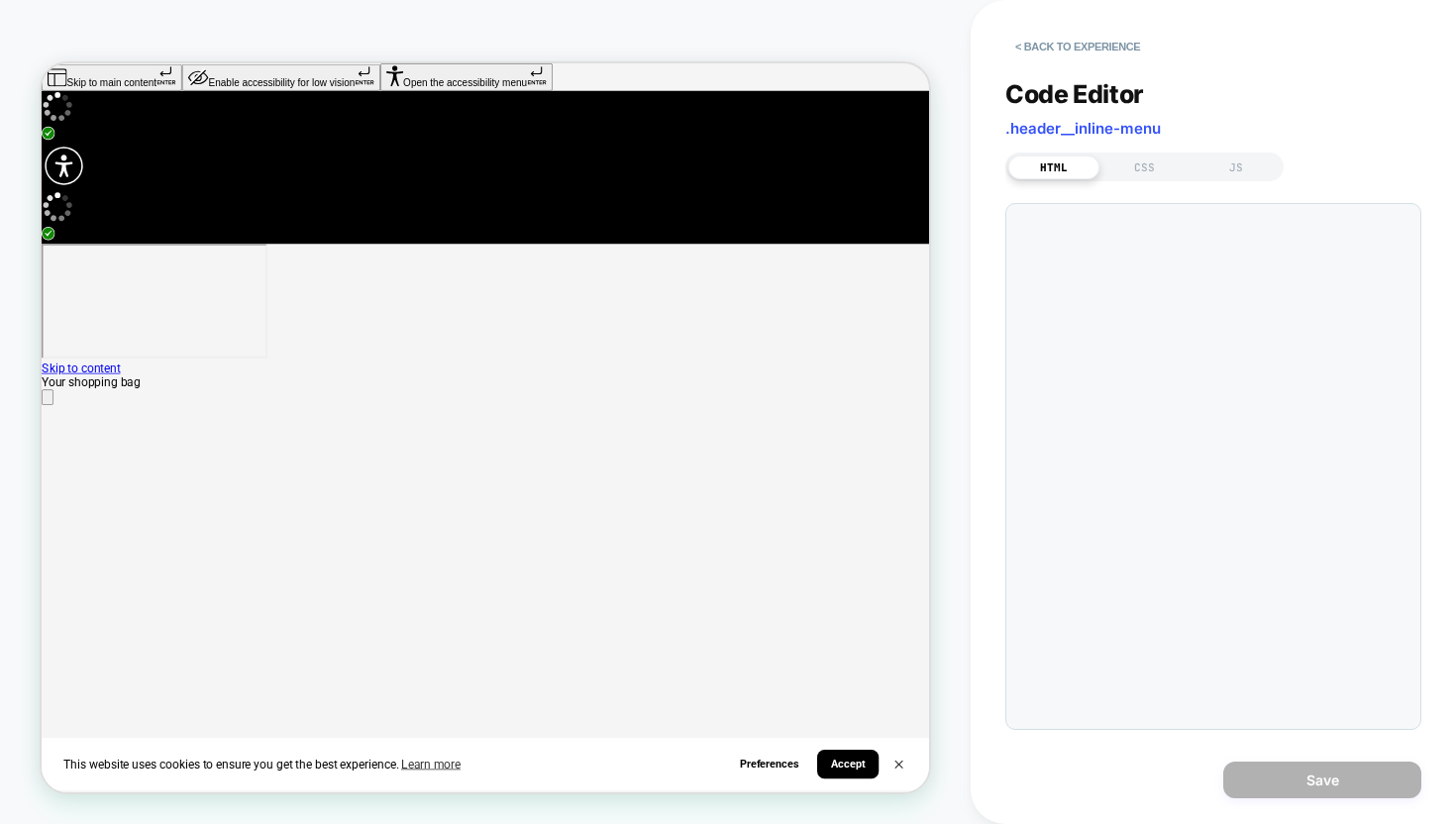 click at bounding box center [1213, 466] 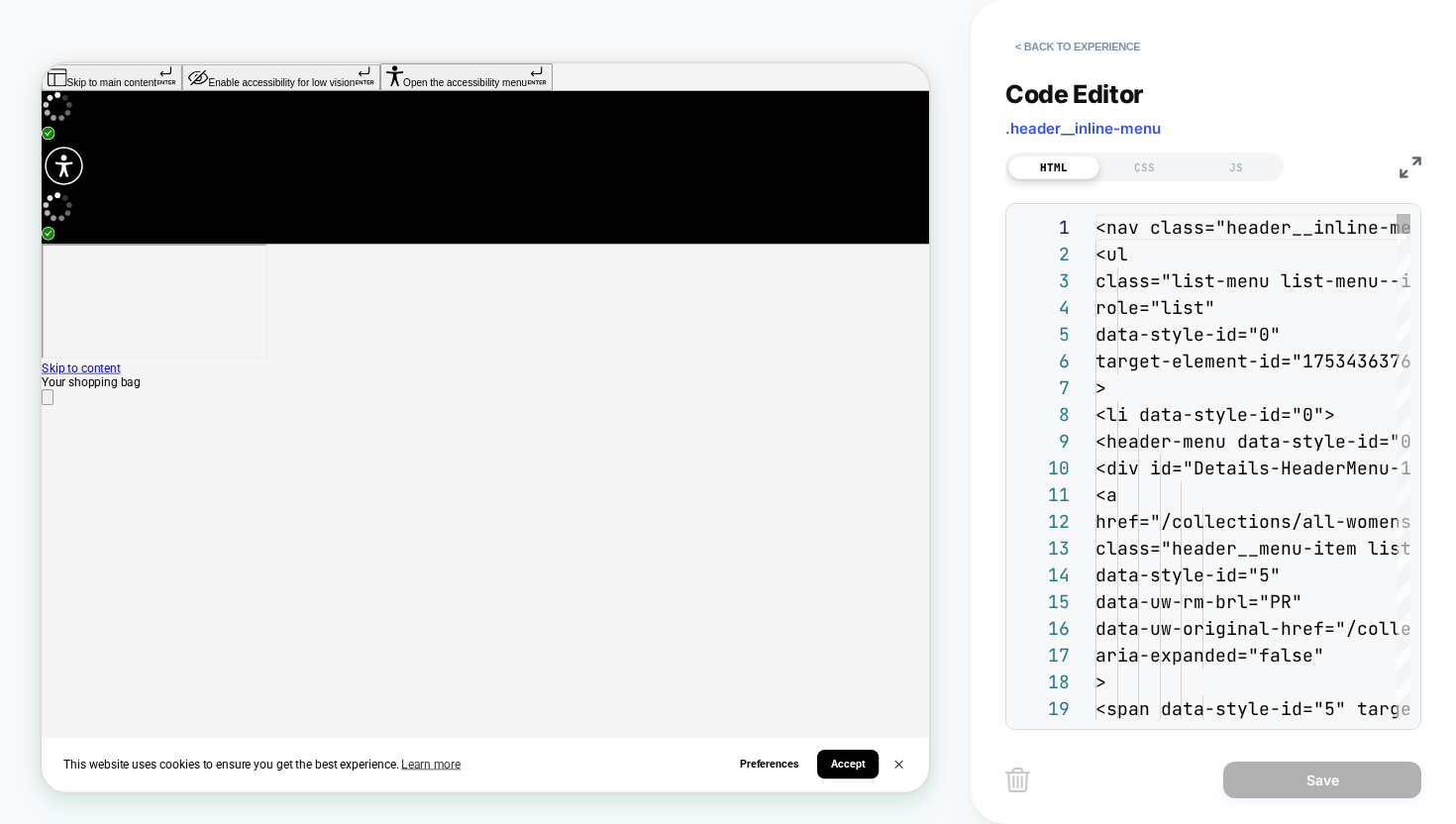 scroll, scrollTop: 267, scrollLeft: 0, axis: vertical 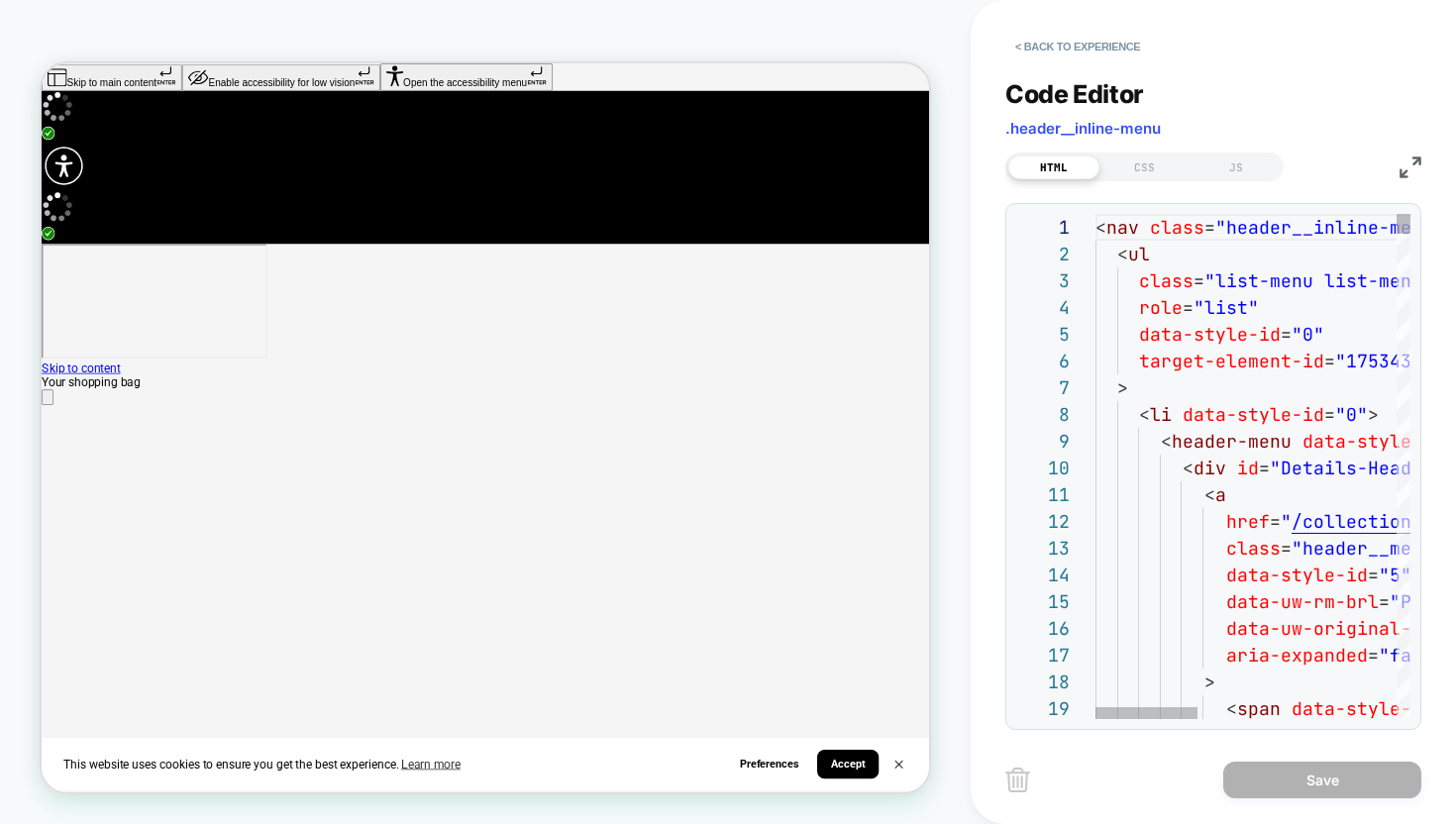 drag, startPoint x: 1172, startPoint y: 301, endPoint x: 1139, endPoint y: 296, distance: 33.37664 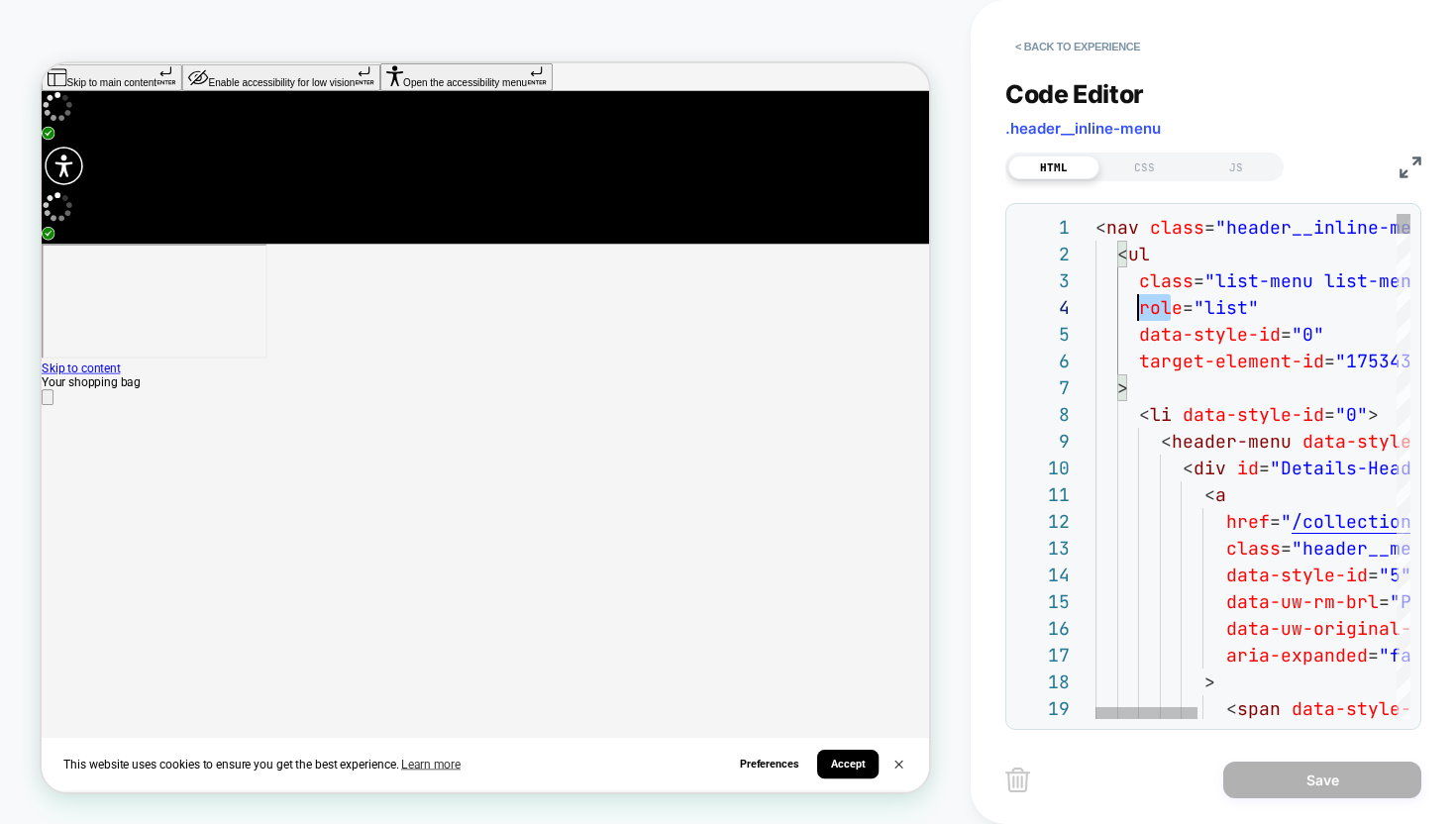 scroll, scrollTop: 80, scrollLeft: 43, axis: both 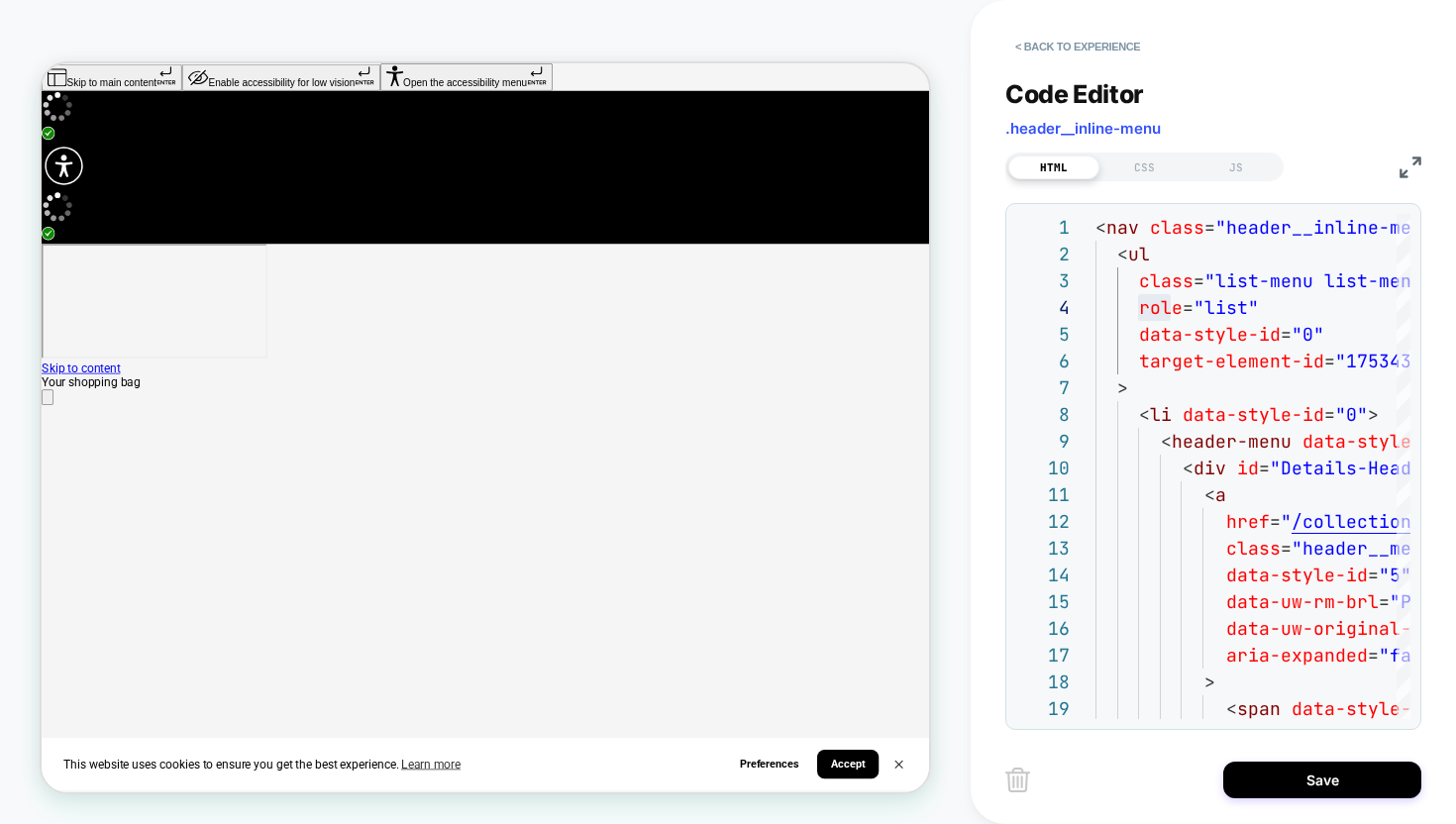 click on "HTML CSS JS" at bounding box center (1213, 164) 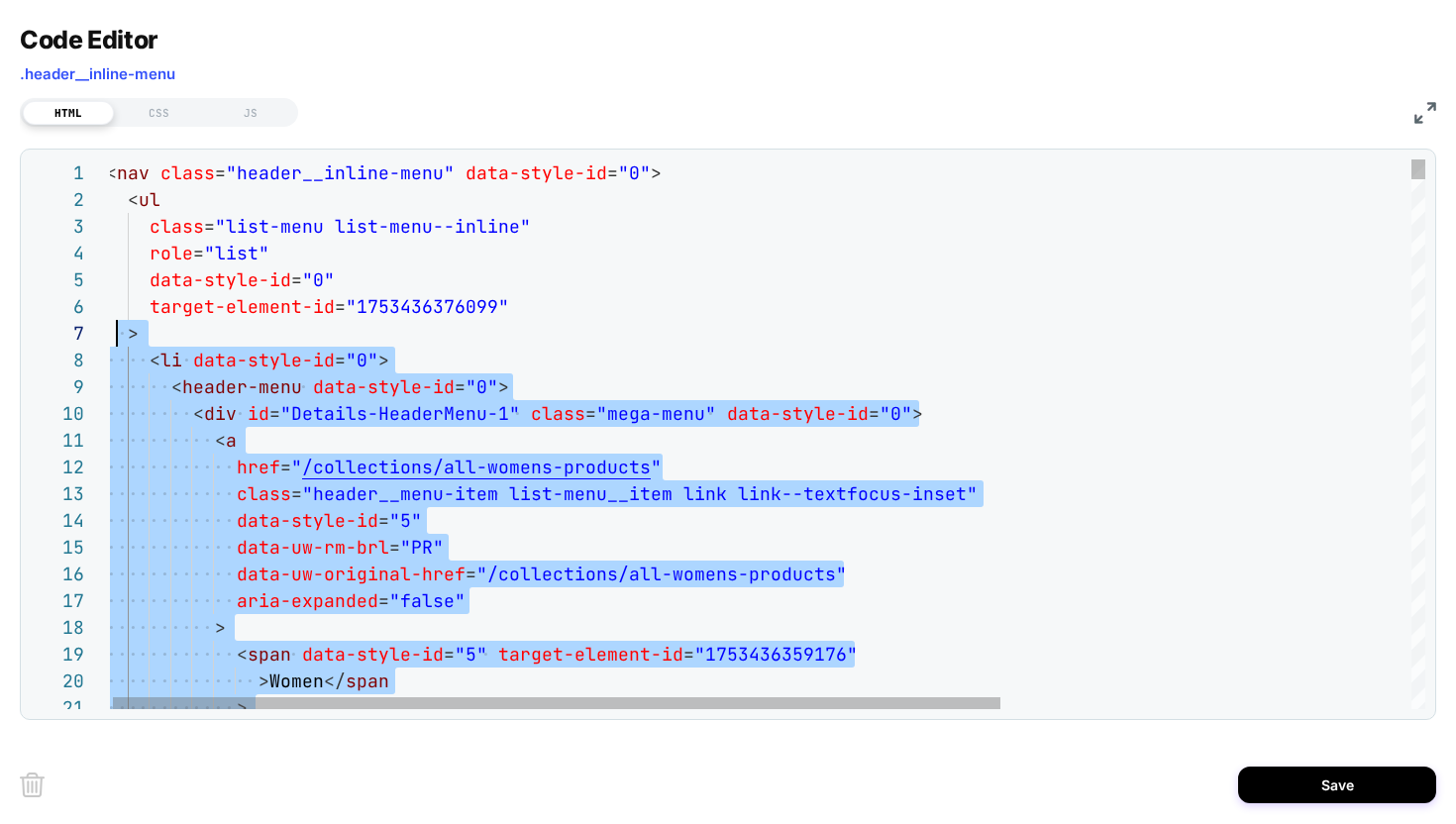 scroll, scrollTop: 160, scrollLeft: 0, axis: vertical 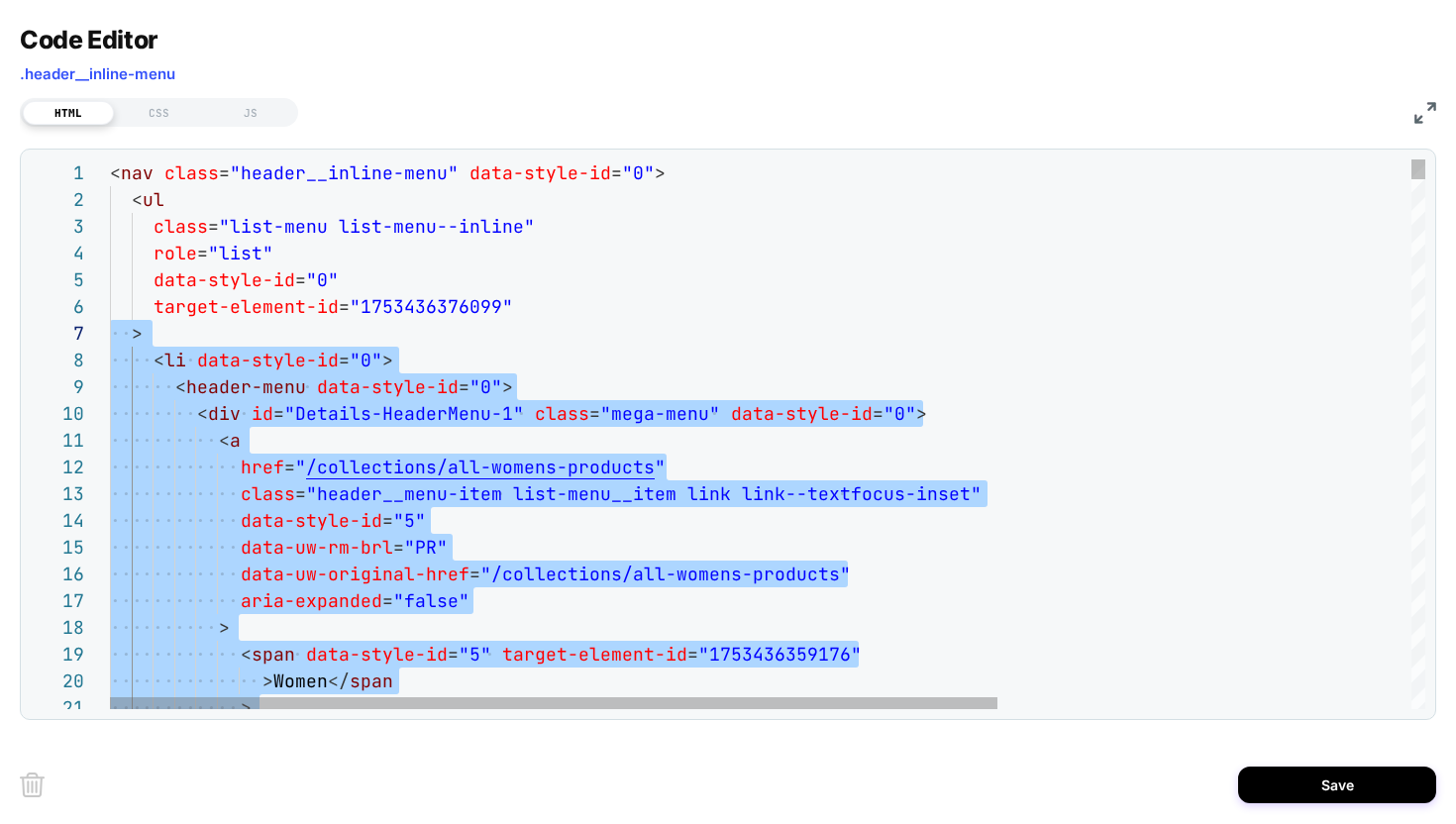 drag, startPoint x: 415, startPoint y: 346, endPoint x: 99, endPoint y: 329, distance: 316.45695 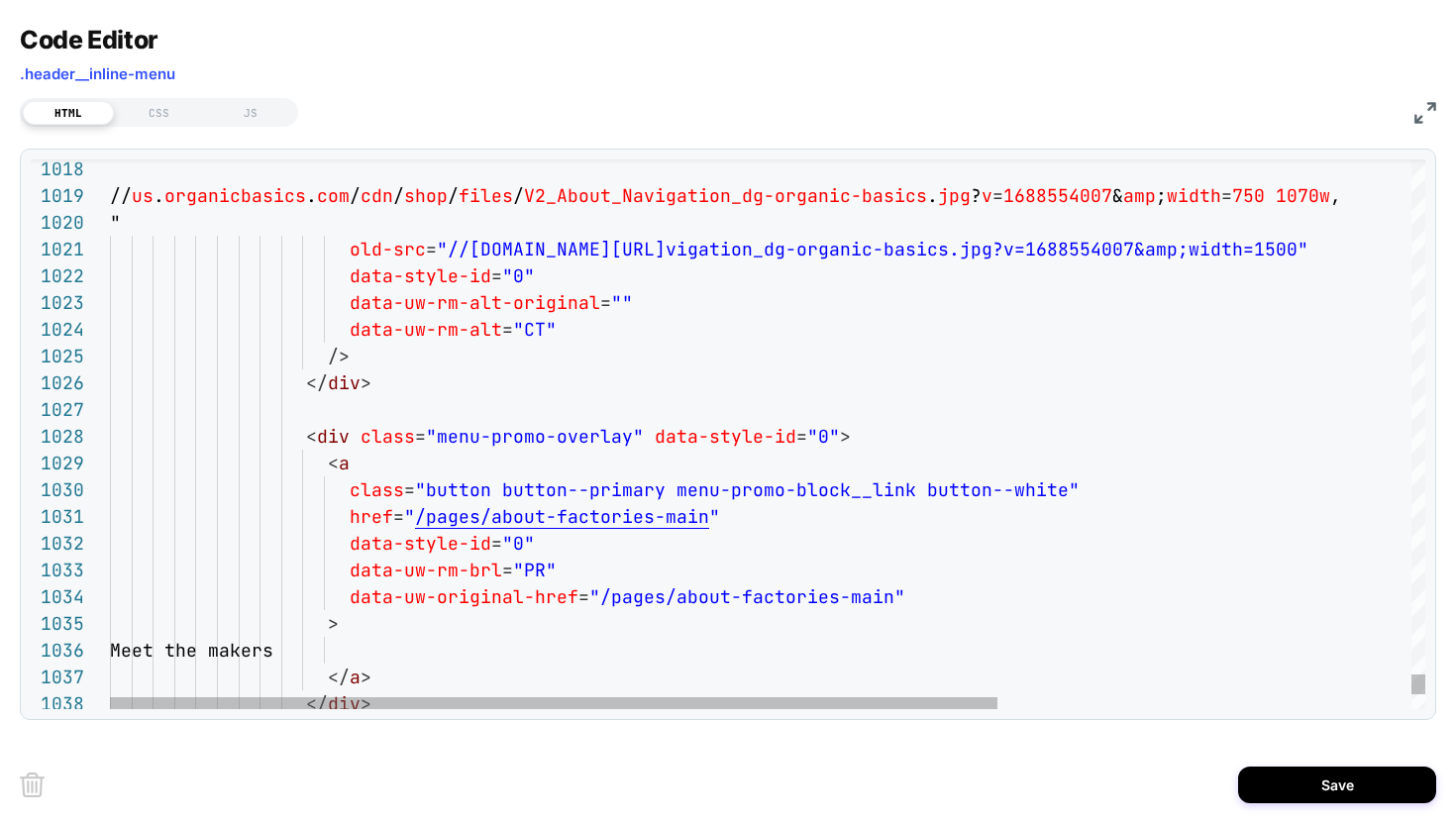 click on "</ a >                    </ div >                      >                       Meet the makers                        data-uw-original-href = "/pages/about-factories-main"                        data-style-id = "0"                        data-uw-rm-brl = "PR"                        class = "button button--primary menu-promo-block__link but ton--white"                        href = " /pages/about-factories-main "                      < a                    < div   class = "menu-promo-overlay"   data-style-id = "0" >                      />                    </ div >                        data-uw-rm-alt-original = ""                        data-uw-rm-alt = "CT" old-src = = "0"" at bounding box center [1074, -12766] 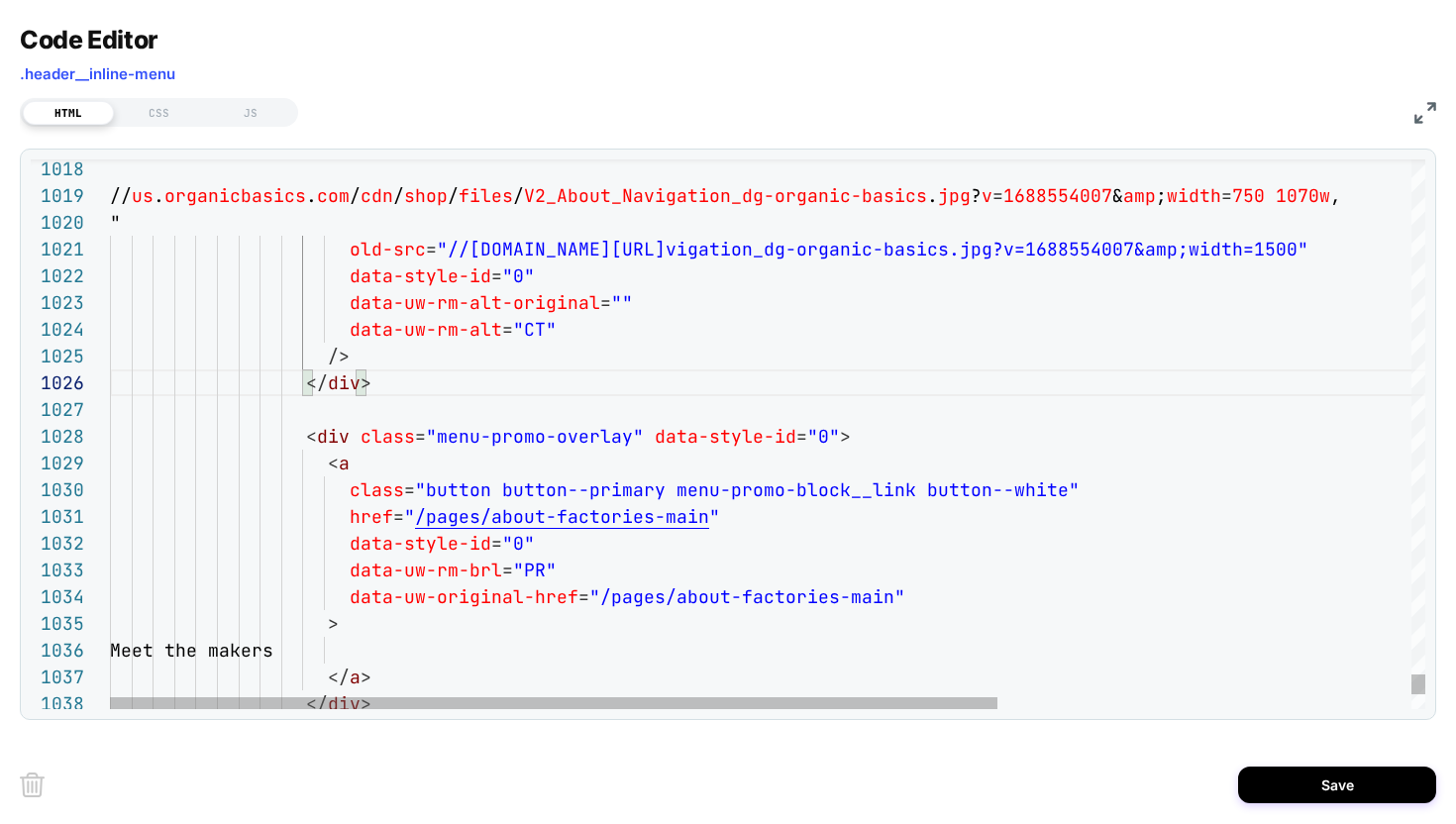 click on "</ a >                    </ div >                      >                       Meet the makers                        data-uw-original-href = "/pages/about-factories-main"                        data-style-id = "0"                        data-uw-rm-brl = "PR"                        class = "button button--primary menu-promo-block__link but ton--white"                        href = " /pages/about-factories-main "                      < a                    < div   class = "menu-promo-overlay"   data-style-id = "0" >                      />                    </ div >                        data-uw-rm-alt-original = ""                        data-uw-rm-alt = "CT" old-src = = "0"" at bounding box center (1074, -12766) 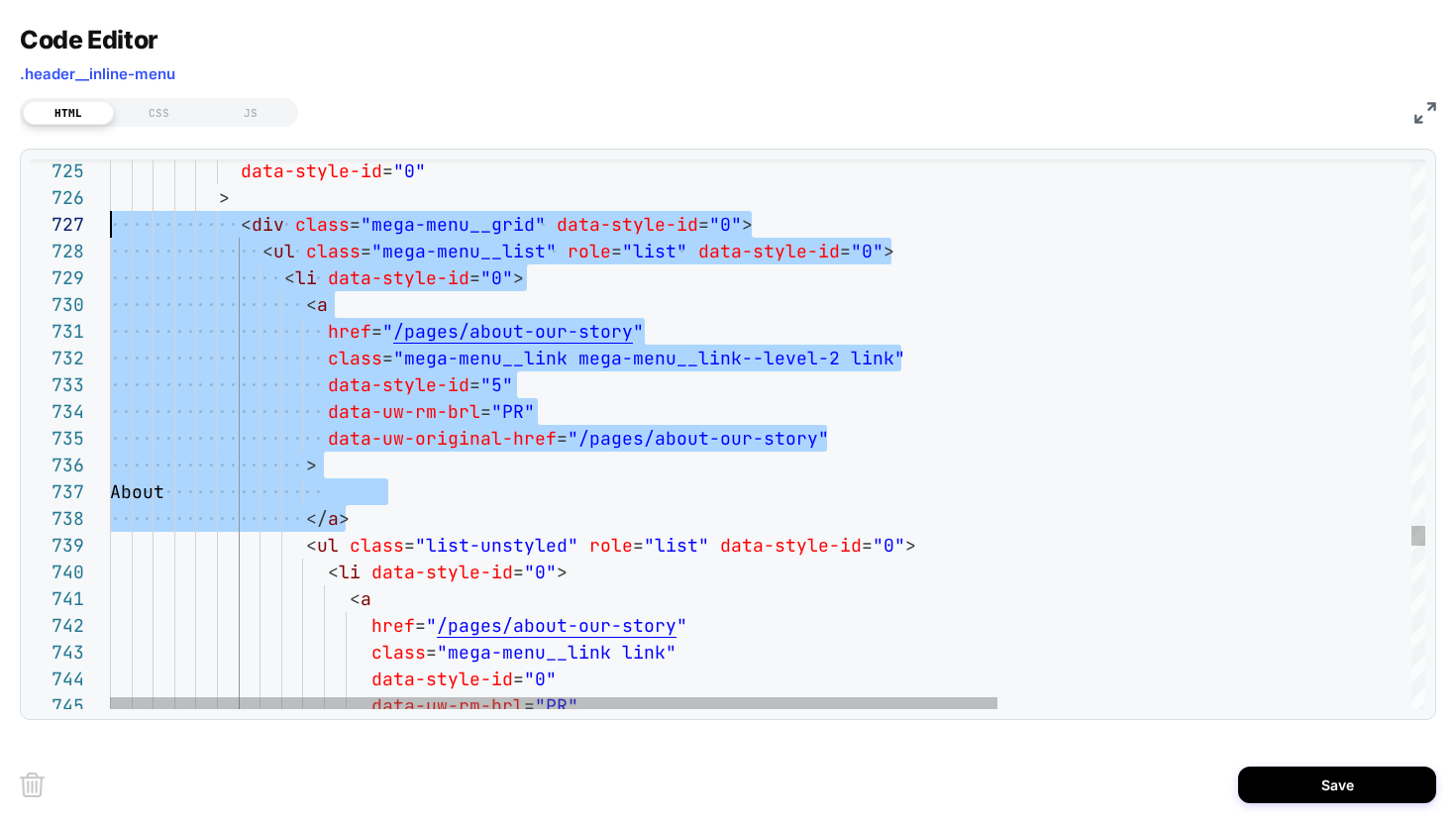 scroll, scrollTop: 160, scrollLeft: 0, axis: vertical 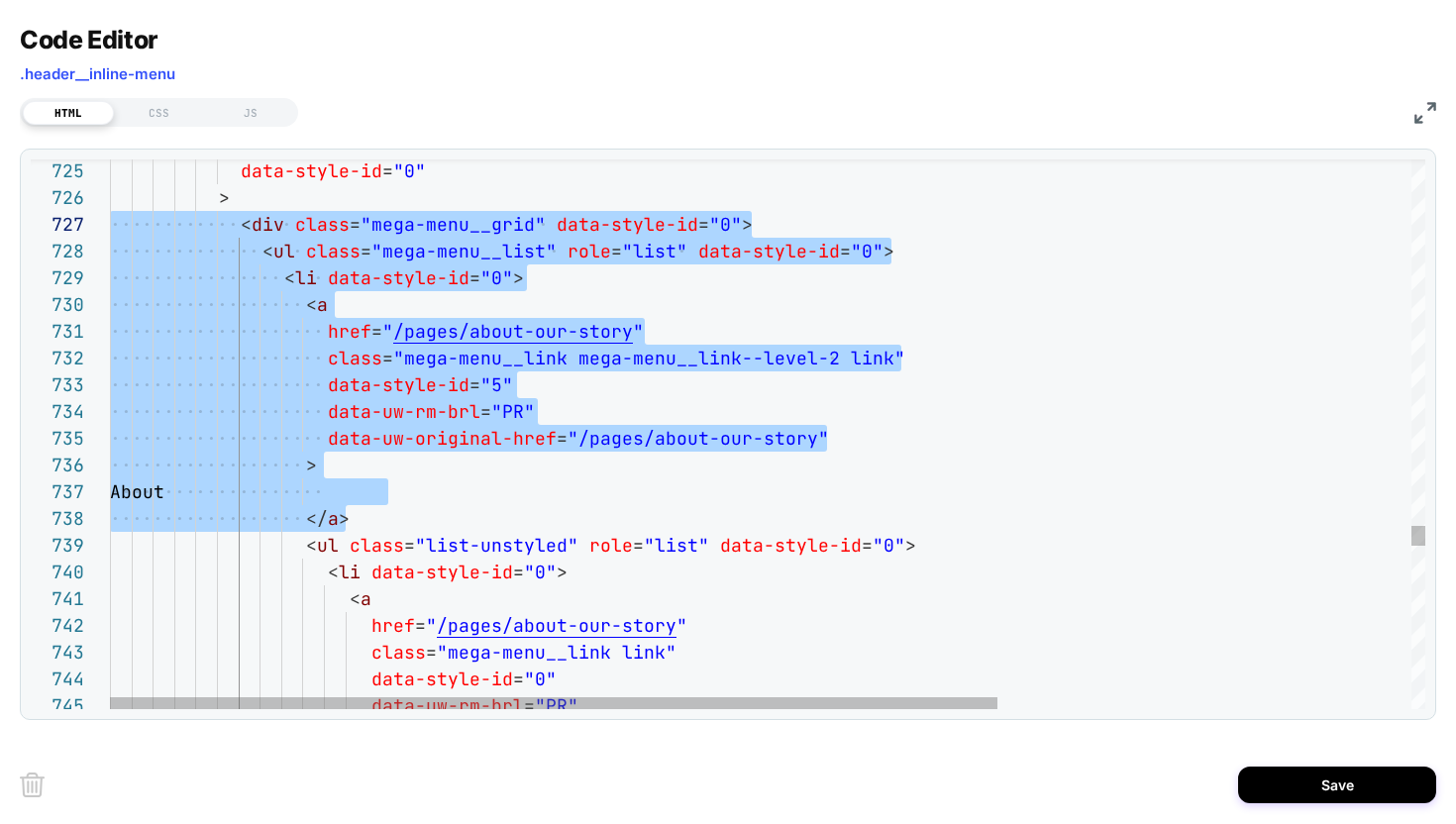 drag, startPoint x: 359, startPoint y: 521, endPoint x: 66, endPoint y: 234, distance: 410.14388 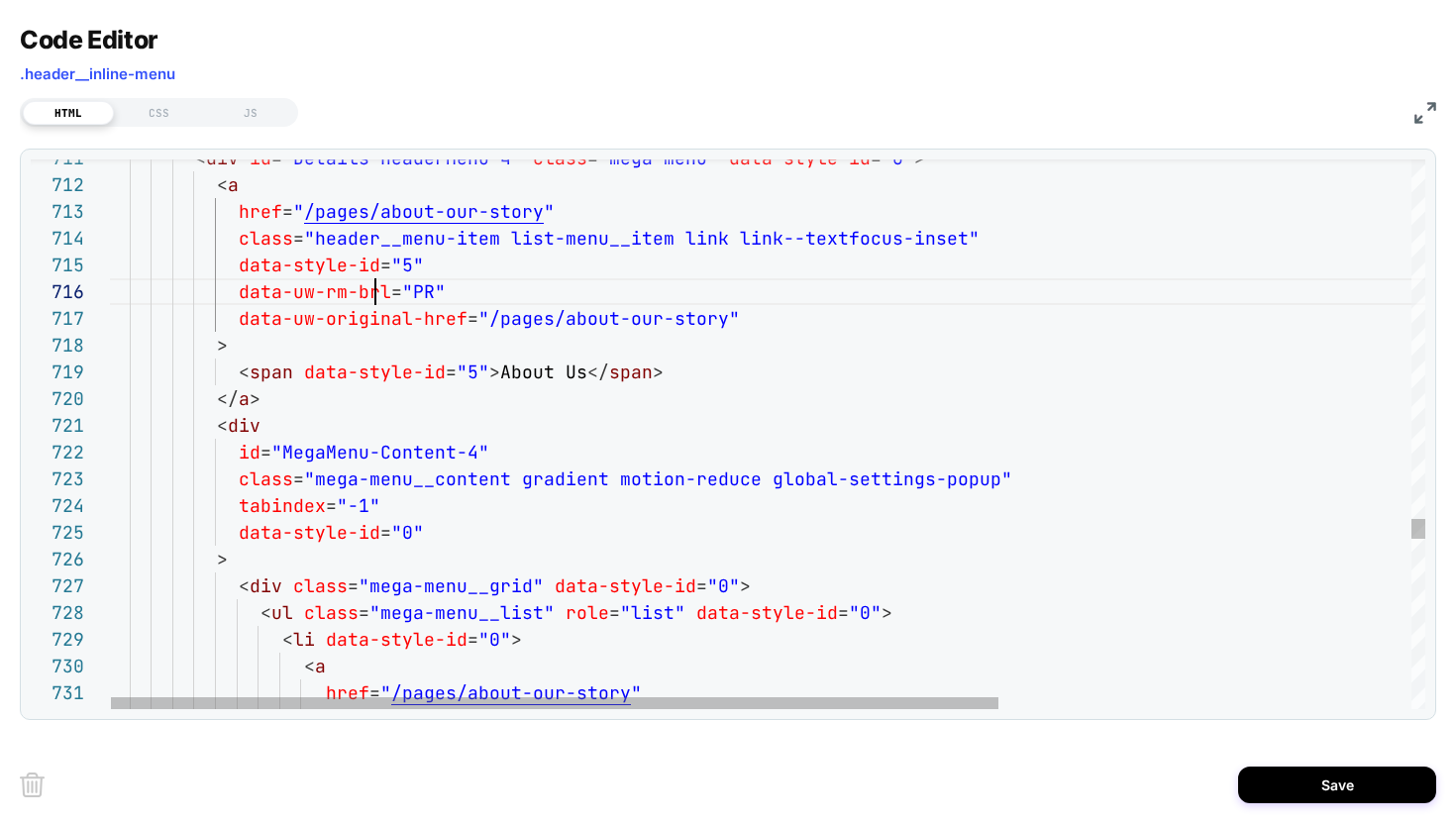 click on "class = "mega-menu__link mega-menu__link--level-2 link"                      href = " /pages/about-our-story "                    < a                  < li   data-style-id = "0" >                < ul   class = "mega-menu__list"   role = "list"   data-style-id = "0" >              < div   class = "mega-menu__grid"   data-style-id = "0" >            >              data-style-id = "0"              tabindex = "-1"              class = "mega-menu__content gradient motion-reduce global- settings-popup"              id = "MegaMenu-Content-4"            < div            </ a >              < span   data-style-id = "5" > About Us </ span >            >              data-uw-original-href = "/pages/about-our-story"              data-uw-rm-brl = "PR" data-style-id = =" at bounding box center [1072, -4568] 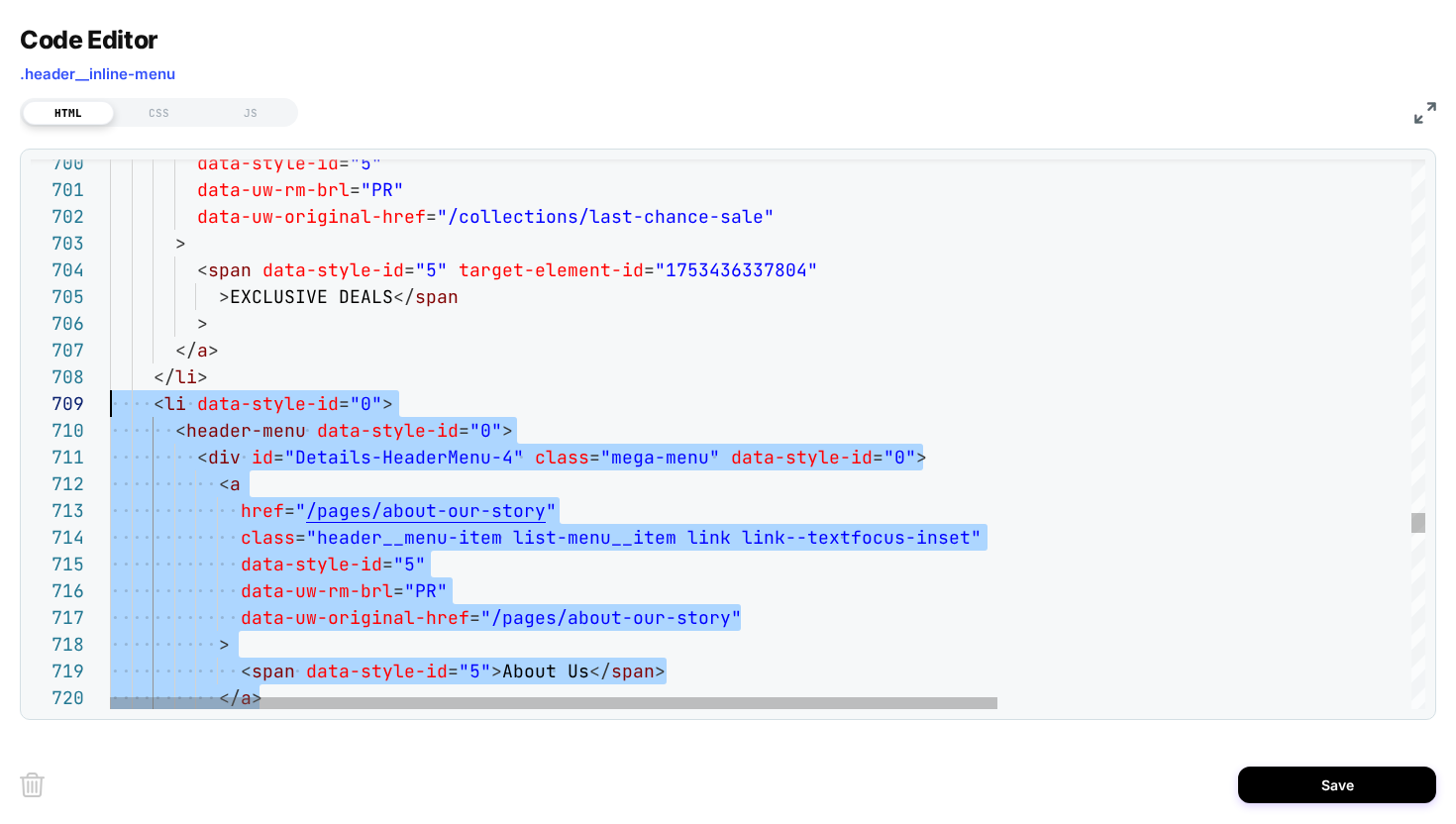 scroll, scrollTop: 214, scrollLeft: 0, axis: vertical 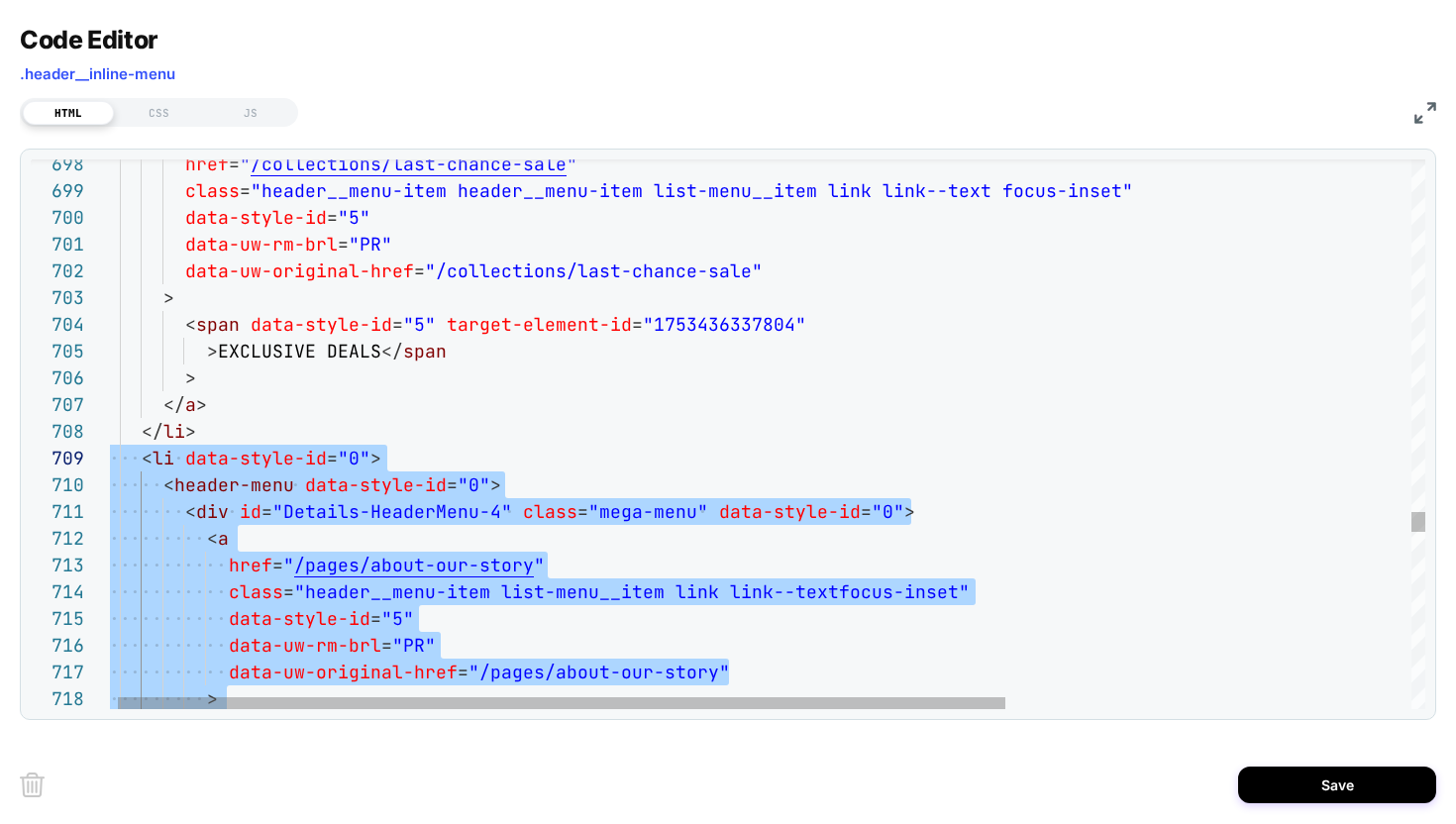 click on ">              data-uw-original-href = "/pages/about-our-story"              data-uw-rm-brl = "PR"              data-style-id = "5"              class = "header__menu-item list-menu__item link link--text  focus-inset"              href = " /pages/about-our-story "            < a          < div   id = "Details-HeaderMenu-4"   class = "mega-menu"   data-style-id = "0" >        < header-menu   data-style-id = "0" >      < li   data-style-id = "0" >      </ li >        </ a >          >            > EXCLUSIVE DEALS </ span          < span   data-style-id = "5"   target-element-id = "1753436337804"        >          data-uw-original-href = "/collections/last-chance-sale"          data-uw-rm-brl = "PR"          data-style-id = "5"          class = "header__menu-item header__menu-item list-menu__it          href =" at bounding box center [1062, -4214] 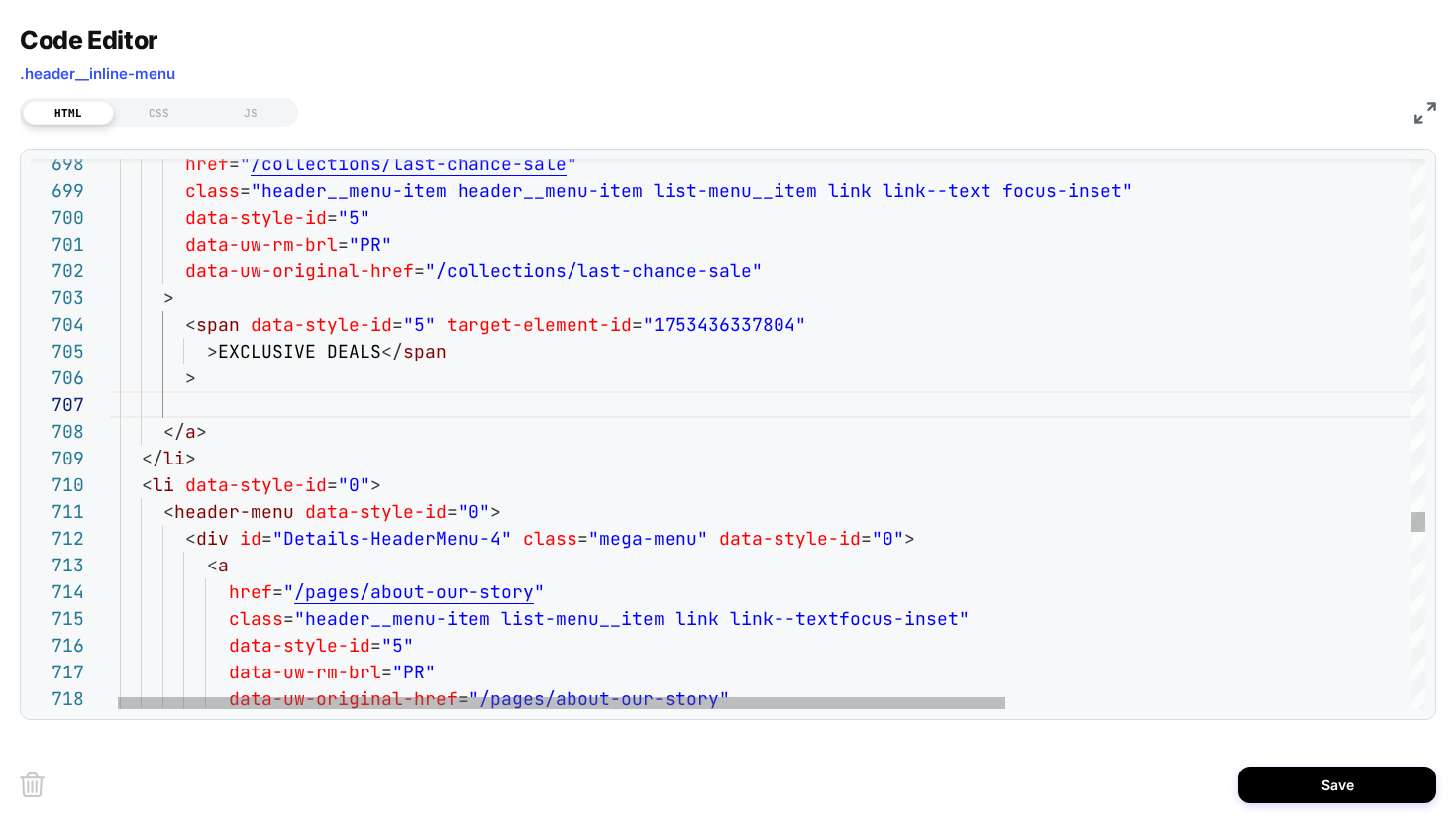 scroll, scrollTop: 187, scrollLeft: 150, axis: both 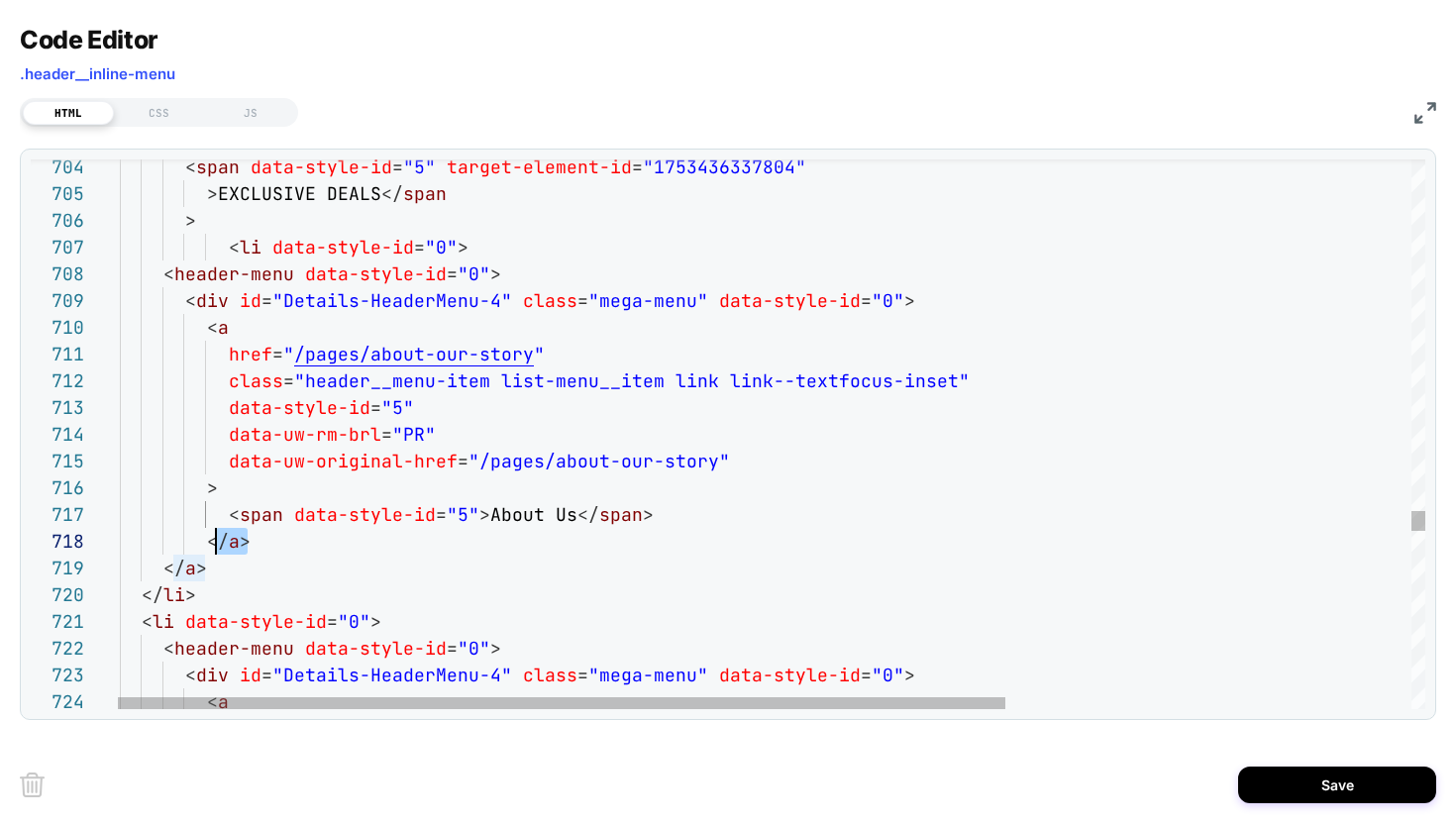drag, startPoint x: 266, startPoint y: 539, endPoint x: 216, endPoint y: 538, distance: 50.009999 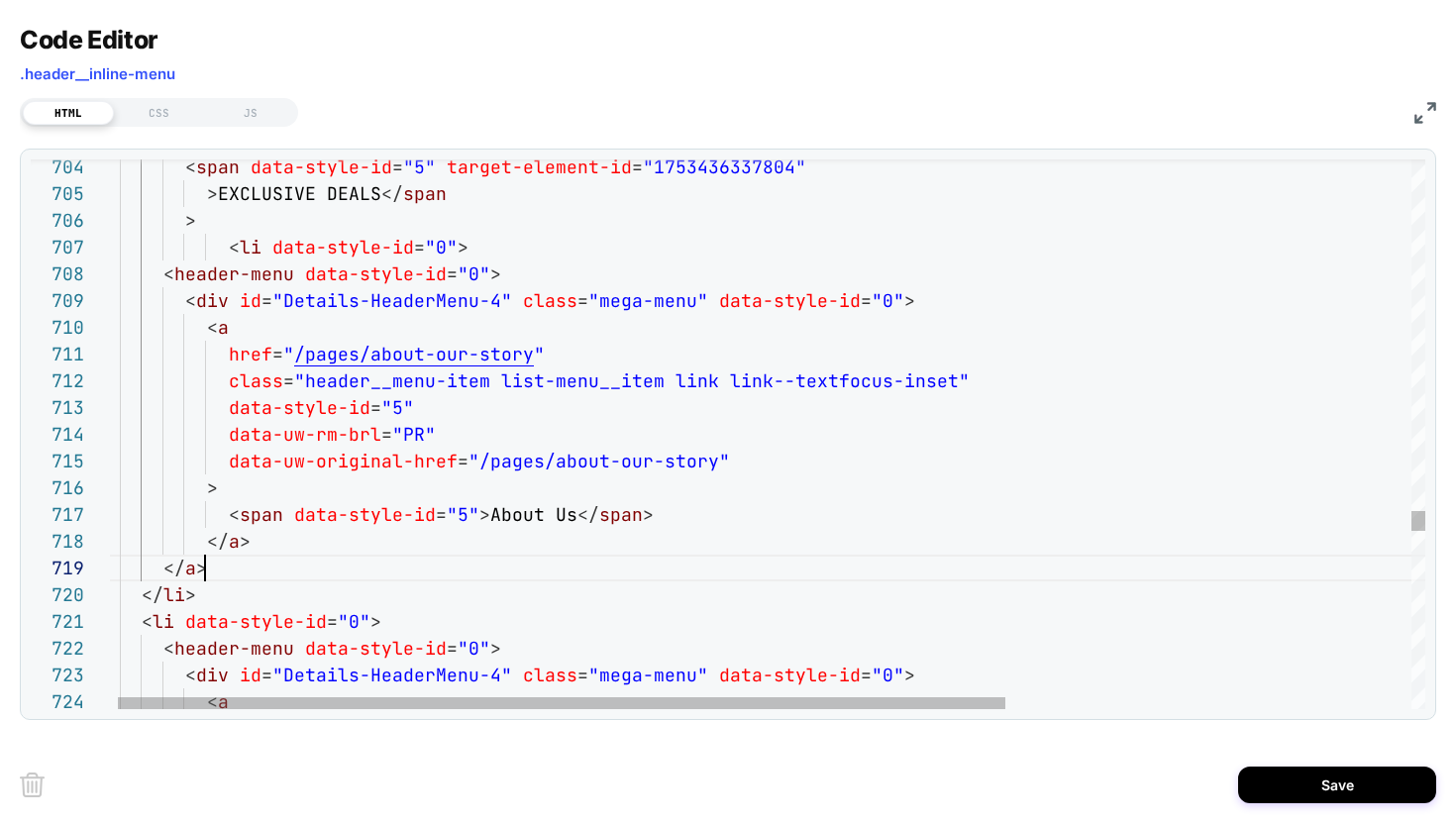 click on ">            > EXCLUSIVE DEALS </ span          < span   data-style-id = "5"   target-element-id = "1753436337804"              < li   data-style-id = "0" >        < header-menu   data-style-id = "0" >          < div   id = "Details-HeaderMenu-4"   class = "mega-menu"   data-style-id = "0" >            < a              href = " /pages/about-our-story "              class = "header__menu-item list-menu__item link link--text  focus-inset"              data-style-id = "5"              data-uw-rm-brl = "PR"              data-uw-original-href = "/pages/about-our-story"            >              < span   data-style-id = "5" > About Us </ span >            </ a >        </ a >      </ li >      < li   data-style-id = "0" >        < header-menu   data-style-id = "0" >          < div   id = "Details-HeaderMenu-4"" at bounding box center (1062, -4211) 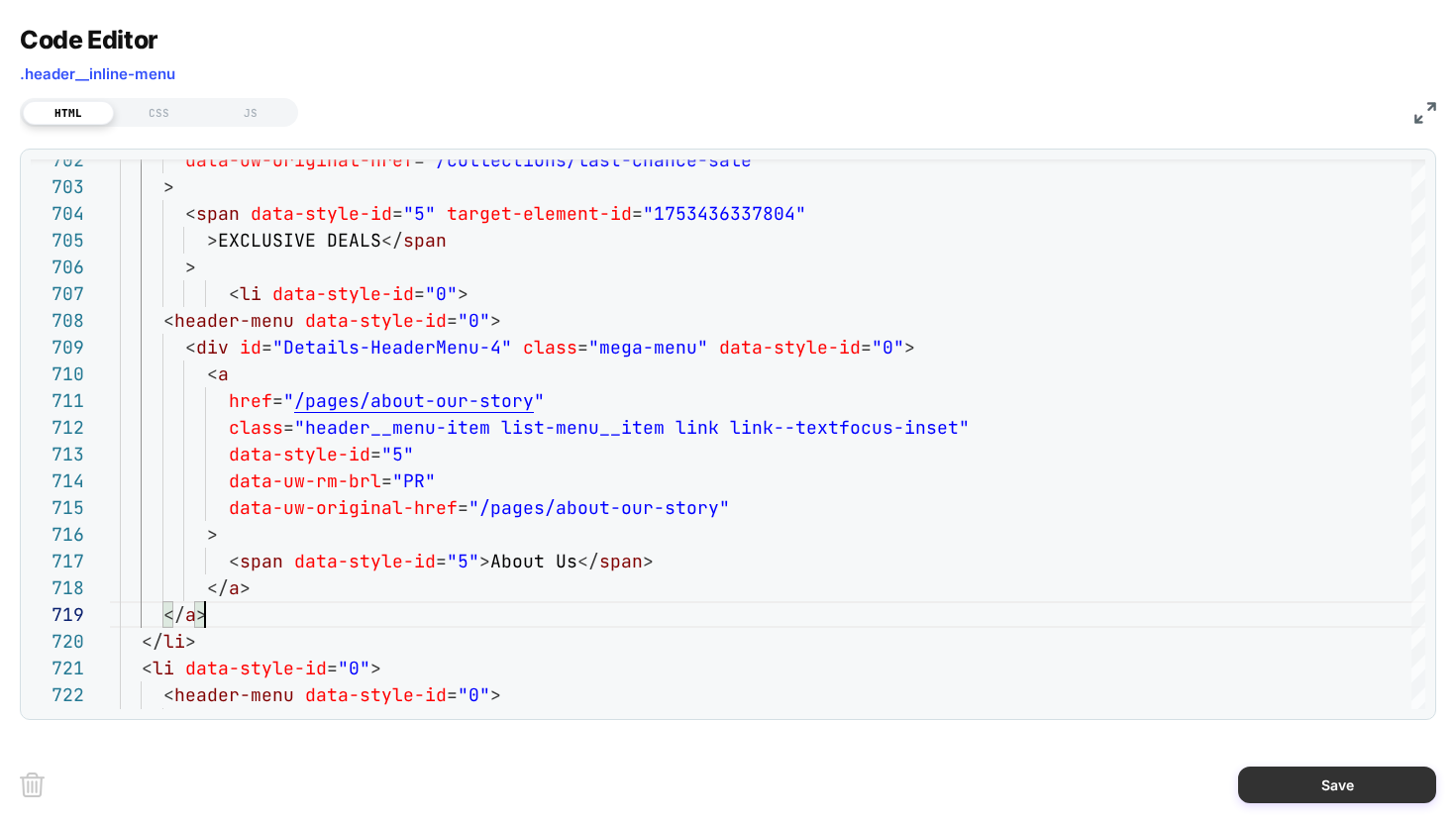 type on "**********" 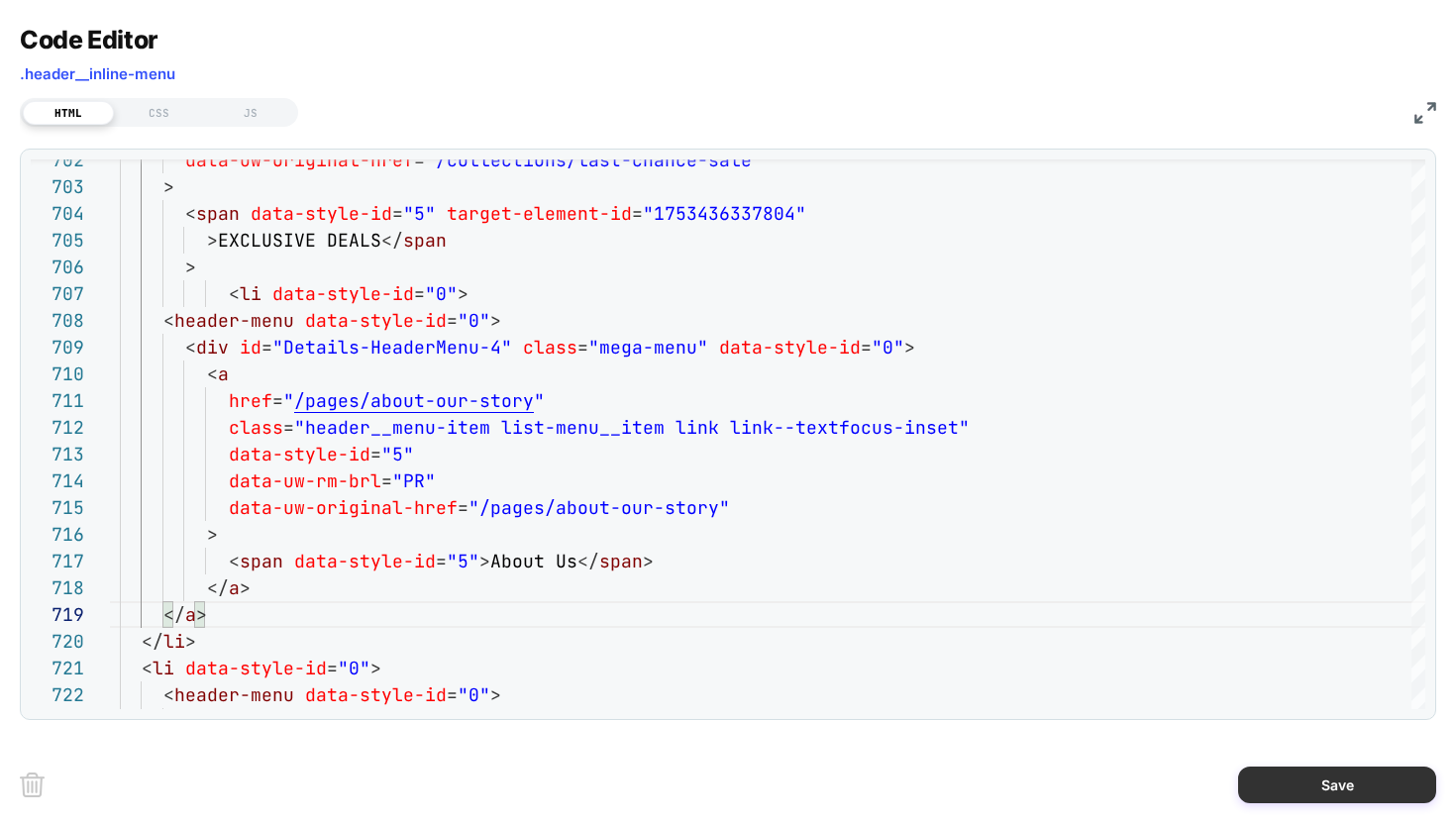 click on "Save" at bounding box center [1337, 784] 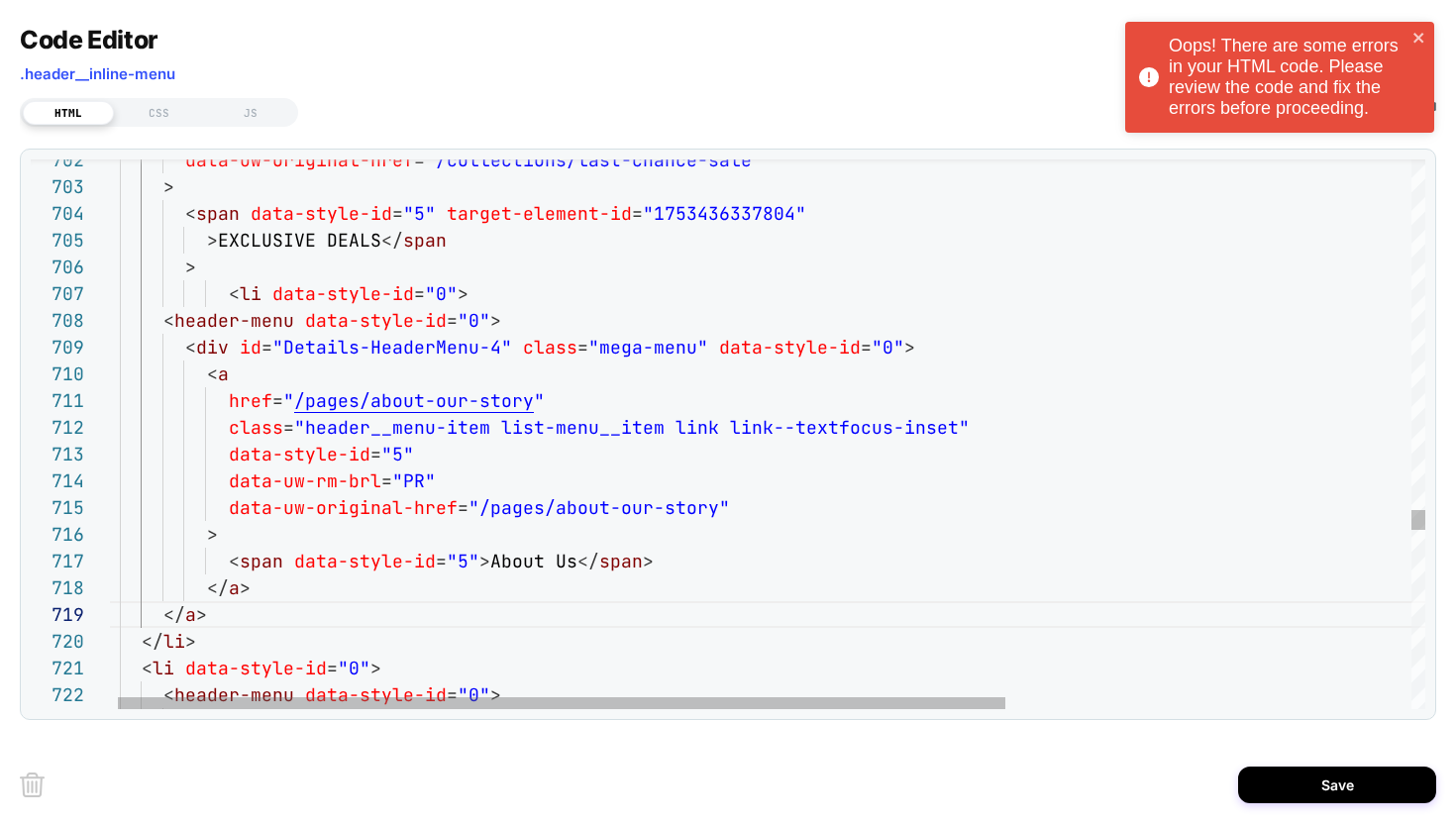 type 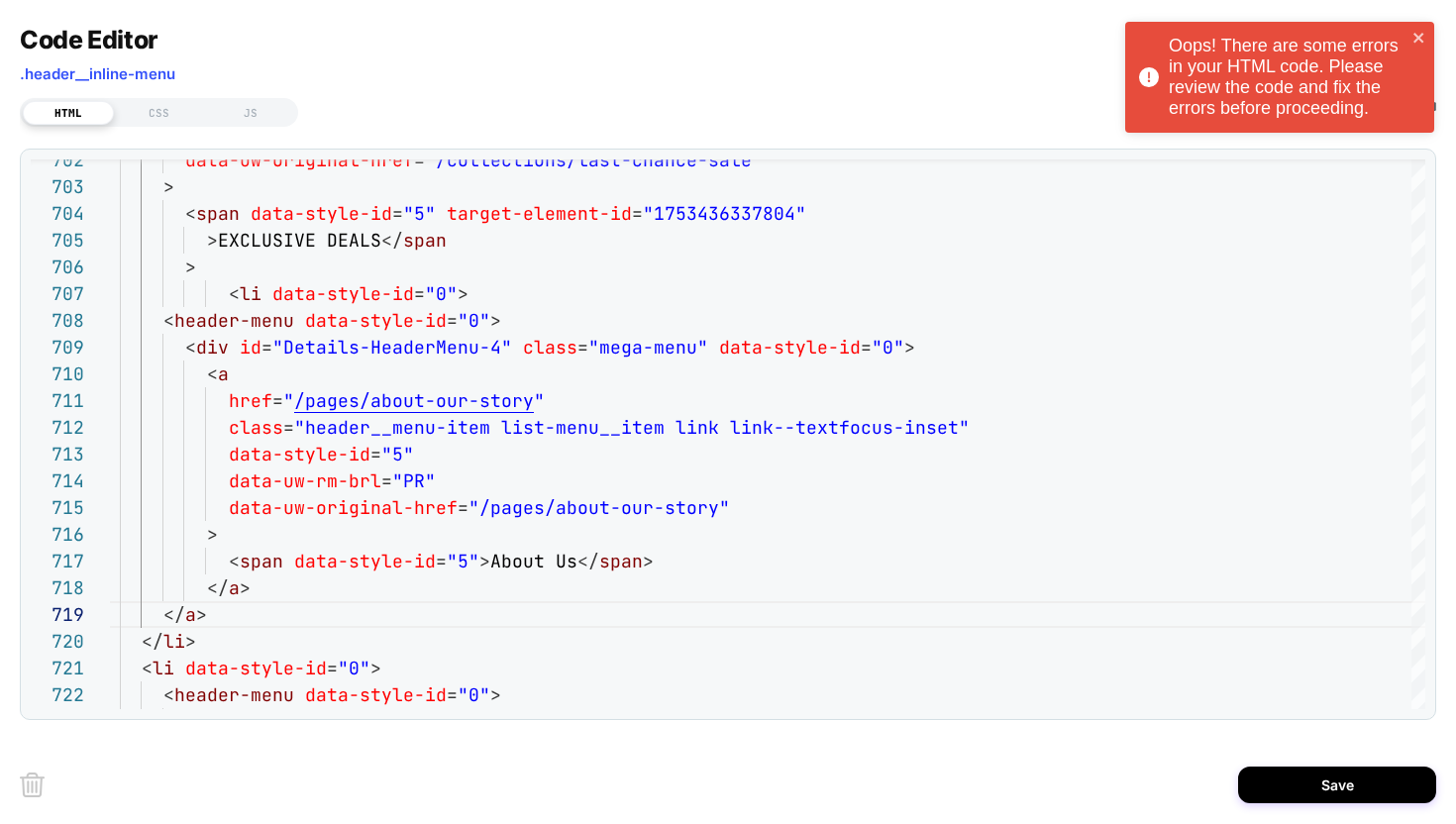click on ".header__inline-menu" at bounding box center (97, 73) 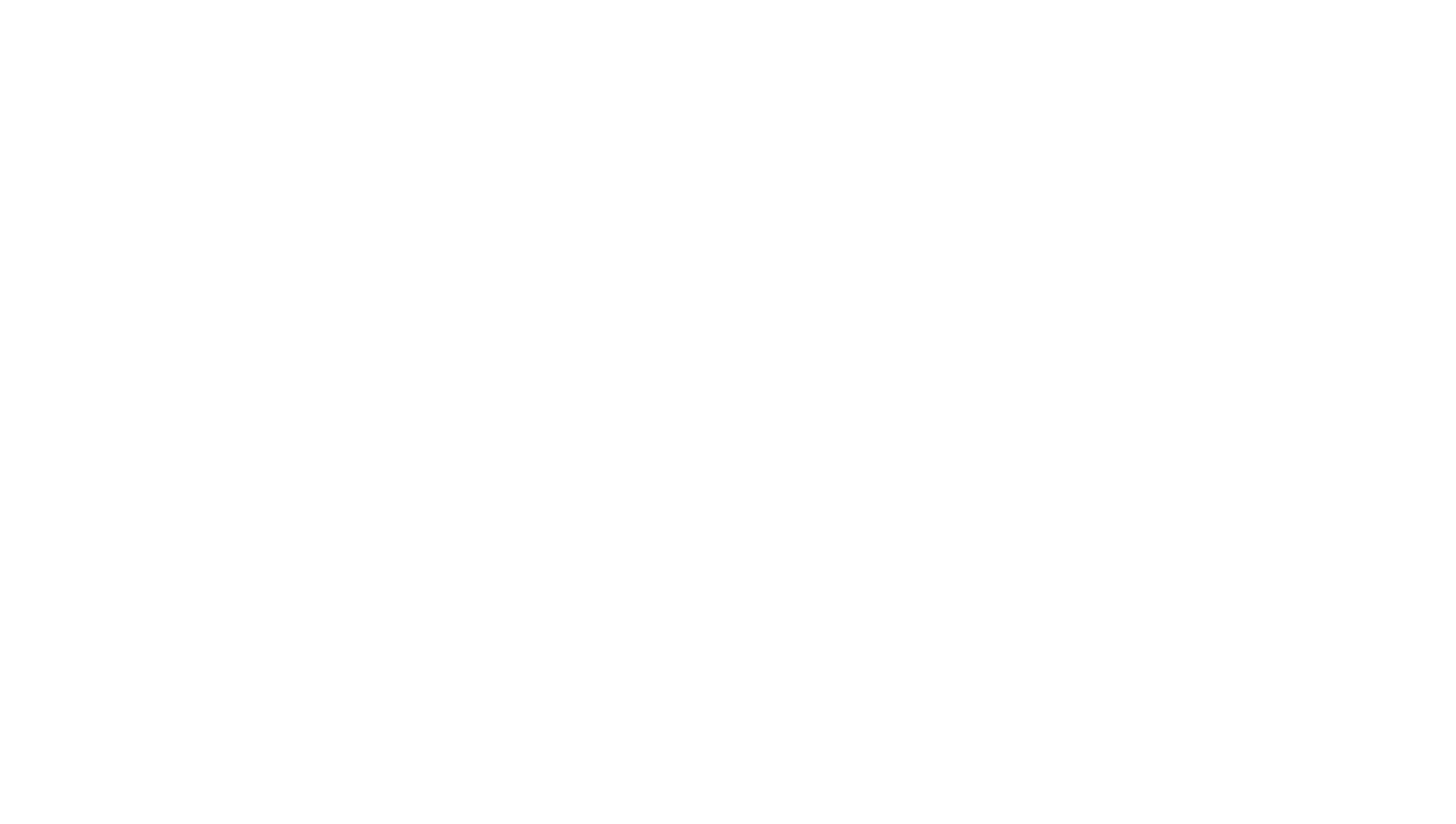 scroll, scrollTop: 0, scrollLeft: 0, axis: both 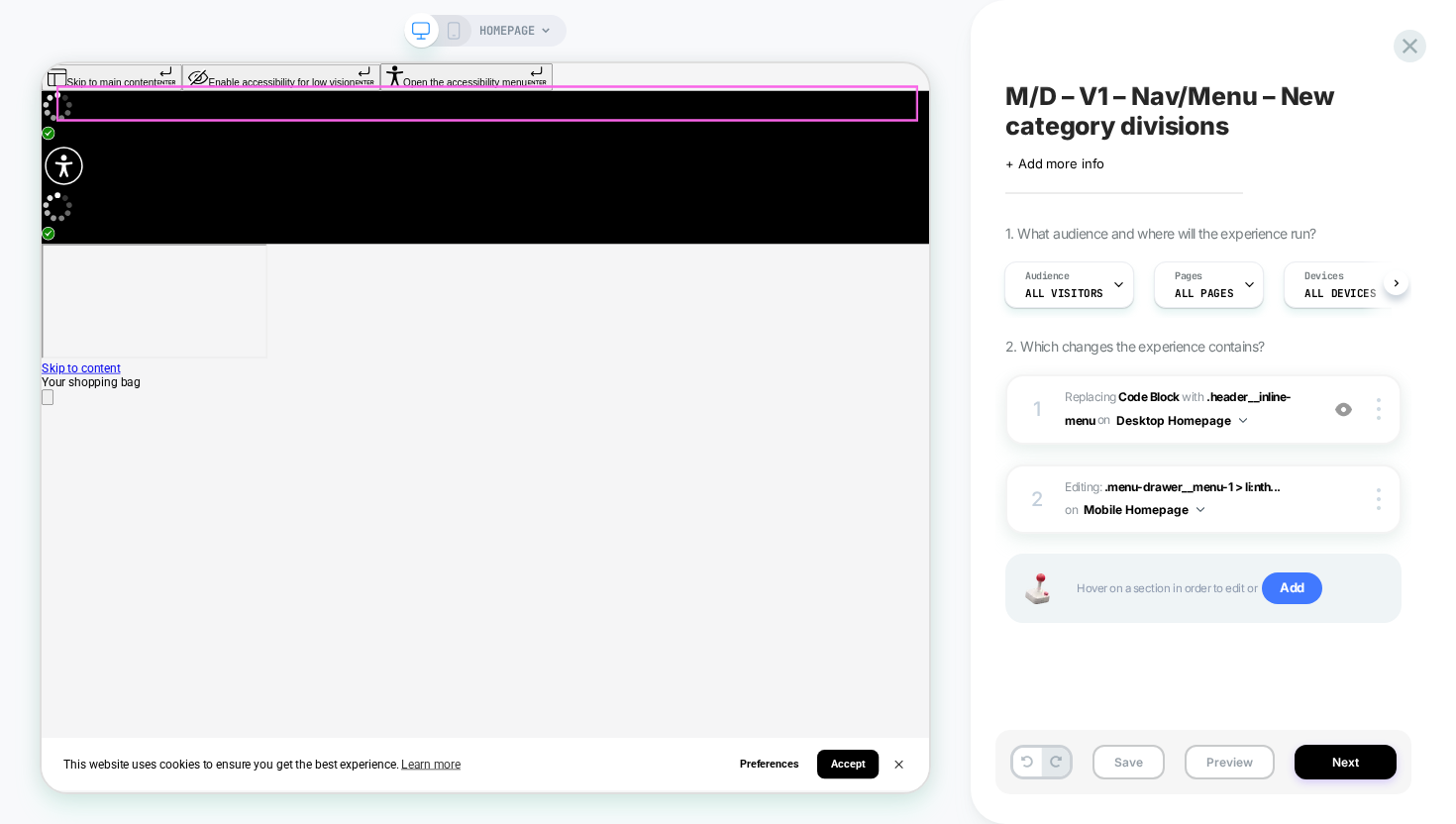 click on "Women
Men
Last Chance Sale
About Us
Featured
All Women's
Women's Last Chance
New Arrivals" at bounding box center [633, 8002] 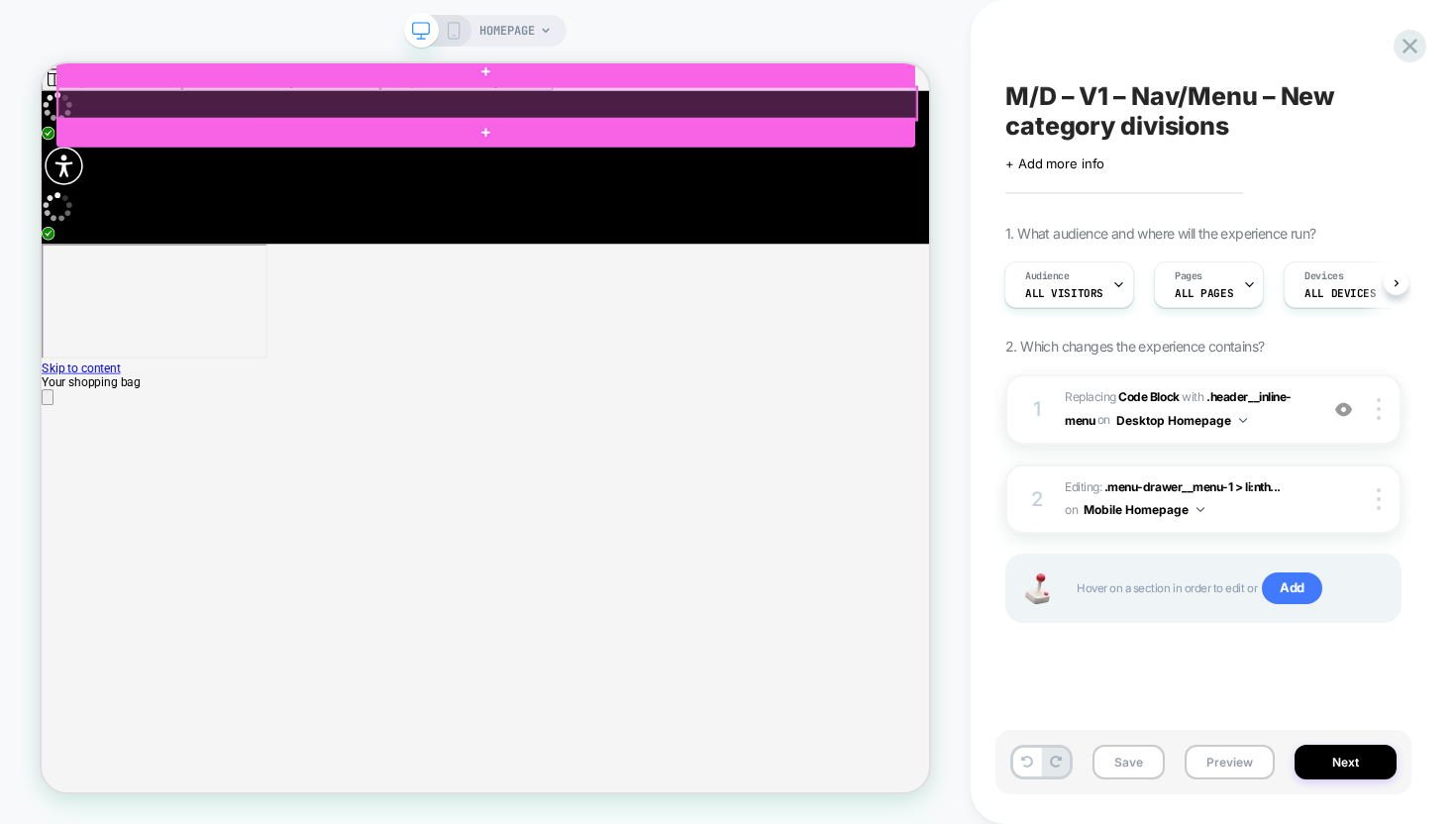 click at bounding box center [636, 117] 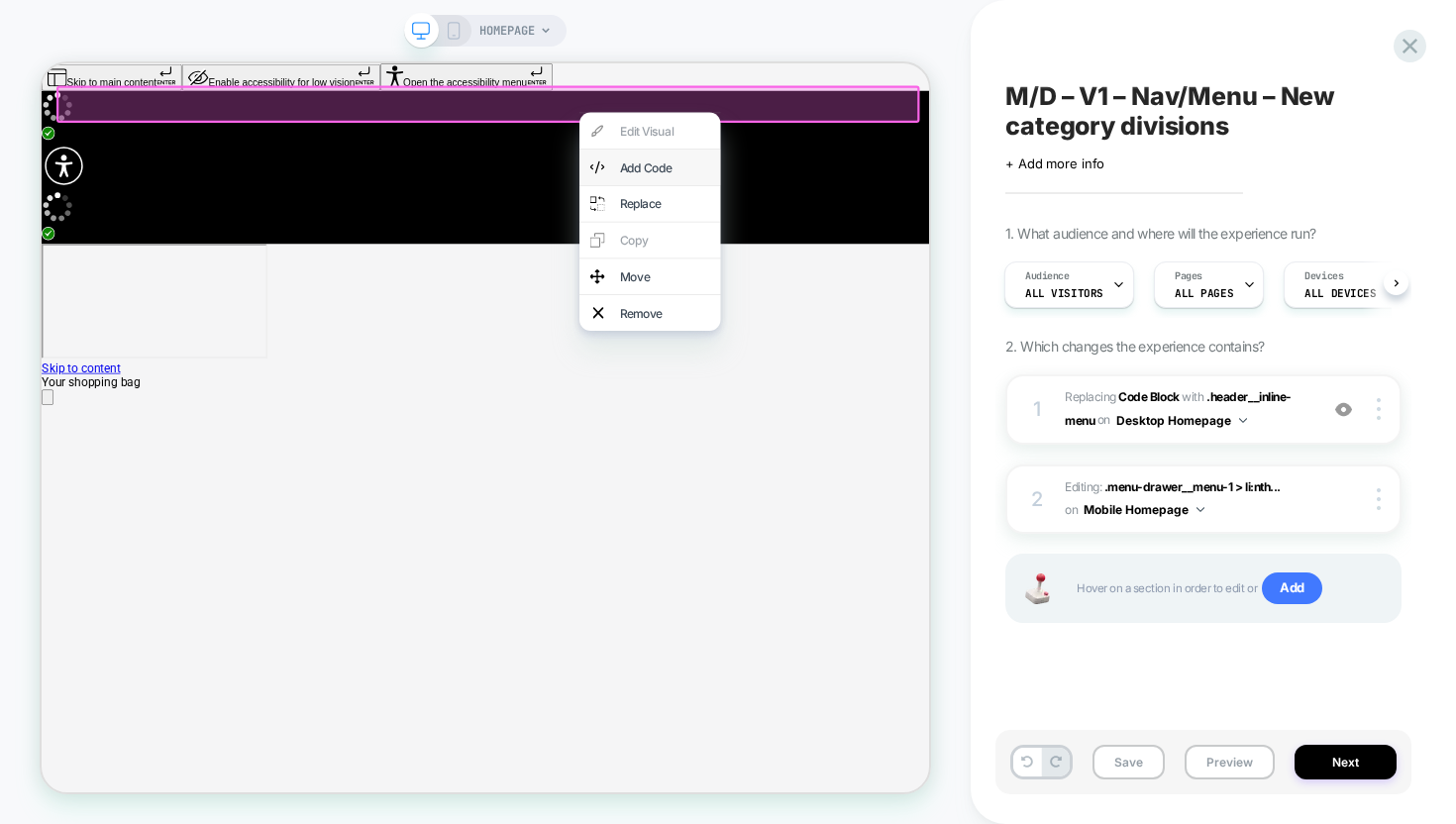 click on "Add Code" at bounding box center (873, 202) 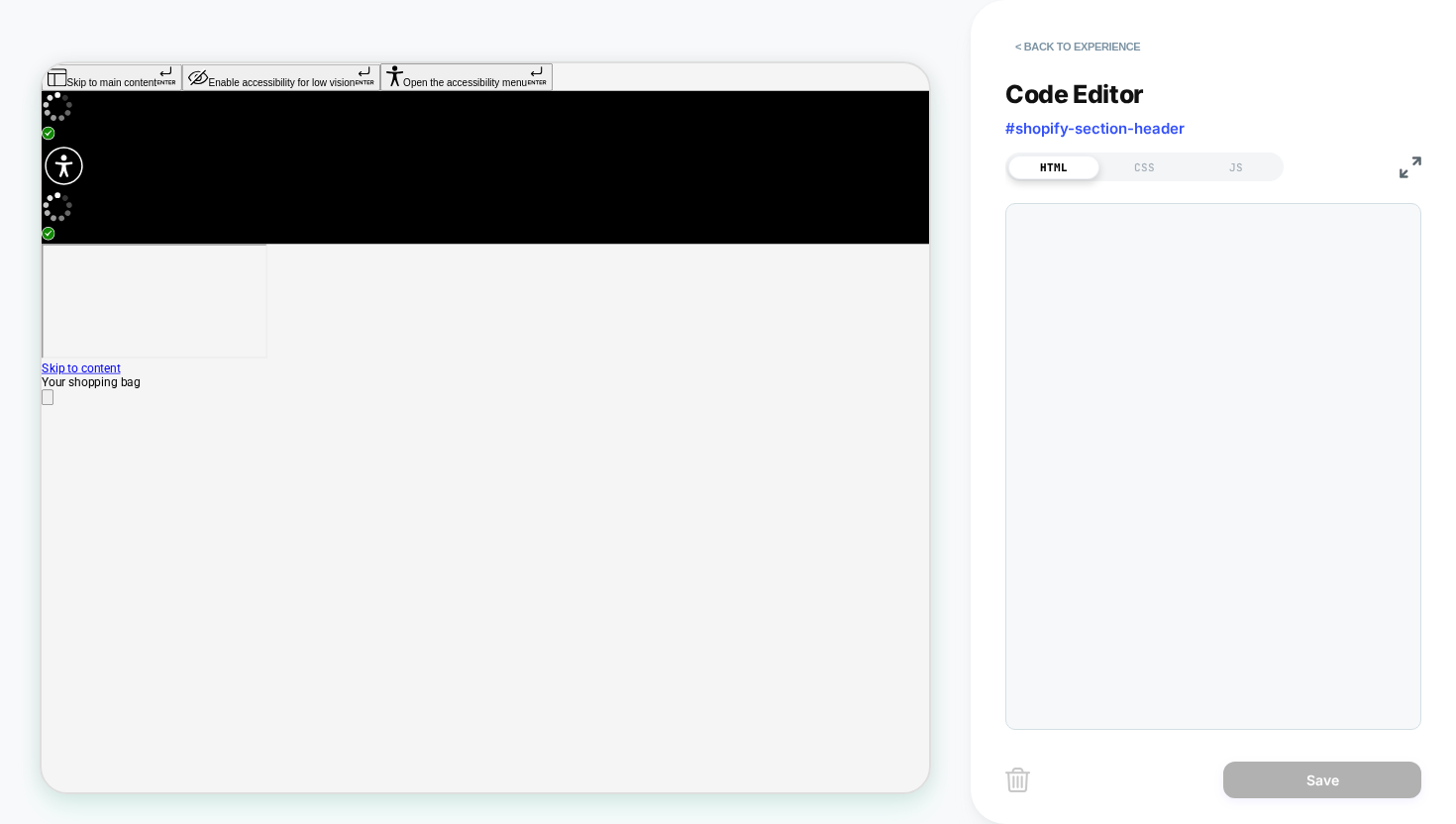 scroll, scrollTop: 0, scrollLeft: 0, axis: both 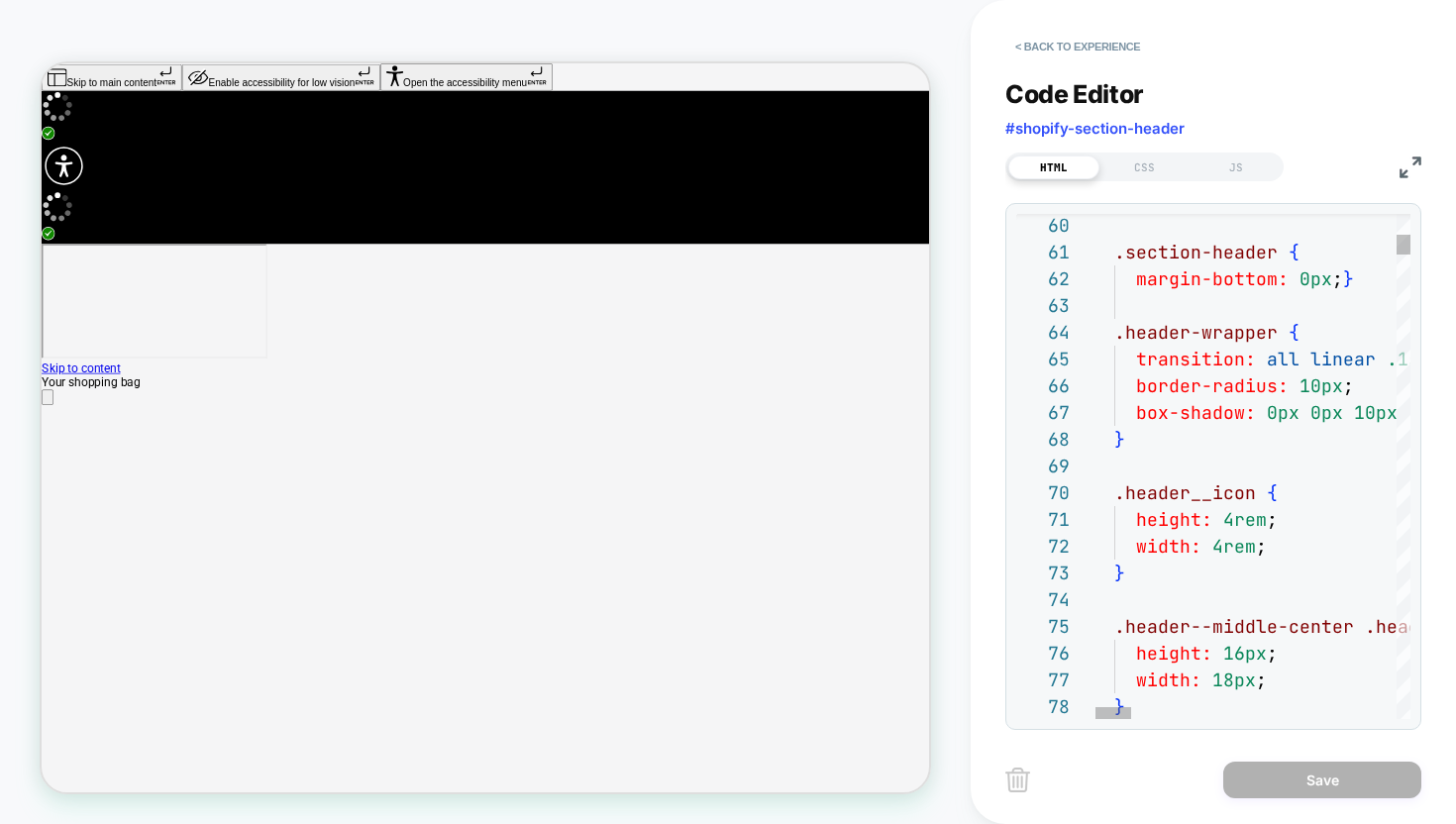 type on "**********" 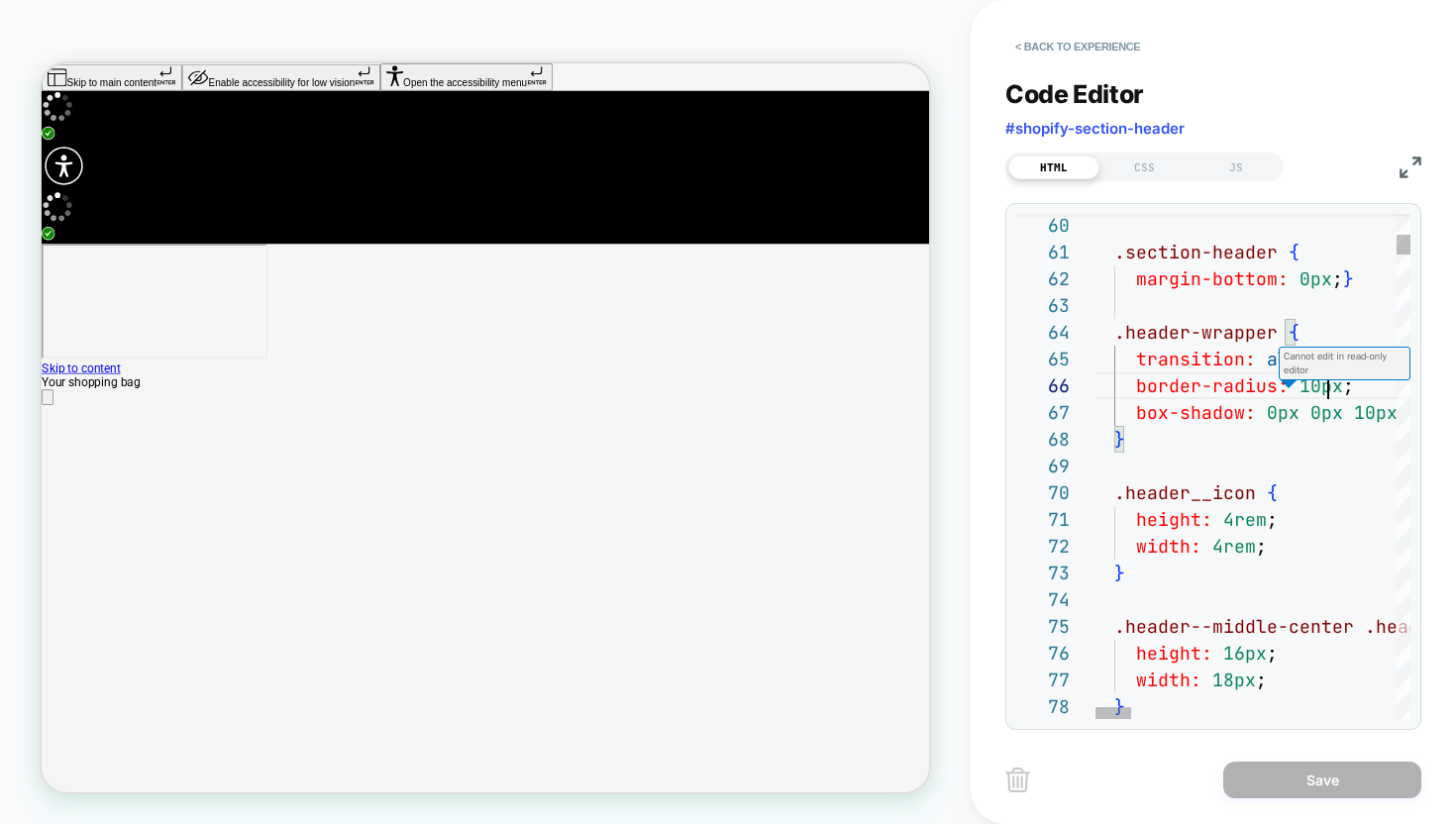 click on ".section-header   {      margin-bottom:   0px ; }    .header-wrapper   {      transition:   all   linear   .1s ;      border-radius:   10px ;      box-shadow:   0px   0px   10px   rgba ( 0 ,  0 ,  0 ,  0.13 ) ;    }      .header__icon   {      height:   4rem ;      width:   4rem ;    }    .header--middle-center   .header__icon   {      height:   16px ;      width:   18px ;    }" at bounding box center [2421, 17163] 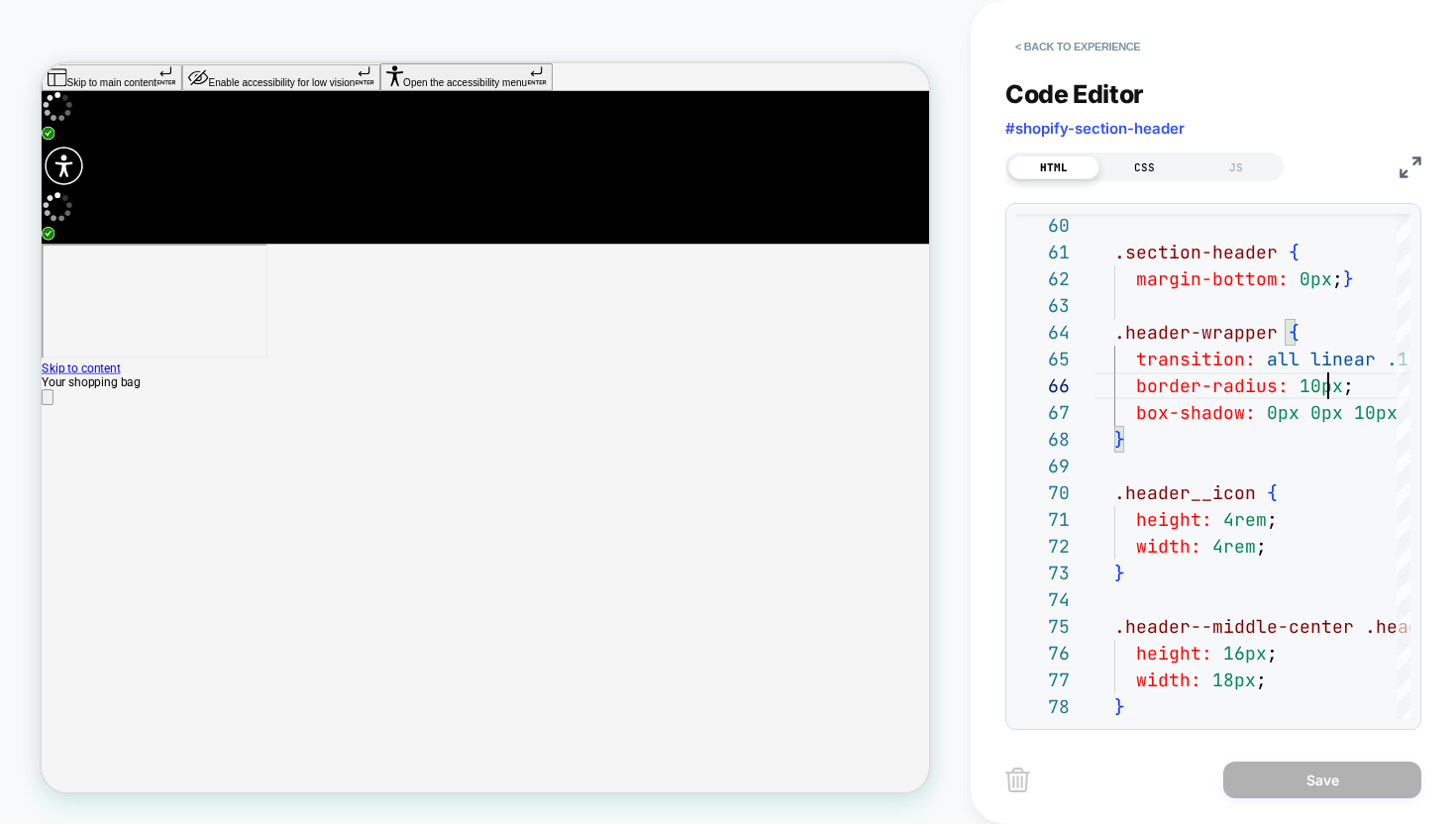 click on "CSS" at bounding box center [1145, 167] 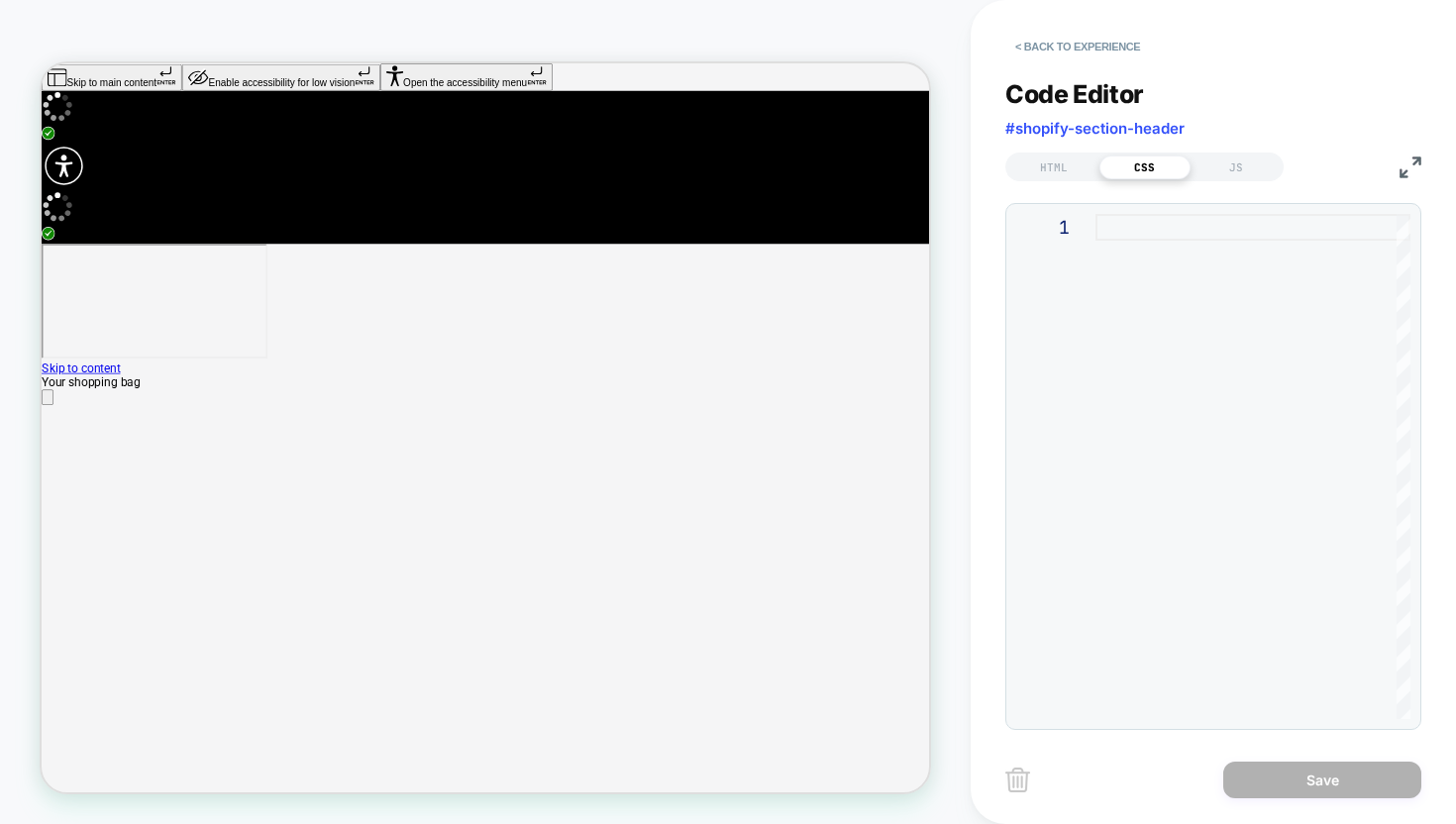 click on "1" at bounding box center (1213, 466) 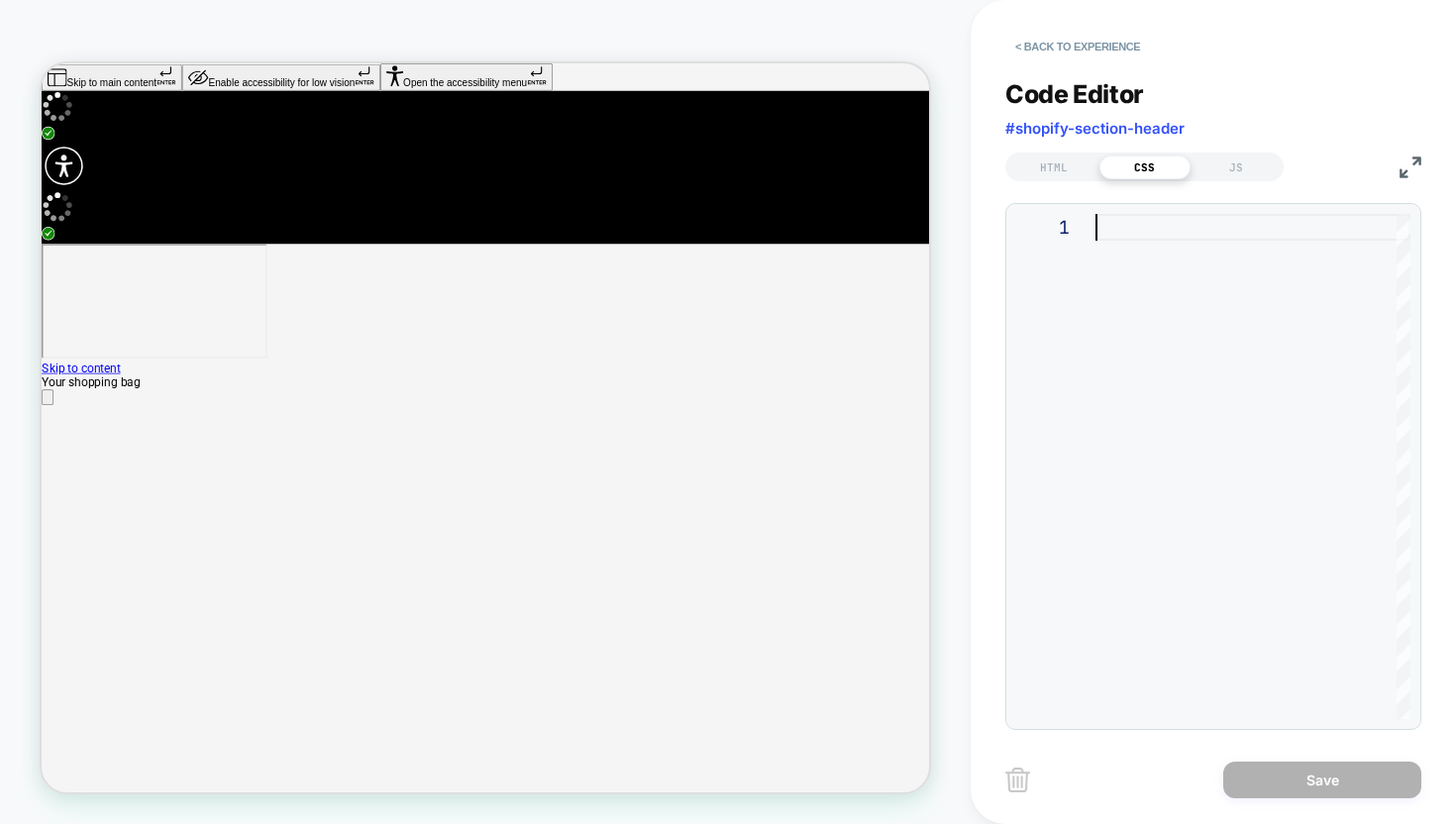 click at bounding box center (1253, 466) 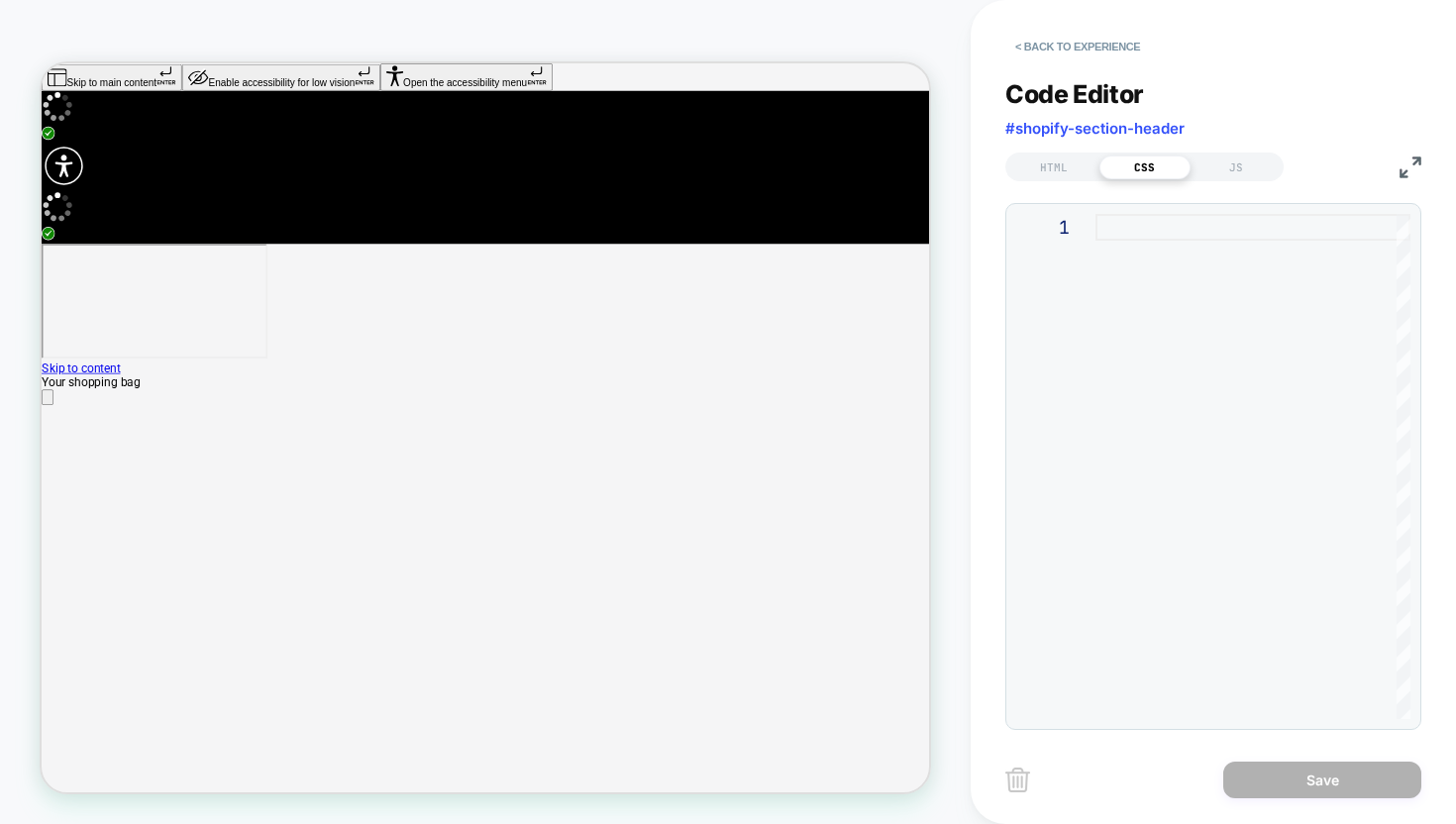 type on "**********" 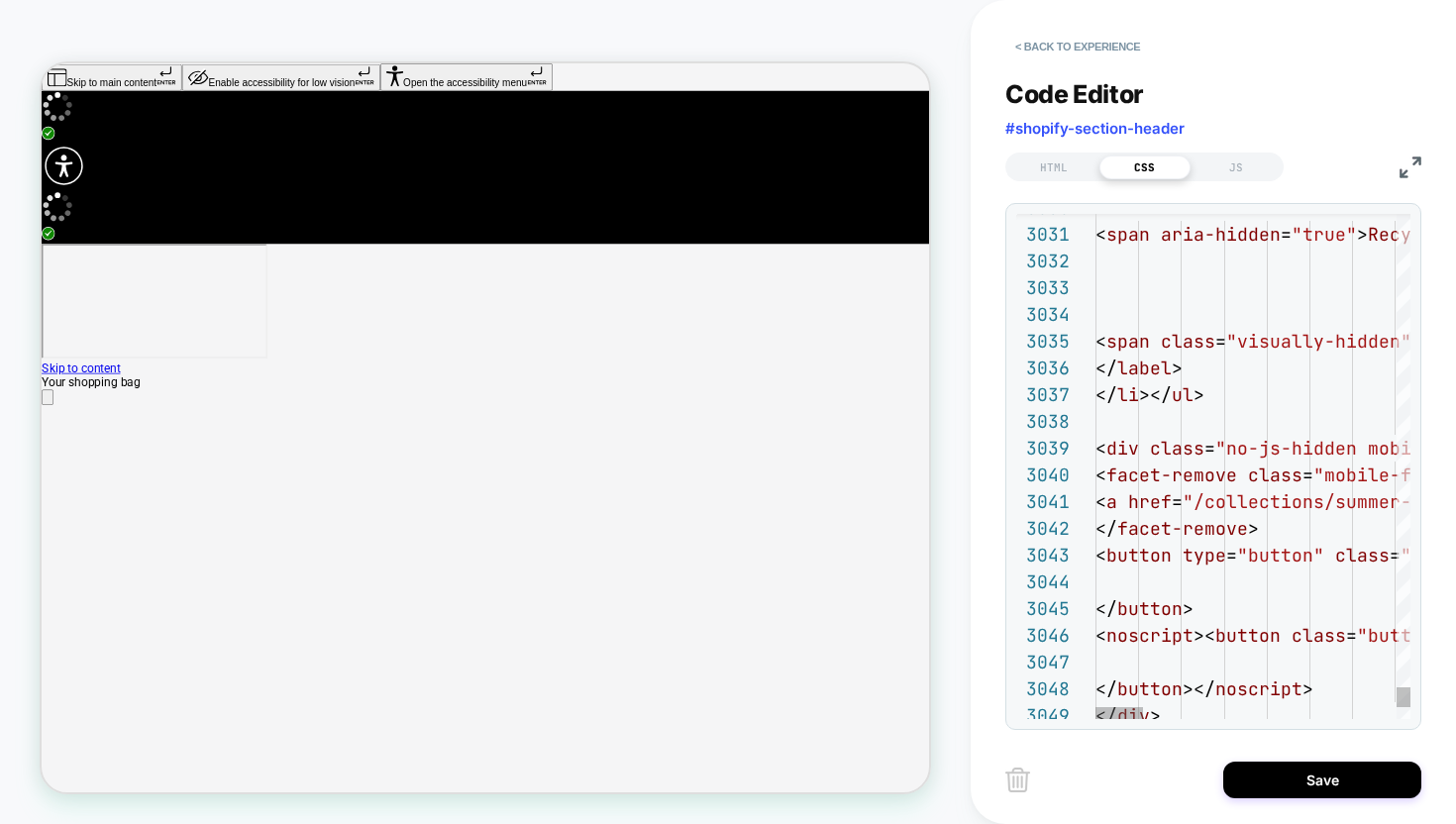 type 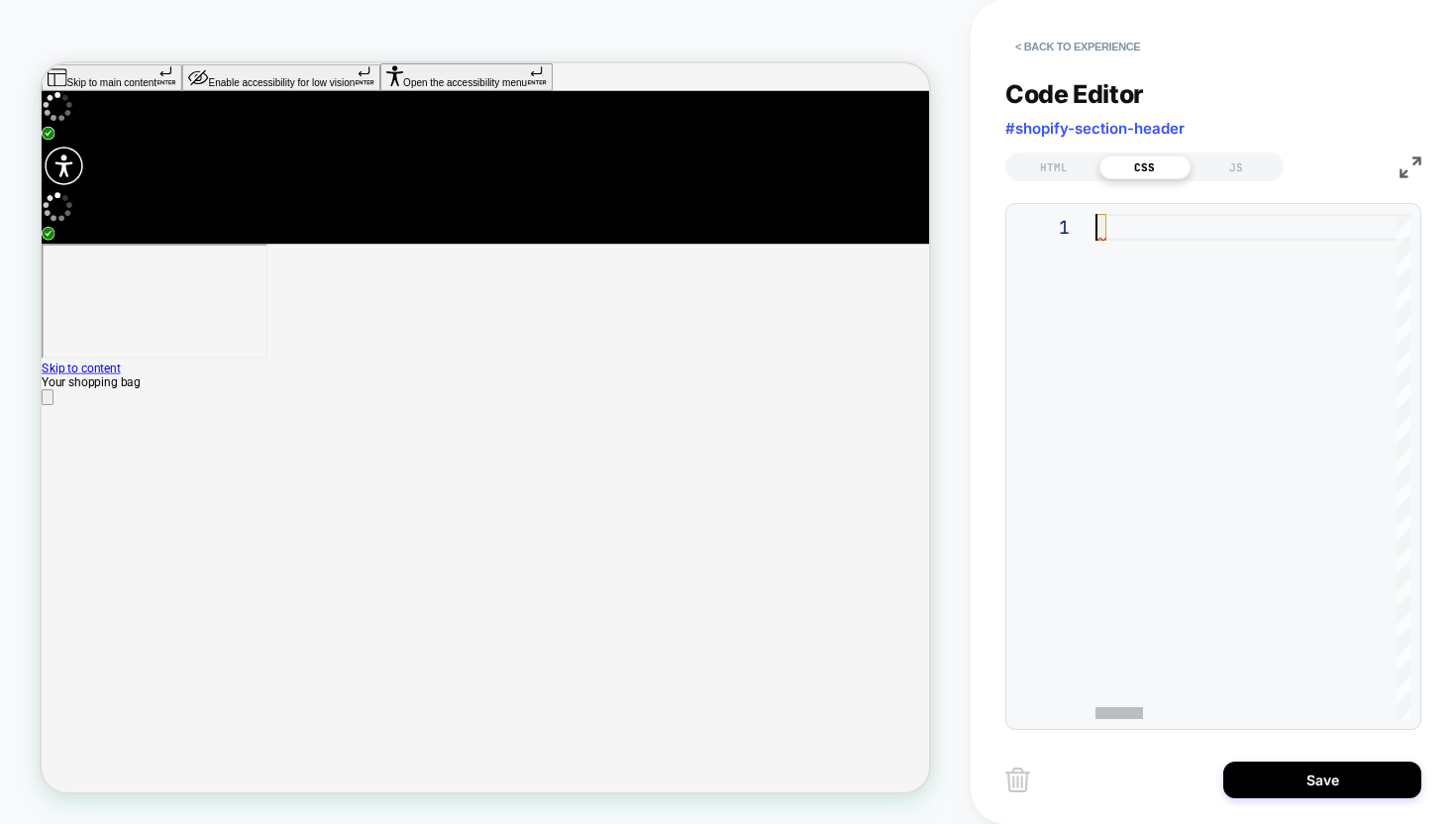 scroll, scrollTop: 0, scrollLeft: 0, axis: both 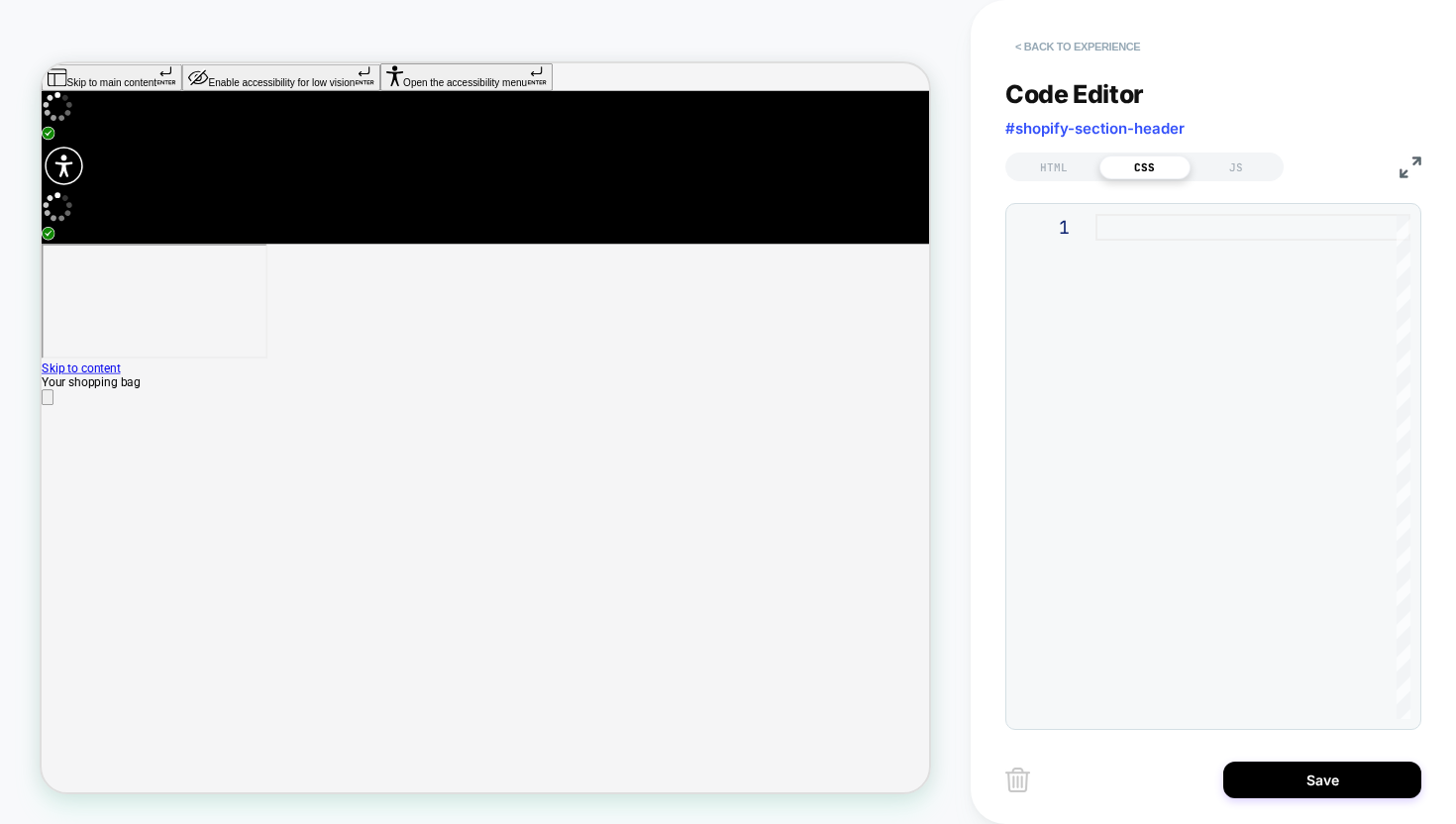 click on "< Back to experience" at bounding box center [1078, 47] 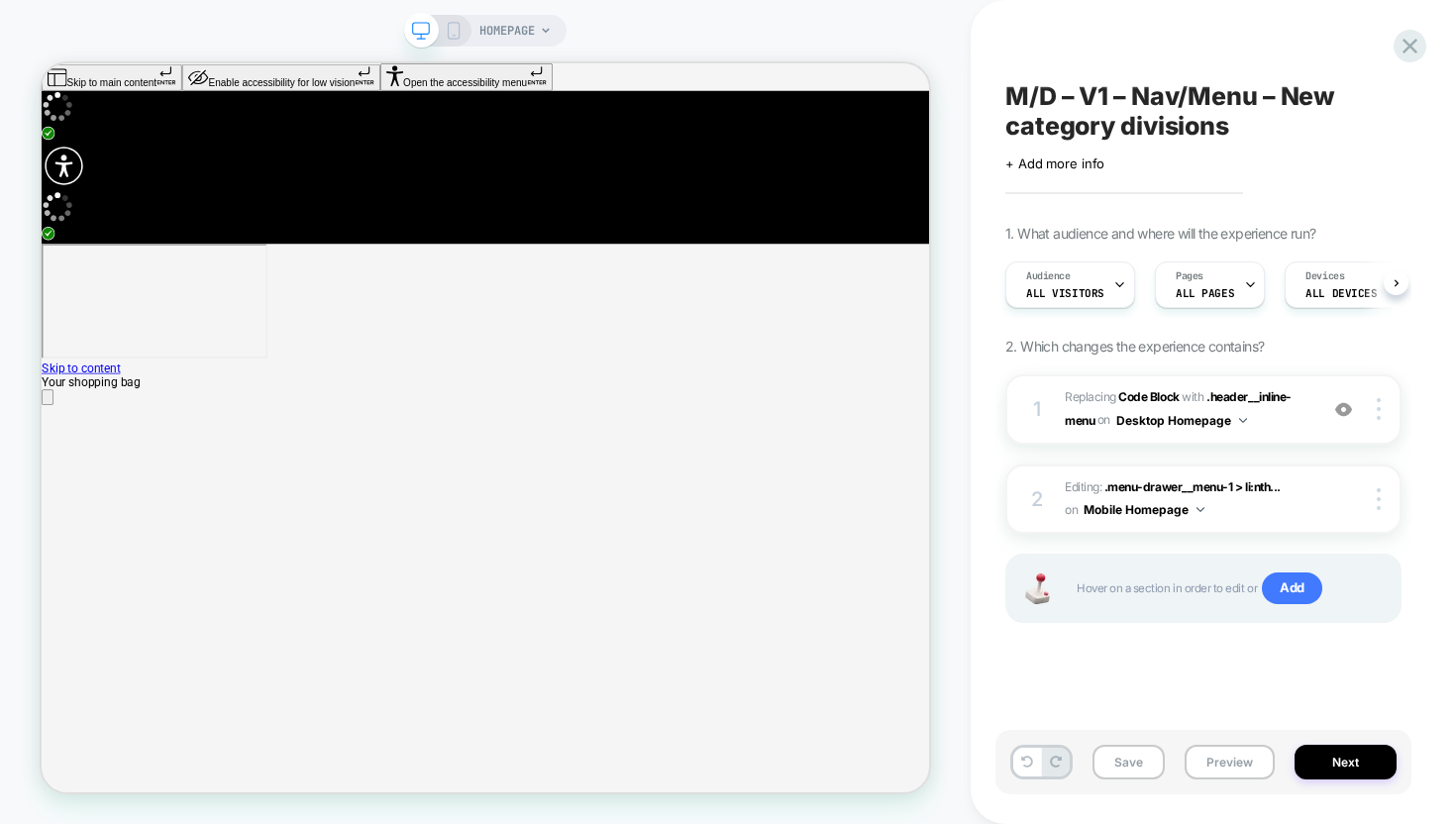 scroll, scrollTop: 0, scrollLeft: 1, axis: horizontal 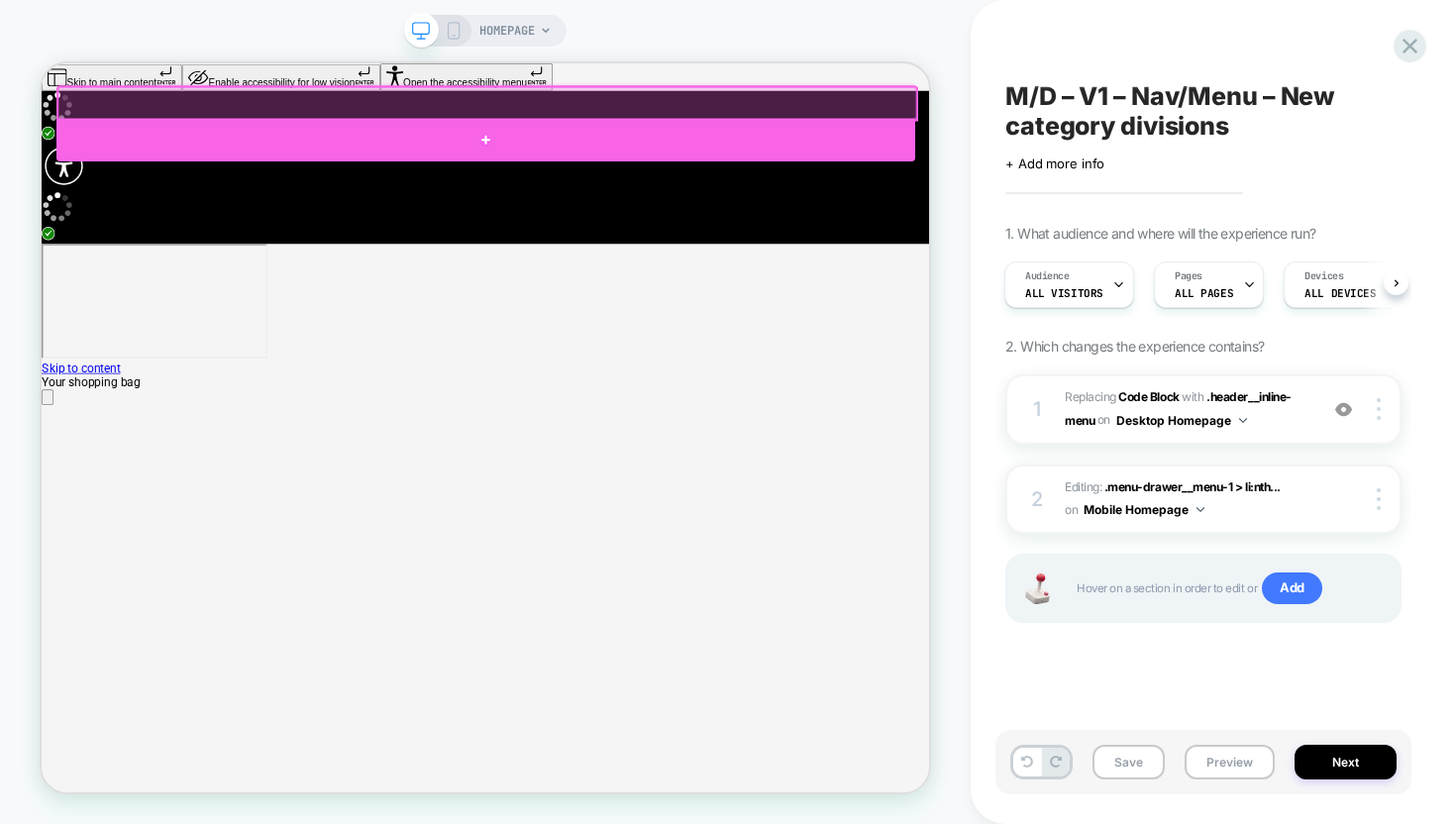 click at bounding box center [634, 165] 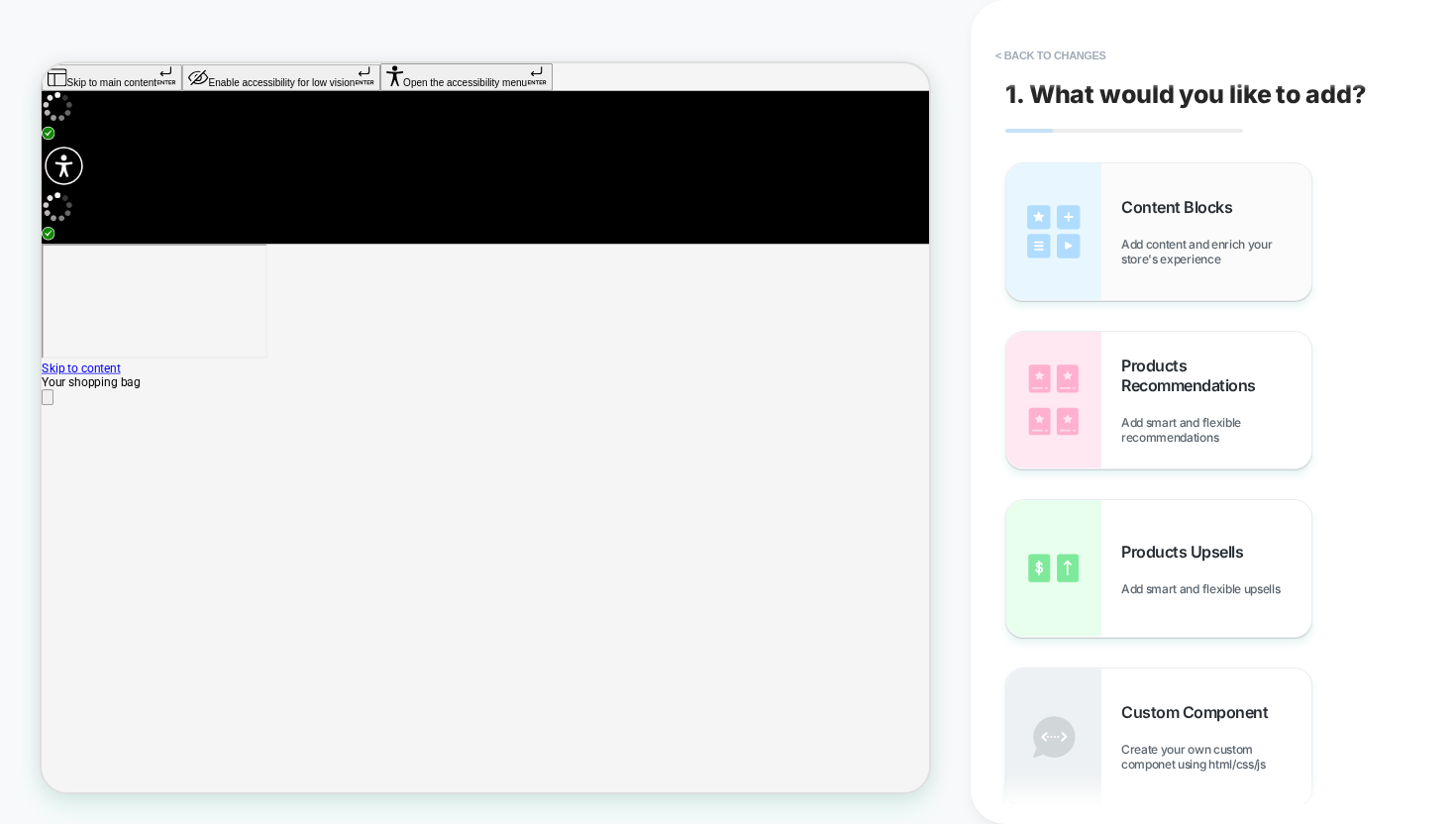 click on "Content Blocks Add content and enrich your store's experience" at bounding box center [1216, 232] 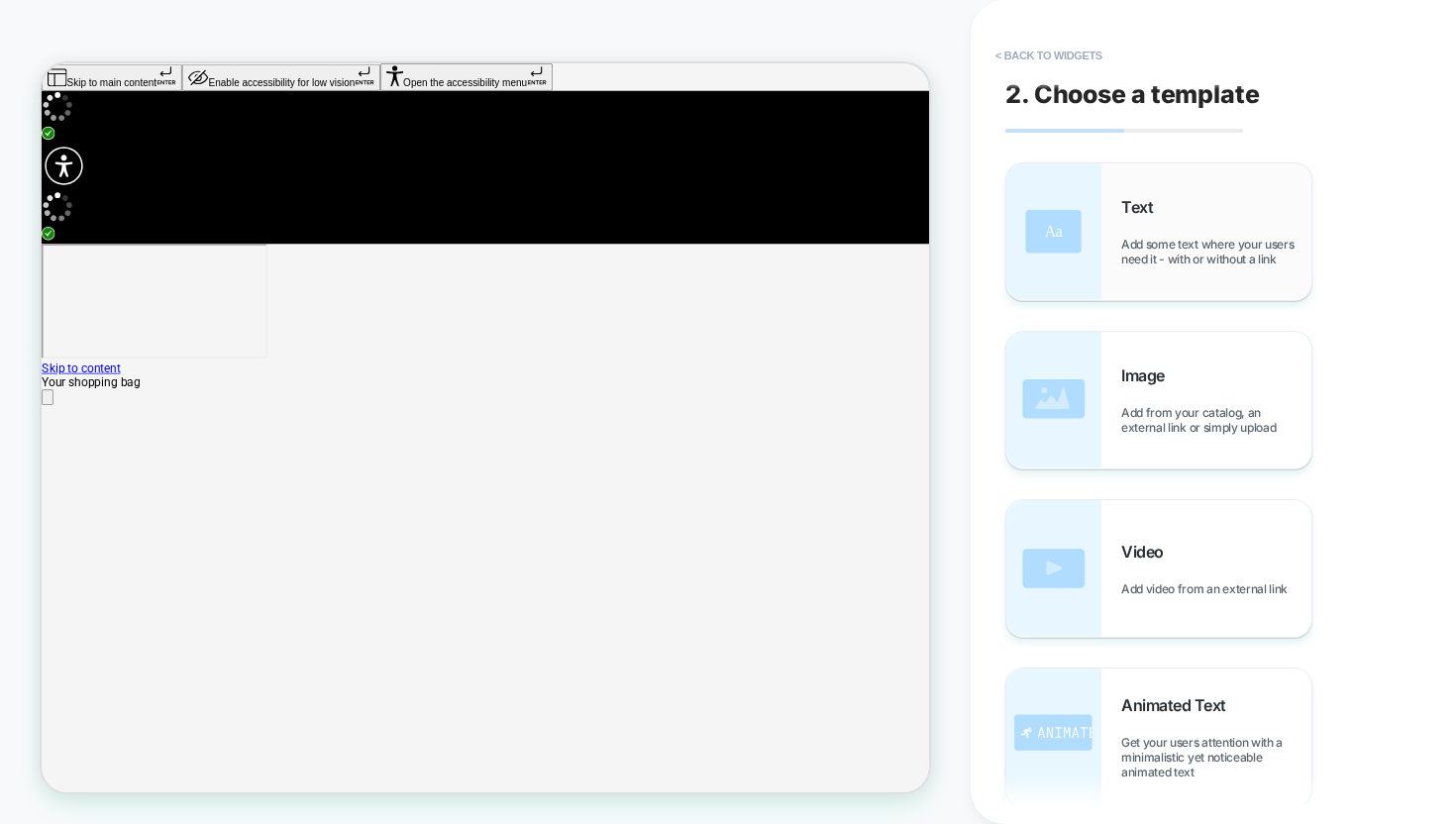 click on "Add some text where your users need it - with or without a link" at bounding box center (1216, 252) 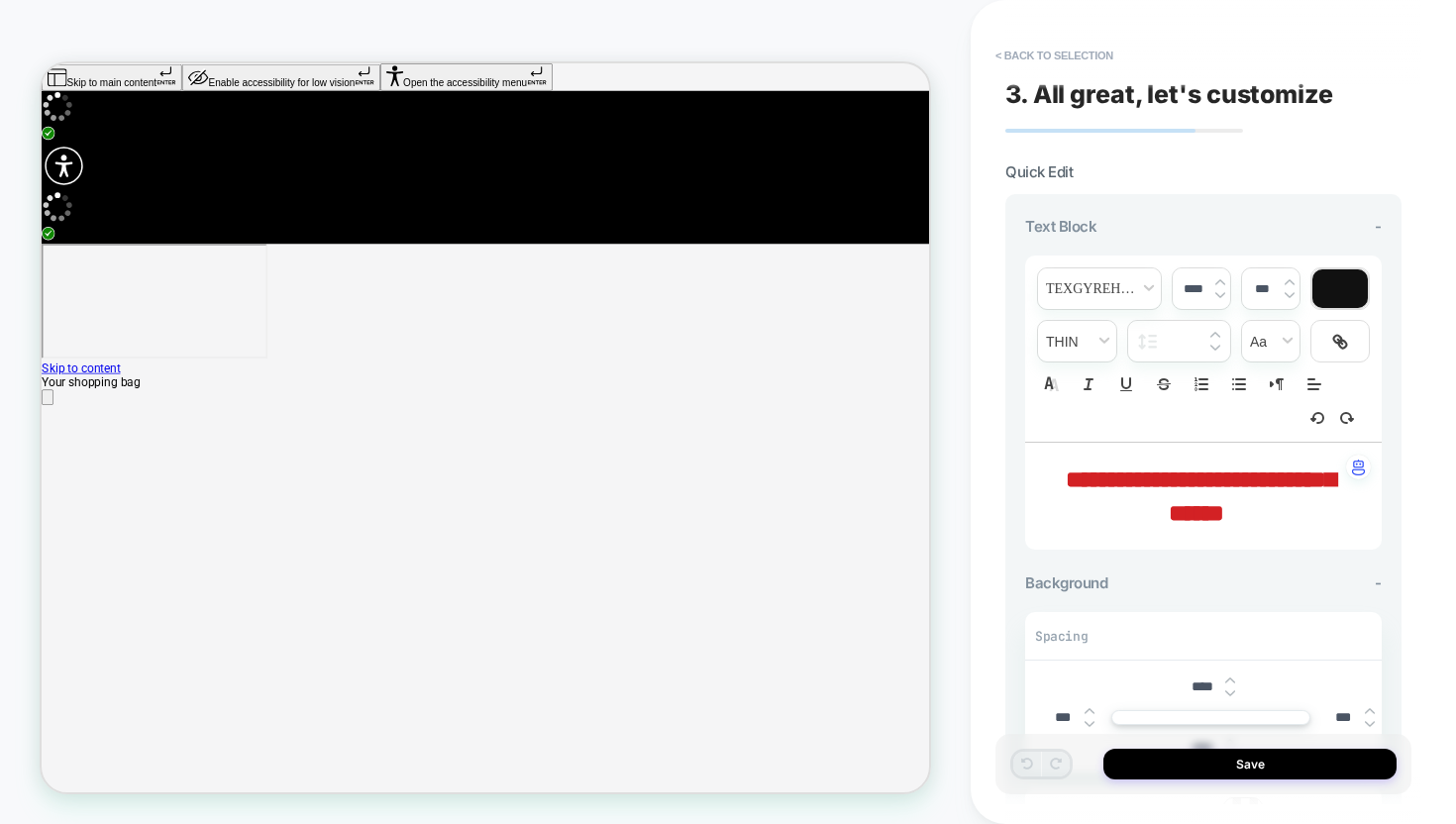 click on "**********" at bounding box center [1200, 496] 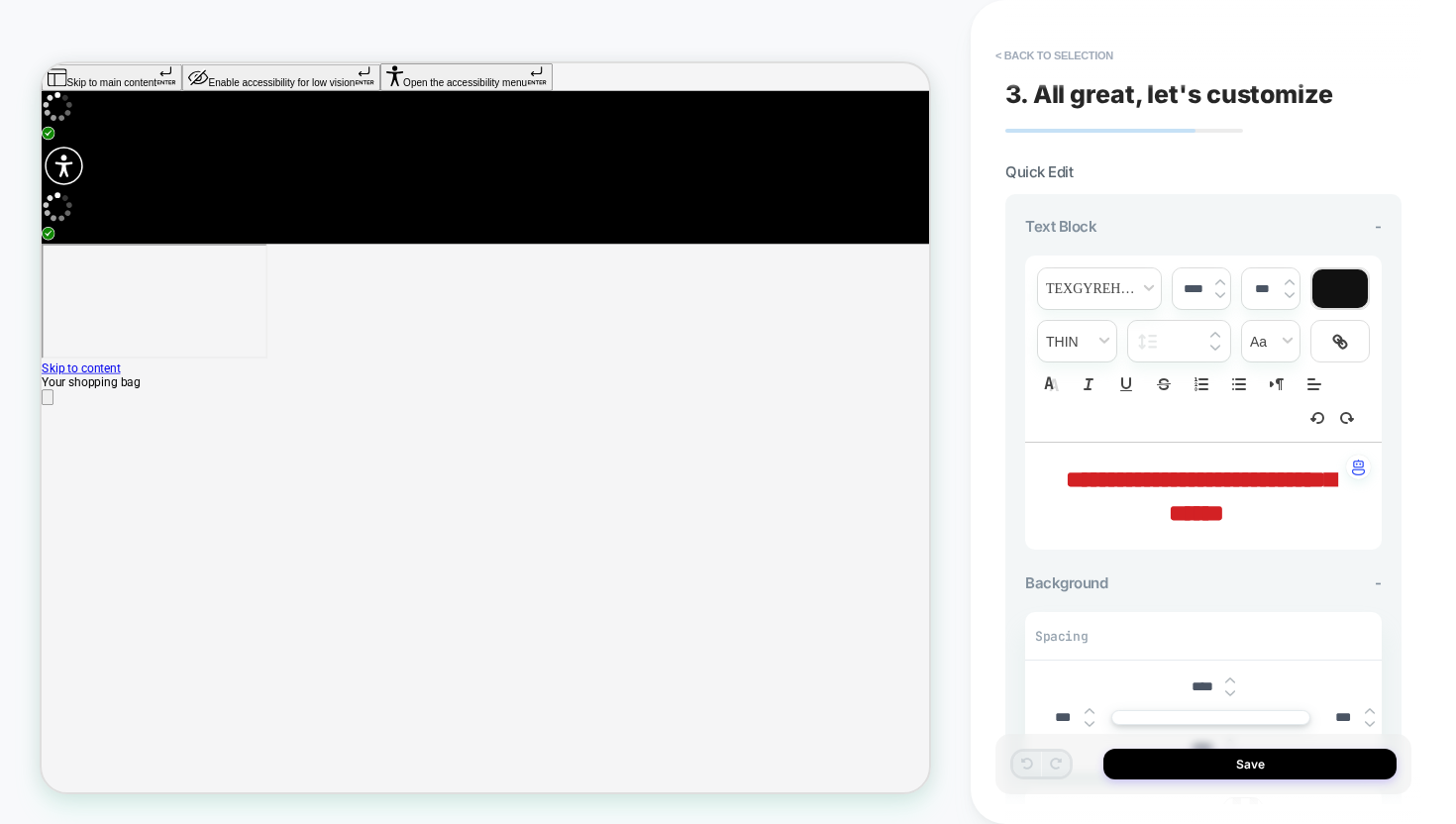 scroll, scrollTop: 228, scrollLeft: 0, axis: vertical 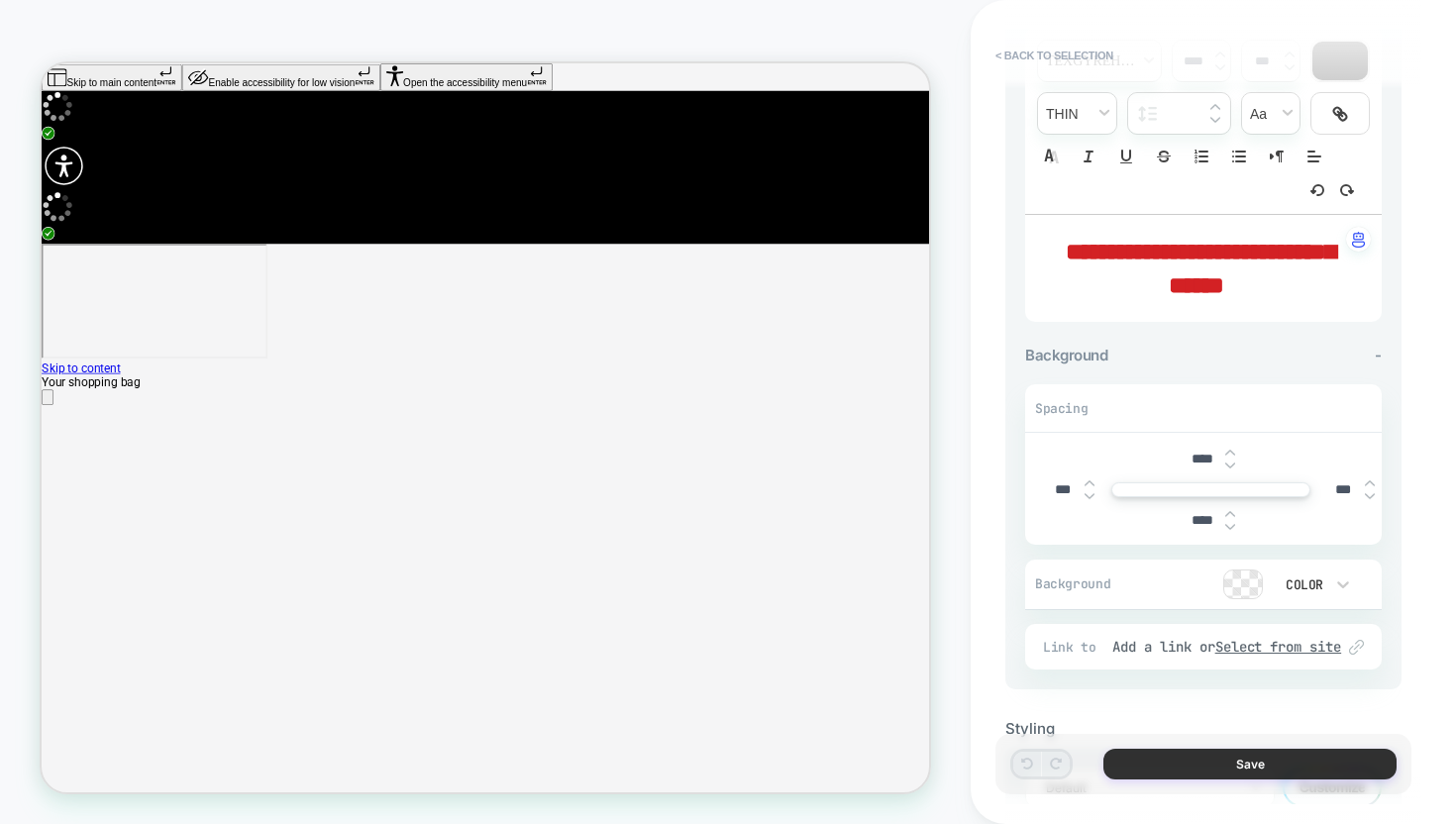 click on "Save" at bounding box center (1250, 764) 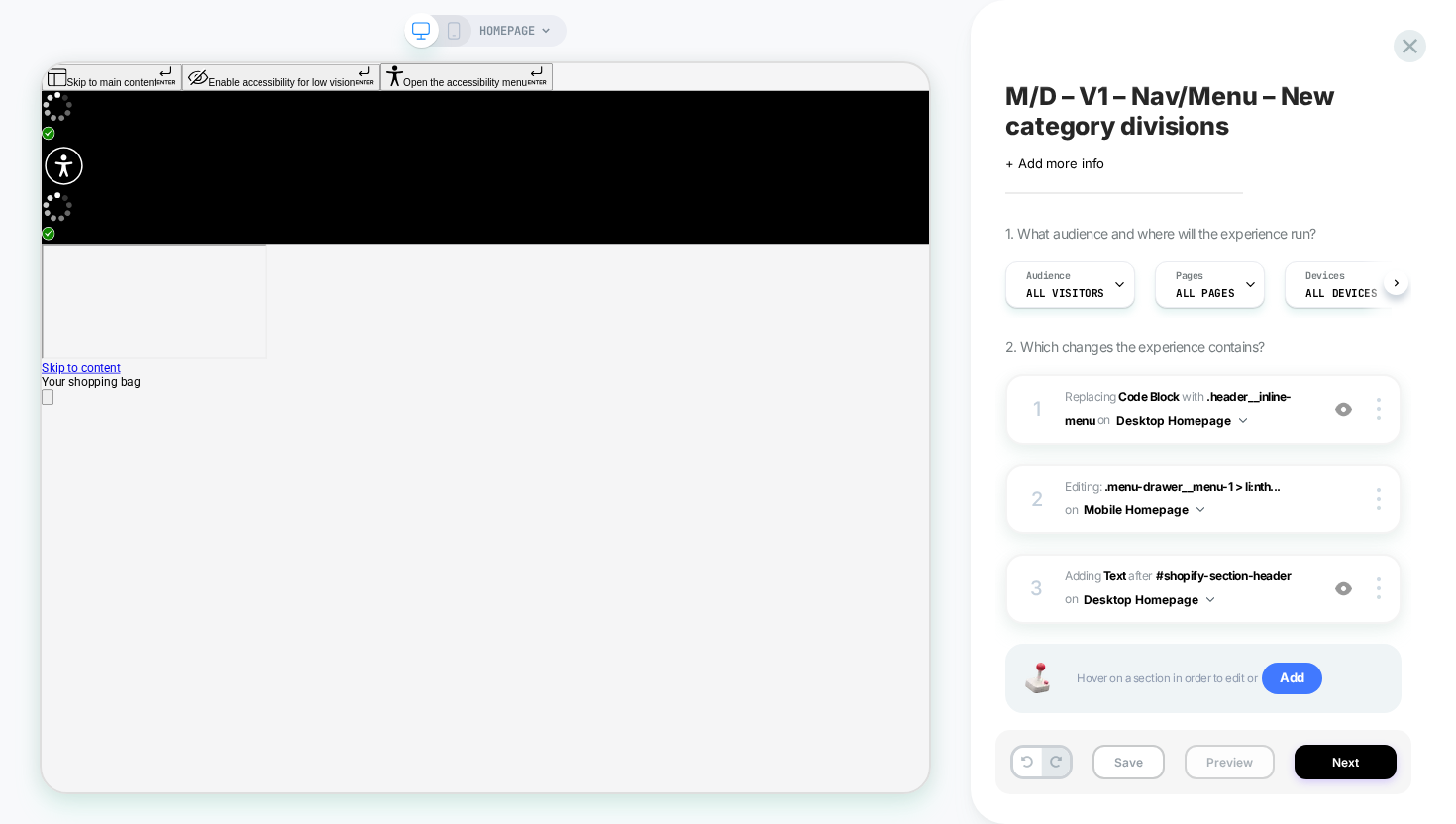 click on "Preview" at bounding box center [1229, 762] 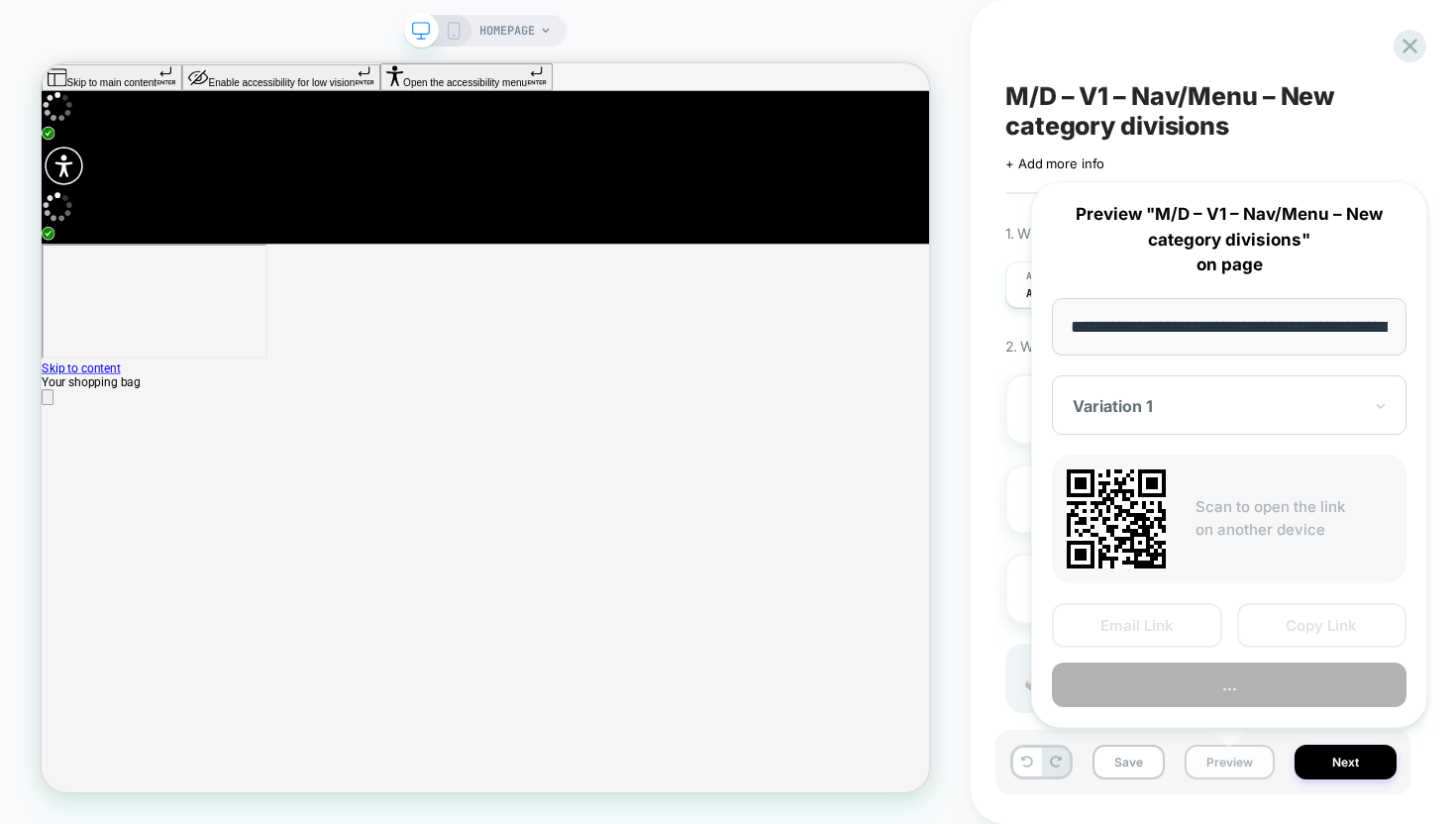 scroll, scrollTop: 0, scrollLeft: 76, axis: horizontal 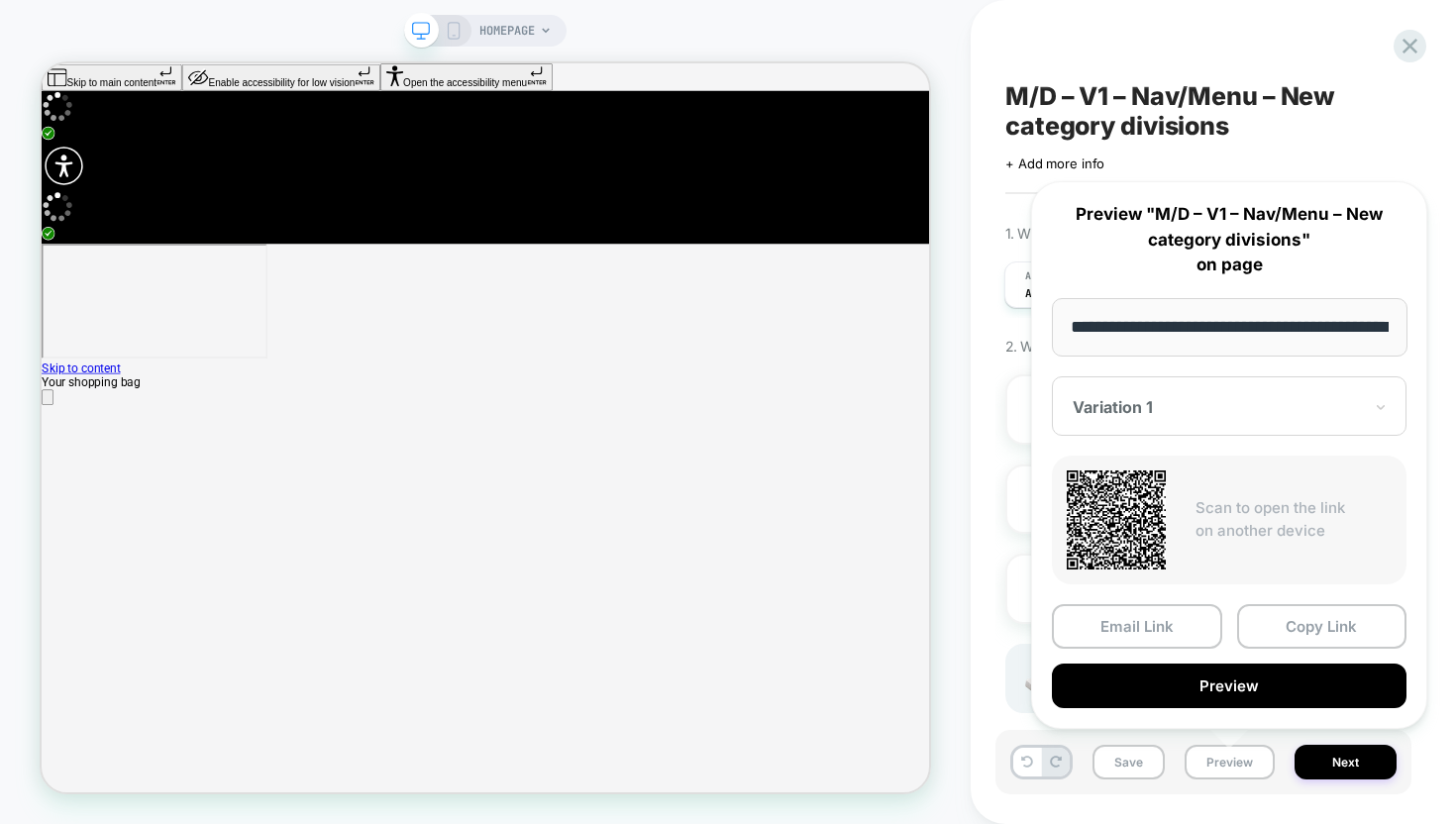 click on "M/D – V1 – Nav/Menu – New category divisions" at bounding box center (1203, 111) 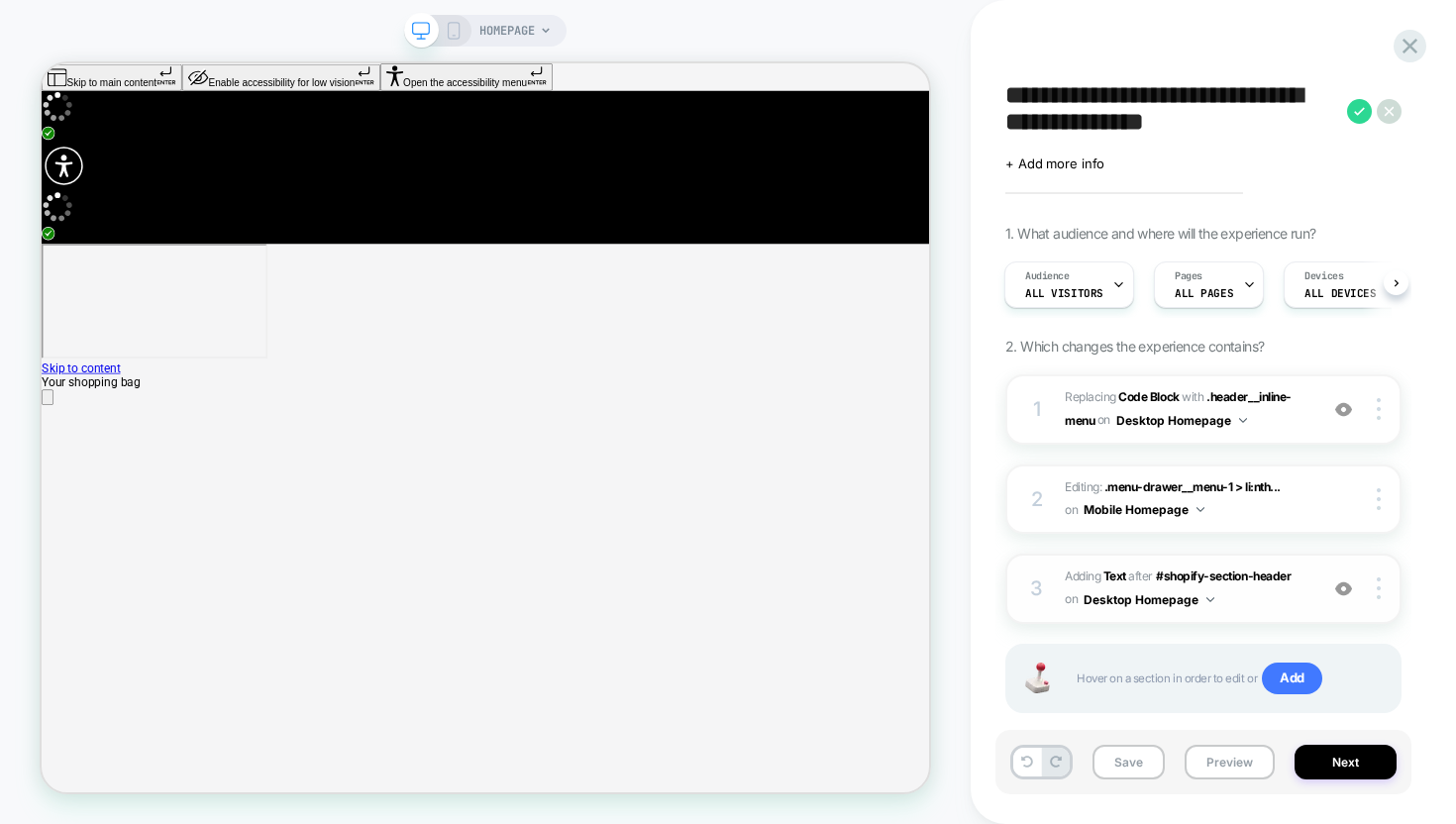 click at bounding box center [1343, 588] 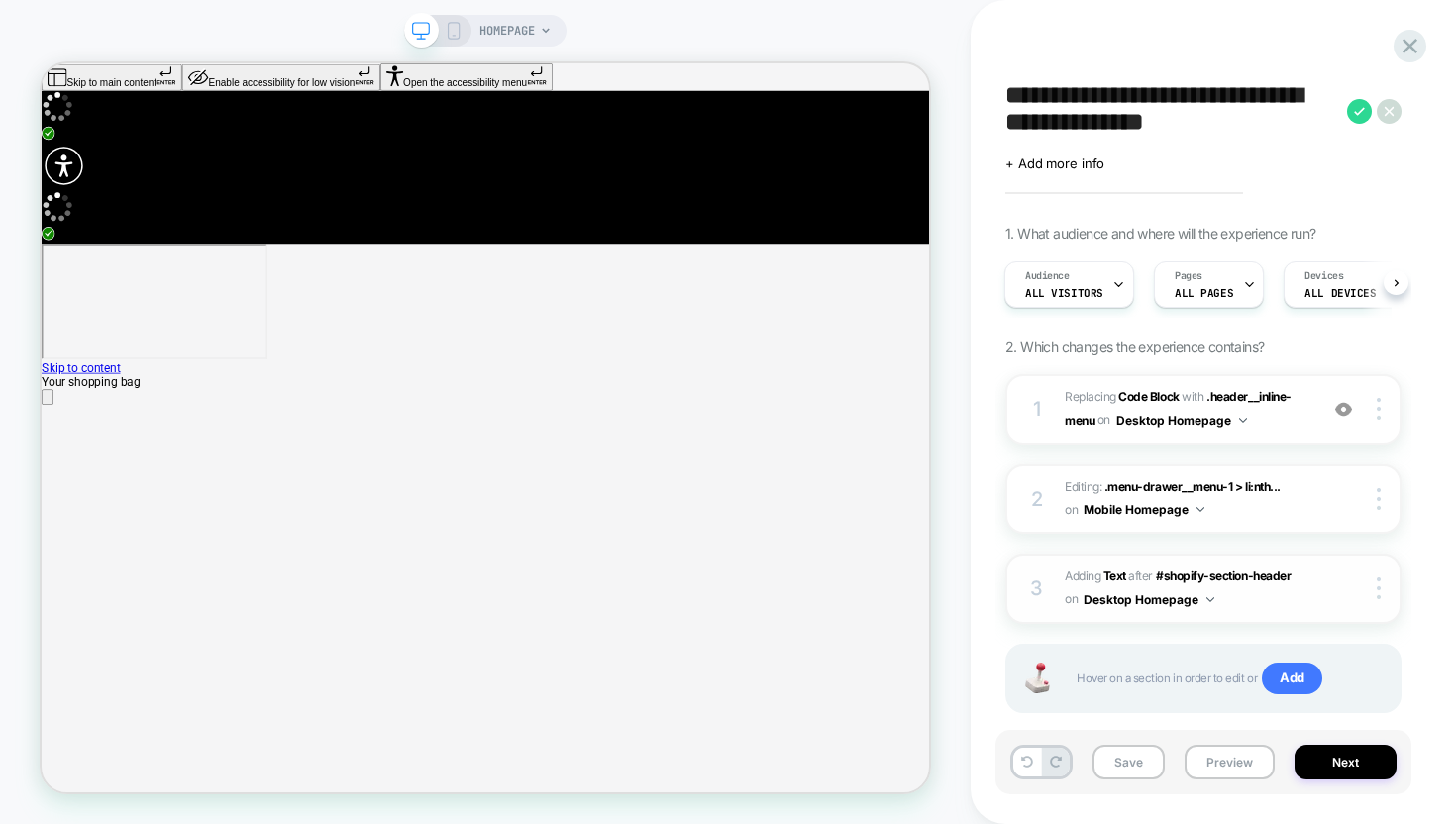 click at bounding box center (1343, 588) 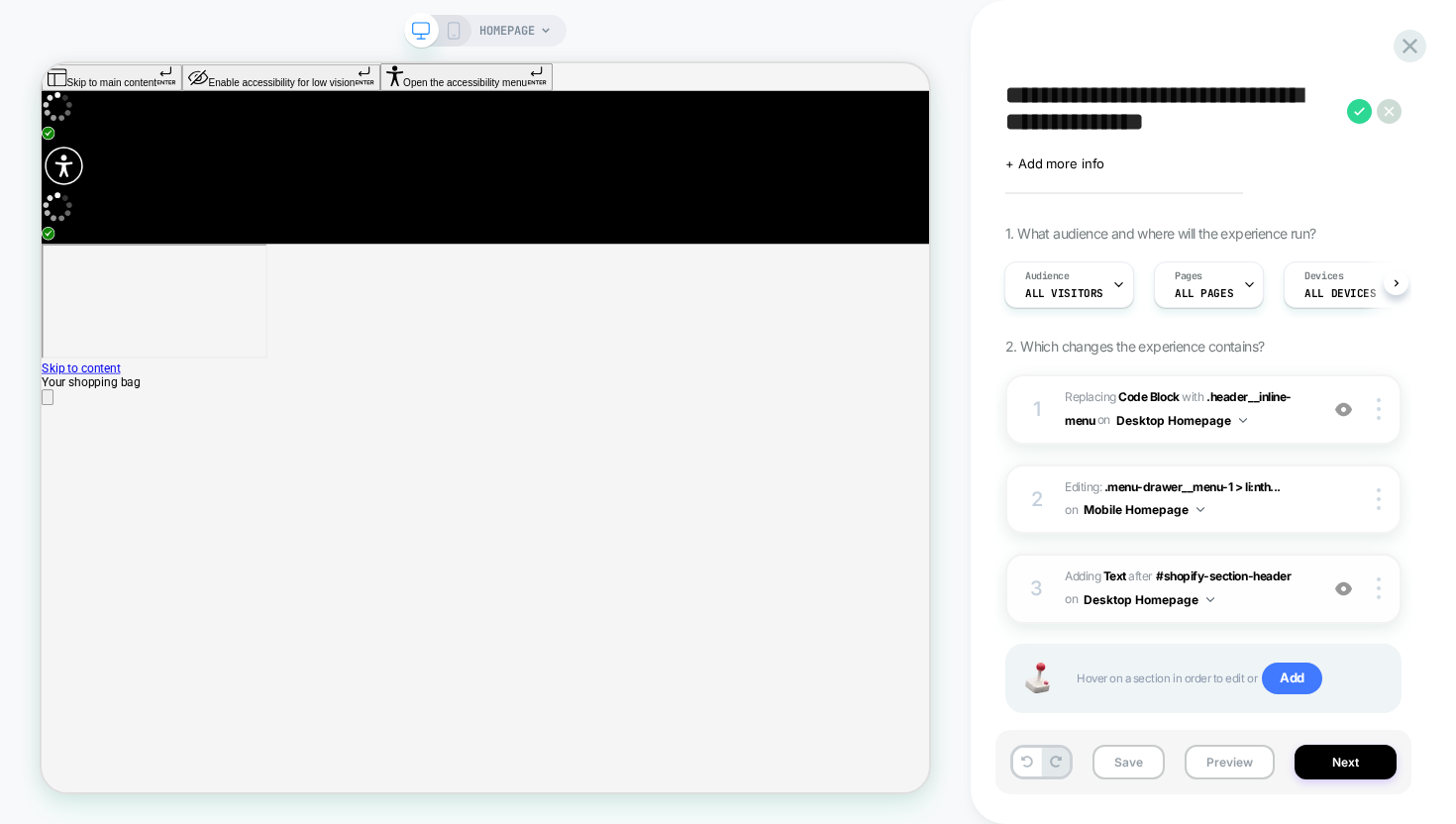 click at bounding box center [1343, 588] 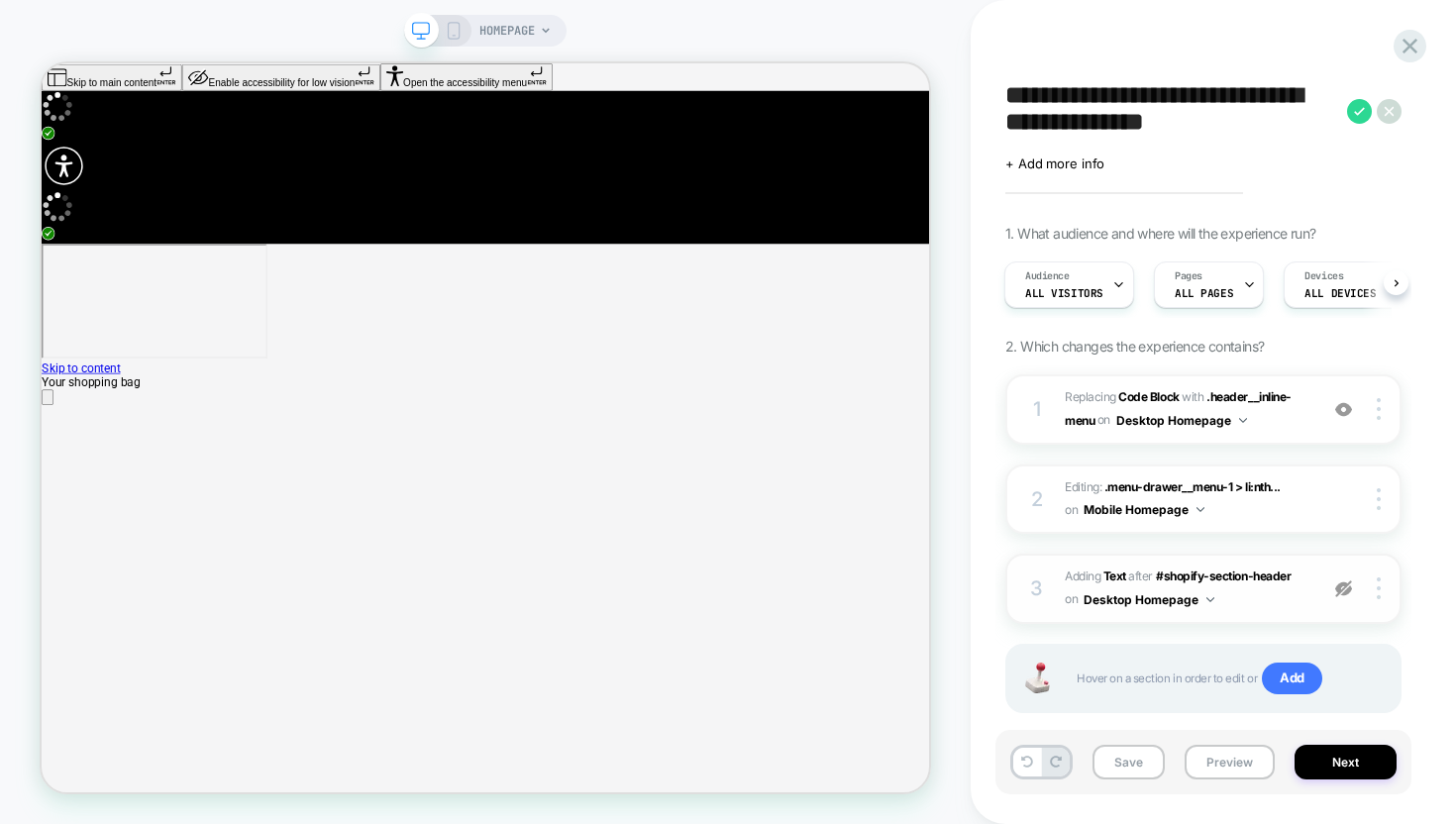 click on "#_loomi_addon_1753441613496 Adding   Text   AFTER #shopify-section-header #shopify-section-header   on Desktop Homepage" at bounding box center [1186, 588] 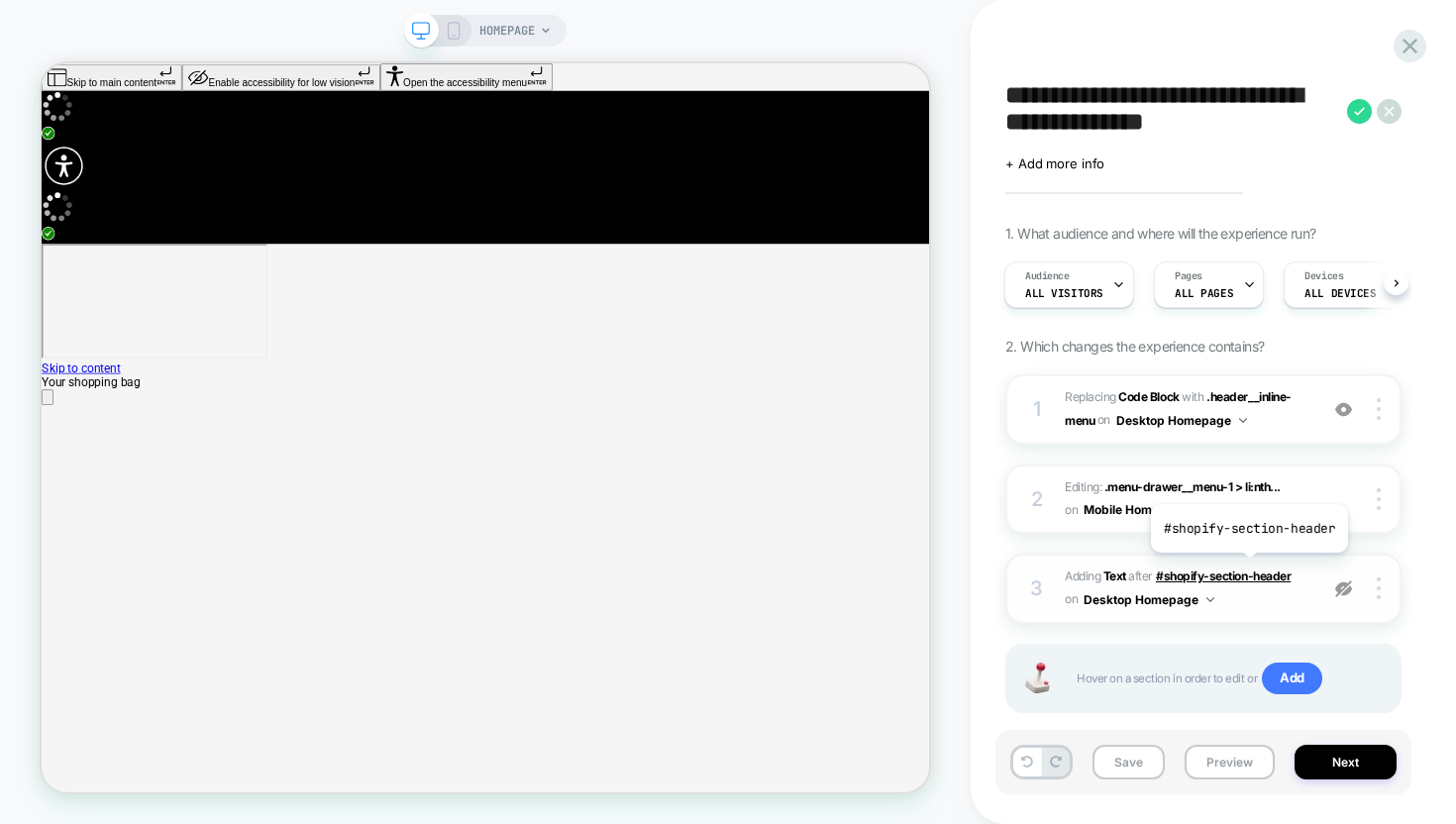 click on "#shopify-section-header" at bounding box center [1223, 575] 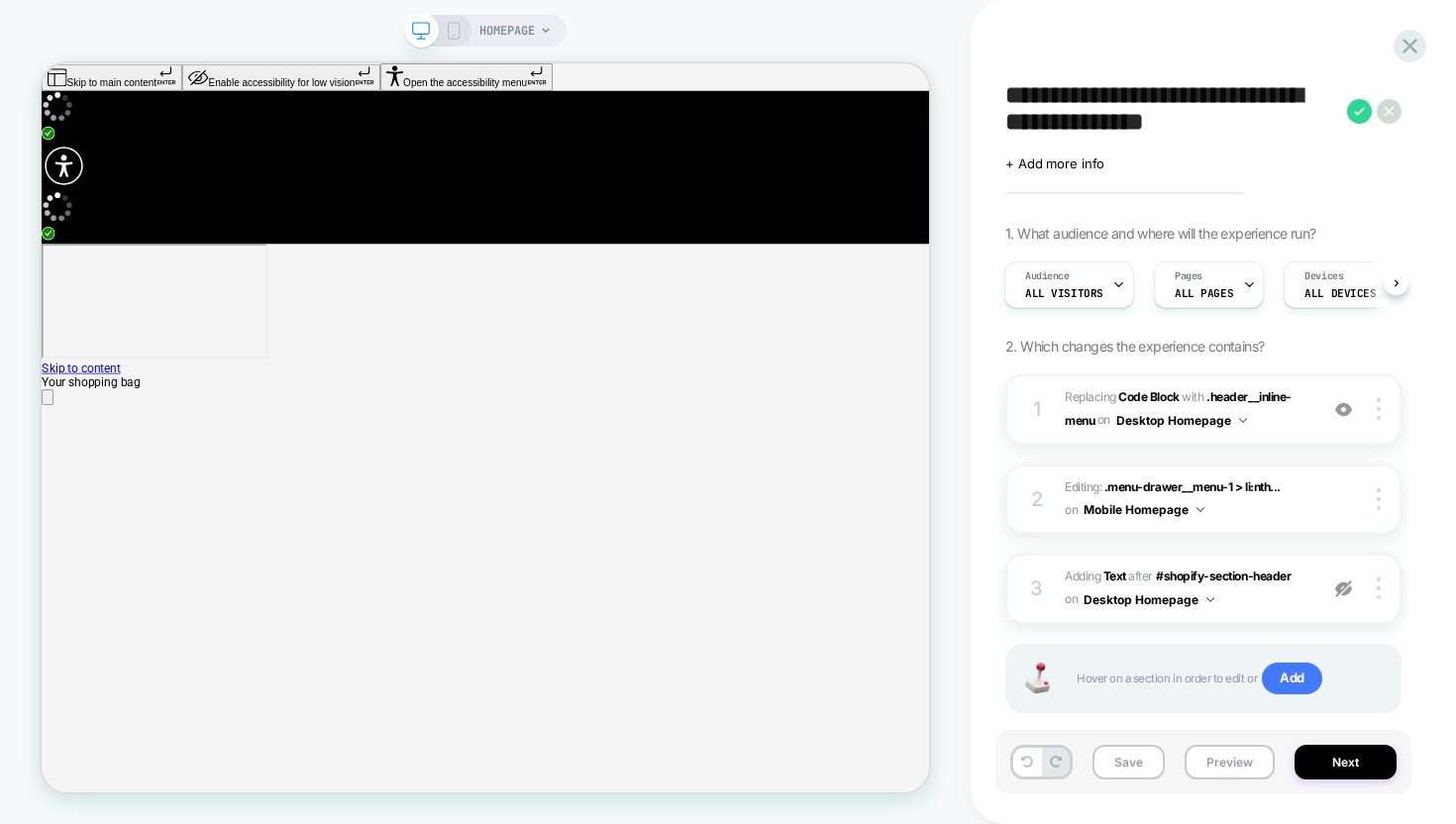 click on "3 #_loomi_addon_1753441613496 Adding   Text   AFTER #shopify-section-header #shopify-section-header   on Desktop Homepage Copy CSS Selector Copy Widget Id Rename Copy to   Mobile Target   All Devices Delete" at bounding box center (1203, 588) 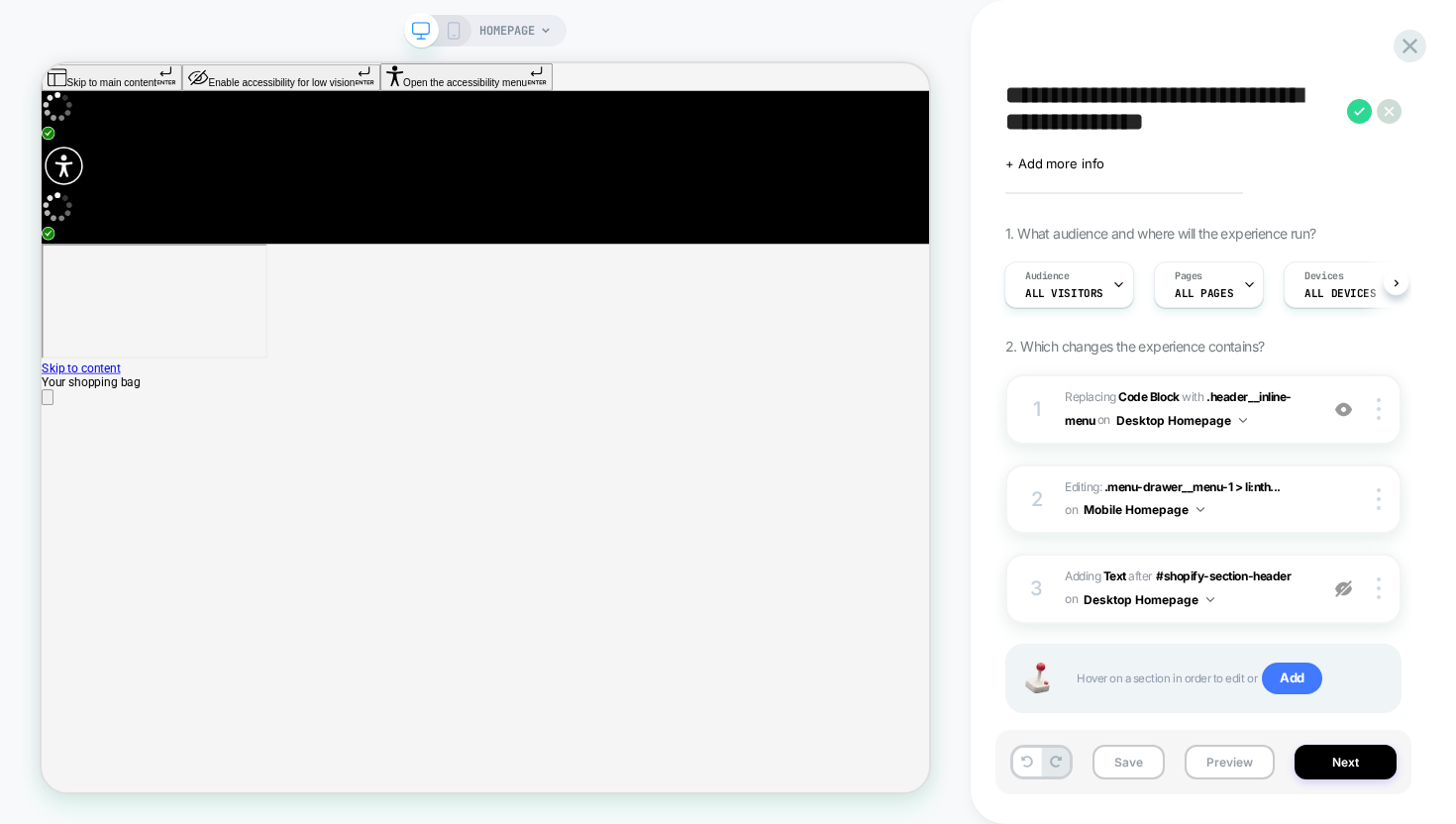 click at bounding box center (1343, 588) 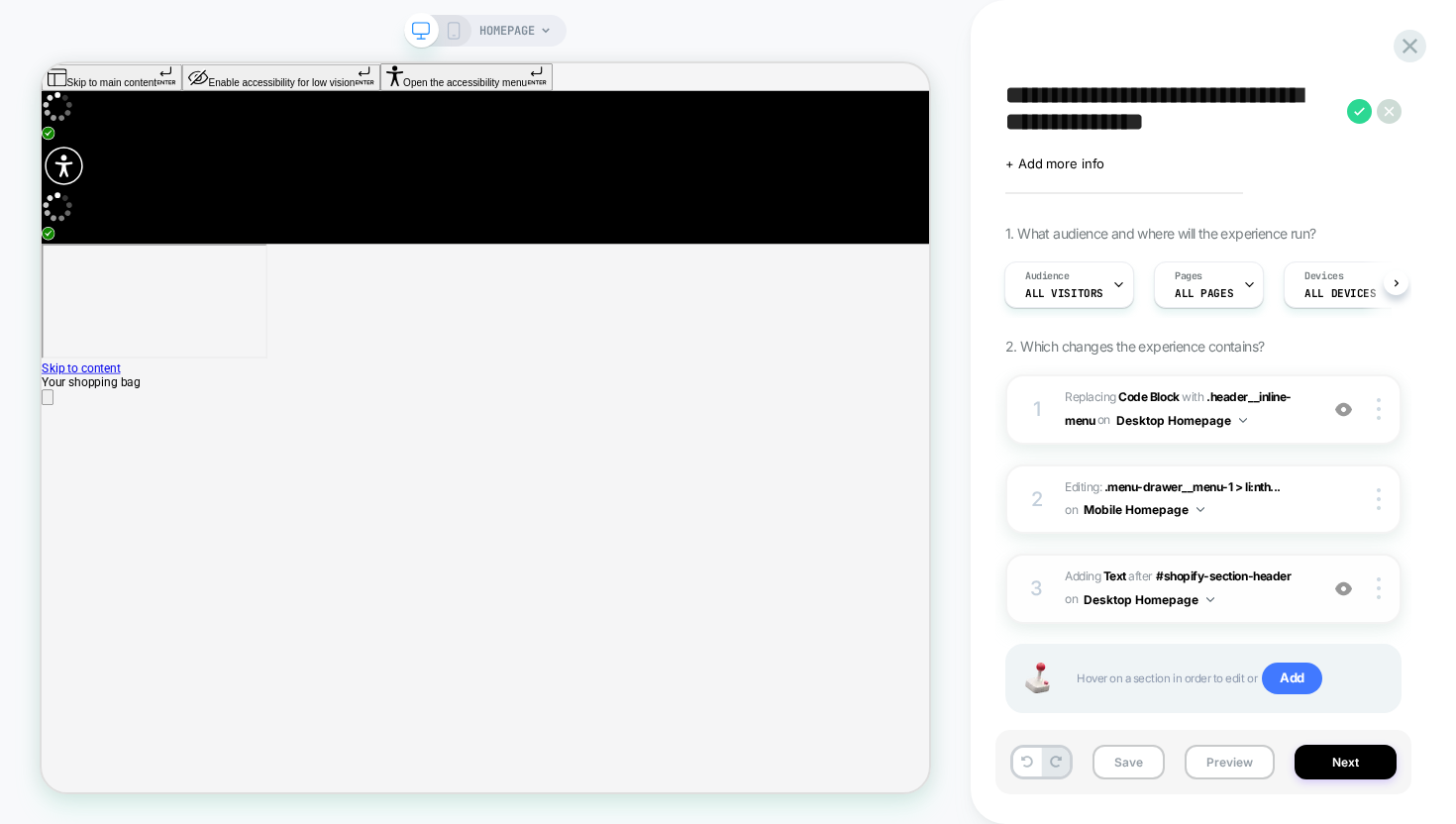 click on "#_loomi_addon_1753441613496 Adding   Text   AFTER #shopify-section-header #shopify-section-header   on Desktop Homepage" at bounding box center [1186, 588] 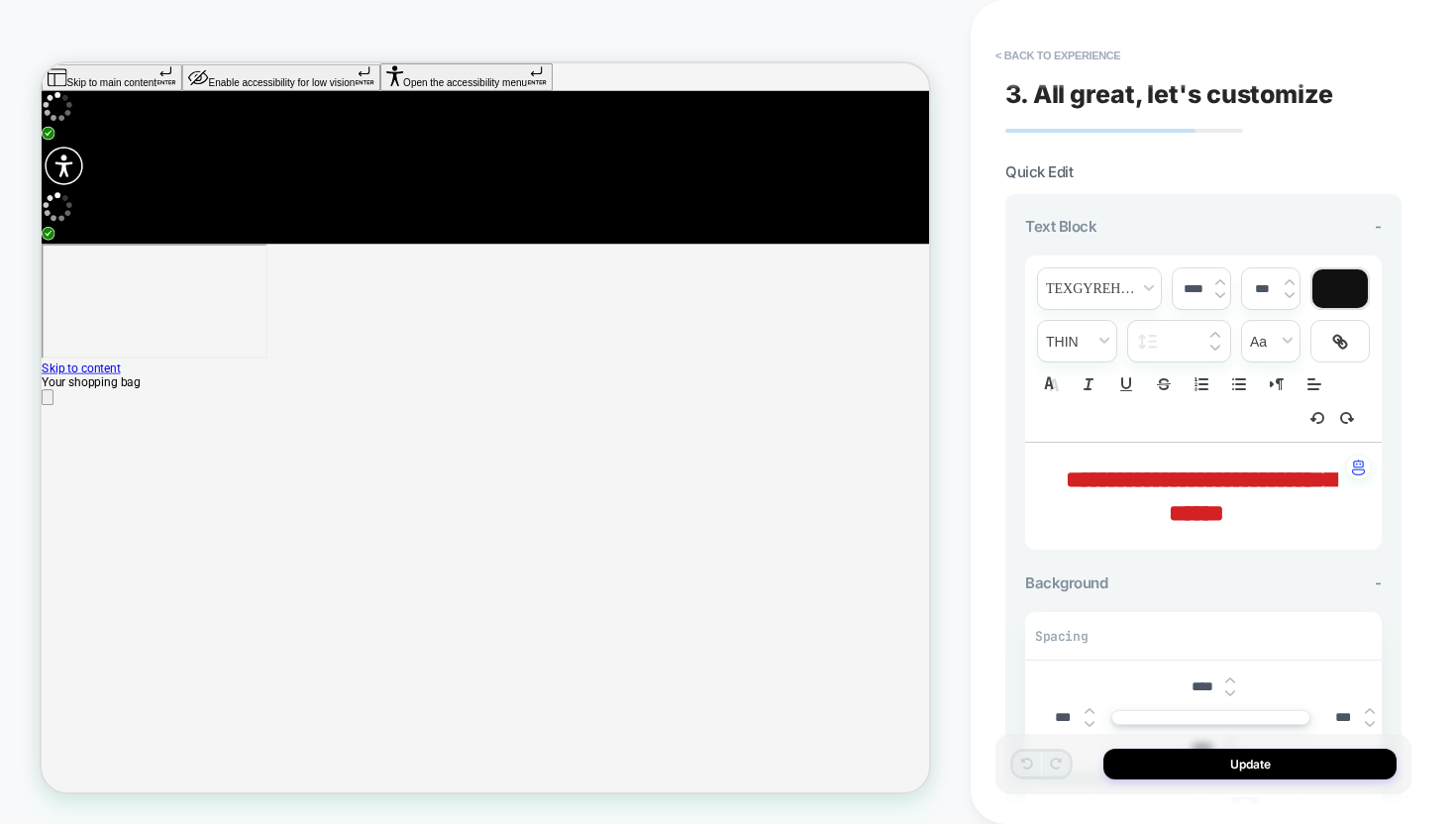 scroll, scrollTop: 356, scrollLeft: 0, axis: vertical 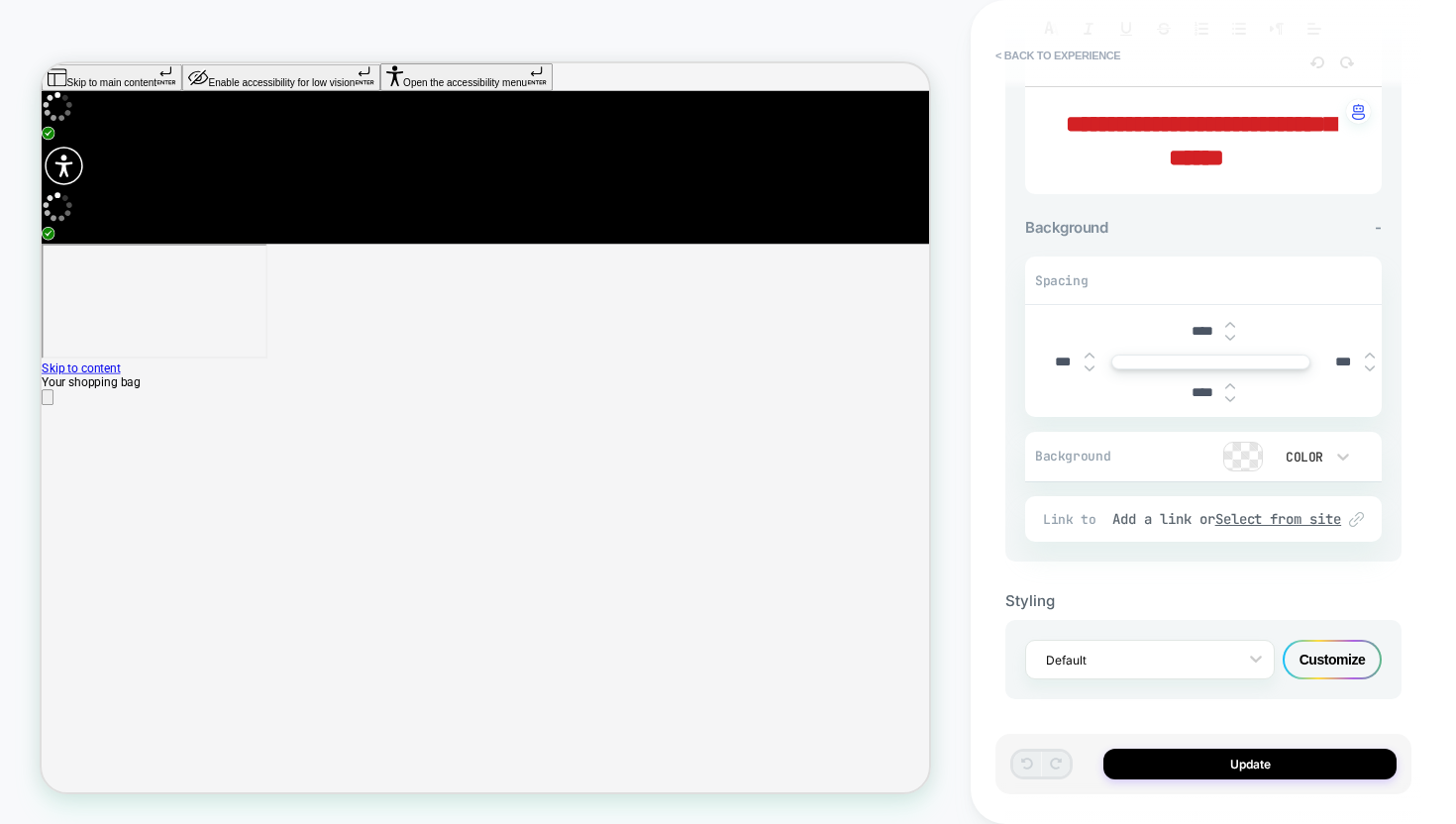 click on "Customize" at bounding box center (1332, 660) 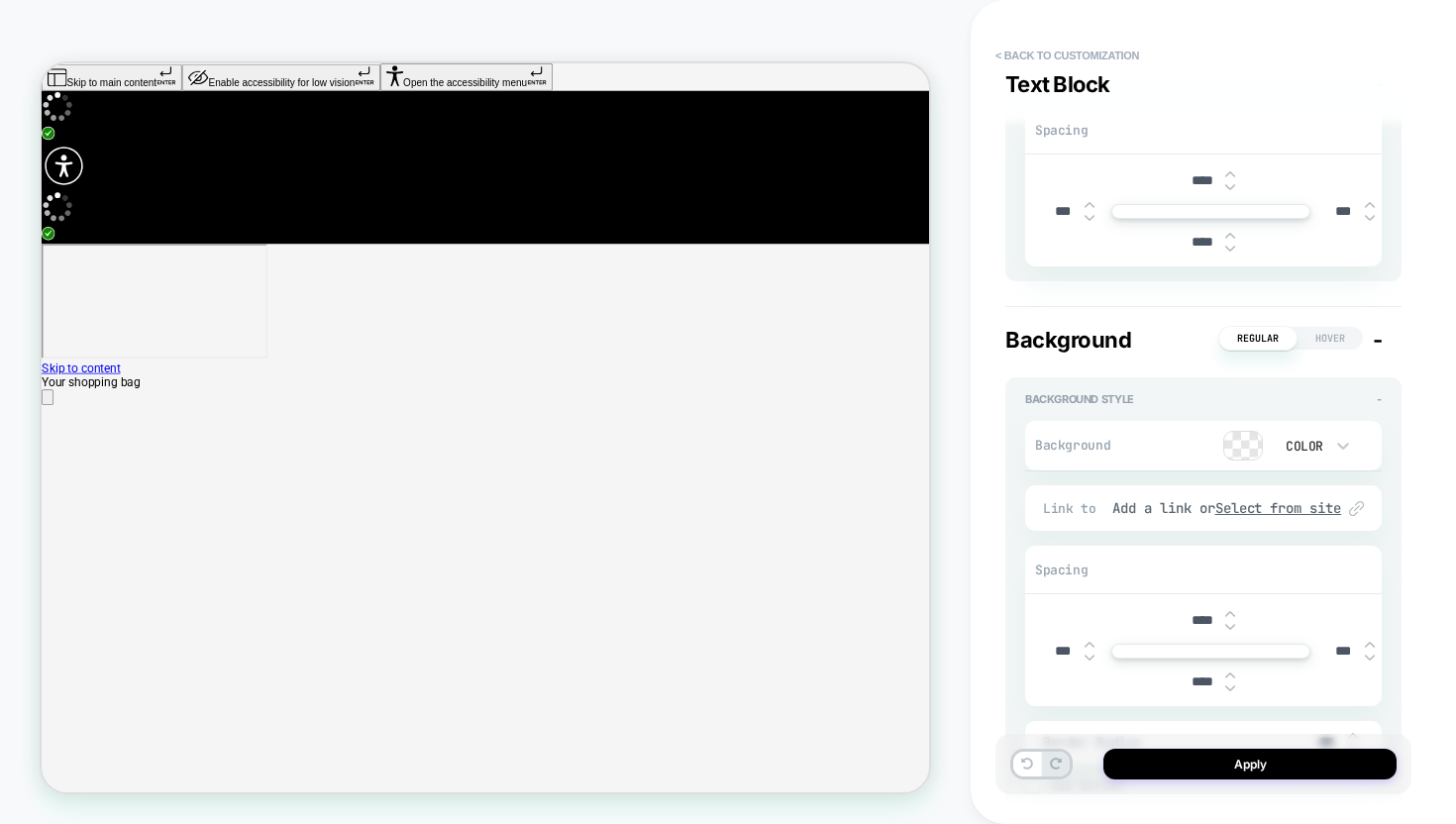 scroll, scrollTop: 592, scrollLeft: 0, axis: vertical 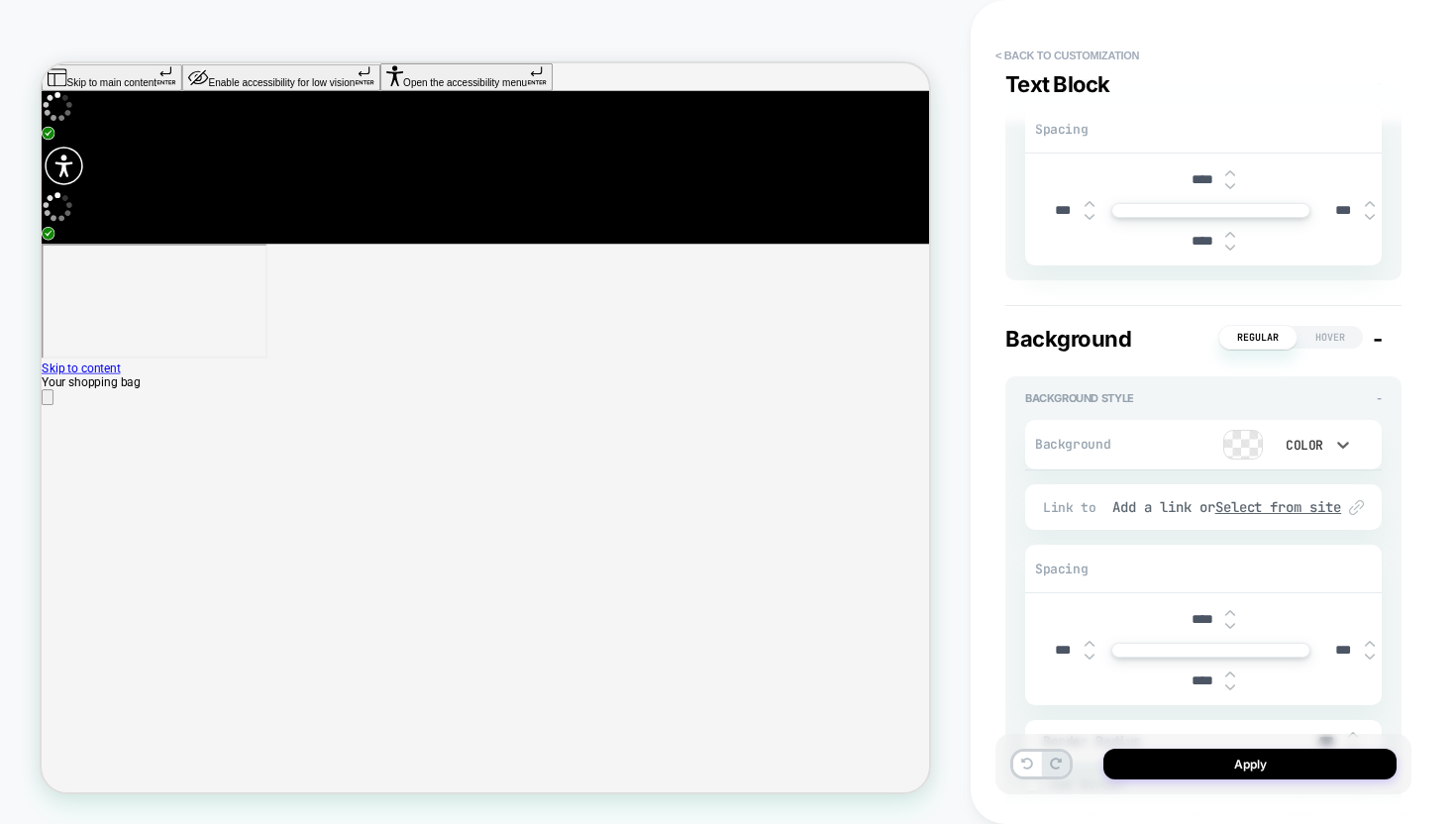 click on "Color" at bounding box center [1302, 445] 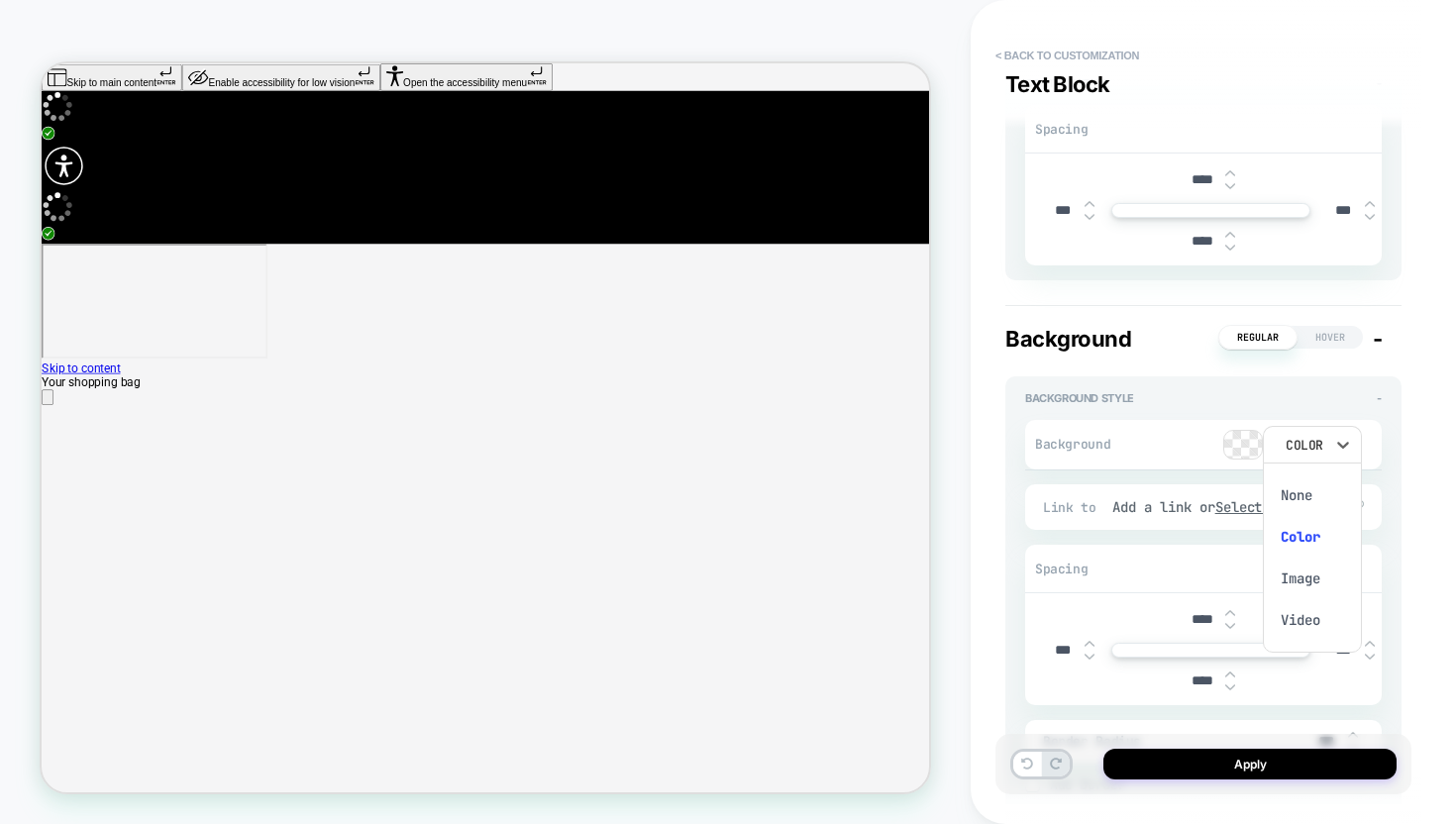 click at bounding box center [728, 412] 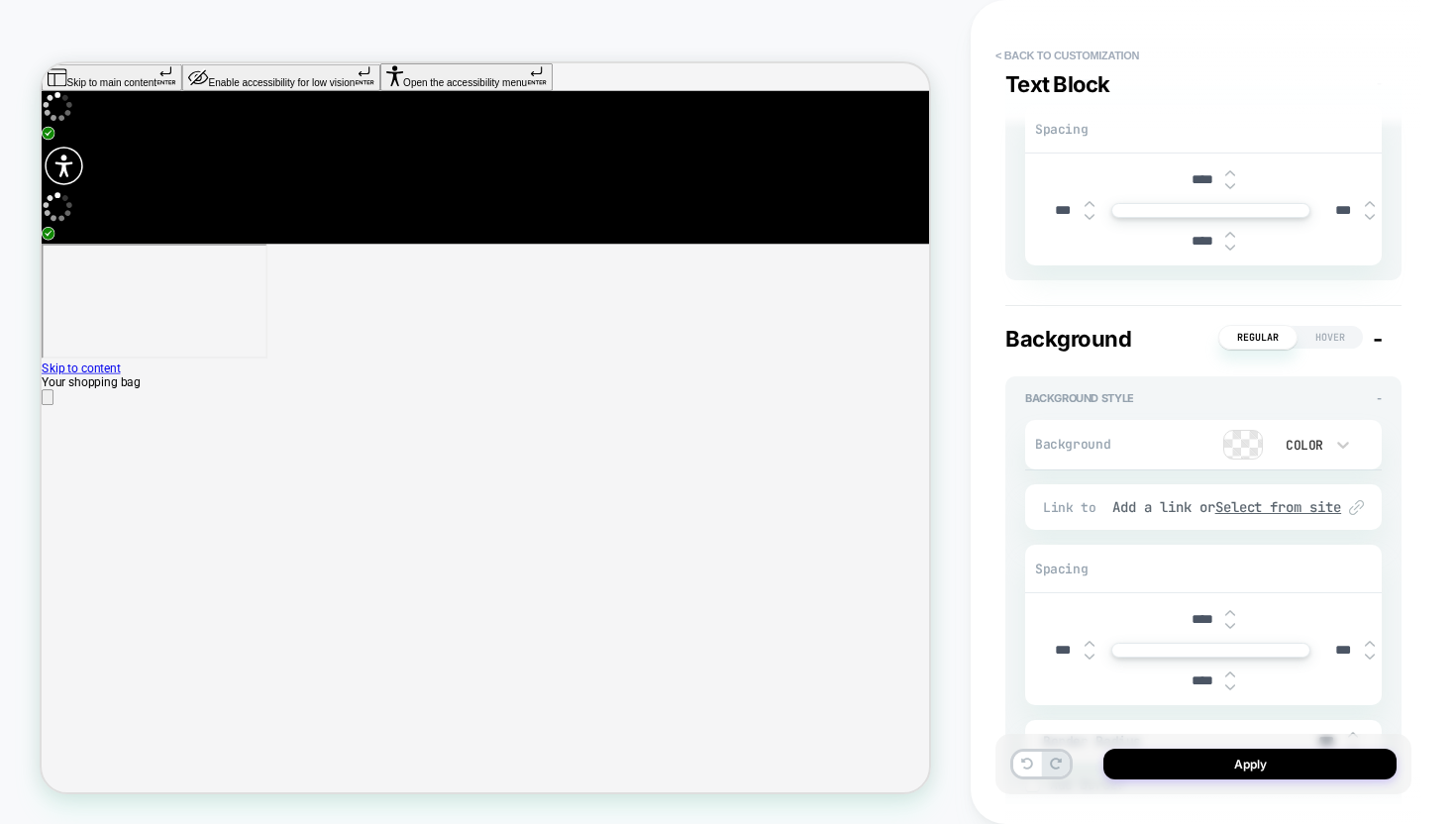 click at bounding box center (1243, 445) 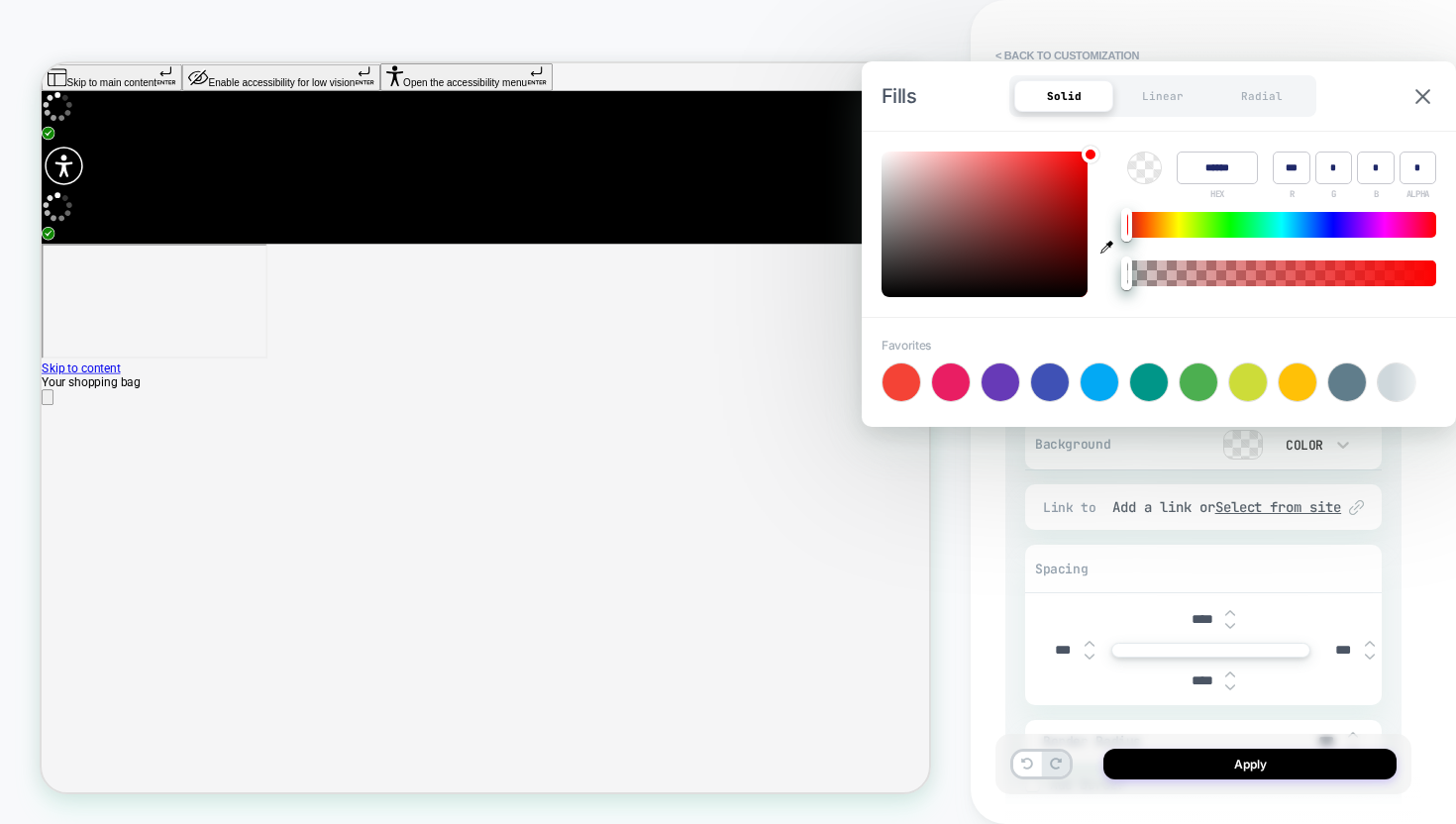 type on "******" 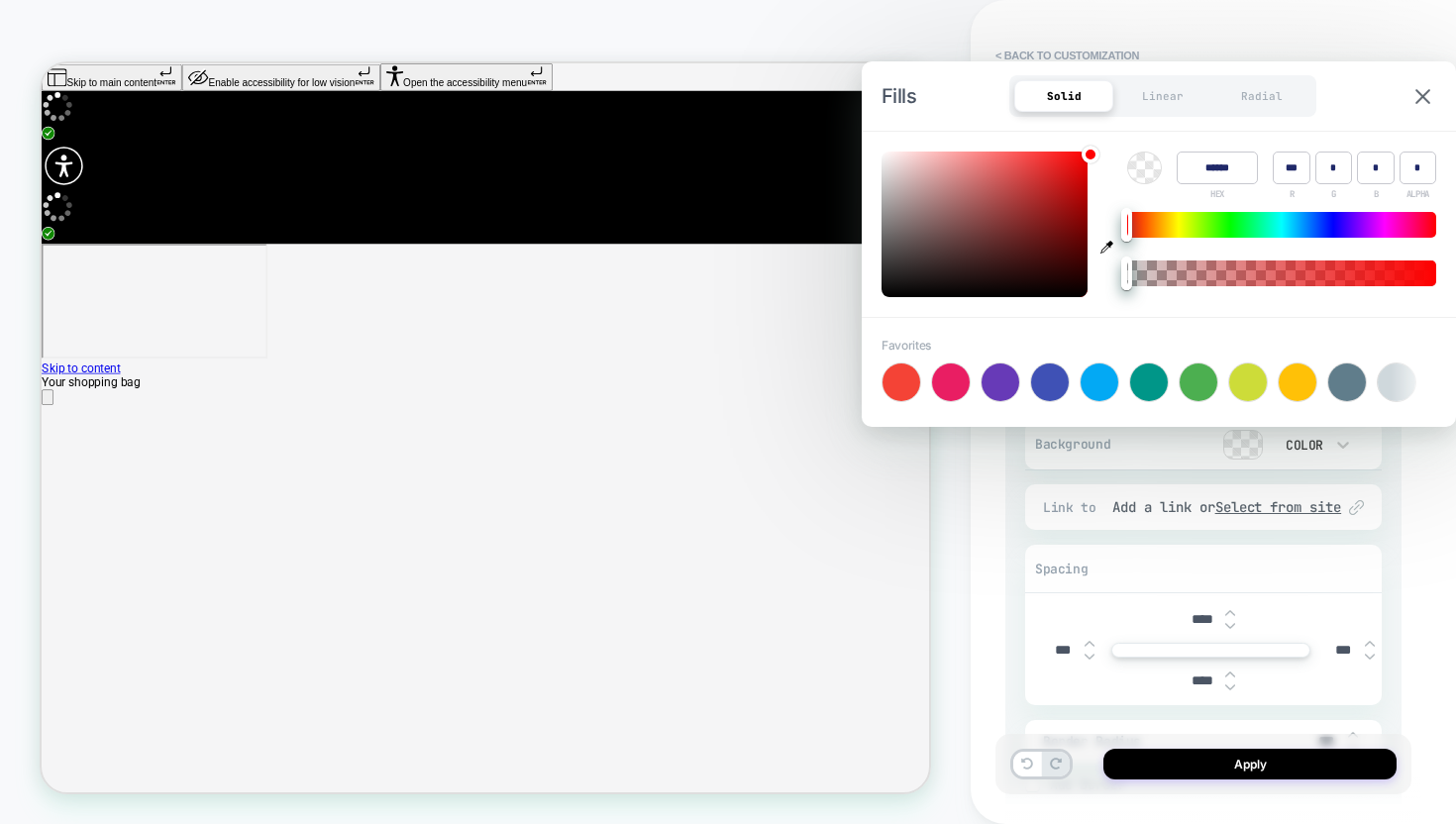 type on "***" 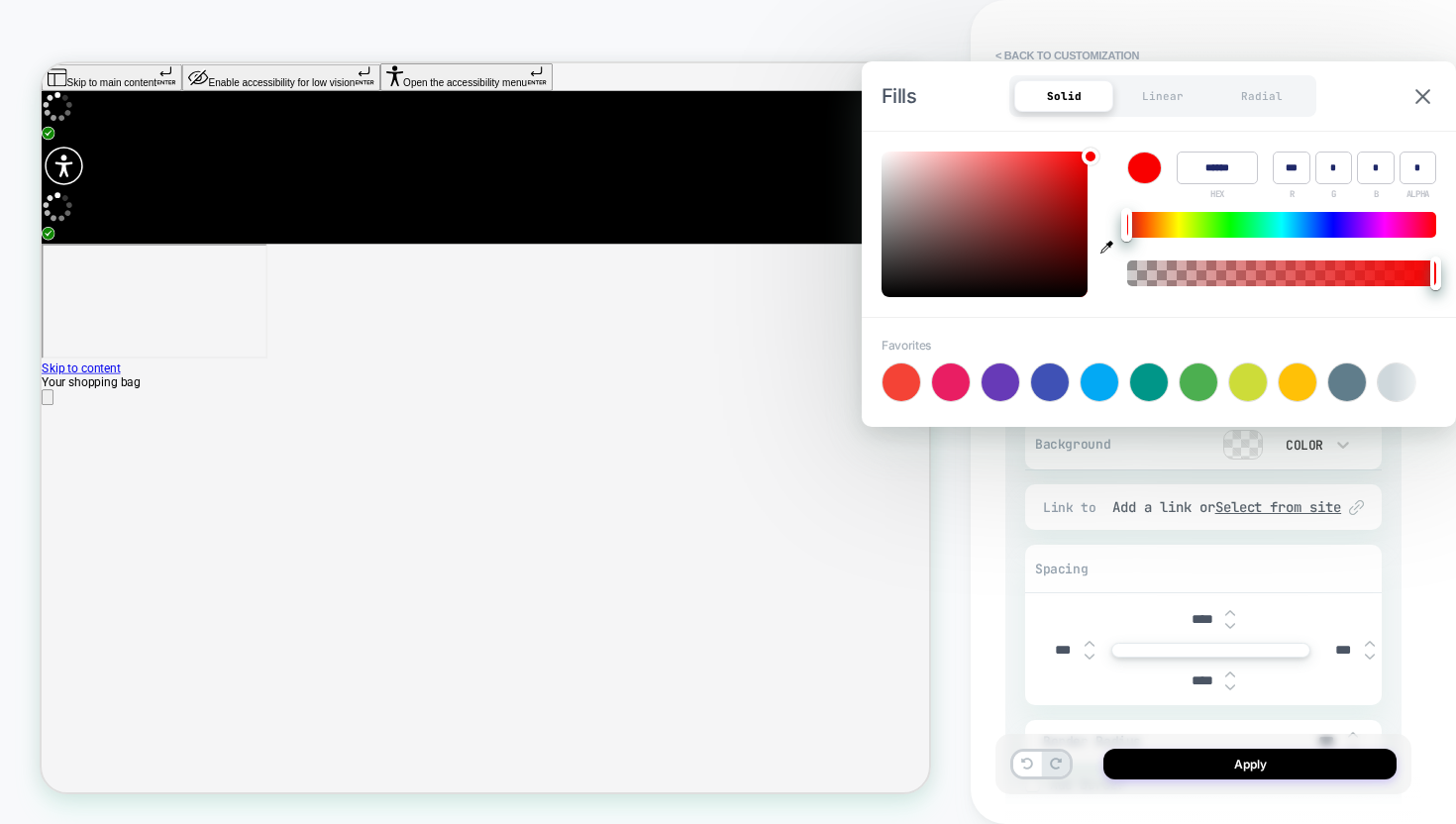 type on "******" 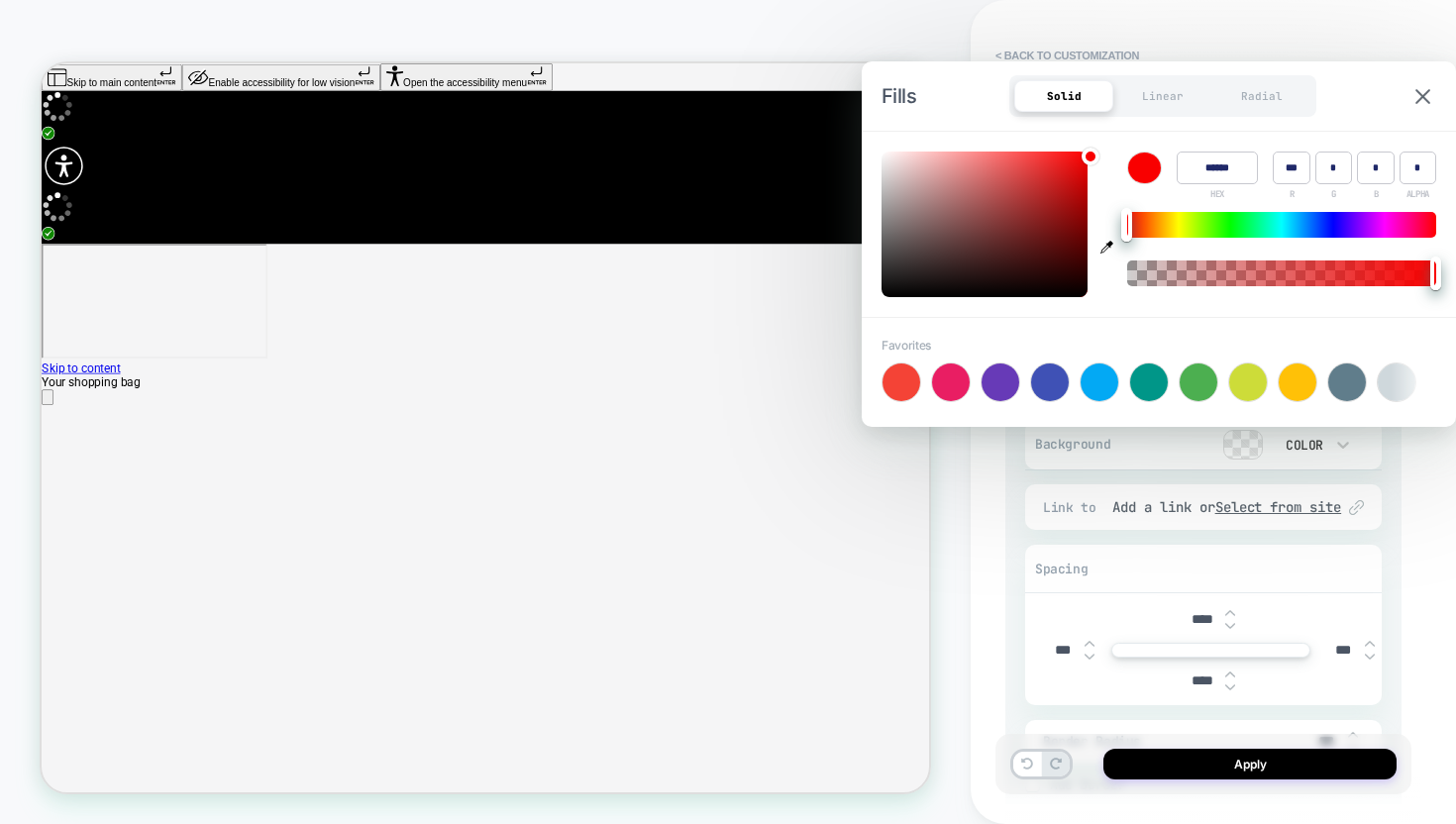 type on "**" 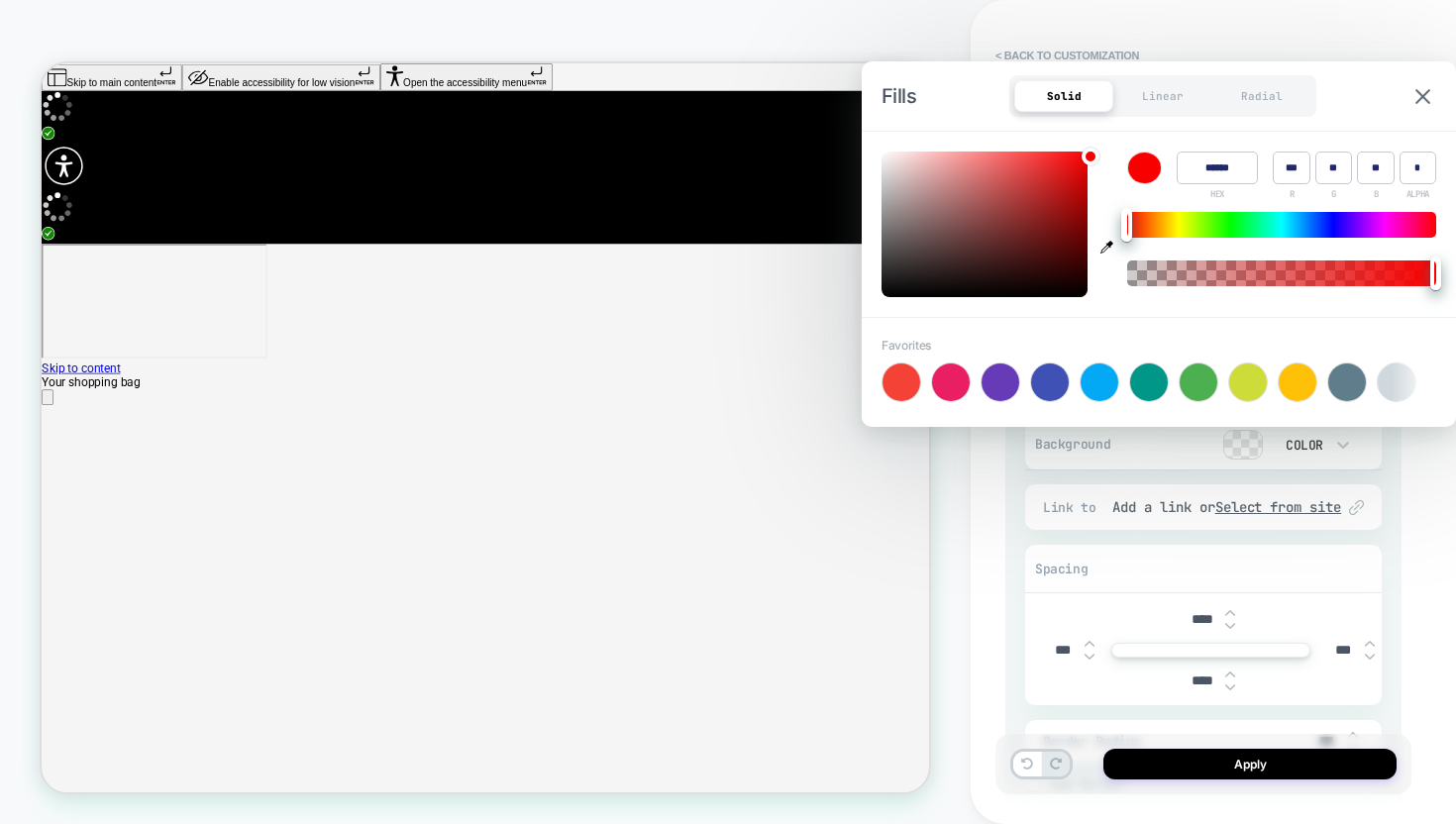 type on "******" 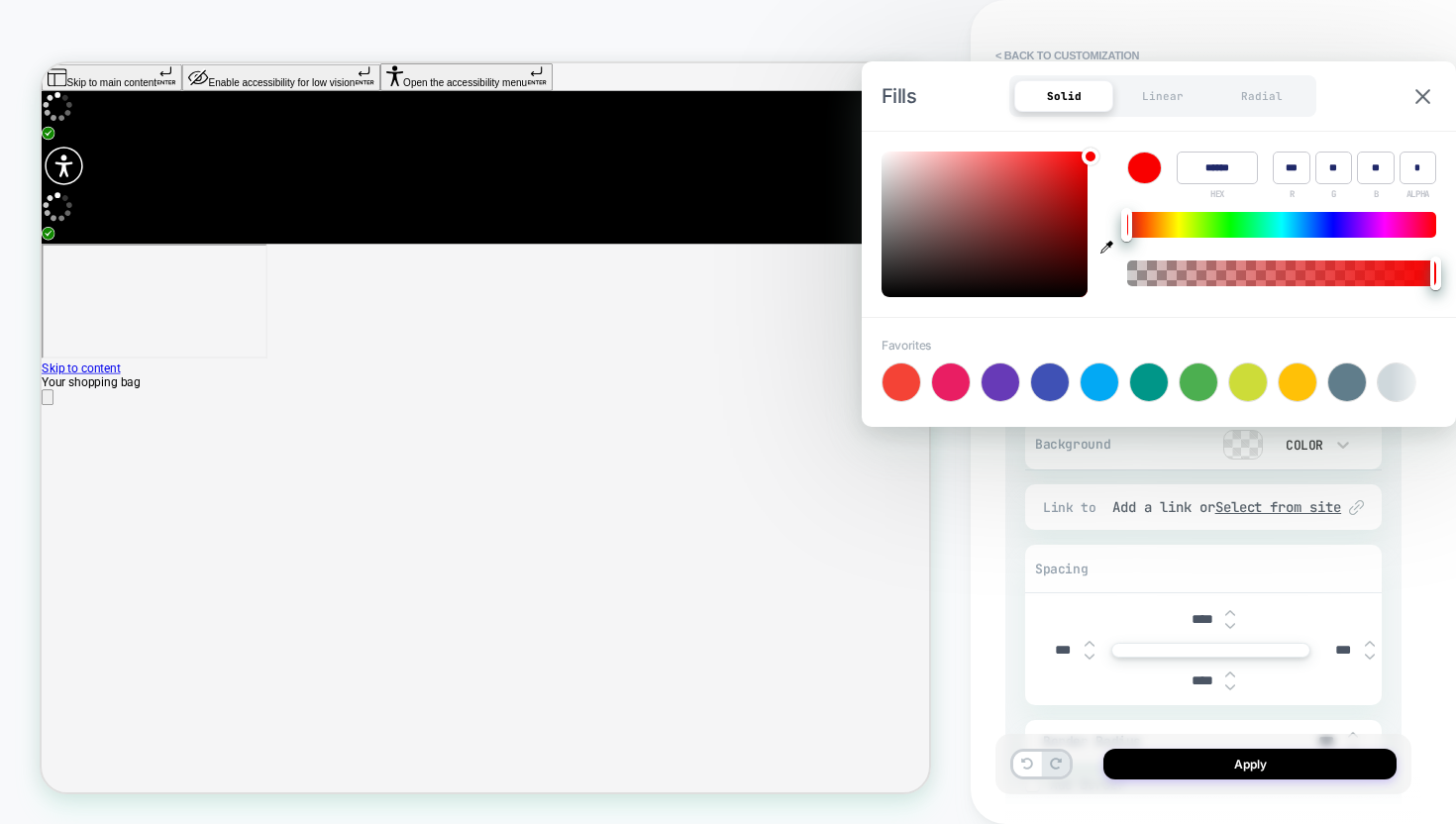 type on "***" 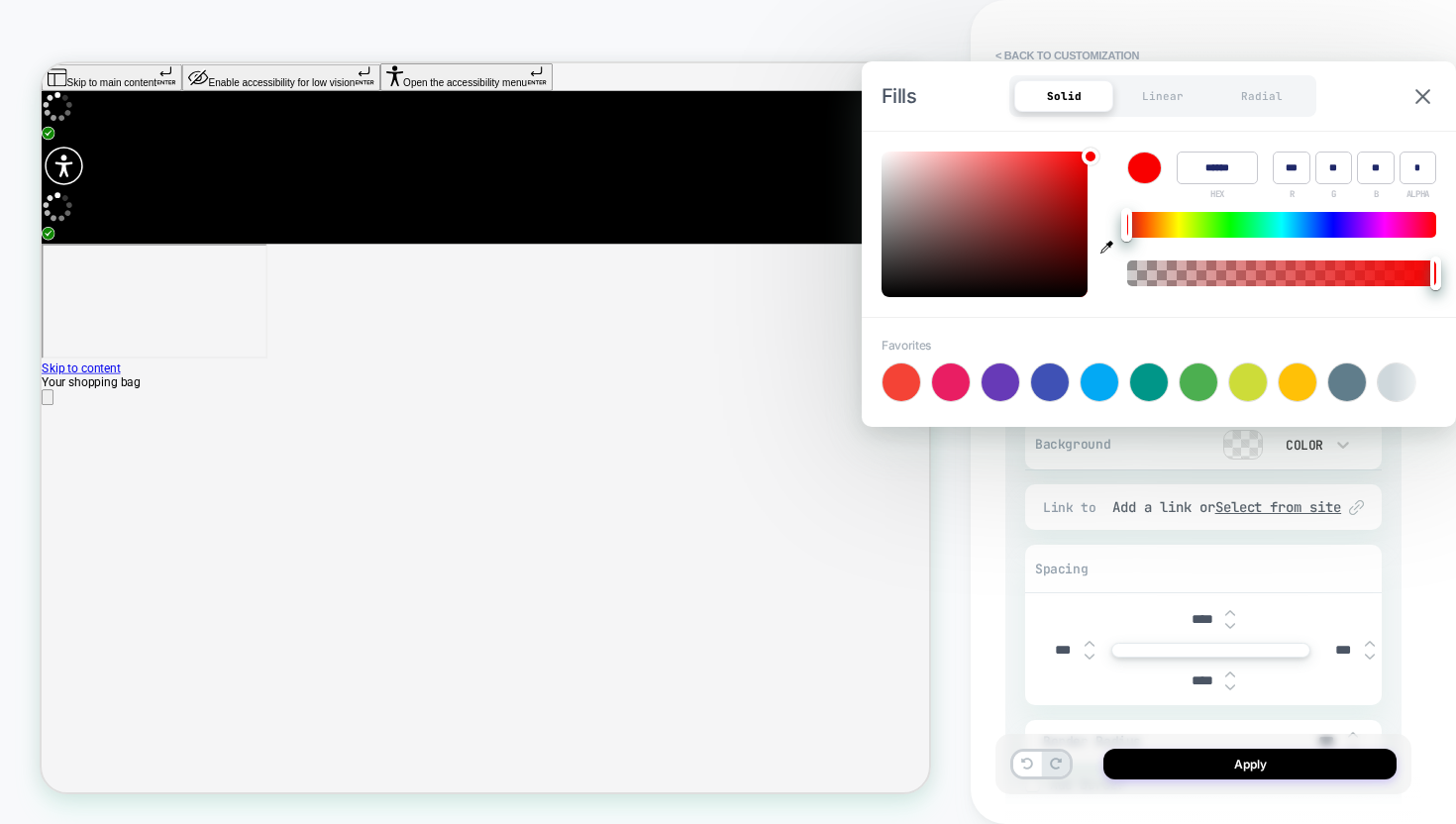 type on "******" 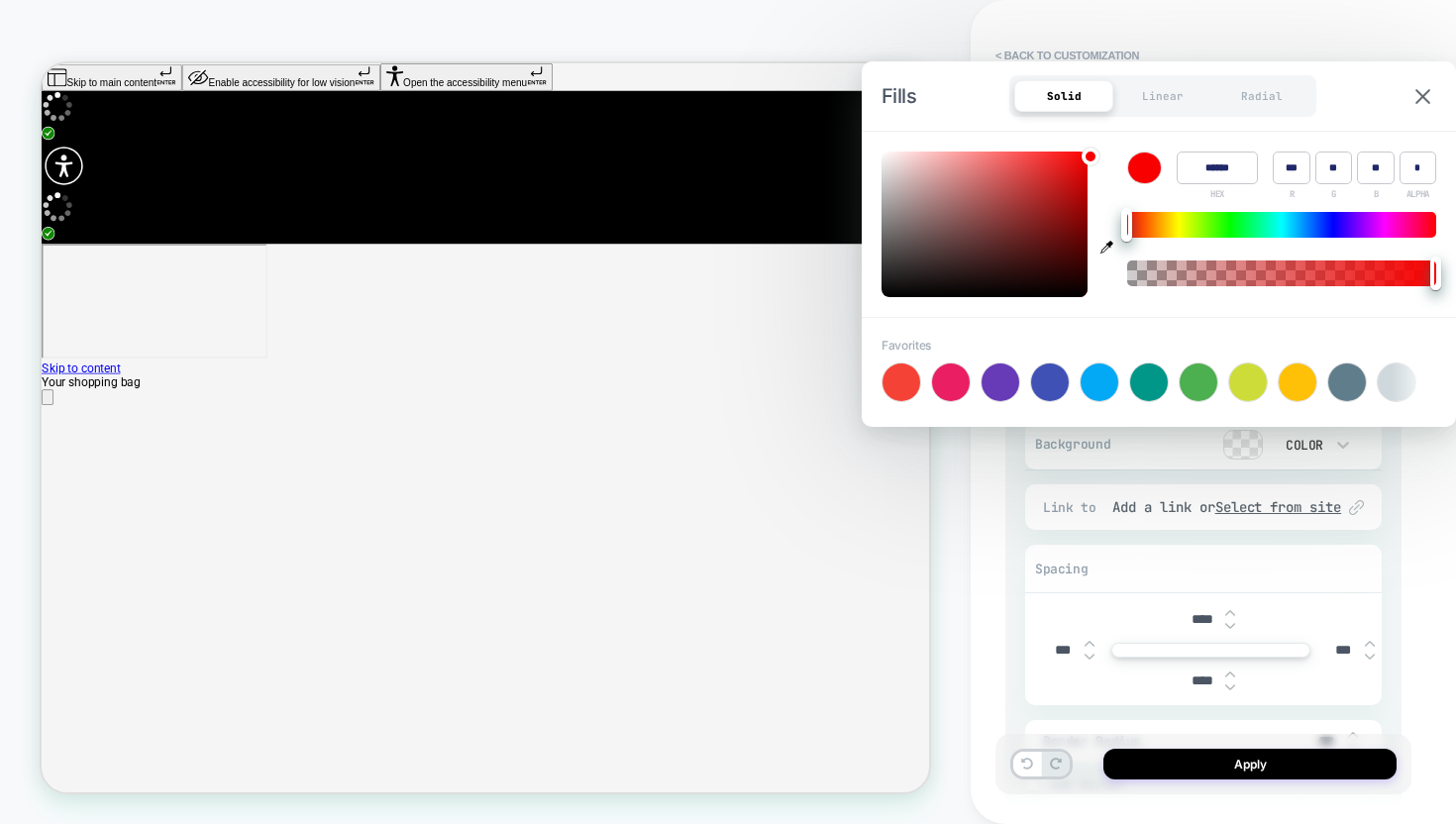 type on "***" 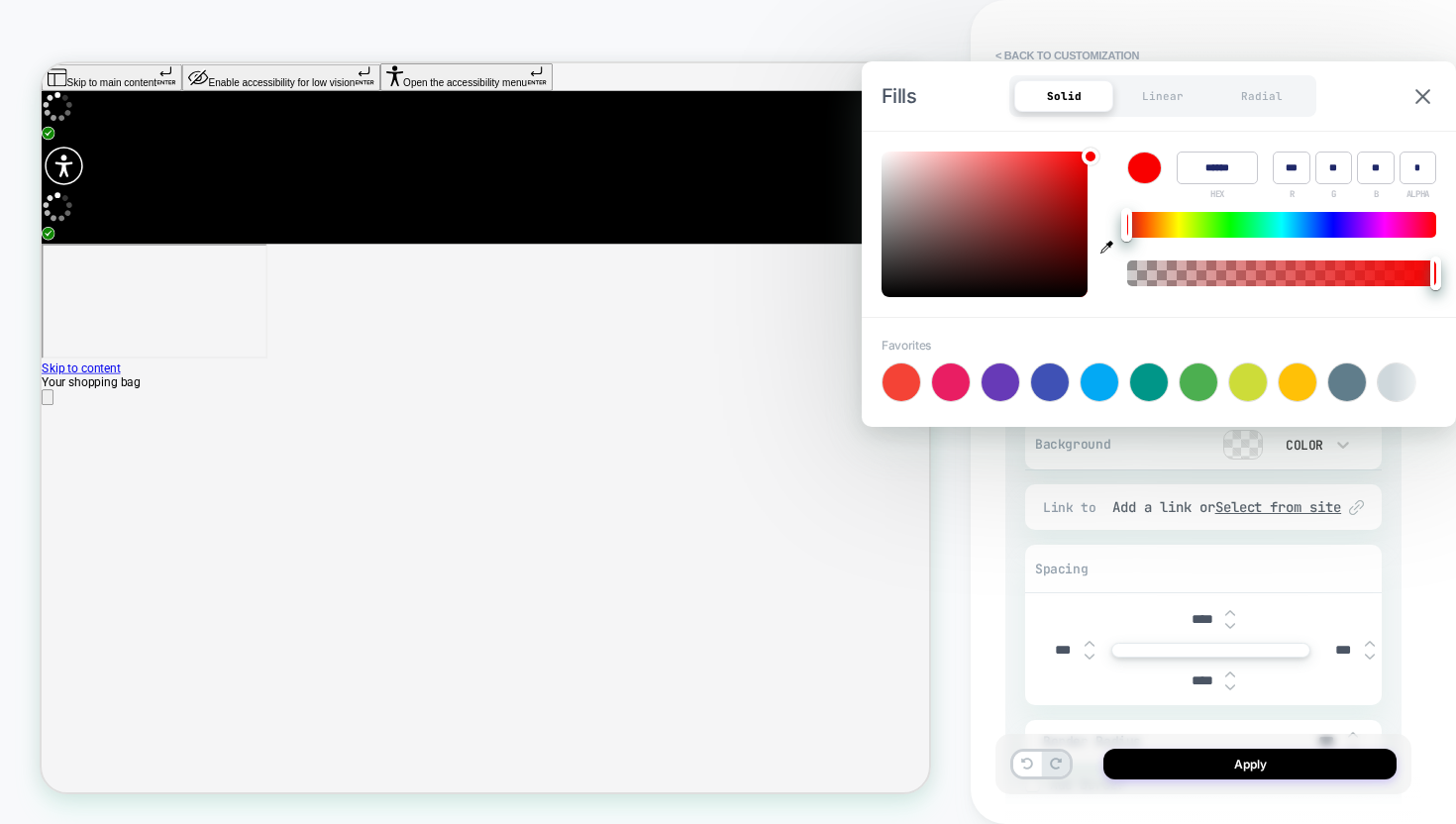 type on "******" 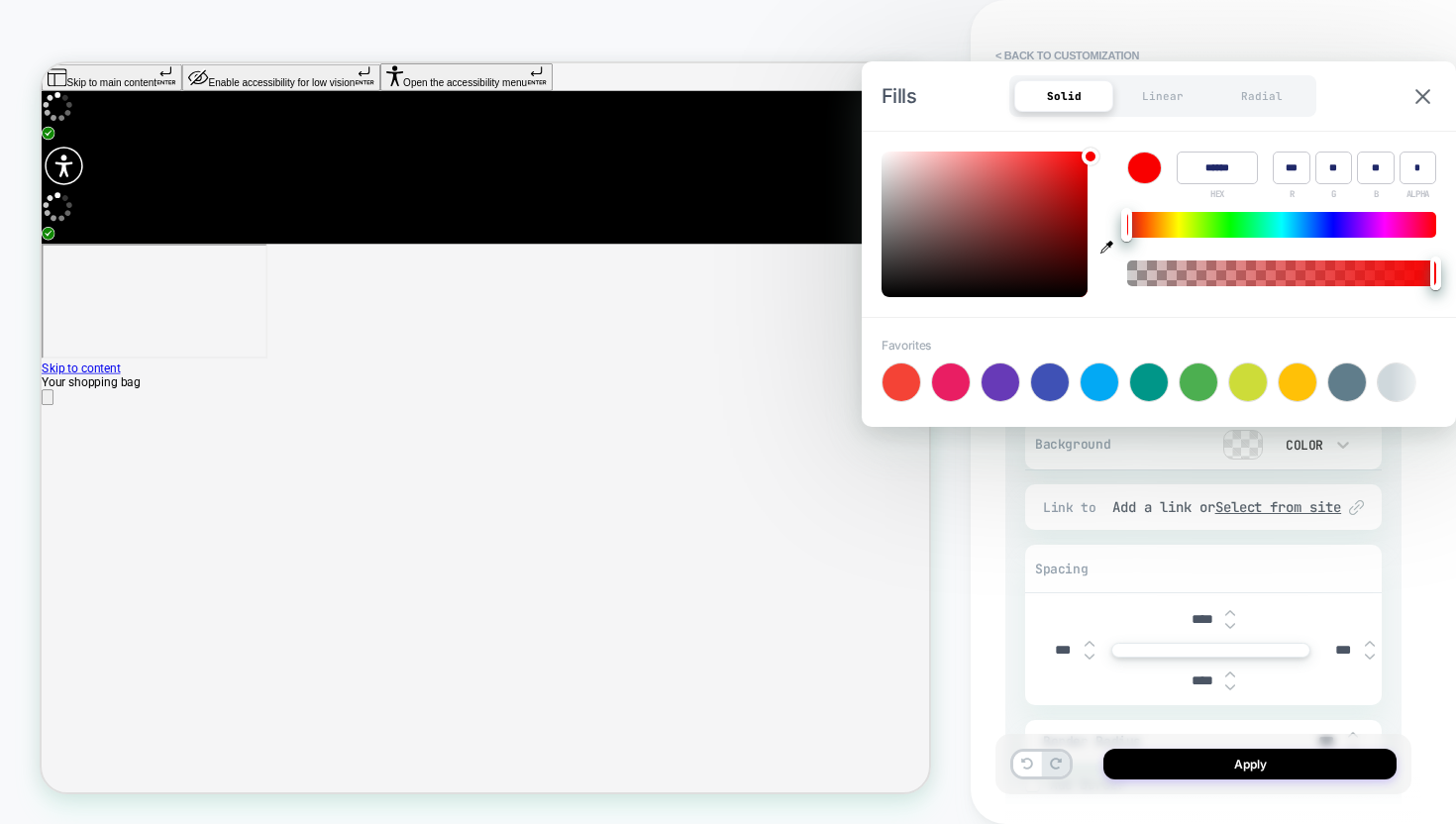type on "***" 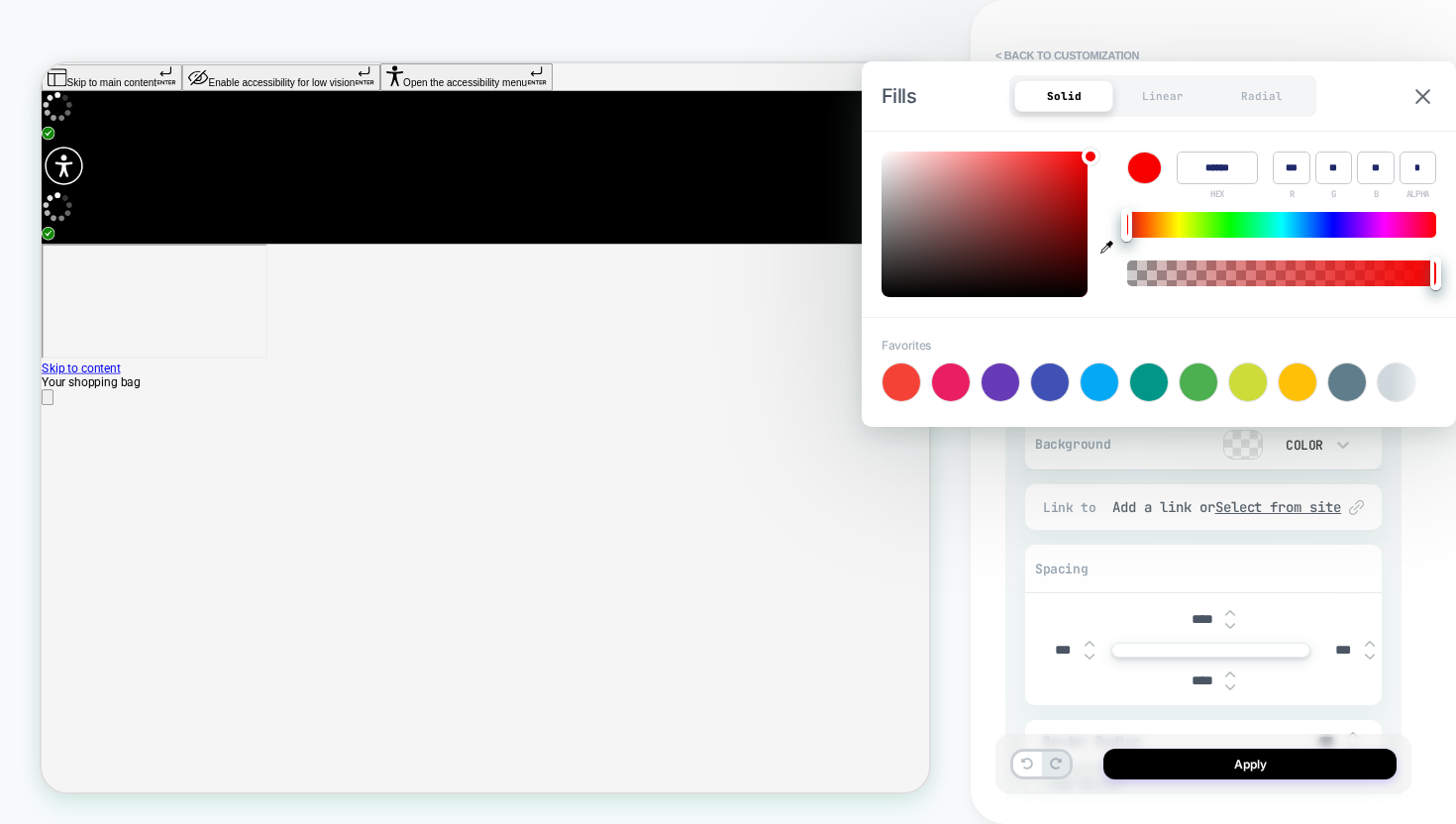 type on "******" 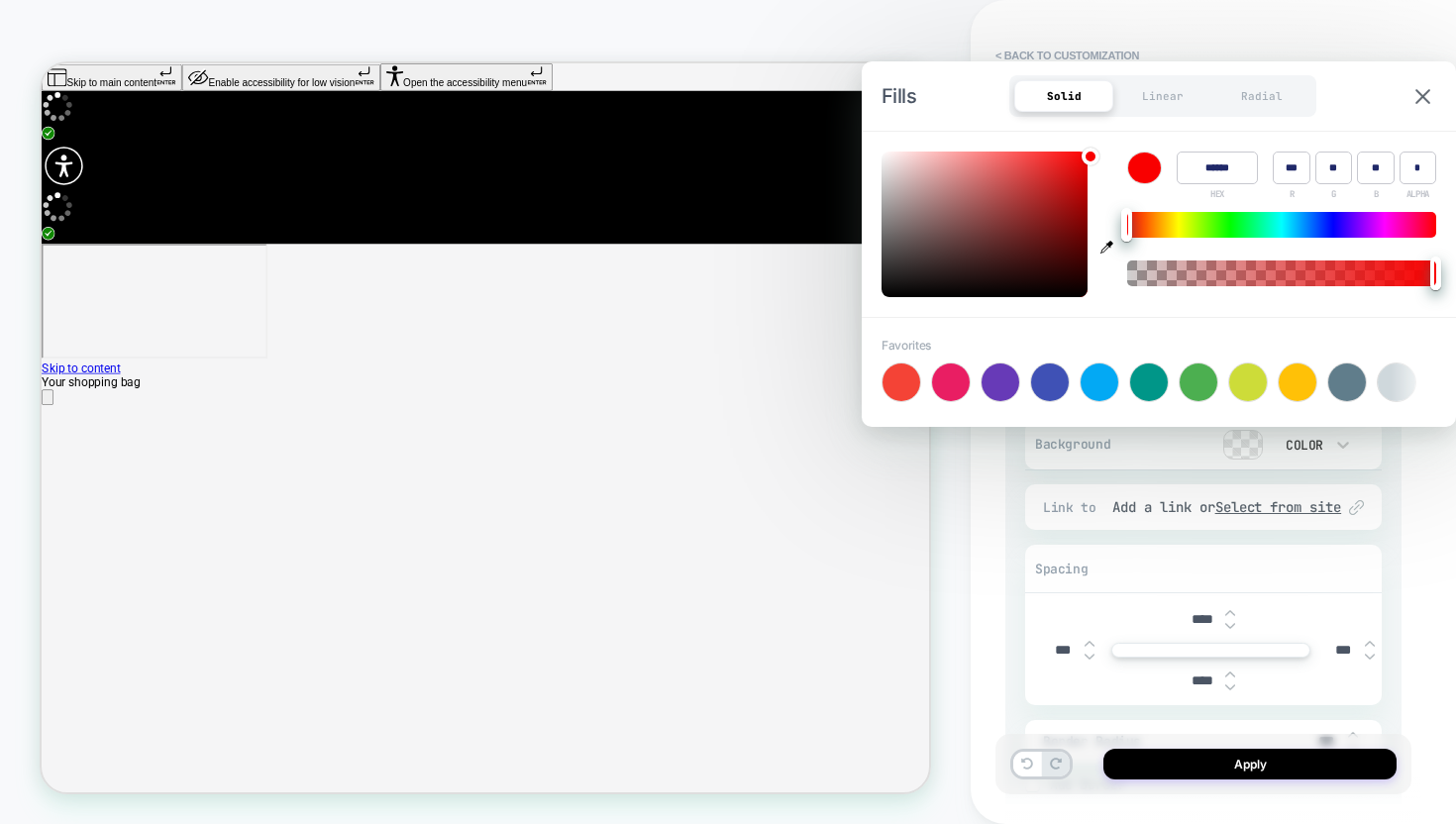 type on "***" 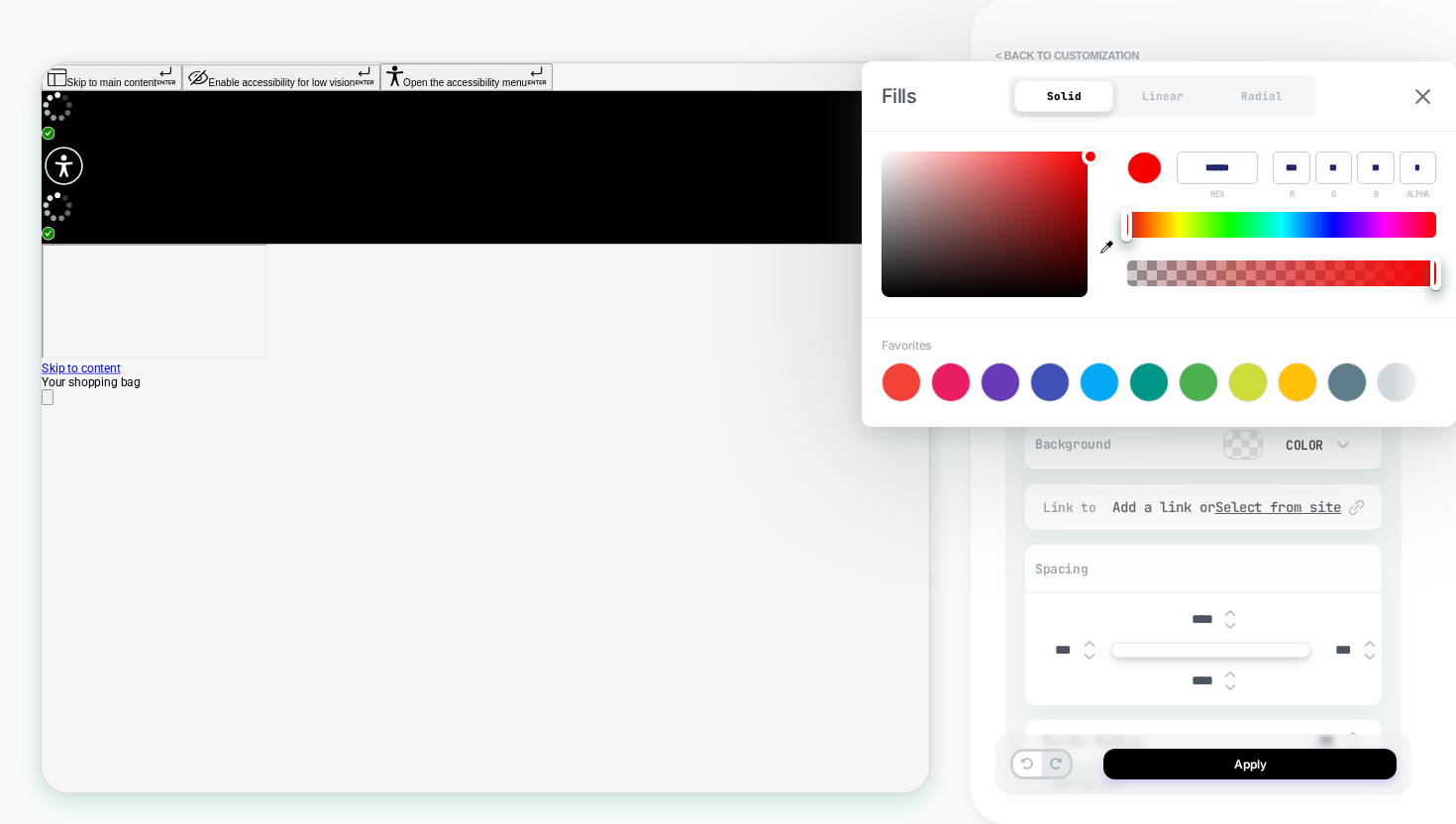 type on "******" 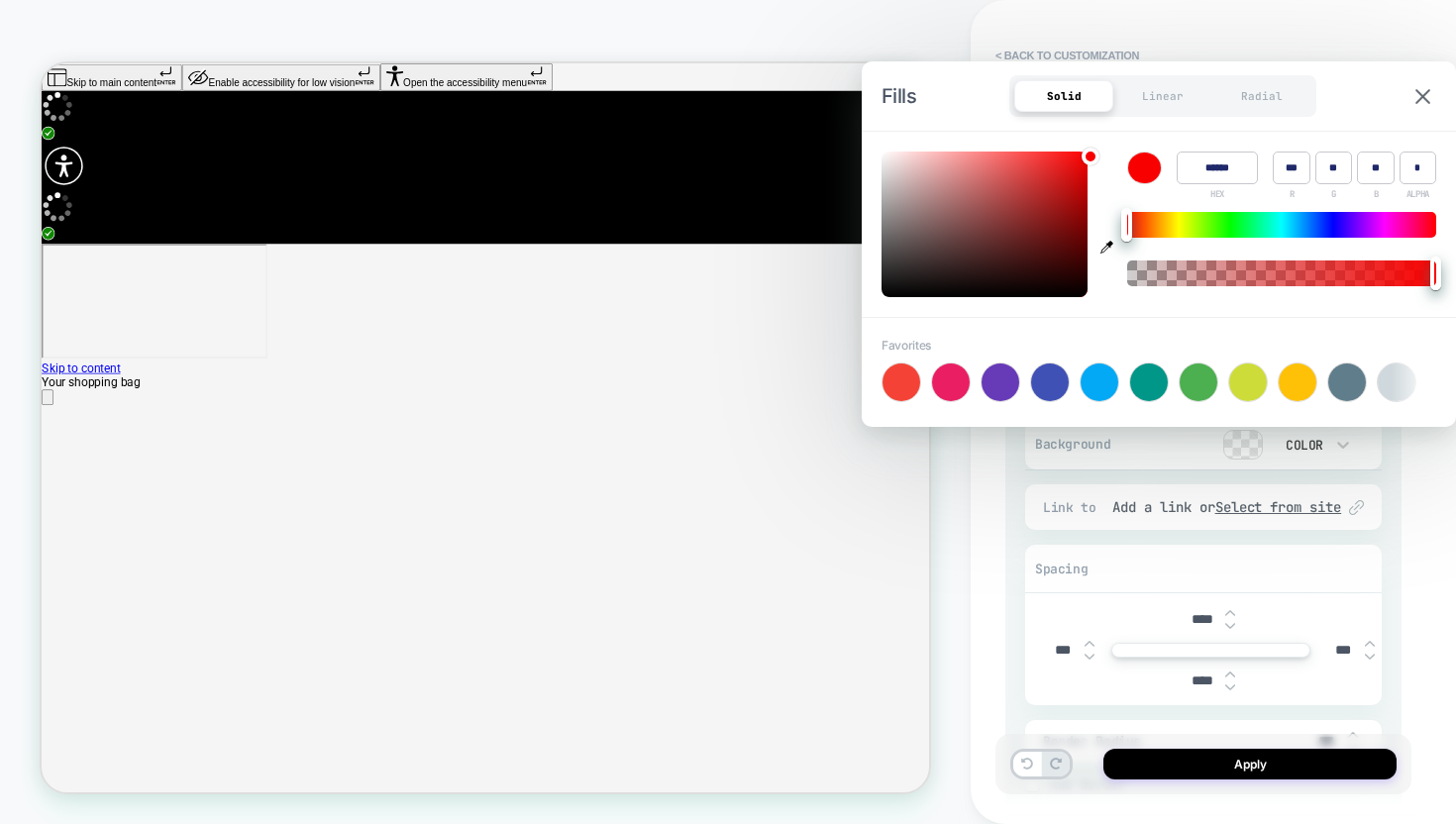 type on "***" 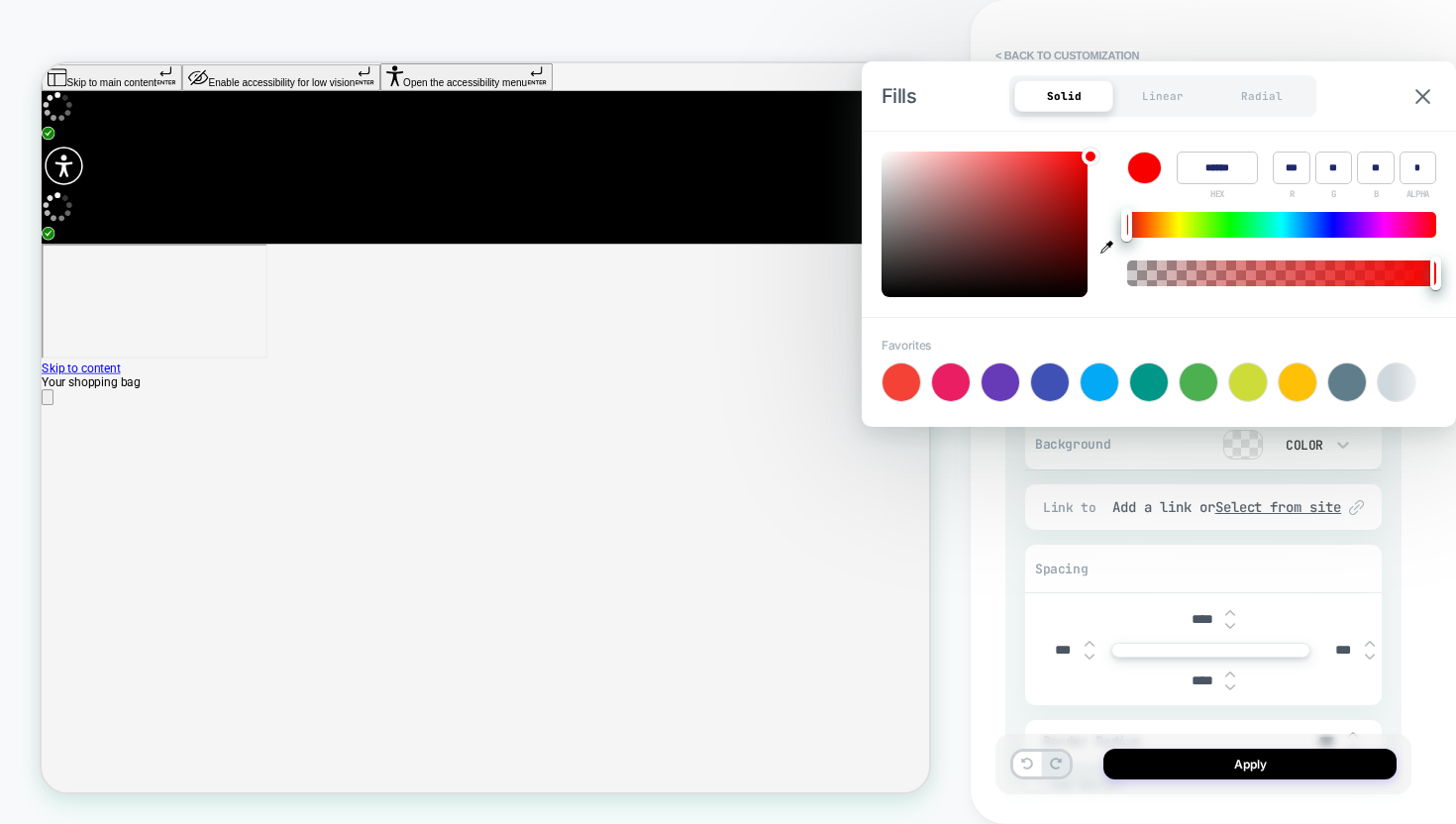 type on "******" 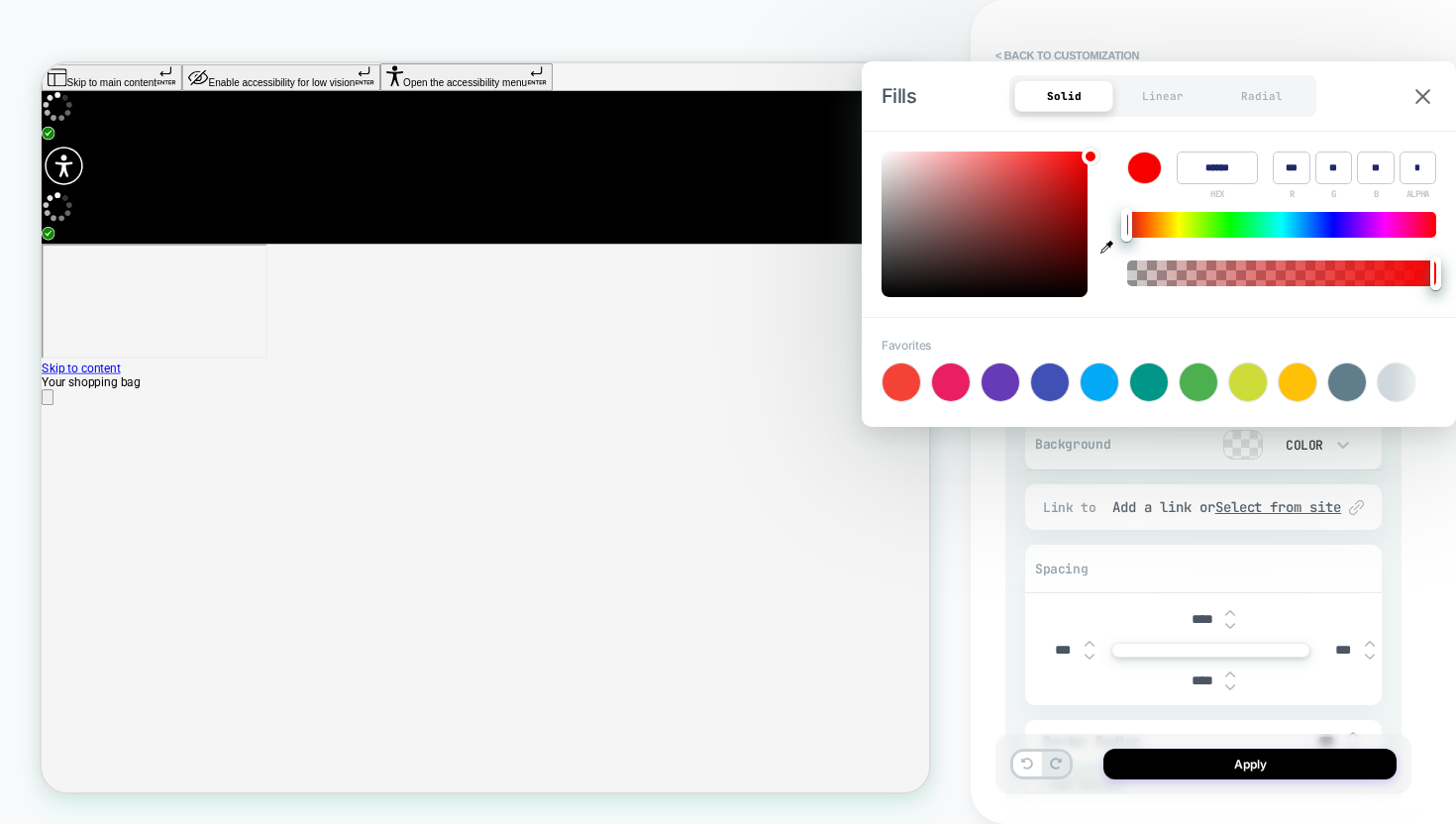 type on "***" 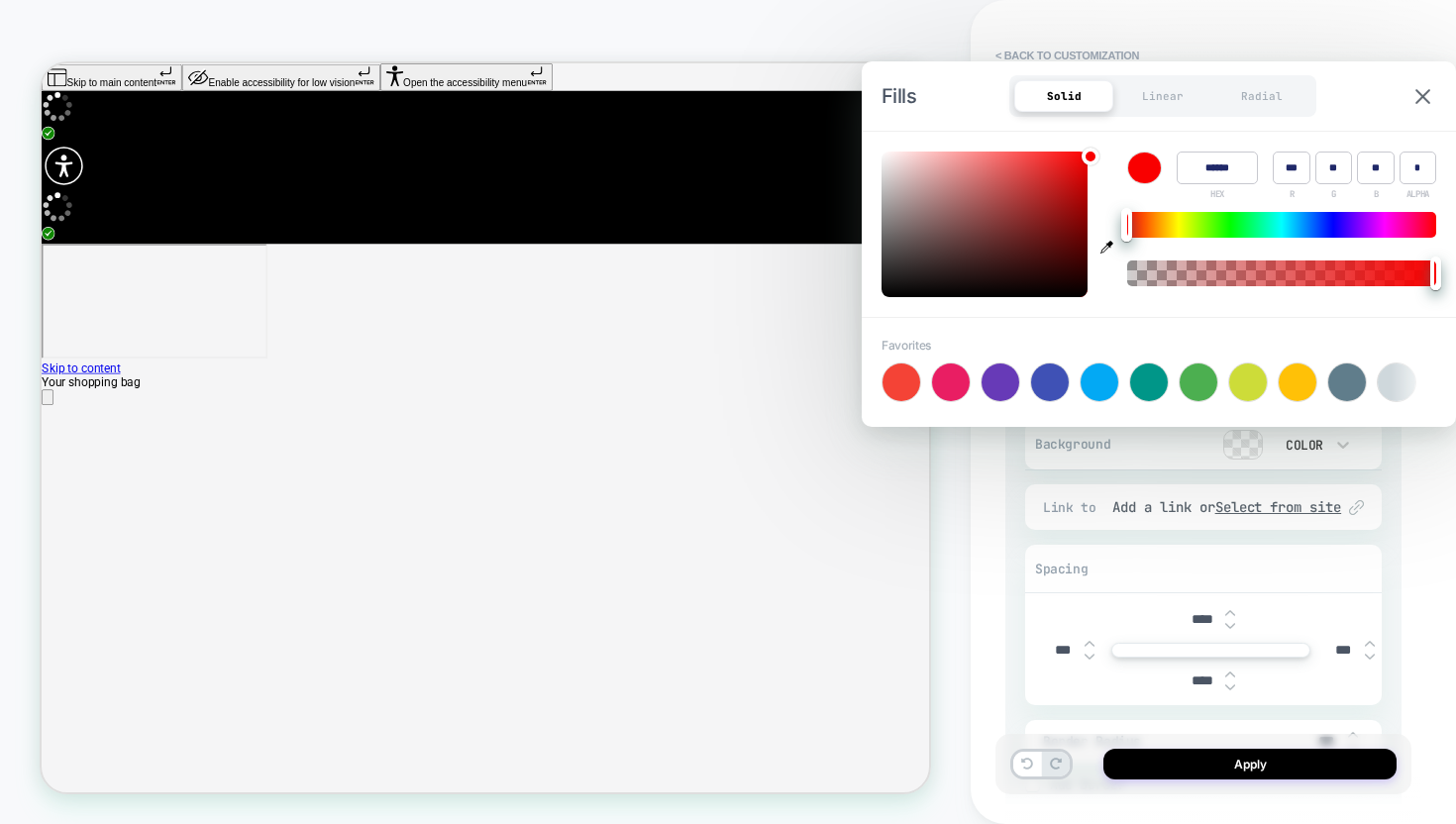 type on "******" 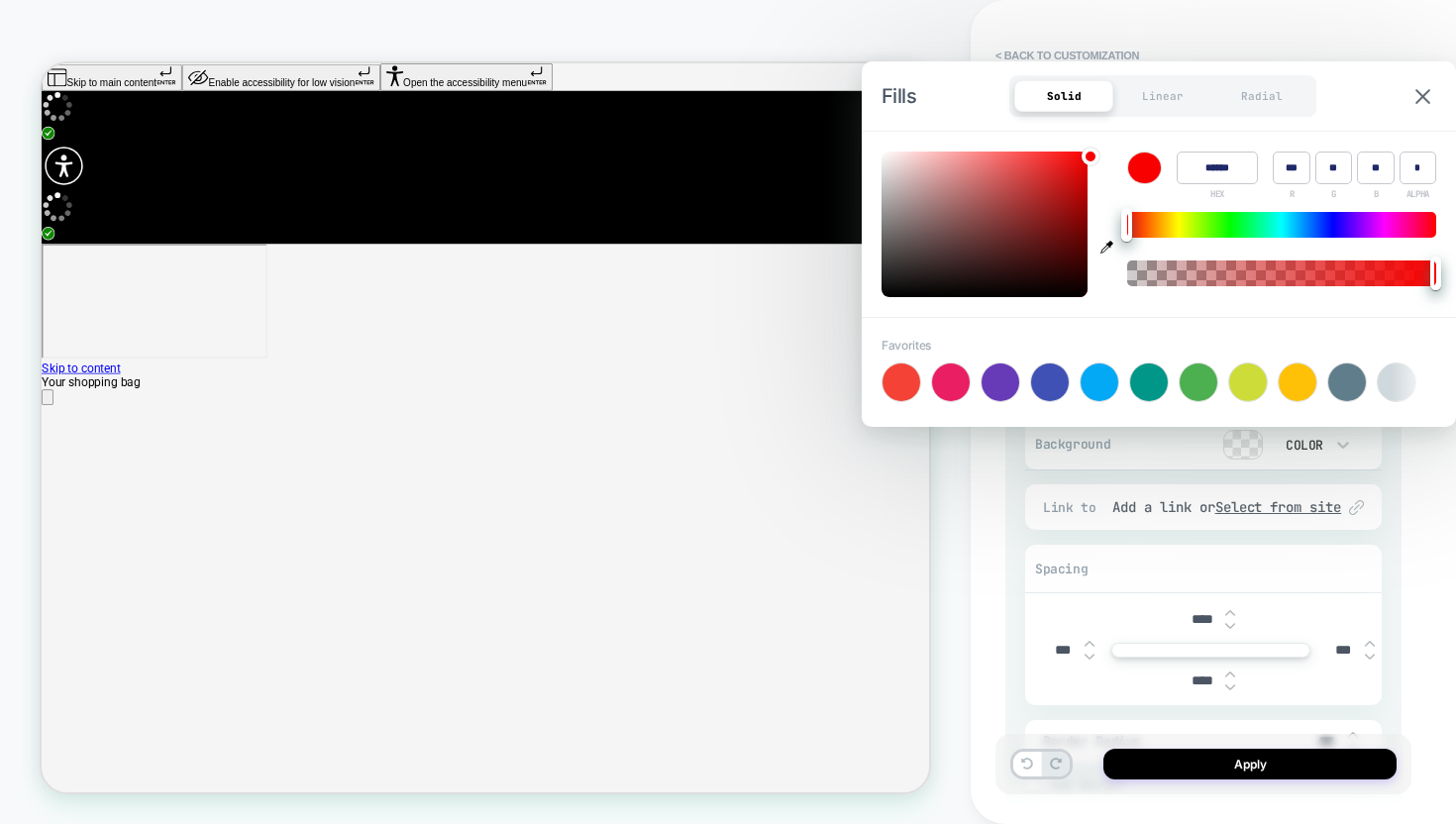 type on "***" 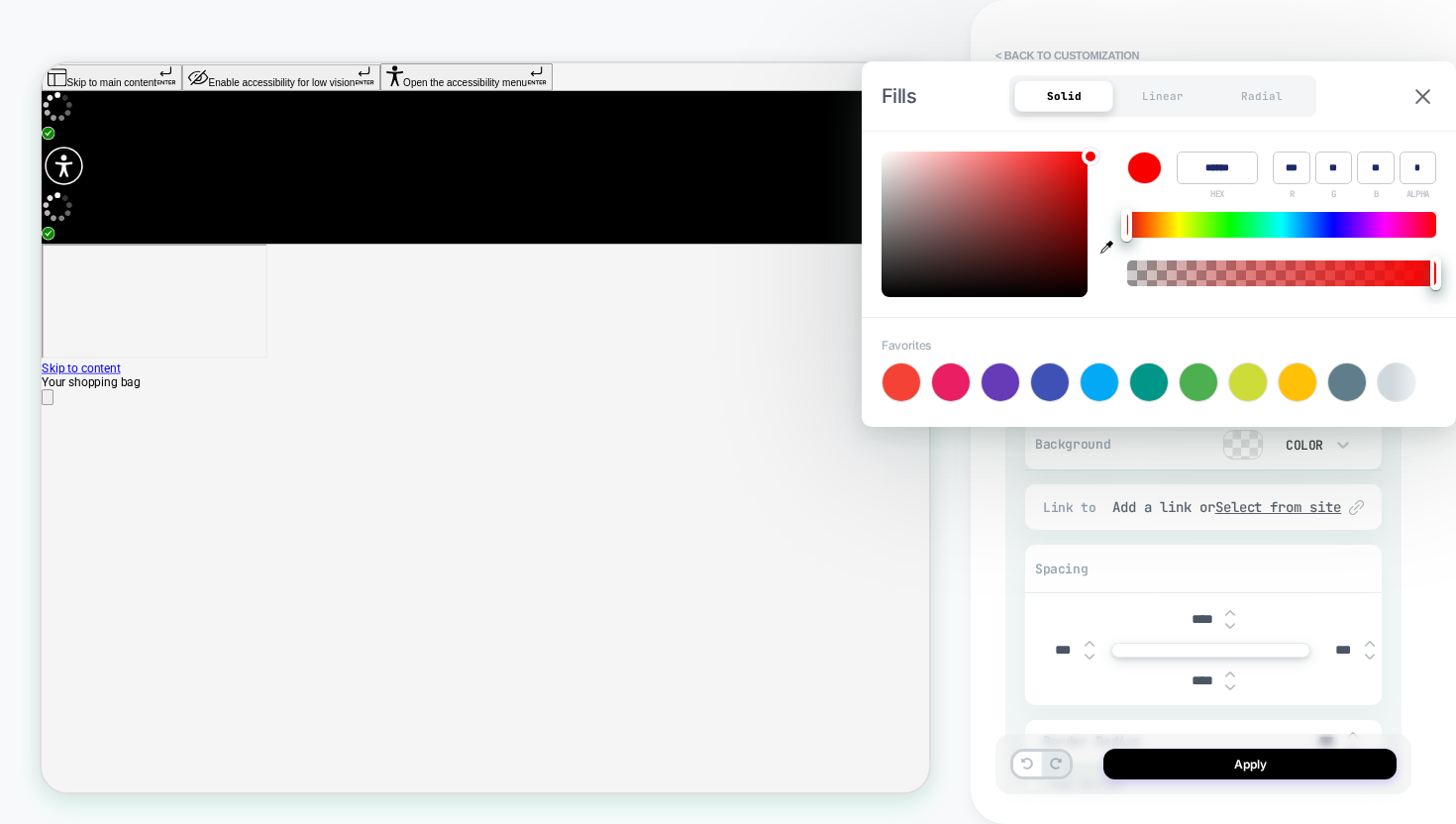 type on "******" 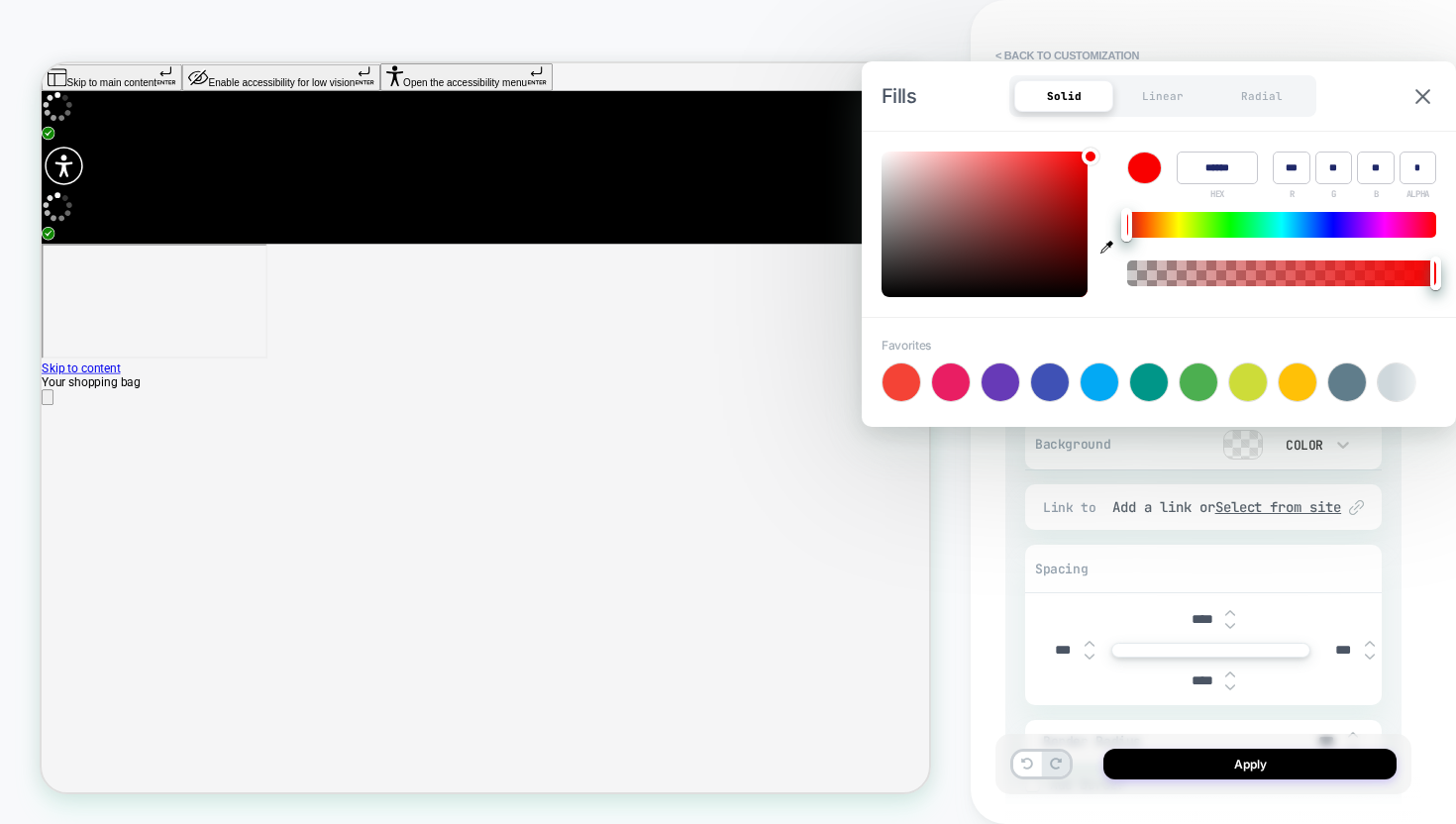type on "**" 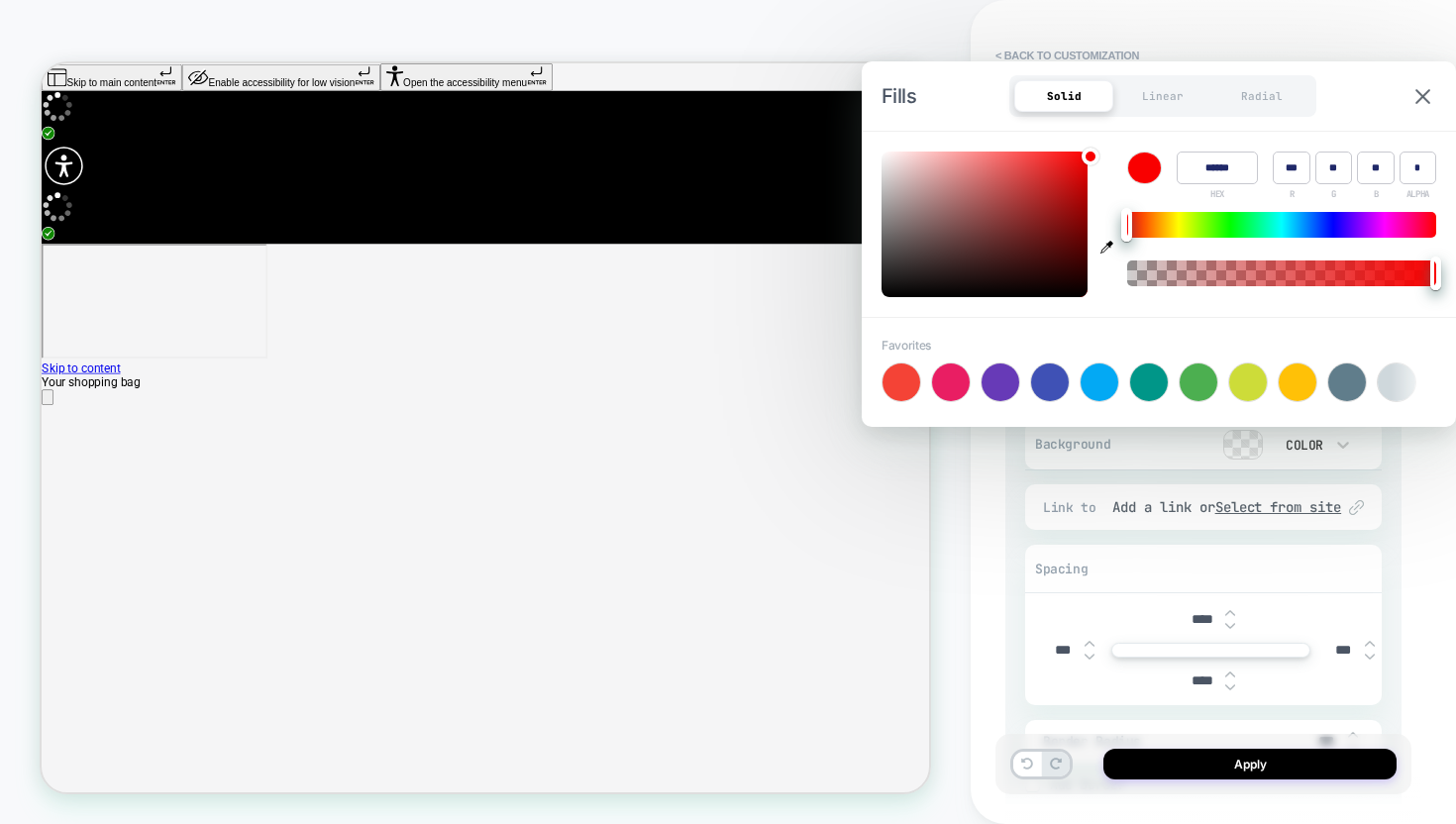 type on "******" 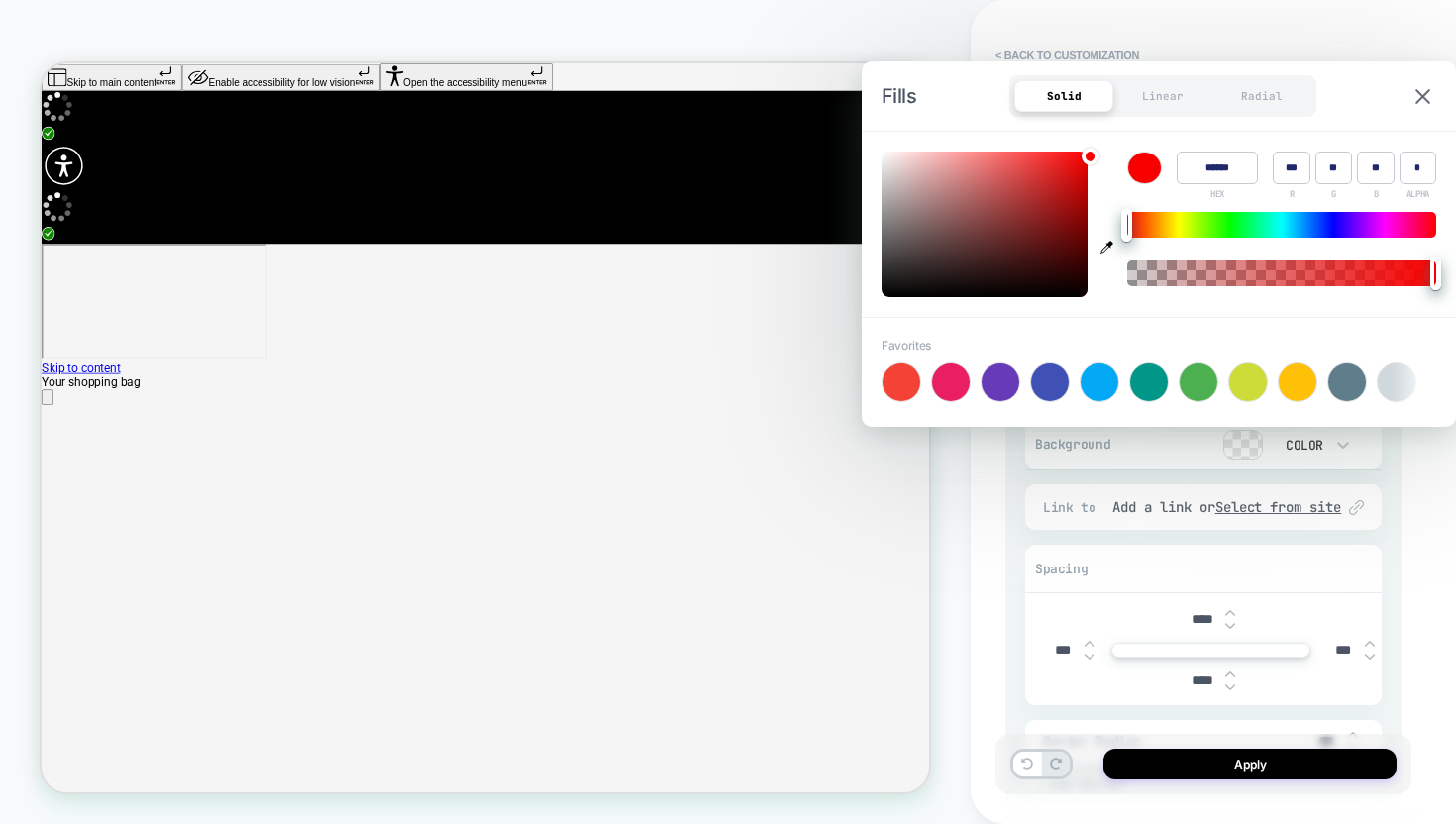 type on "**" 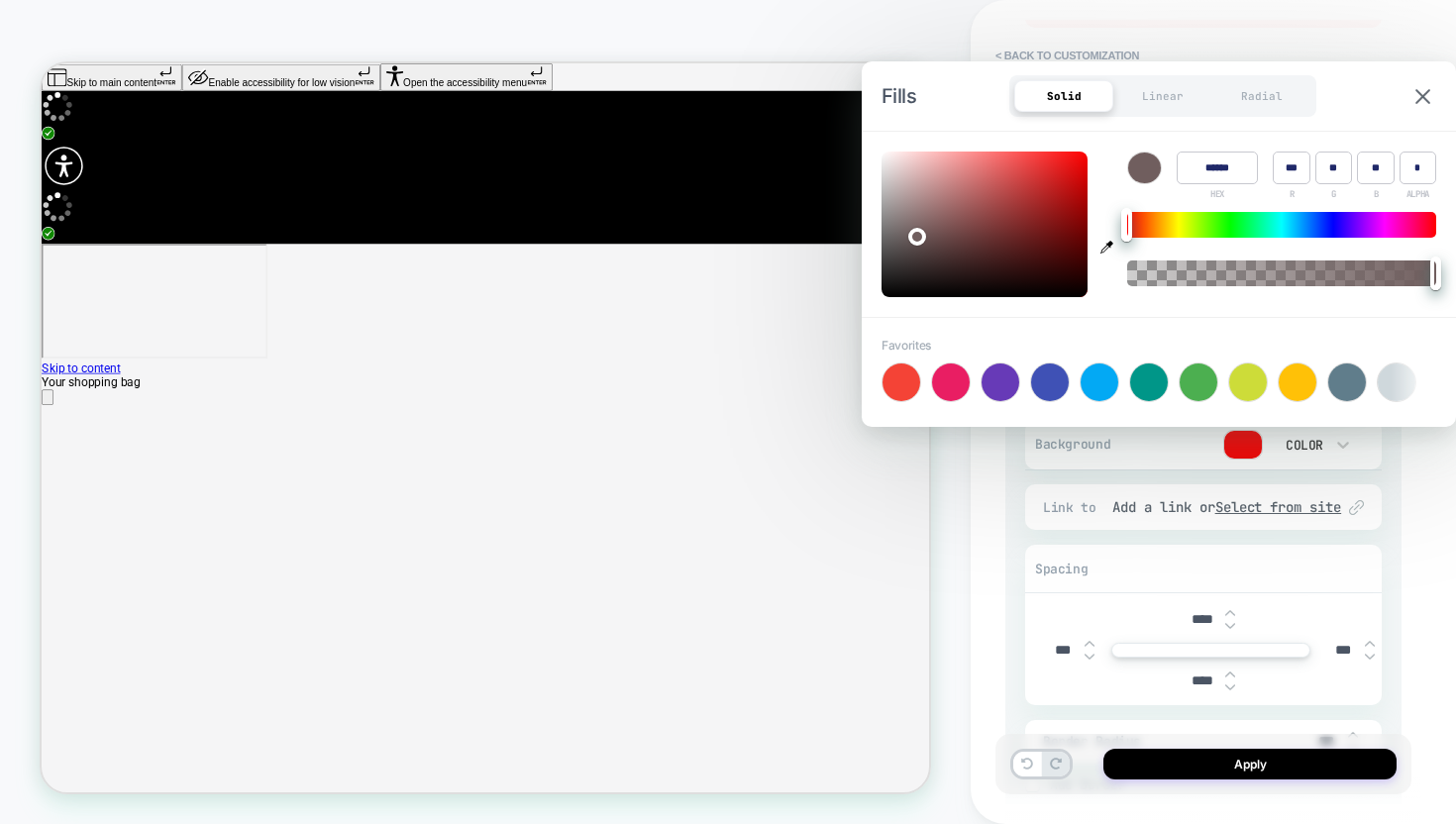 type on "******" 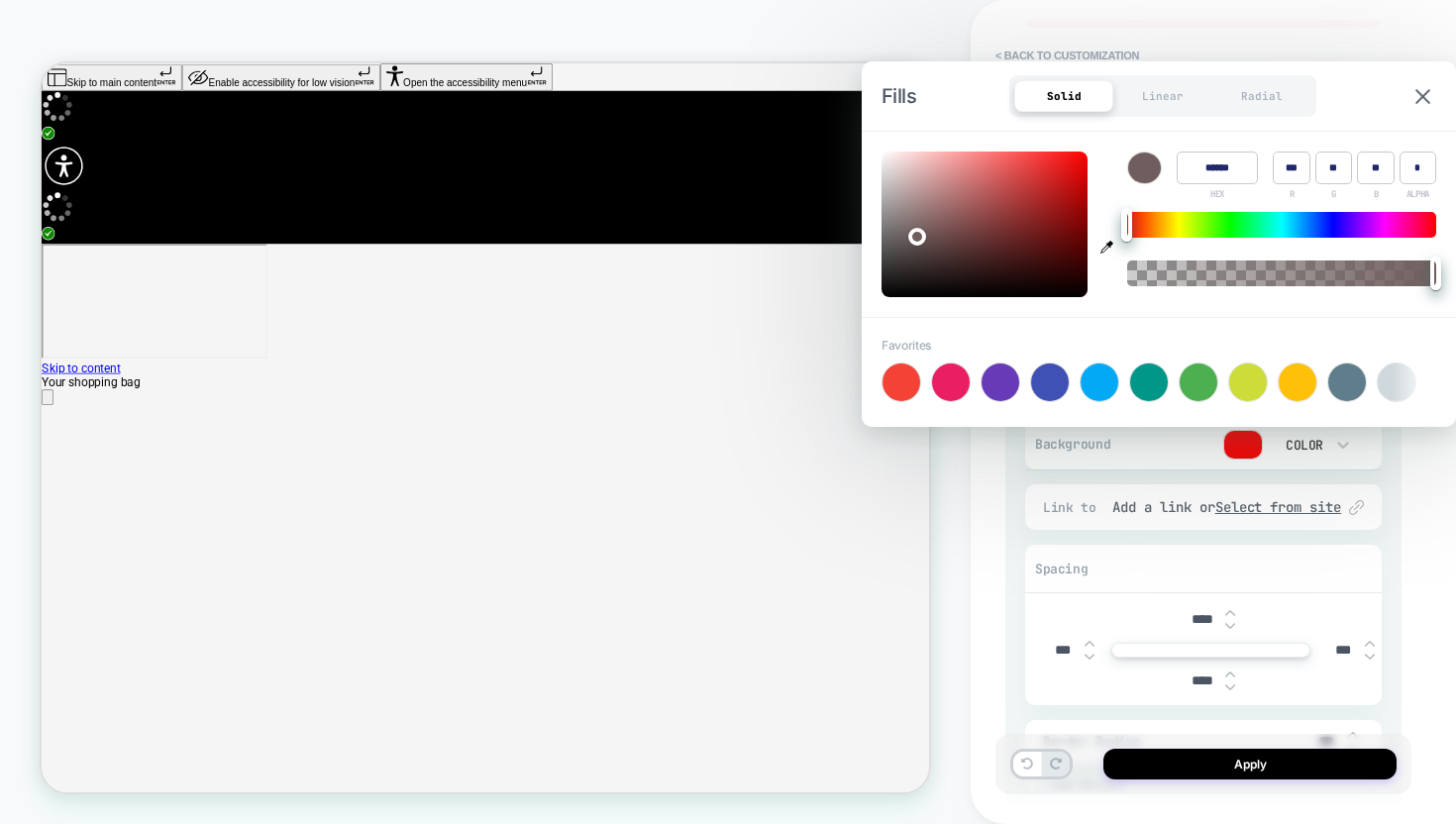 type on "***" 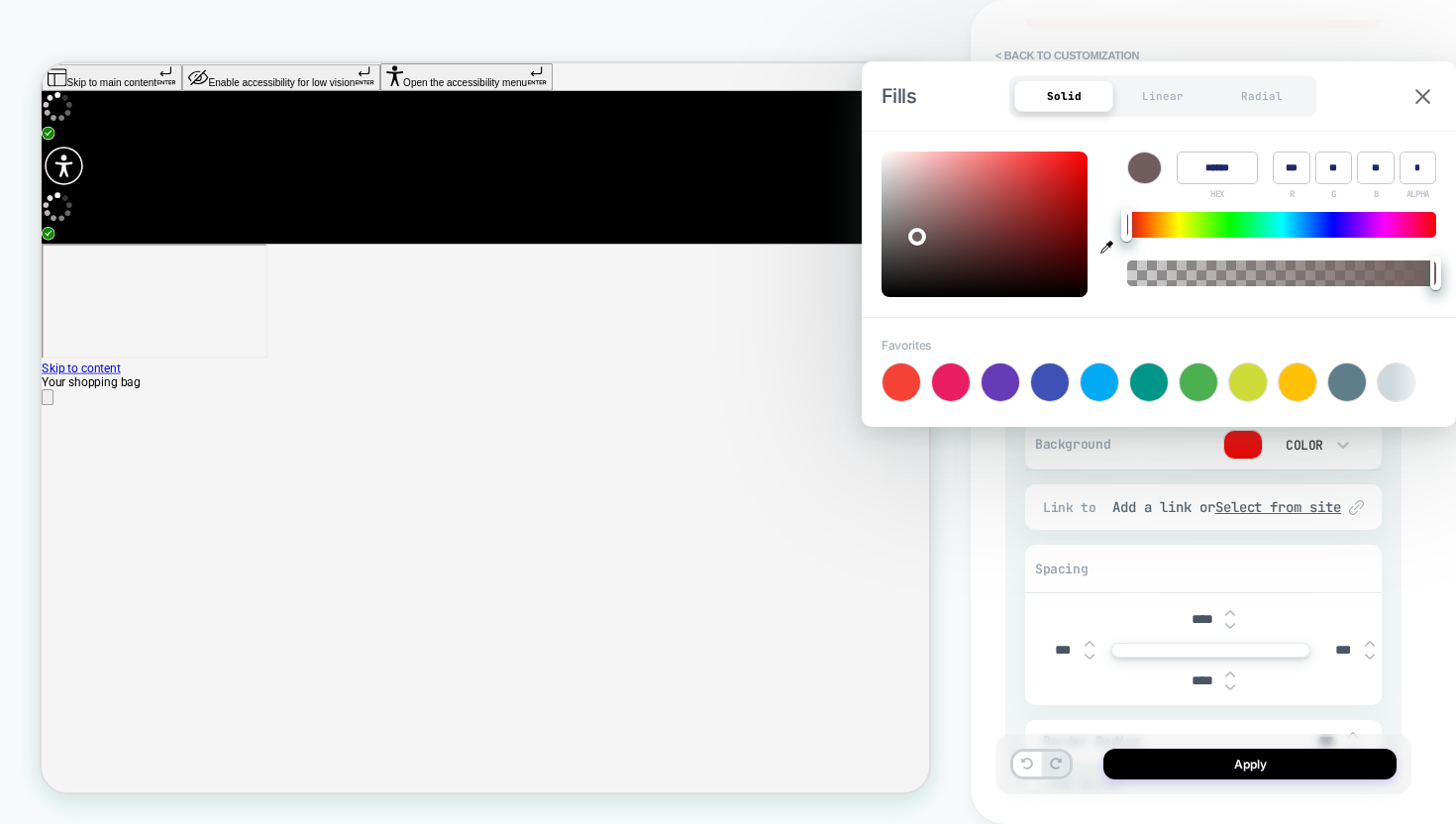 type on "******" 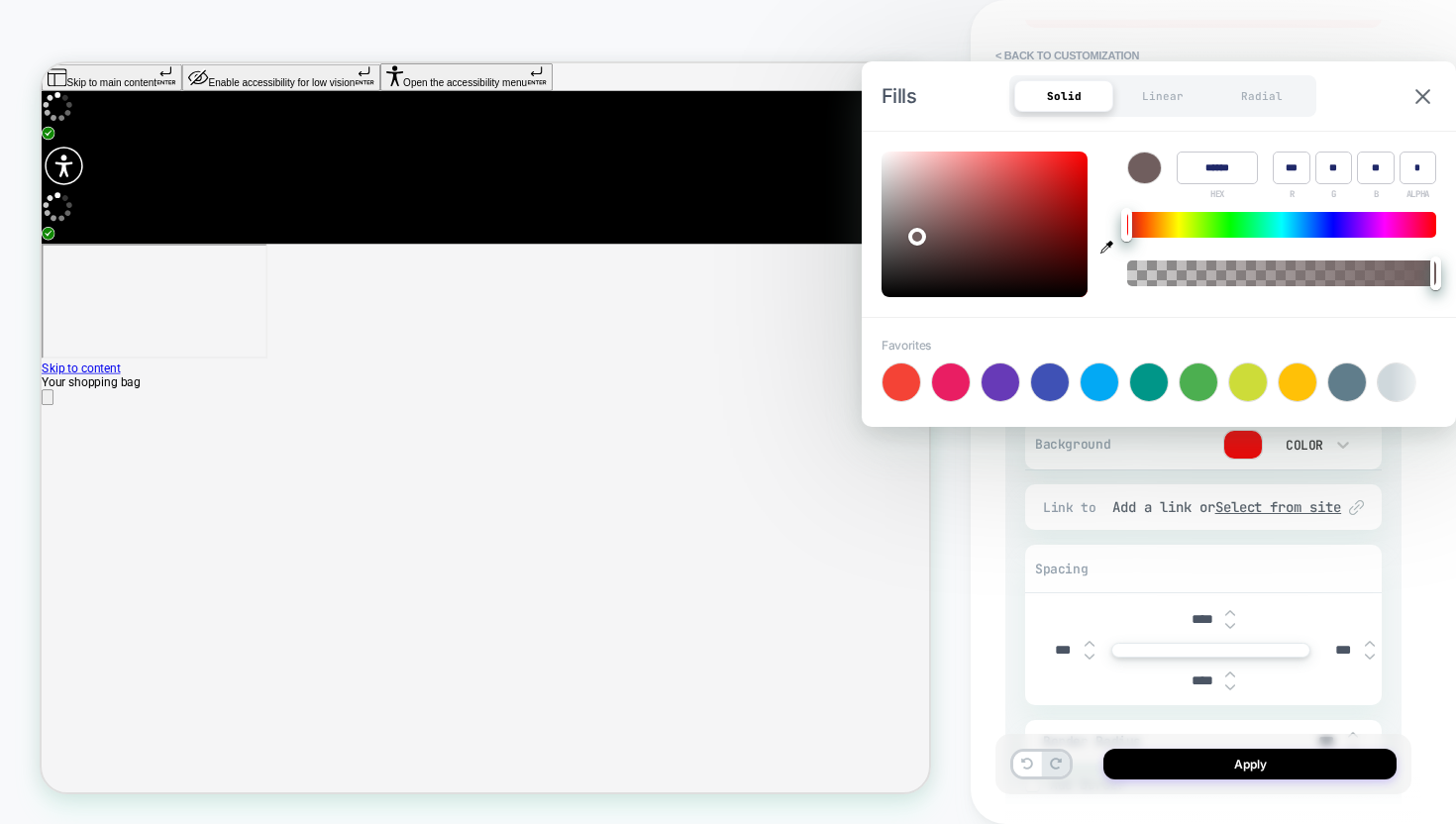type on "***" 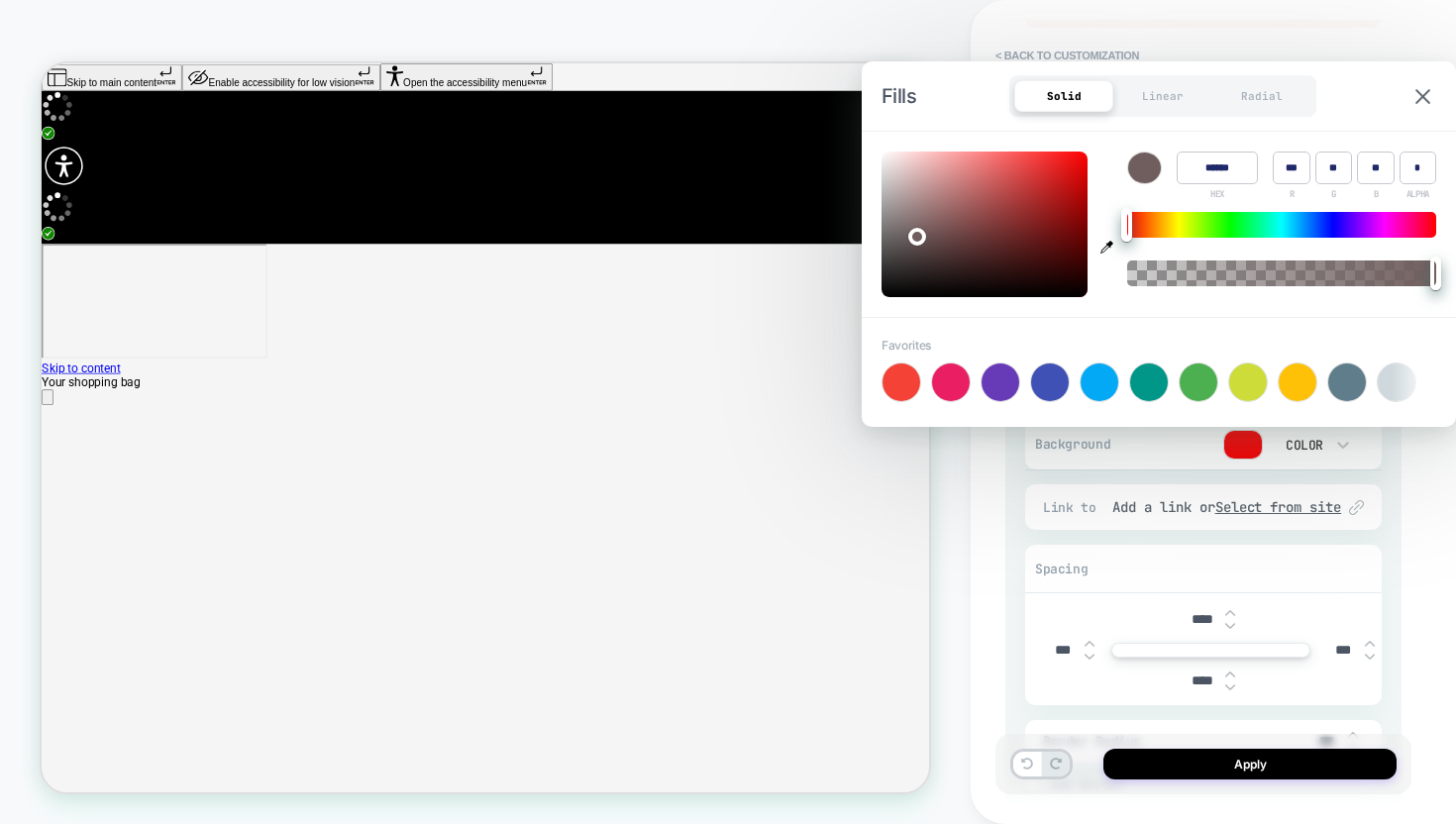 type on "******" 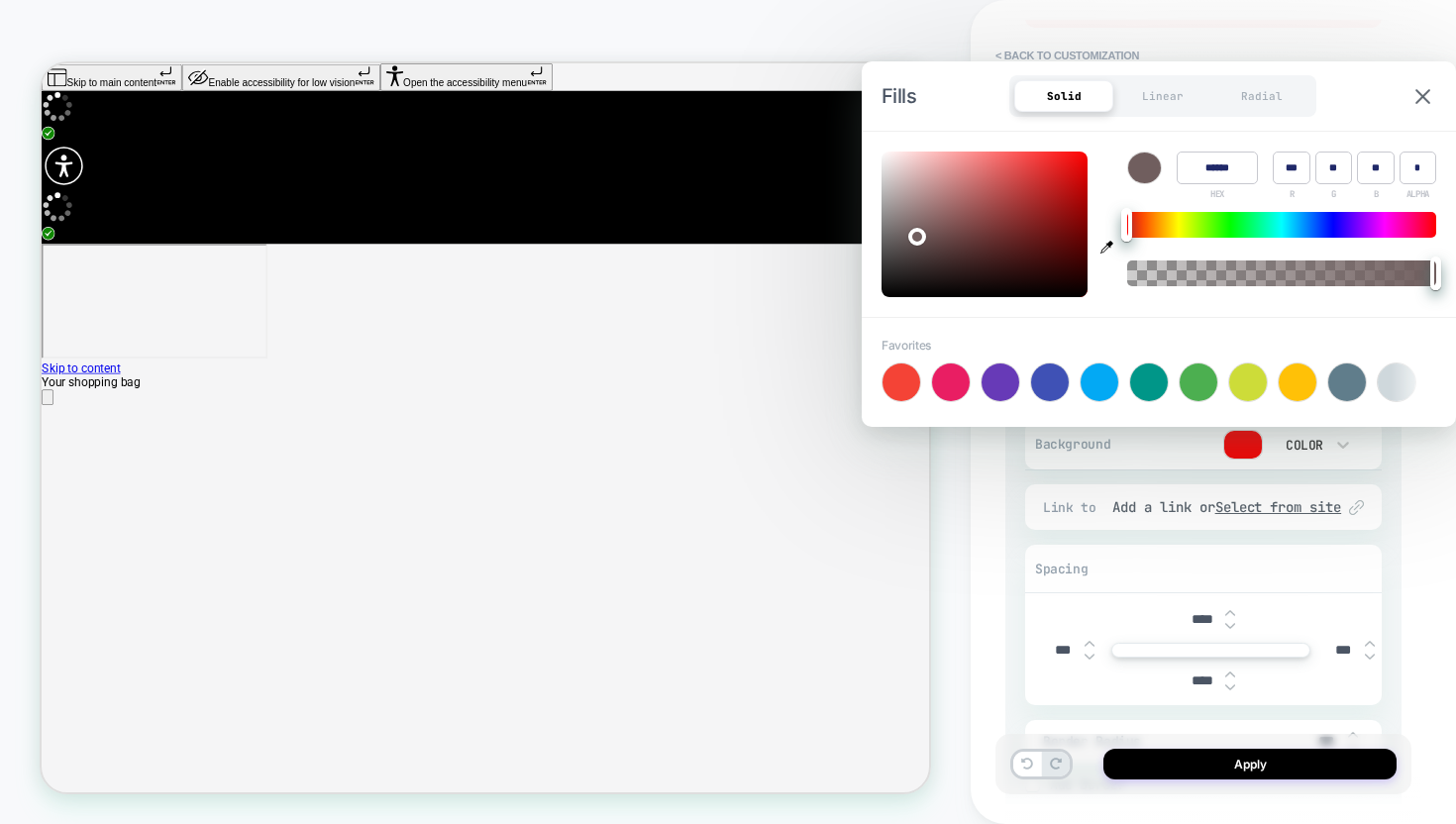 type on "***" 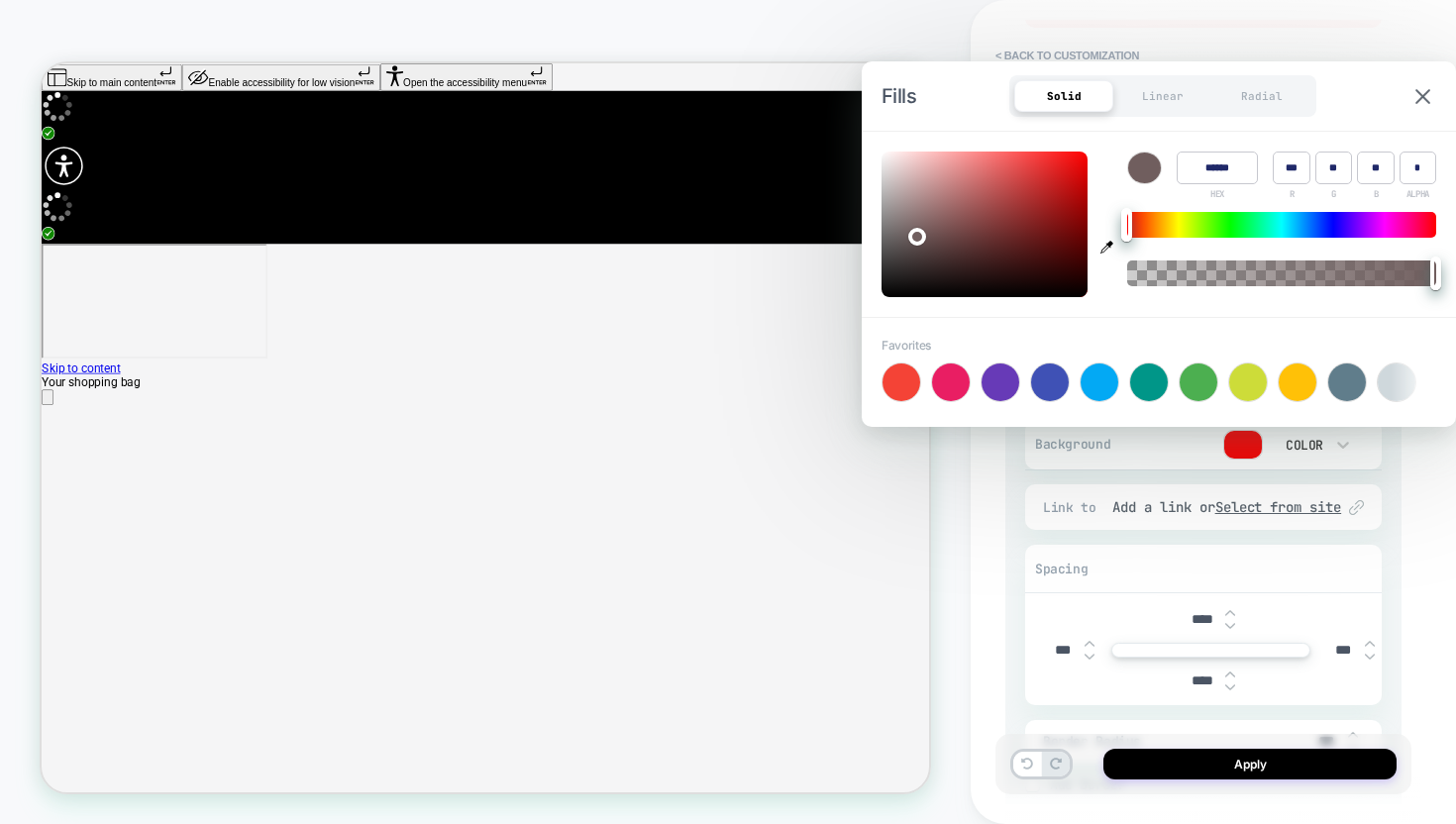 type on "******" 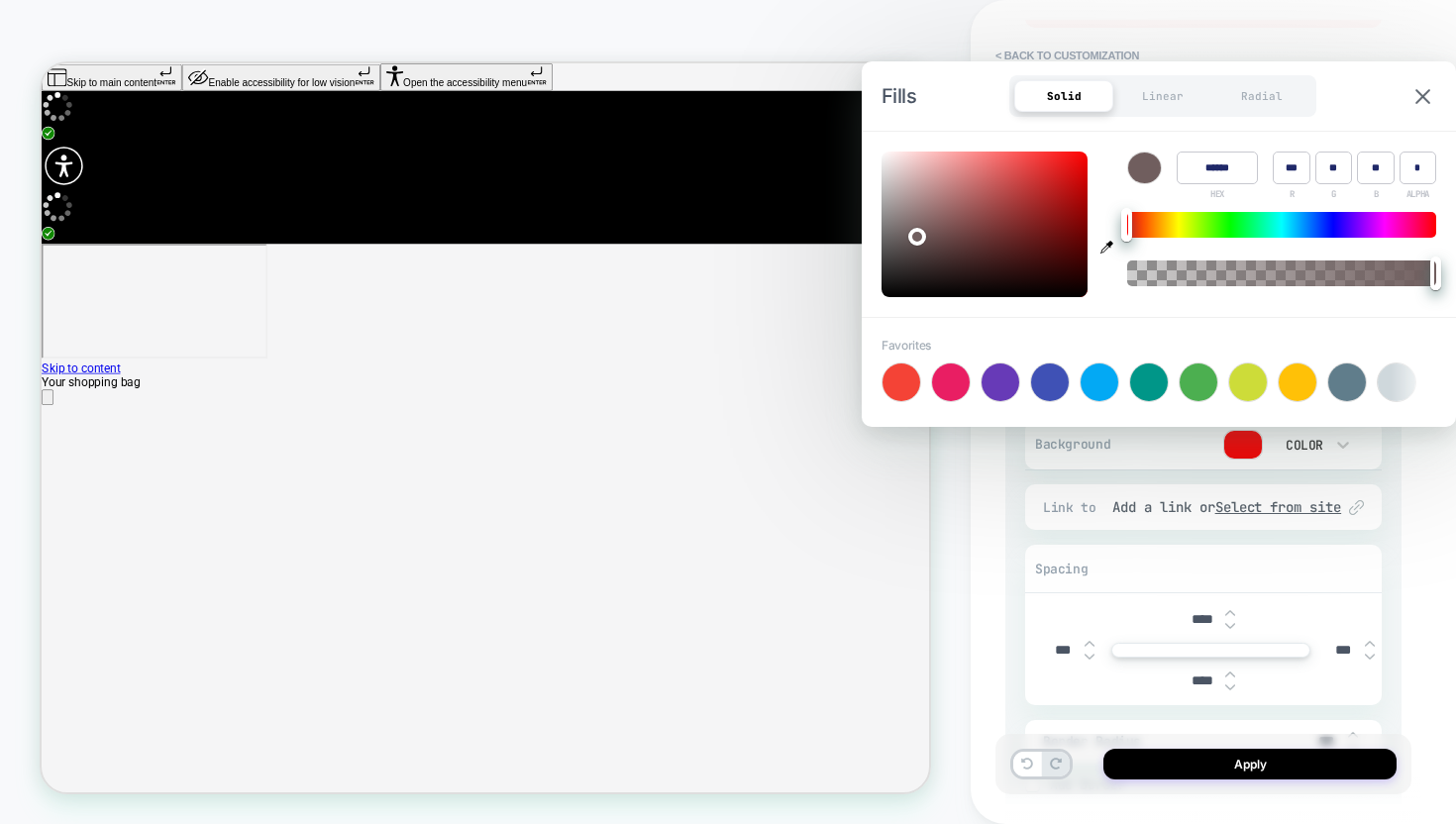 type on "***" 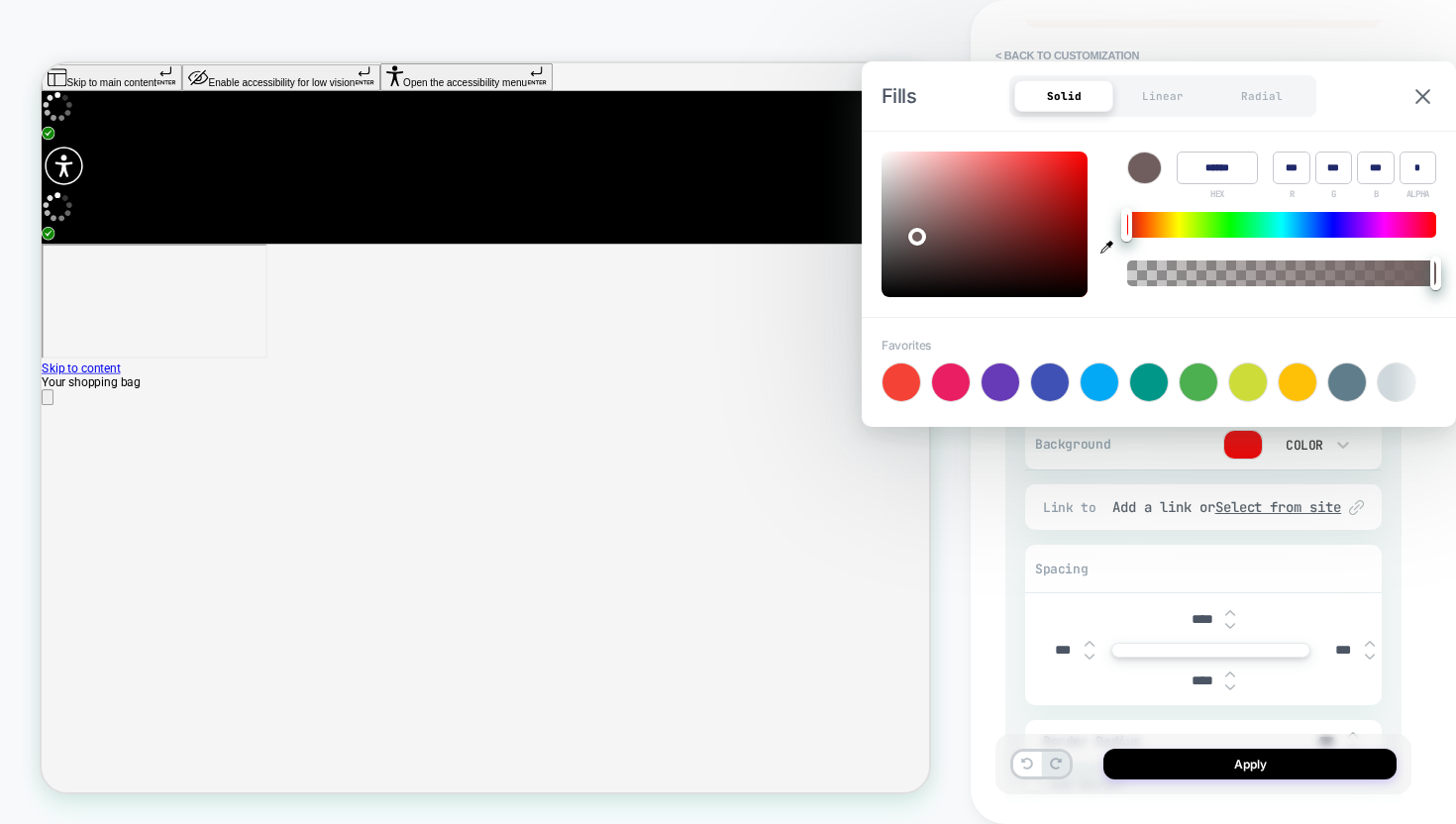 type on "******" 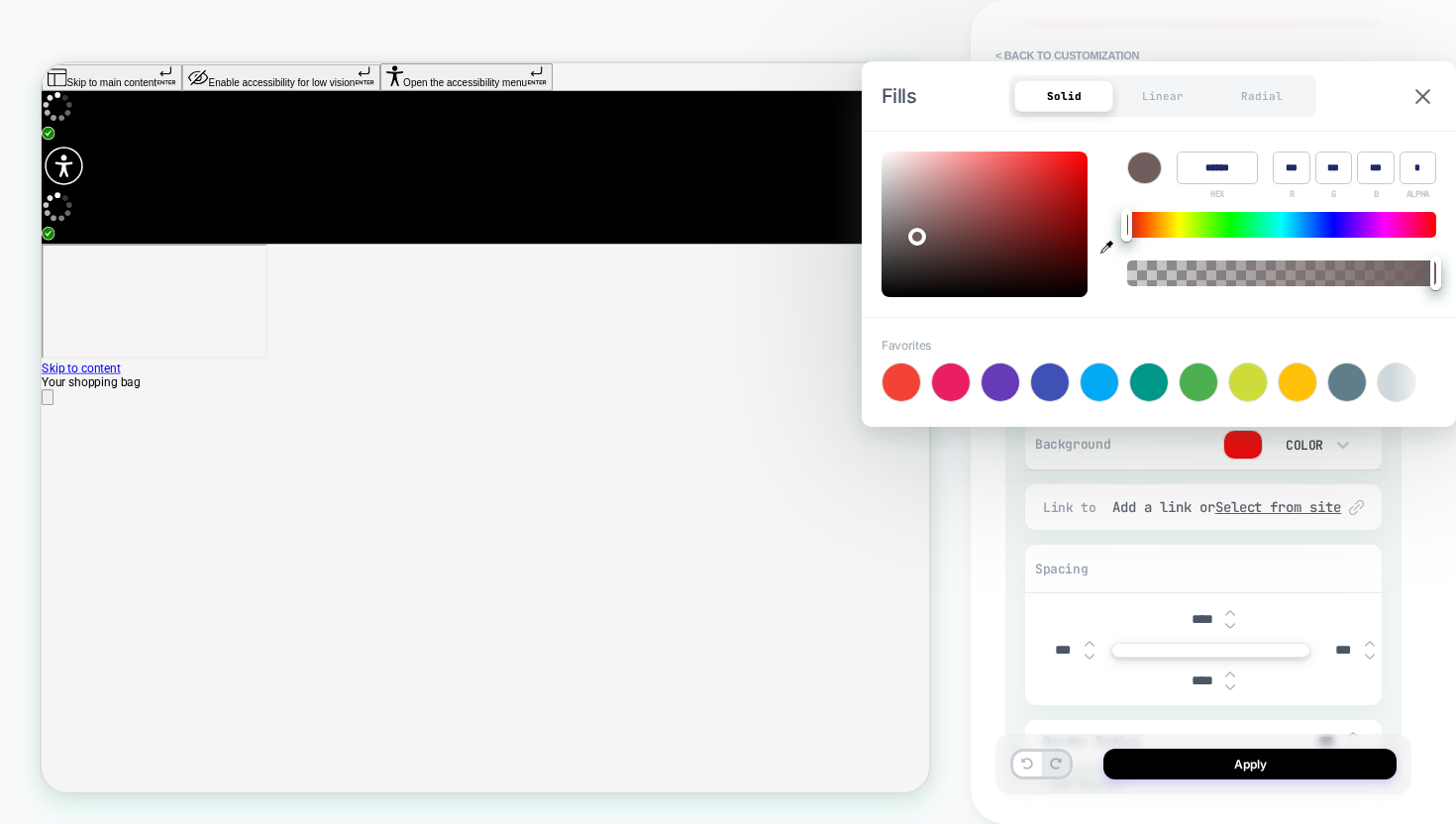 type on "**" 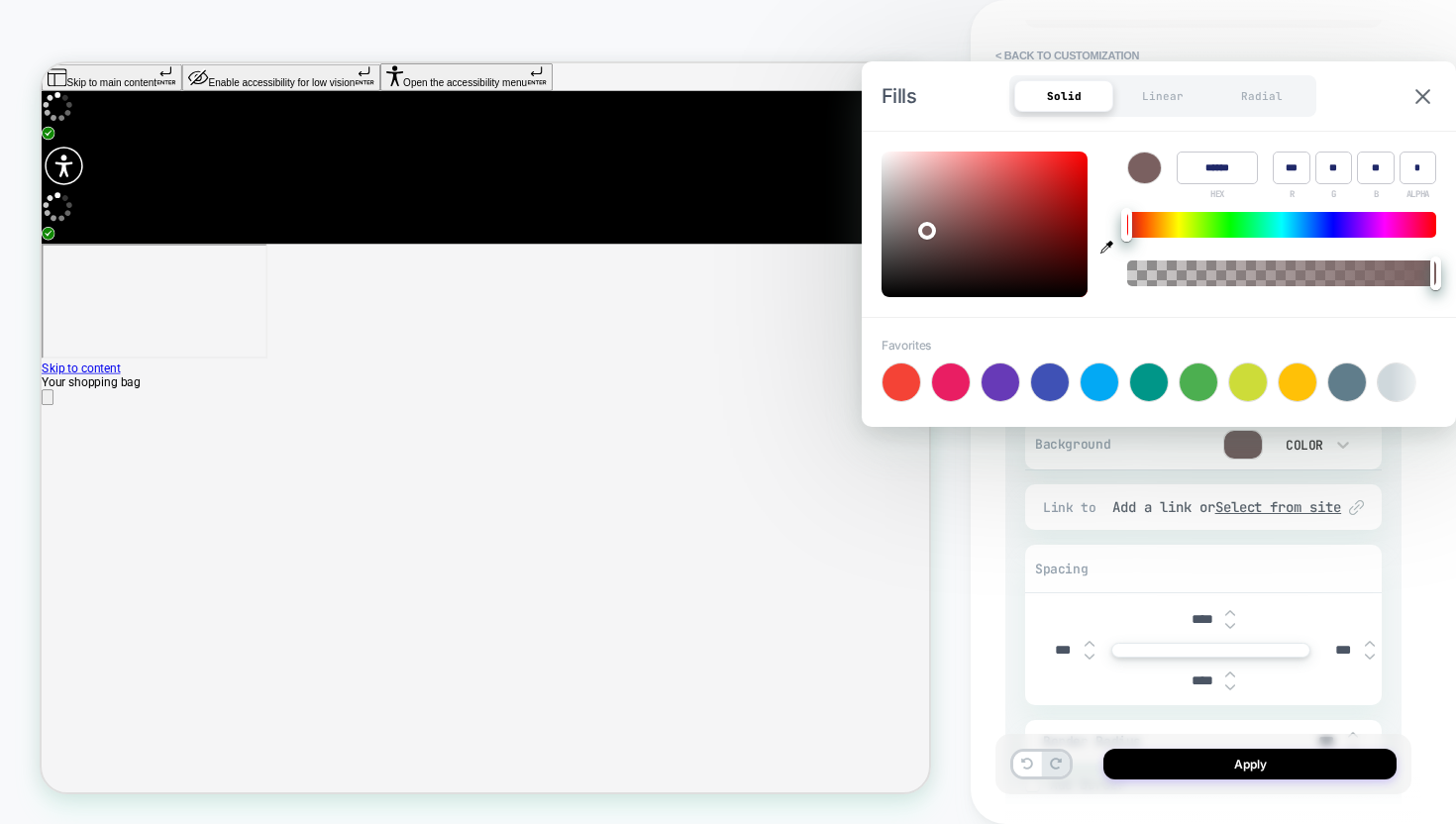 type on "******" 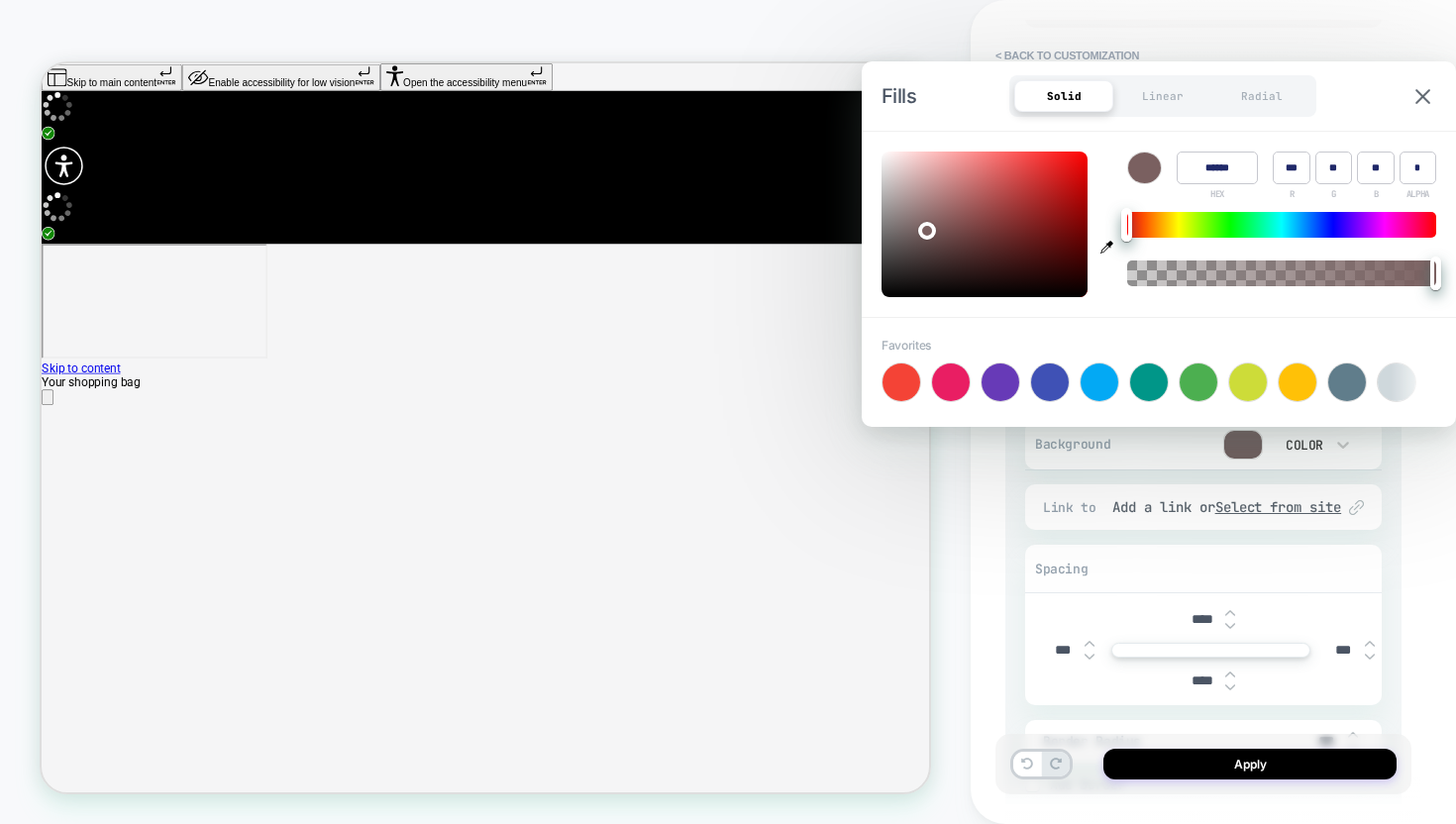 type on "**" 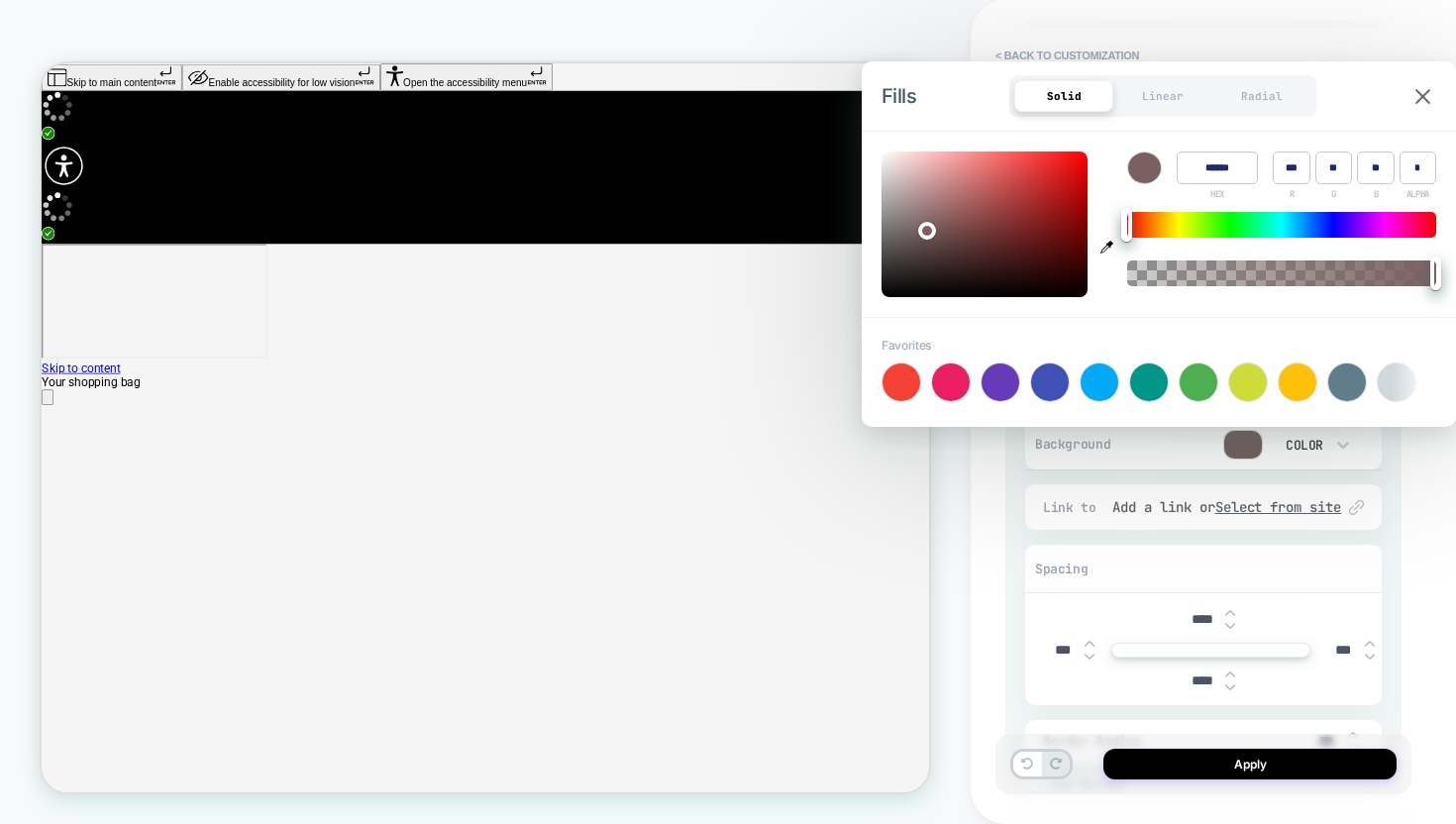 type on "******" 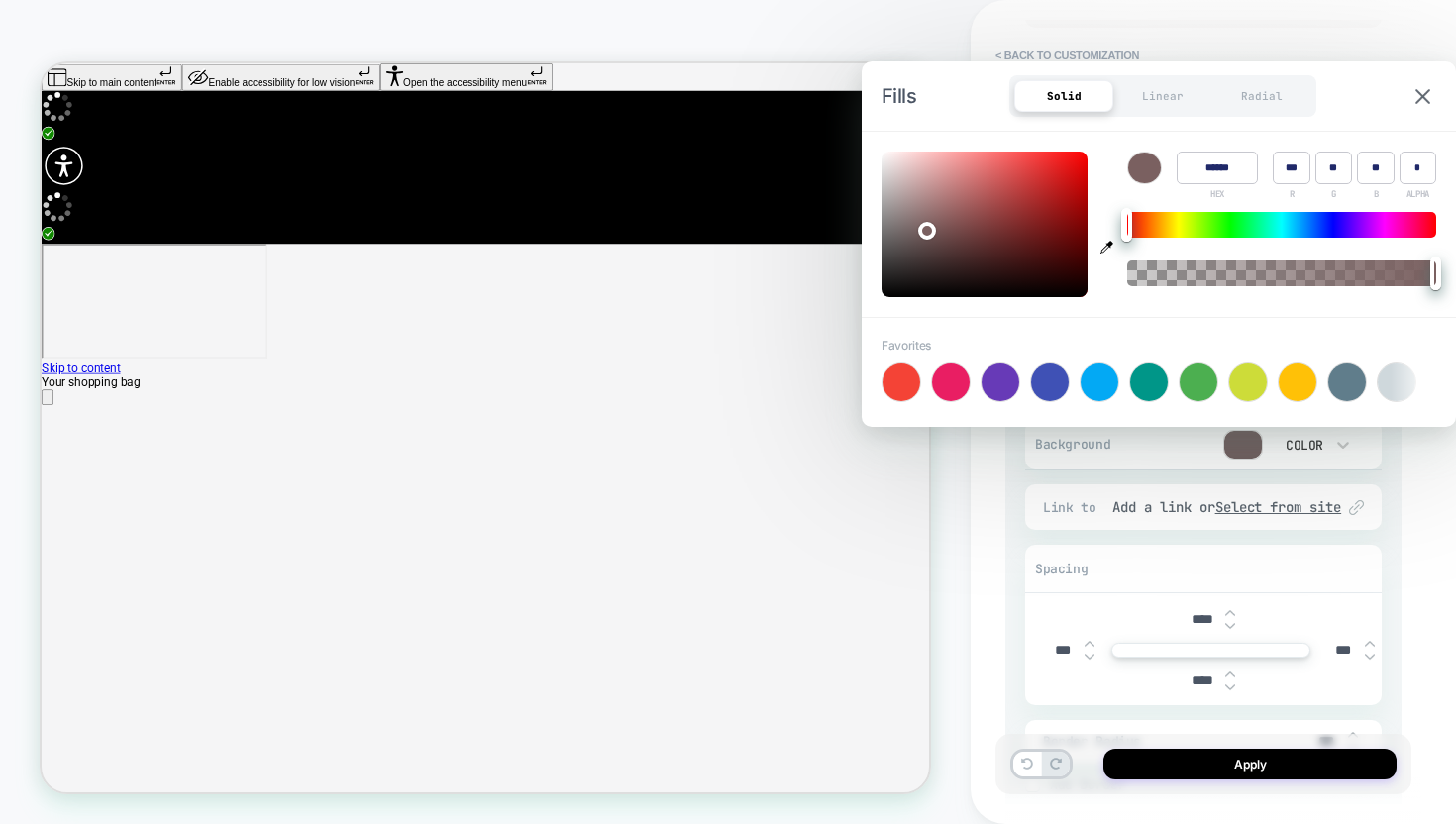 type on "**" 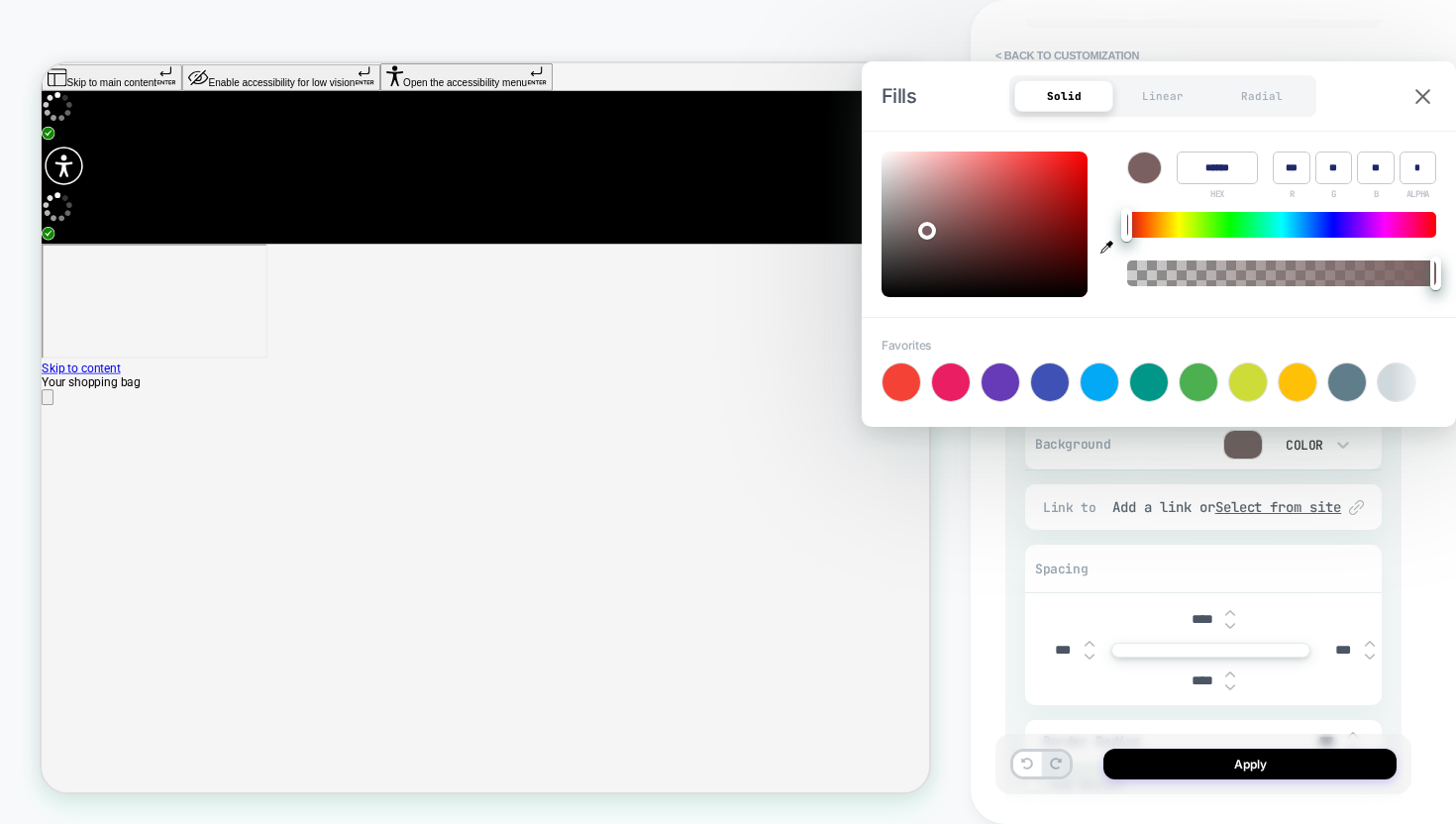type on "******" 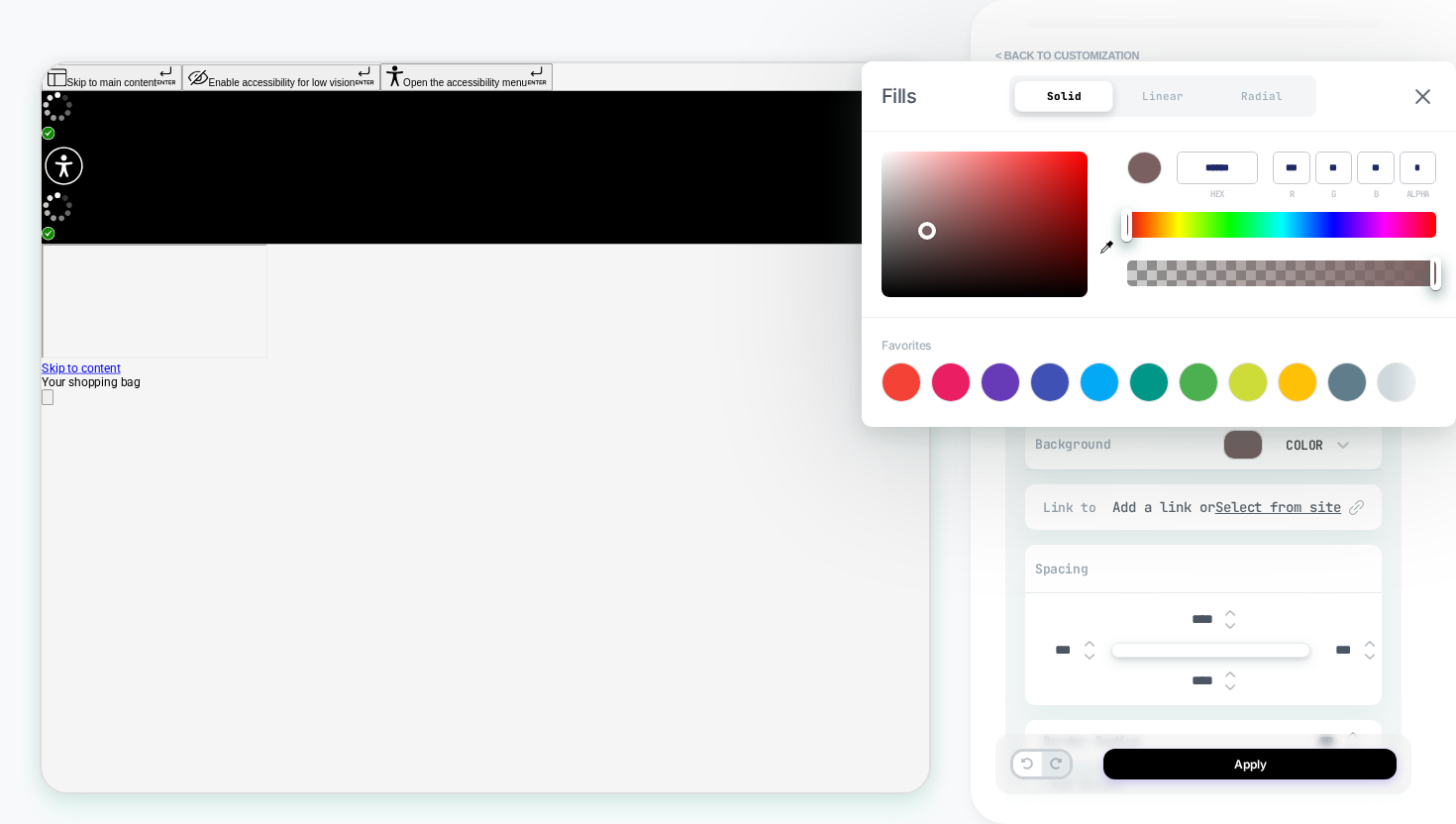 type on "**" 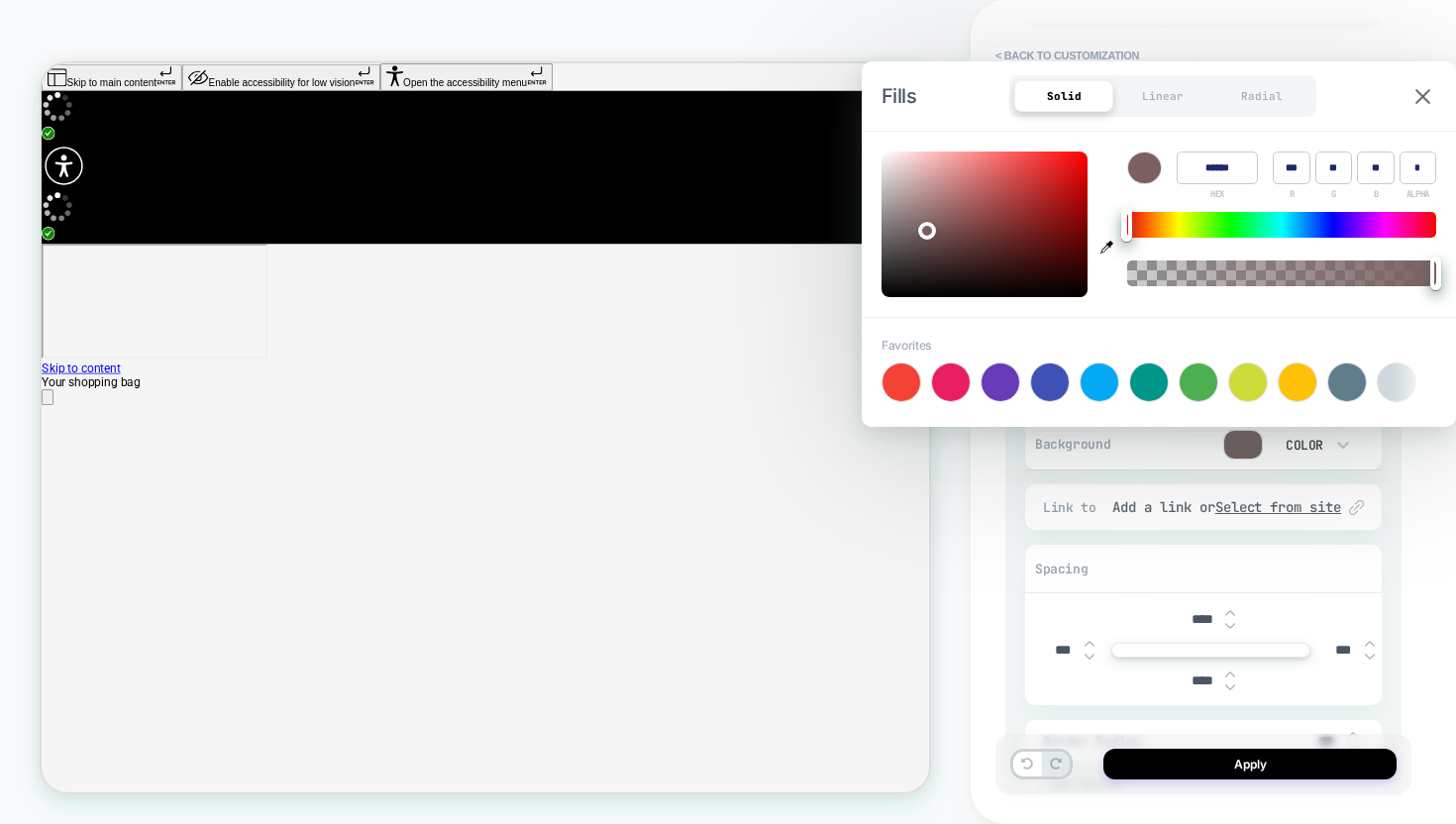 type on "******" 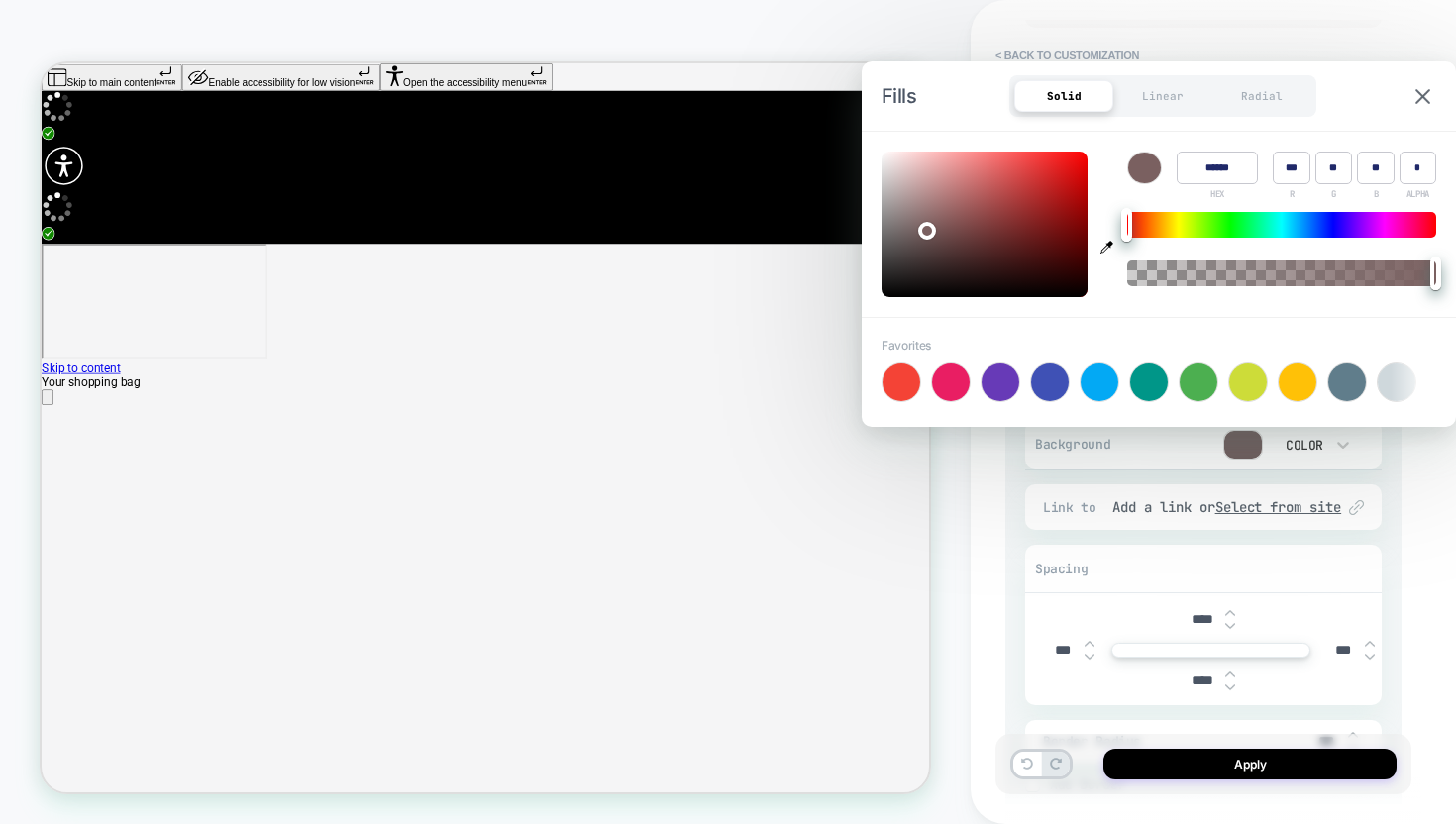 type on "***" 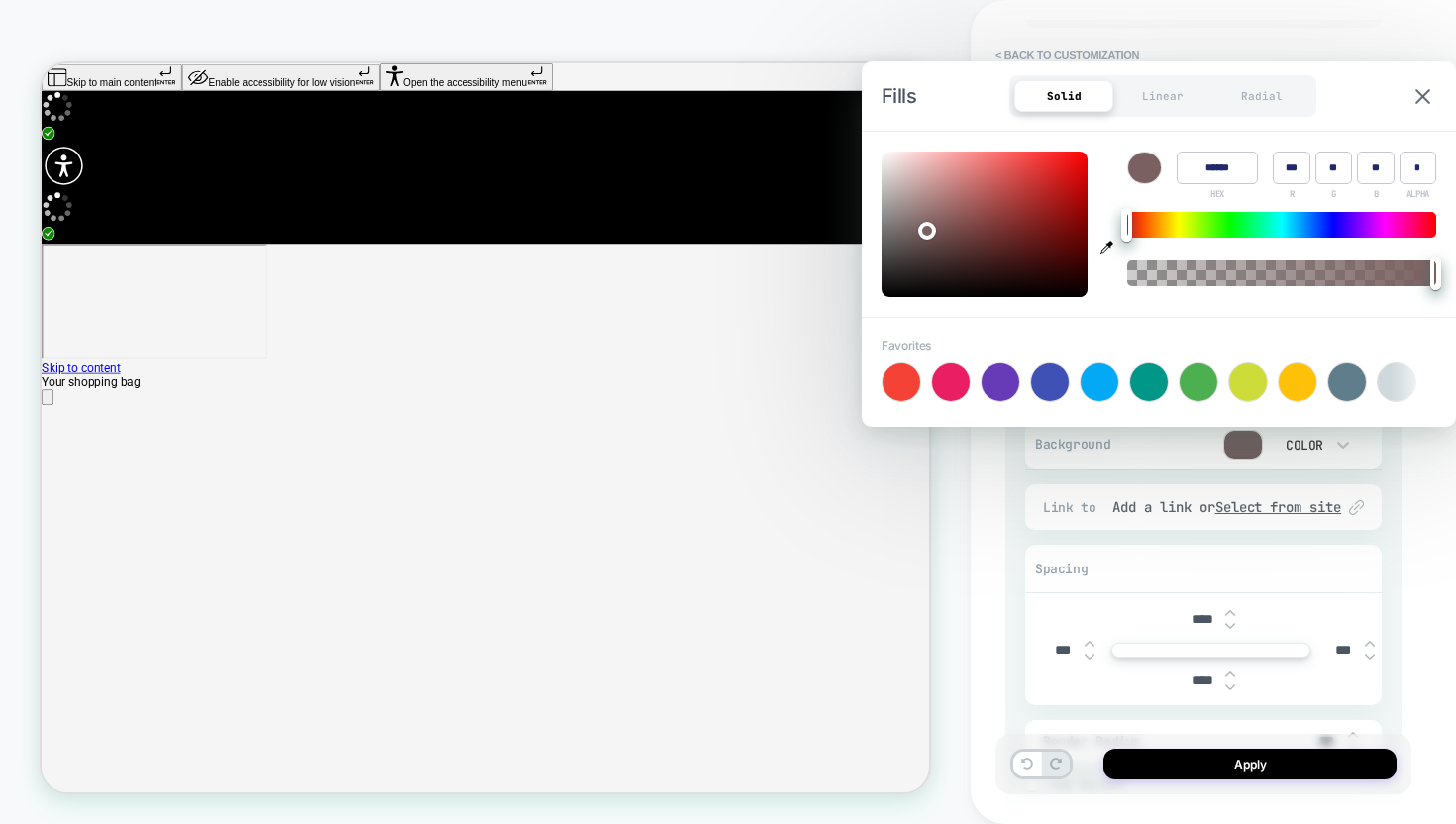 type on "******" 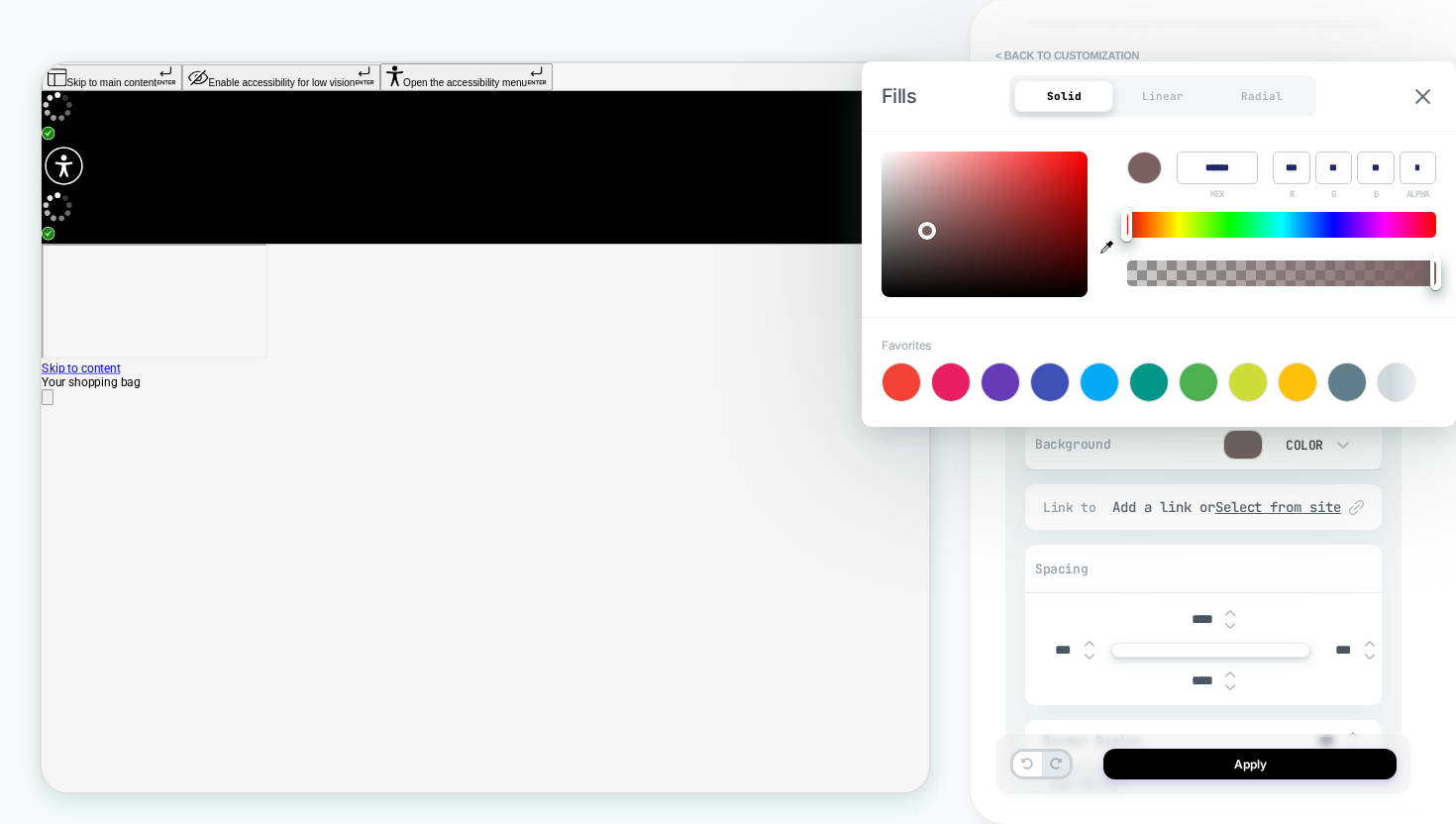type on "***" 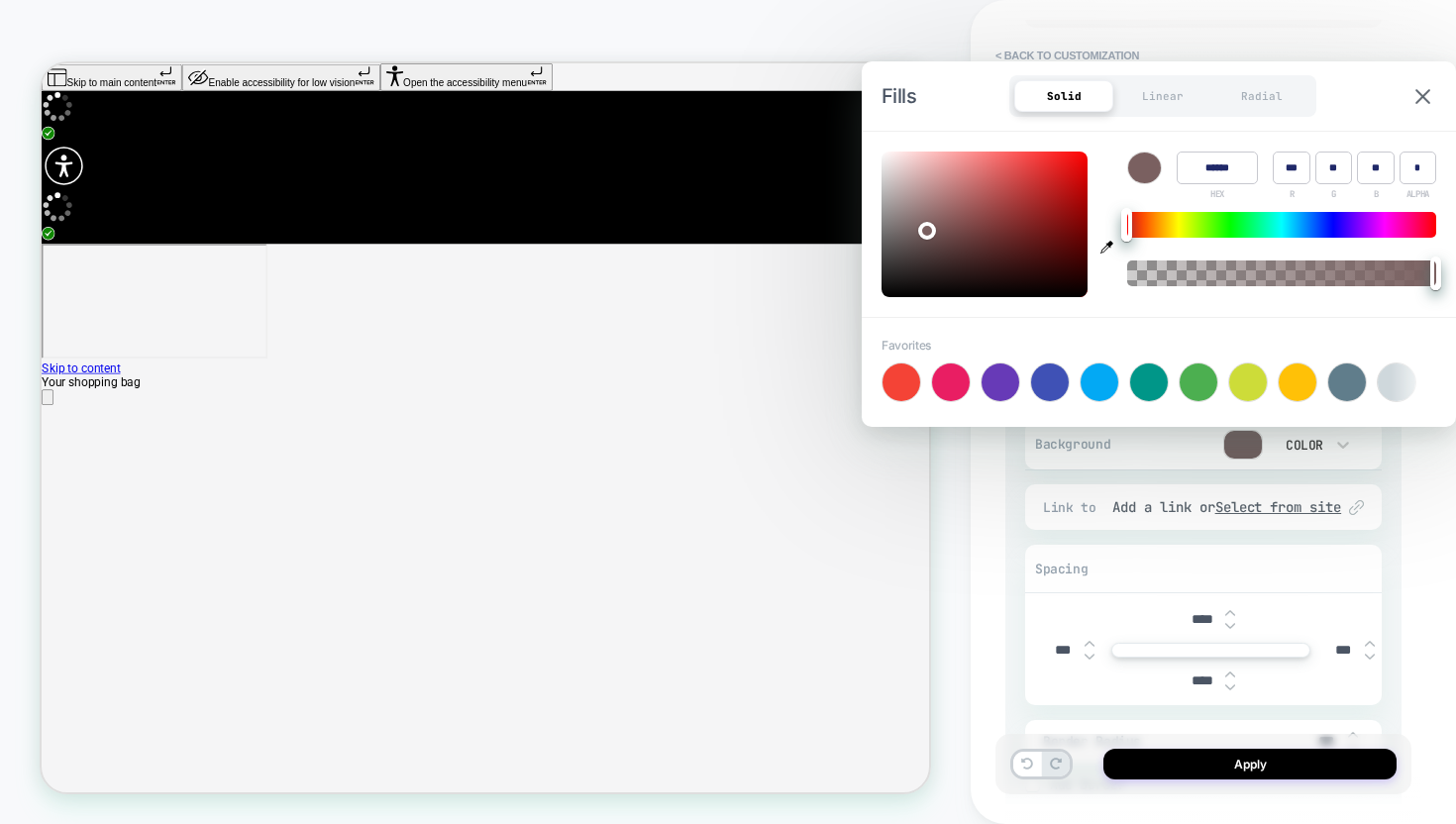 type on "******" 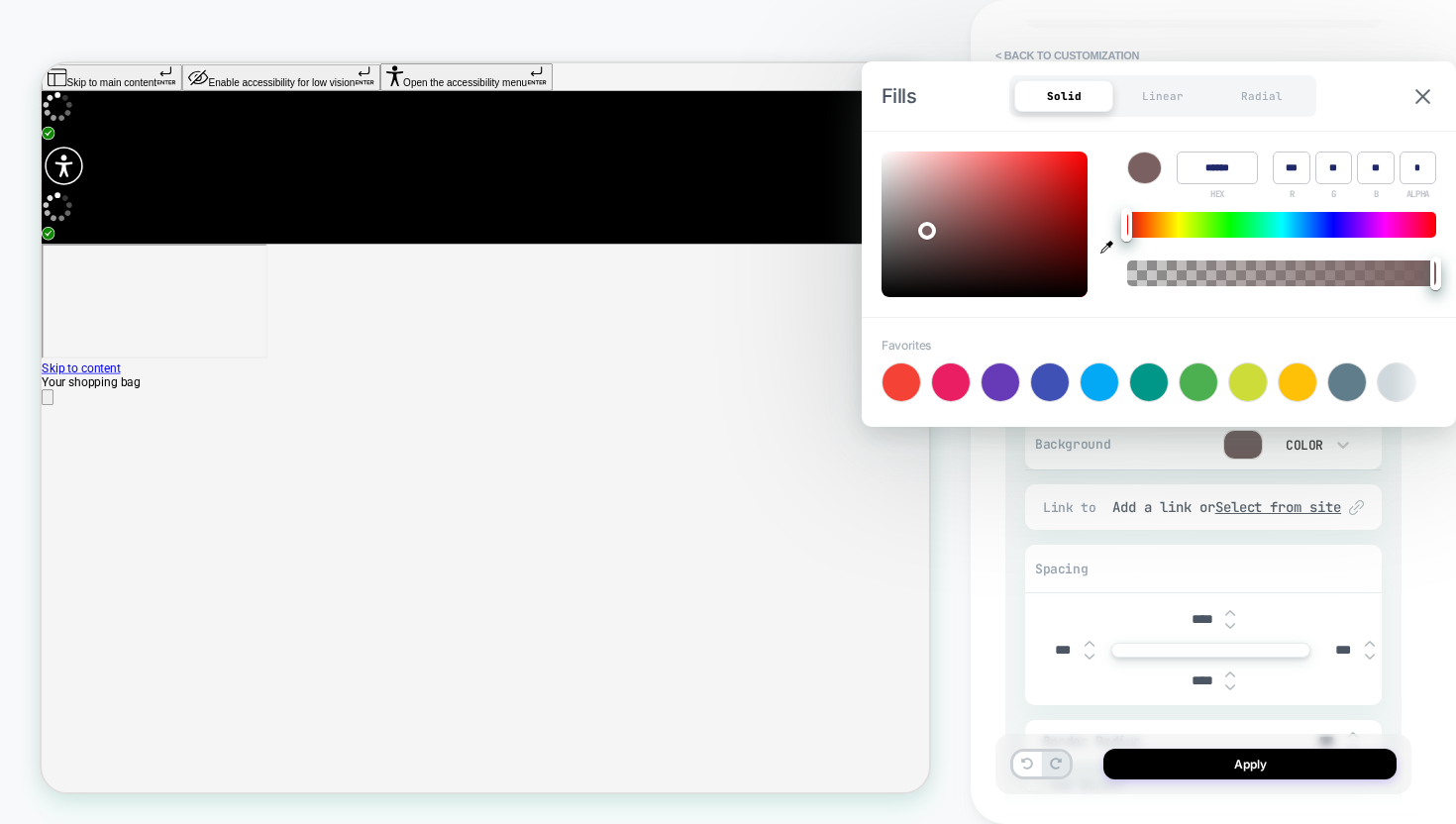 type on "***" 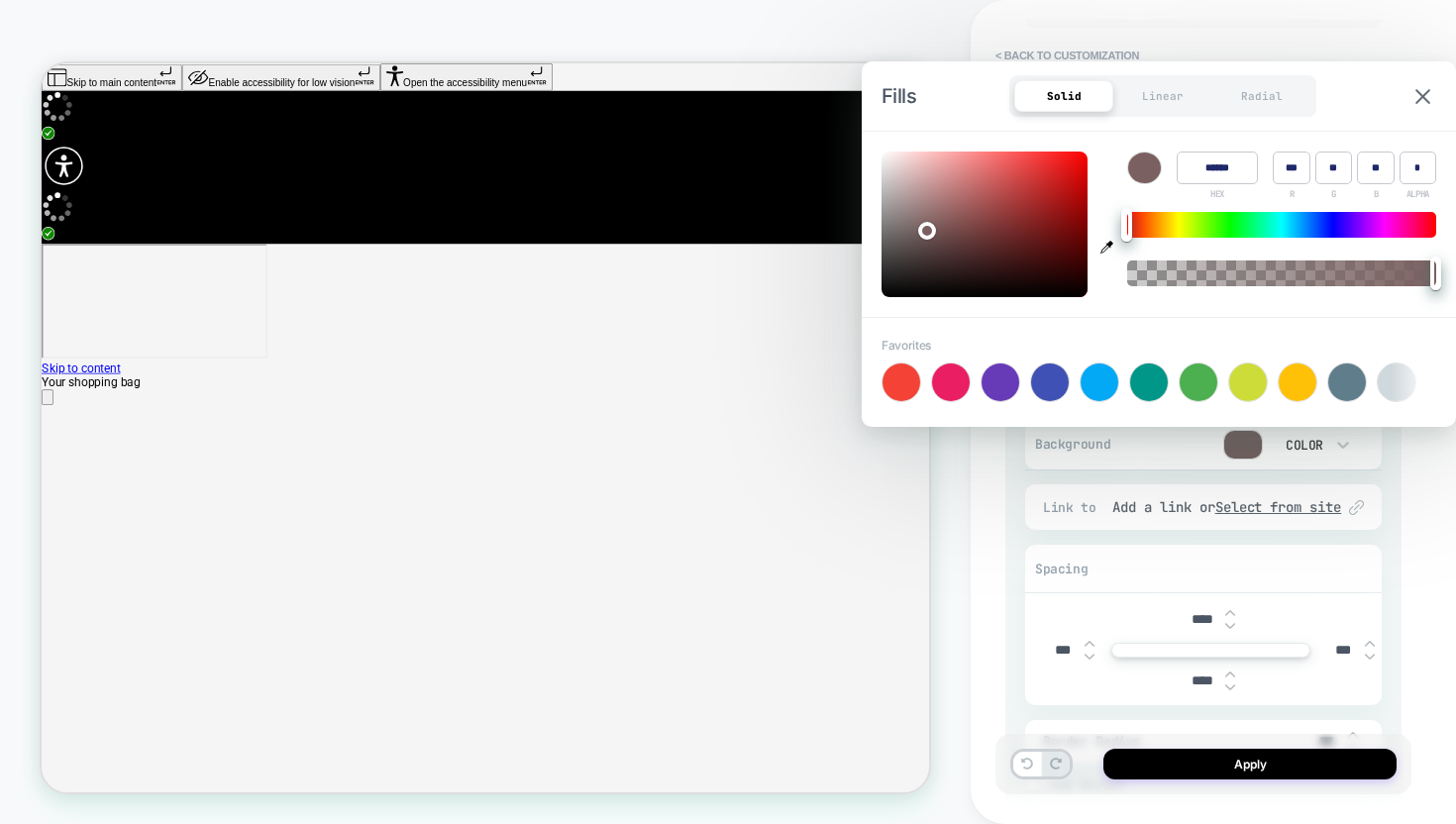 type on "******" 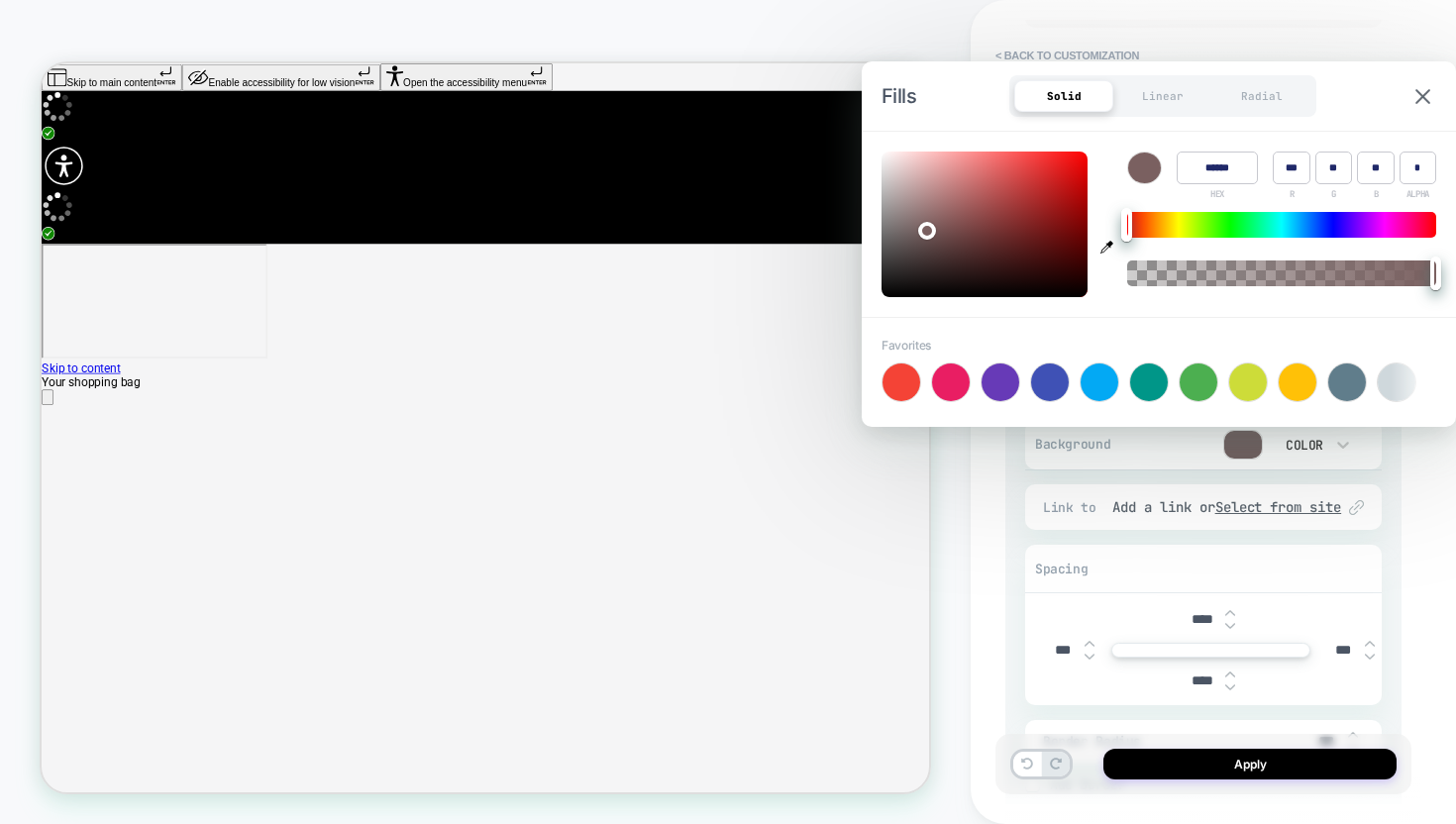type on "**" 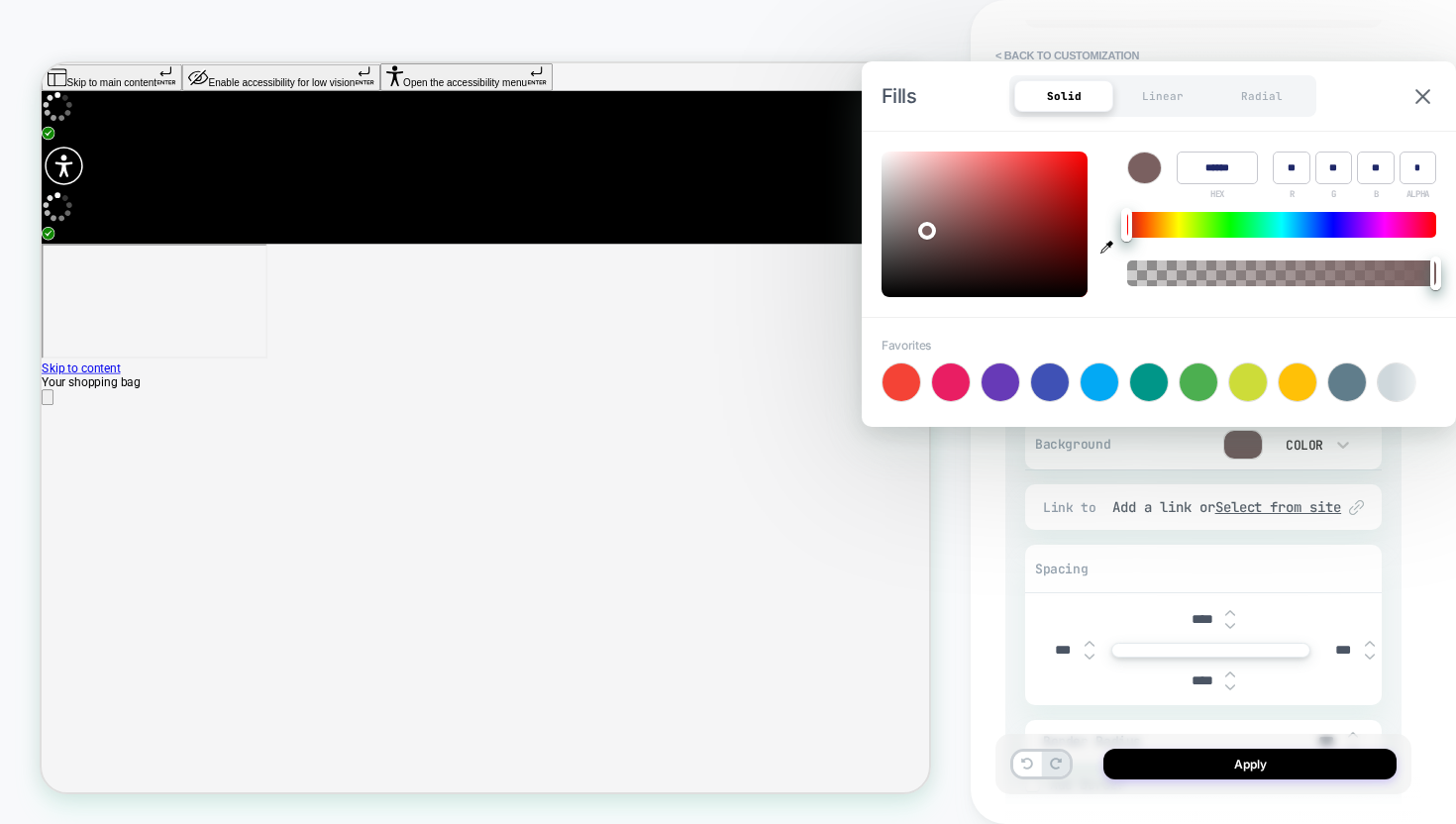 type on "******" 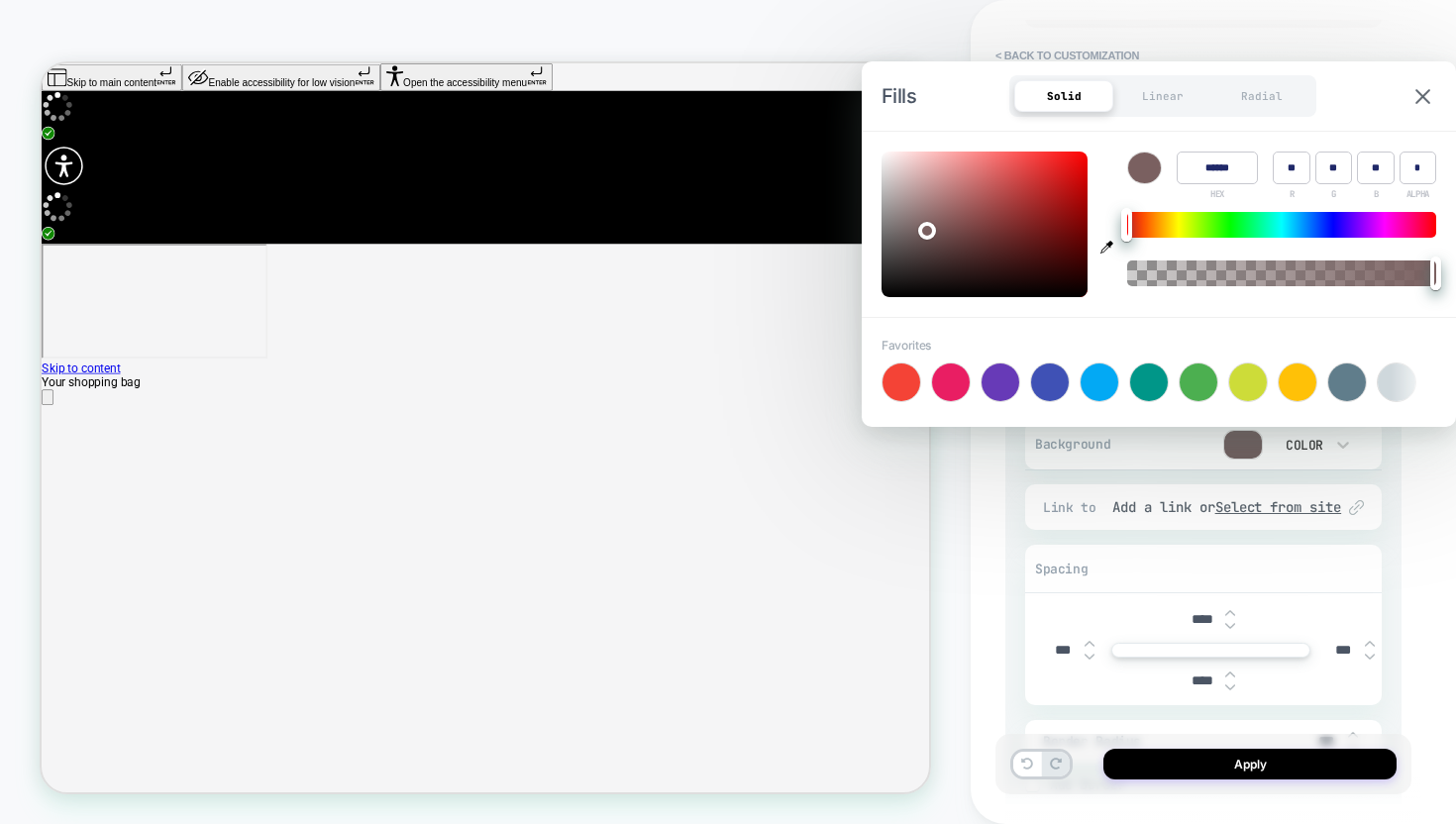 type on "**" 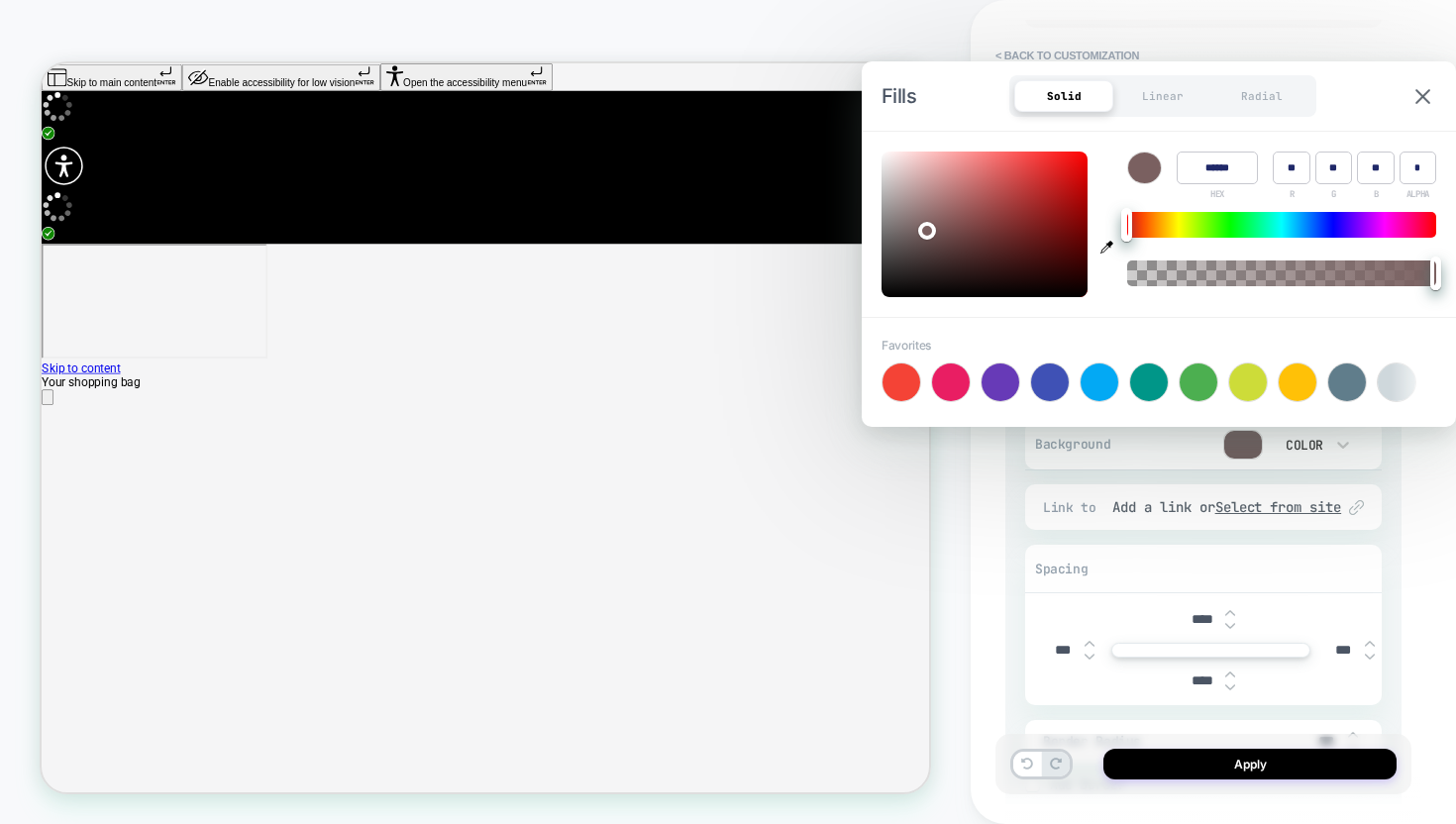 type on "******" 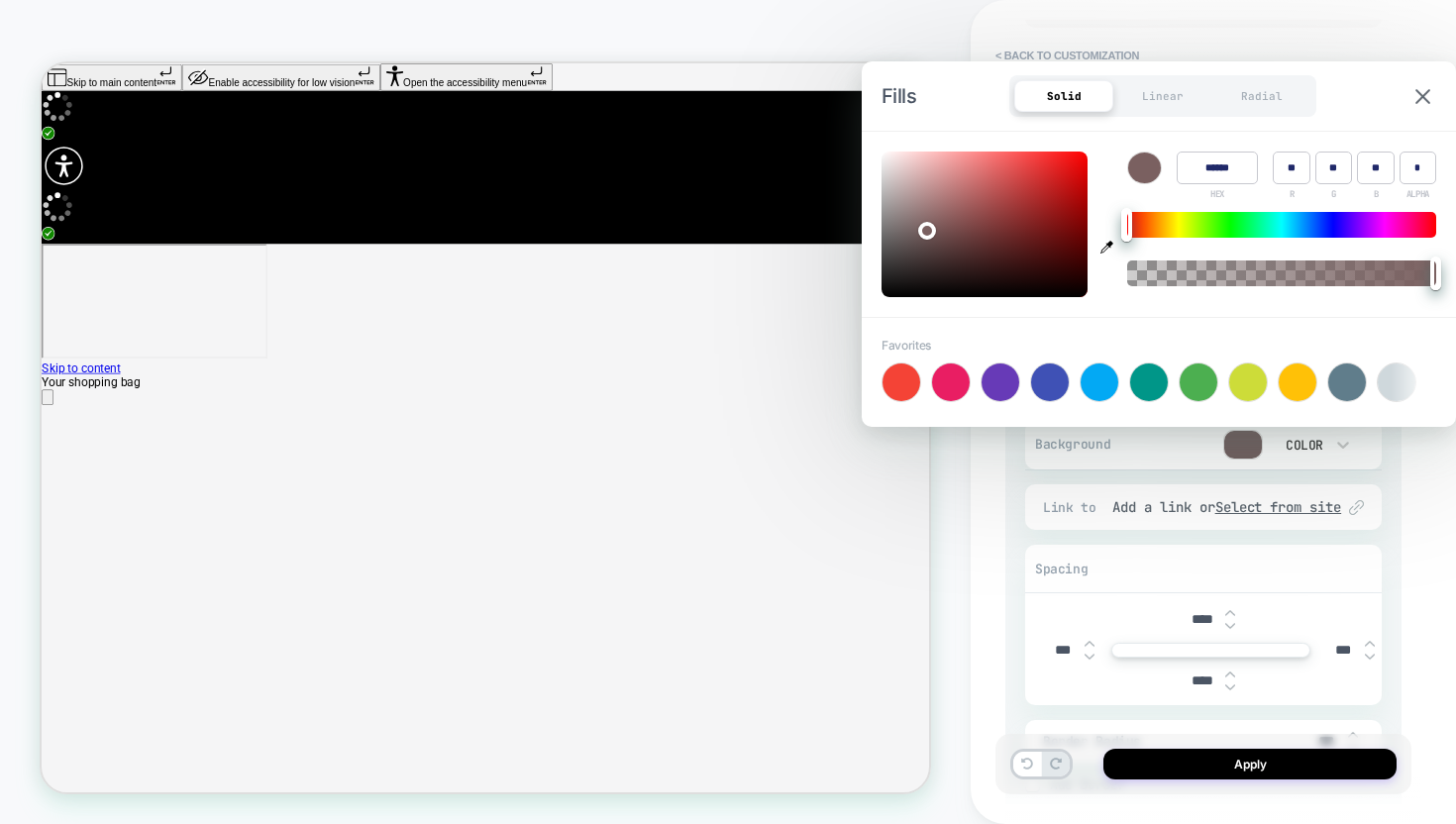 type on "**" 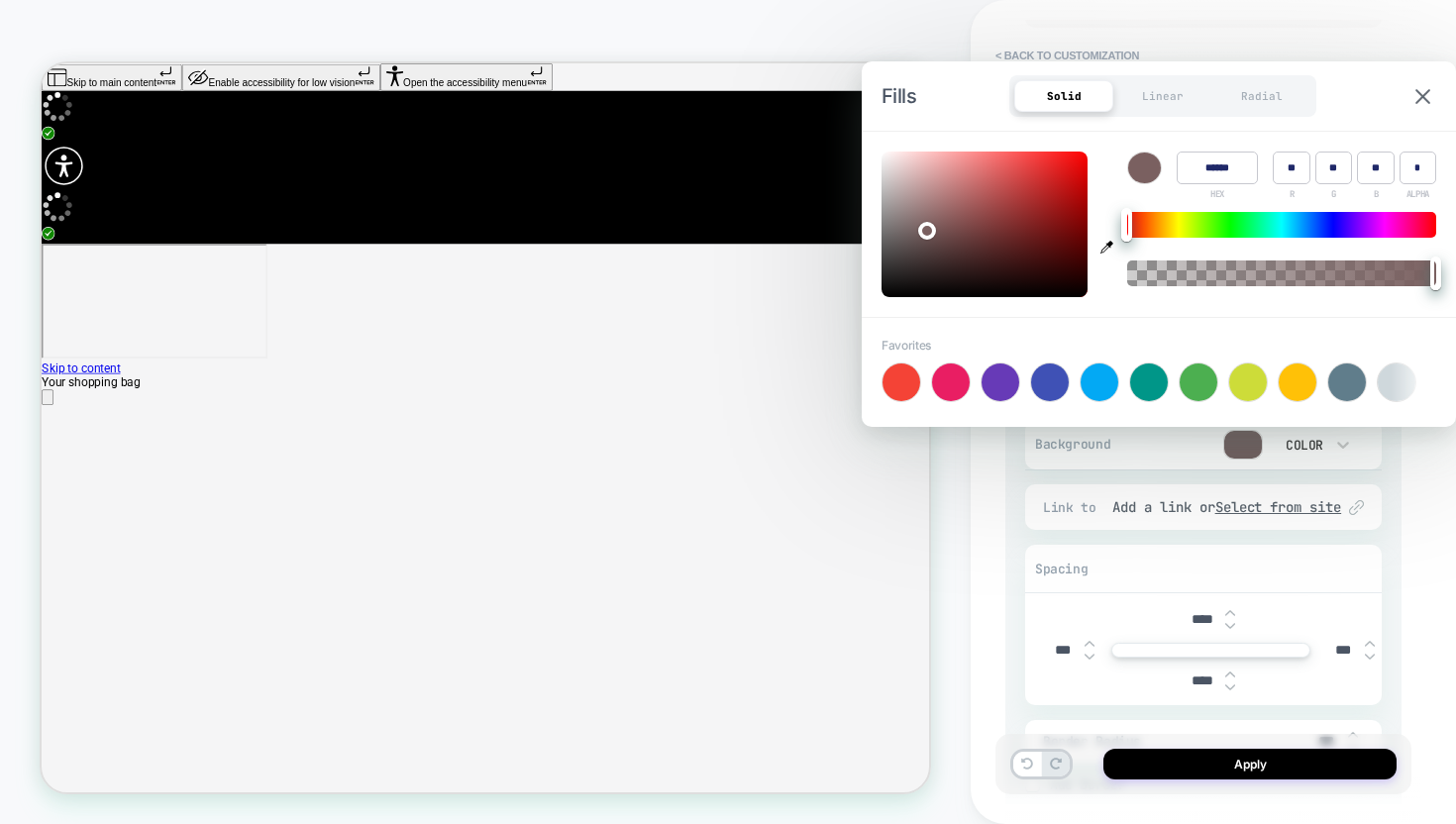 type on "******" 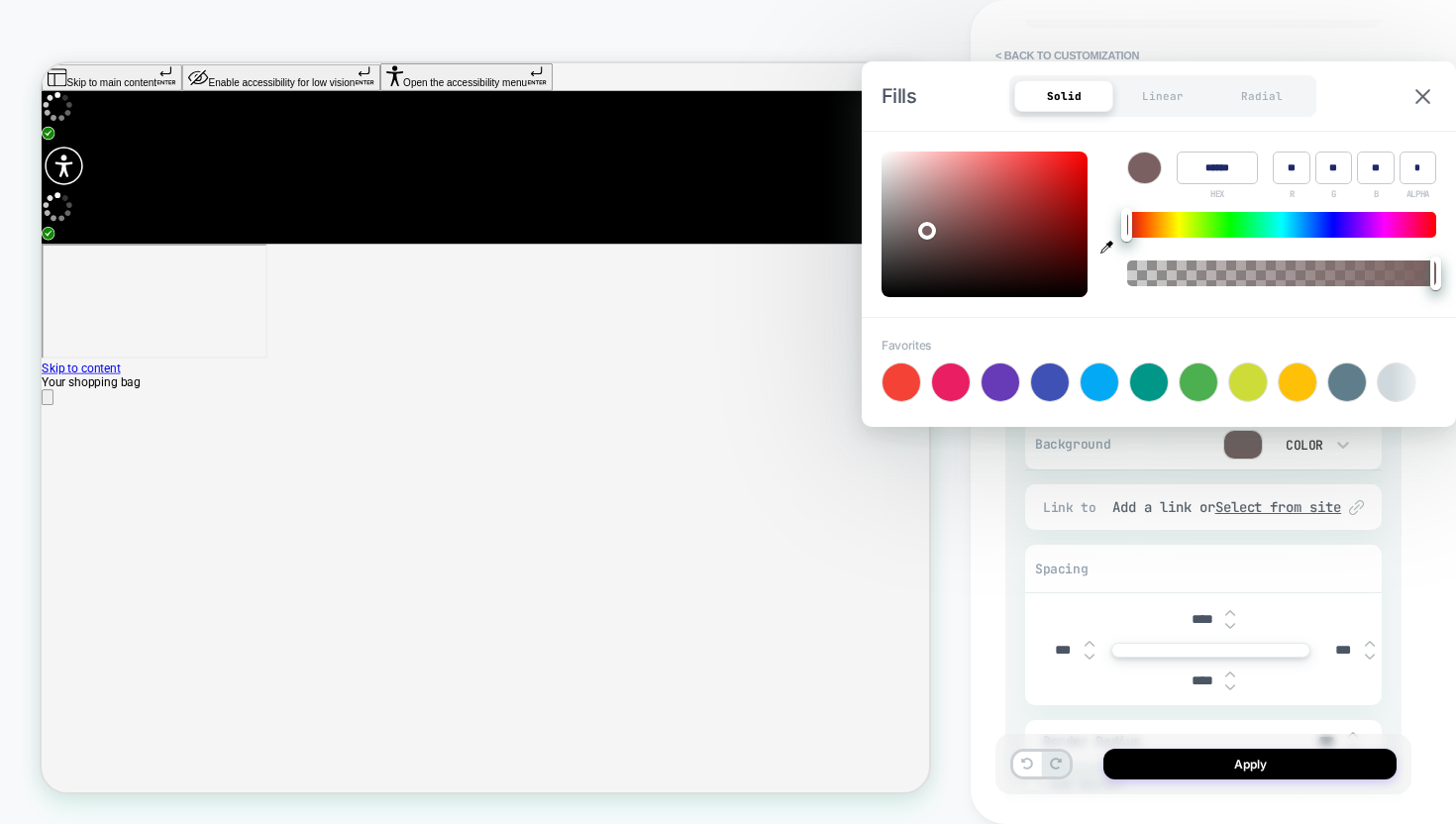type on "**" 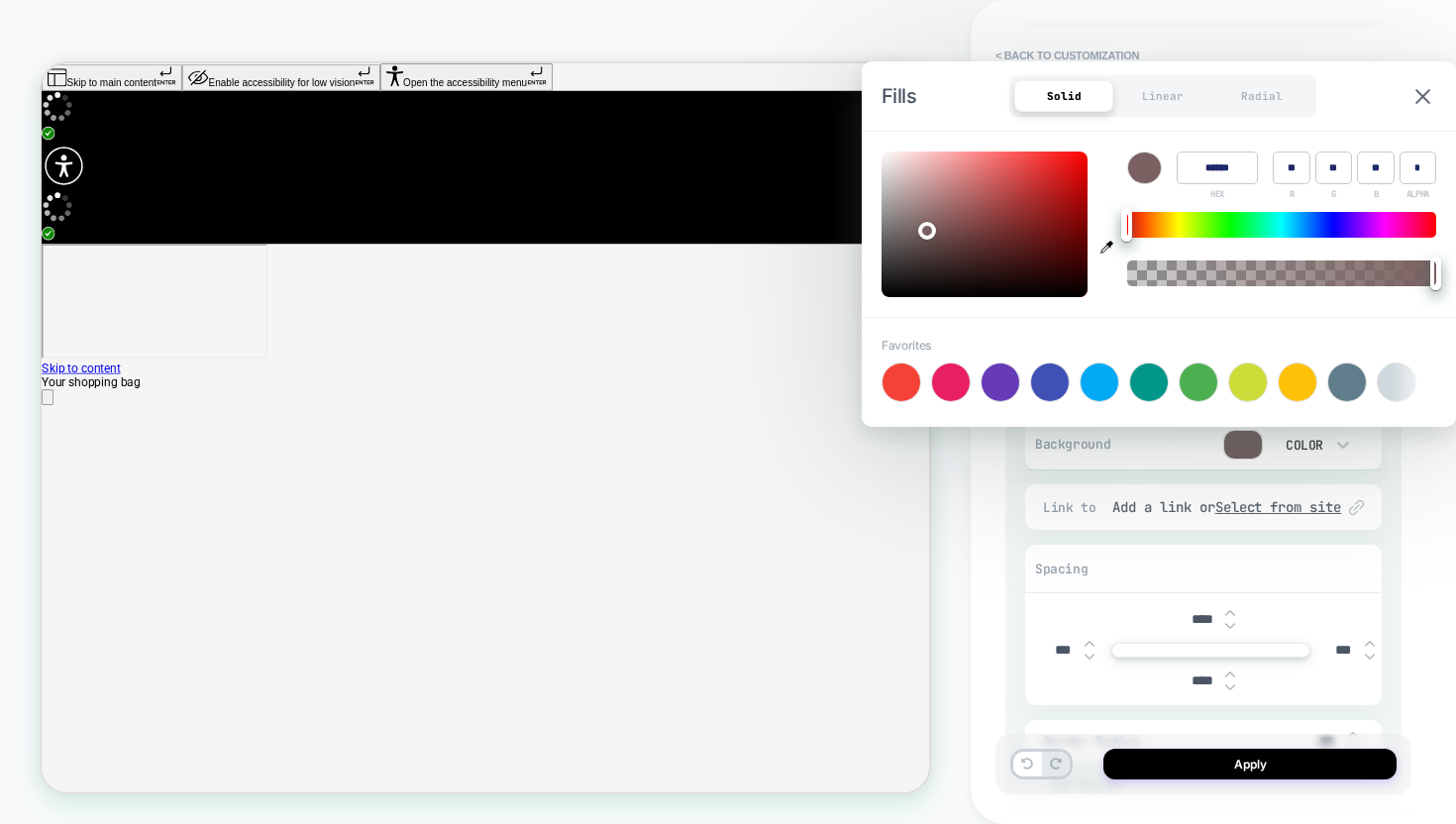 type on "******" 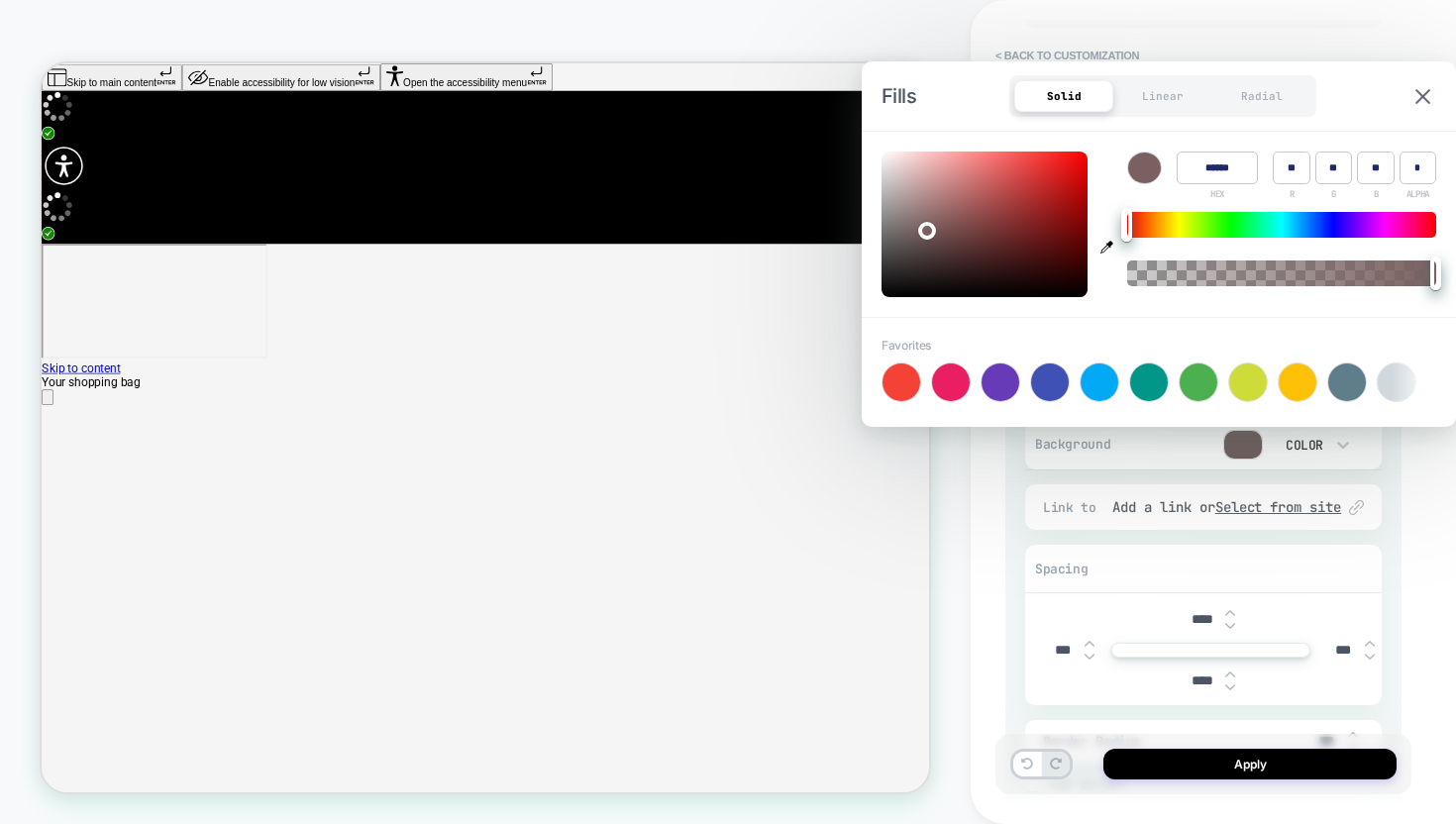 type on "**" 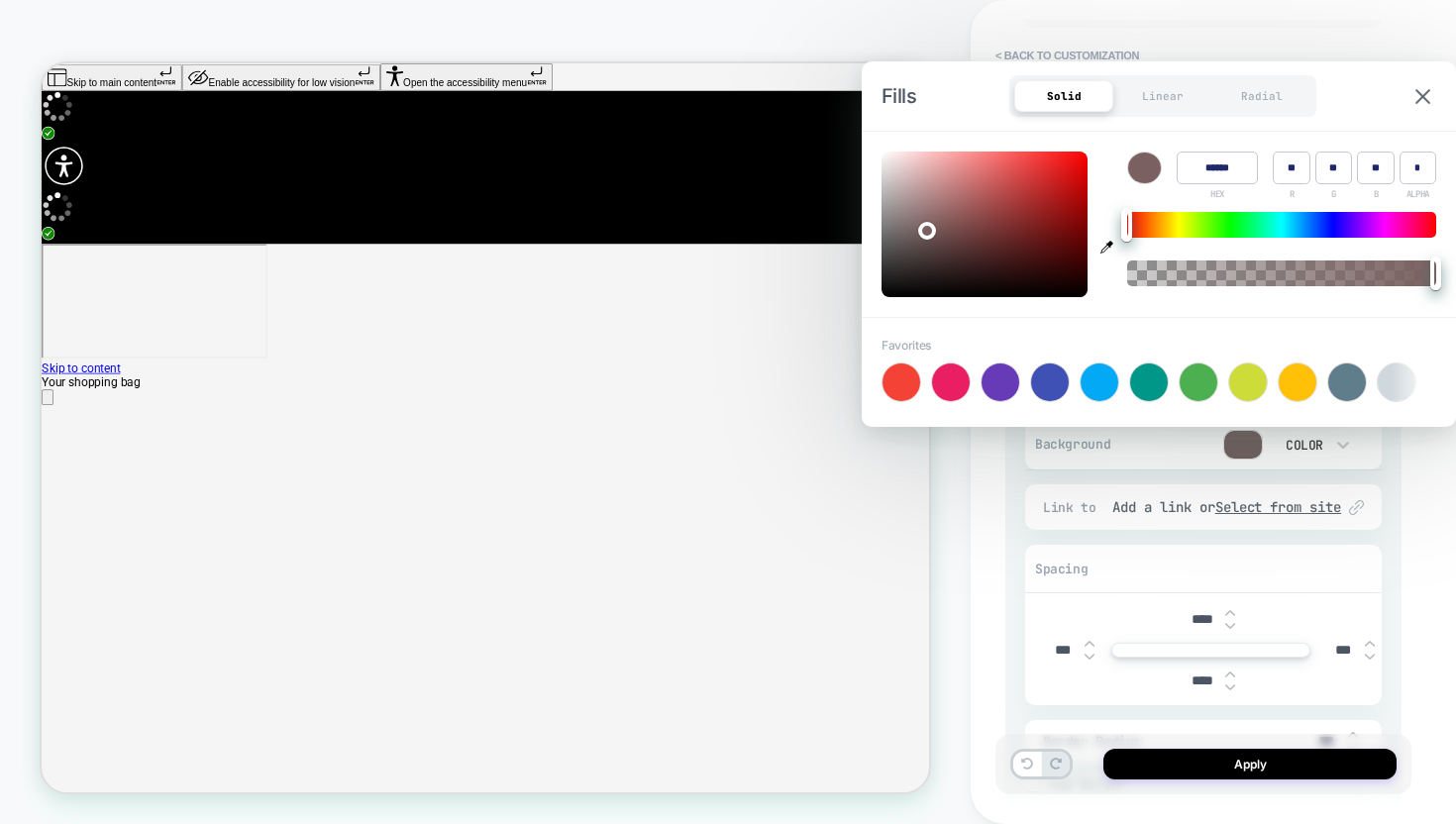 type on "******" 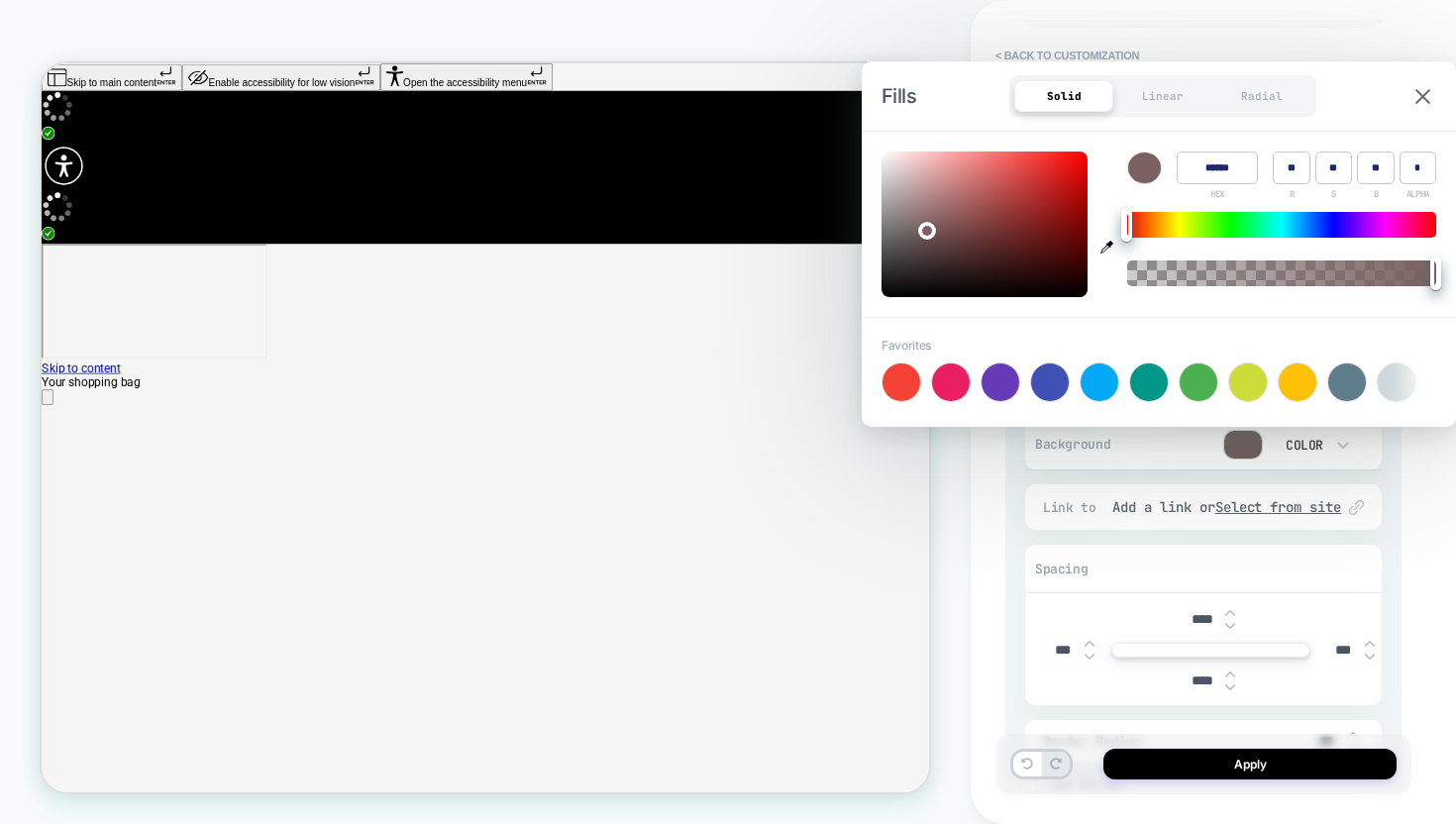 type on "**" 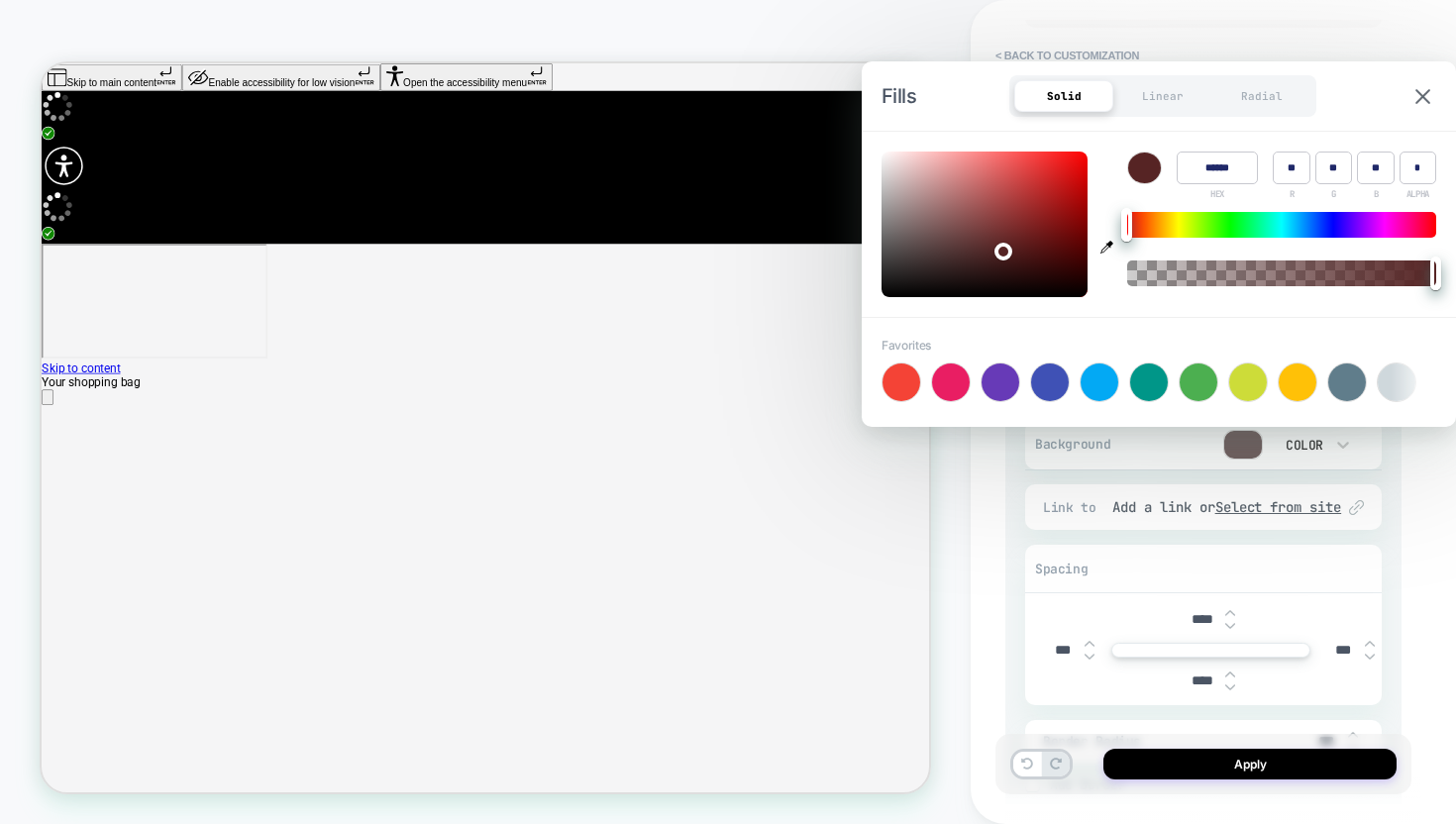 drag, startPoint x: 1089, startPoint y: 154, endPoint x: 1002, endPoint y: 249, distance: 128.8177 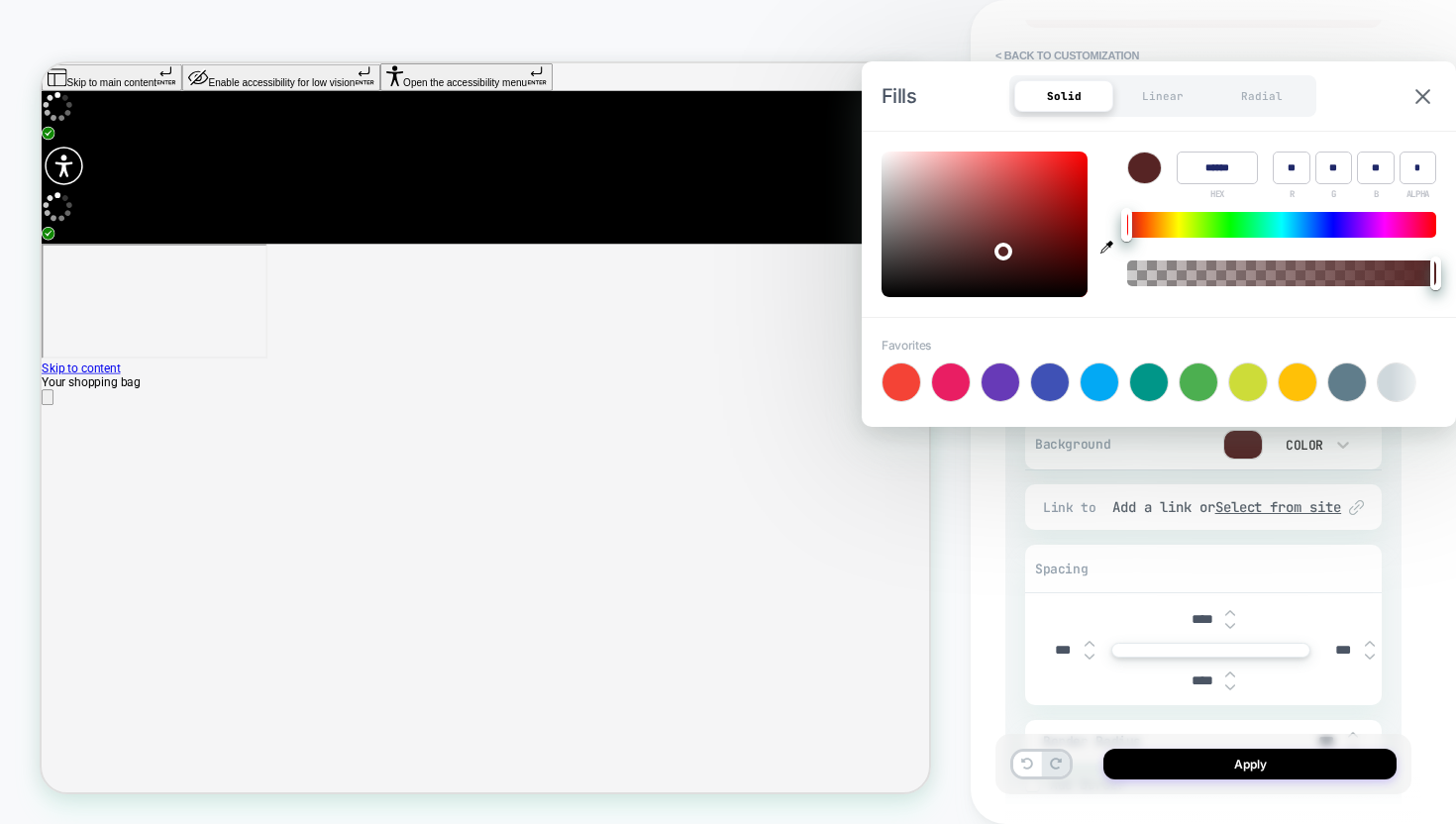 type on "******" 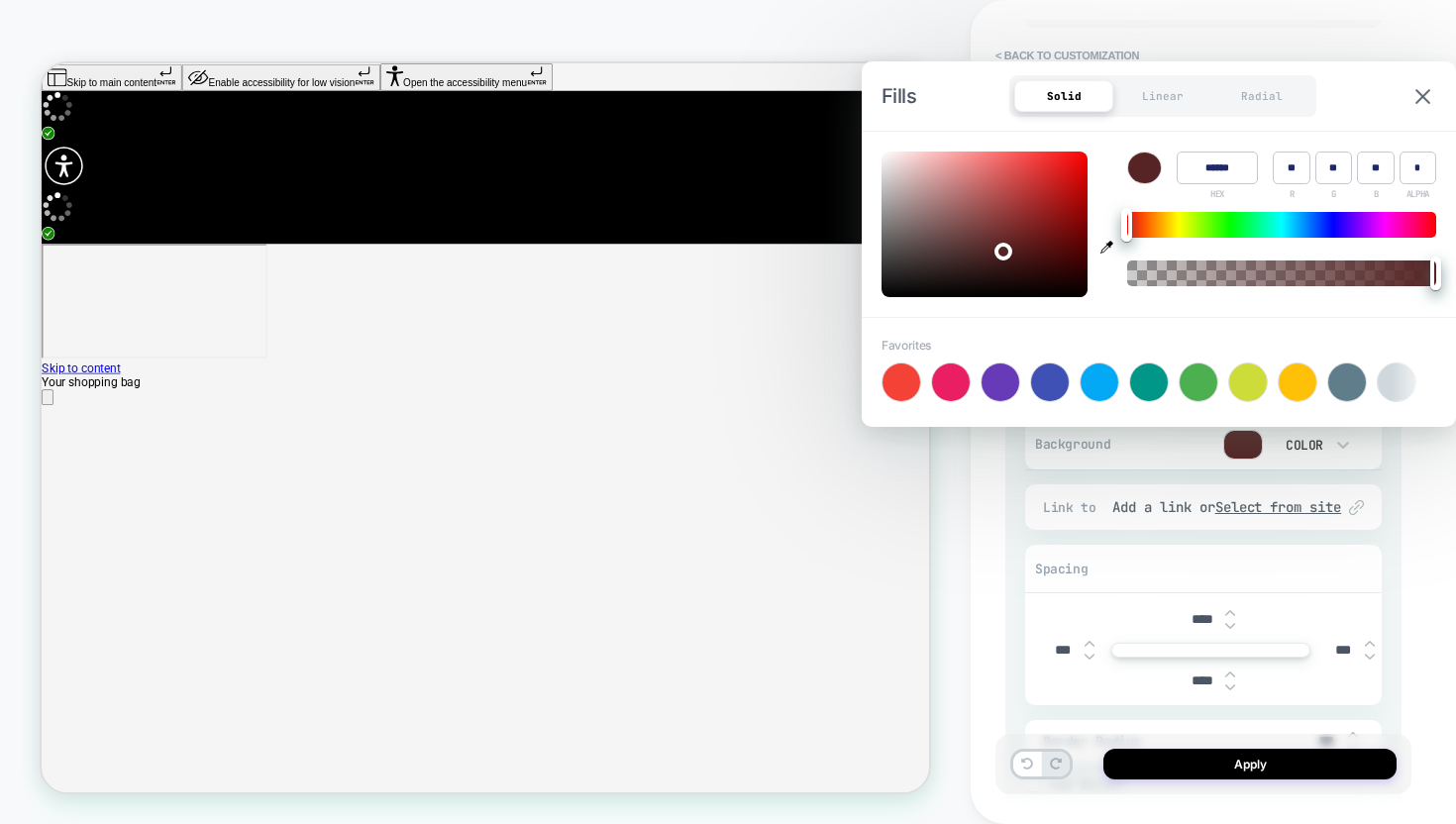 type on "**" 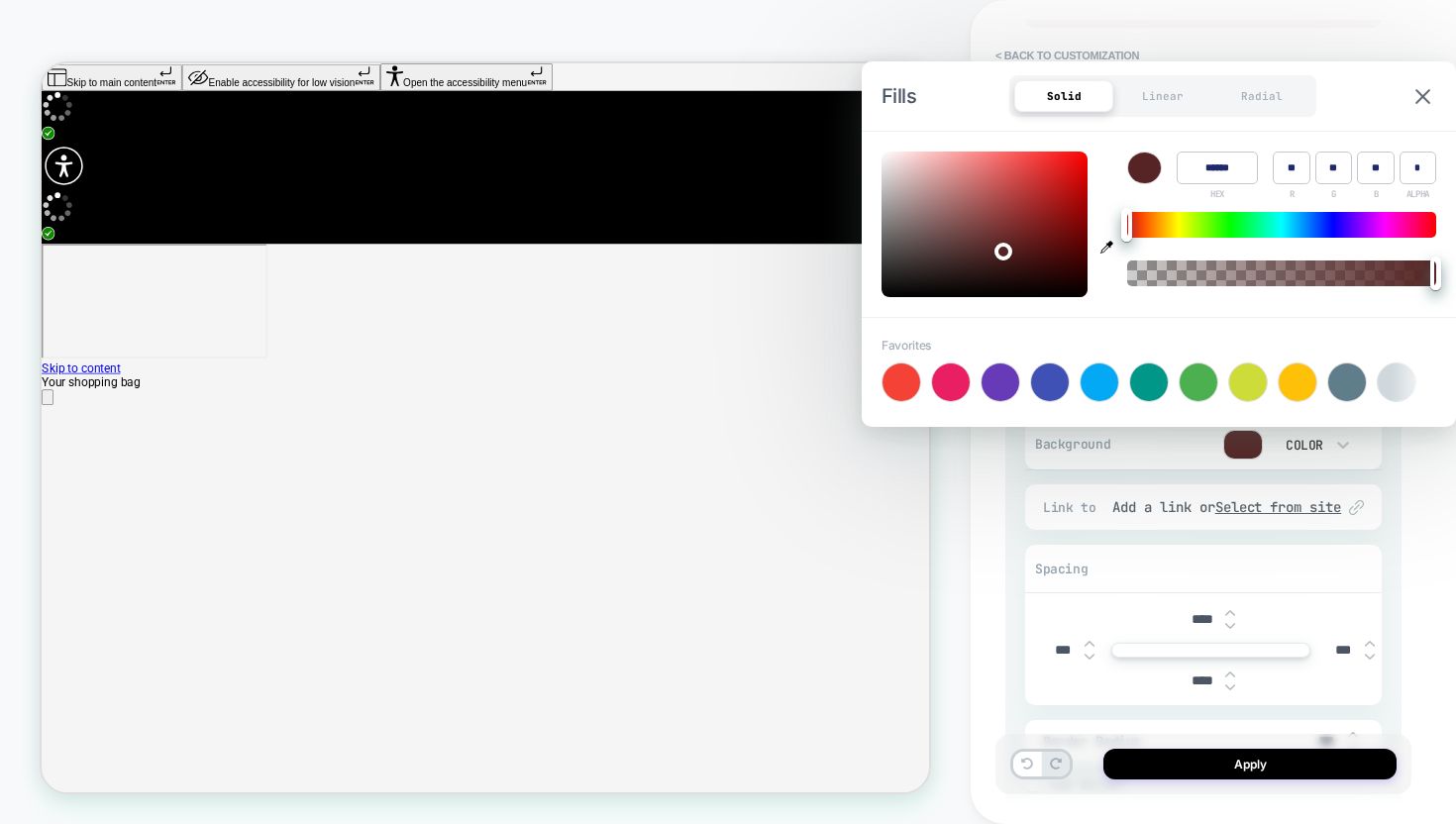 type on "******" 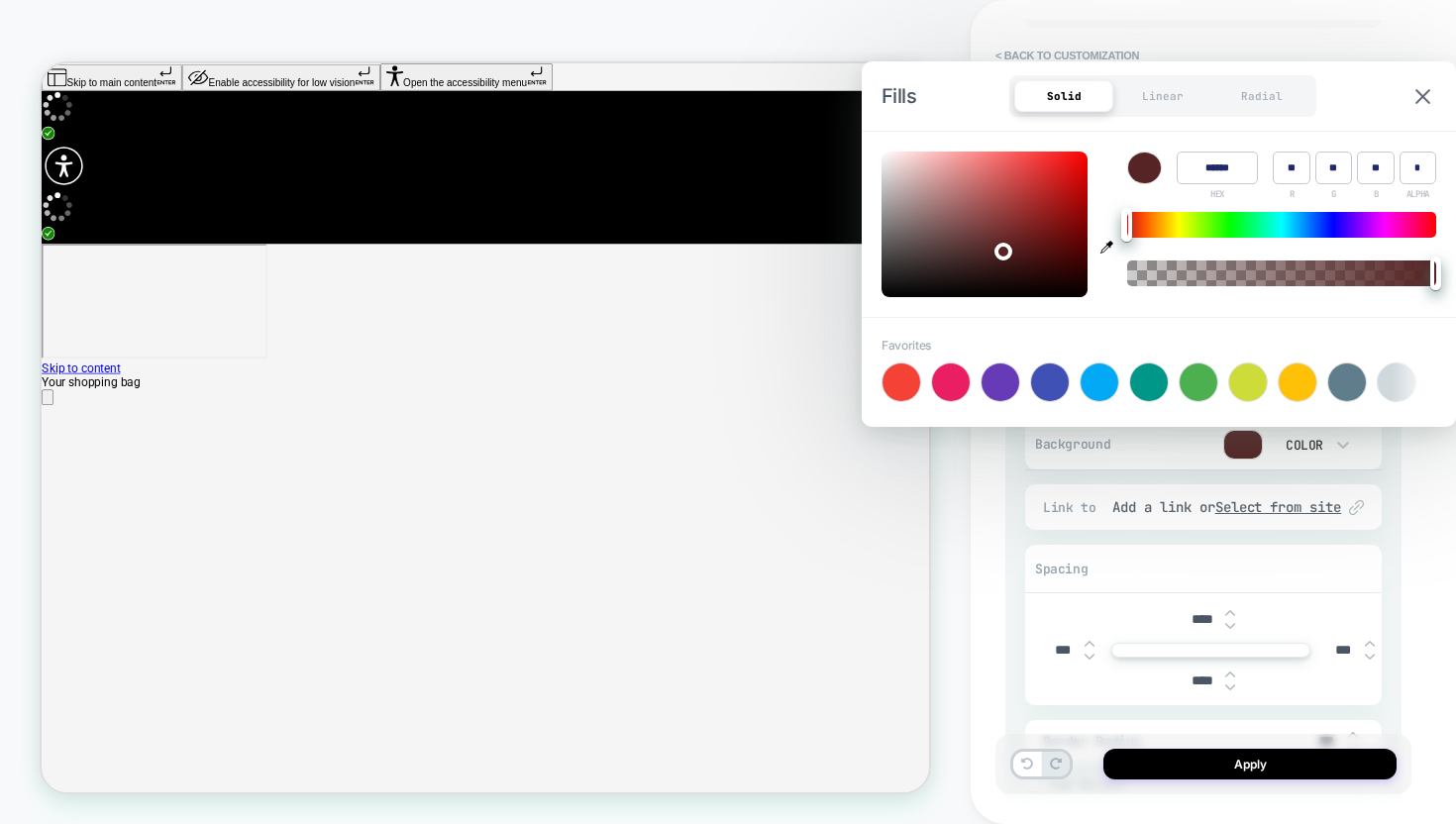 type on "**" 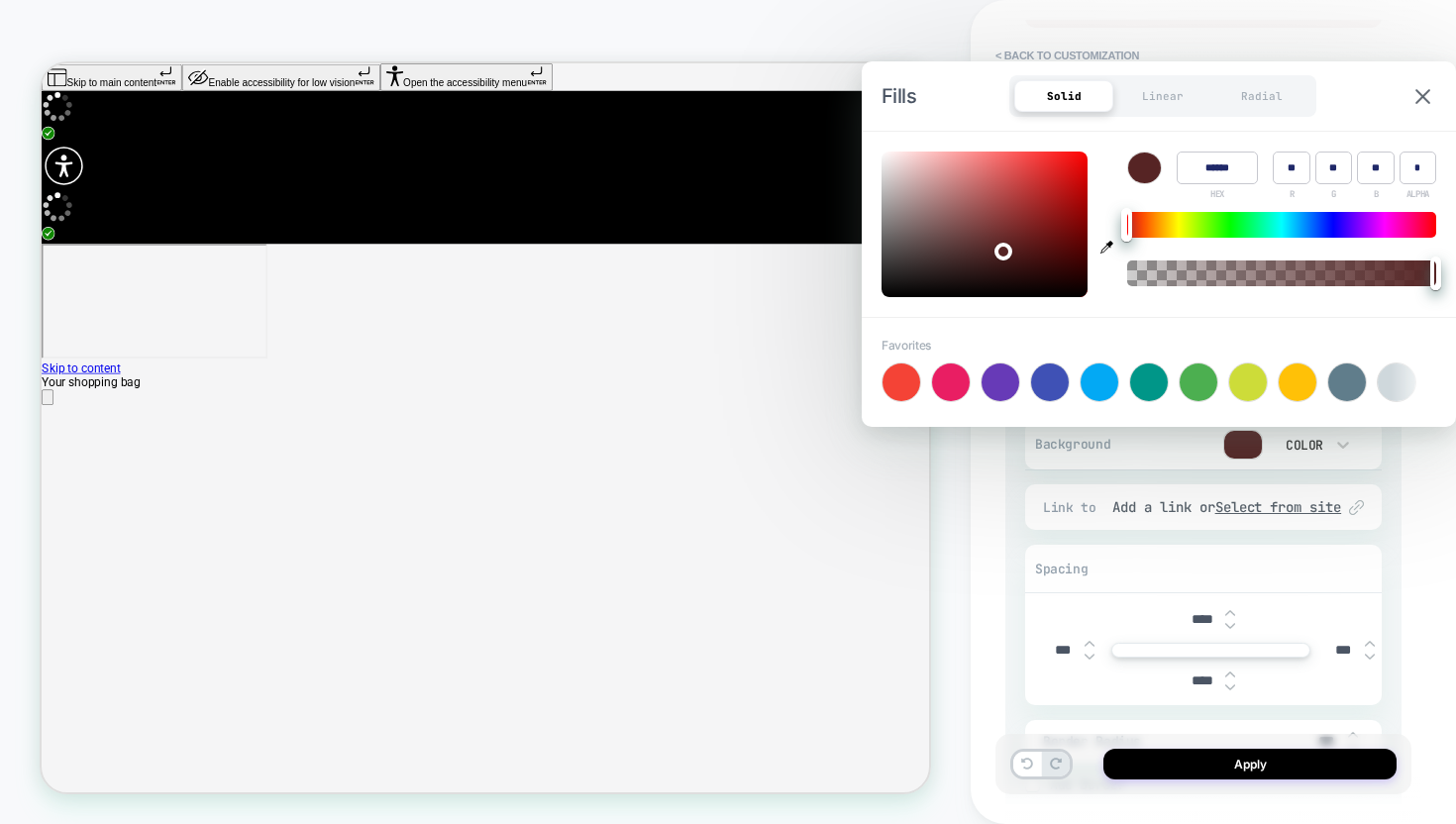 type on "******" 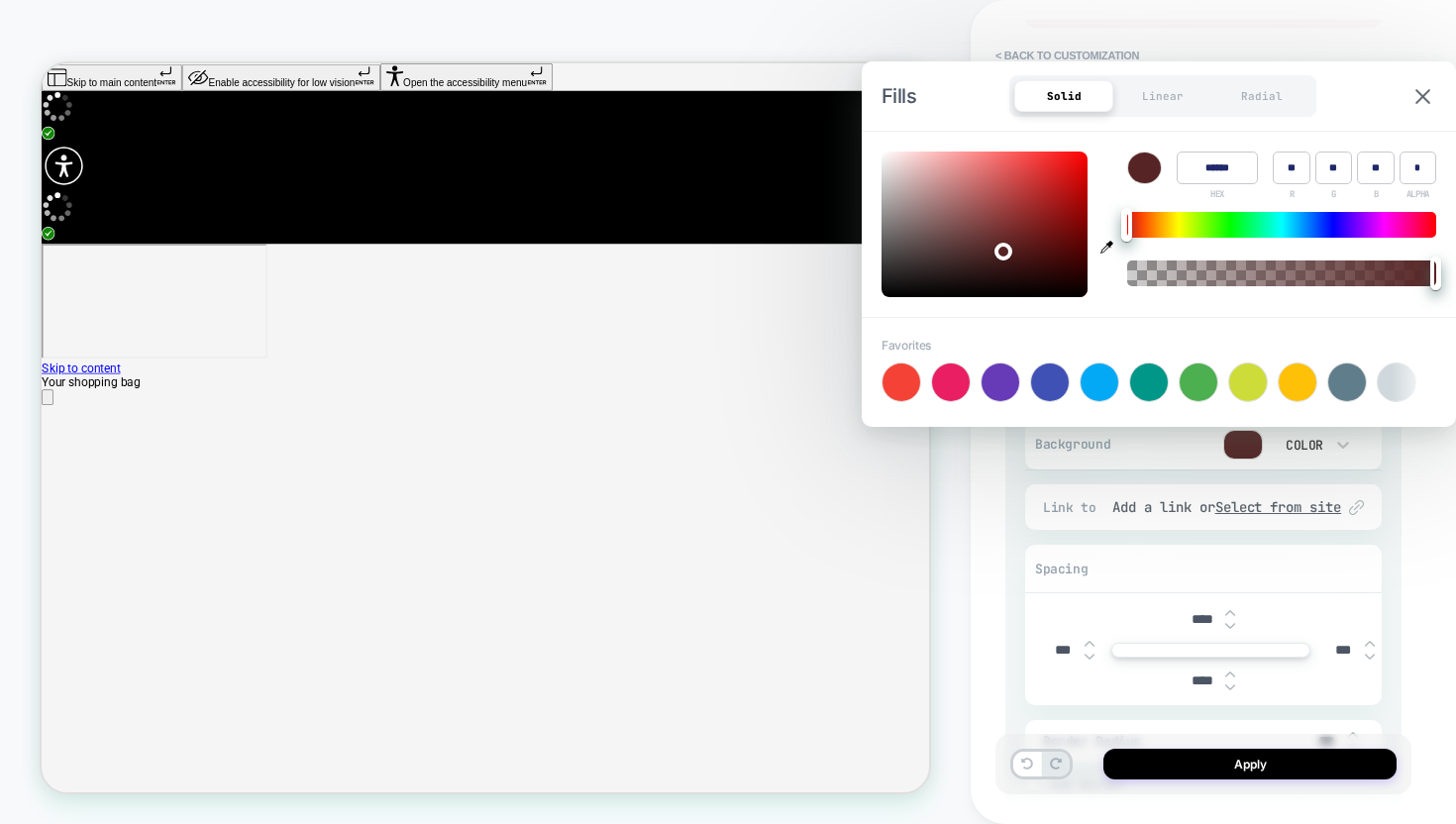 type on "**" 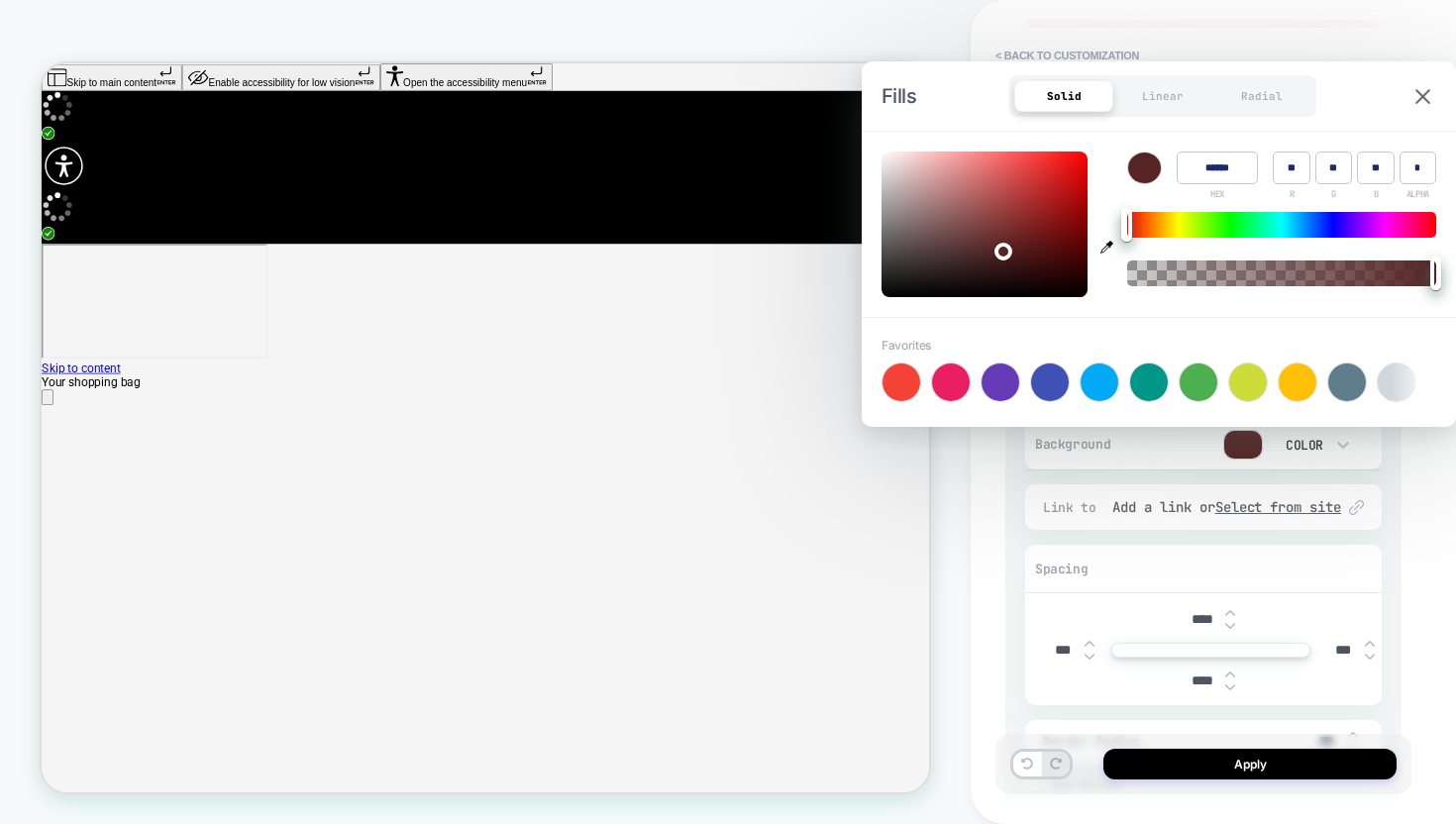 type on "******" 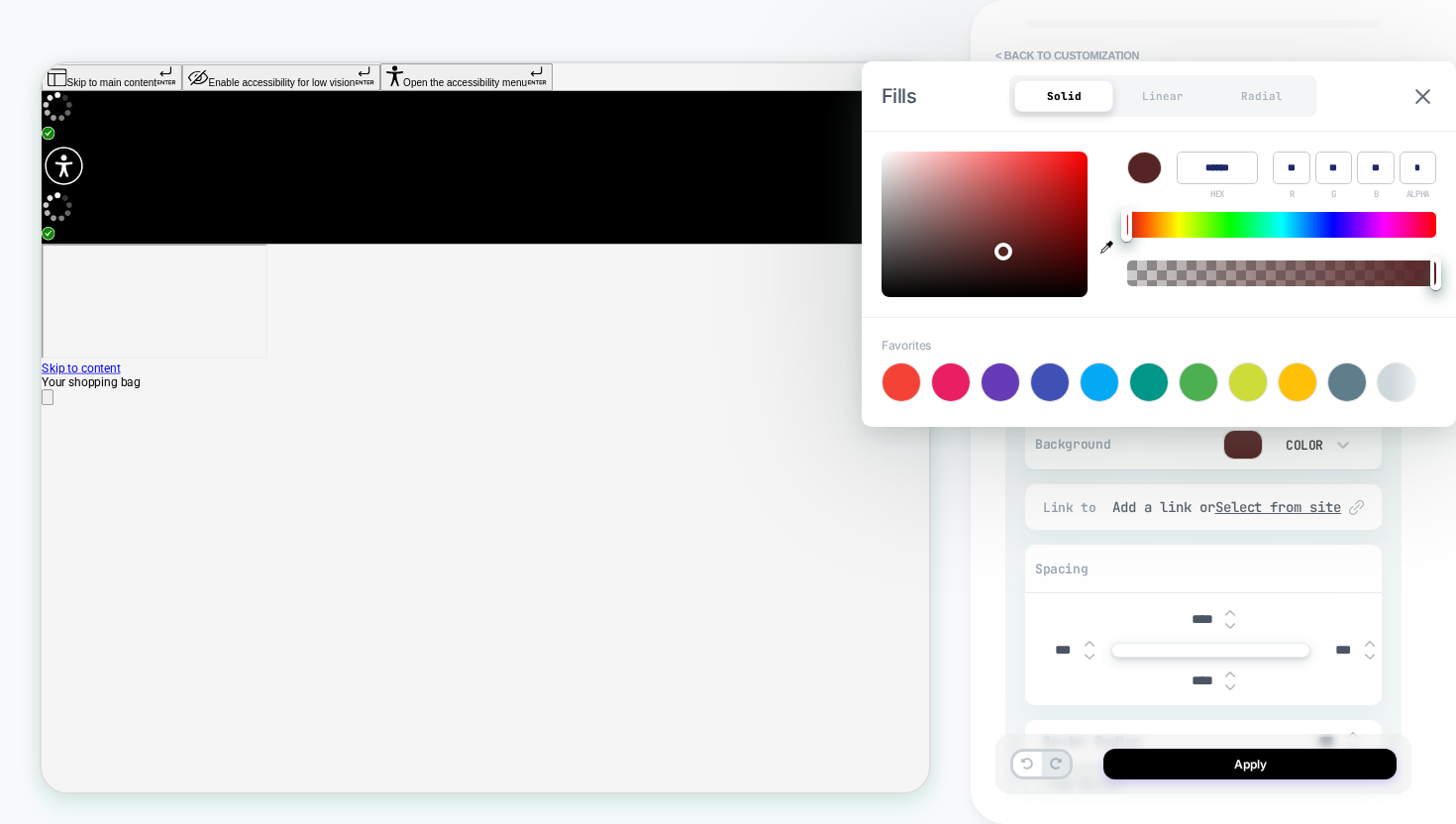 type on "**" 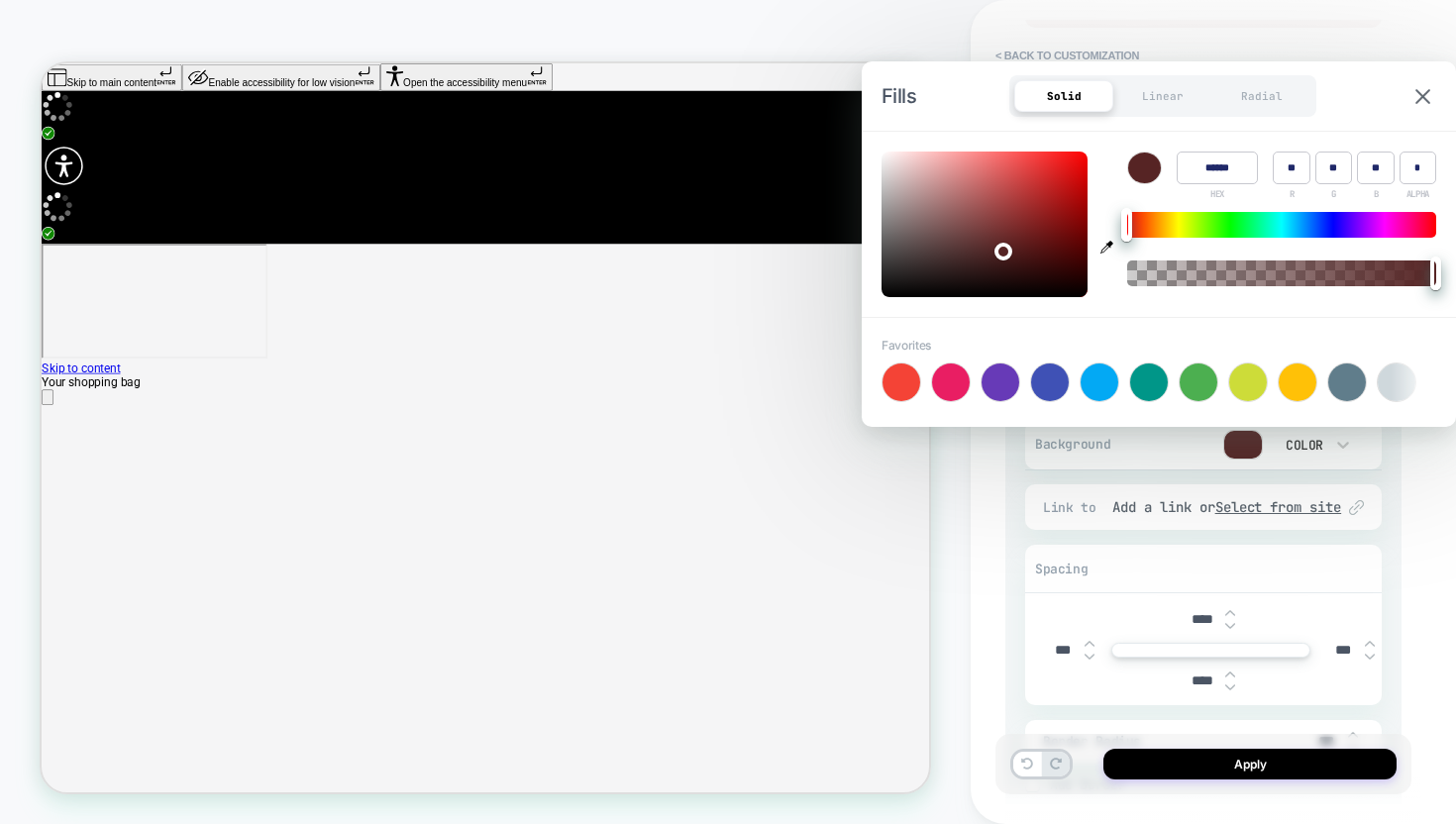 type on "******" 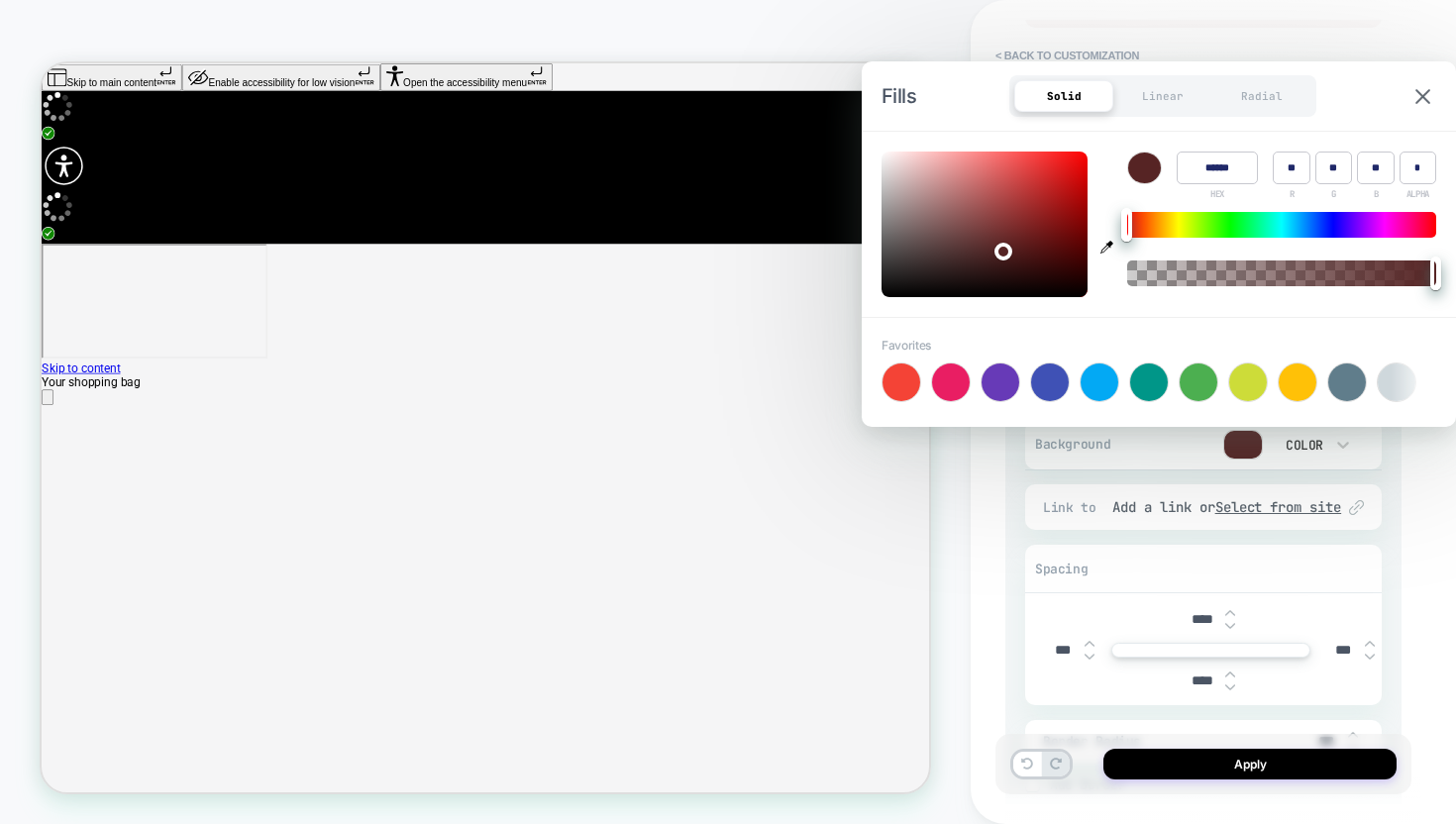 type on "**" 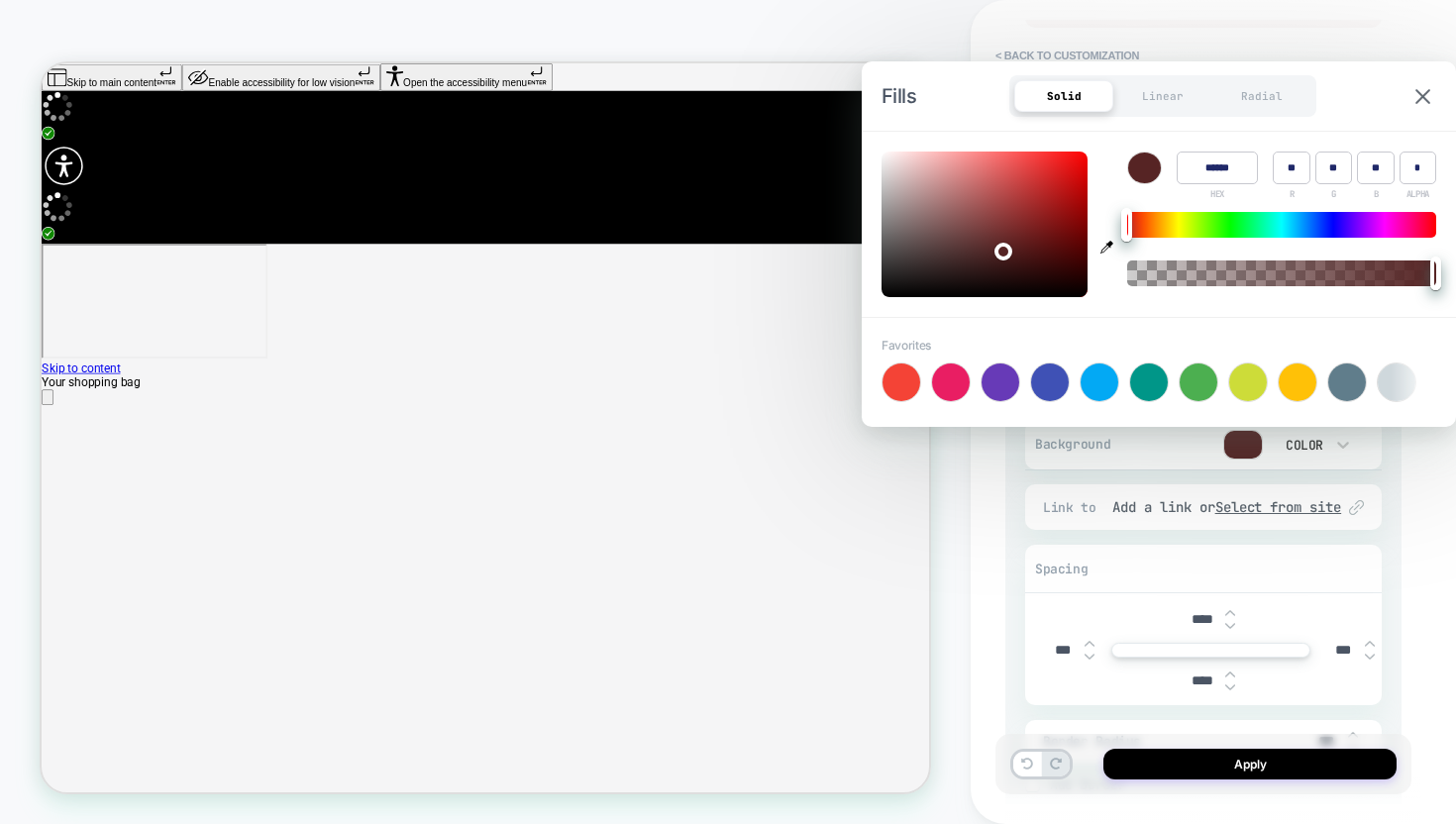 type on "******" 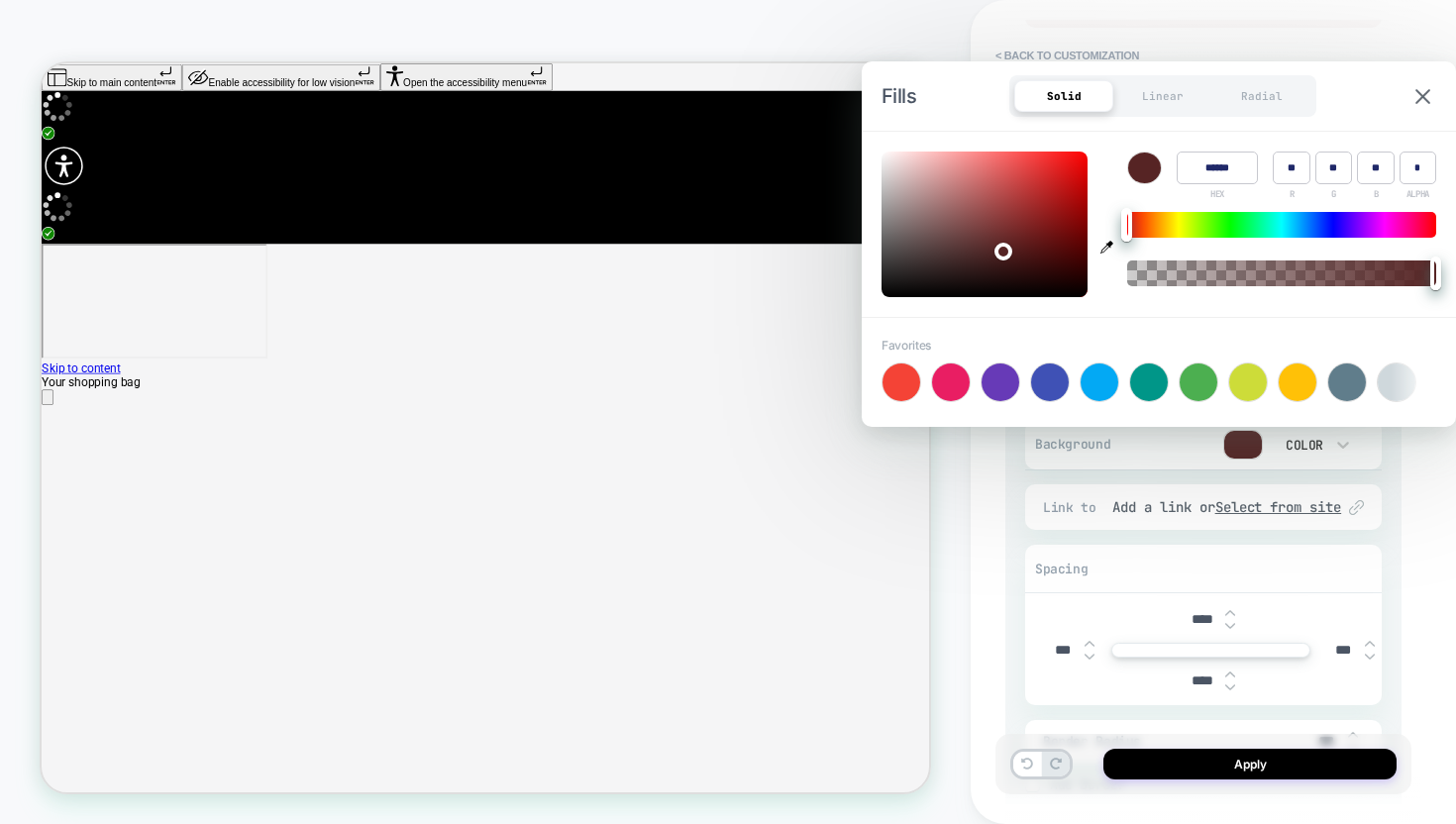 type on "**" 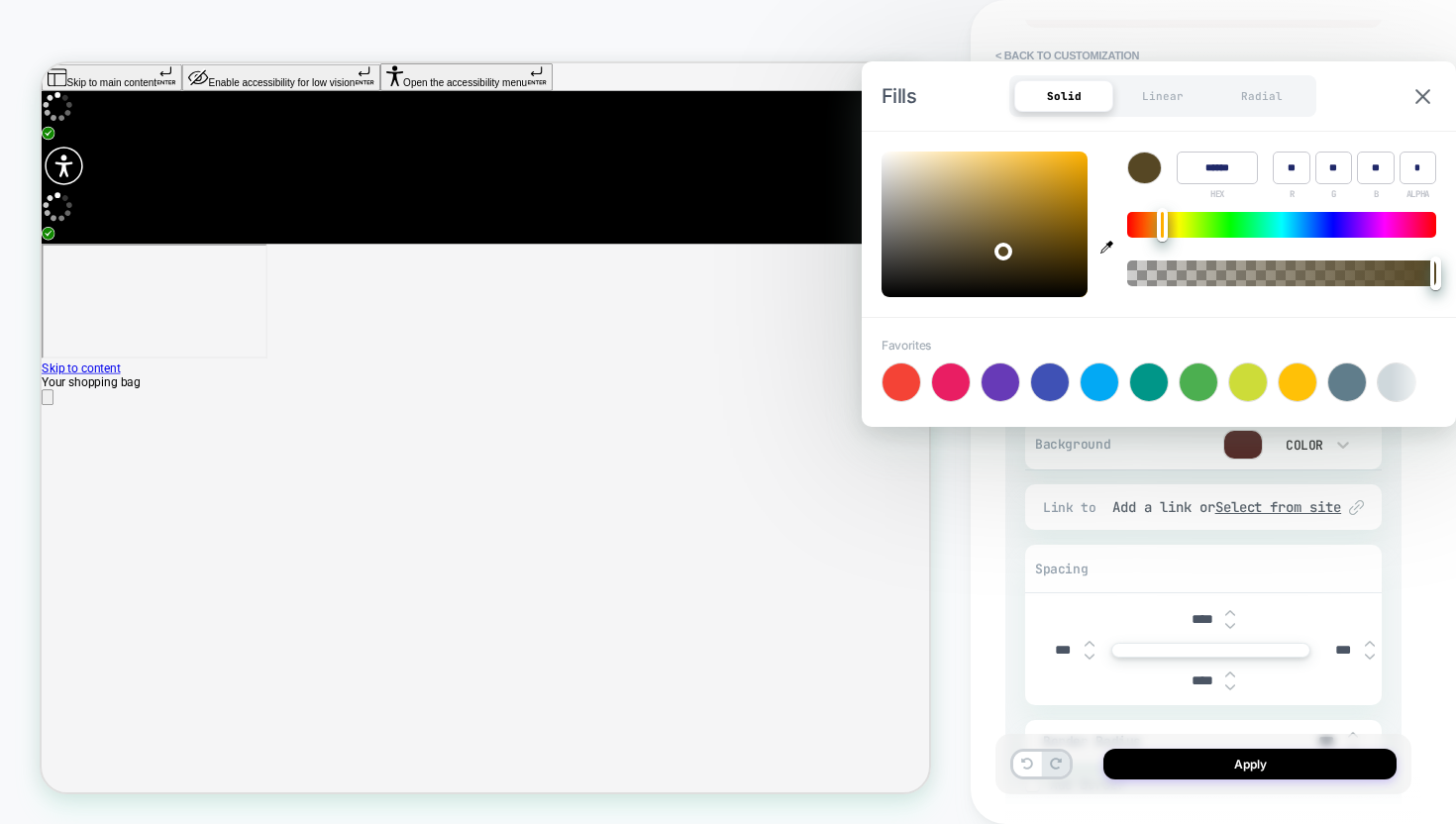 type on "******" 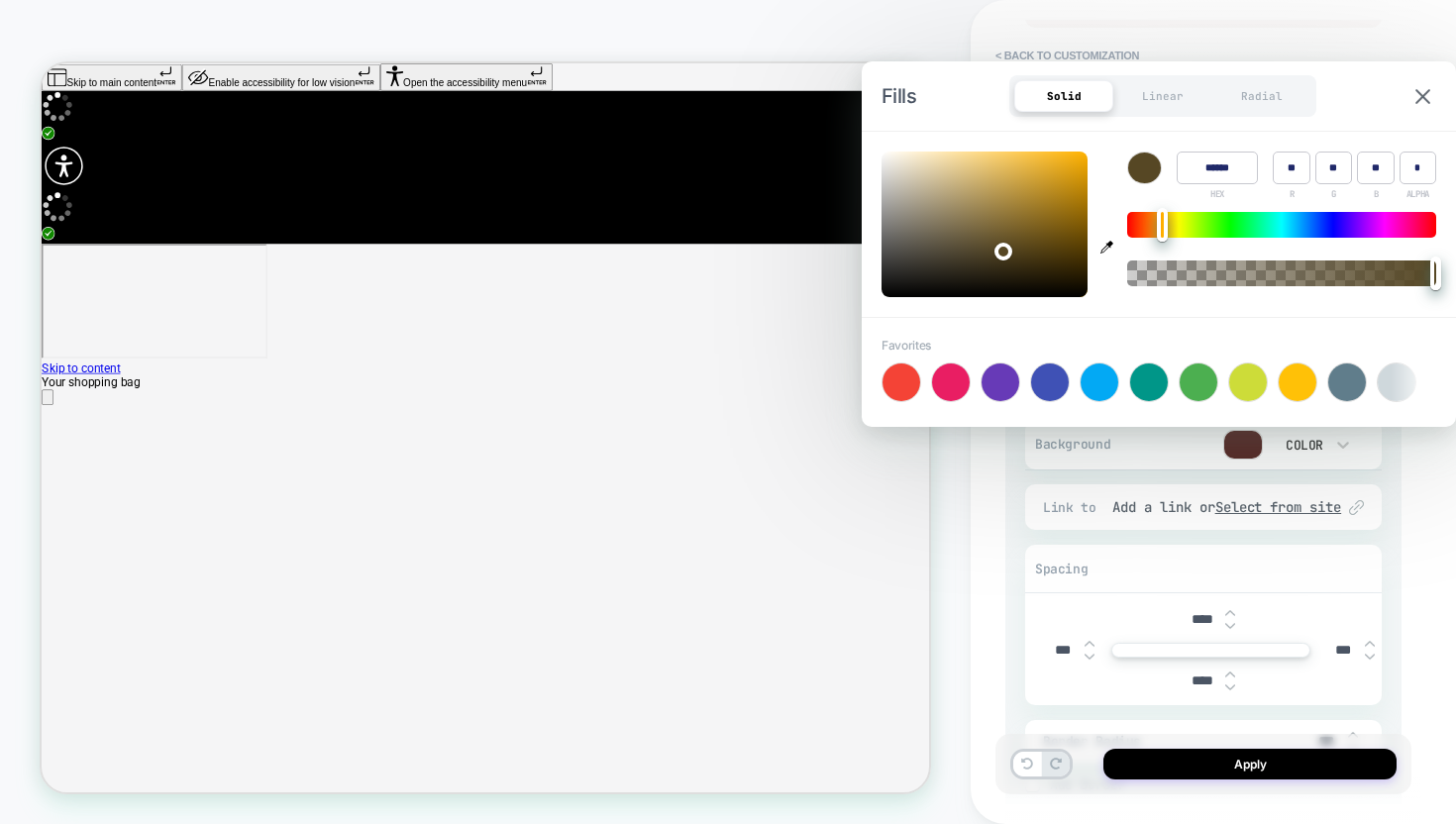 type on "**" 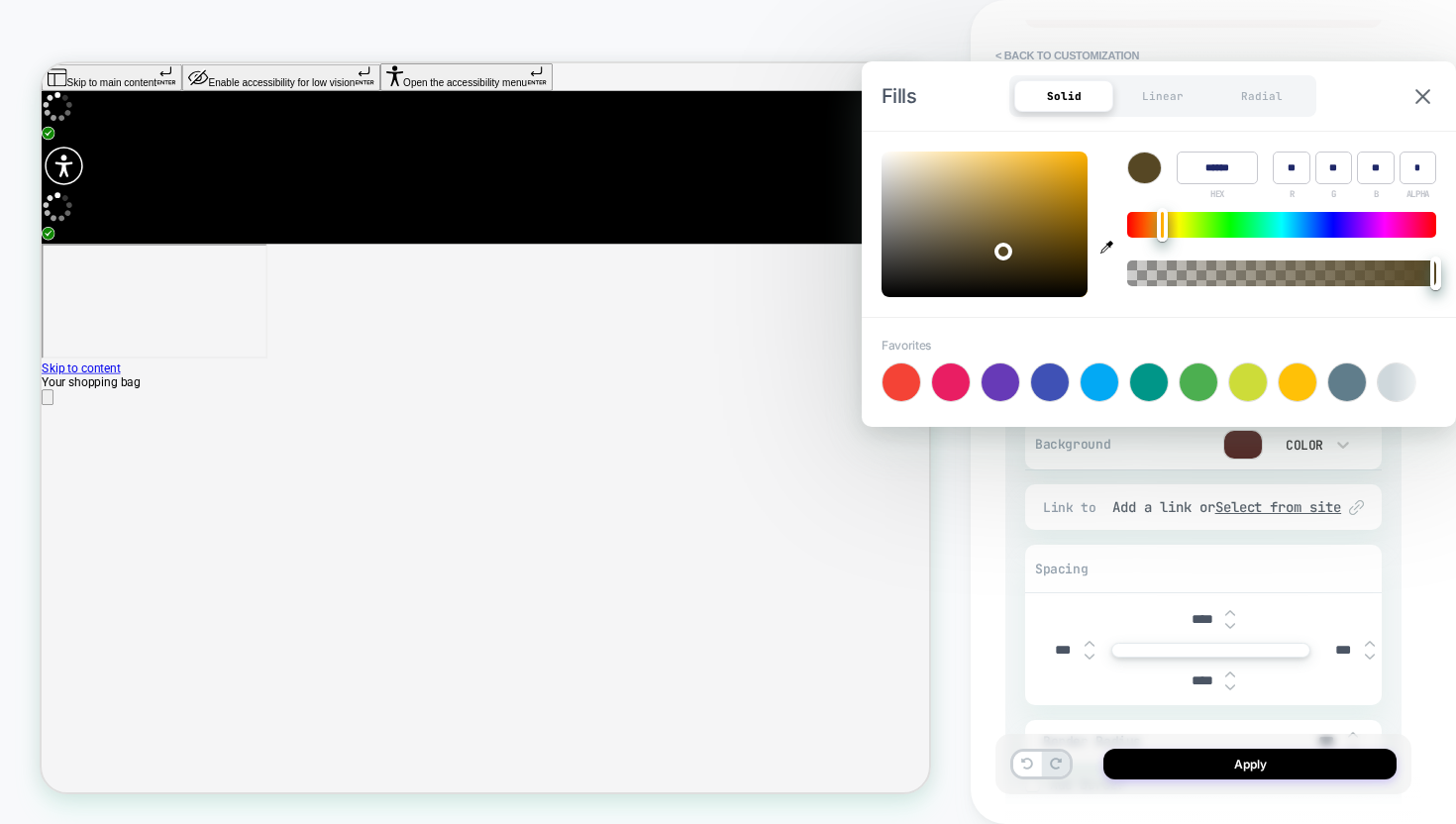 type on "******" 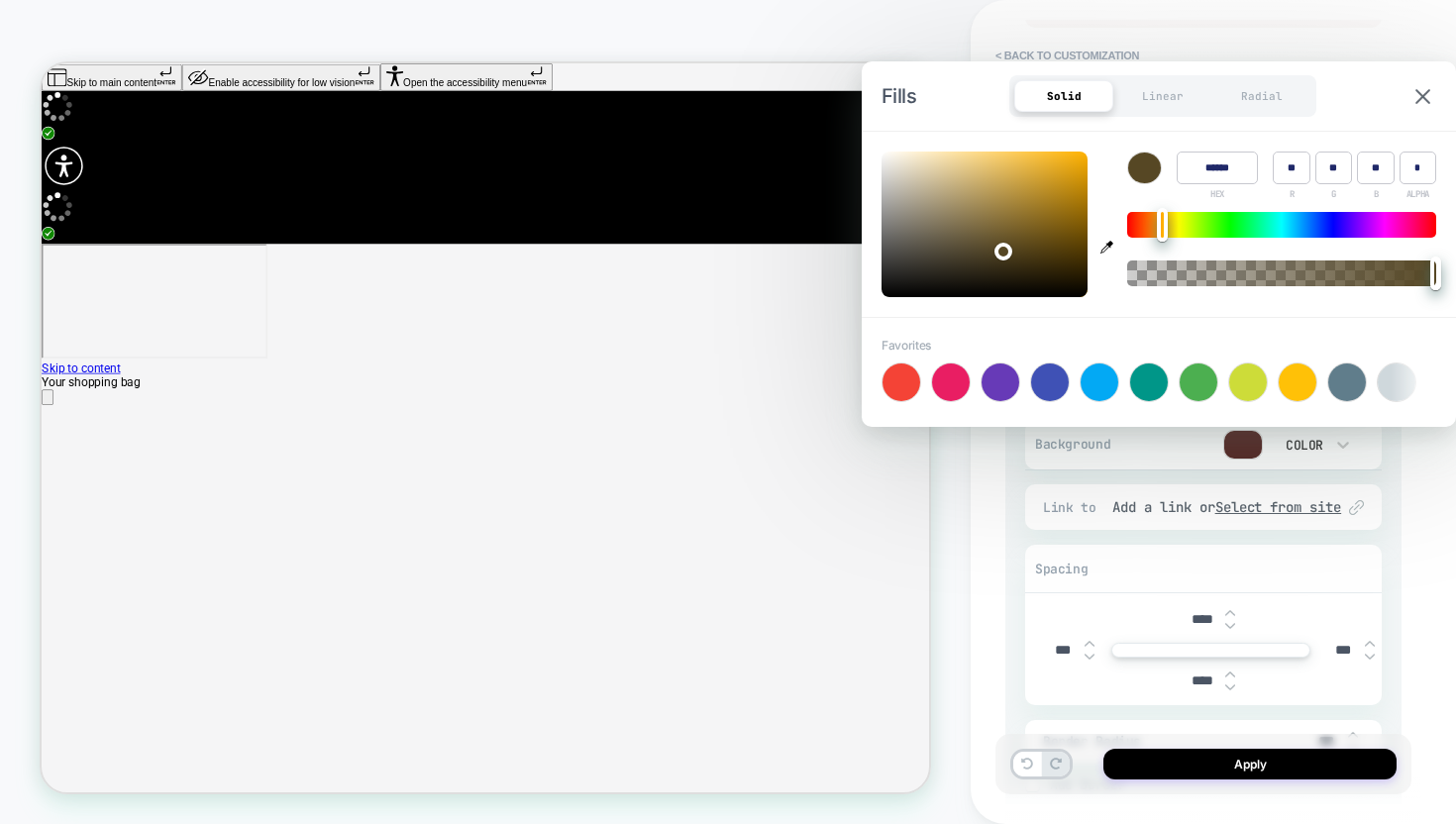 type on "**" 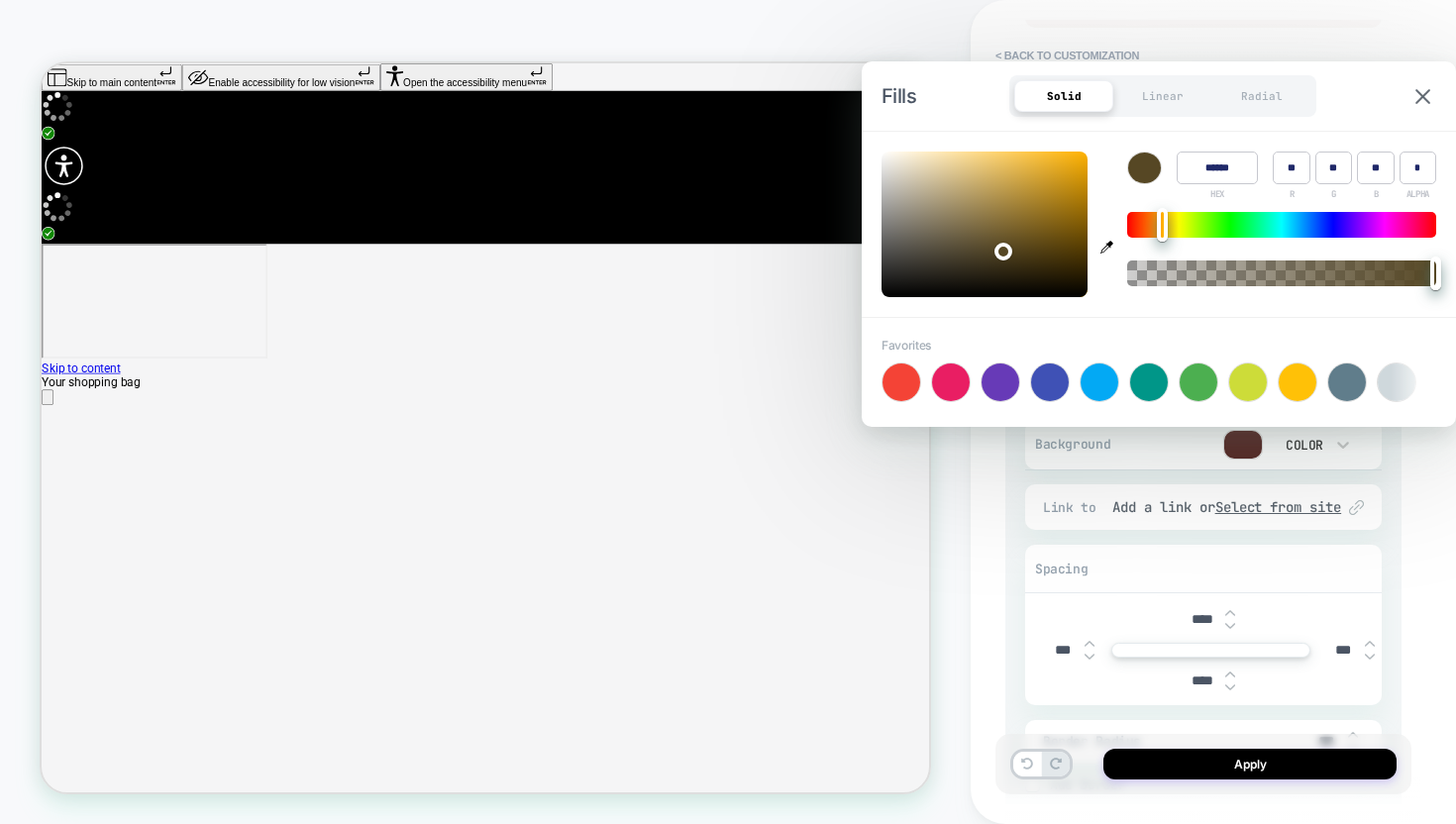 type on "******" 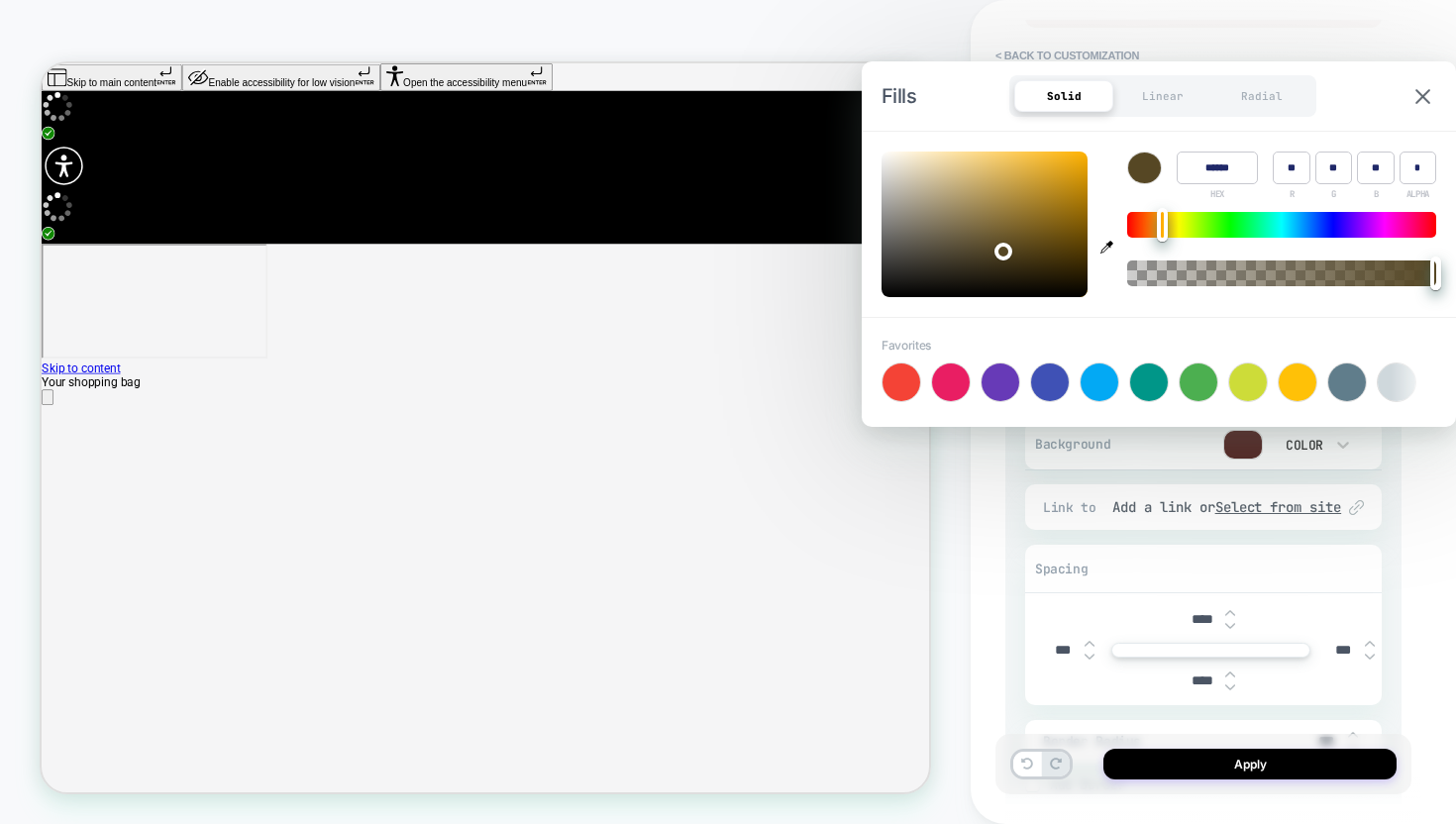 type on "**" 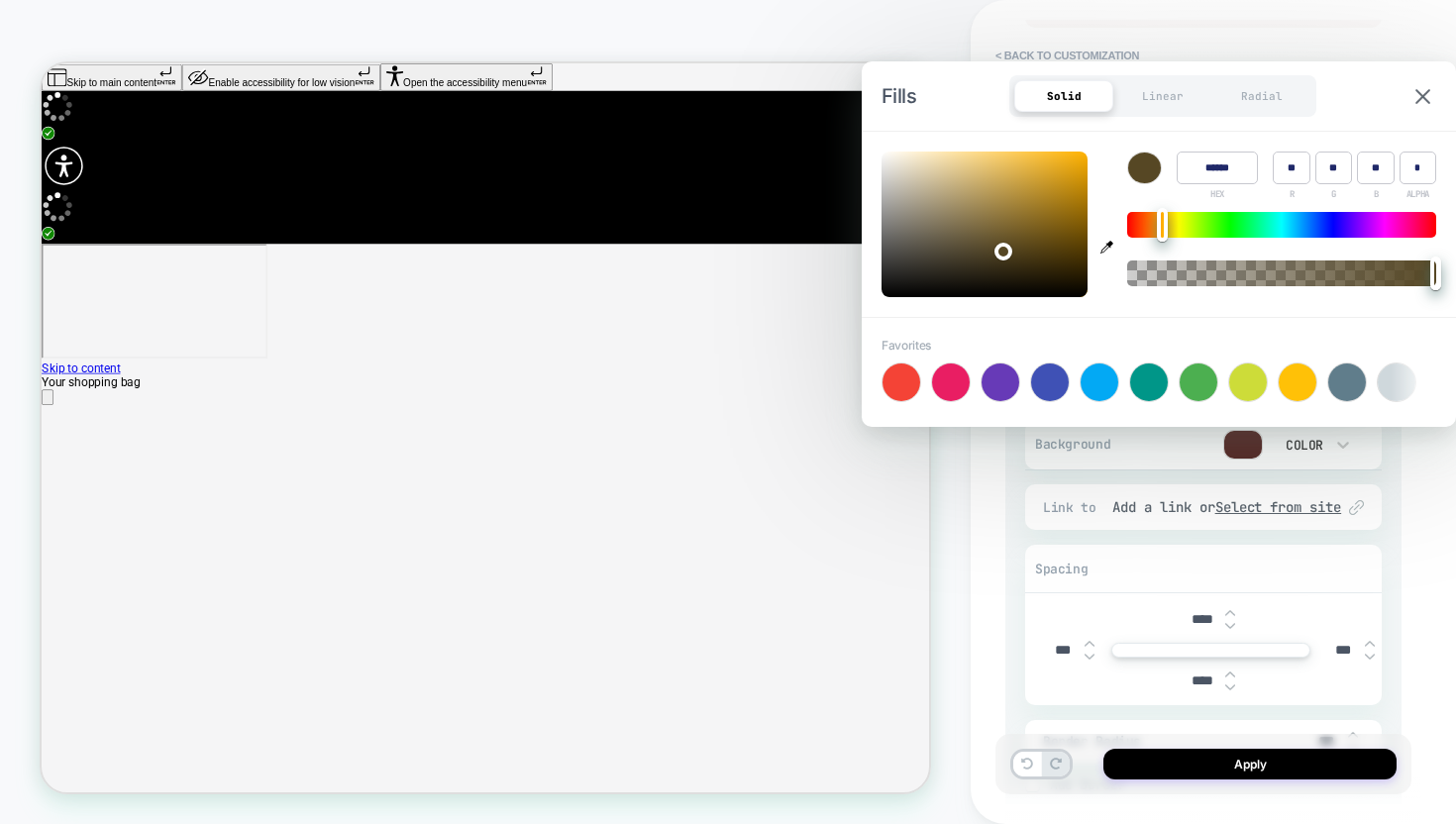 type on "******" 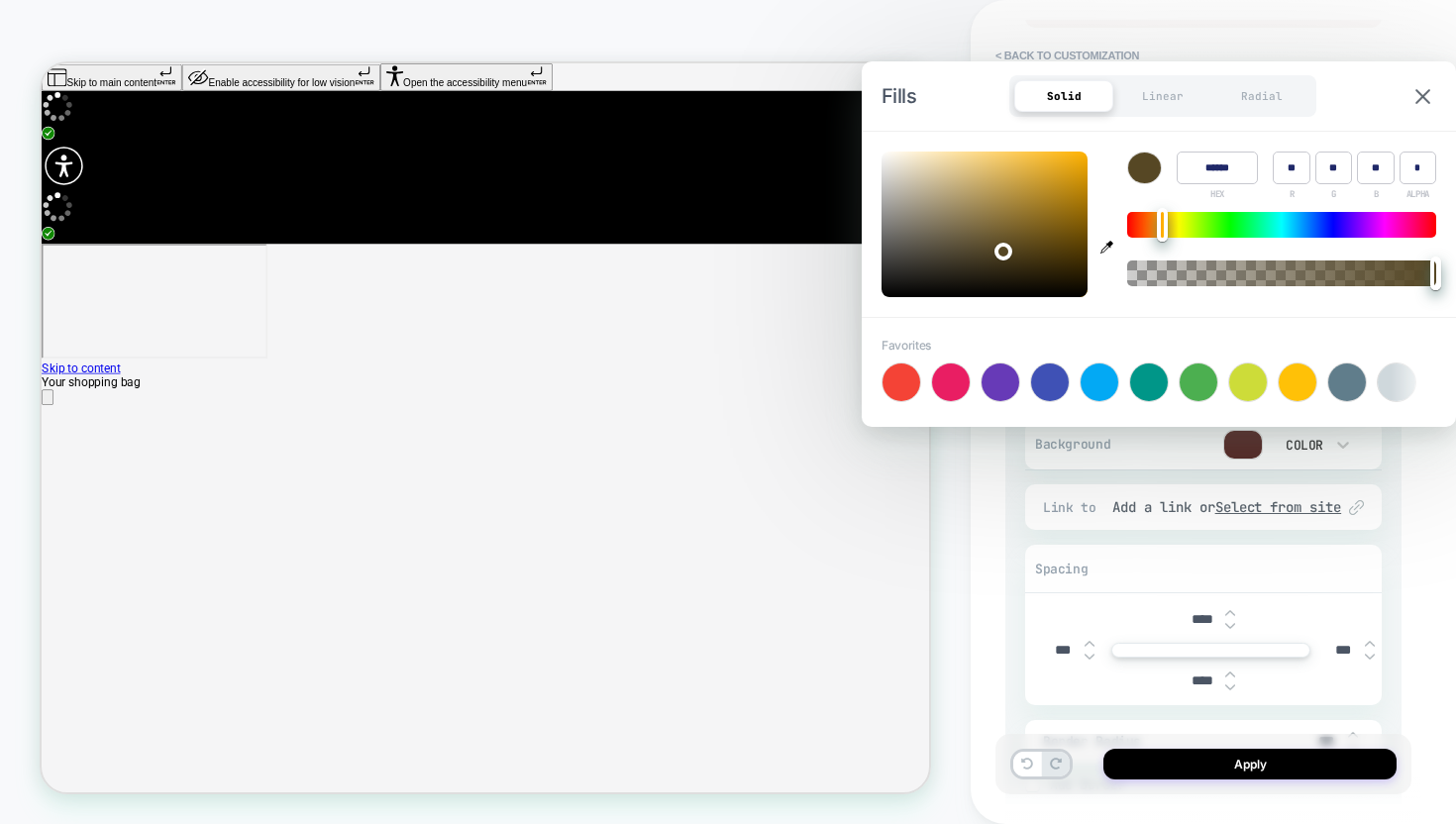 type on "**" 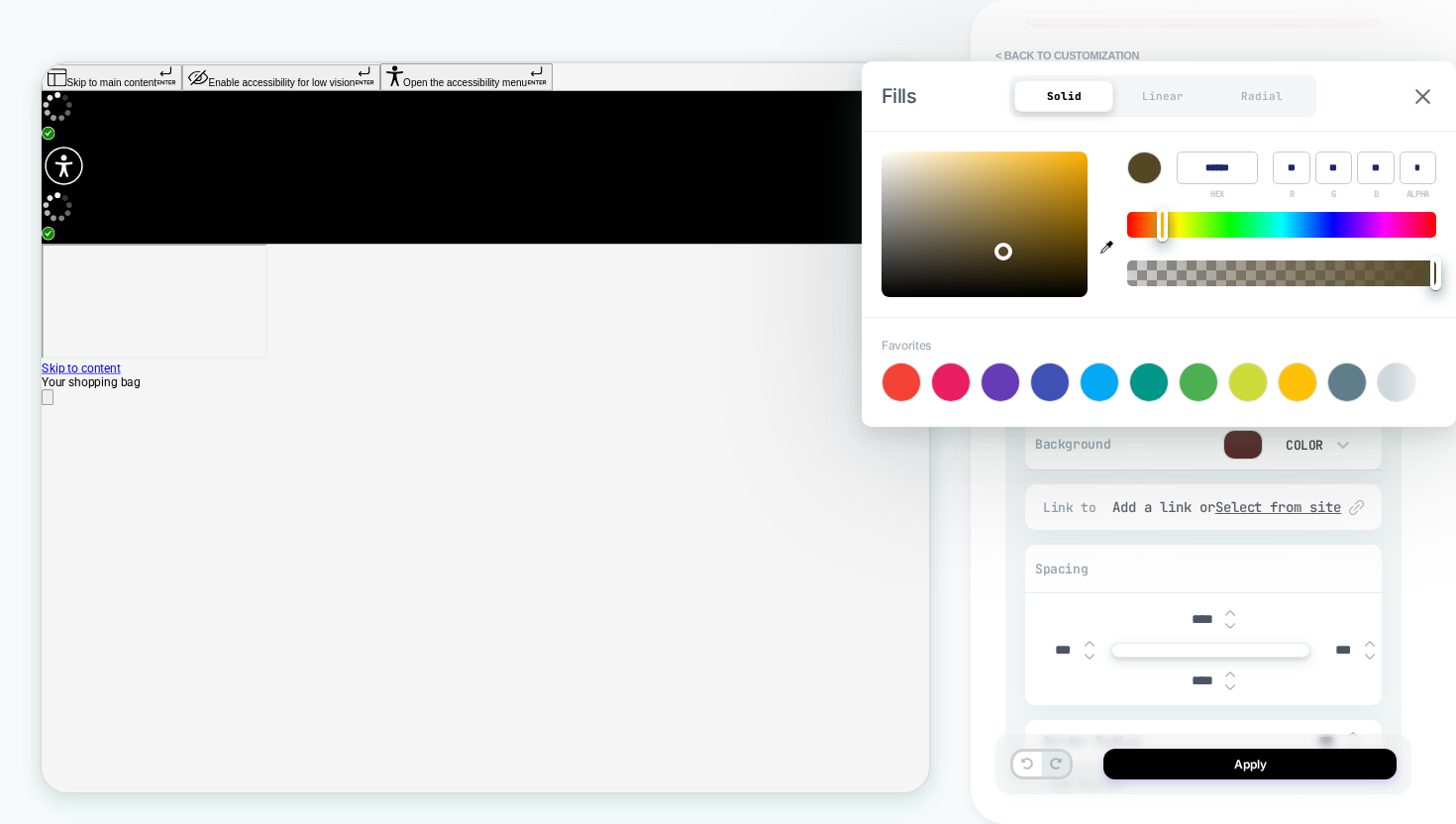type on "******" 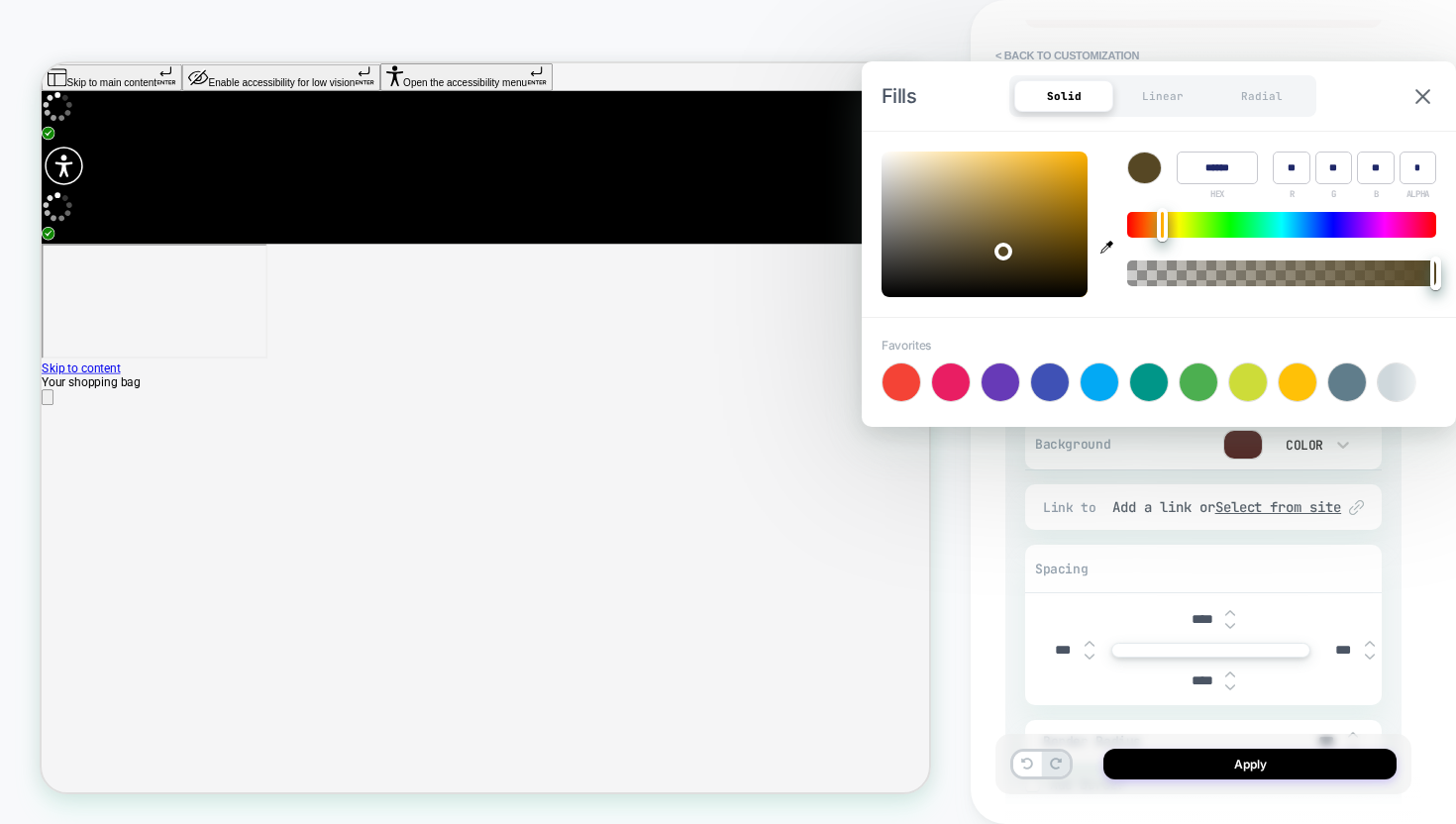 type on "**" 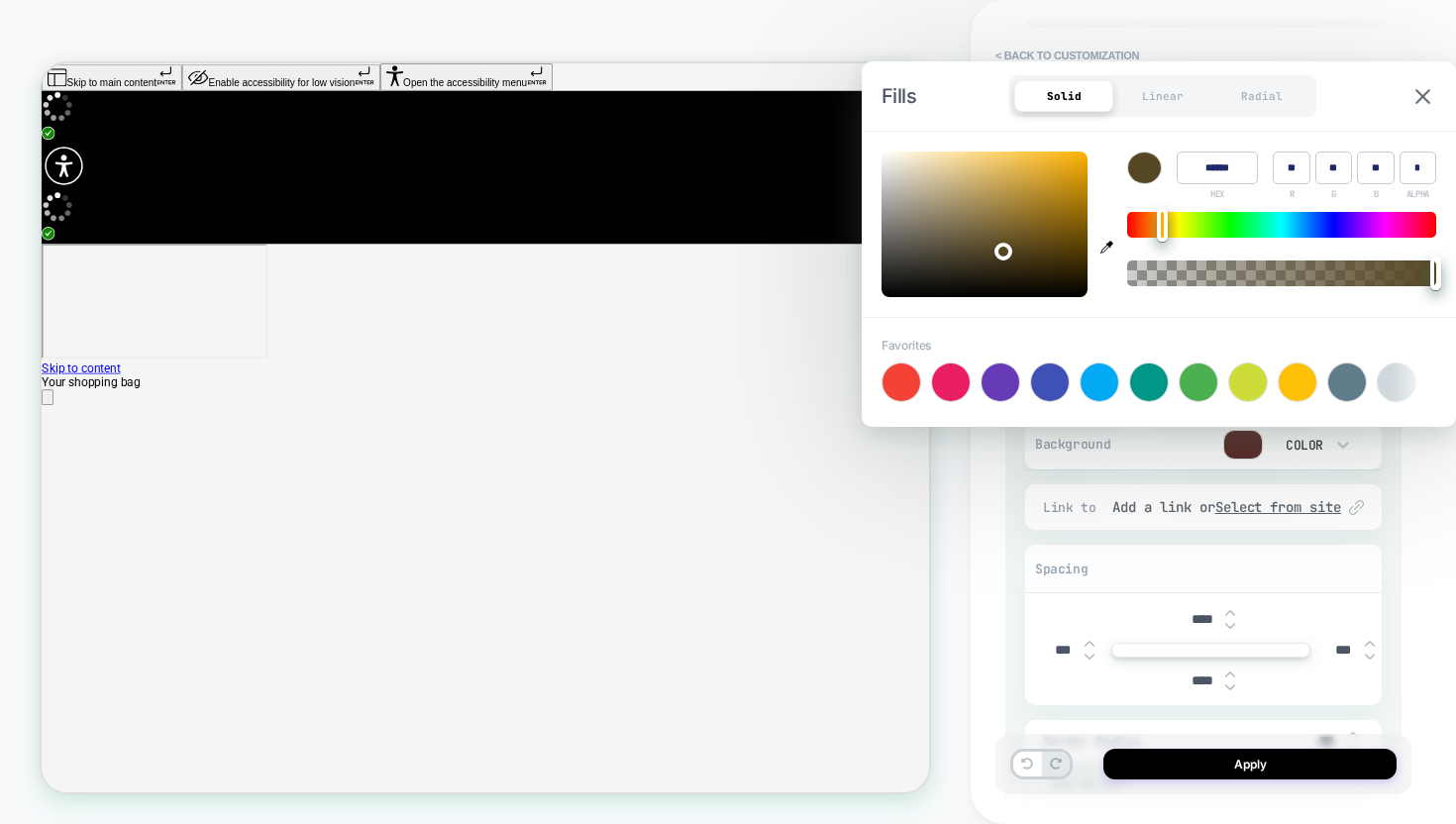 type on "******" 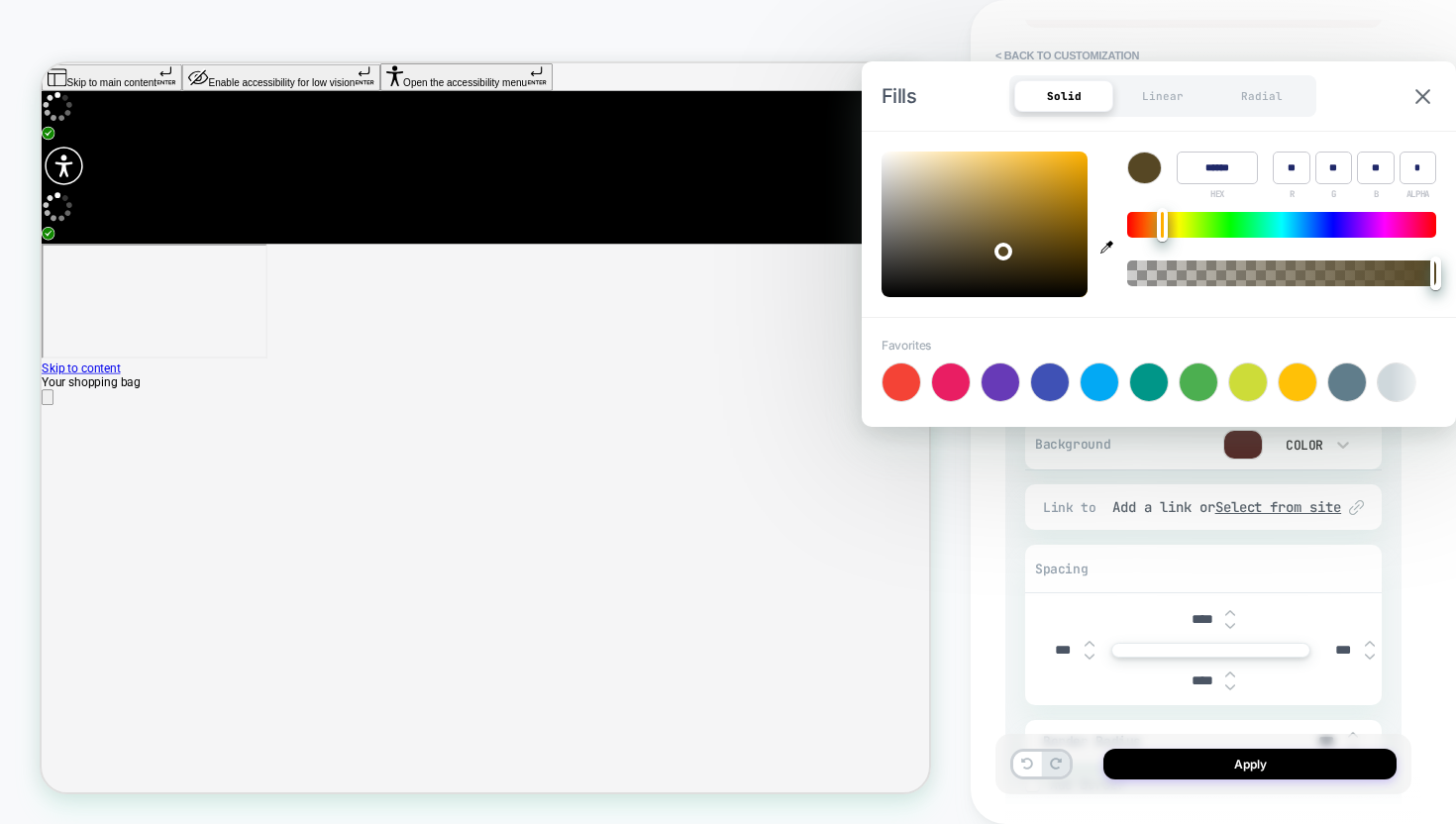type on "**" 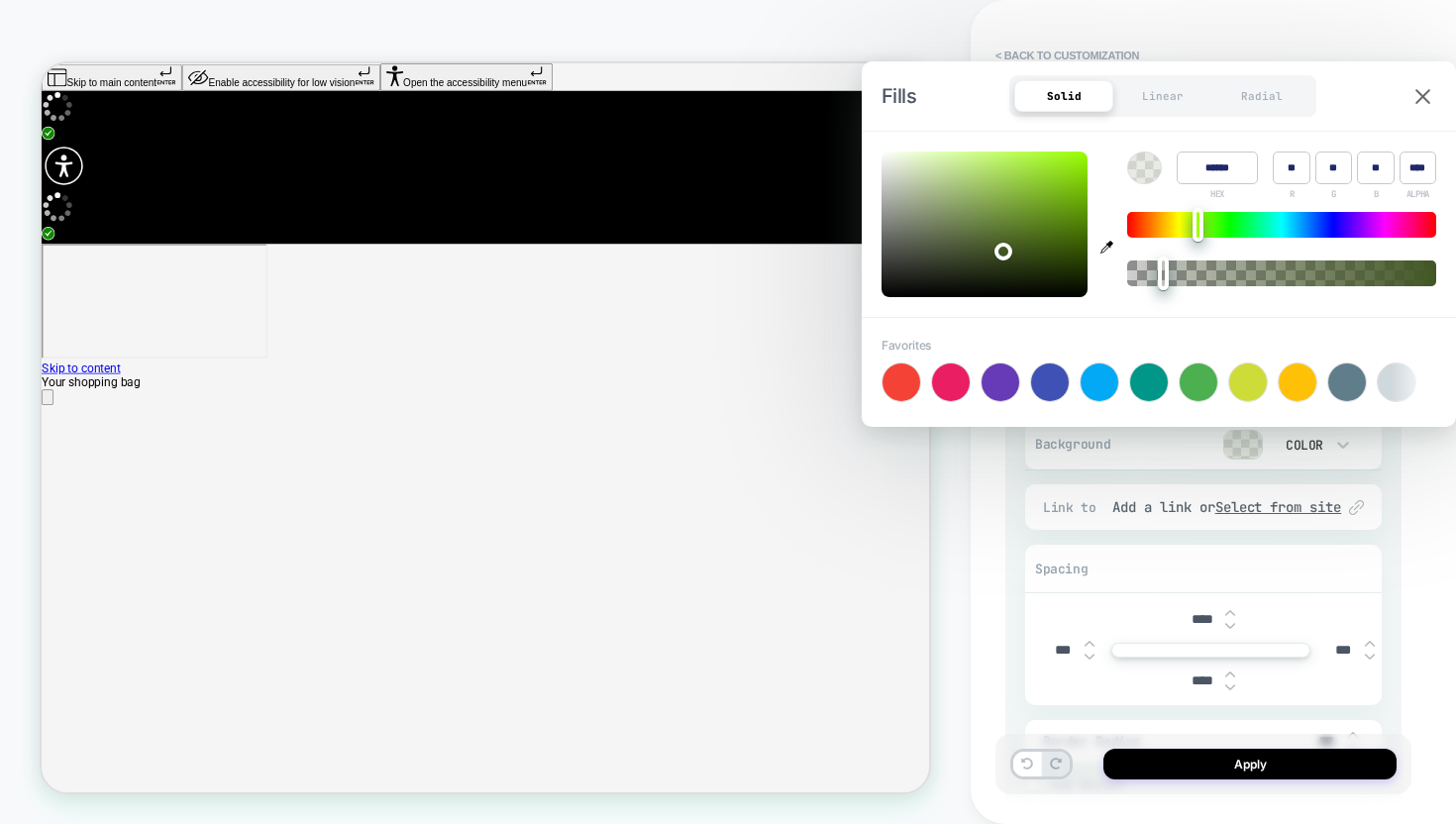 type on "*" 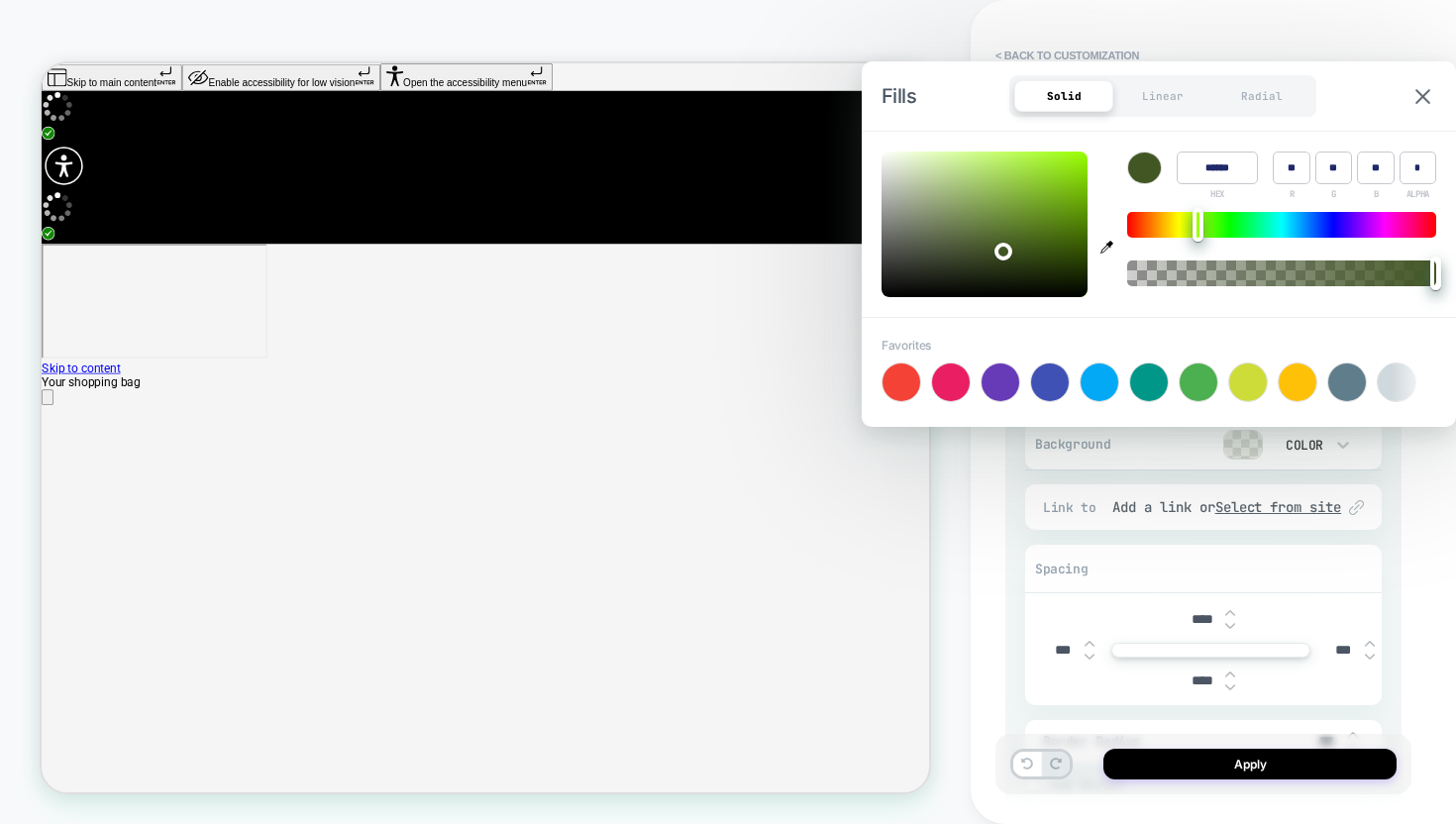 drag, startPoint x: 1434, startPoint y: 278, endPoint x: 1453, endPoint y: 284, distance: 19.924859 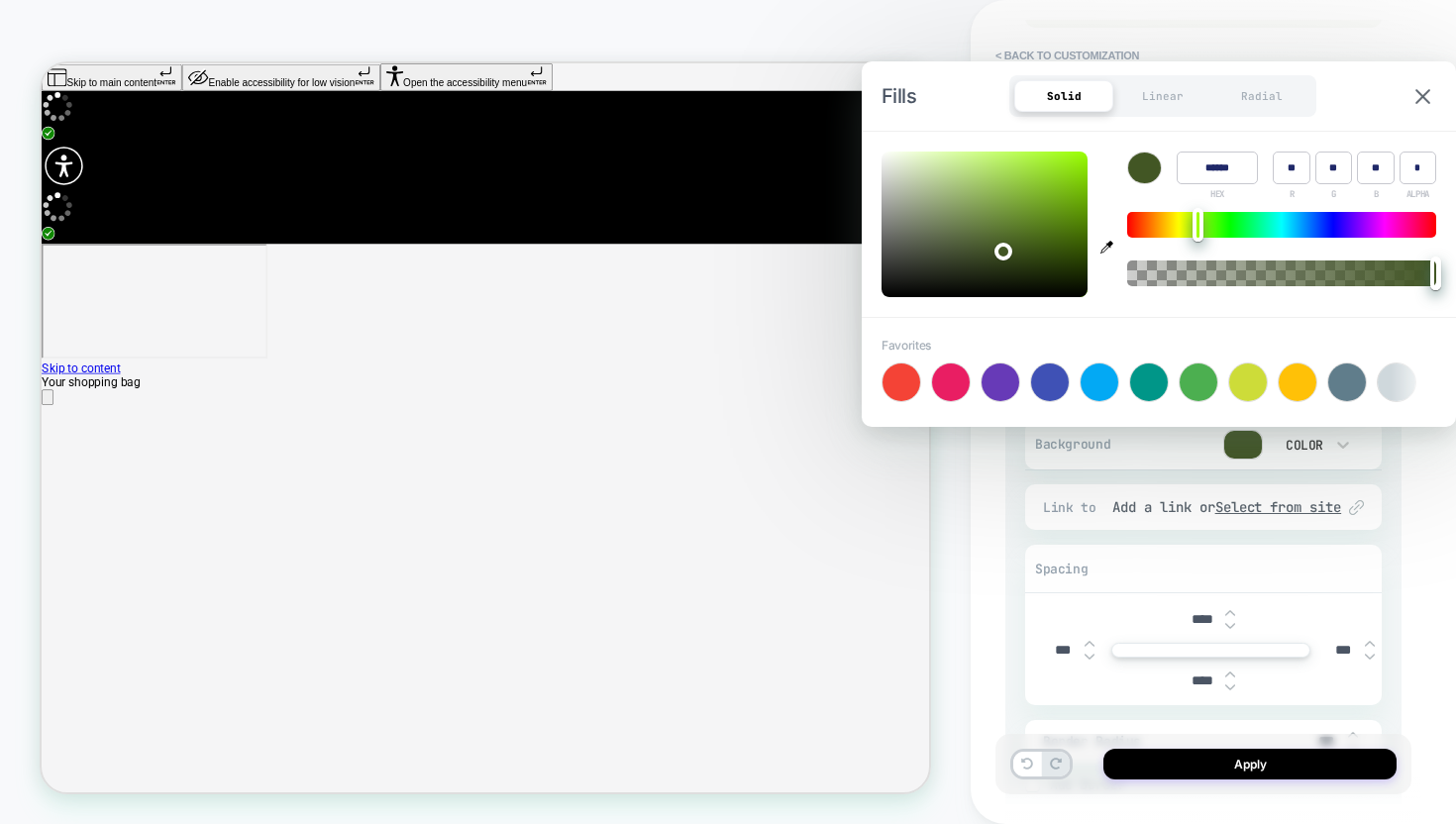 click on "Color ****** HEX ** R ** G ** B * ALPHA" at bounding box center [1282, 224] 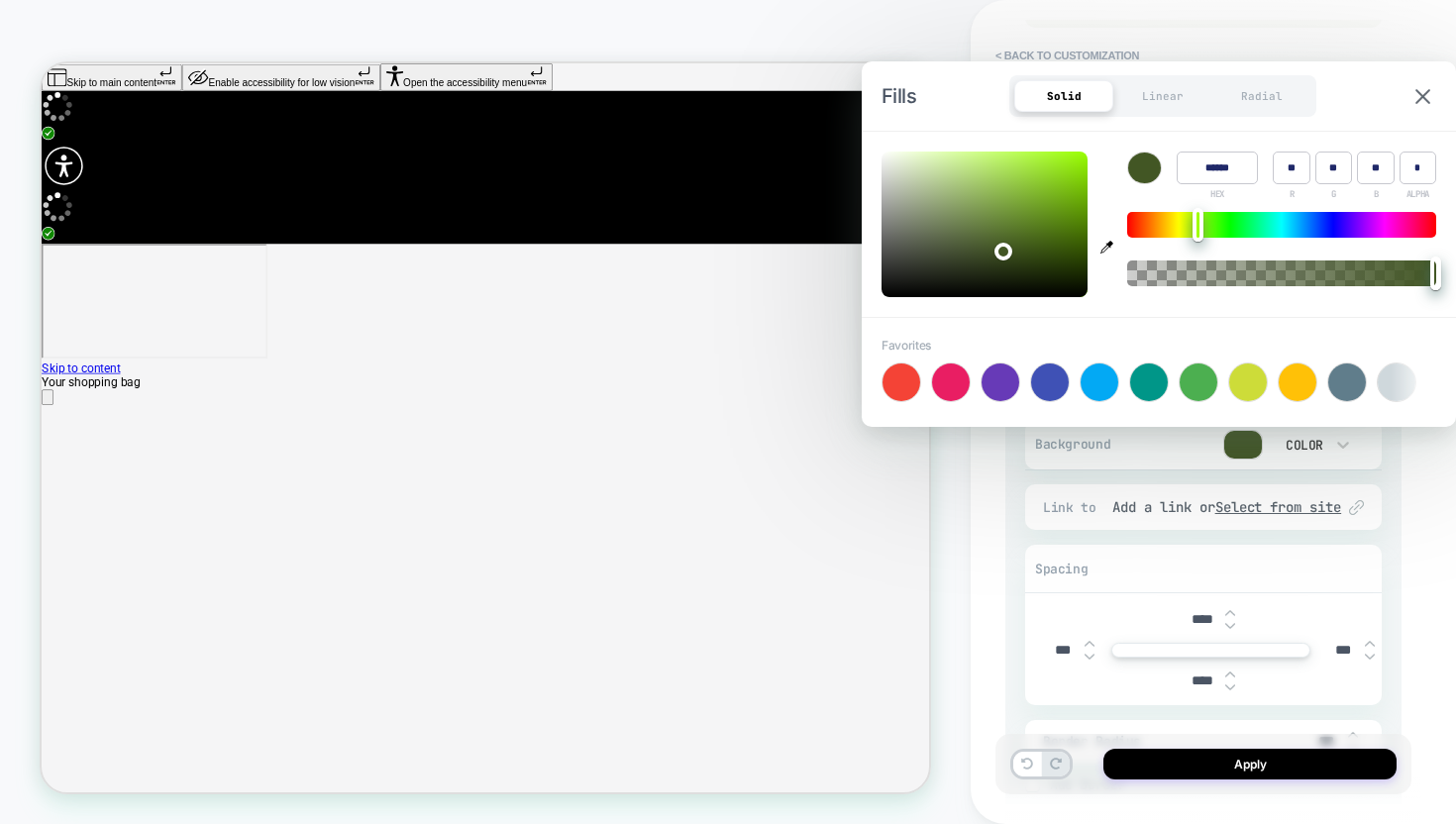 click on "Background Color Link to Add a link or  Select from site Spacing **** *** *** **** Border Radius *** Border *** Border Style Solid Add Border Add Shadow X *** Y *** Spread *** Blur *** Add Shadow" at bounding box center (1203, 613) 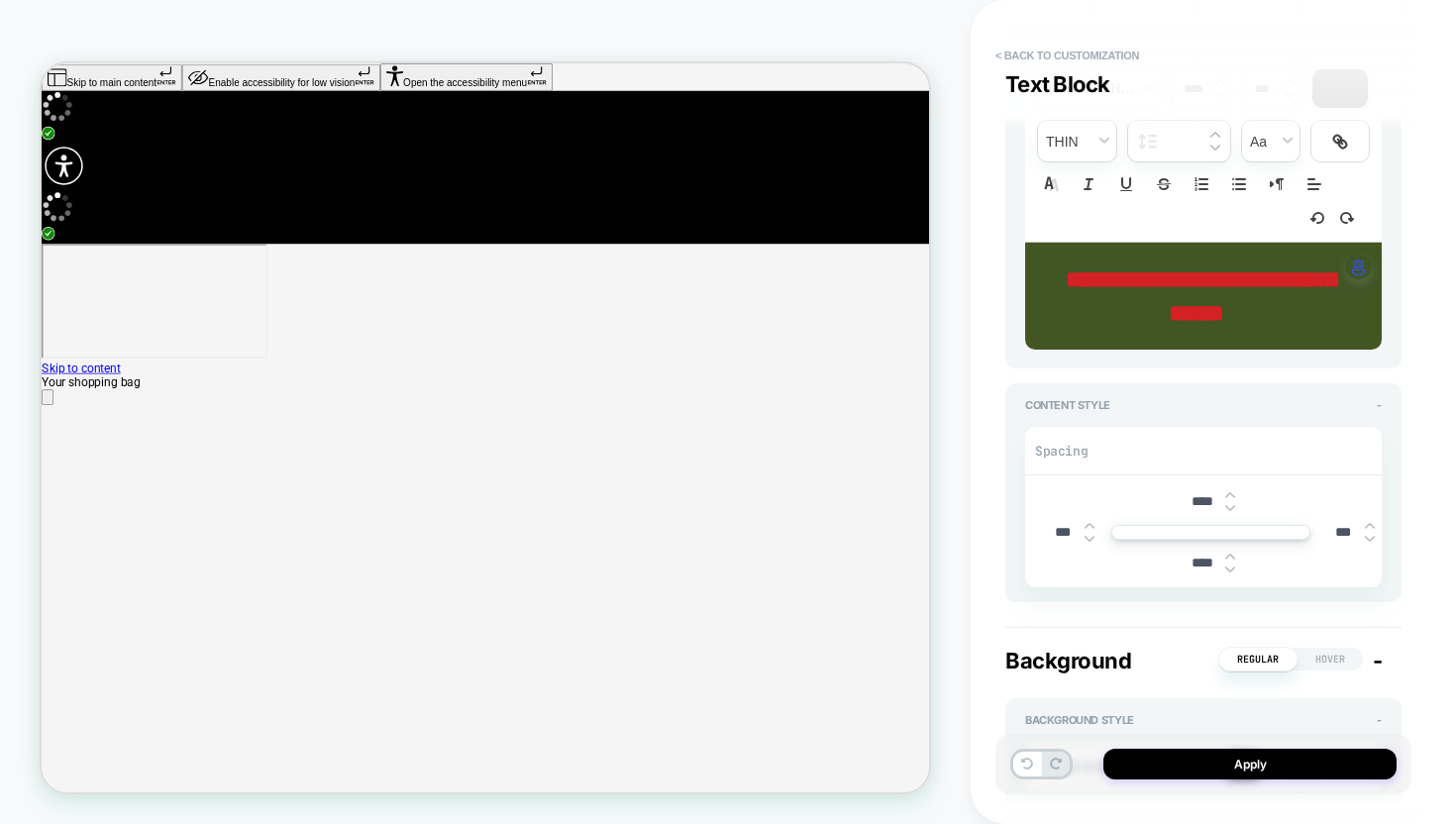 scroll, scrollTop: 205, scrollLeft: 0, axis: vertical 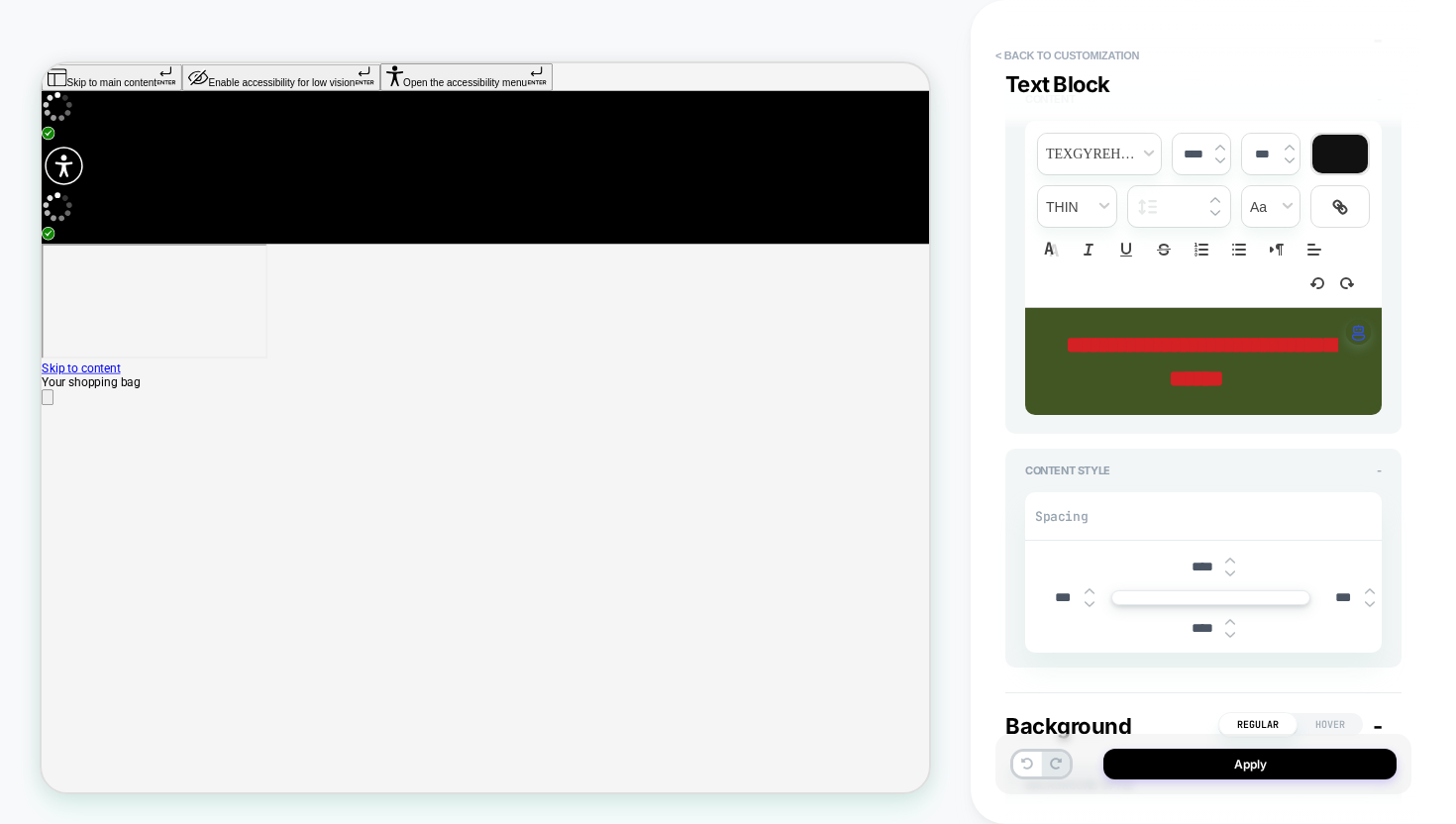 click on "**********" at bounding box center [1200, 361] 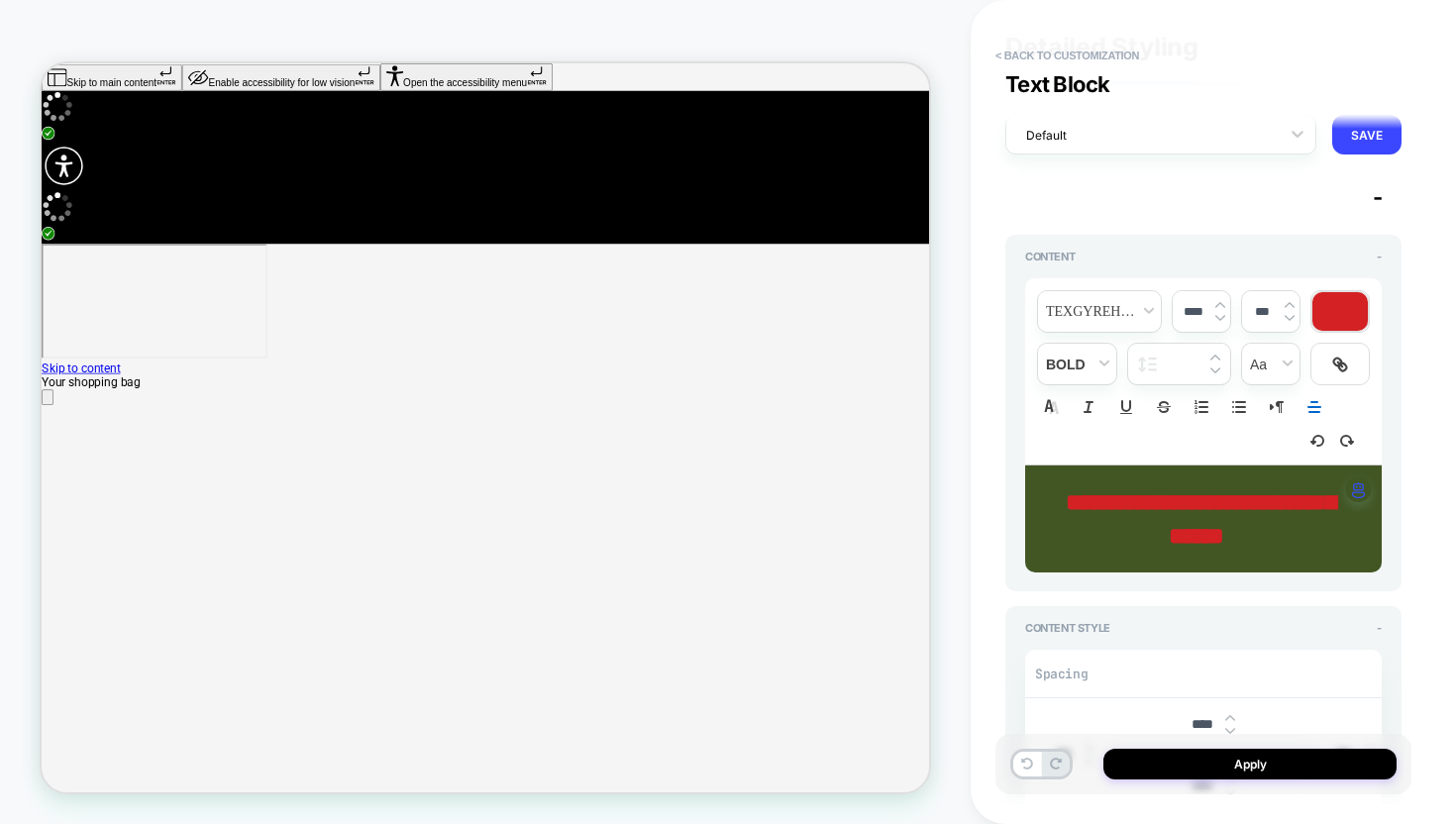 scroll, scrollTop: 0, scrollLeft: 0, axis: both 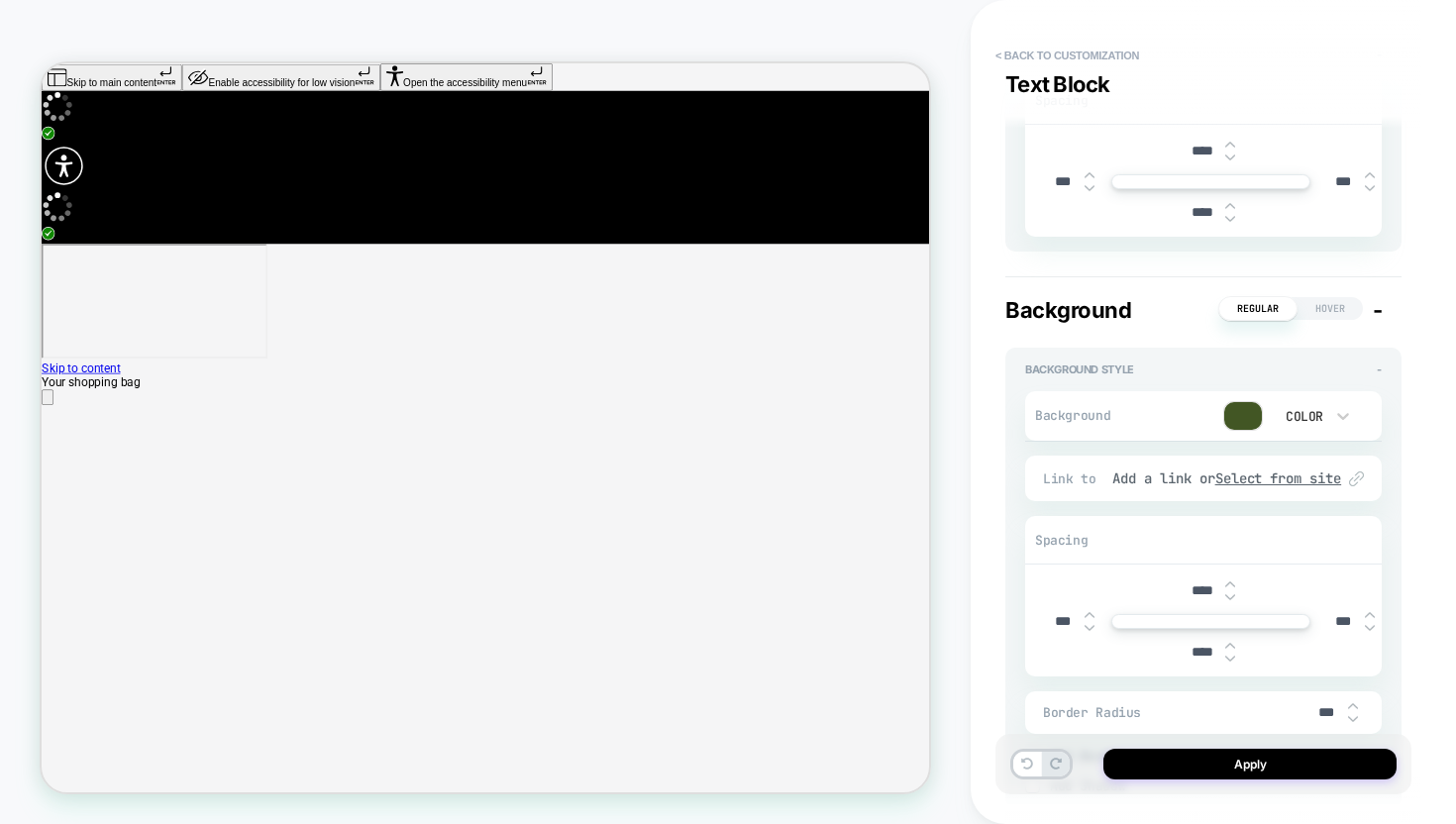 click on "Hover" at bounding box center [1330, 308] 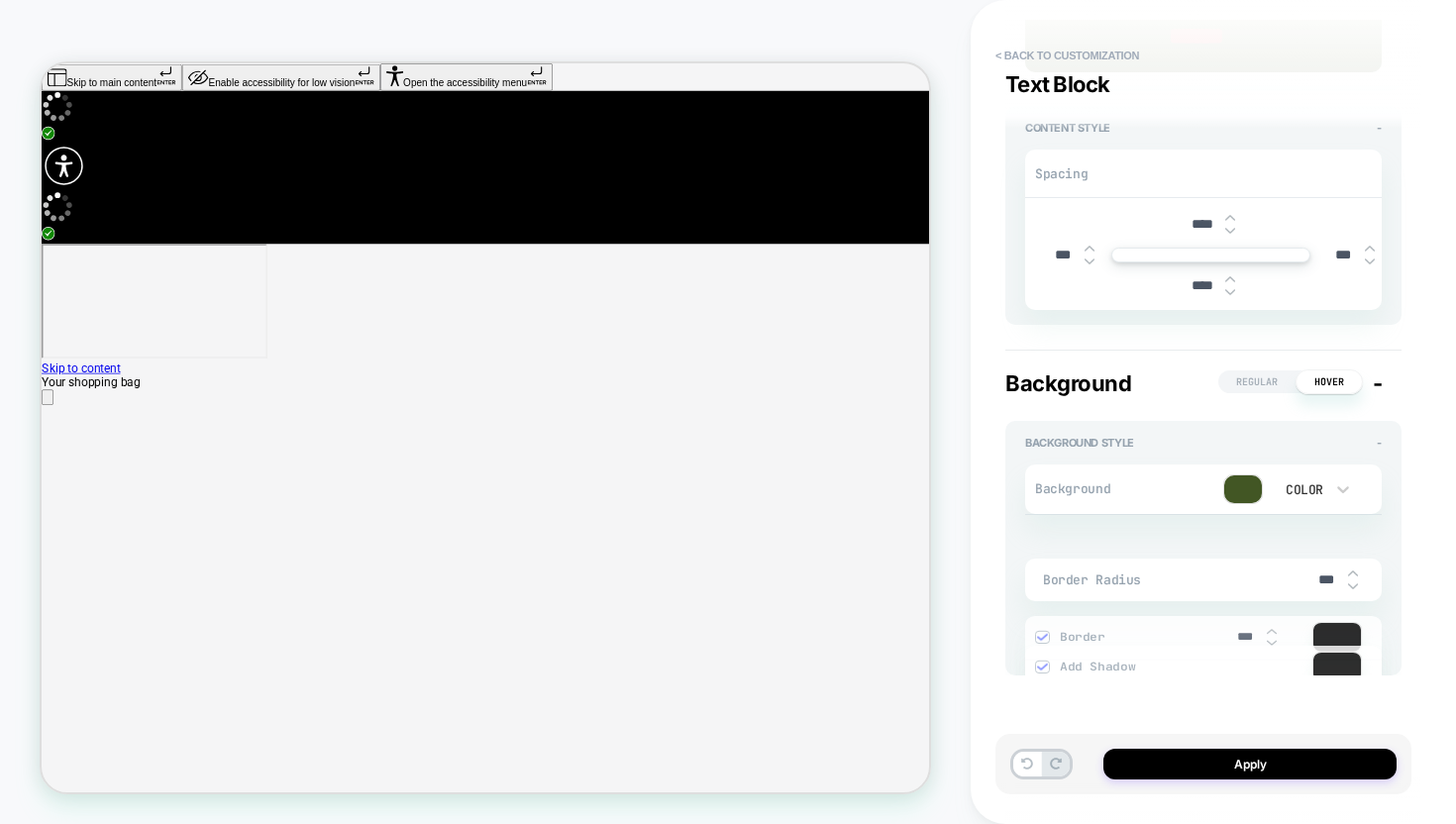 scroll, scrollTop: 547, scrollLeft: 0, axis: vertical 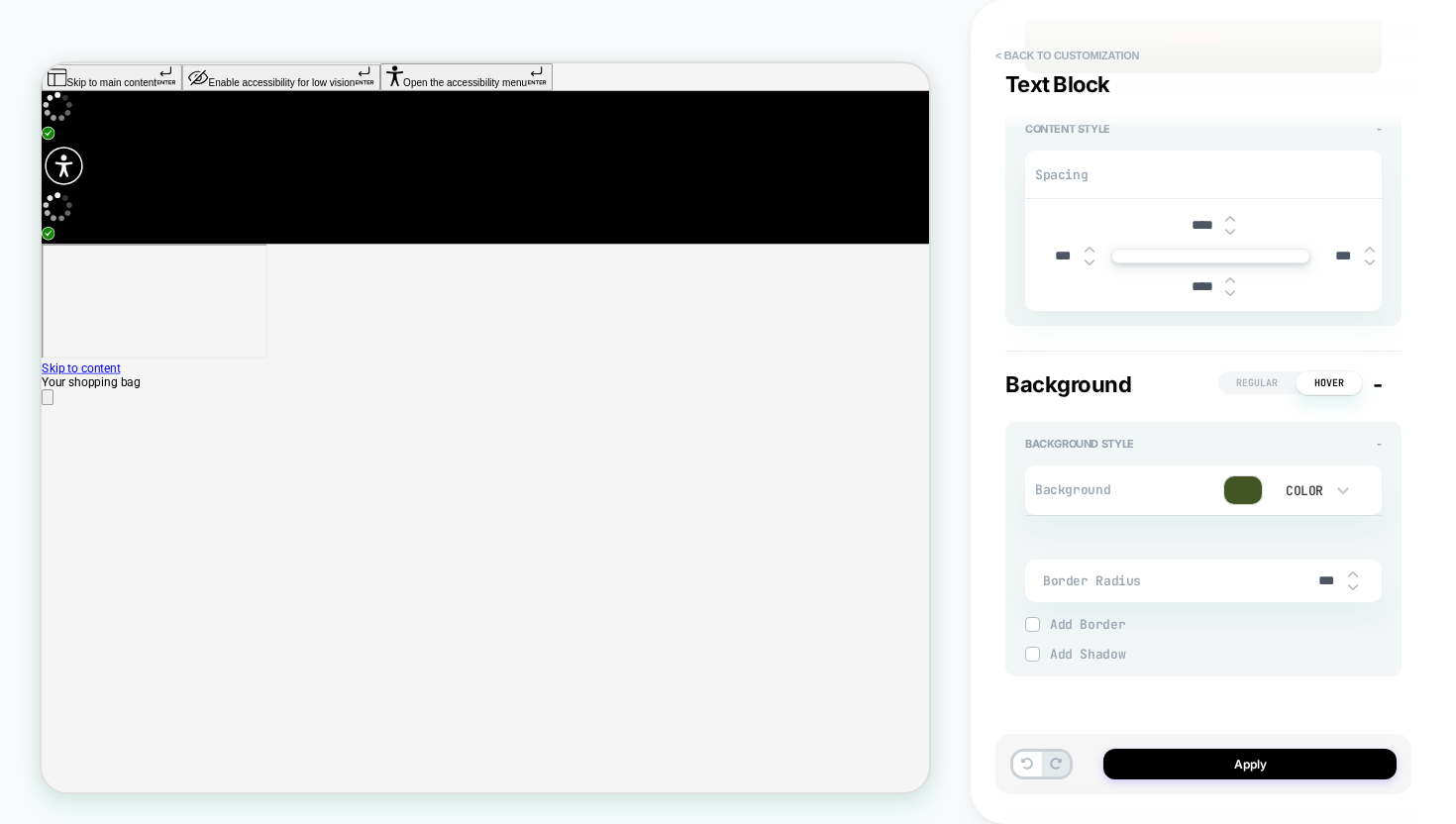 click on "Regular" at bounding box center (1257, 382) 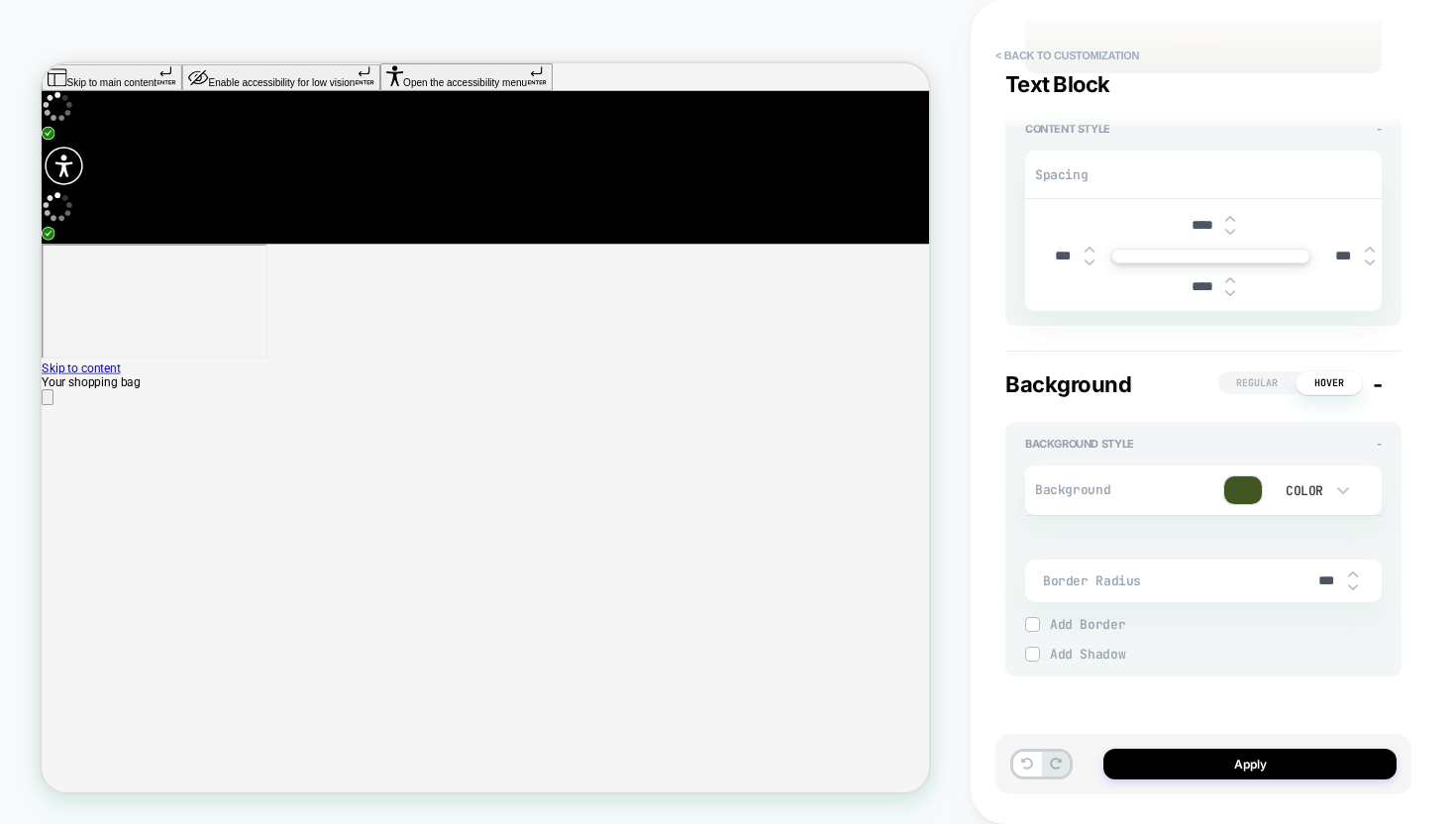 scroll, scrollTop: 621, scrollLeft: 0, axis: vertical 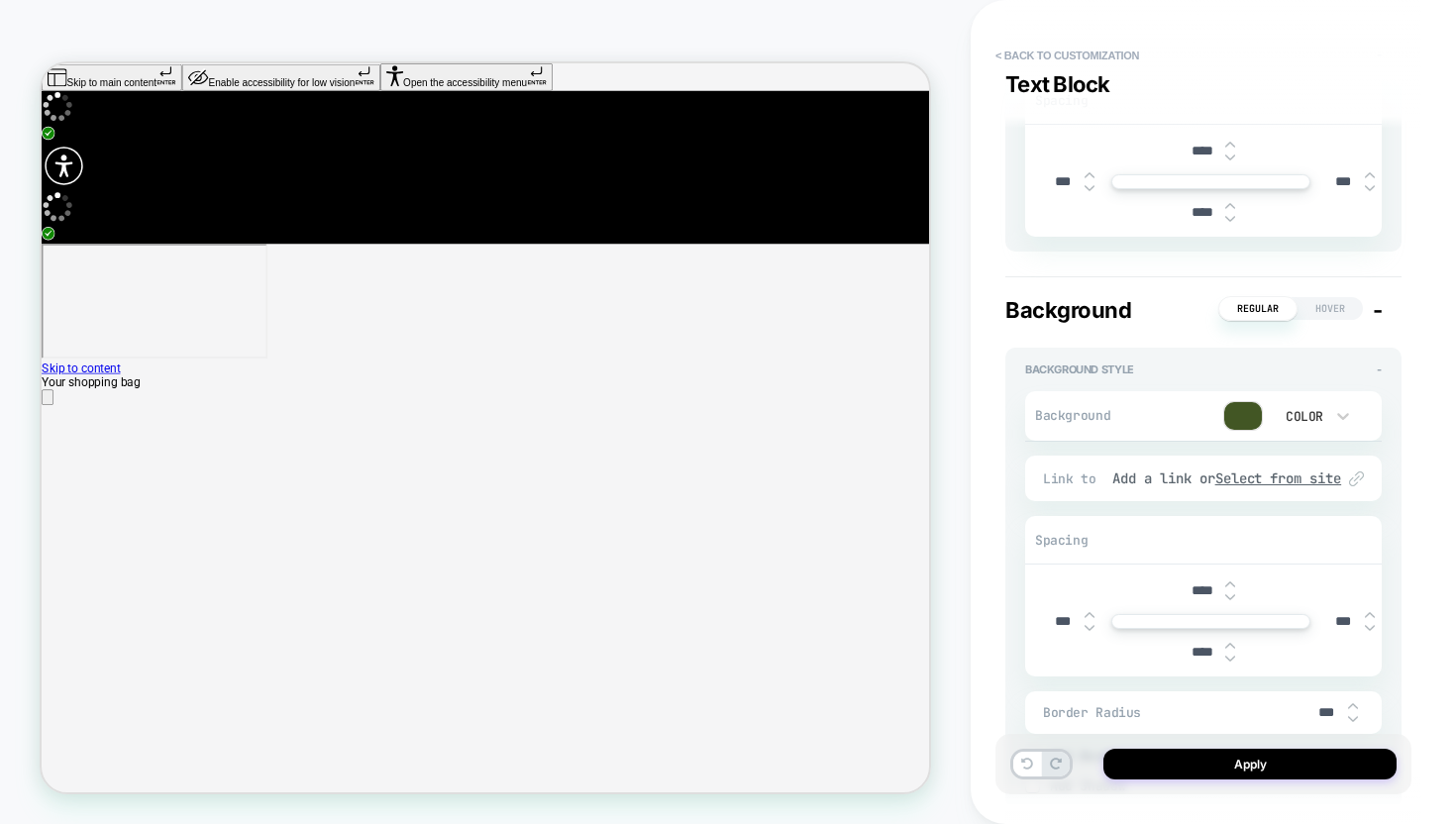 click on "Hover" at bounding box center (1330, 308) 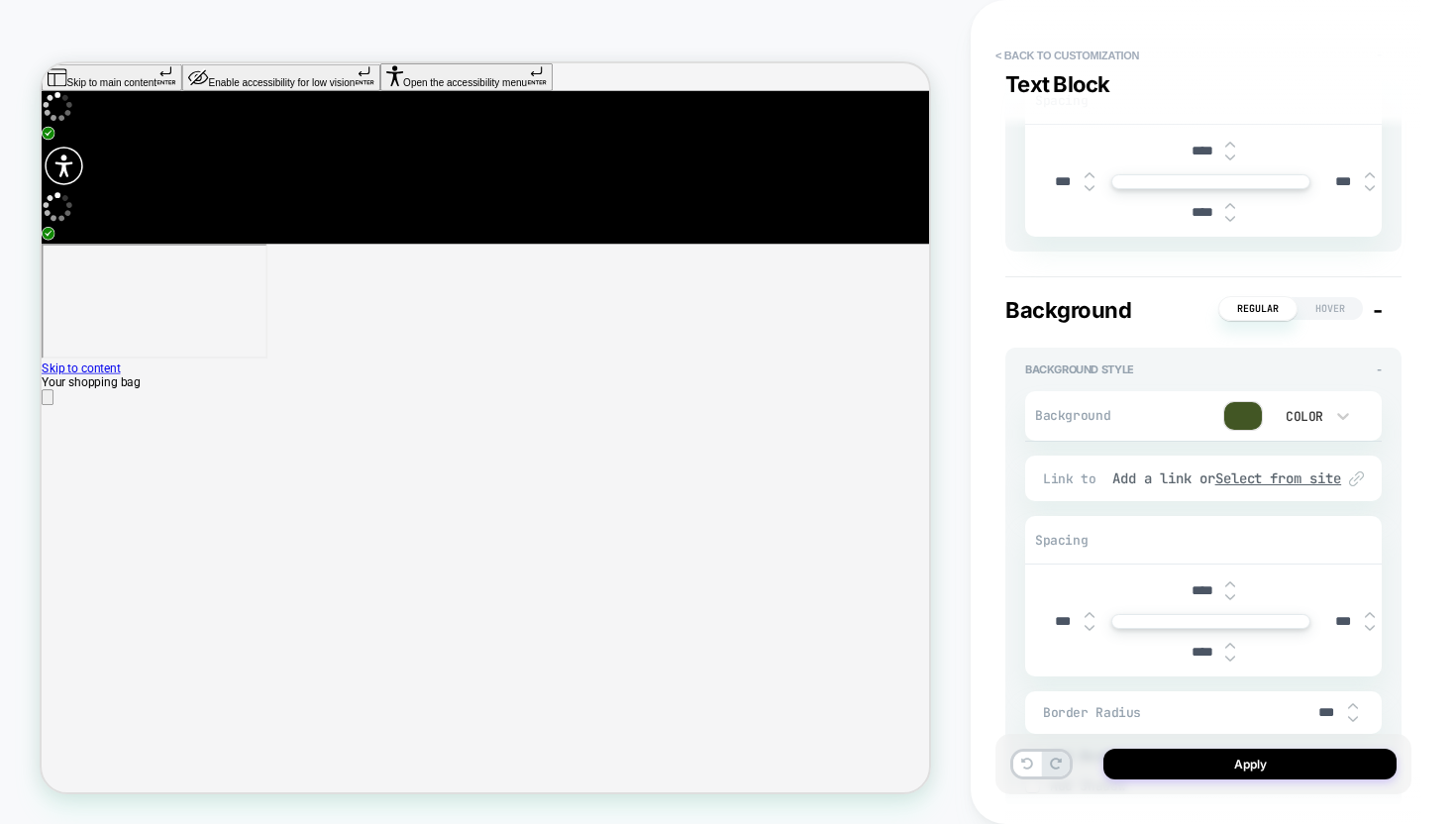 scroll, scrollTop: 547, scrollLeft: 0, axis: vertical 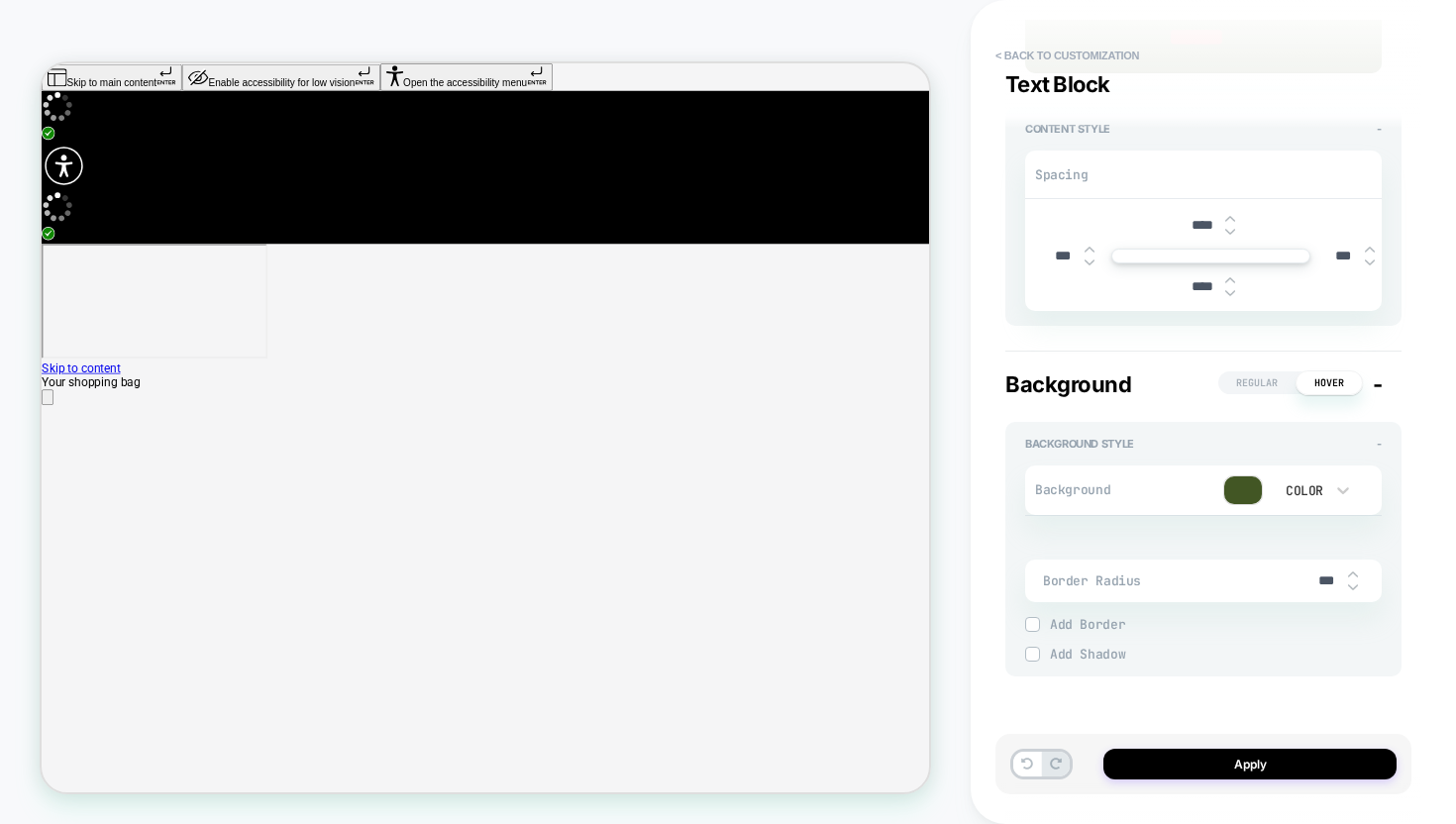 click on "Regular" at bounding box center (1257, 382) 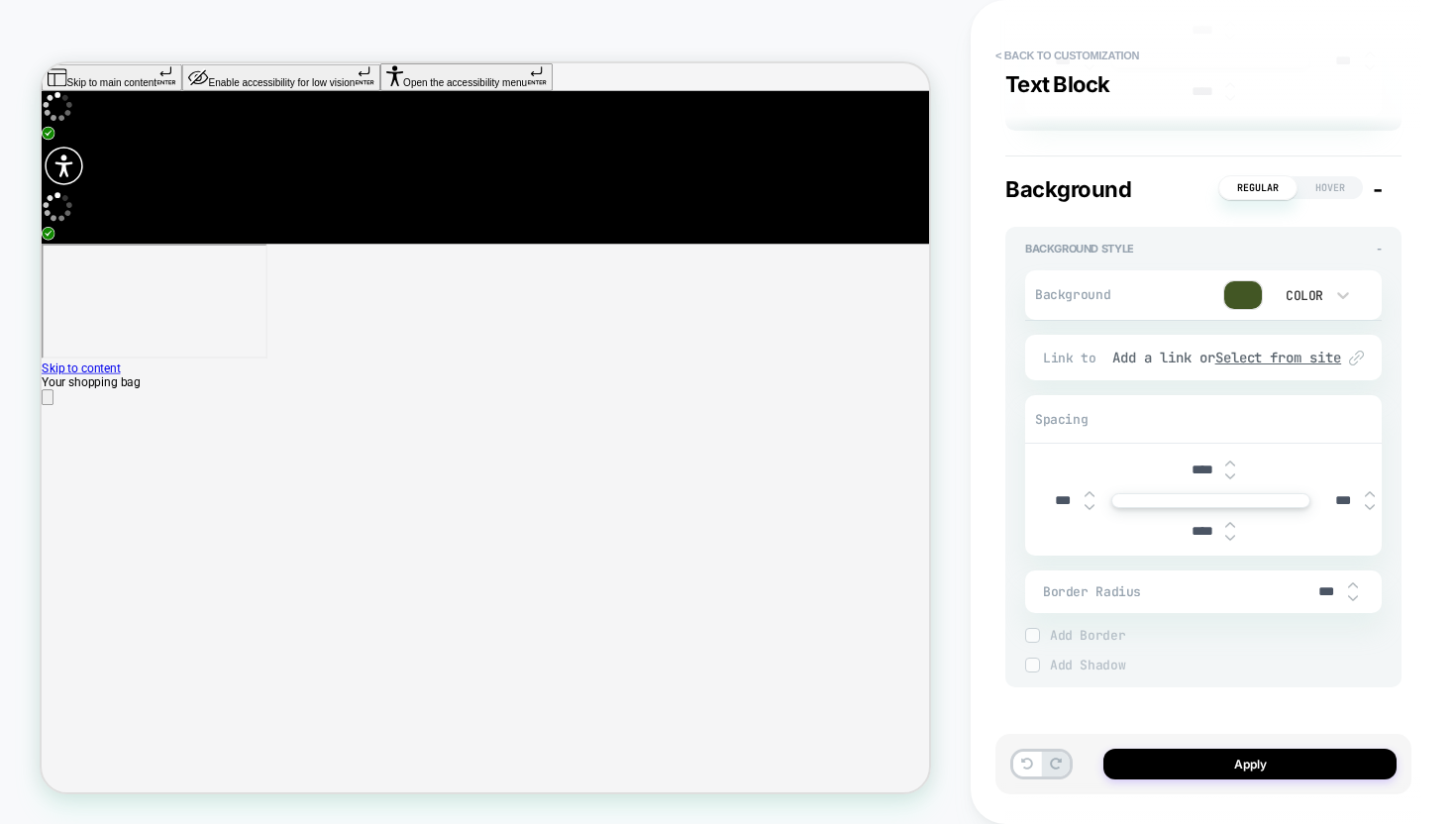 scroll, scrollTop: 753, scrollLeft: 0, axis: vertical 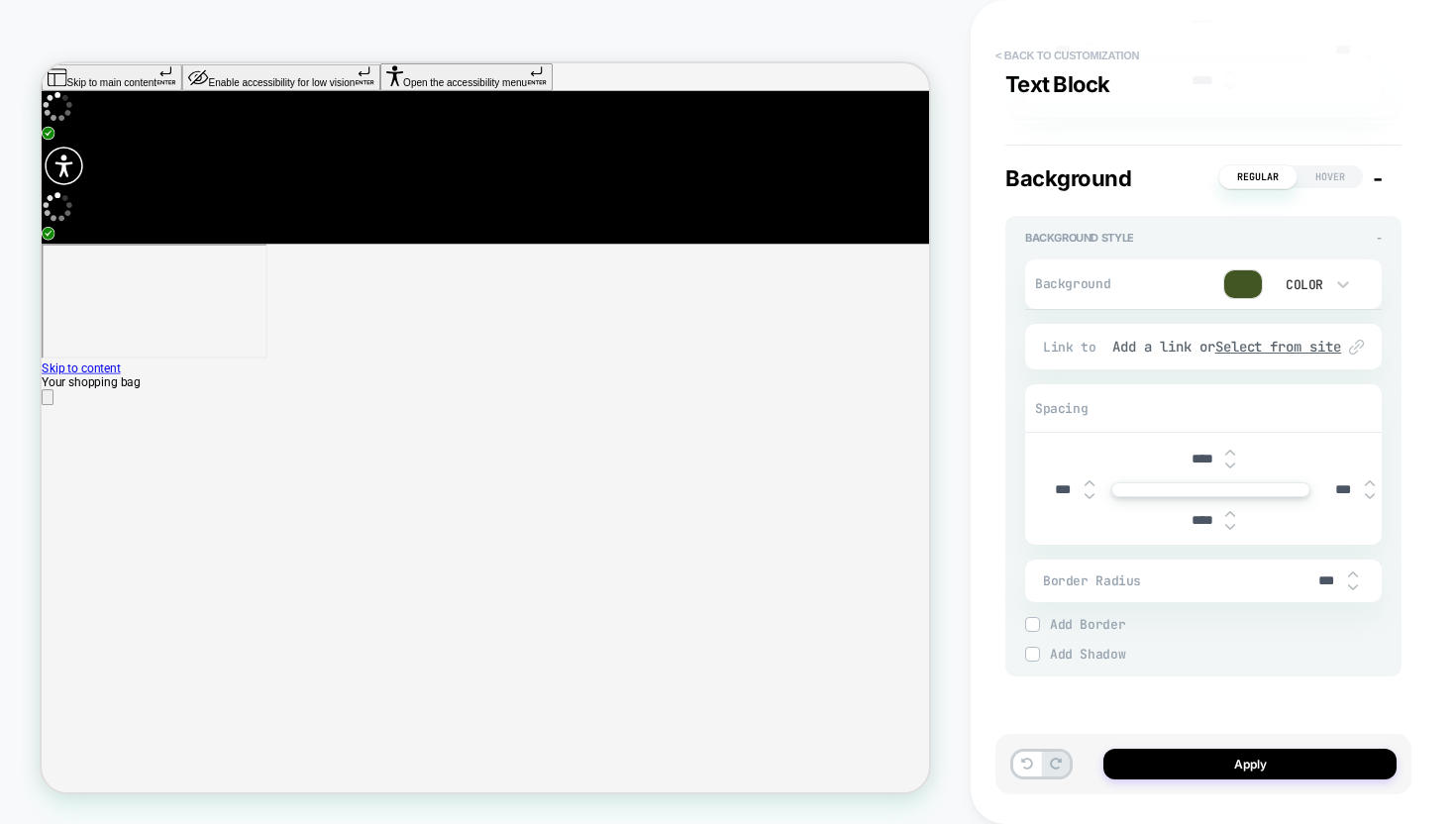 click on "< Back to customization" at bounding box center (1067, 55) 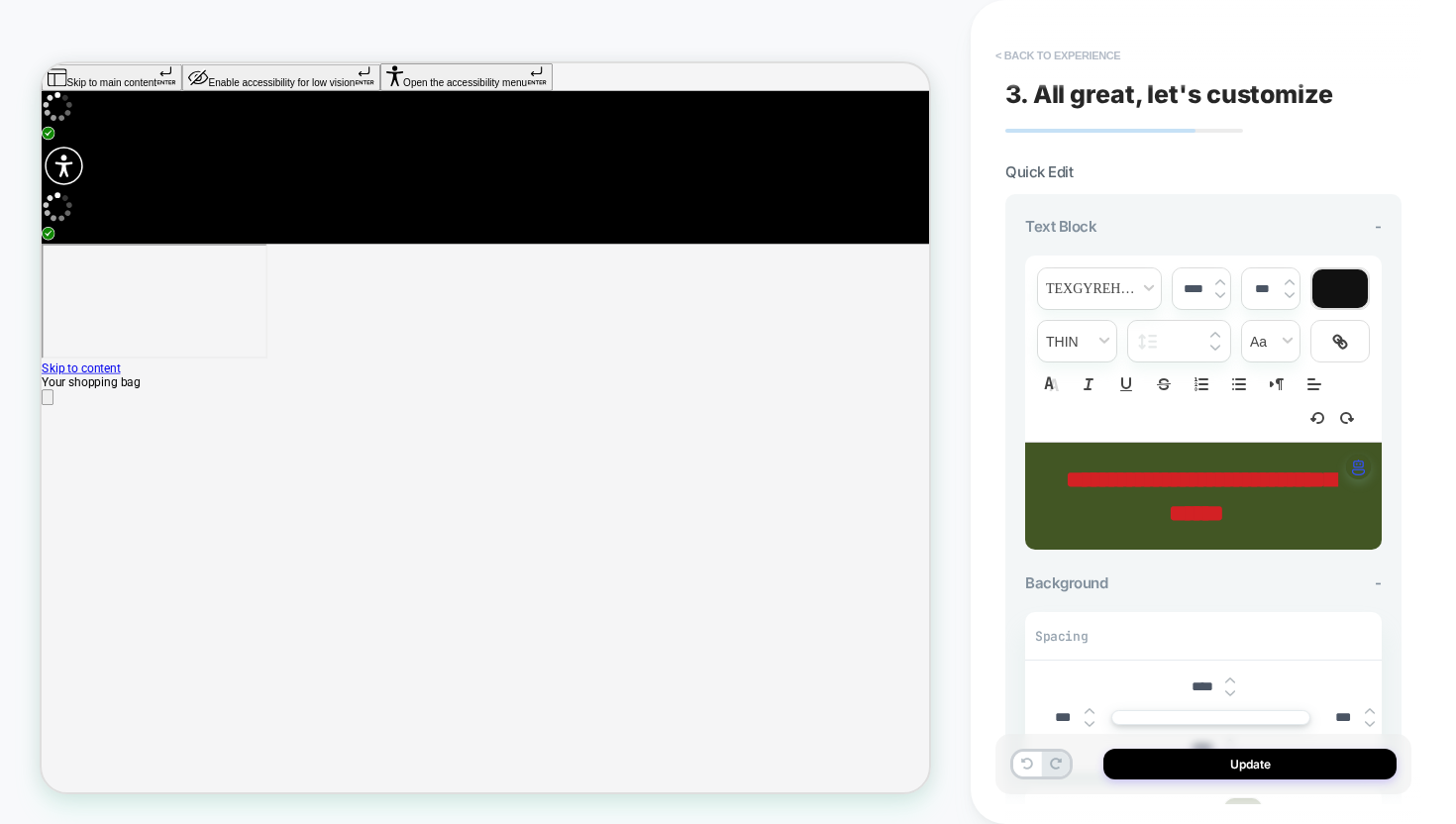 click on "< Back to experience" at bounding box center (1058, 55) 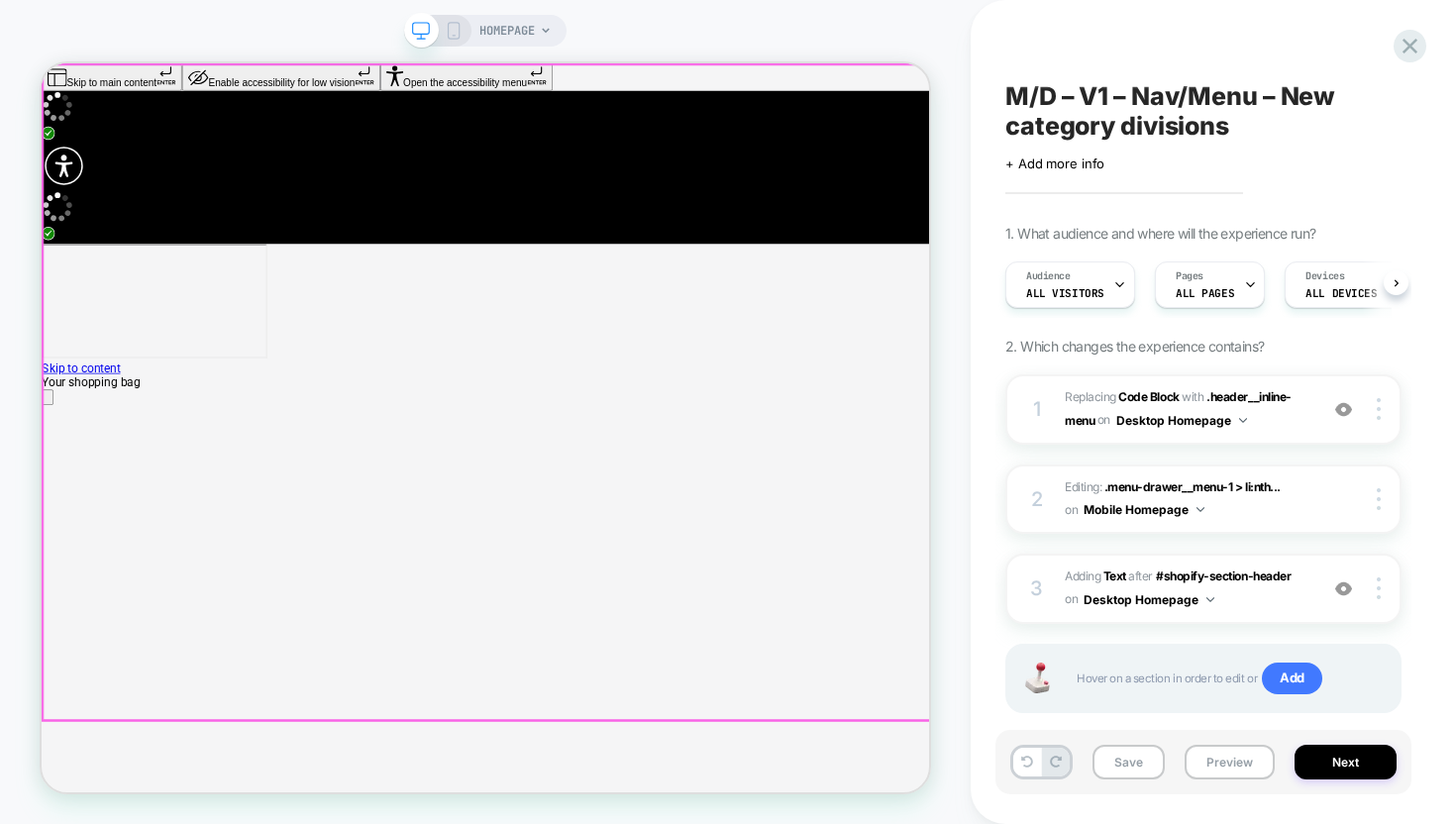 scroll, scrollTop: 0, scrollLeft: 1, axis: horizontal 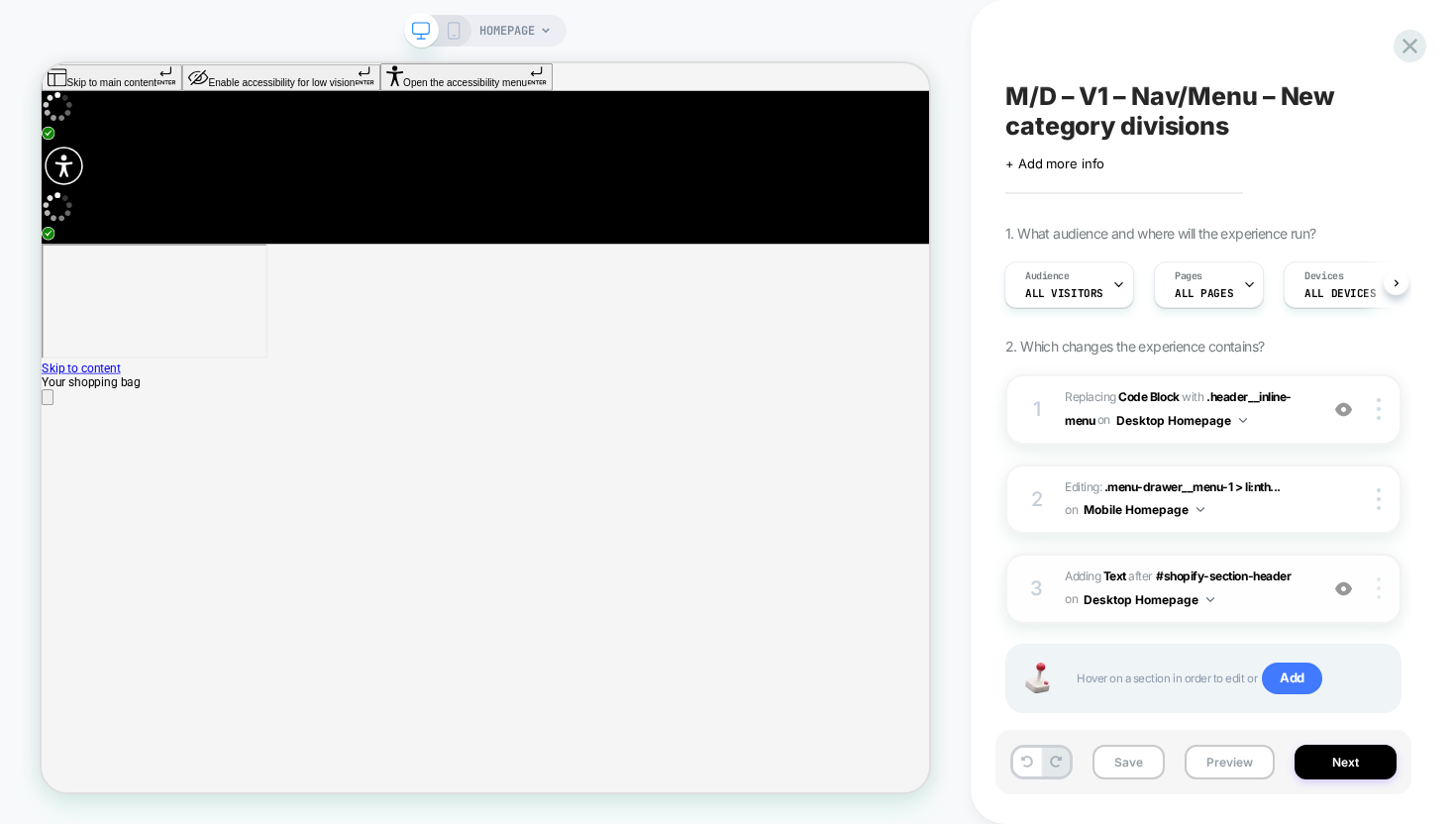 click at bounding box center (1379, 588) 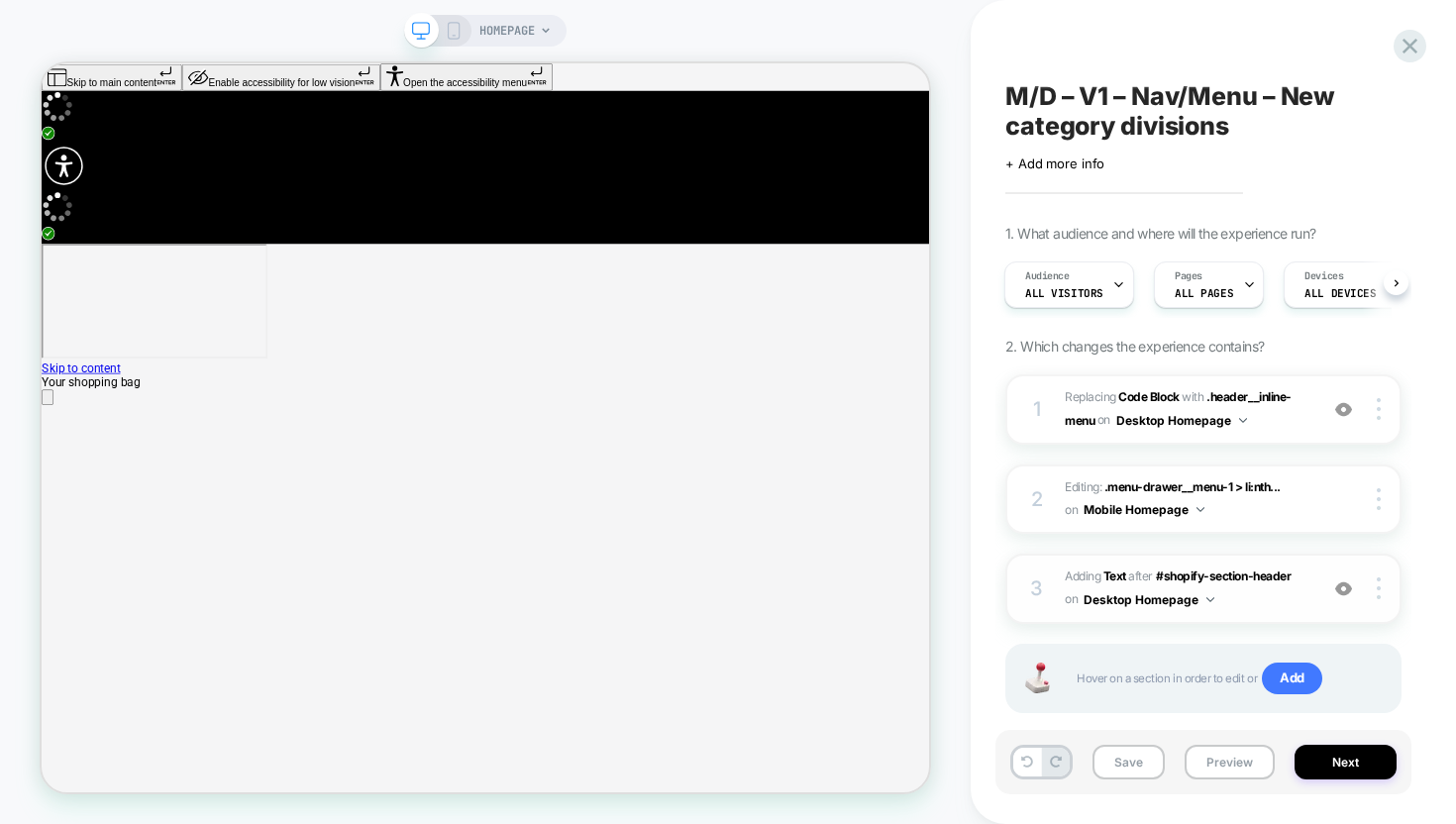scroll, scrollTop: 36, scrollLeft: 0, axis: vertical 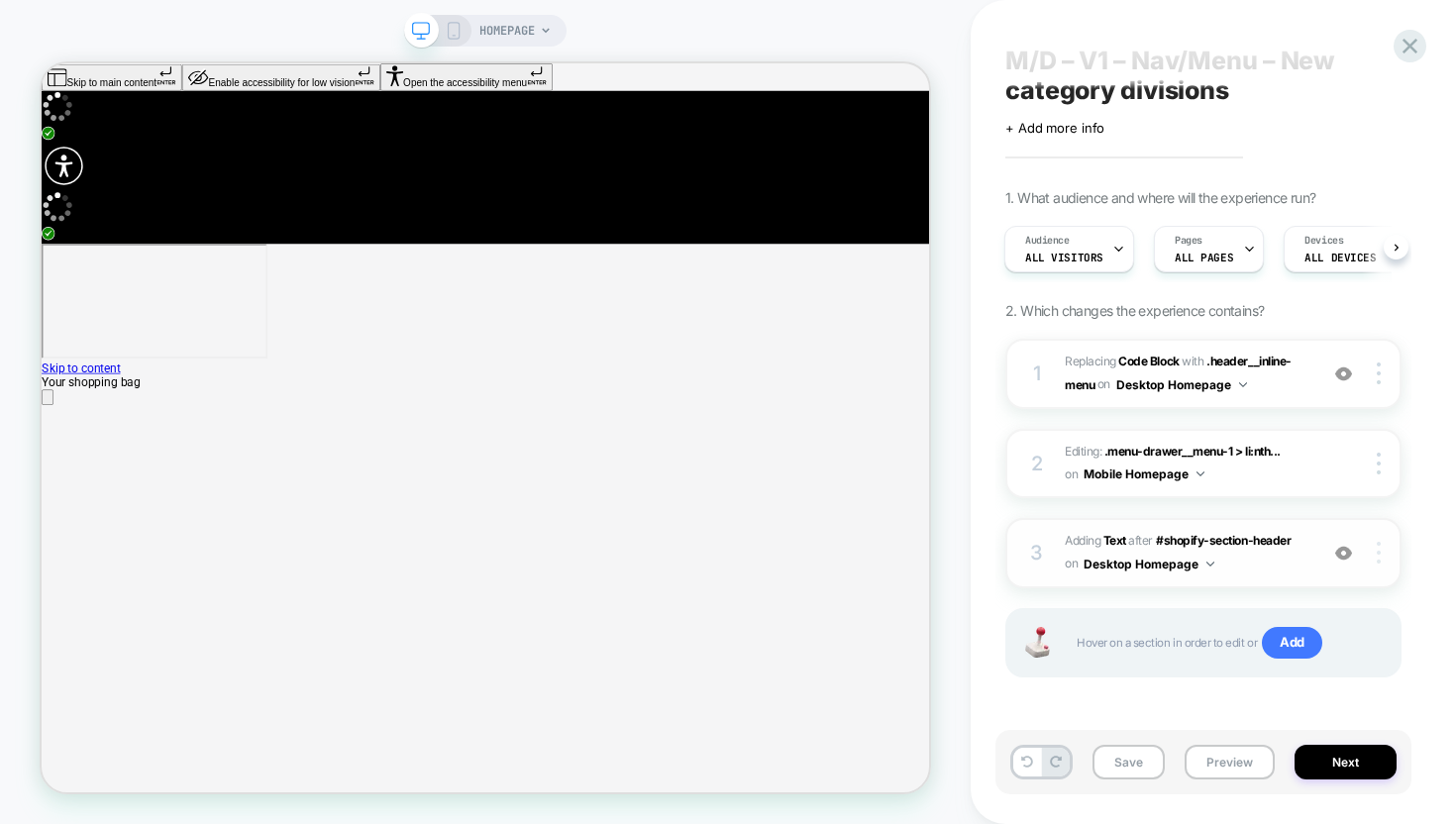 click at bounding box center [1379, 553] 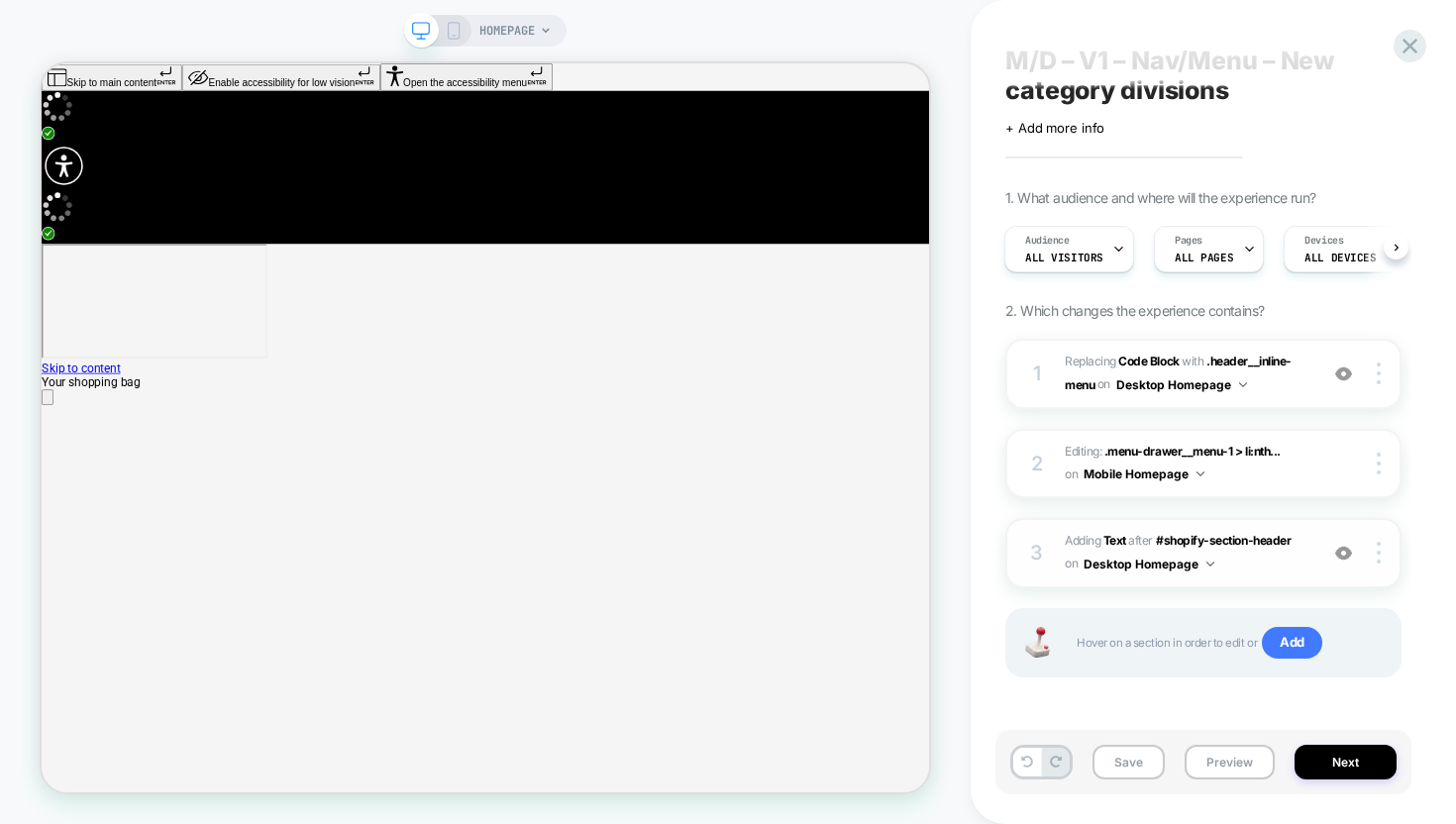 click on "#_loomi_addon_1753441613496 Adding   Text   AFTER #shopify-section-header #shopify-section-header   on Desktop Homepage" at bounding box center [1186, 553] 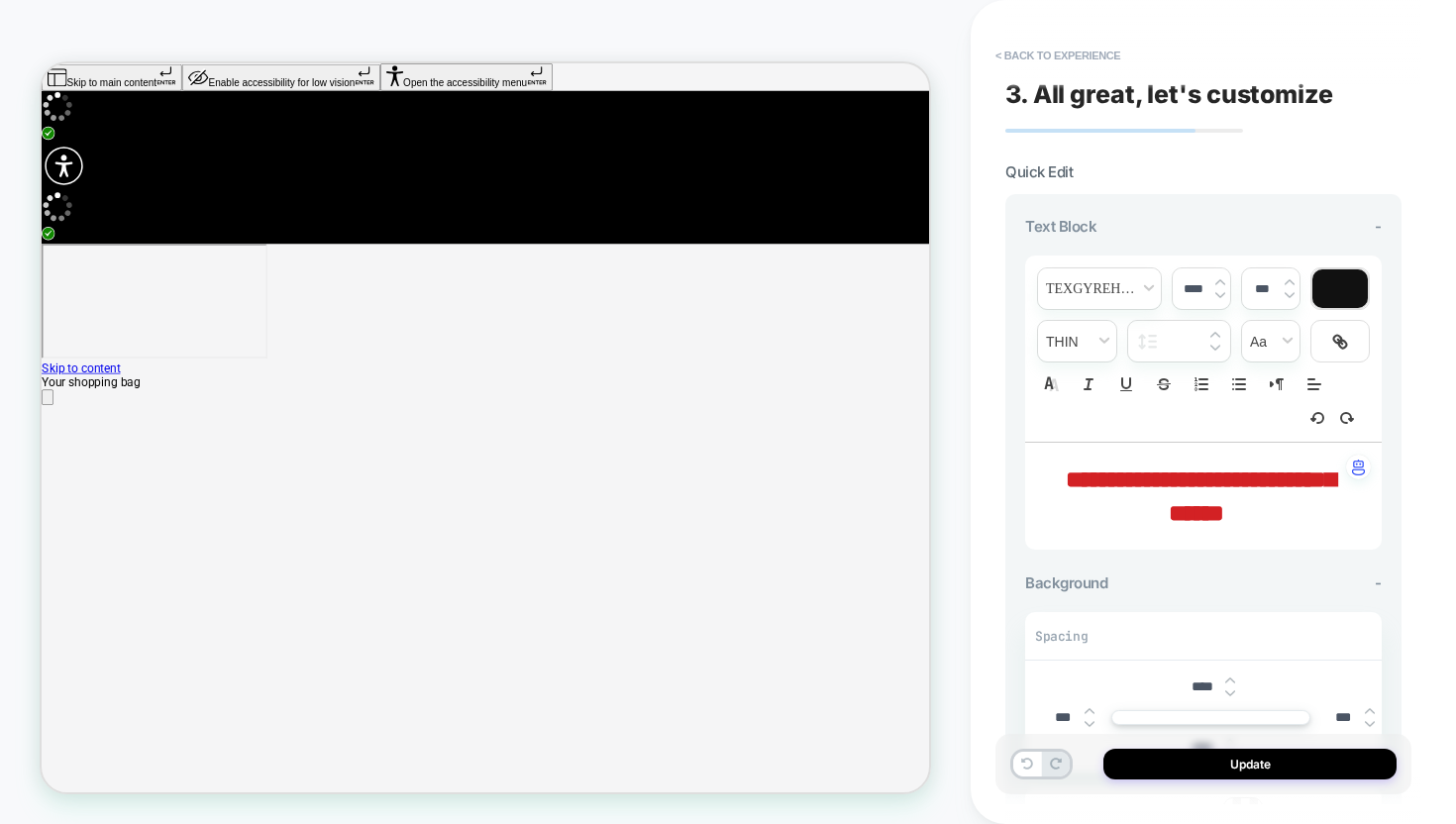 scroll, scrollTop: 356, scrollLeft: 0, axis: vertical 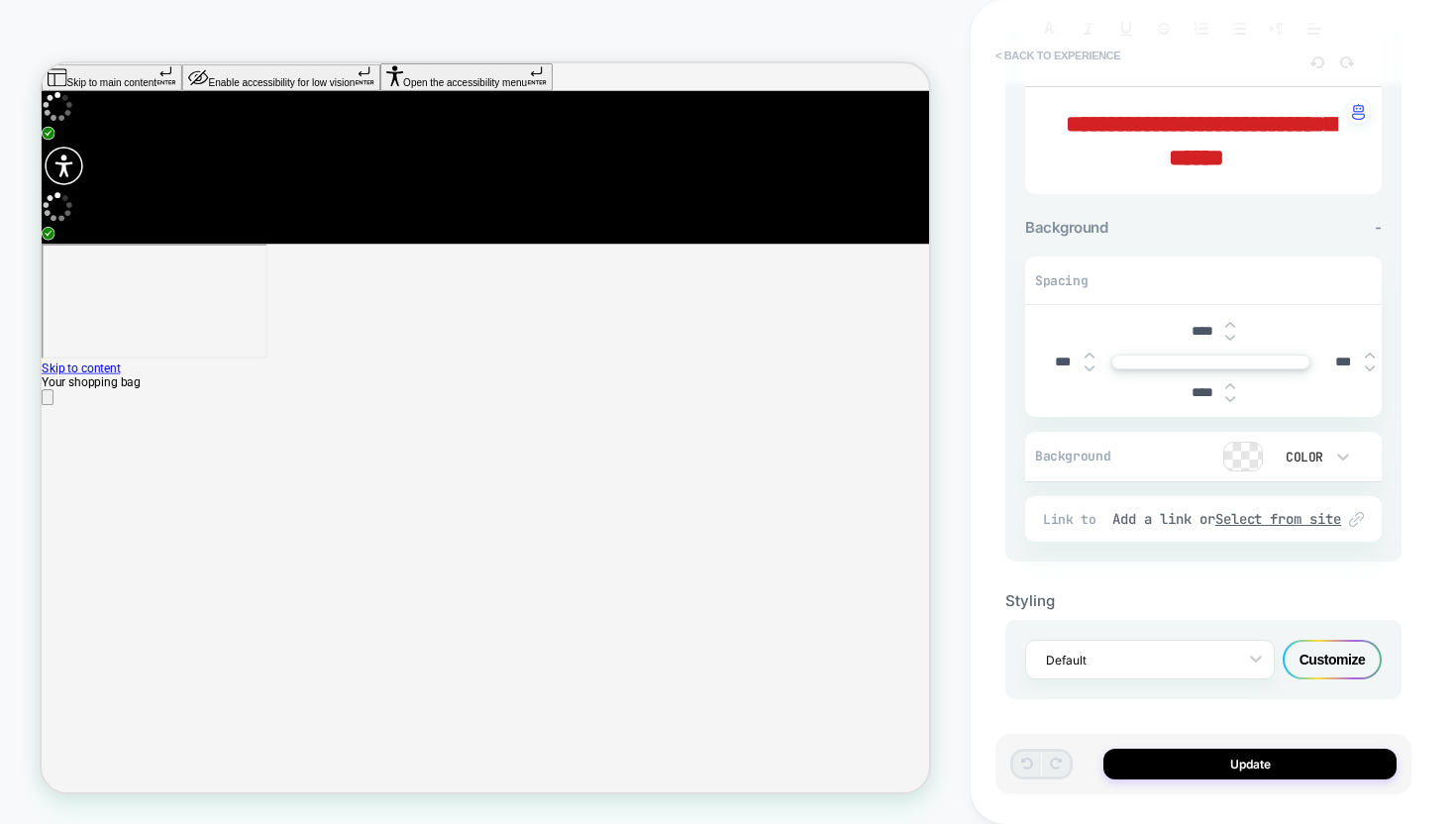 click on "< Back to experience" at bounding box center [1058, 55] 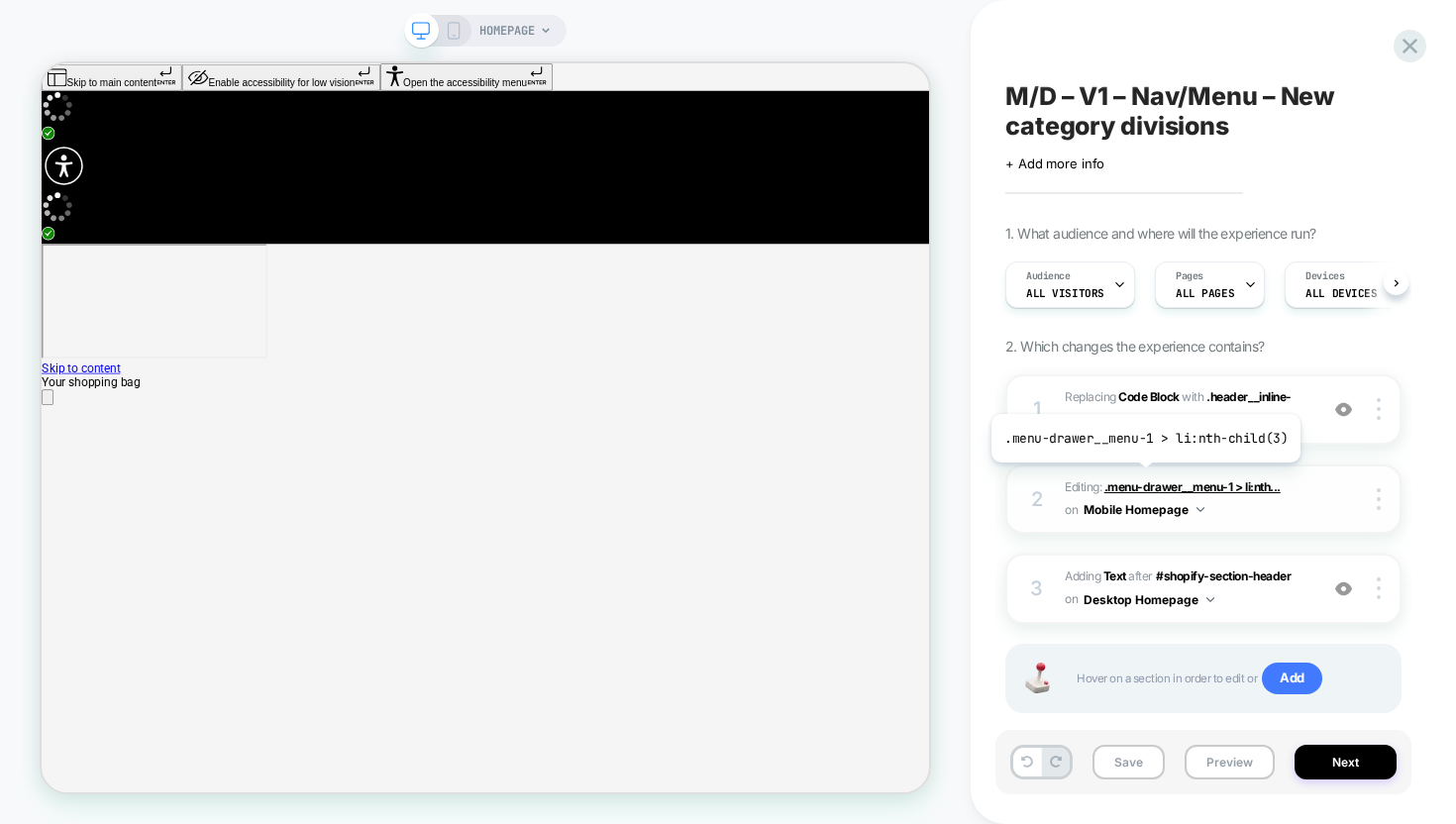 scroll, scrollTop: 36, scrollLeft: 0, axis: vertical 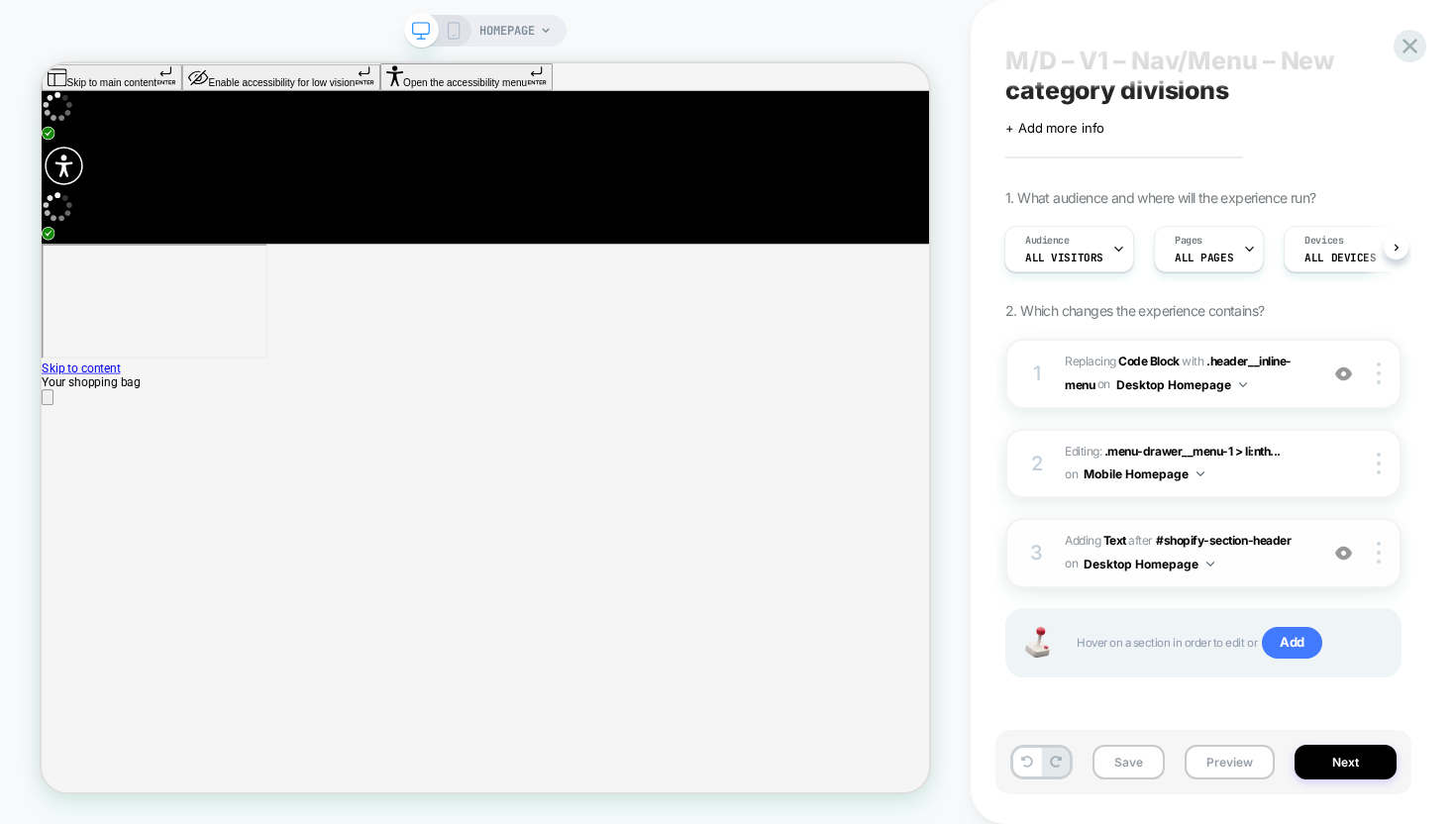 click on "3 #_loomi_addon_1753441613496 Adding   Text   AFTER #shopify-section-header #shopify-section-header   on Desktop Homepage Add Before Add After Duplicate Replace Position Copy CSS Selector Copy Widget Id Rename Copy to   Mobile Target   All Devices Delete" at bounding box center (1203, 553) 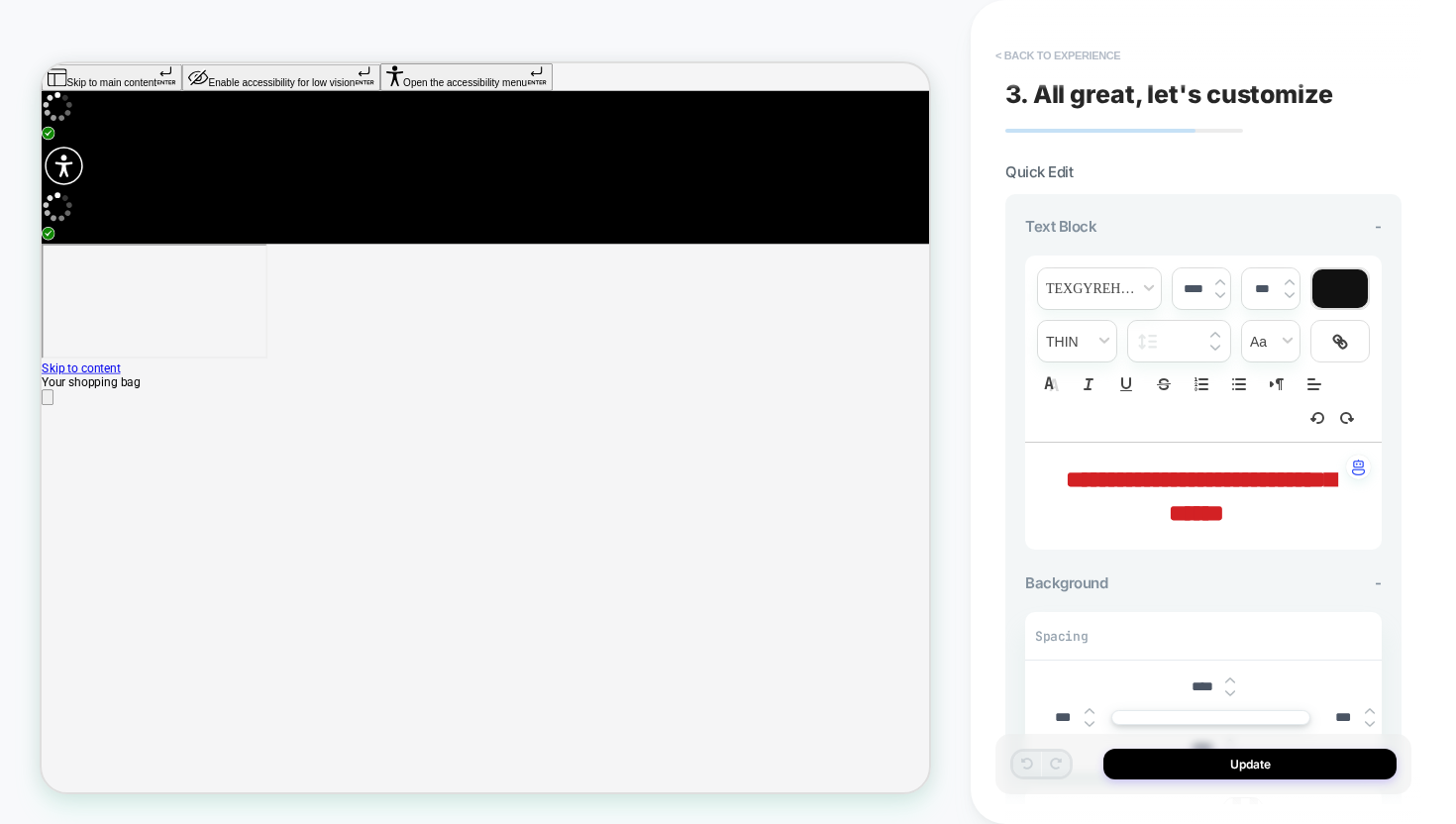 click on "< Back to experience" at bounding box center (1058, 55) 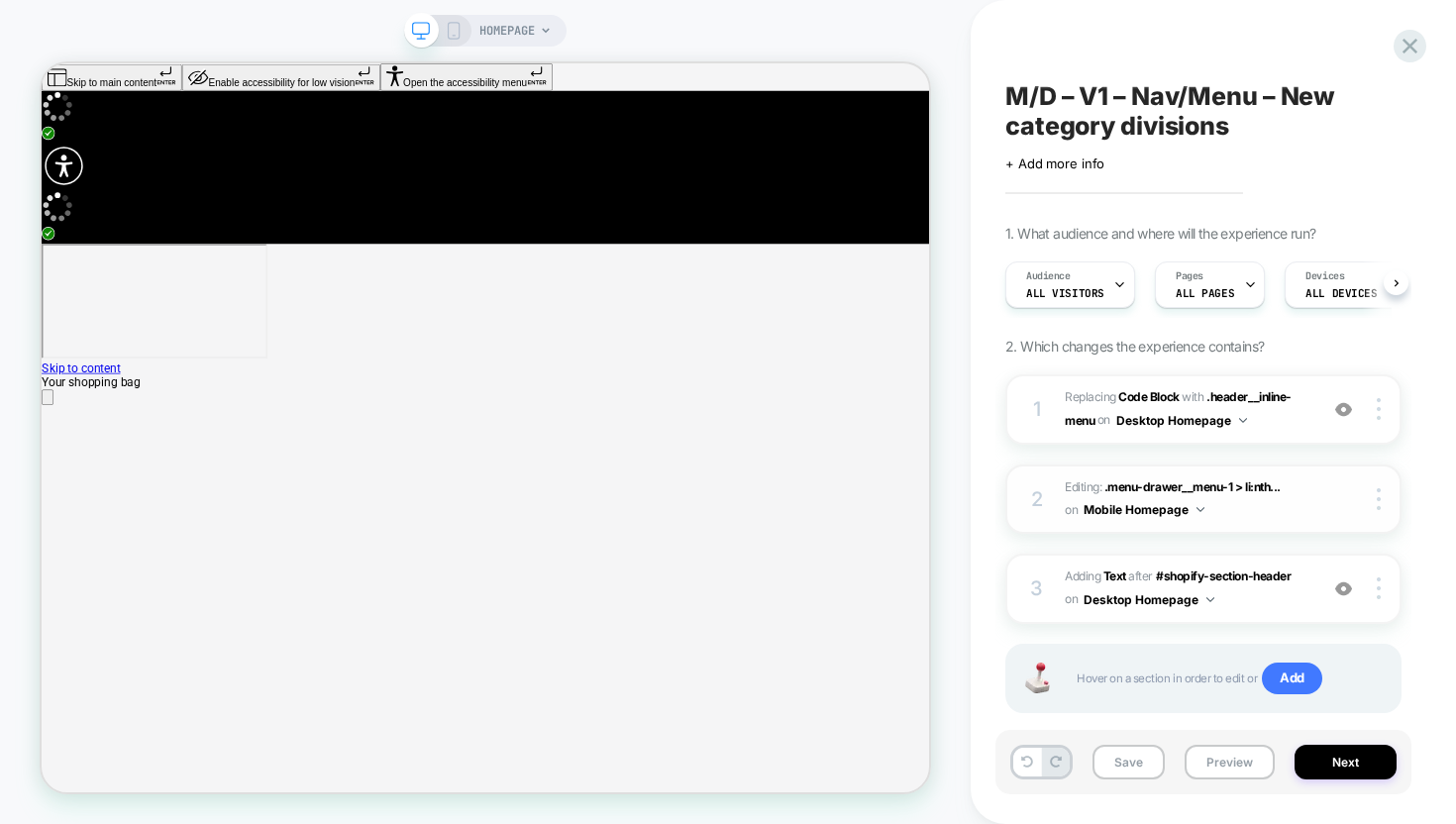 scroll, scrollTop: 36, scrollLeft: 0, axis: vertical 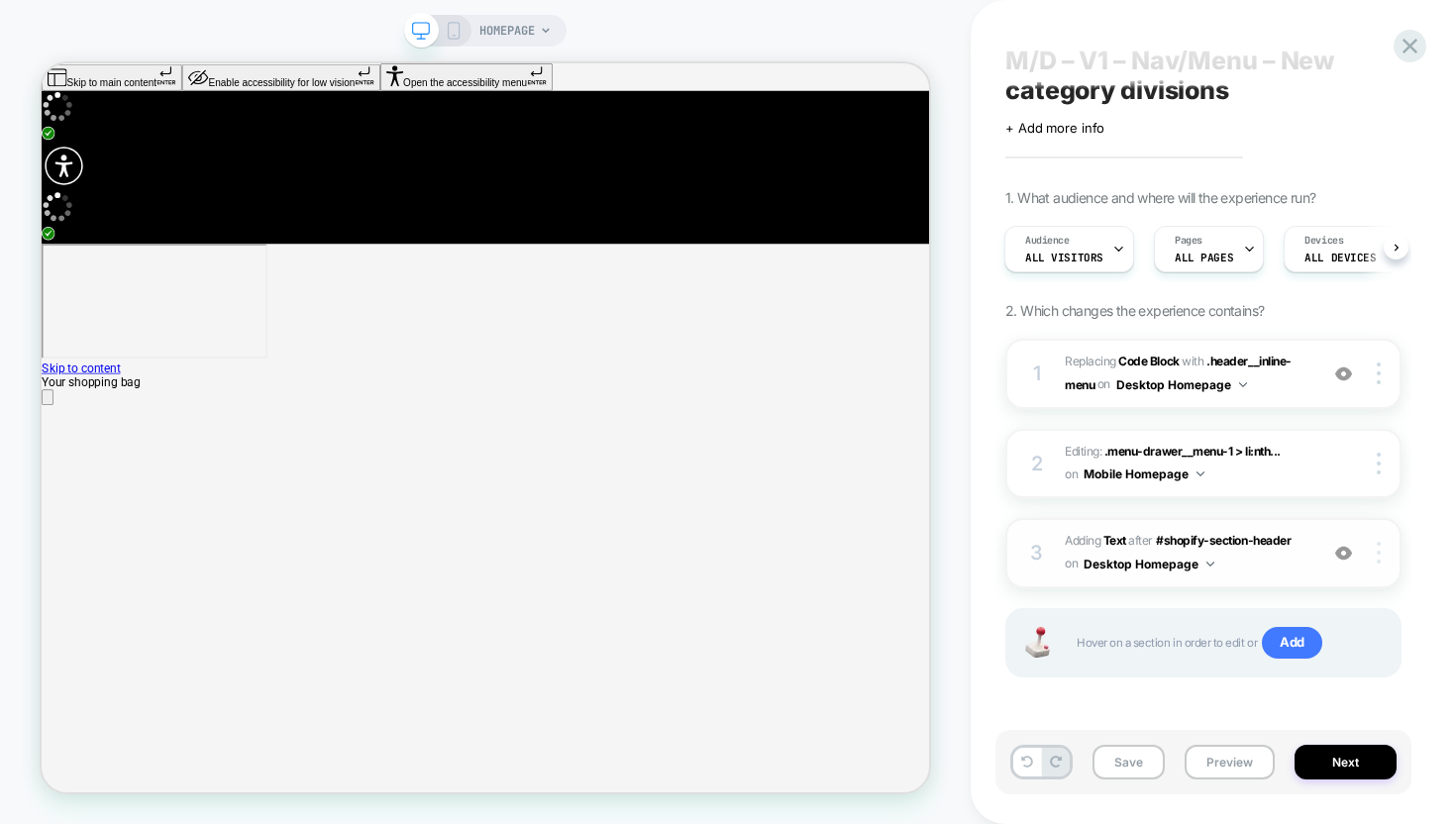 click at bounding box center [1379, 553] 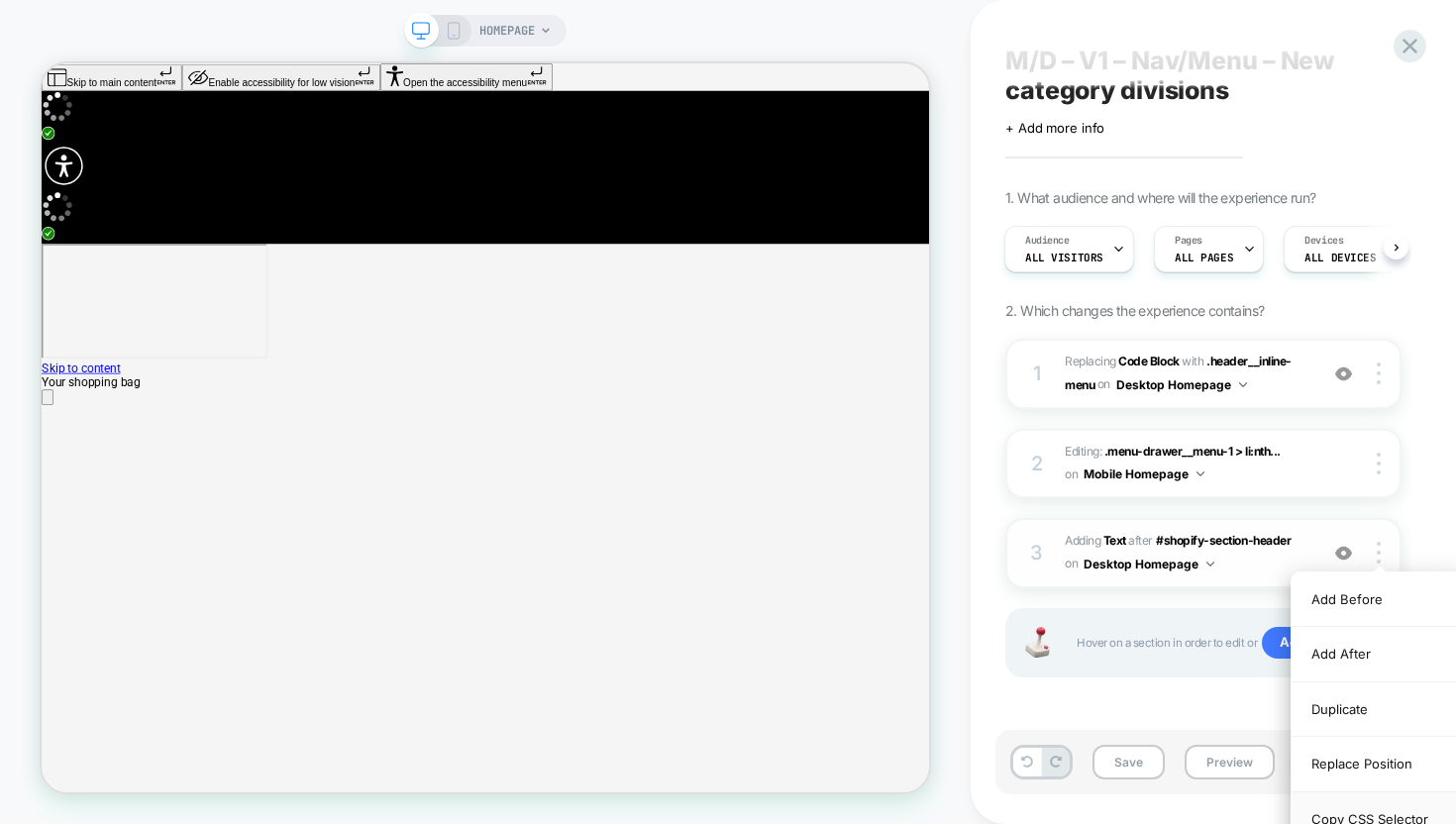 click on "Copy CSS Selector" at bounding box center (1380, 819) 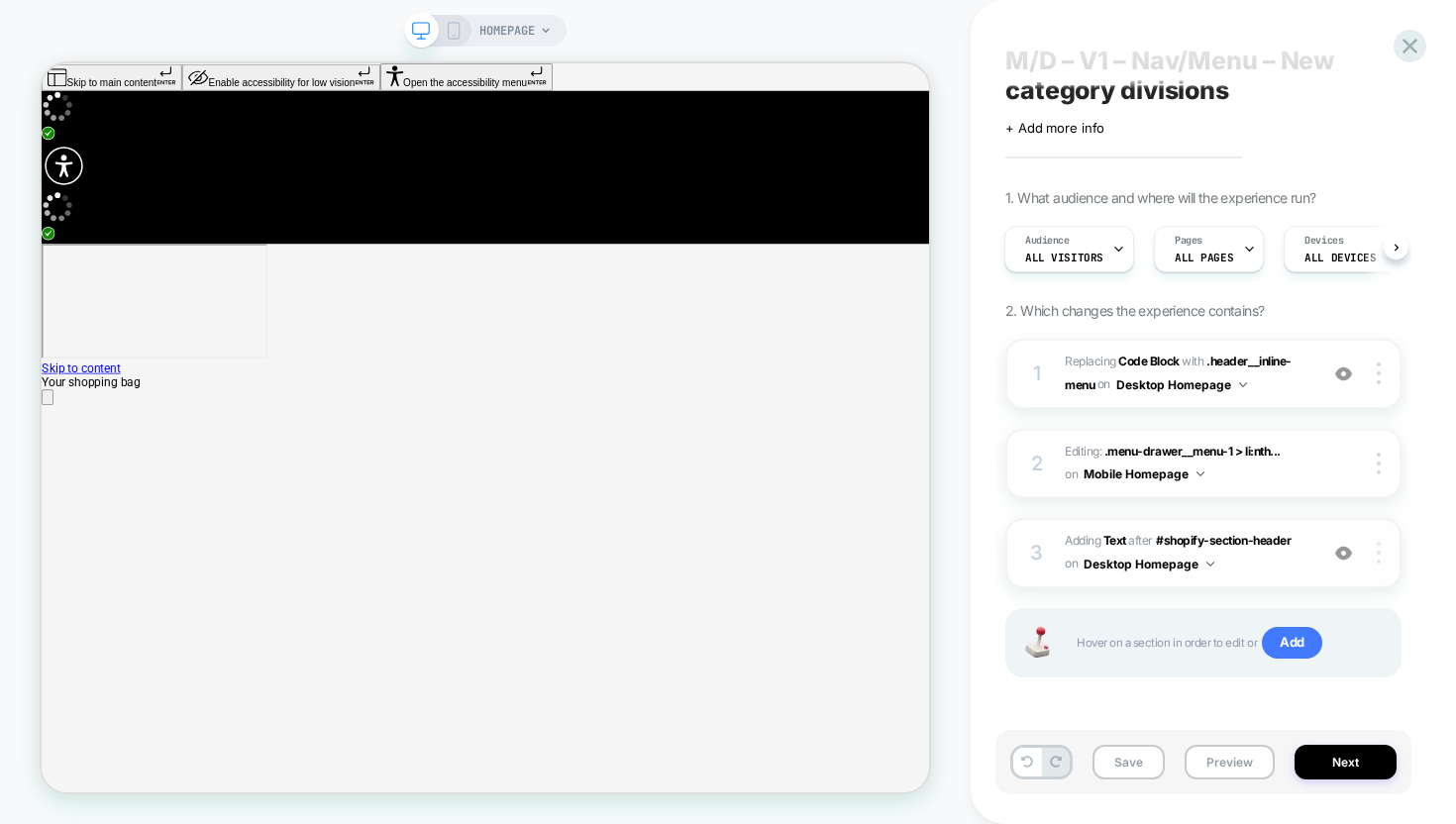 click at bounding box center (1382, 553) 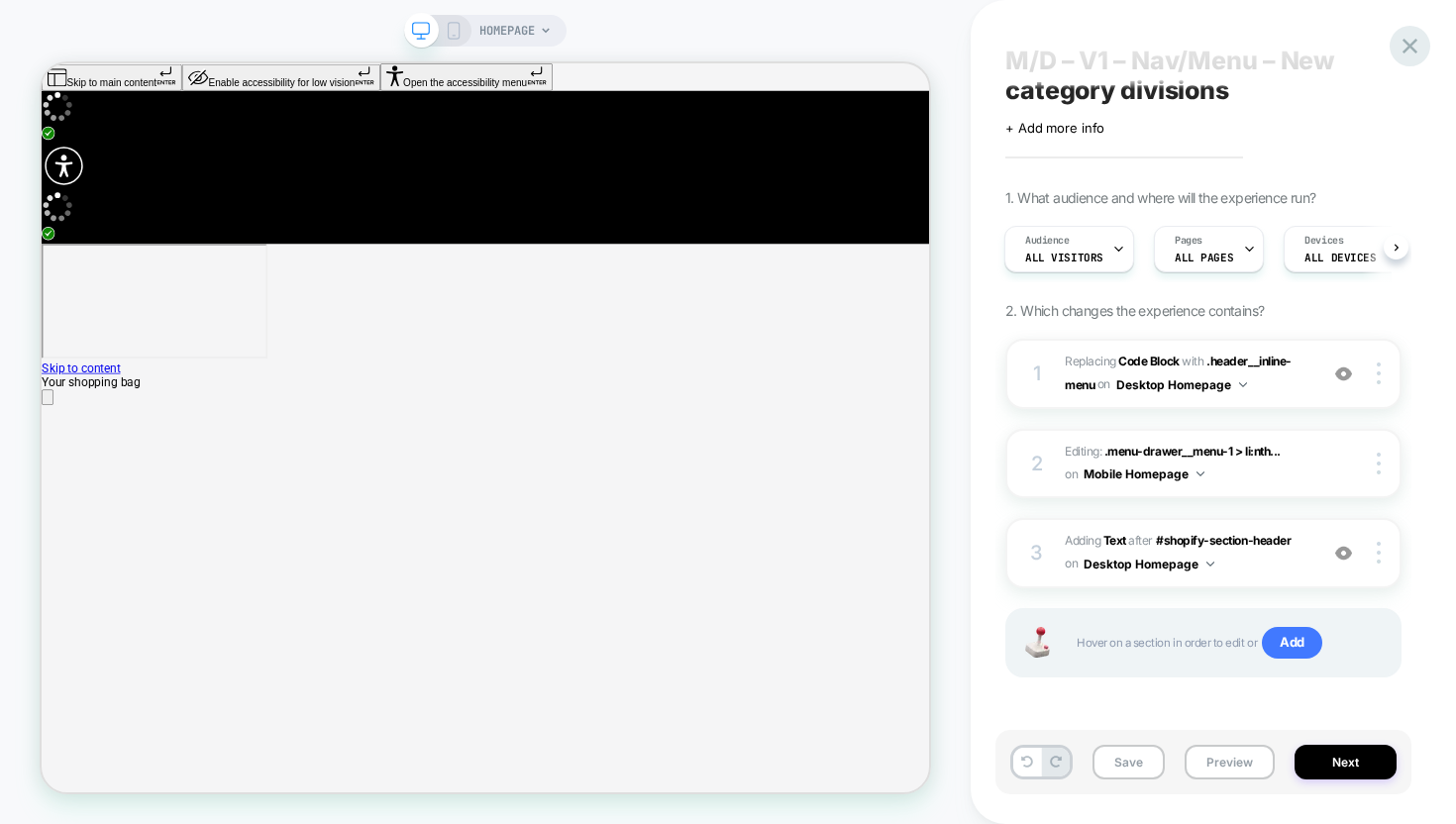 click 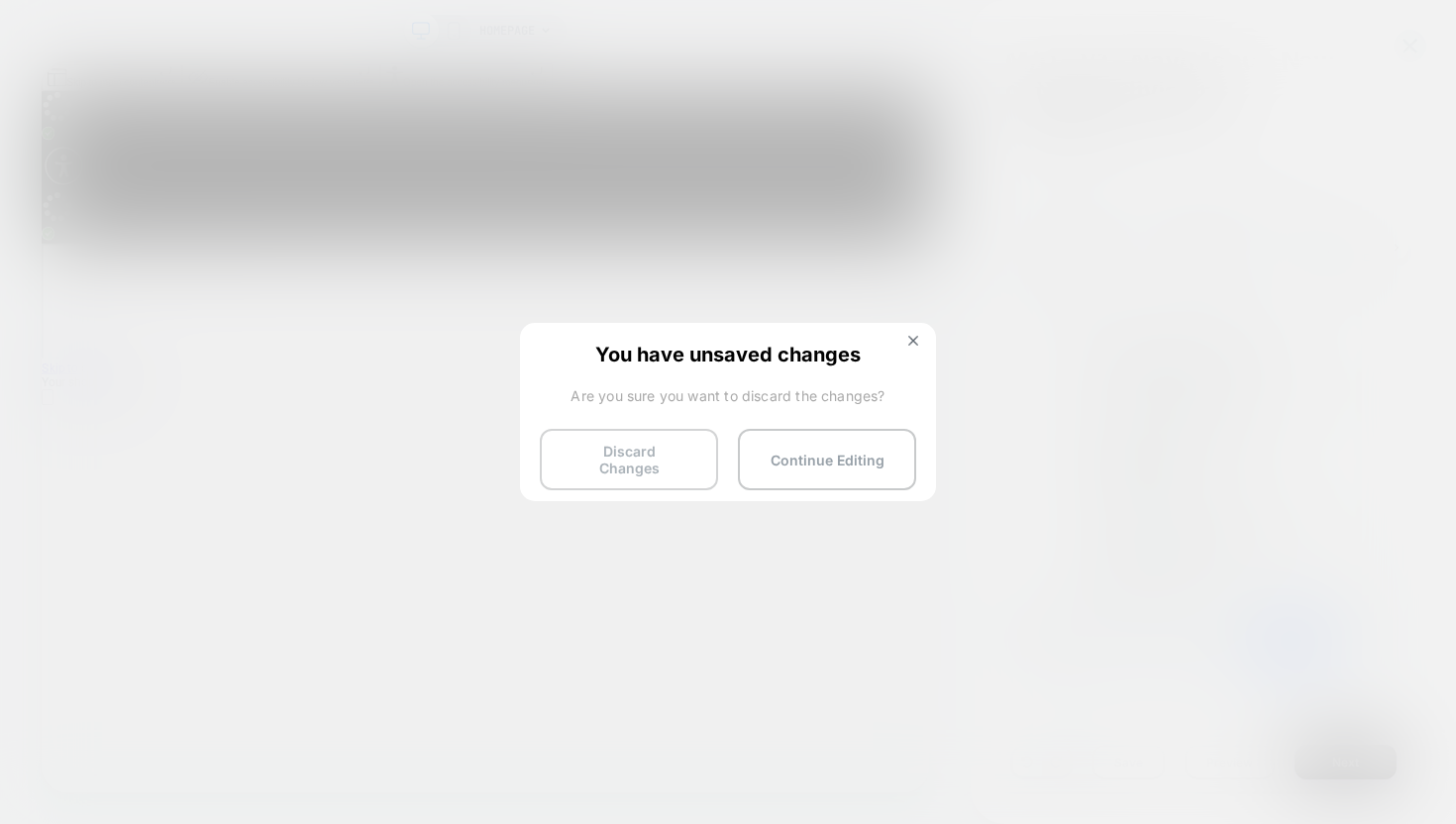 click on "Discard Changes" at bounding box center [629, 460] 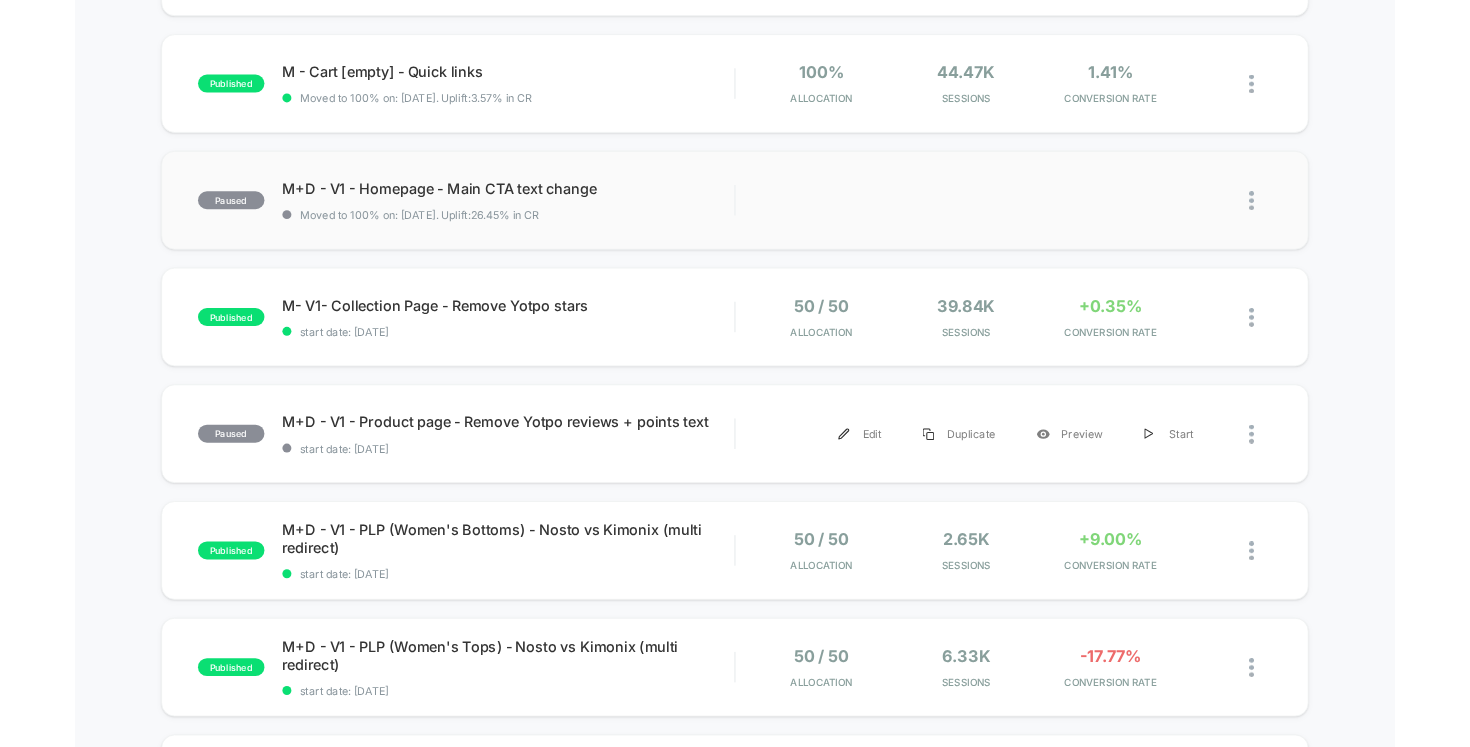 scroll, scrollTop: 491, scrollLeft: 0, axis: vertical 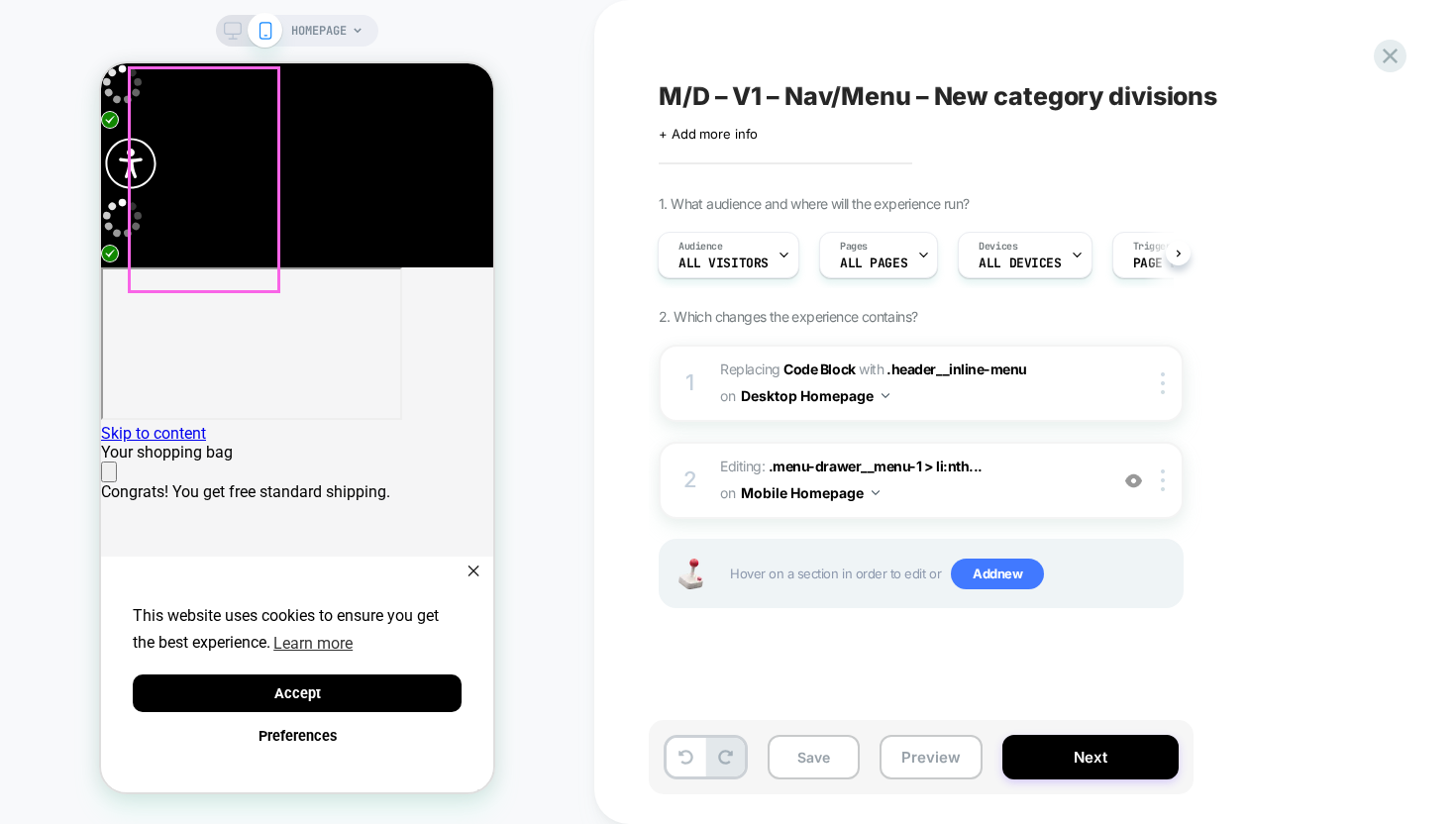 click on "HOMEPAGE" at bounding box center (297, 31) 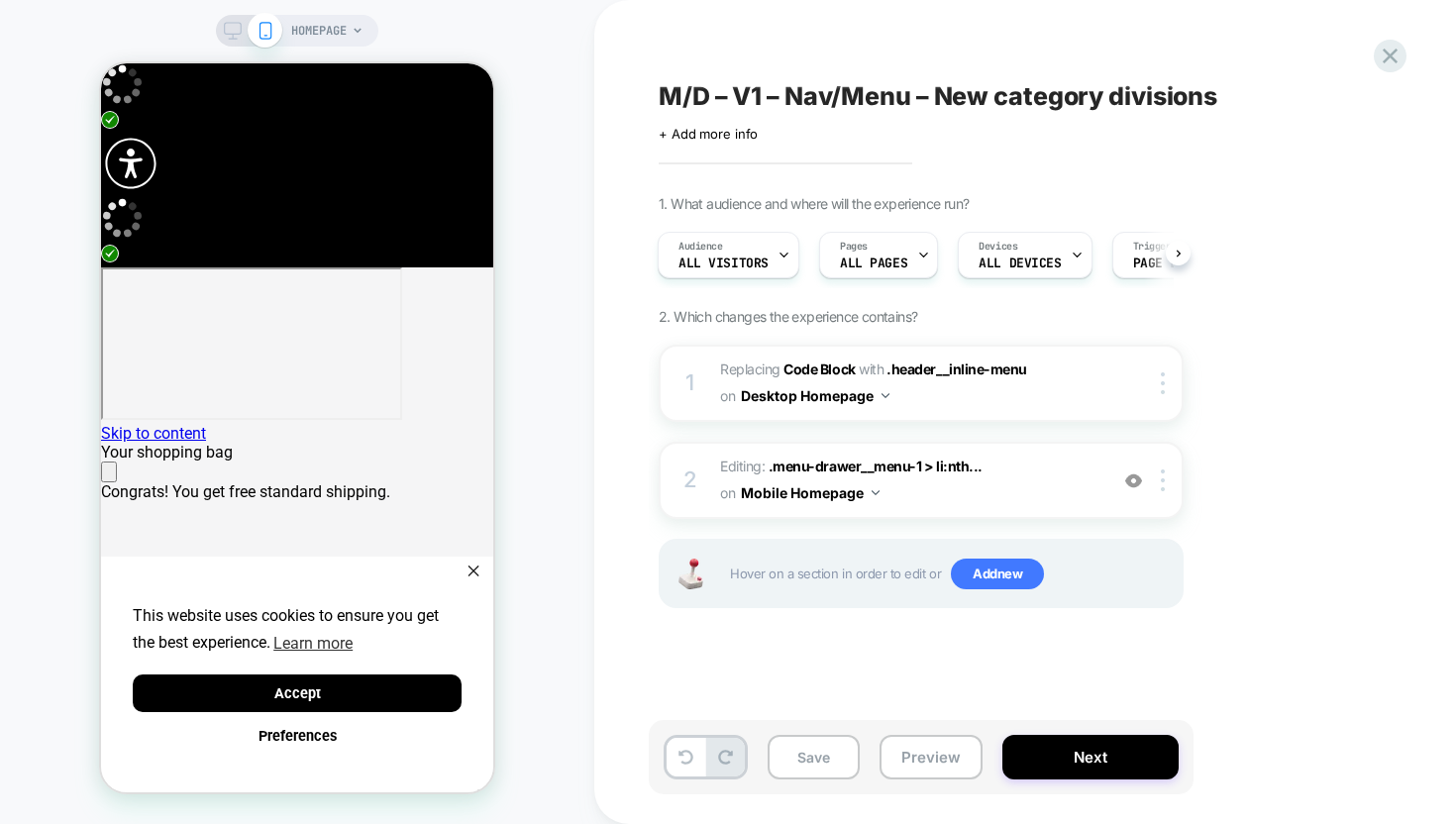 click at bounding box center (249, 31) 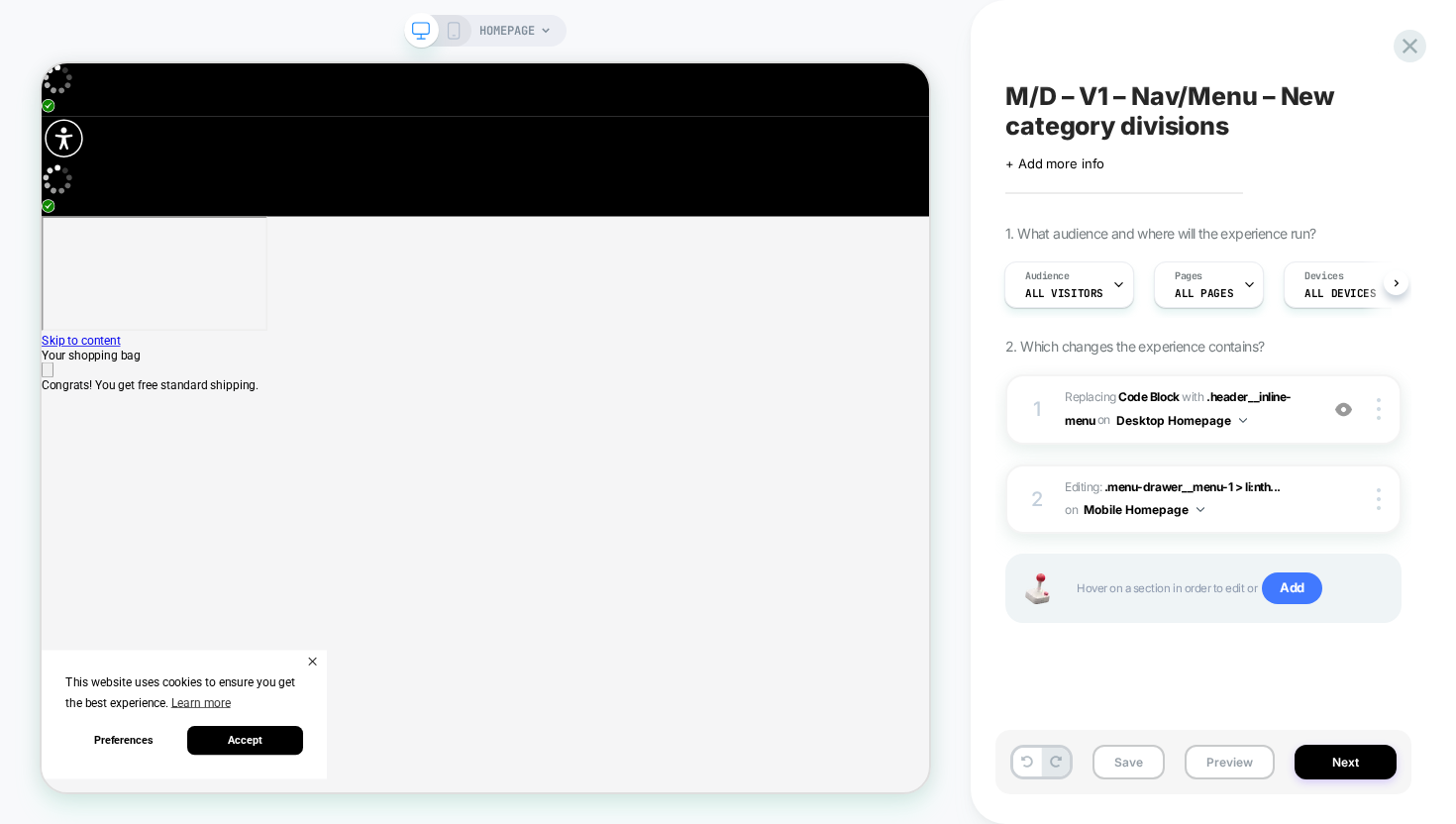 scroll, scrollTop: 0, scrollLeft: 0, axis: both 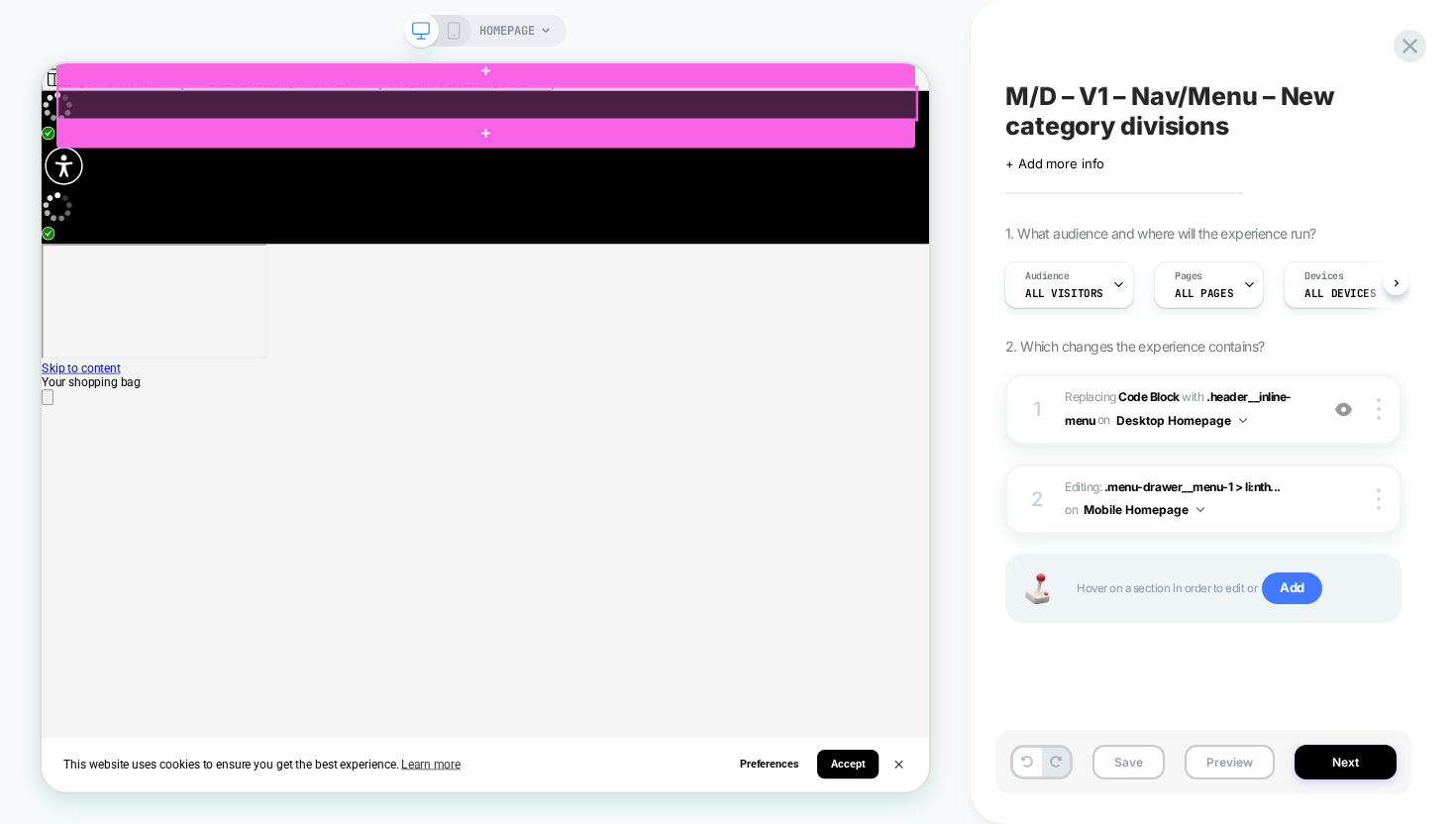 click at bounding box center (636, 117) 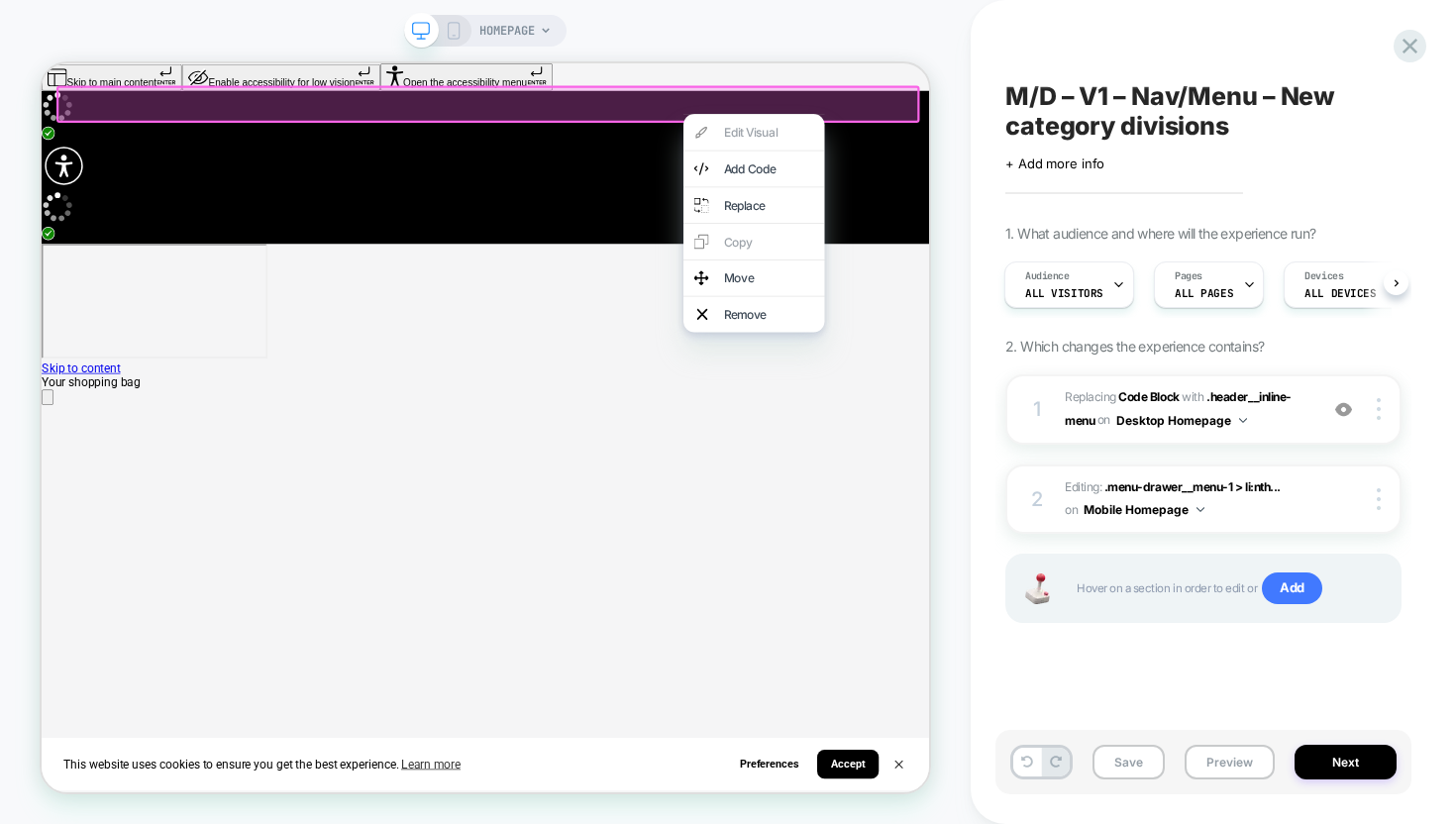 click at bounding box center (637, 118) 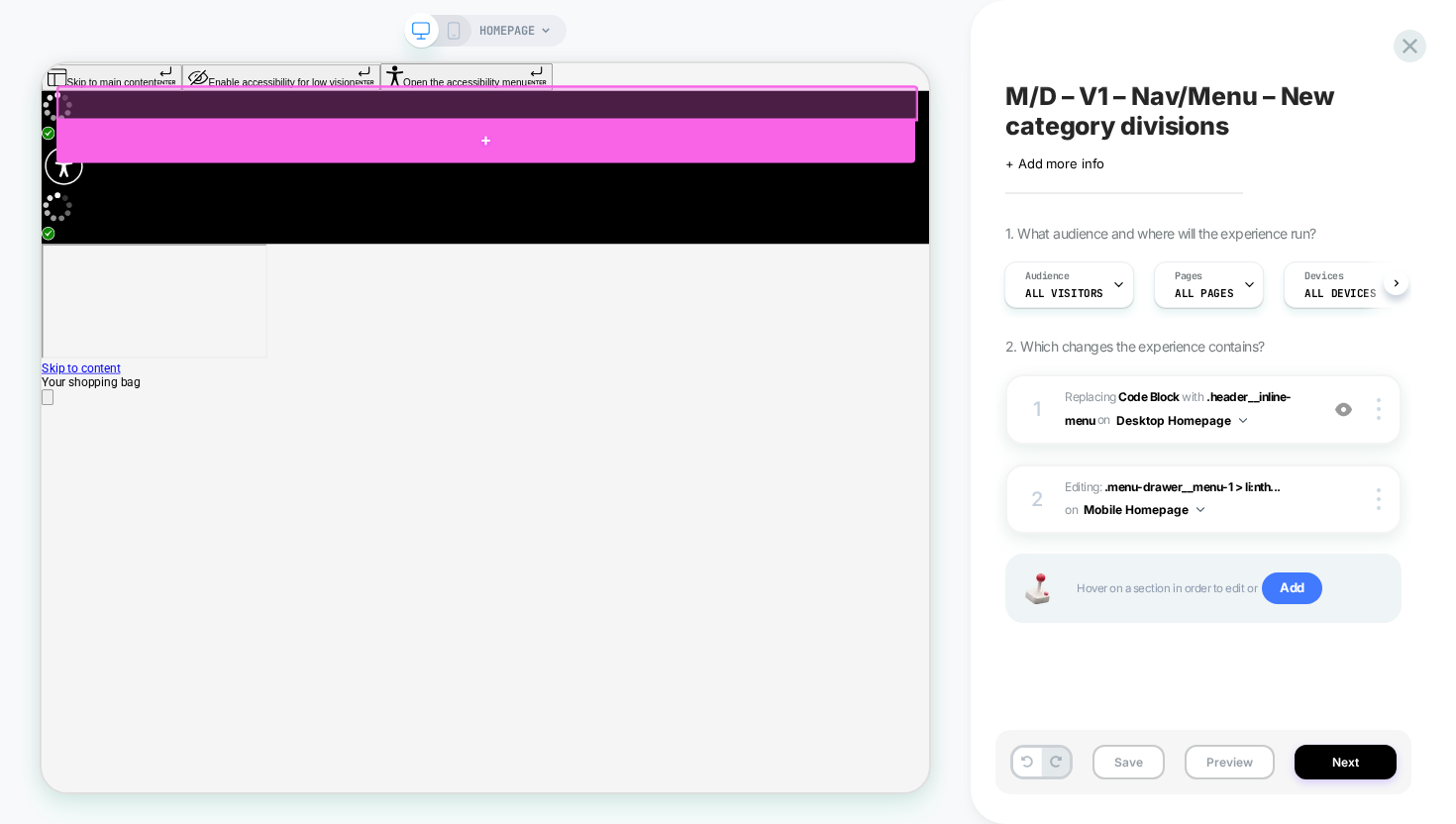 click at bounding box center (634, 166) 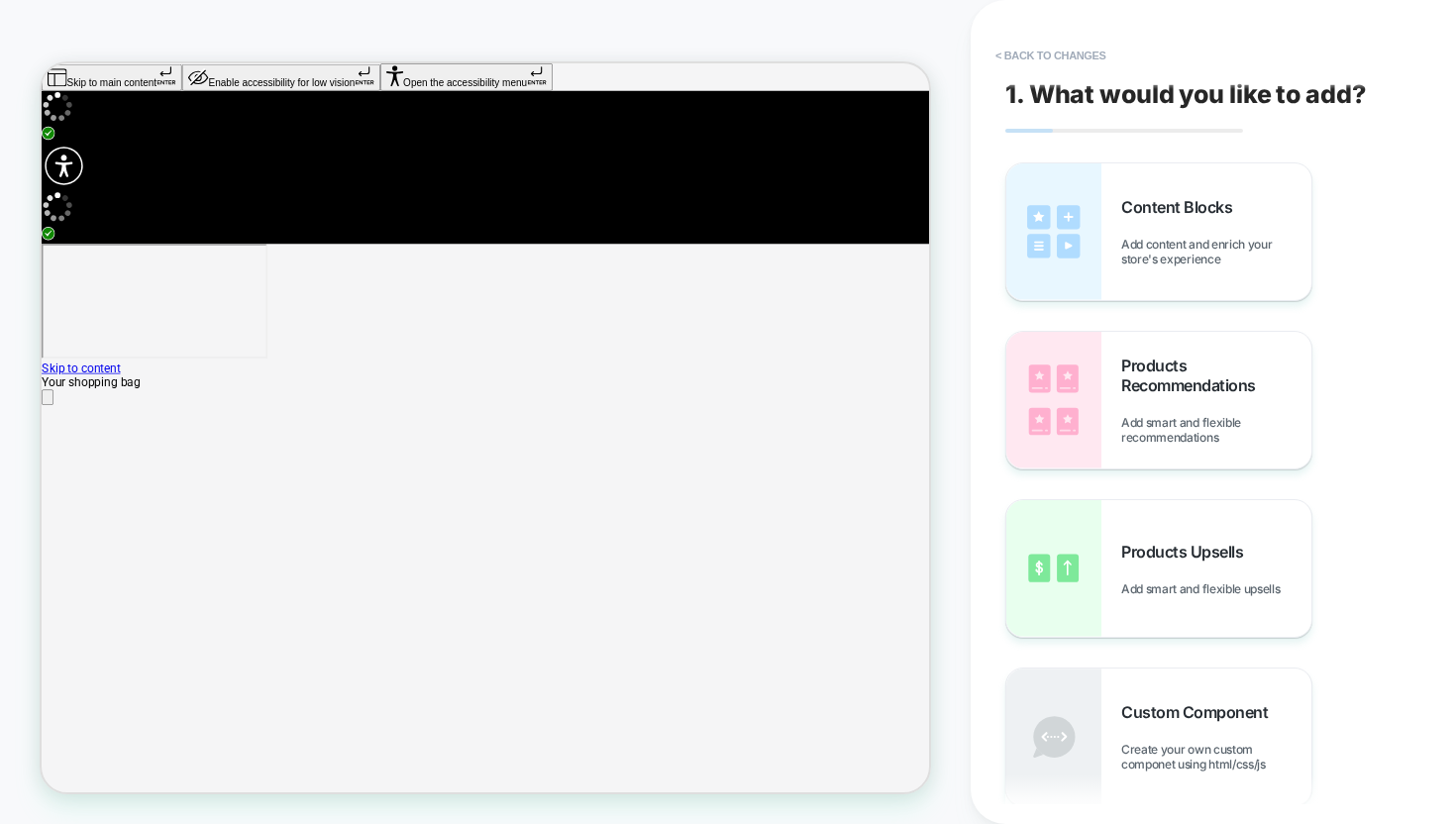 scroll, scrollTop: 0, scrollLeft: 0, axis: both 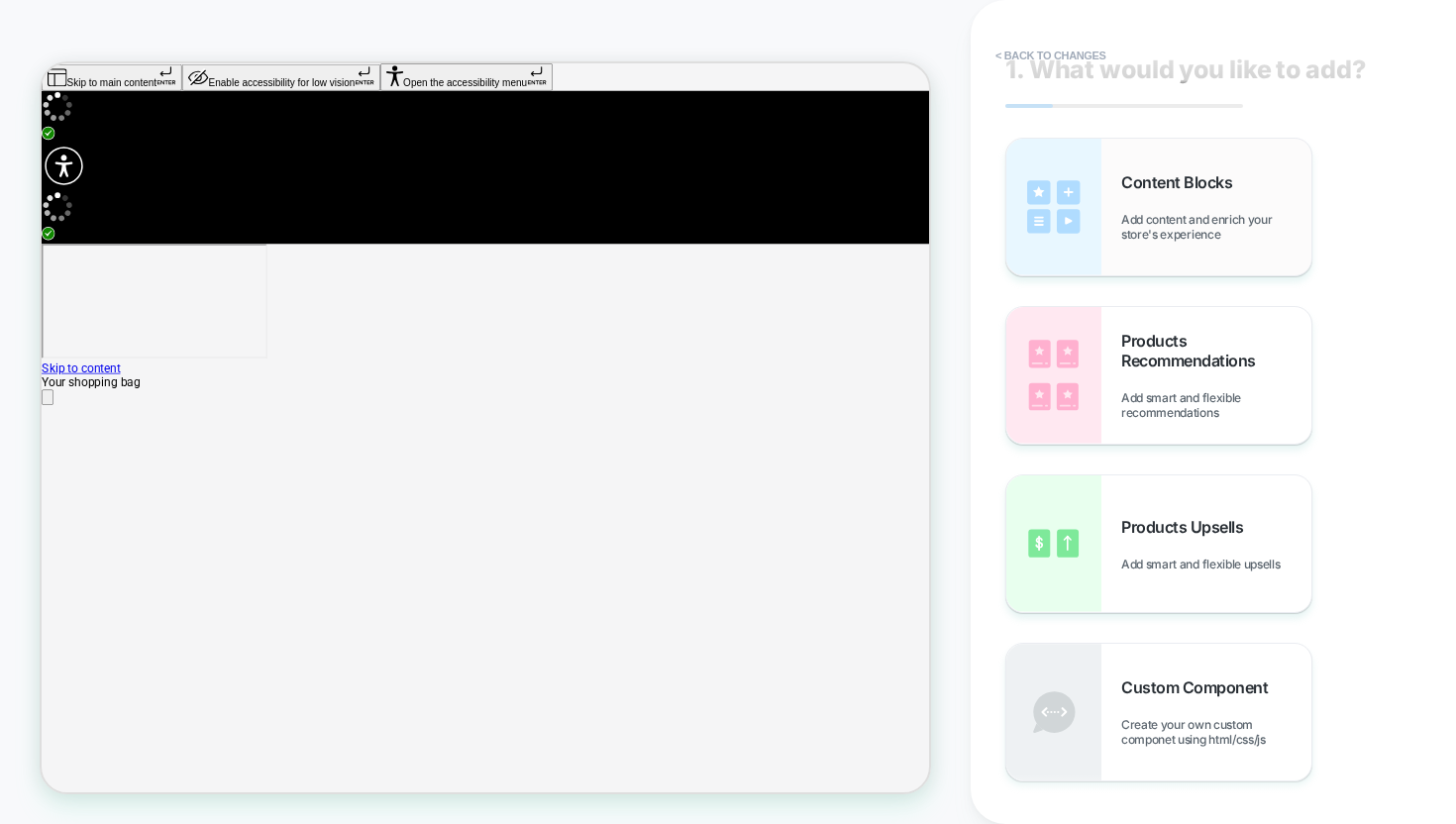 click on "Content Blocks" at bounding box center [1182, 182] 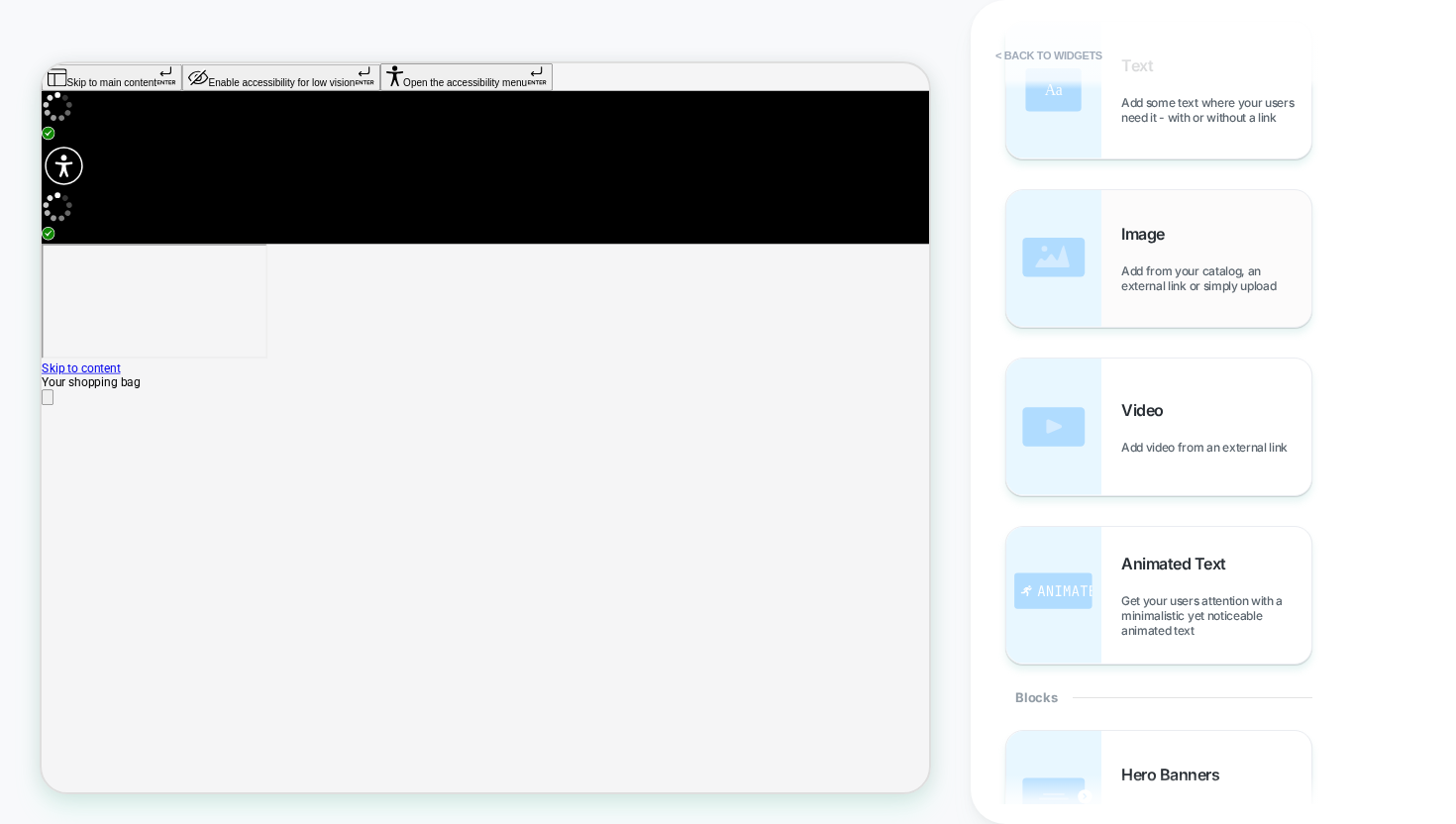 scroll, scrollTop: 0, scrollLeft: 0, axis: both 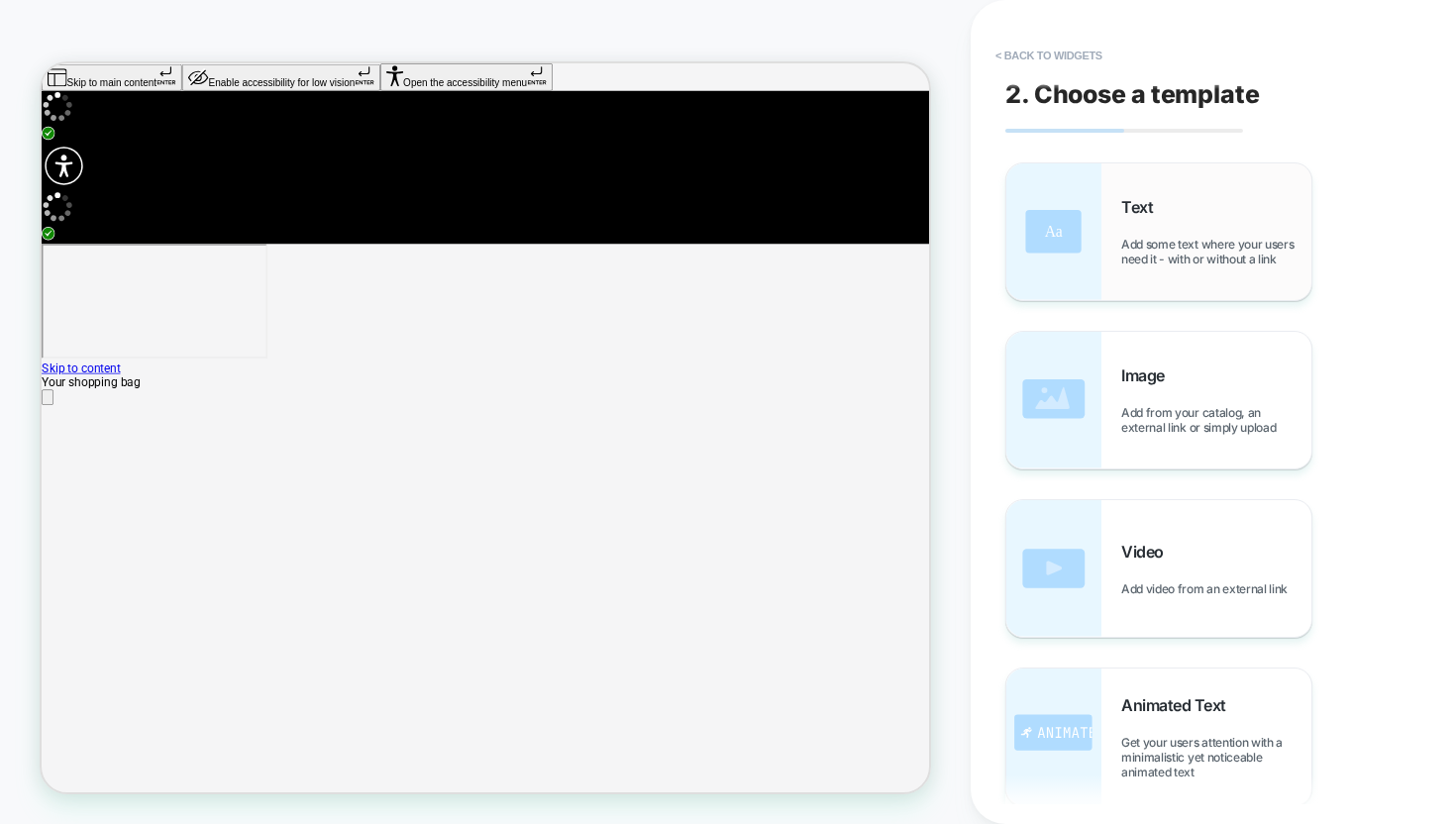 click on "Add some text where your users need it - with or without a link" at bounding box center (1216, 252) 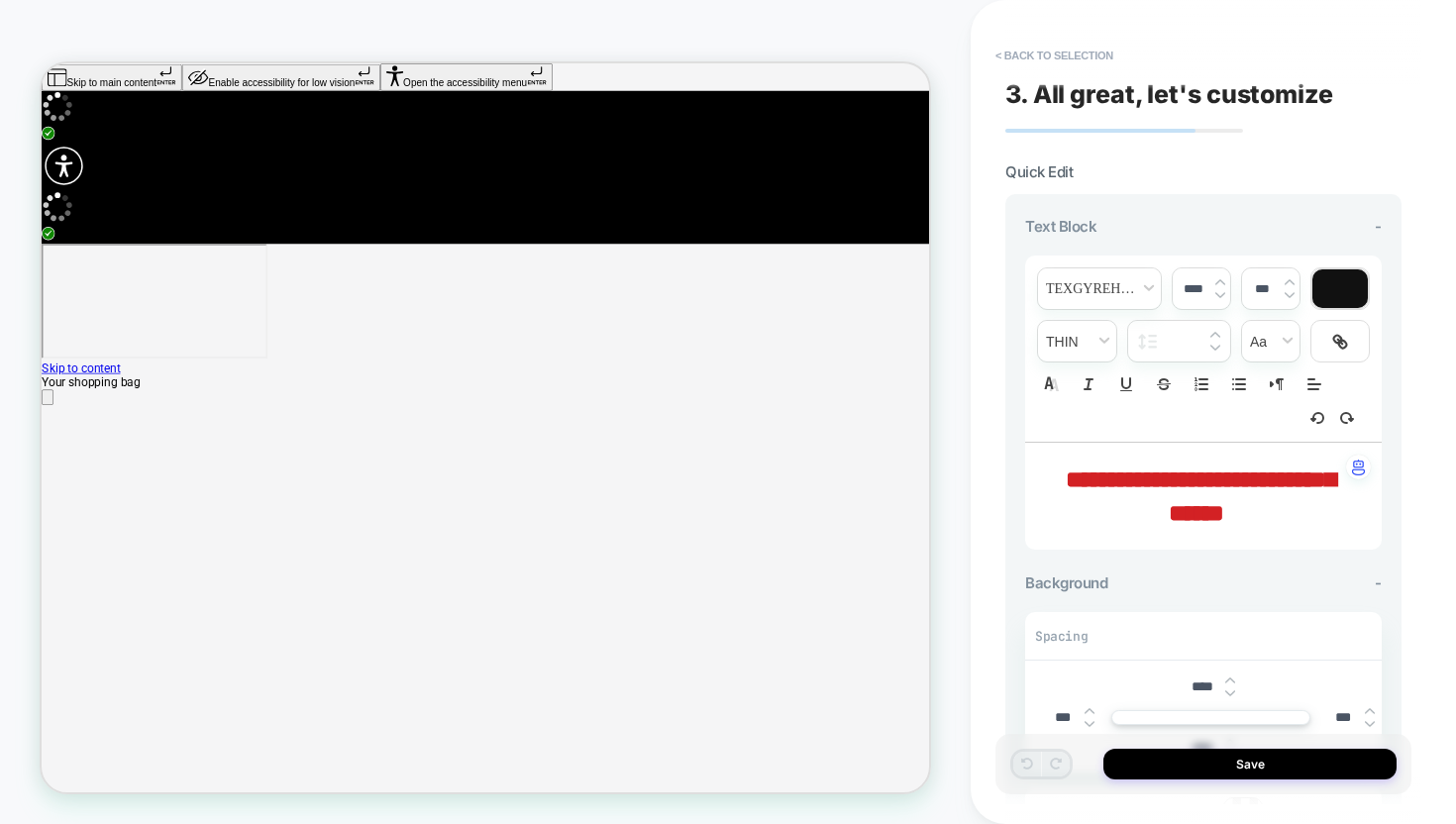 click on "**********" at bounding box center [1200, 496] 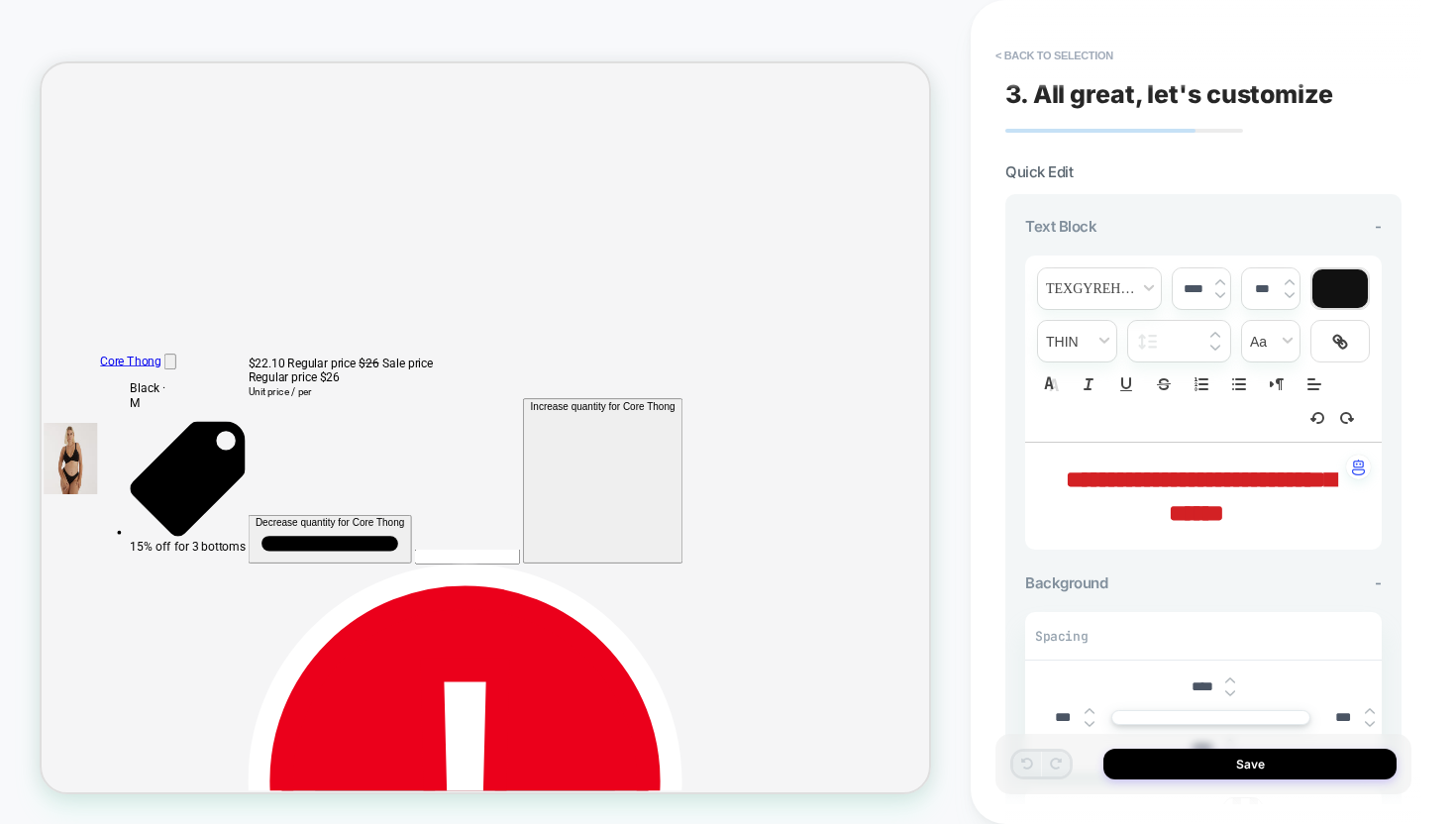 scroll, scrollTop: 655, scrollLeft: 0, axis: vertical 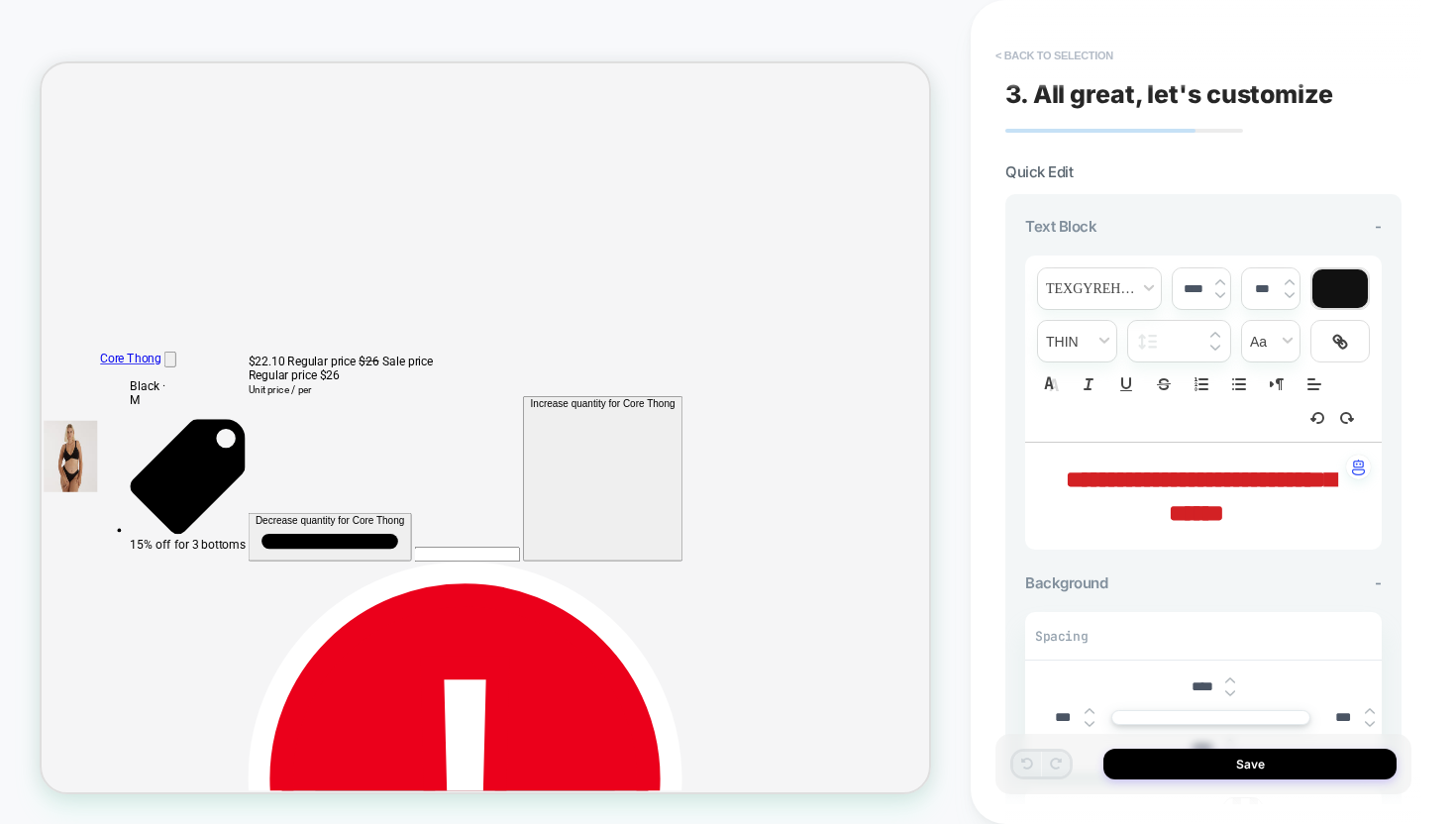 click on "< Back to selection" at bounding box center [1054, 55] 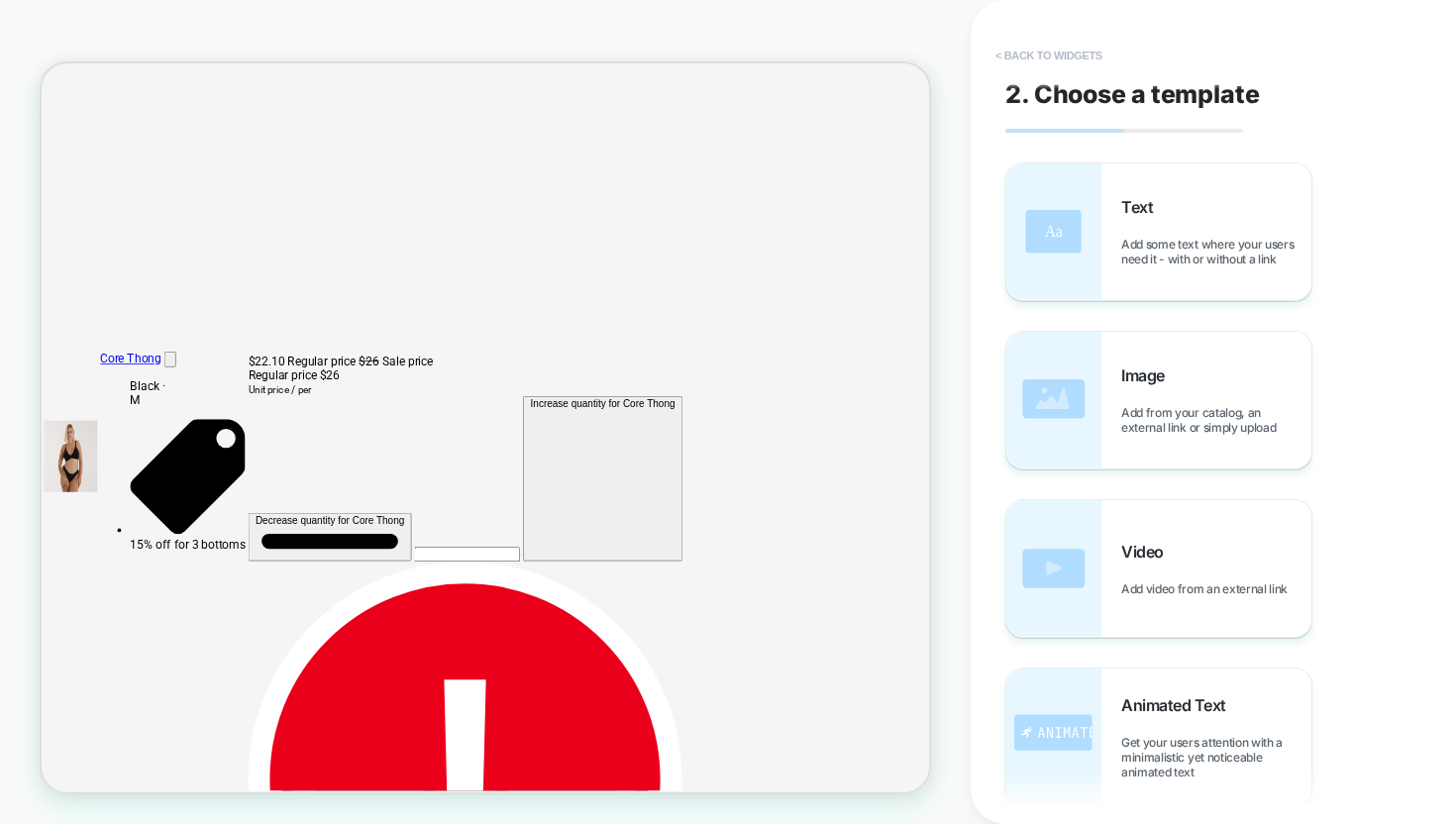 click on "< Back to widgets" at bounding box center [1049, 55] 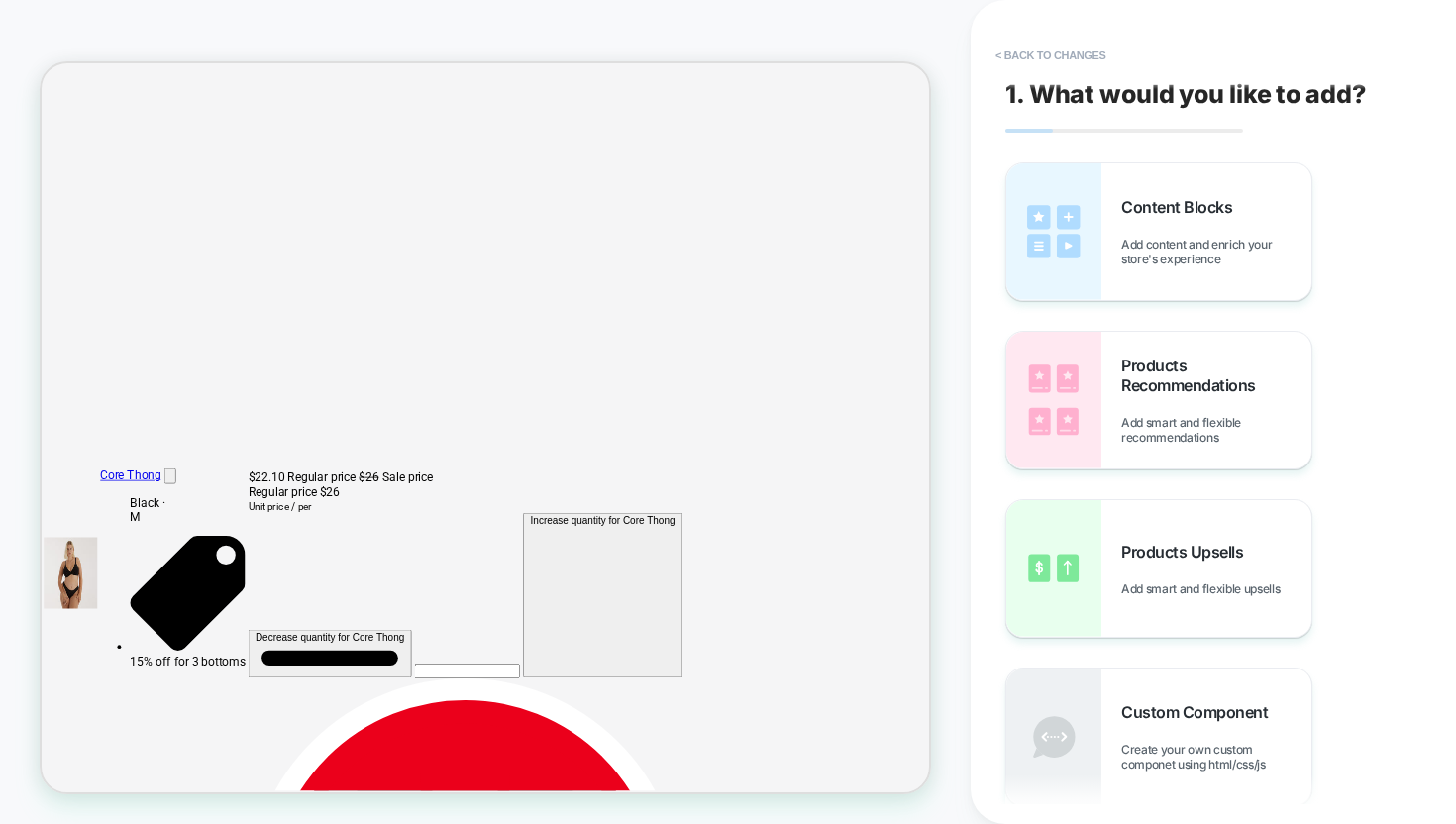 scroll, scrollTop: 651, scrollLeft: 0, axis: vertical 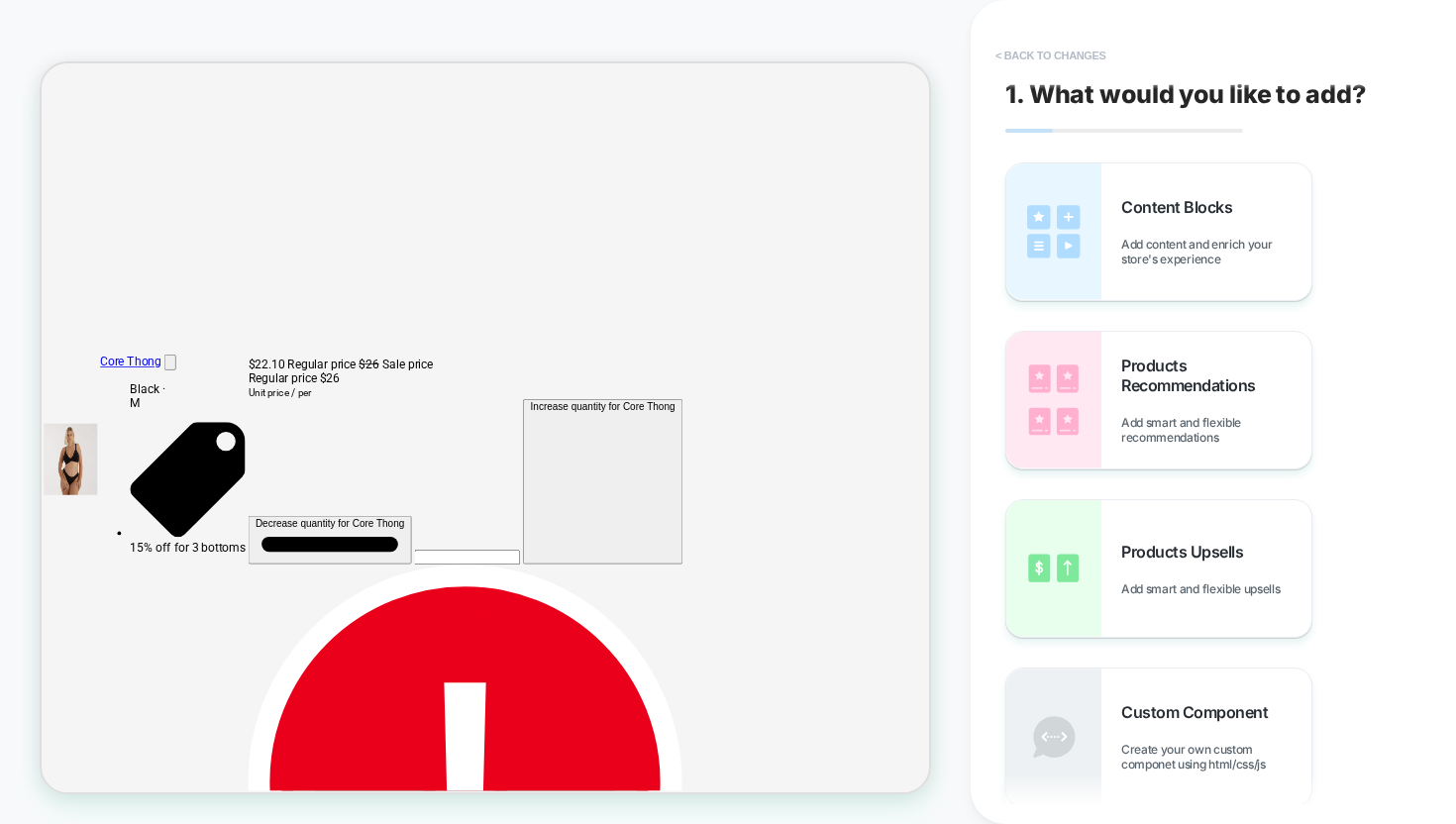 click on "< Back to changes" at bounding box center [1051, 55] 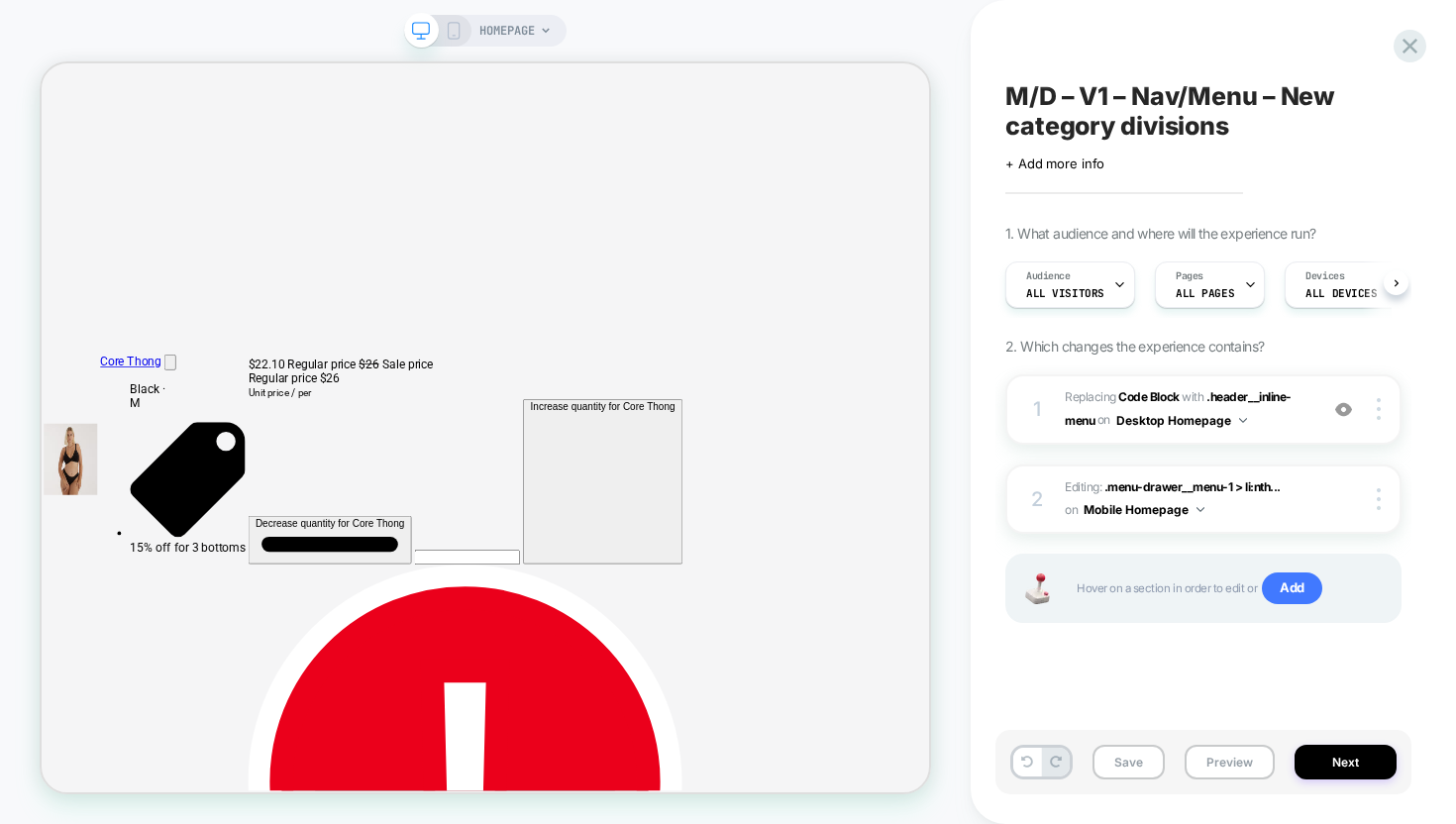 scroll, scrollTop: 0, scrollLeft: 1, axis: horizontal 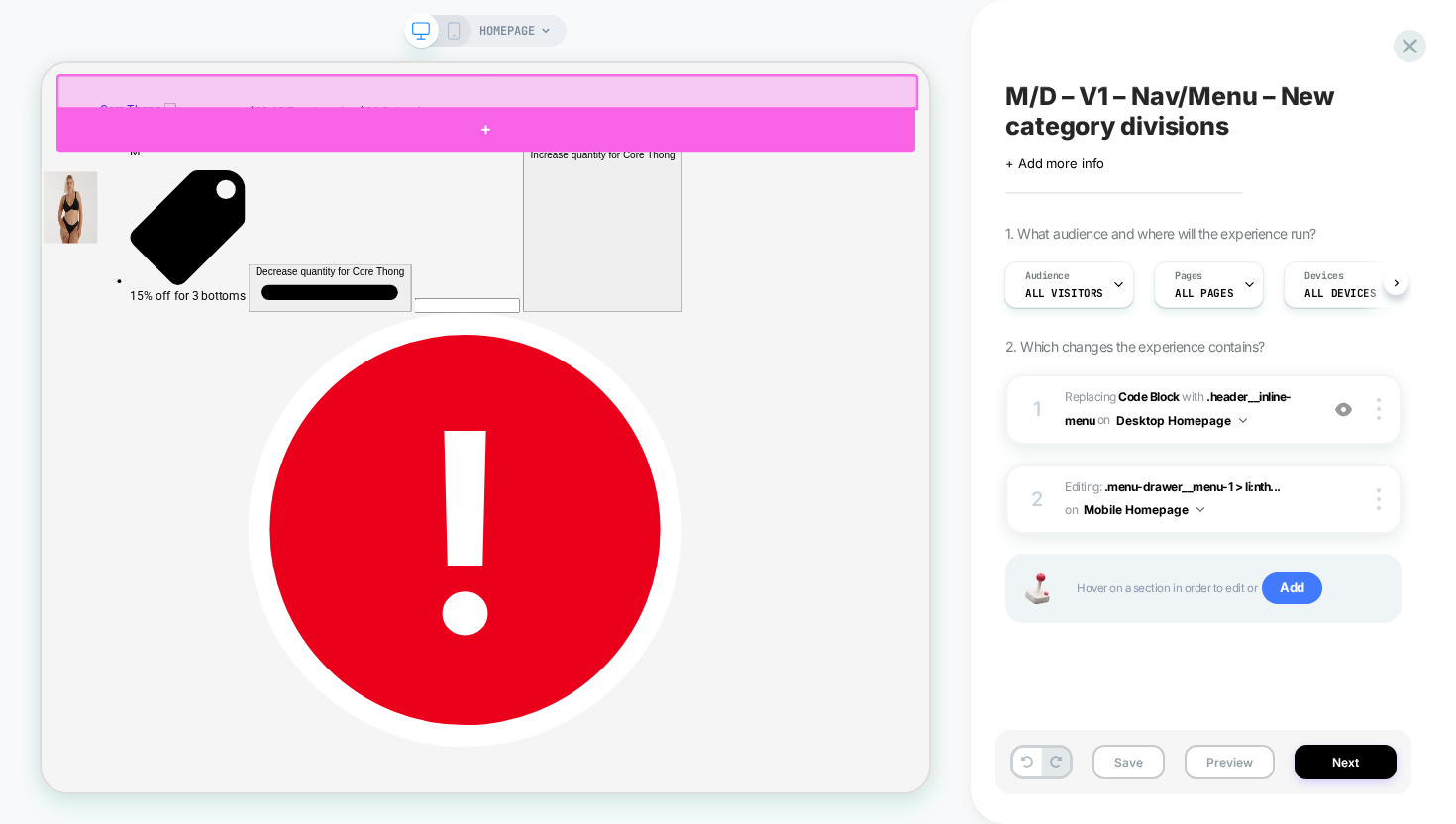 click at bounding box center (634, 152) 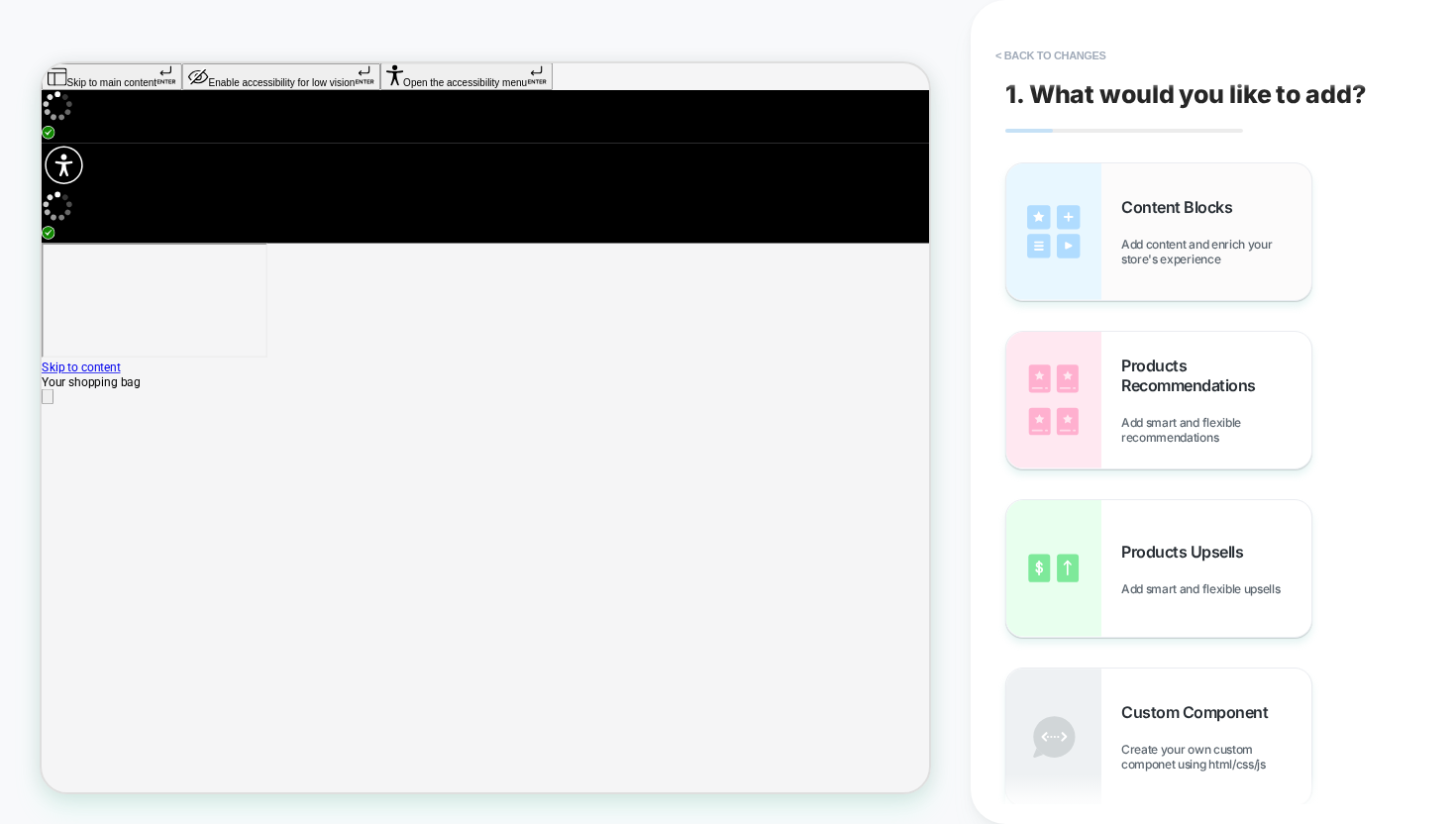 scroll, scrollTop: 0, scrollLeft: 0, axis: both 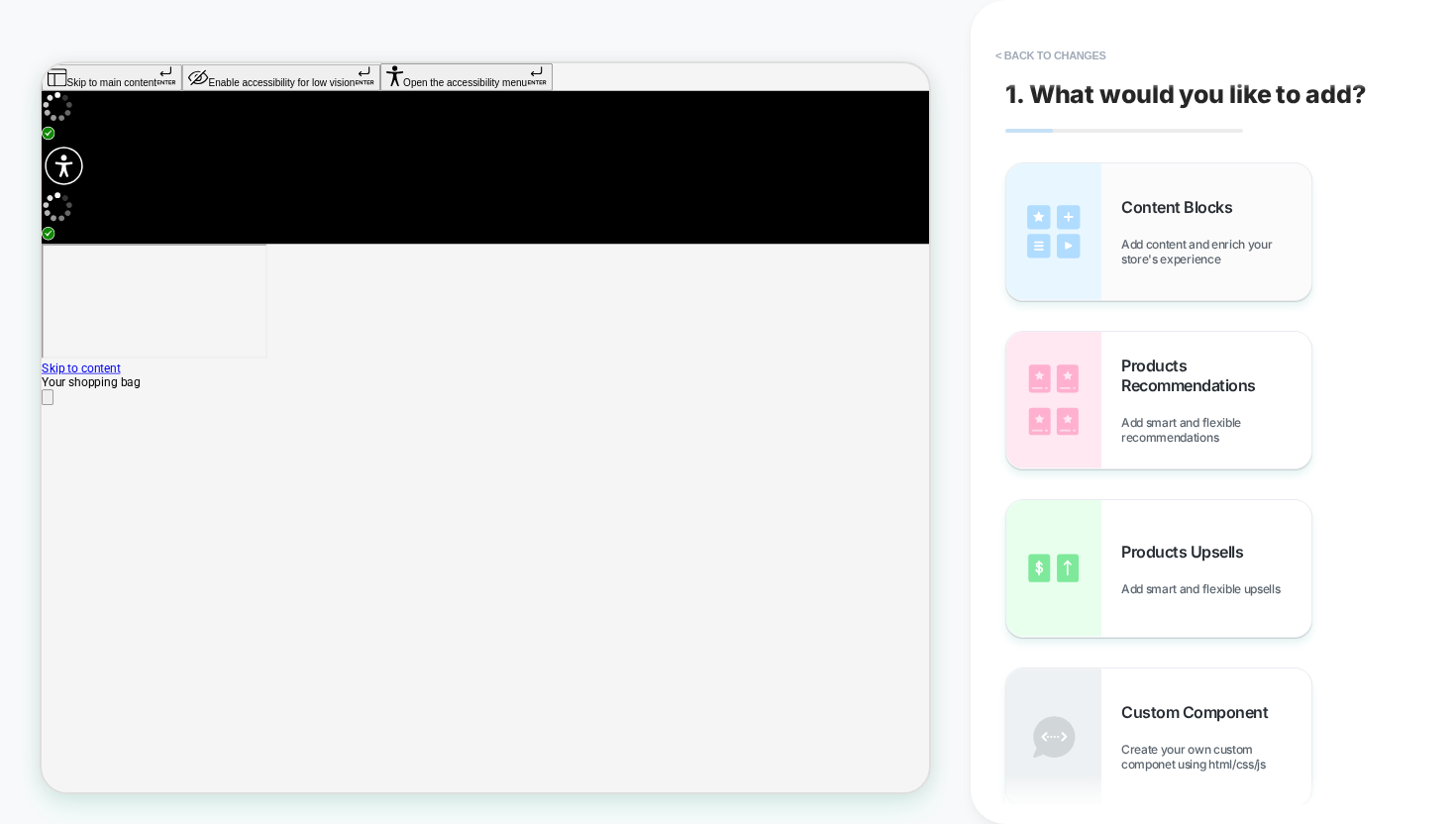click on "Content Blocks" at bounding box center [1182, 207] 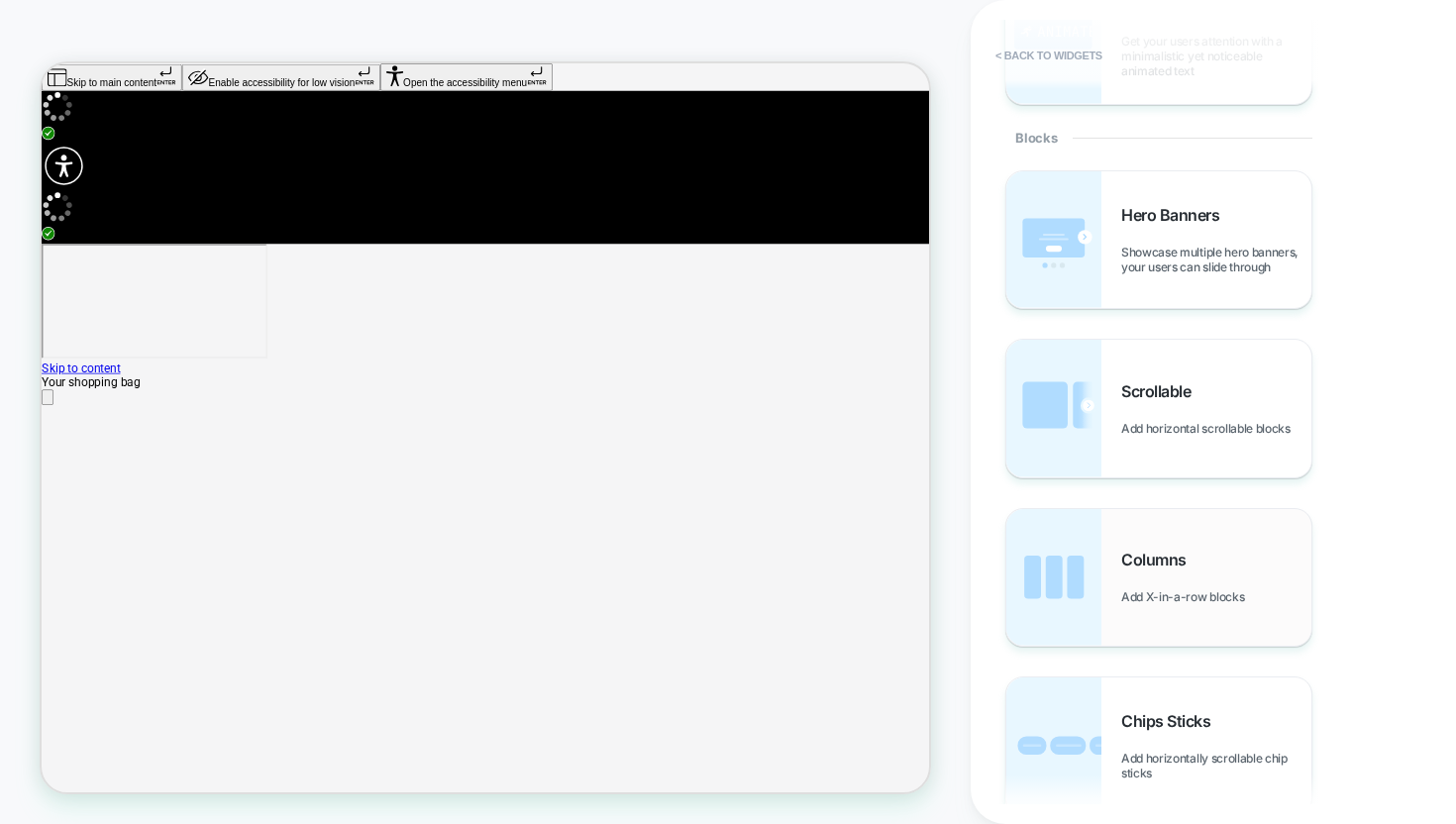 scroll, scrollTop: 0, scrollLeft: 0, axis: both 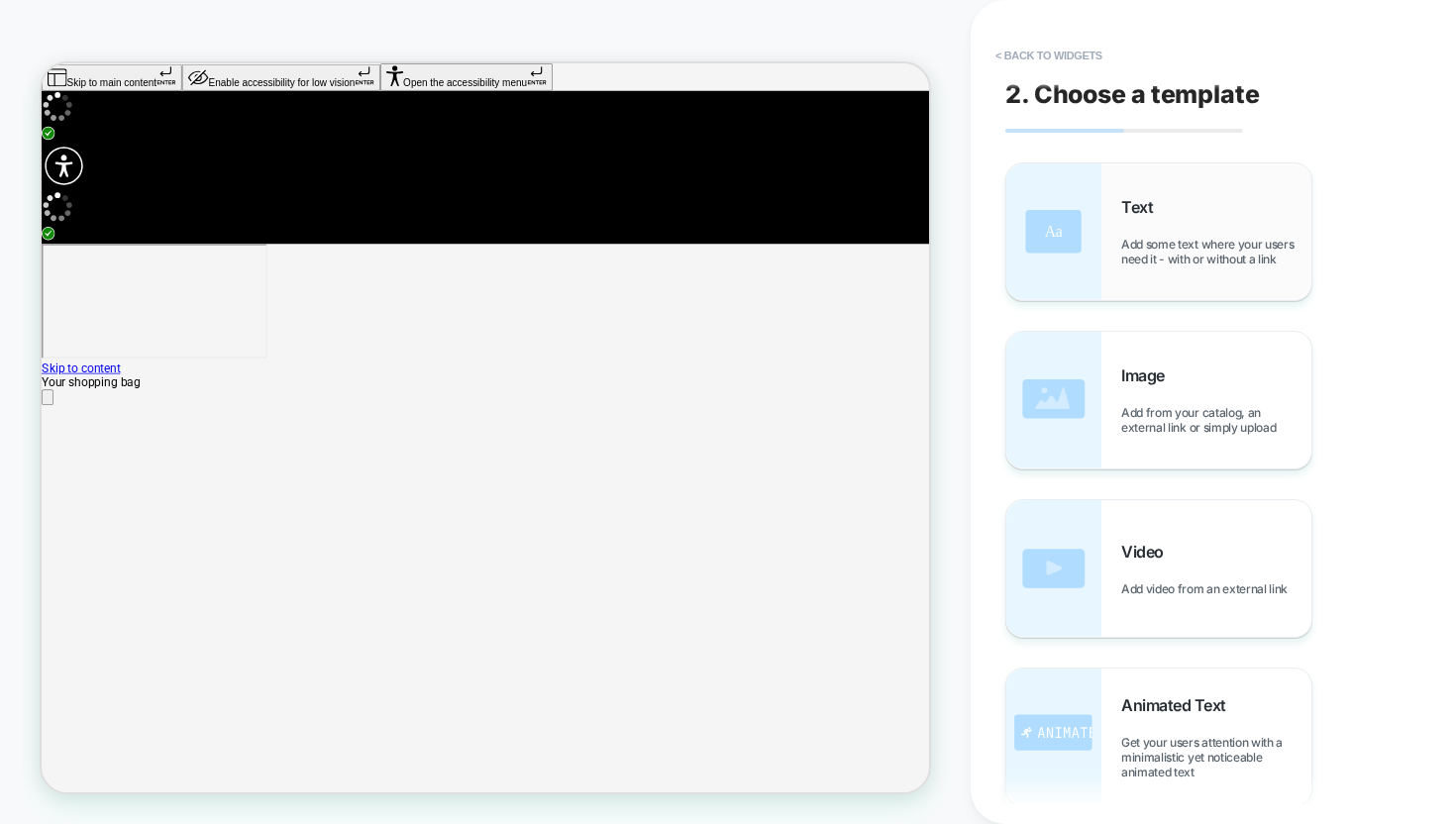 click on "Add some text where your users need it - with or without a link" at bounding box center [1216, 252] 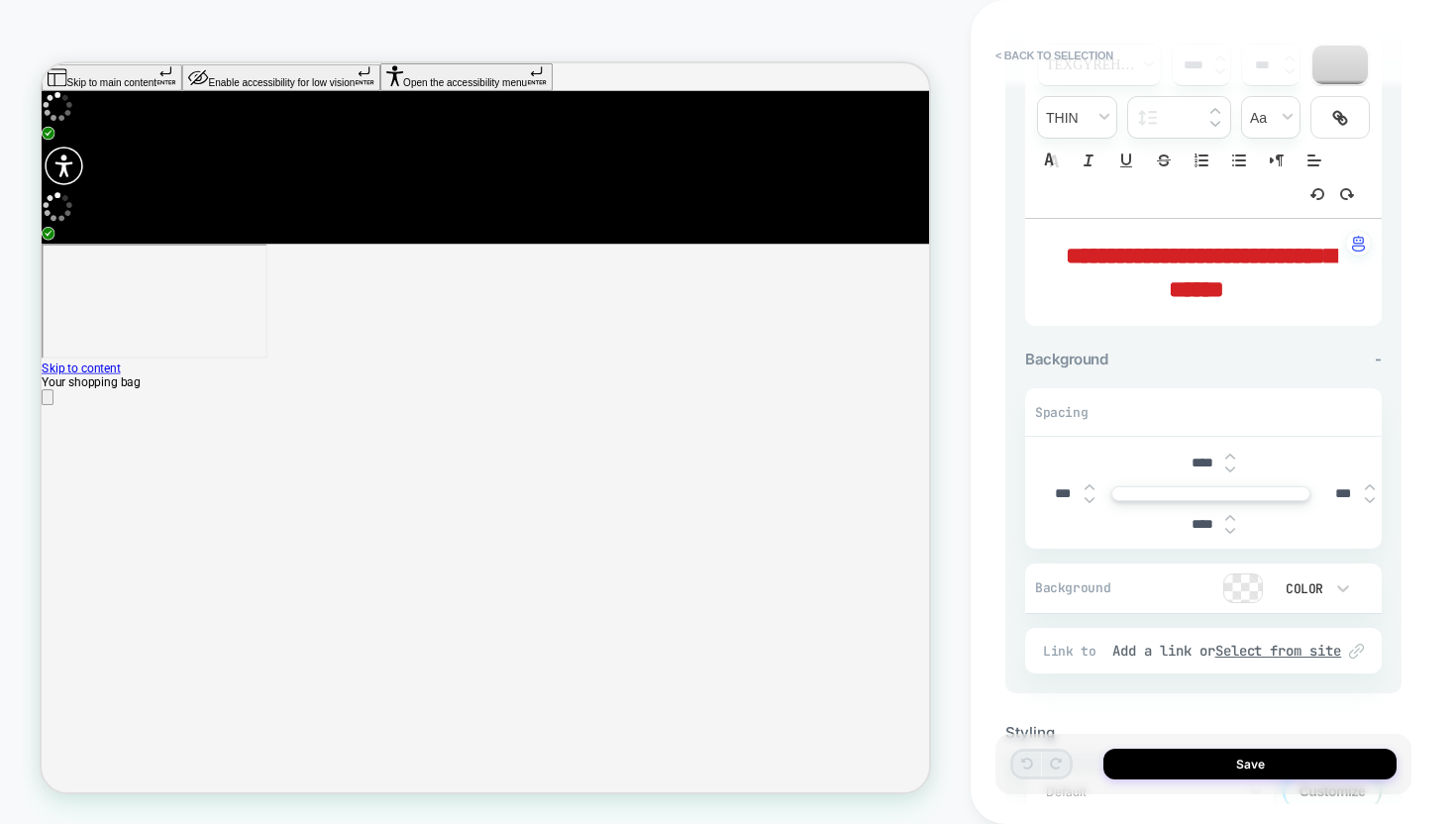 scroll, scrollTop: 264, scrollLeft: 0, axis: vertical 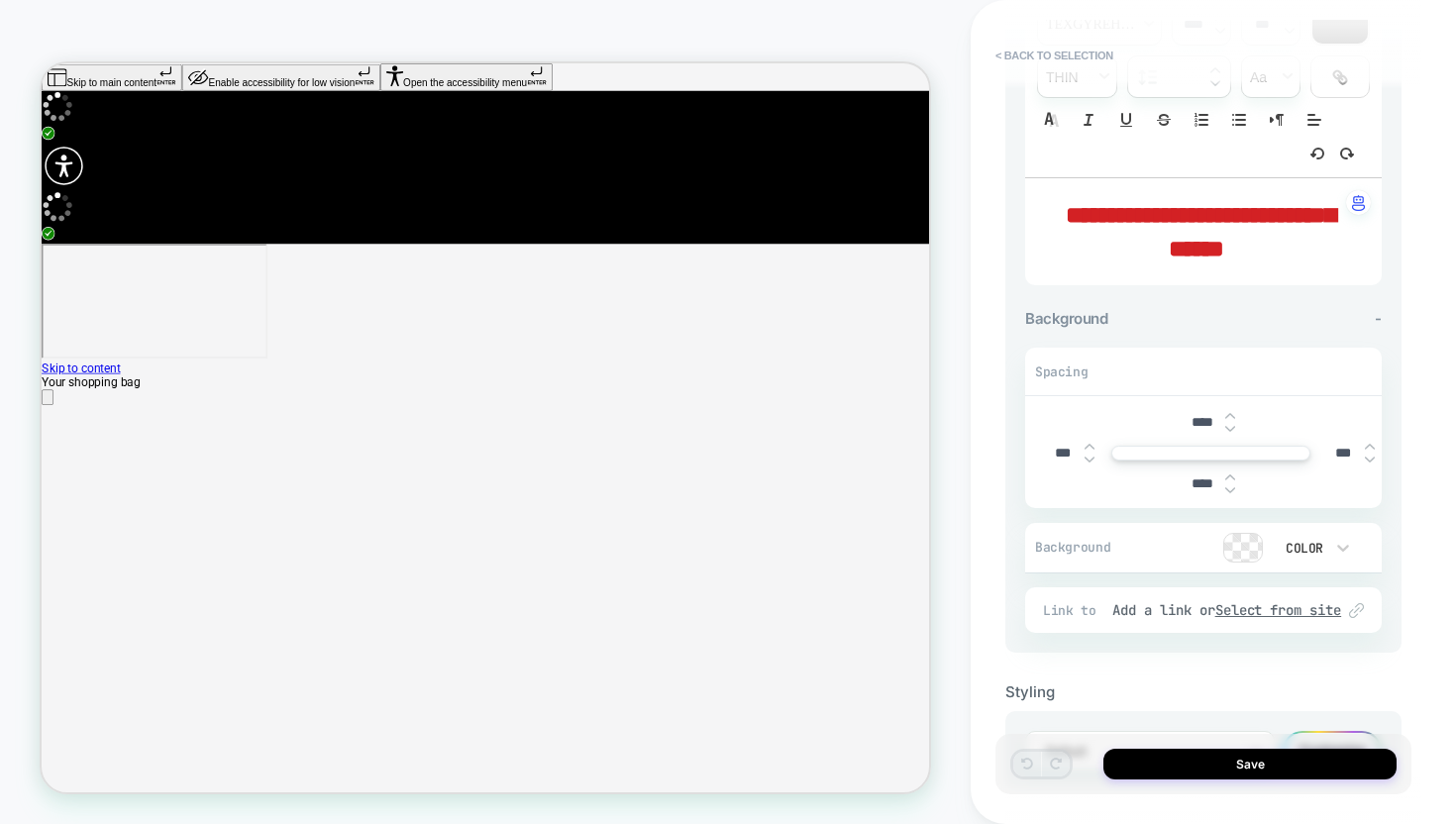 click at bounding box center [1230, 429] 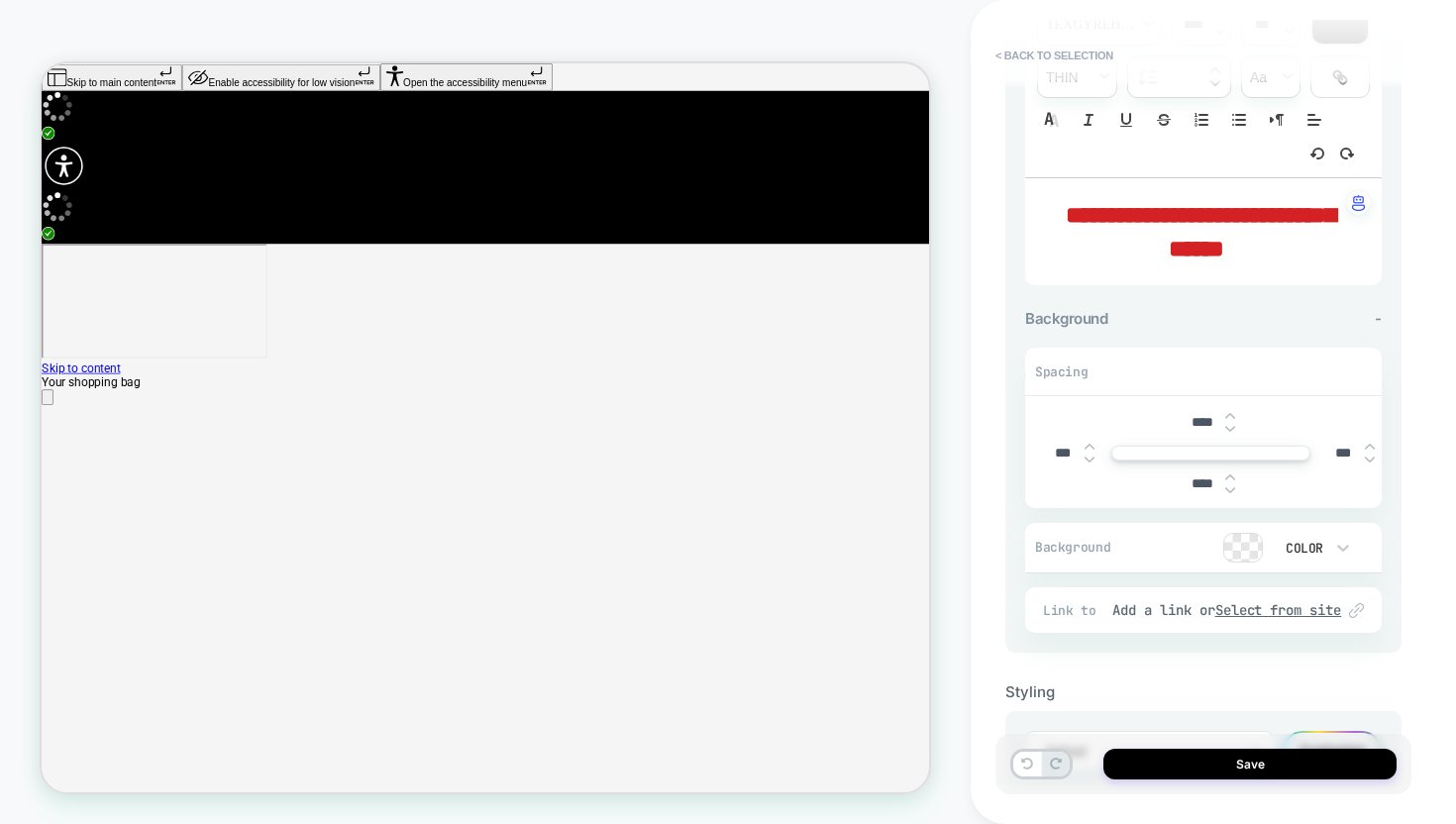 click at bounding box center [1230, 429] 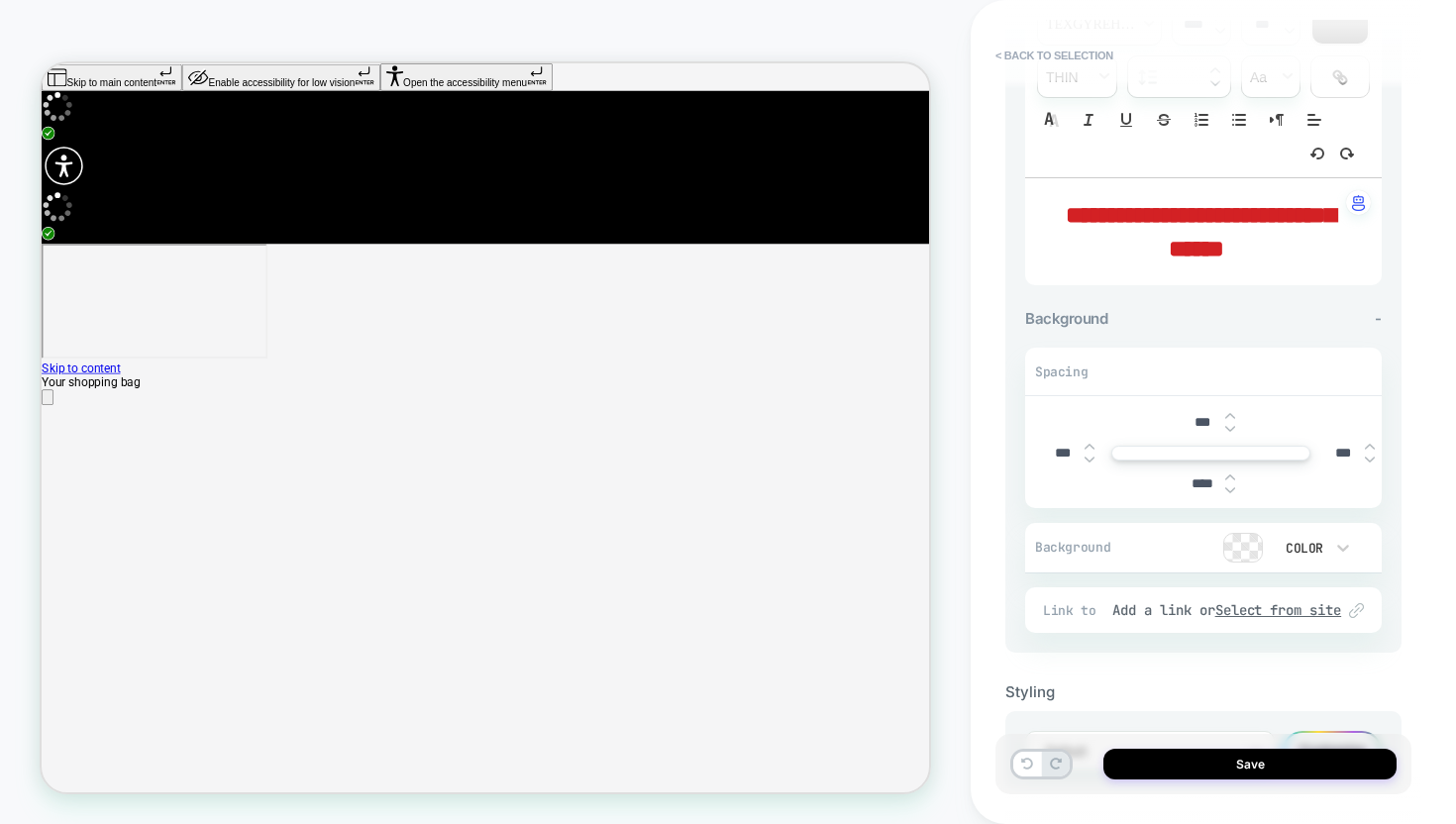 click at bounding box center (1230, 429) 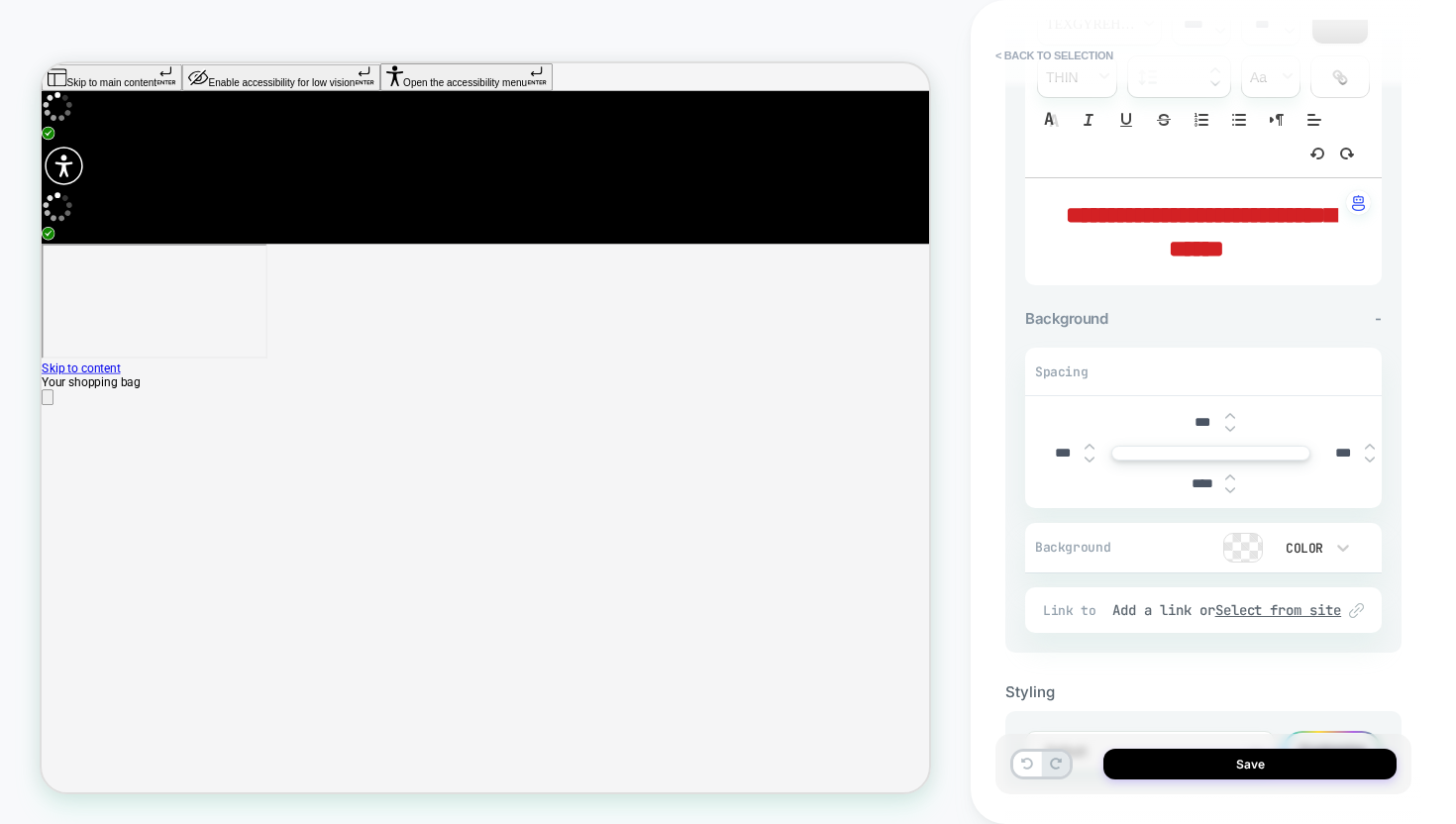 click at bounding box center [1230, 429] 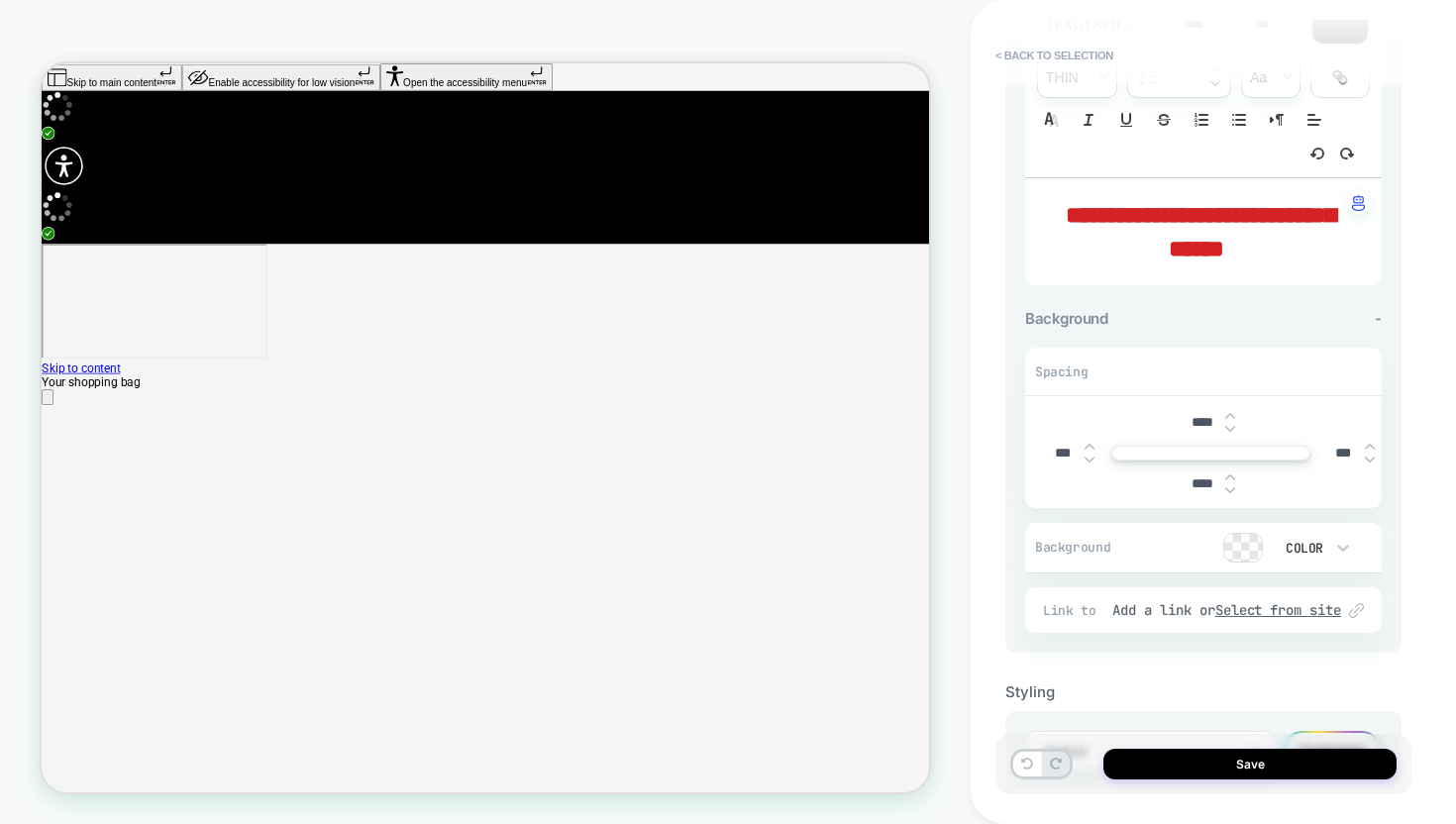 click at bounding box center [1230, 429] 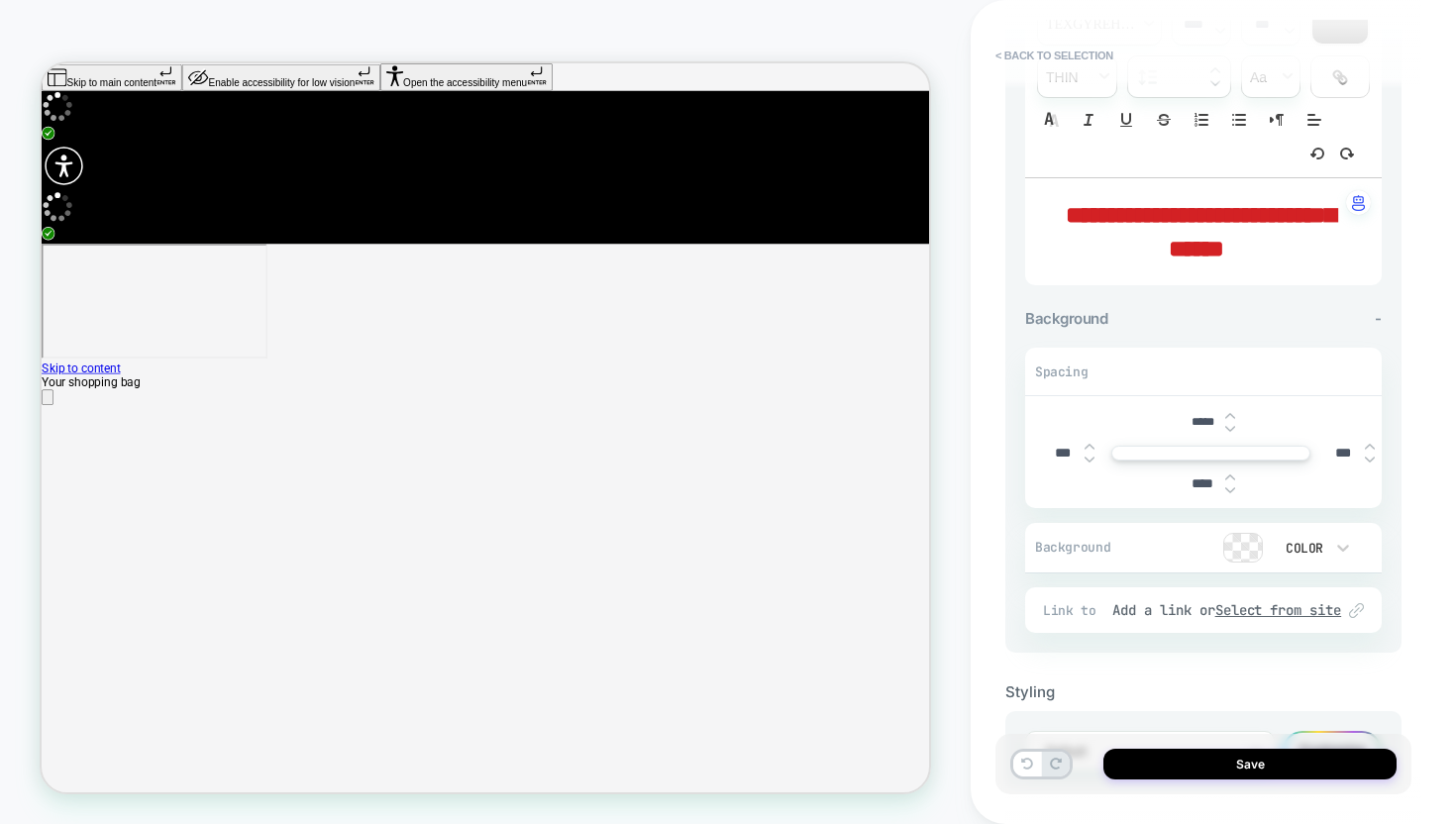 click at bounding box center (1230, 429) 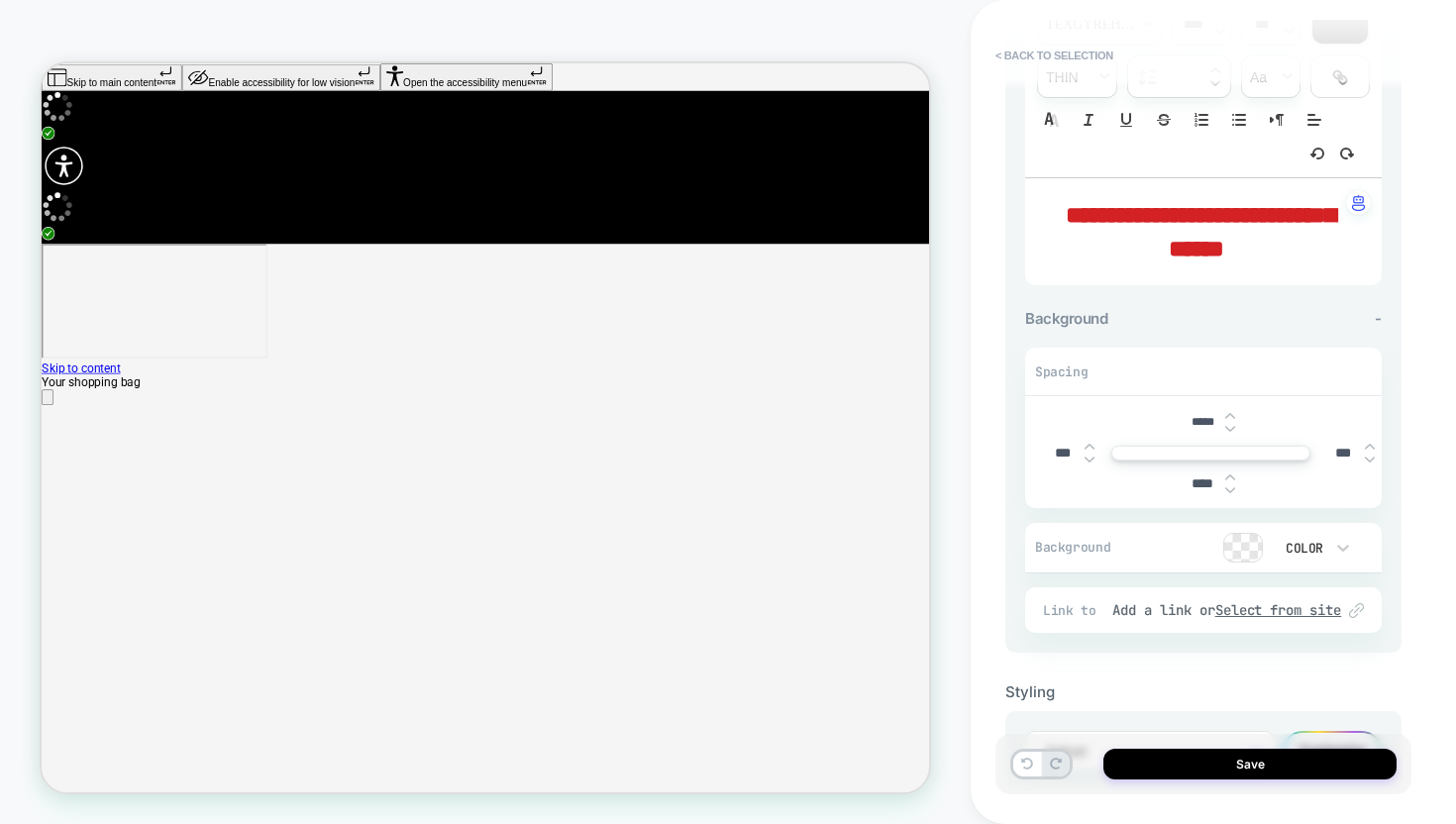 click at bounding box center [1243, 548] 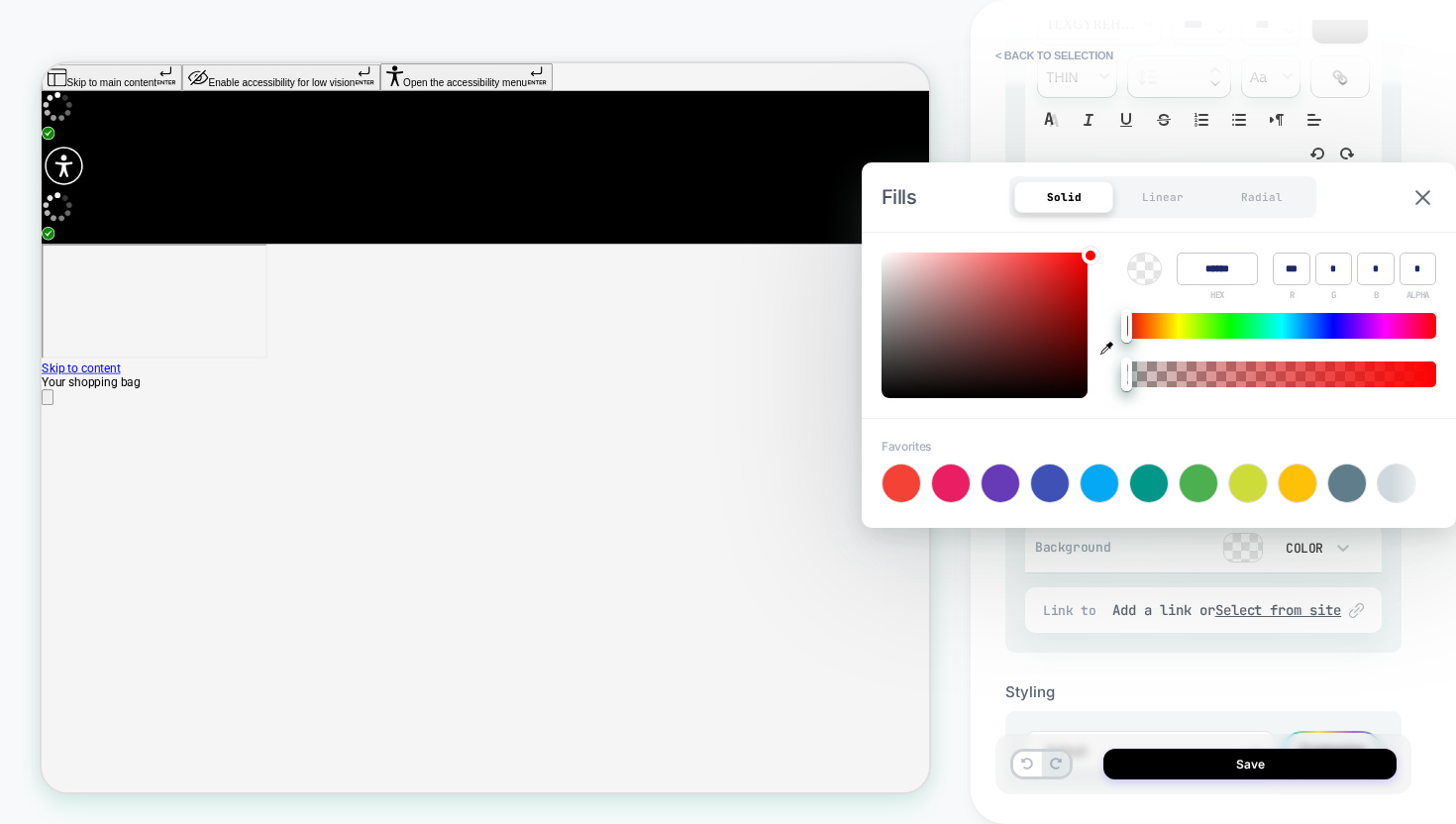 click at bounding box center [1000, 483] 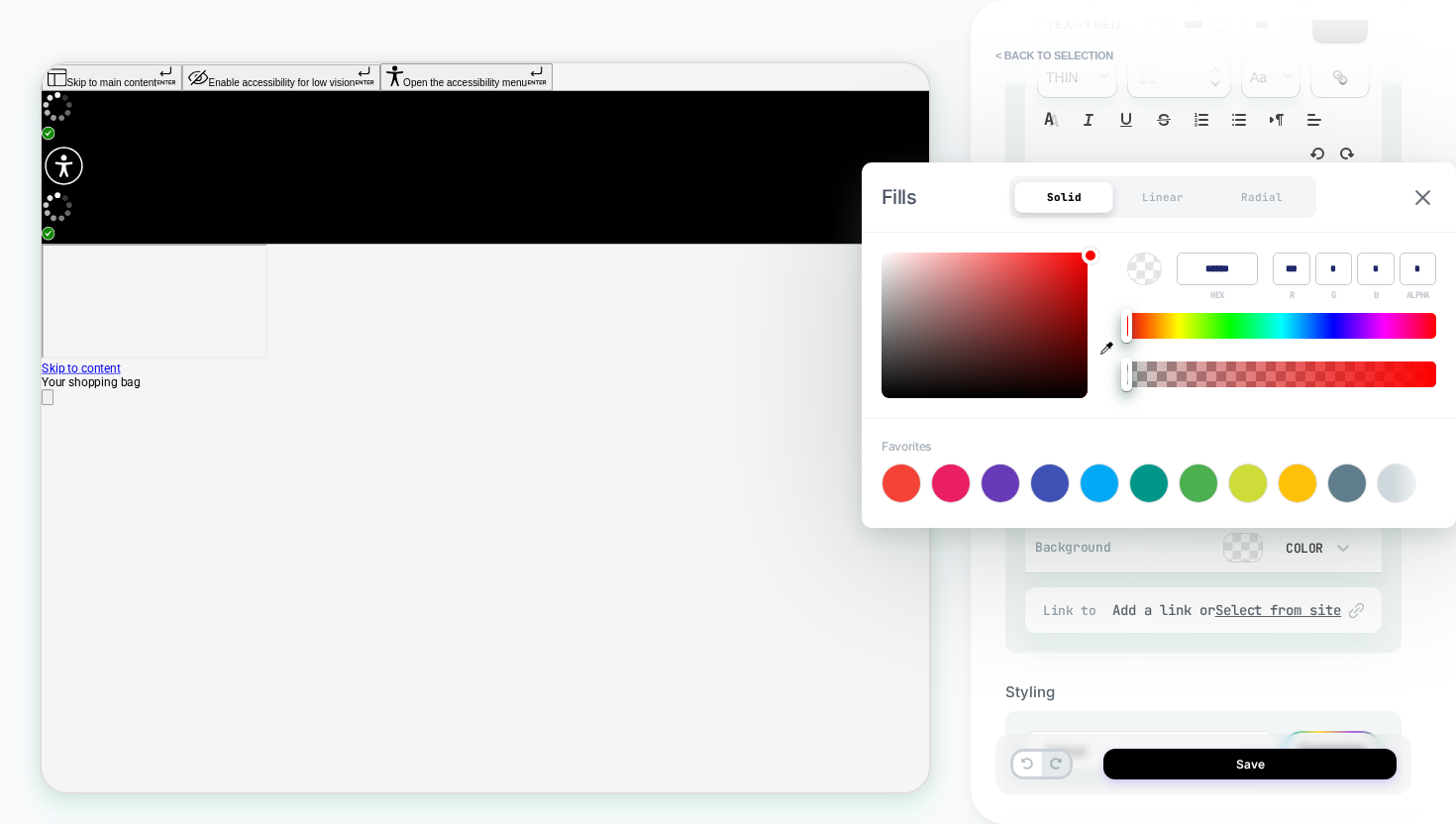 type on "***" 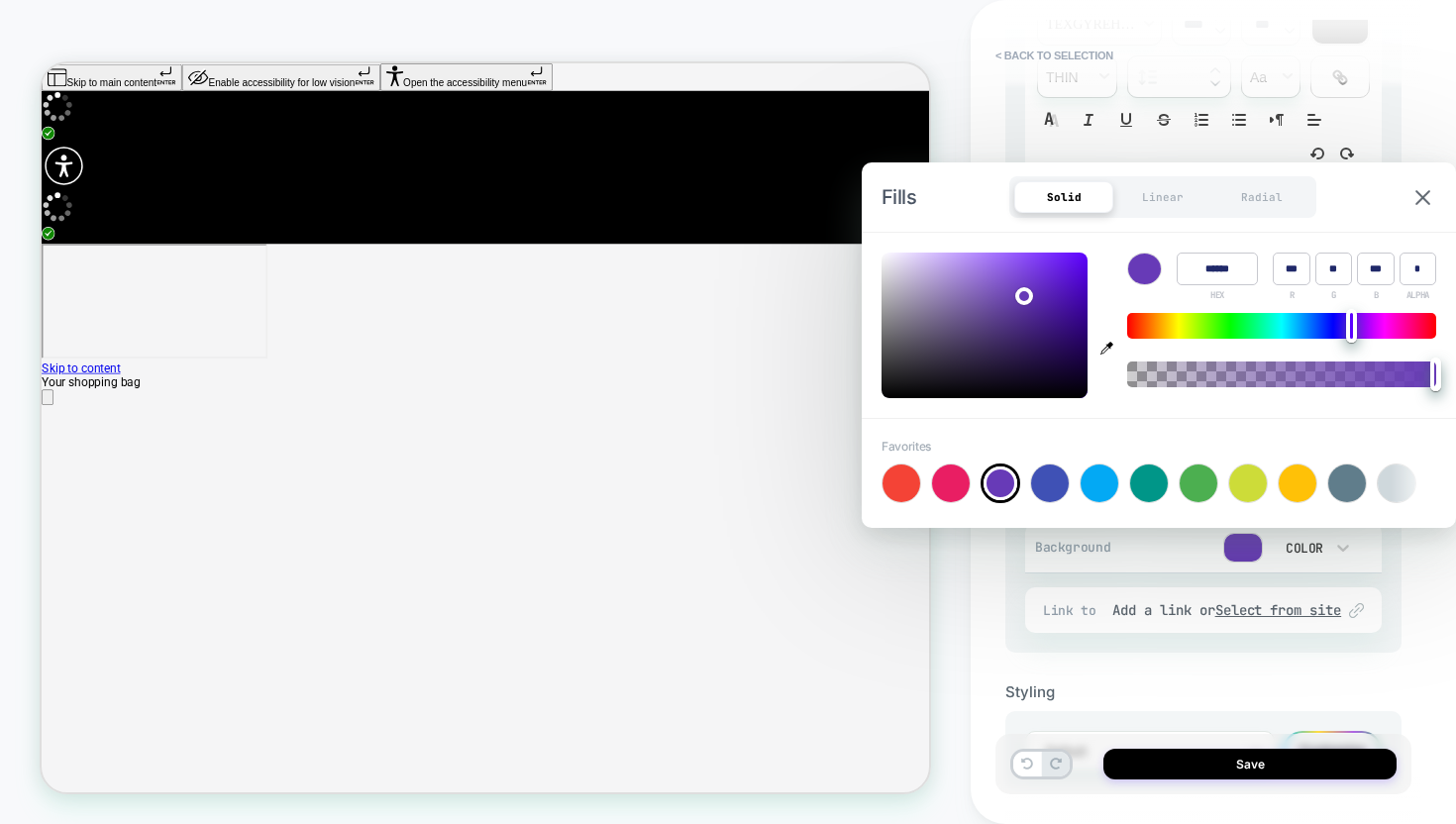 type on "******" 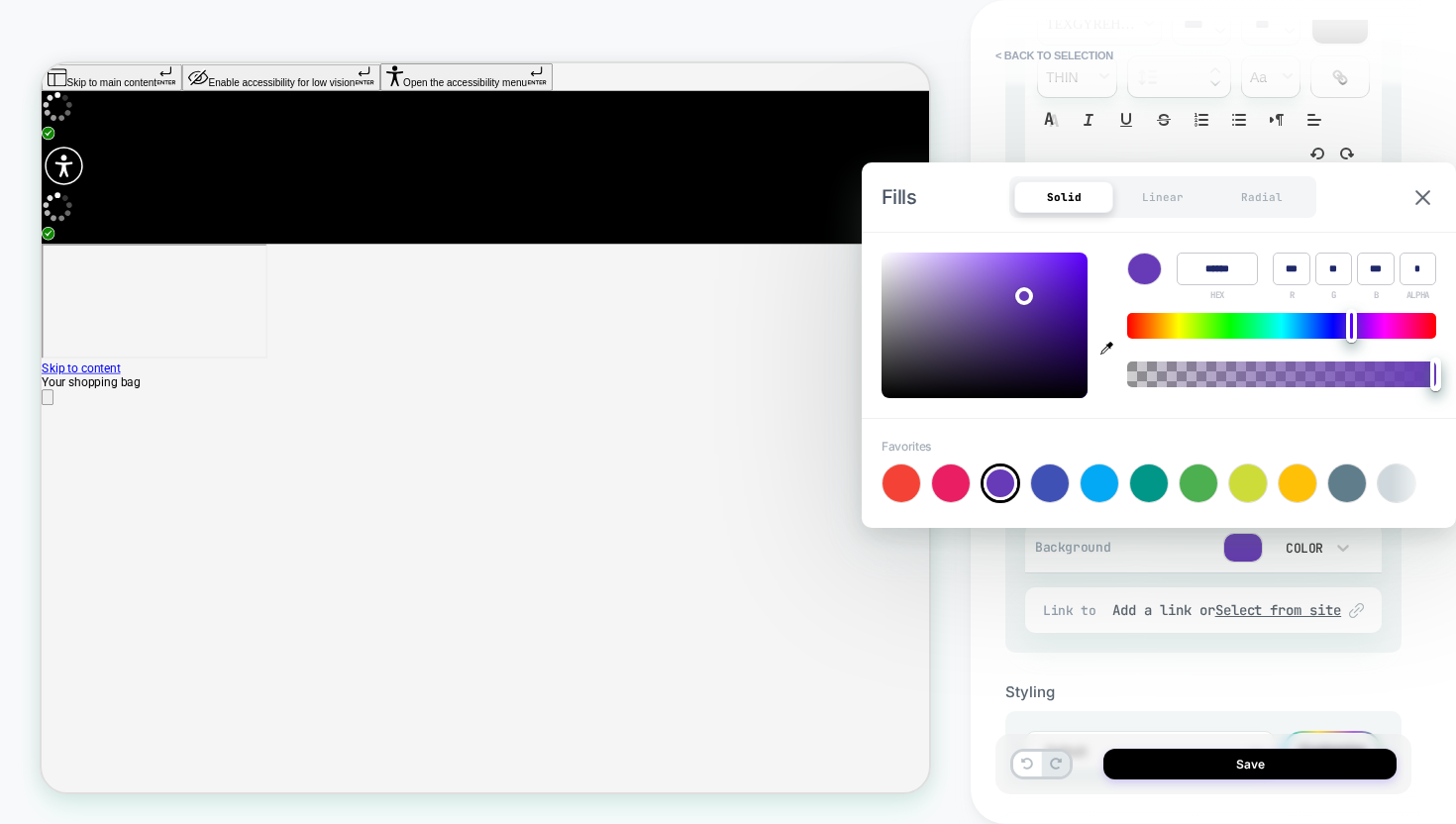 type on "***" 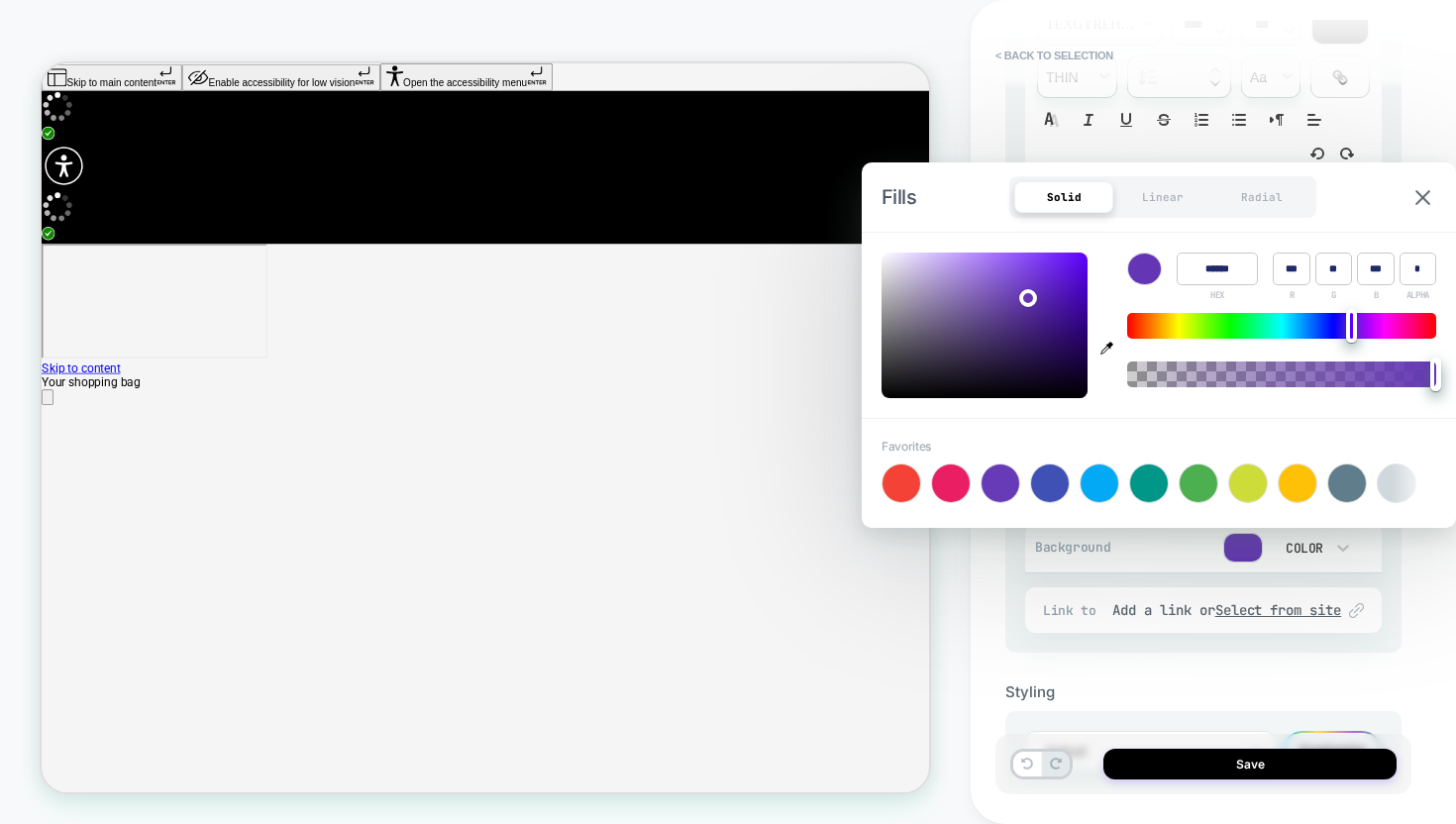 type on "******" 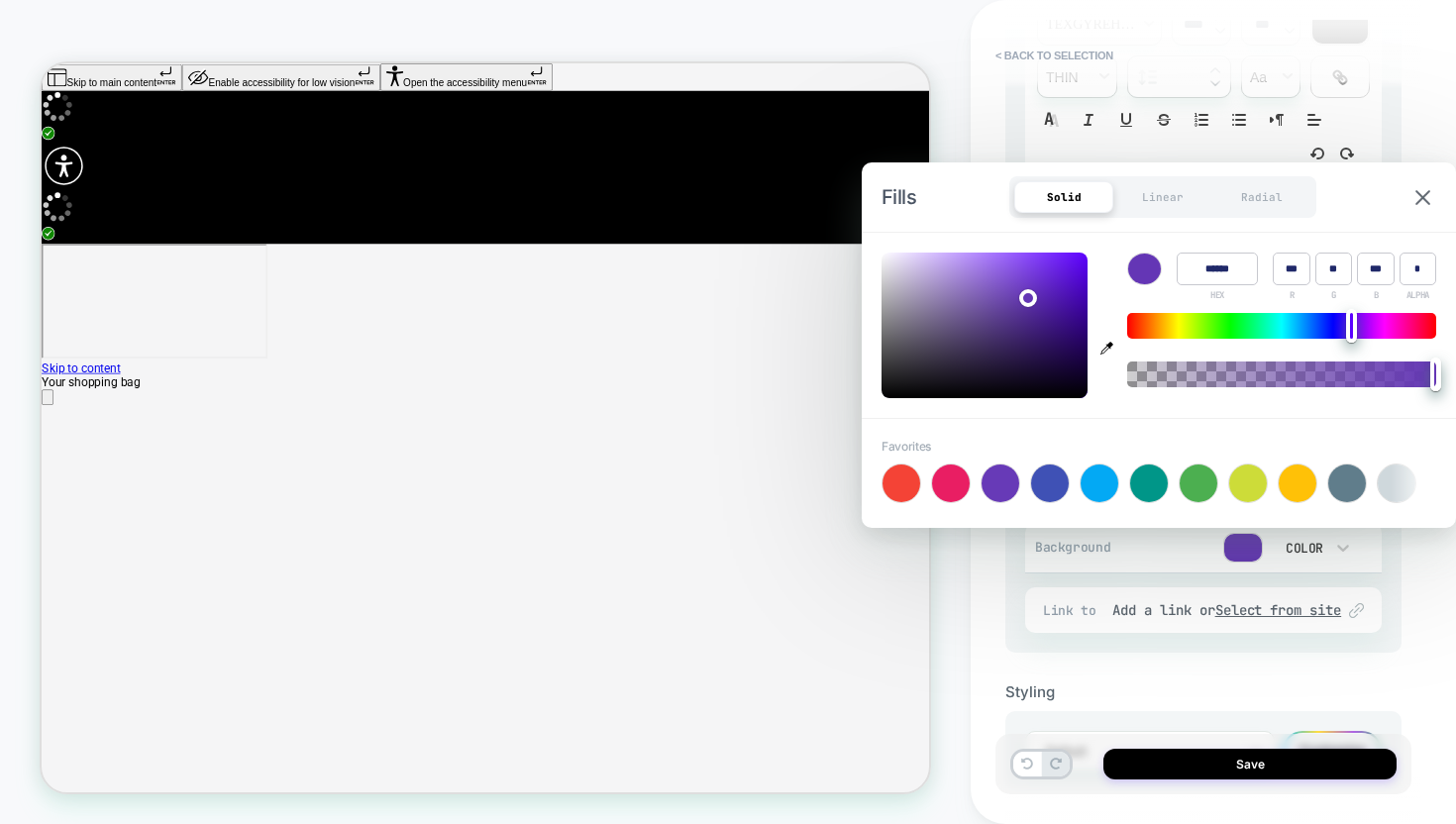 type on "**" 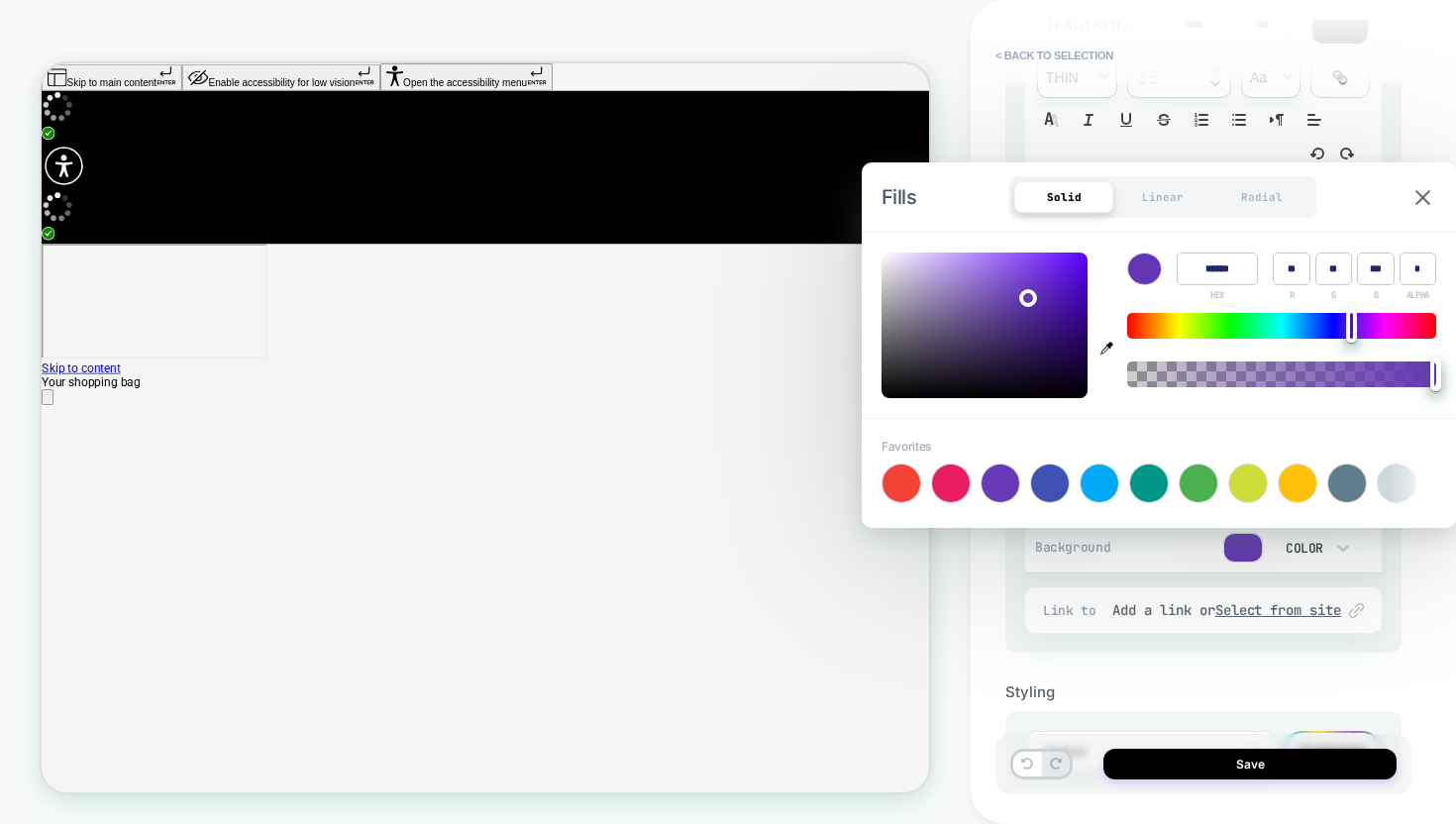 type on "******" 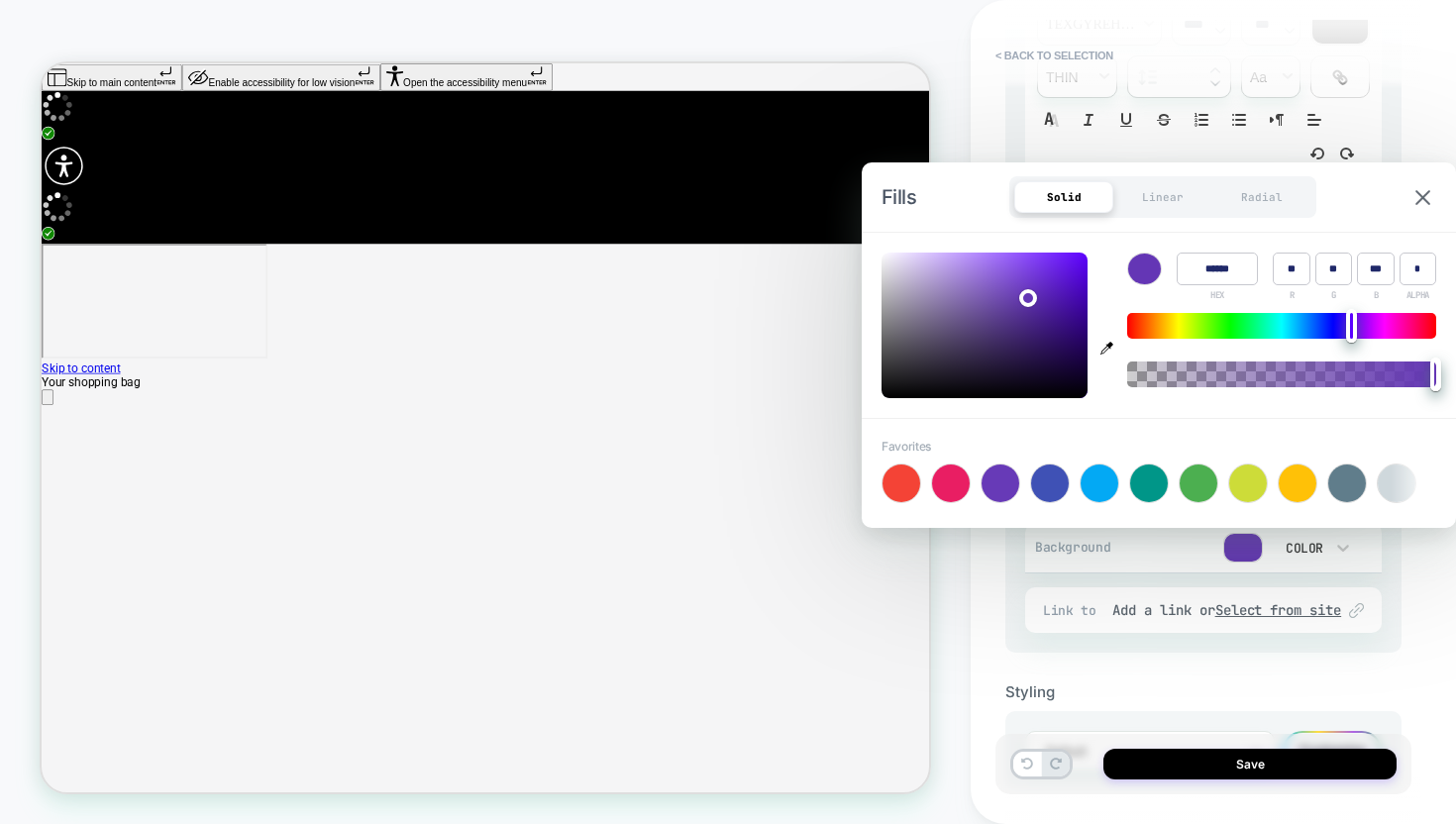 type on "**" 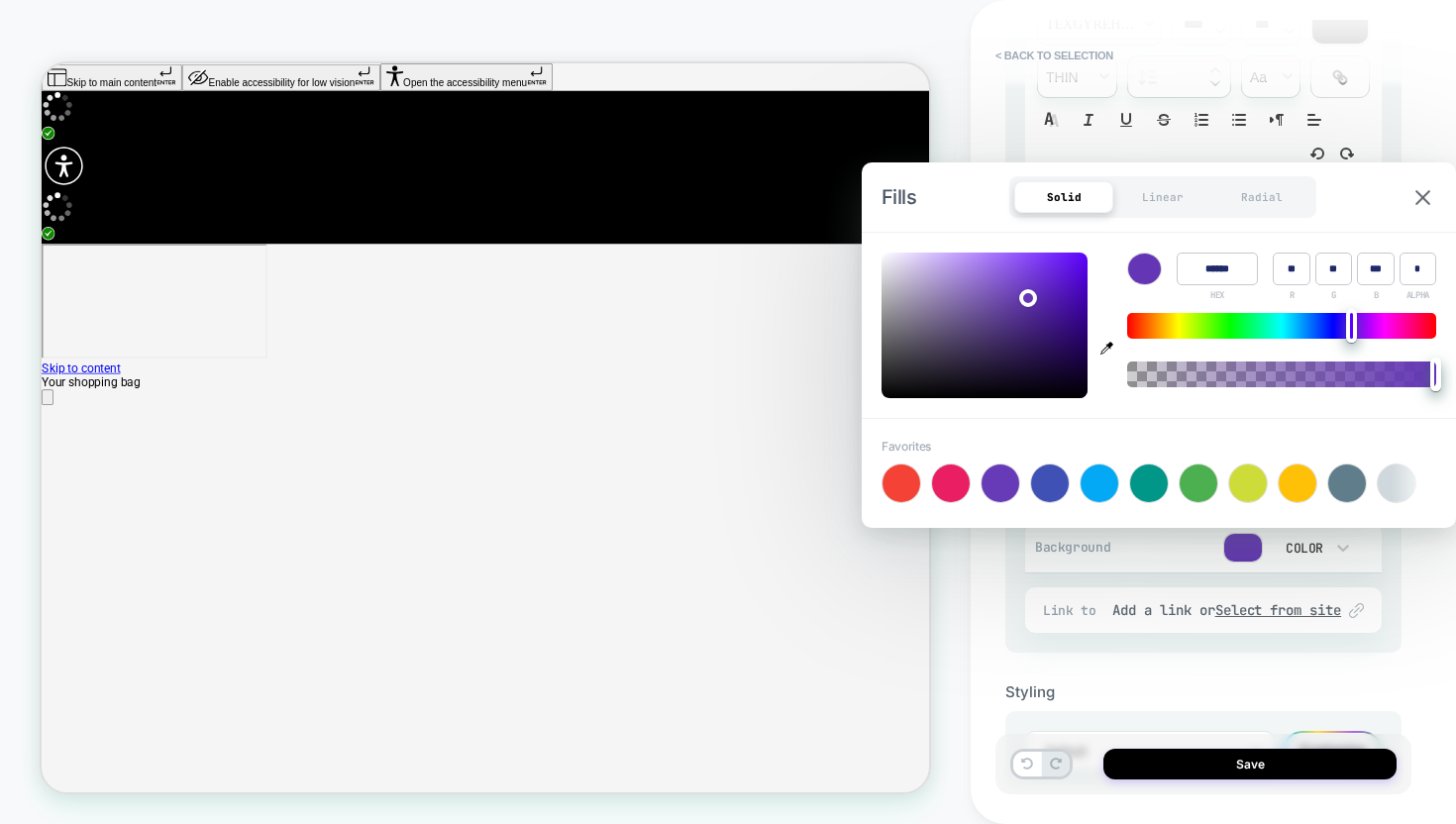 type on "******" 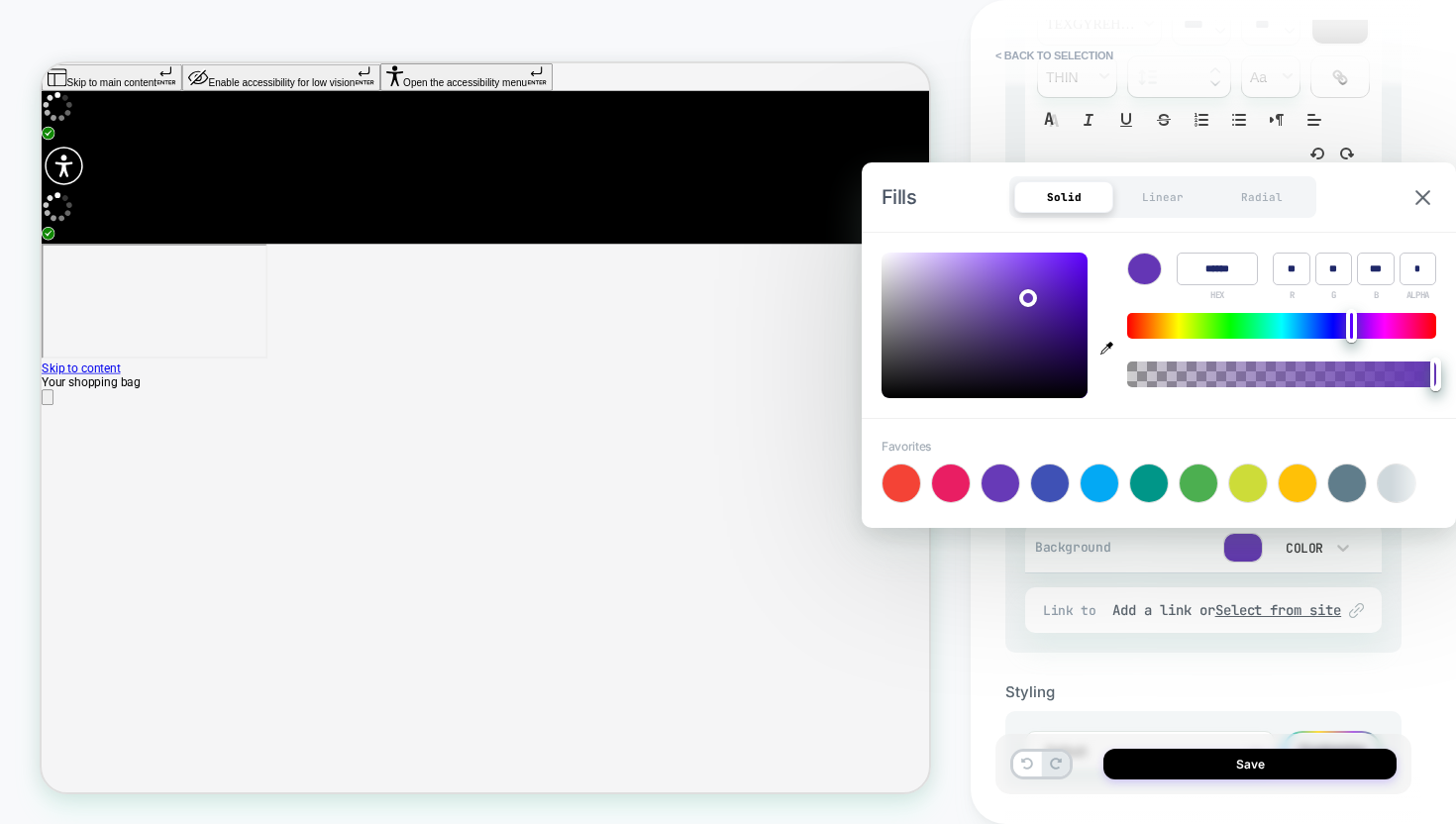 type on "**" 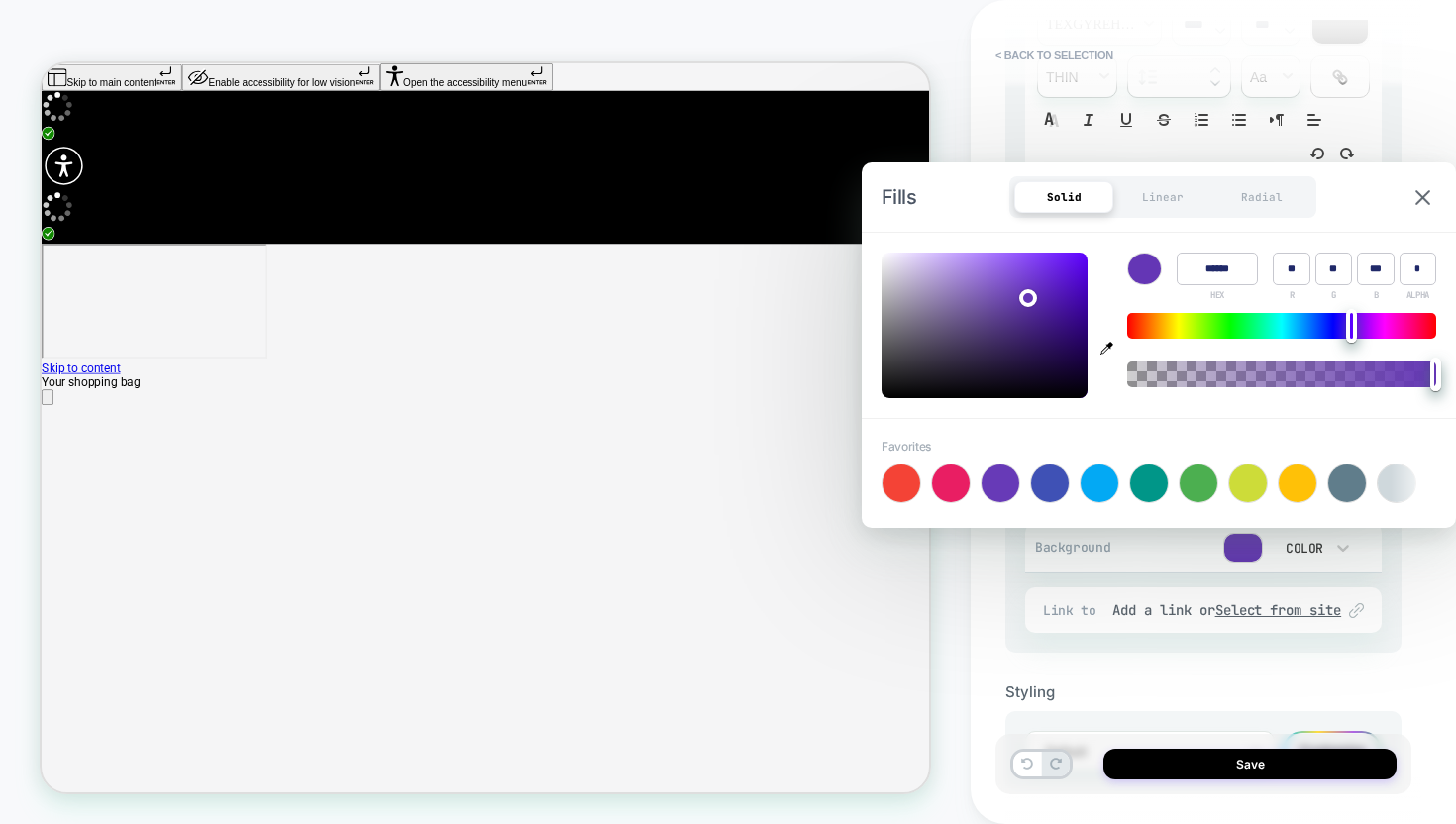 type on "******" 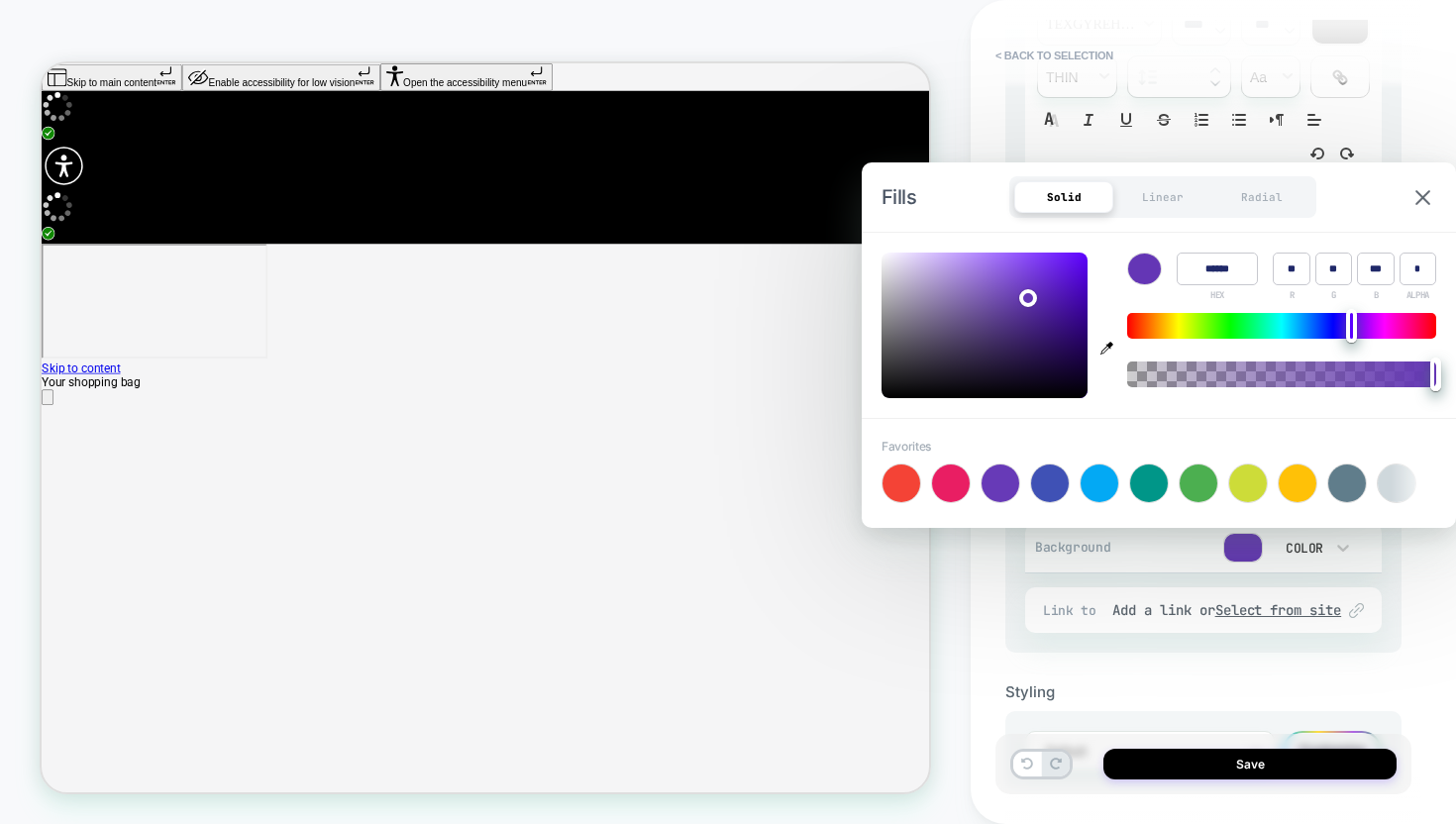 type on "**" 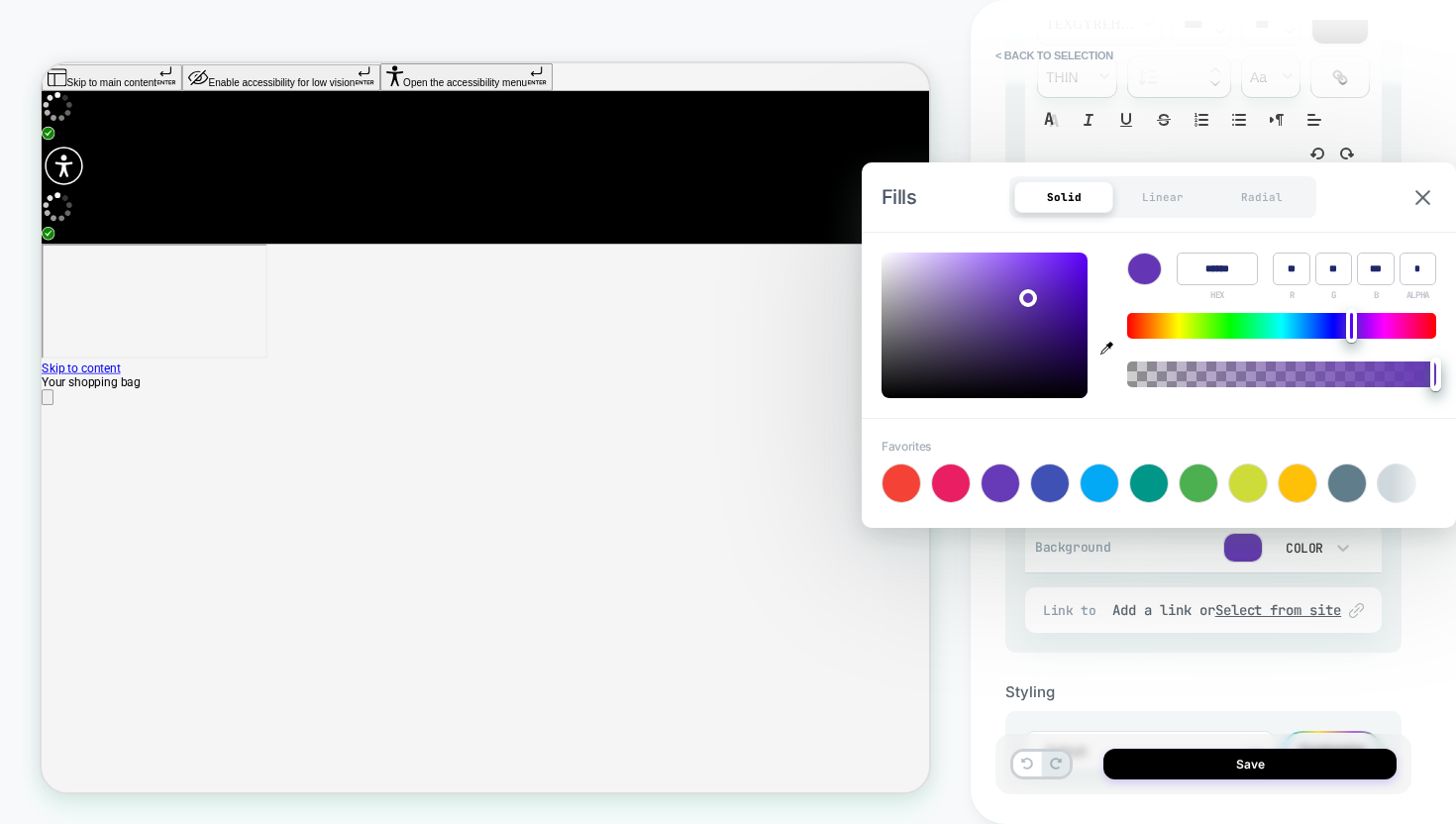 type on "******" 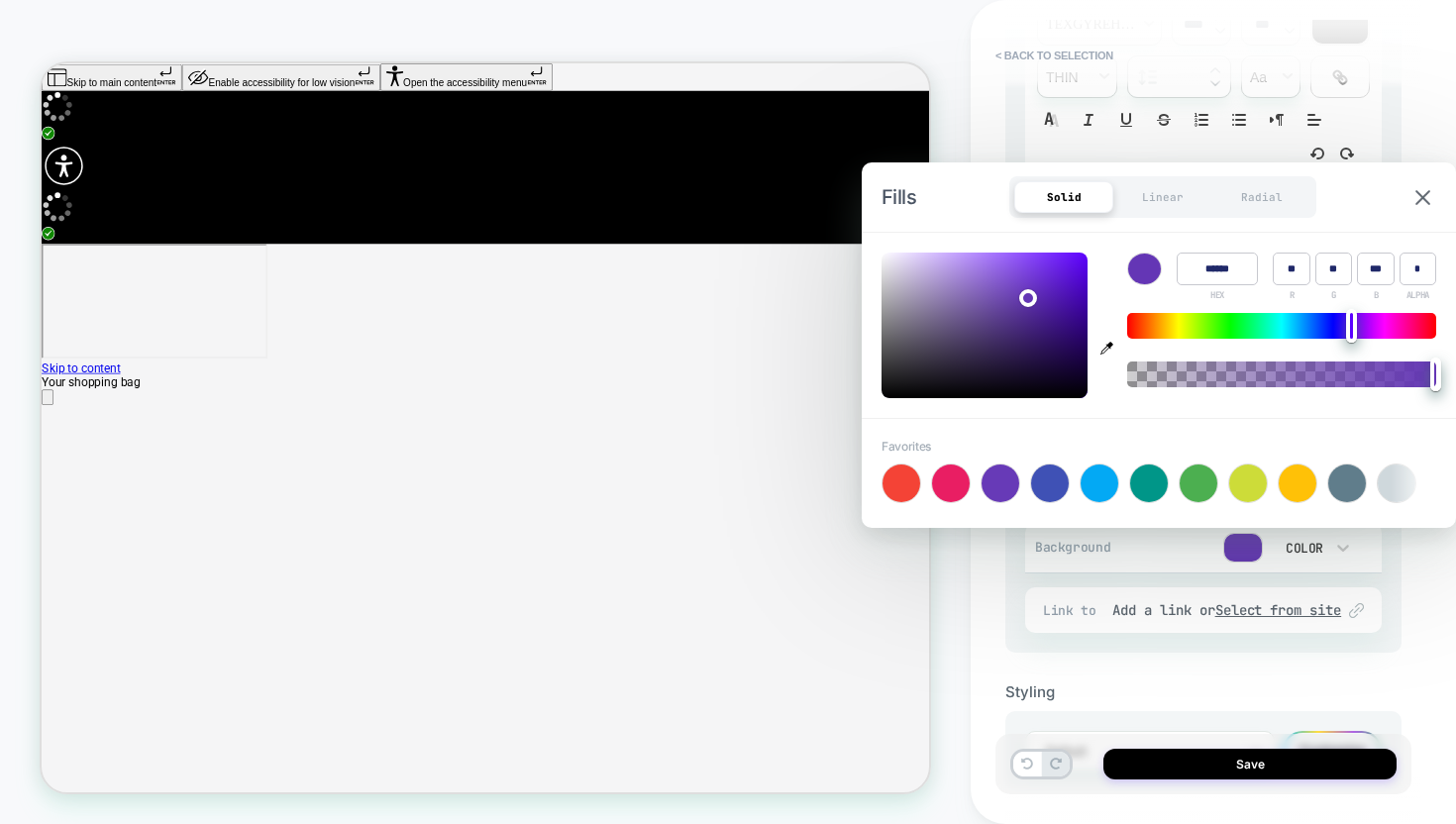 type on "**" 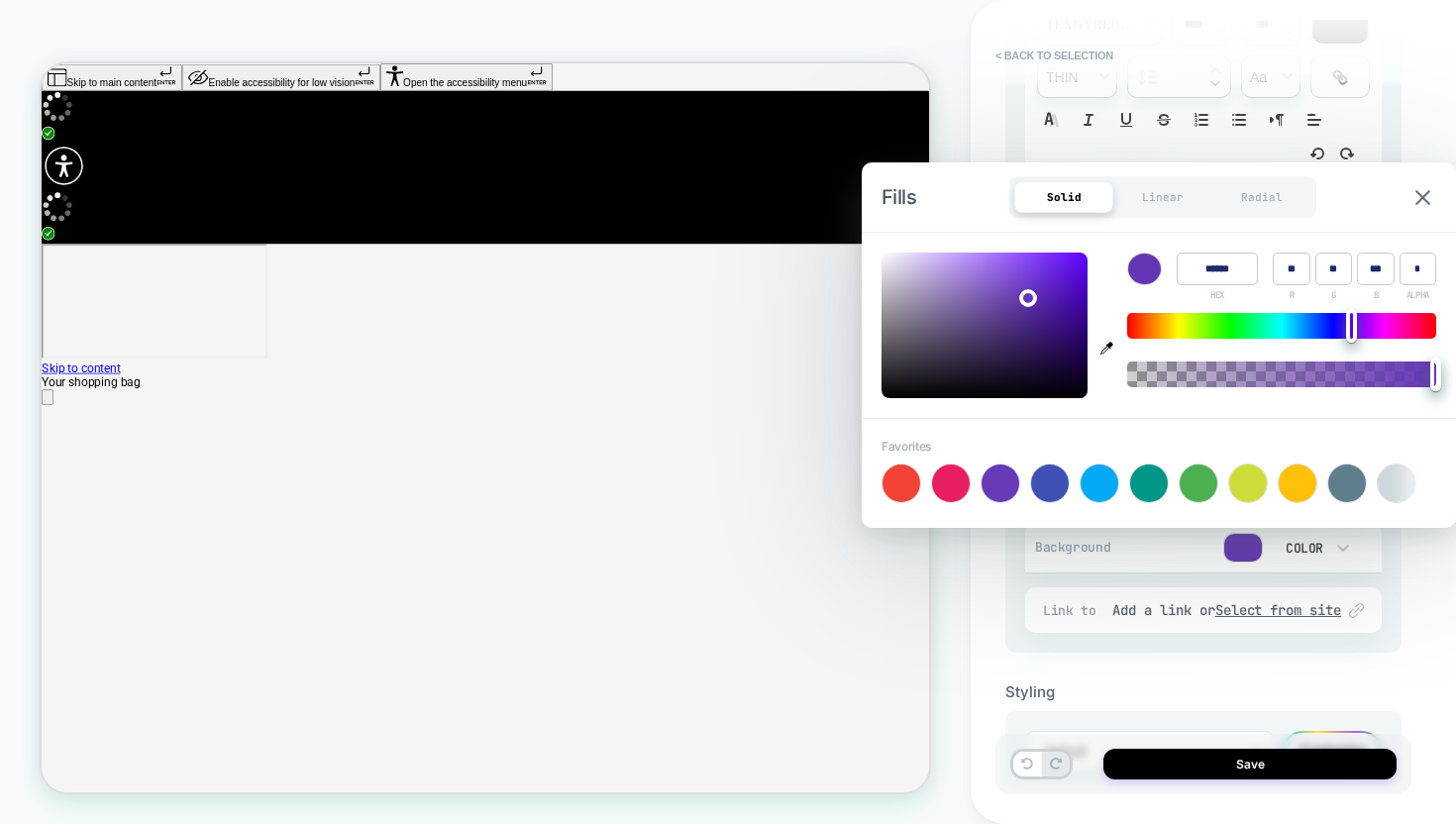 type on "******" 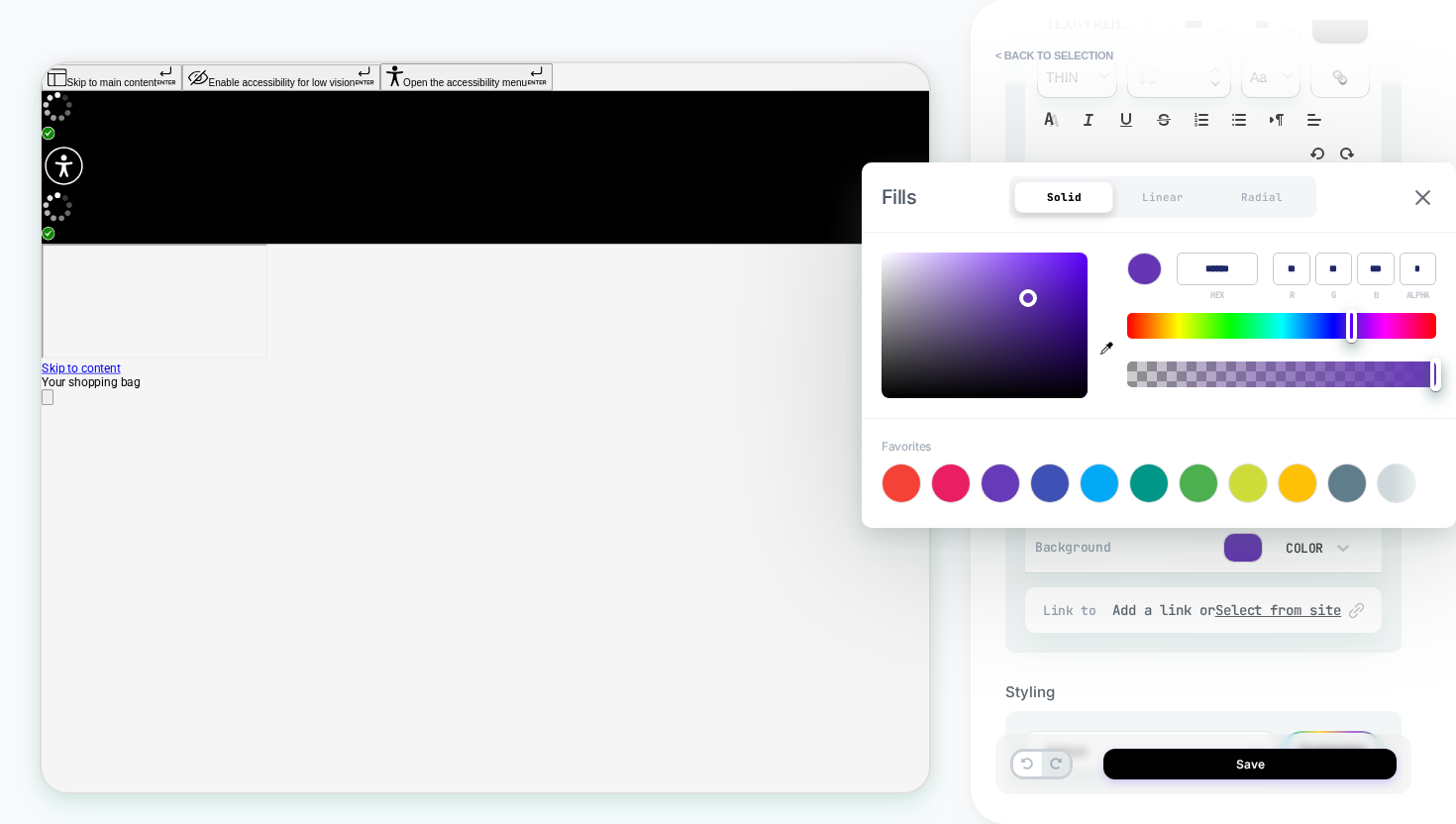 type on "**" 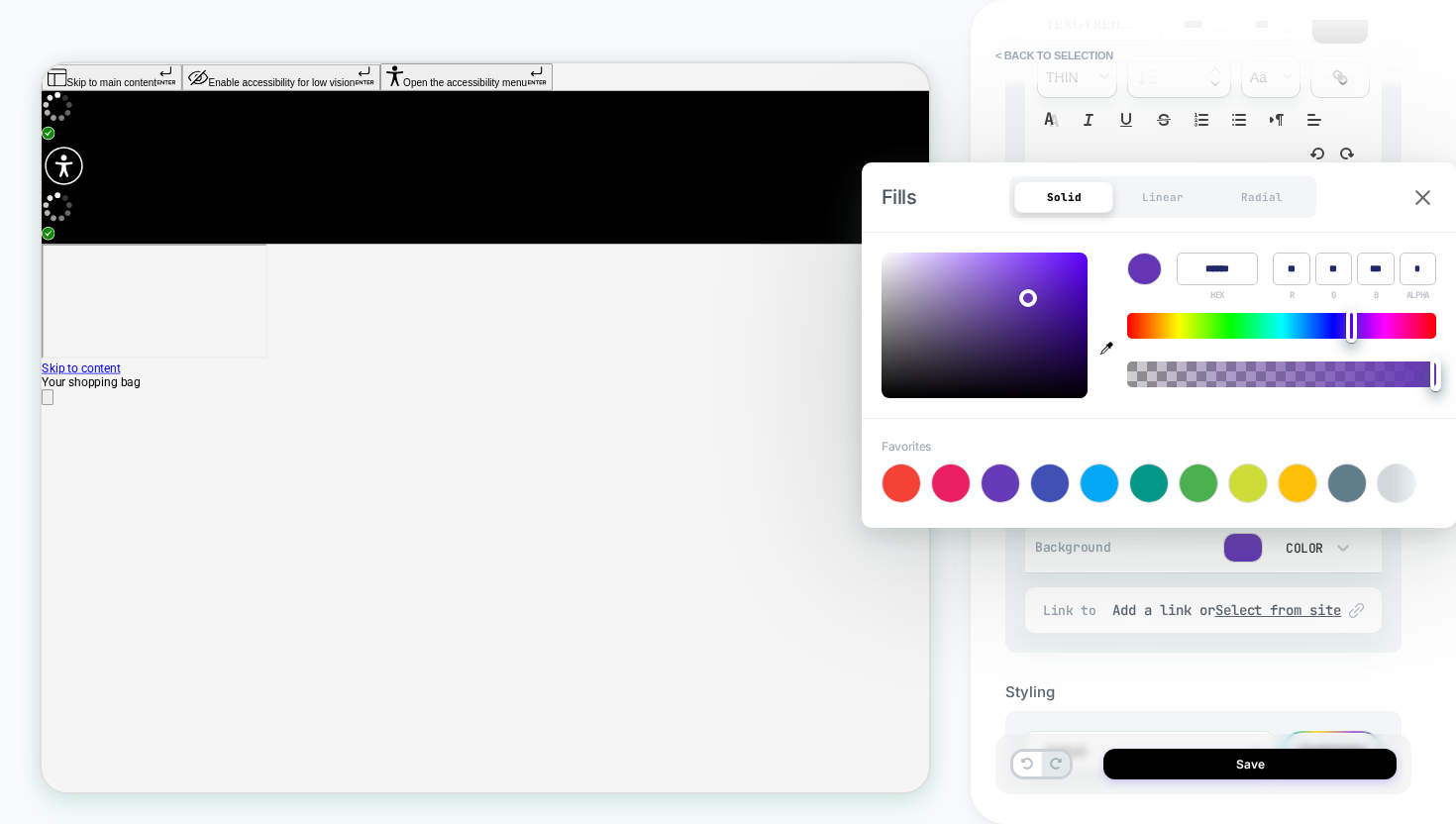 type on "******" 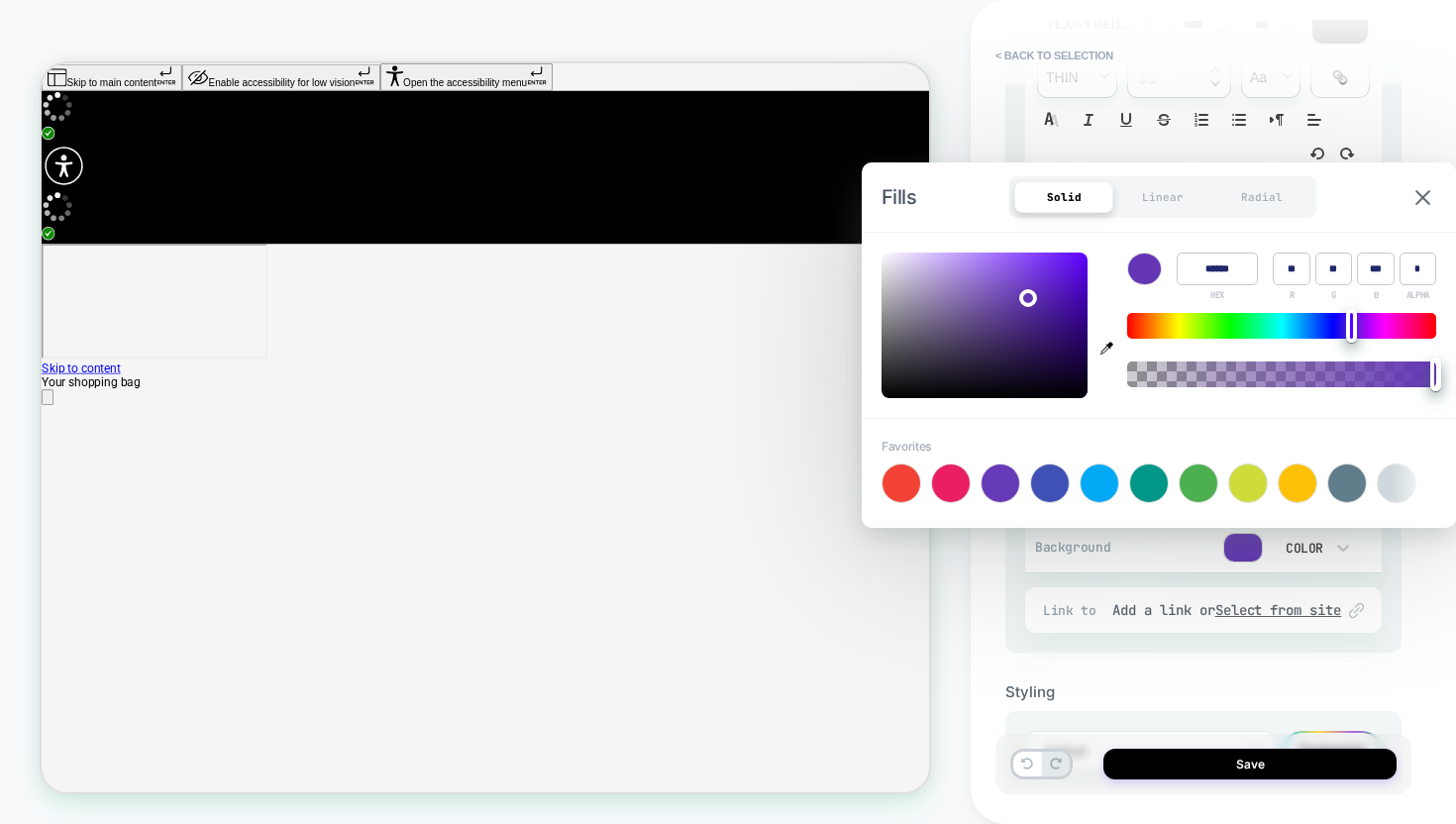 type on "***" 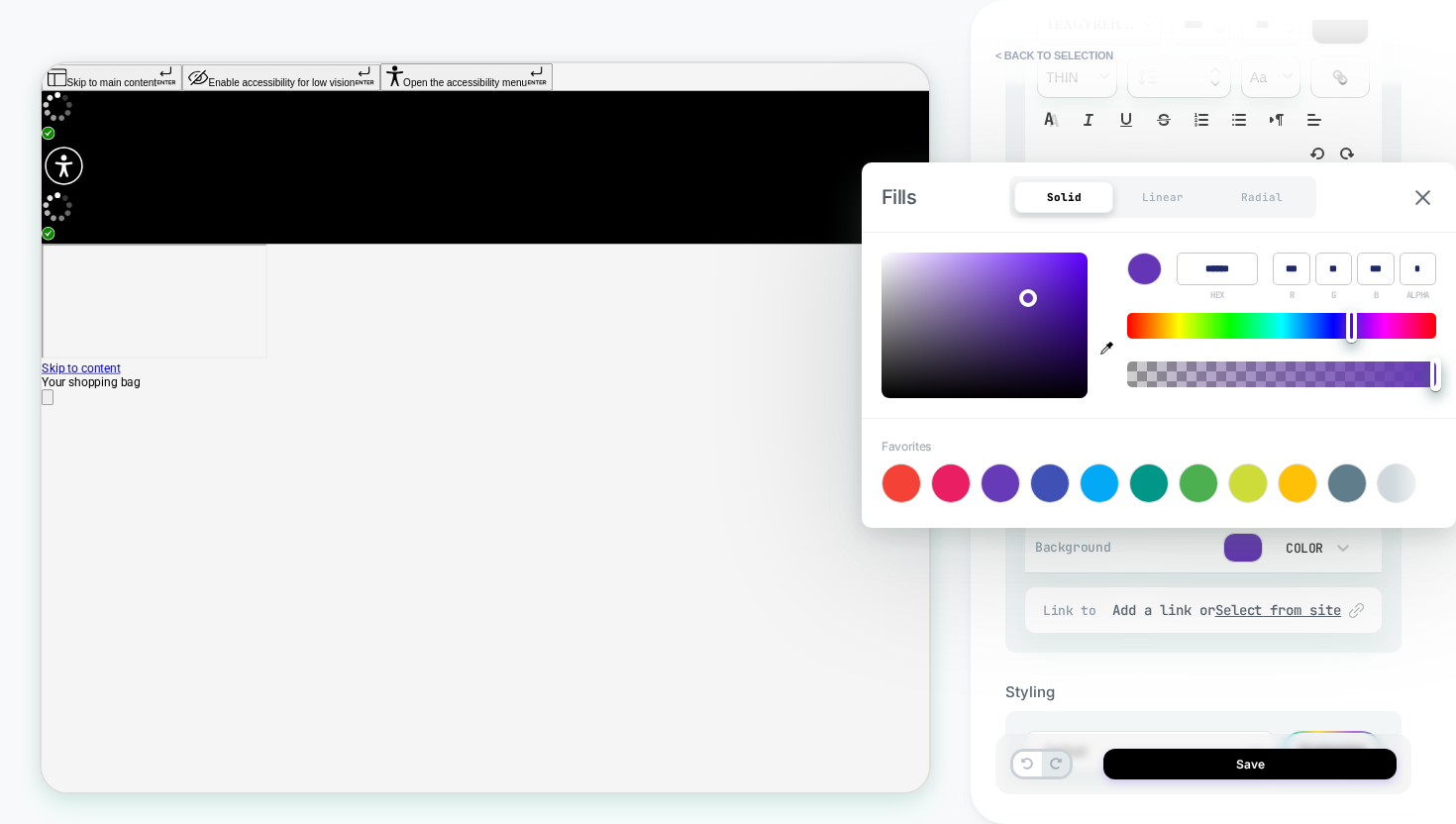 drag, startPoint x: 1027, startPoint y: 294, endPoint x: 1046, endPoint y: 283, distance: 21.954498 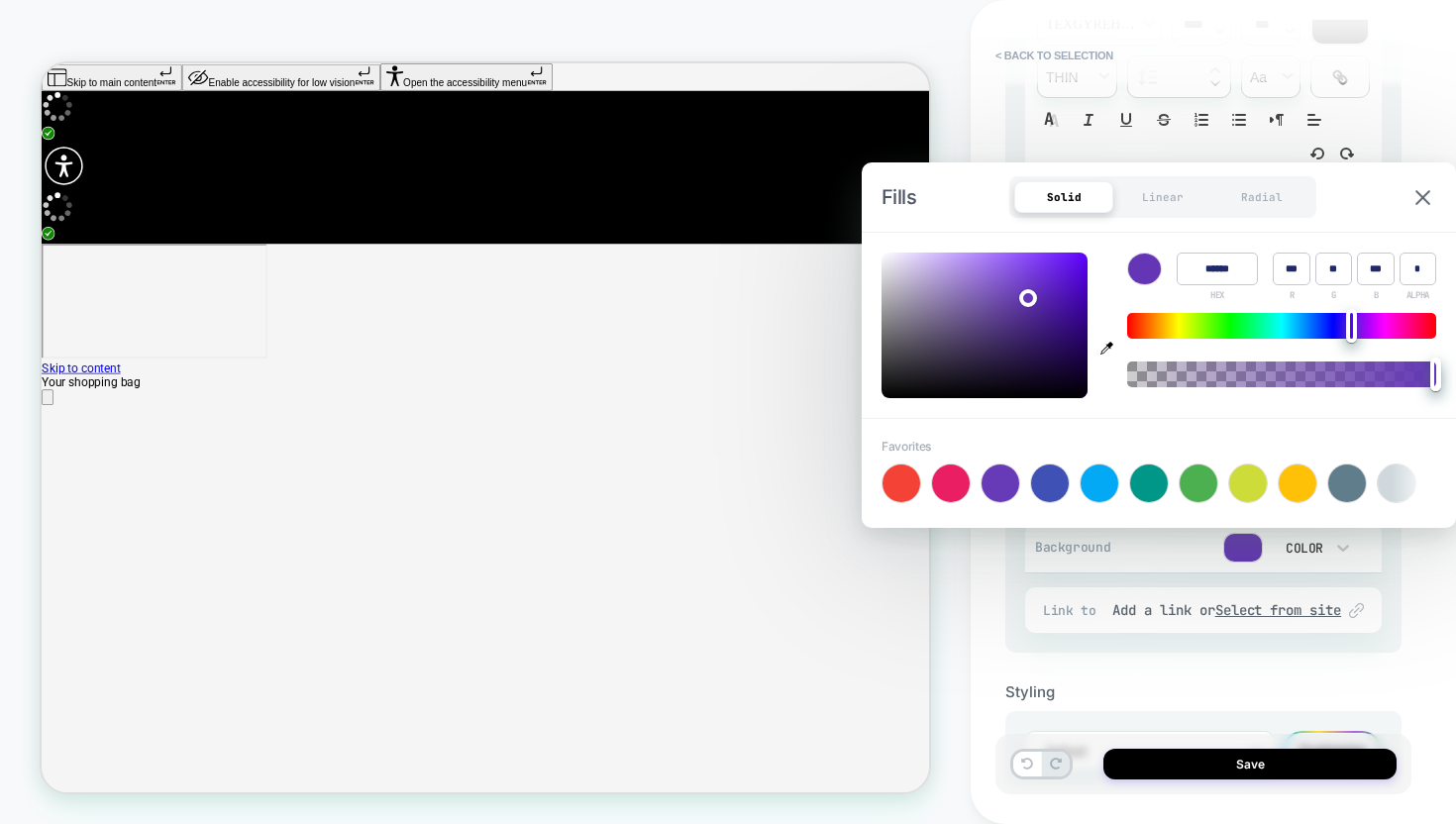 click at bounding box center (1028, 298) 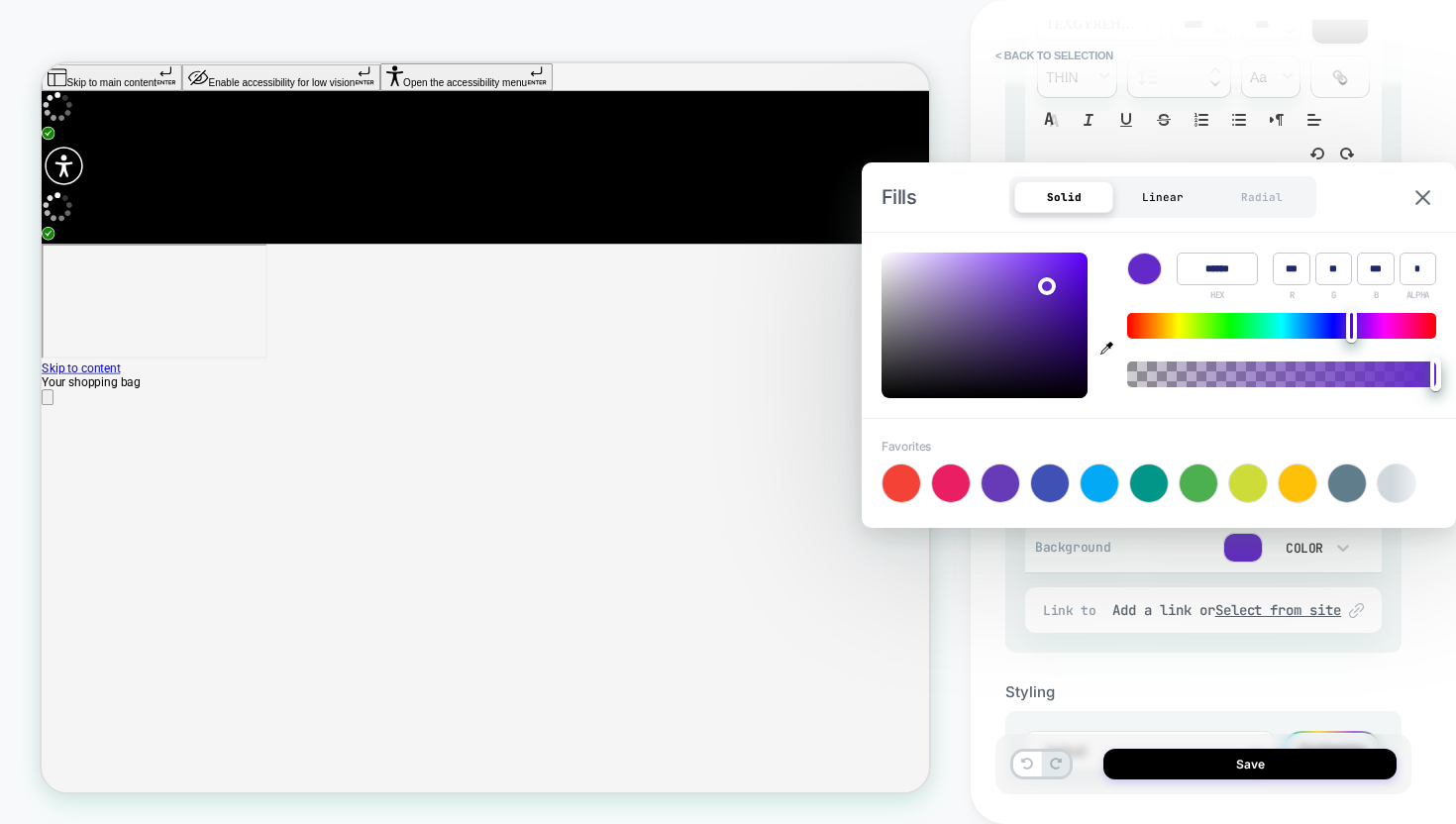 click on "Linear" at bounding box center [1163, 197] 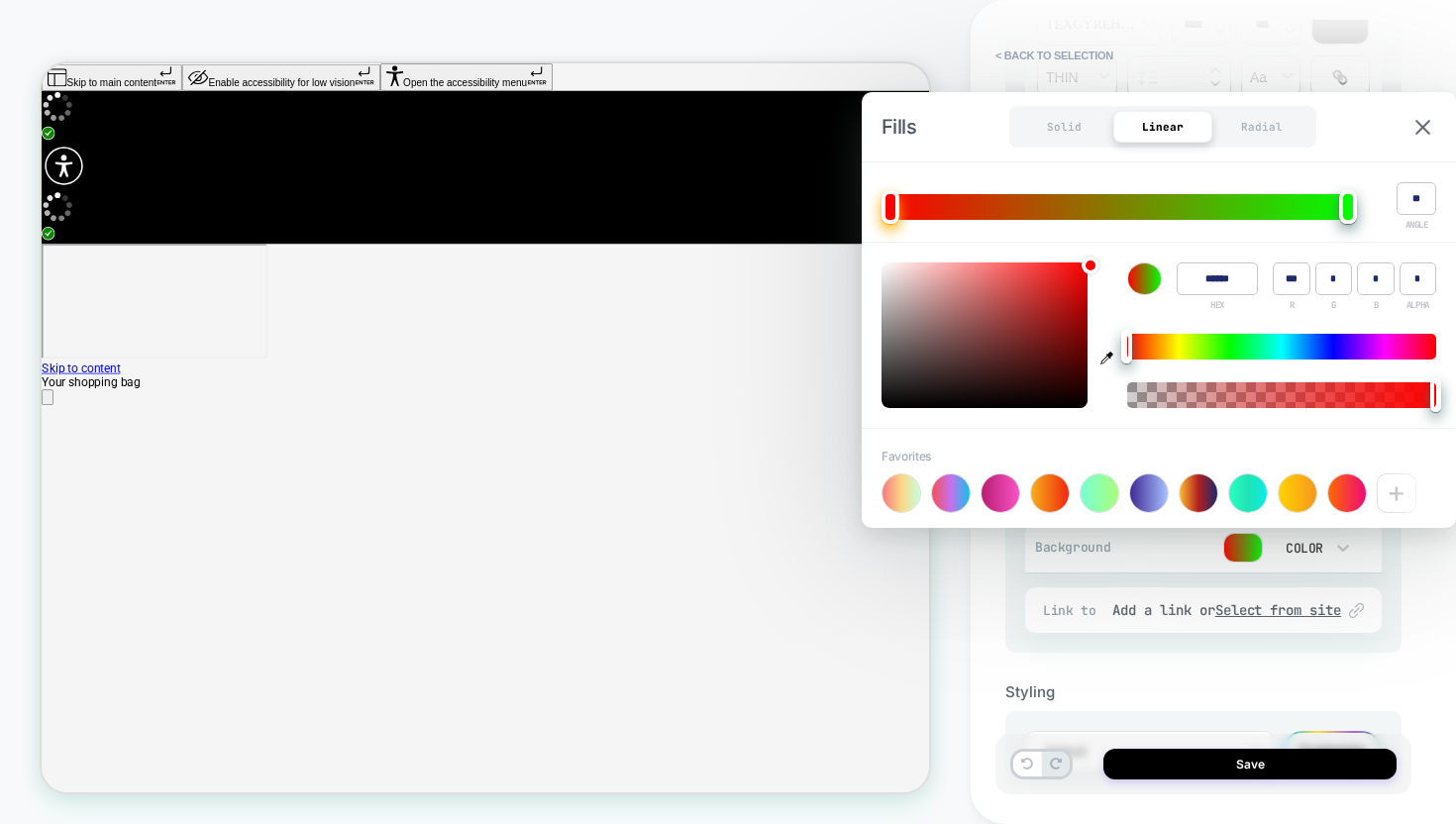 click on "+ ** ANGLE" at bounding box center (1159, 202) 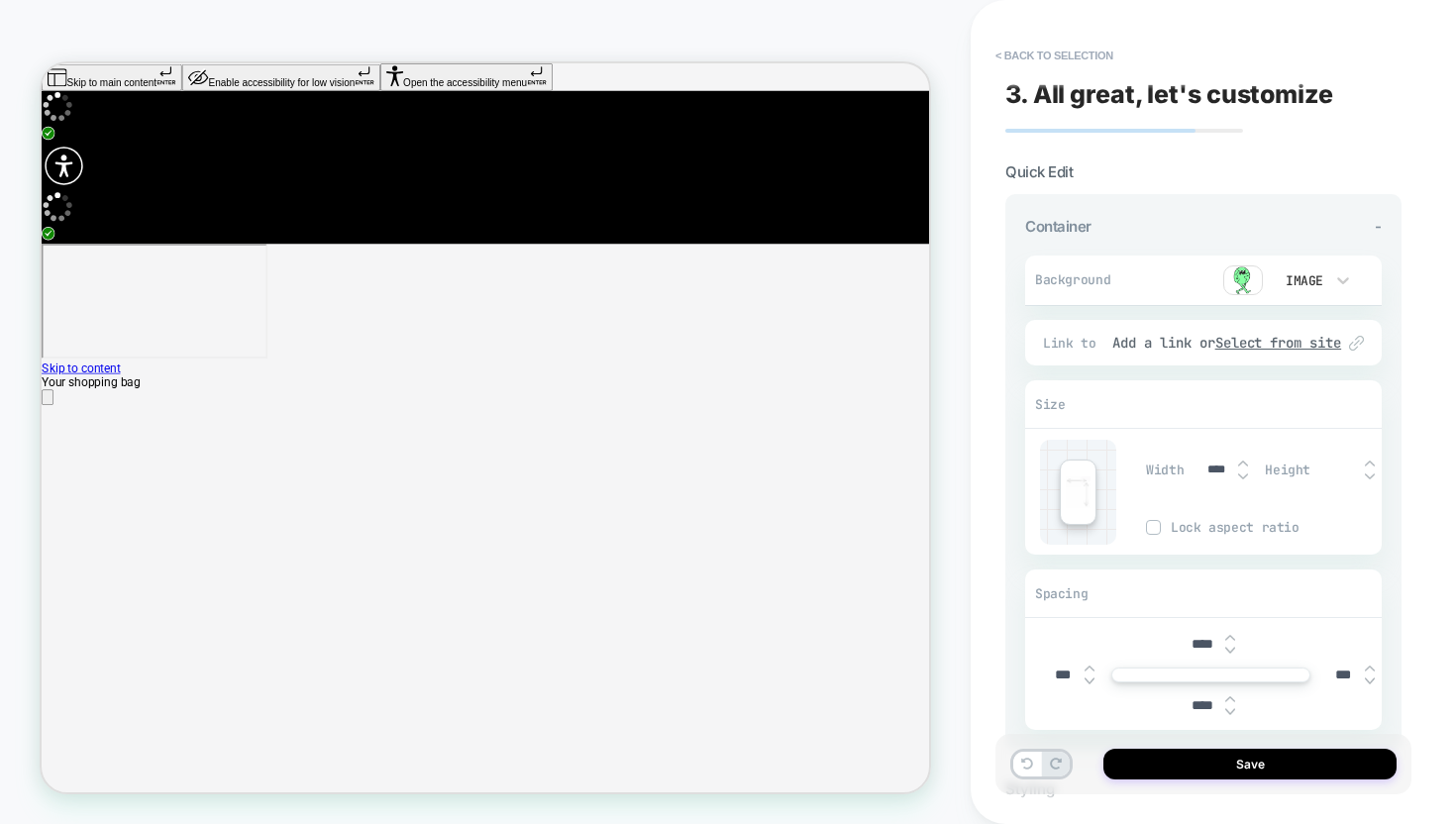 scroll, scrollTop: 0, scrollLeft: 0, axis: both 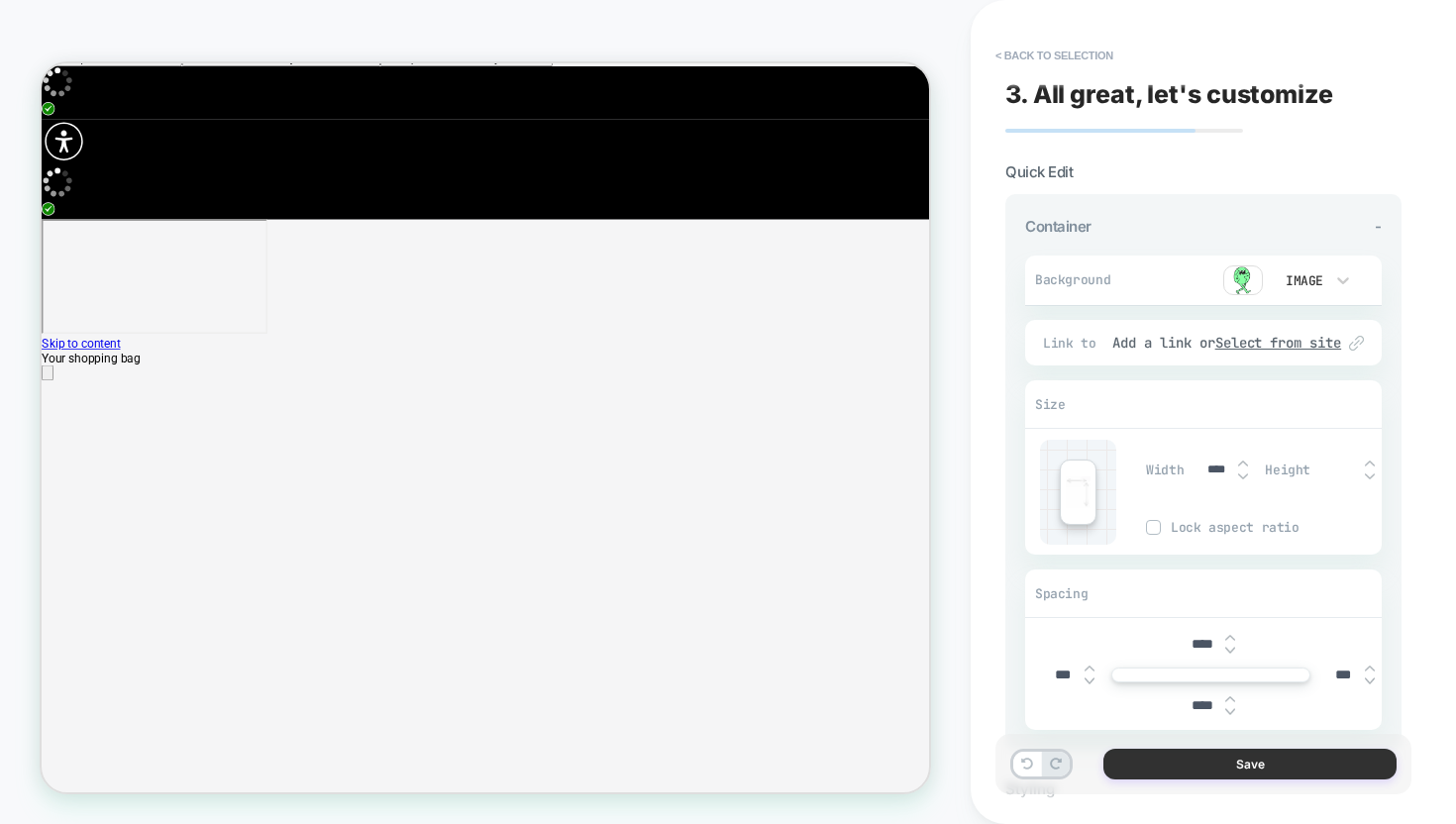 click on "Save" at bounding box center (1250, 764) 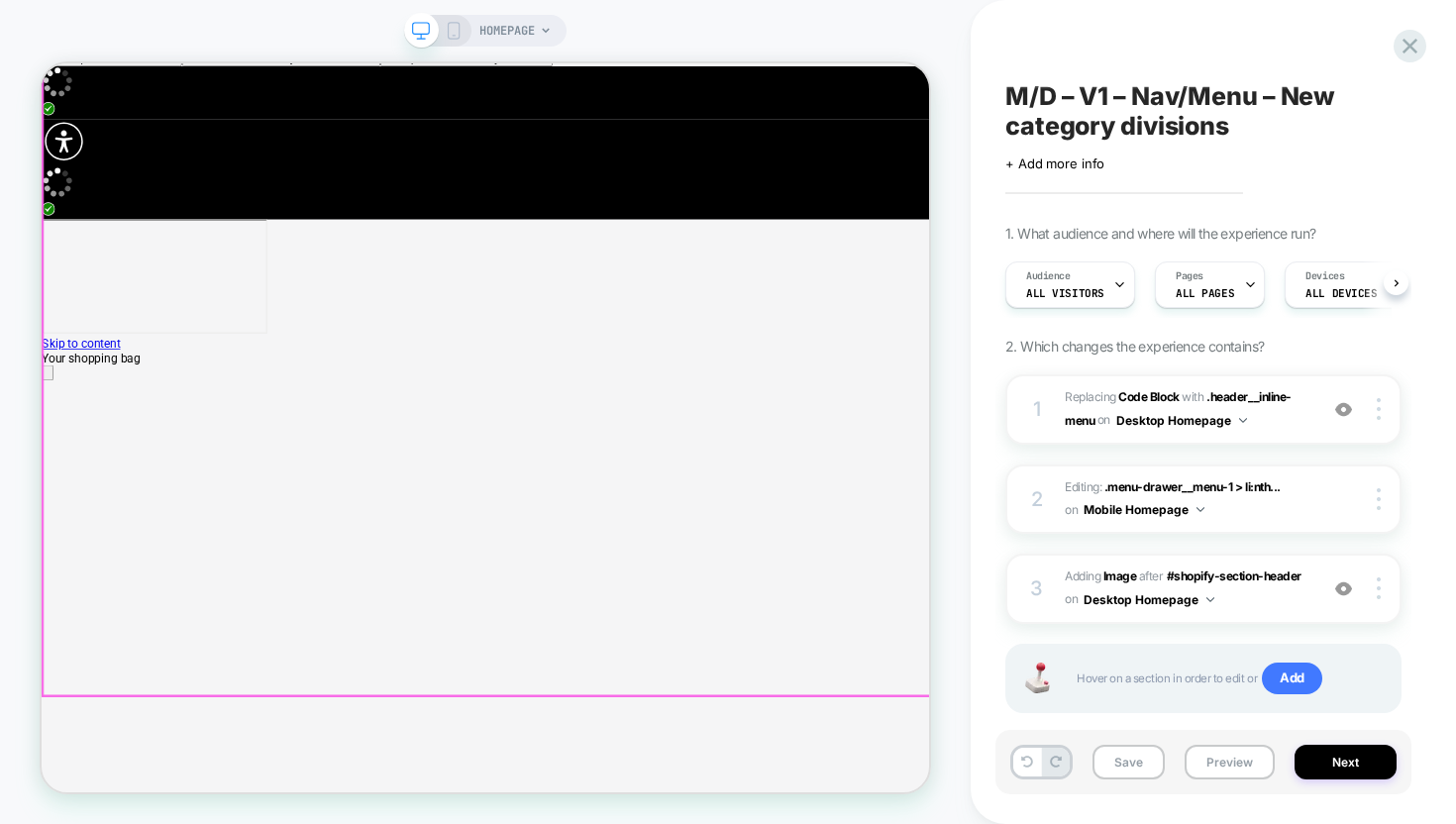 scroll, scrollTop: 0, scrollLeft: 1, axis: horizontal 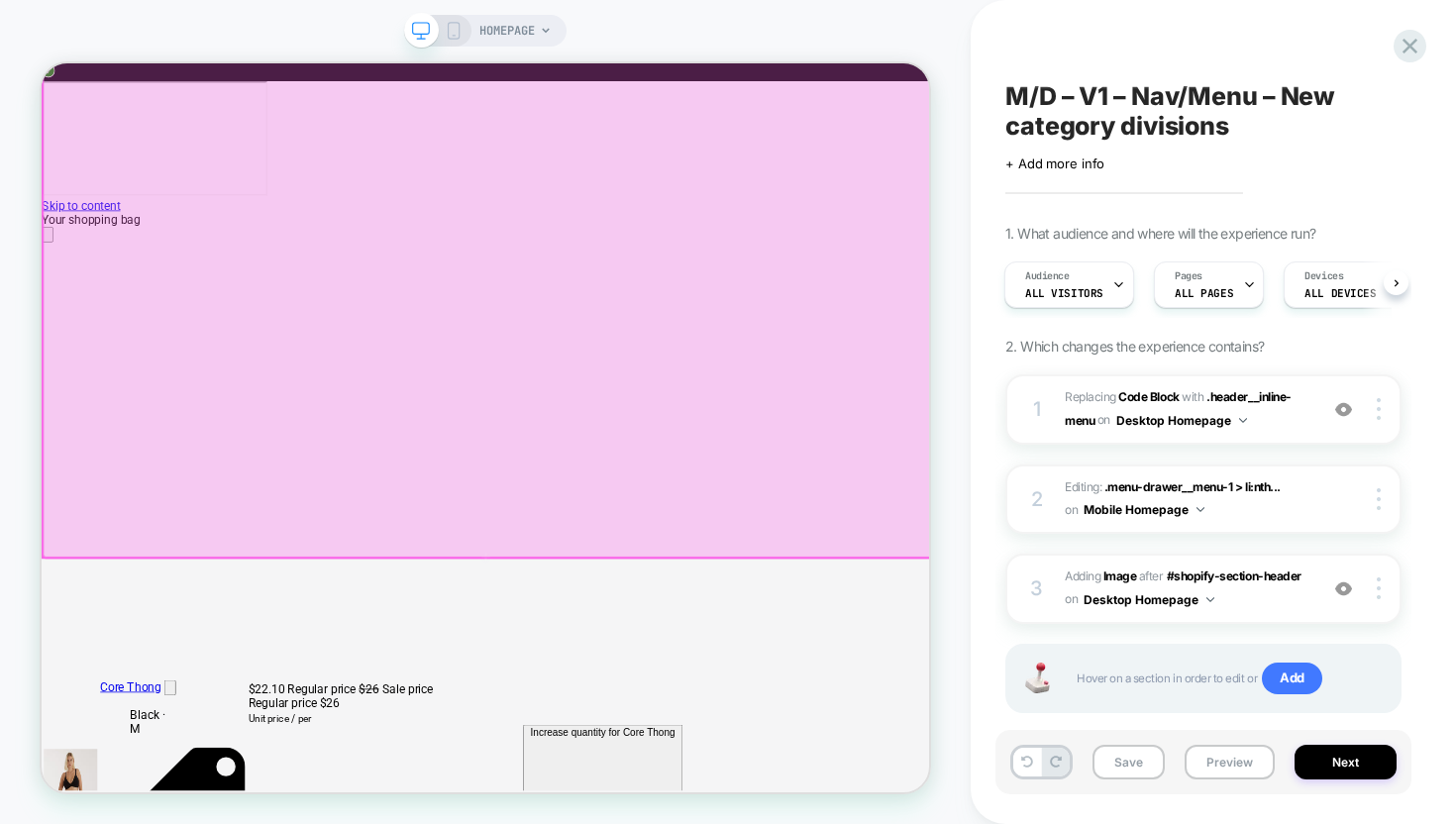 click on "Free shipping to [COUNTRY] above [VALUE] USD. Easy 30 day returns.
Women
Men
Last Chance Sale
About Us
Featured
All Women's" at bounding box center (633, 7814) 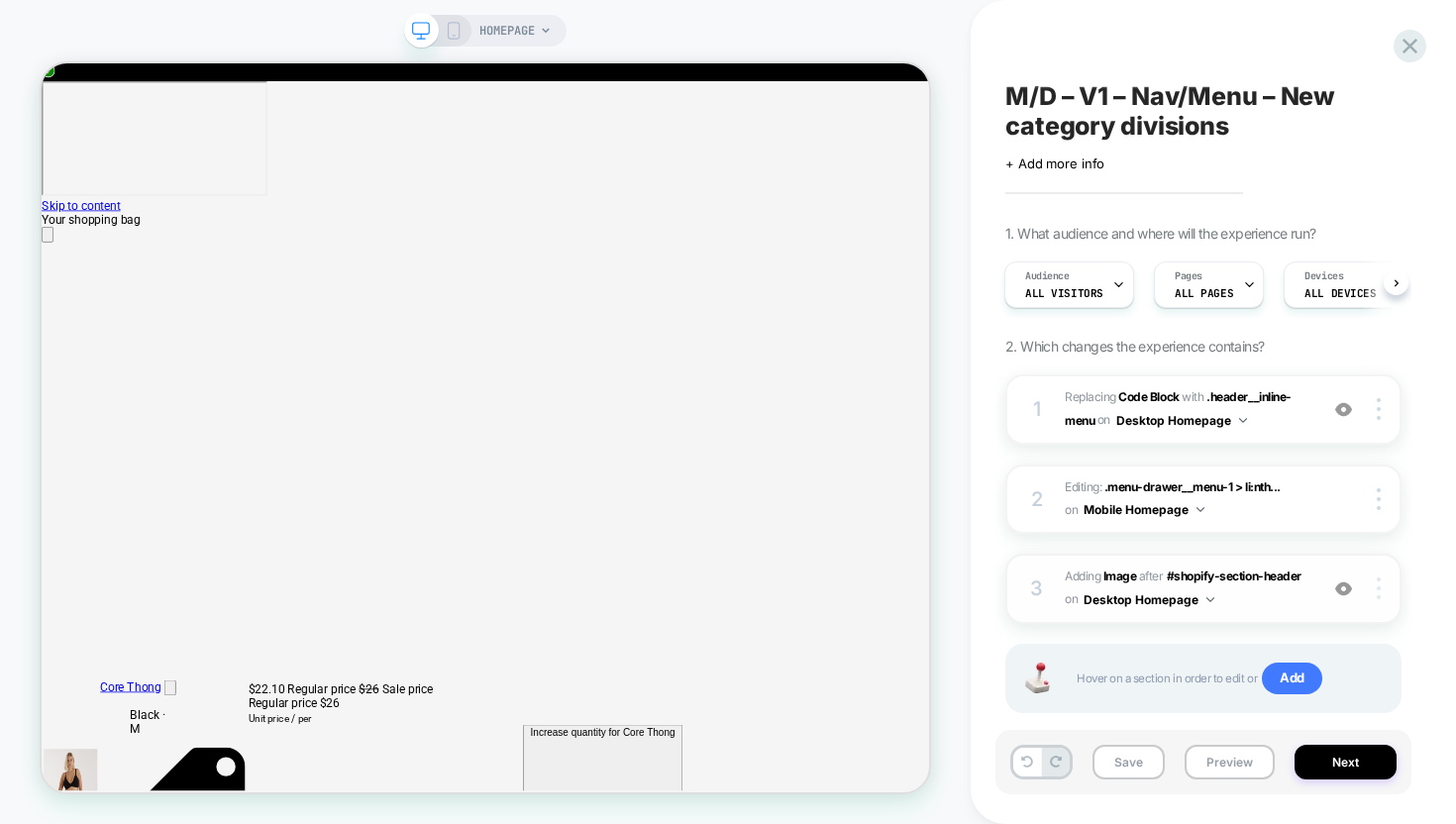 click at bounding box center (1382, 588) 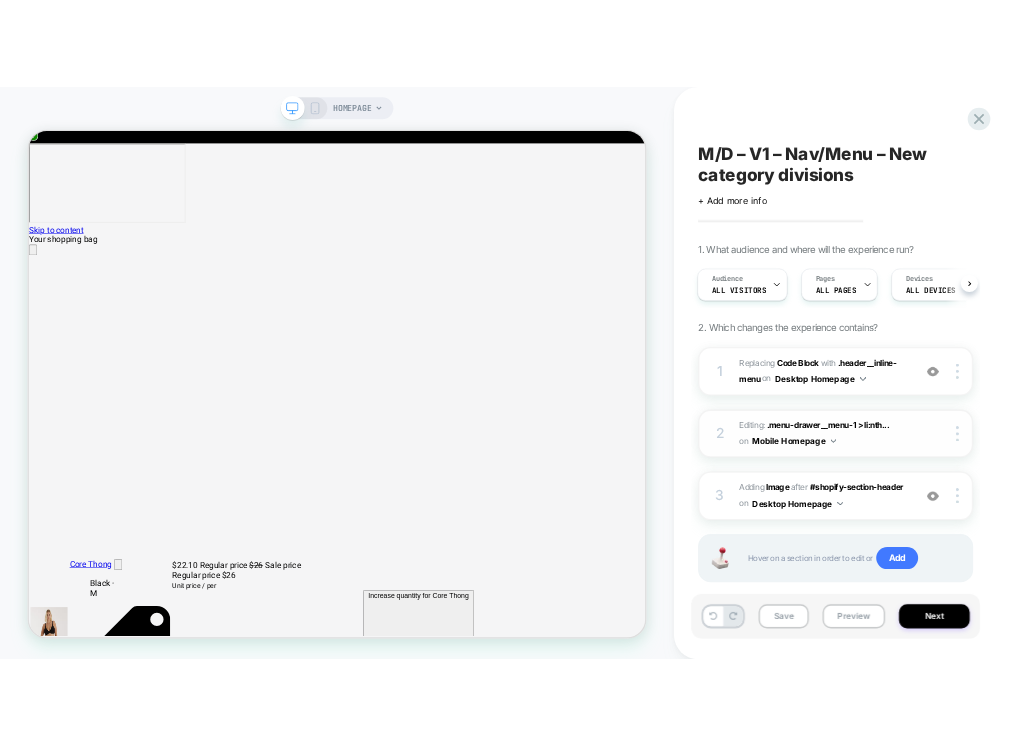 scroll, scrollTop: 36, scrollLeft: 0, axis: vertical 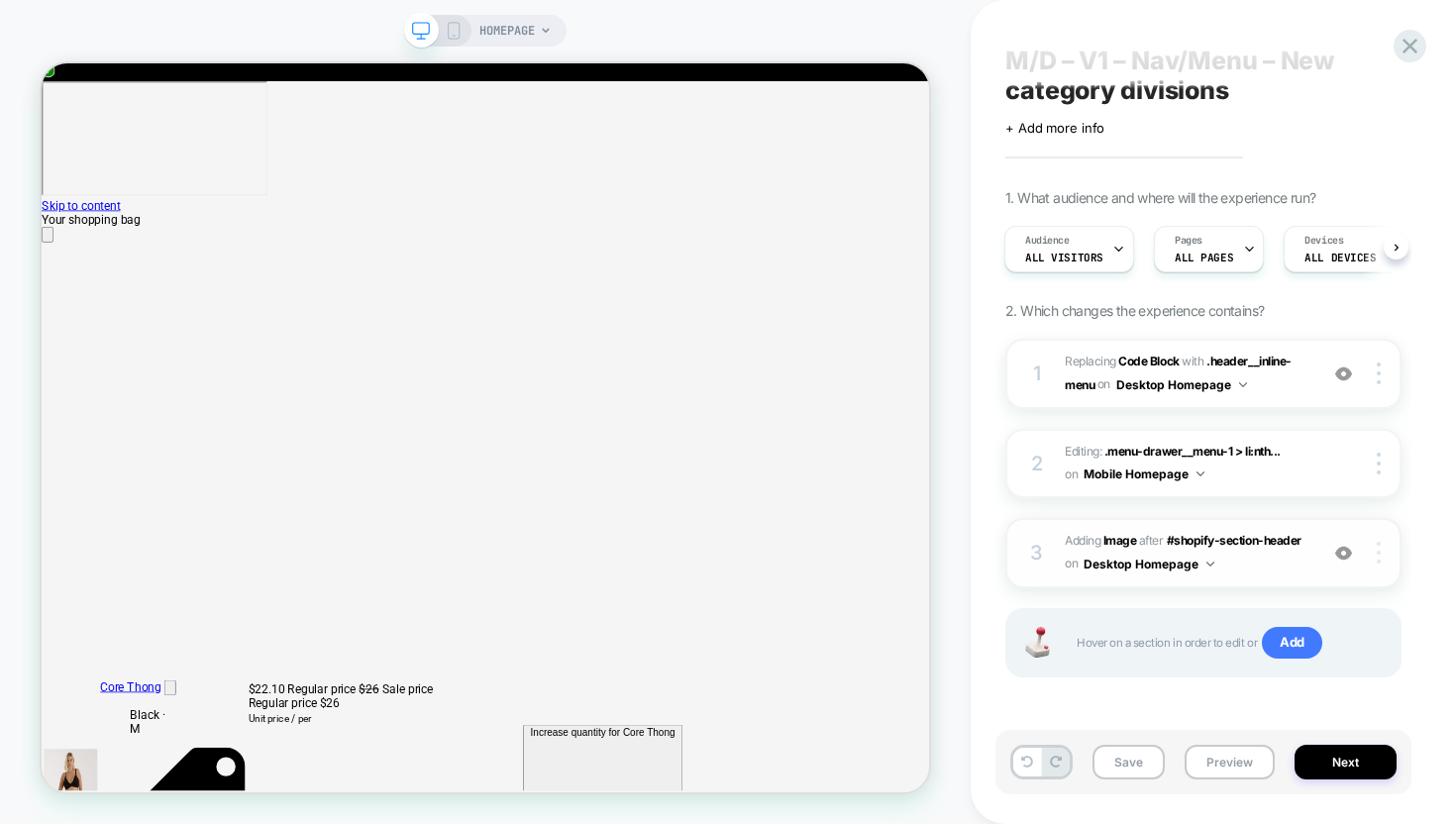 click at bounding box center (1382, 553) 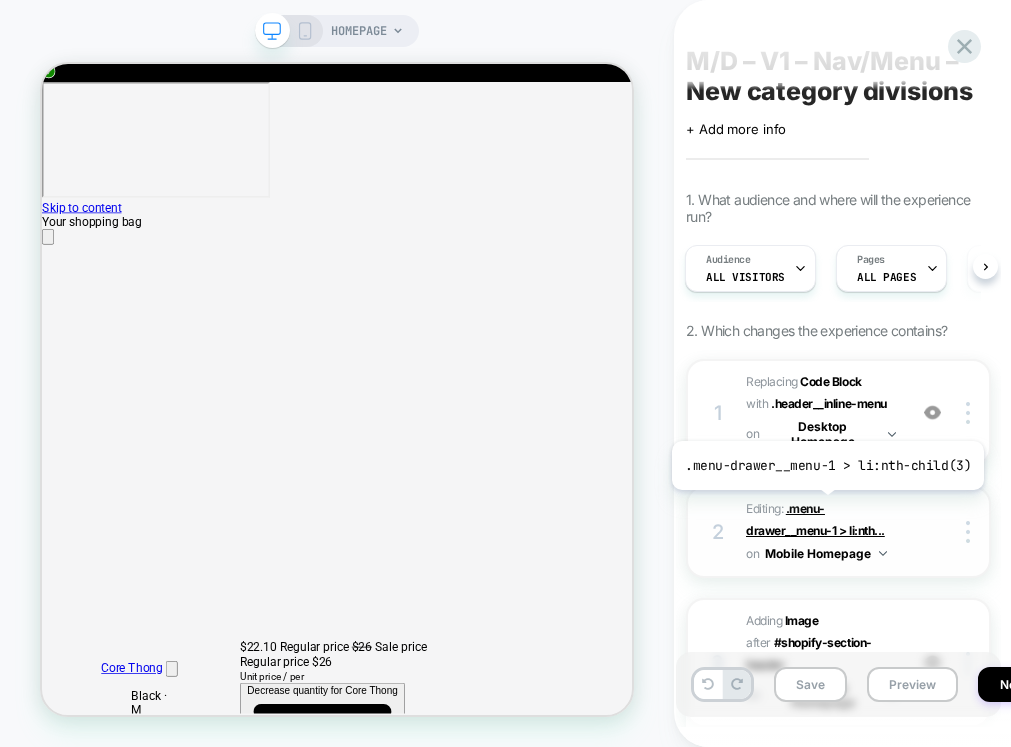 scroll, scrollTop: 262, scrollLeft: 0, axis: vertical 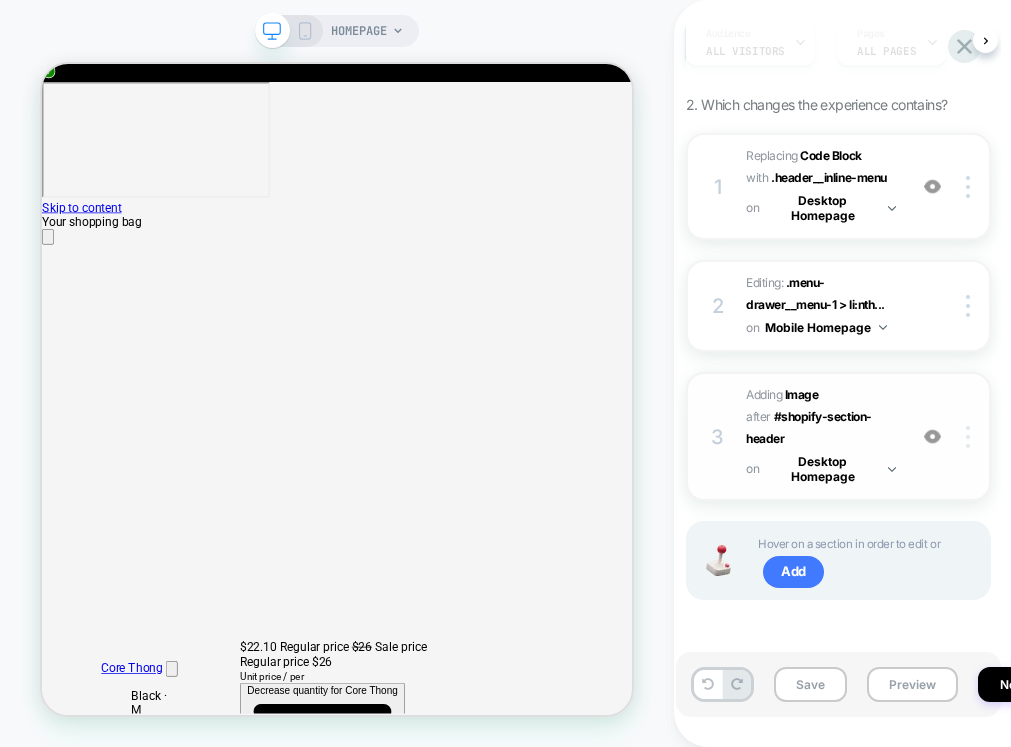 click at bounding box center (968, 437) 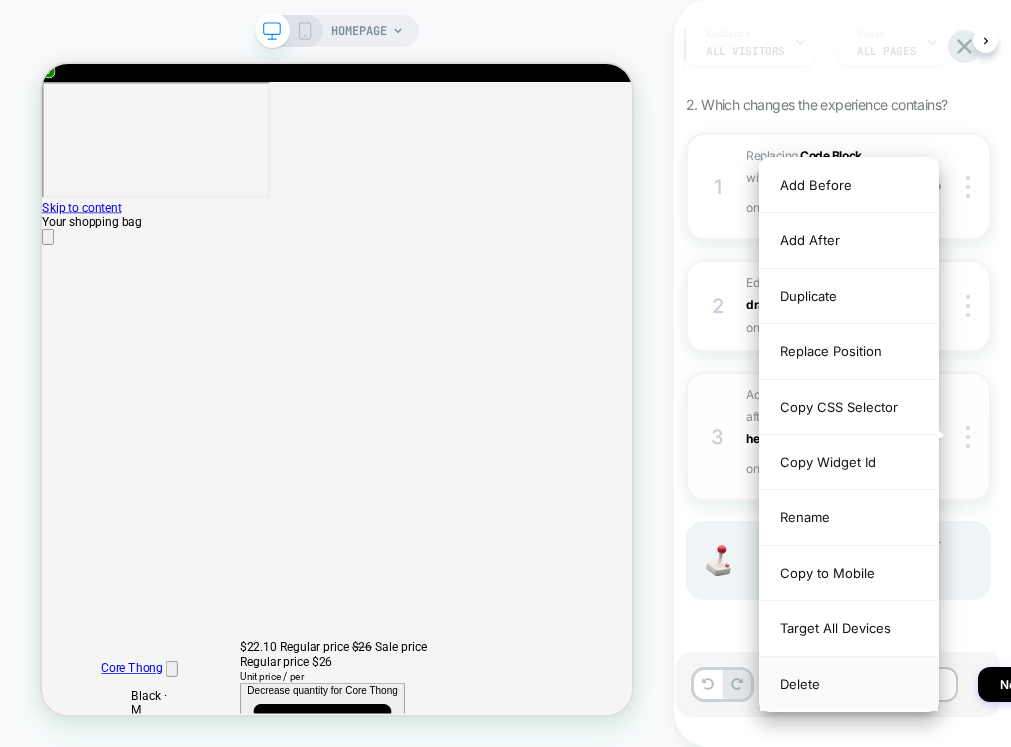 click on "Delete" at bounding box center [849, 684] 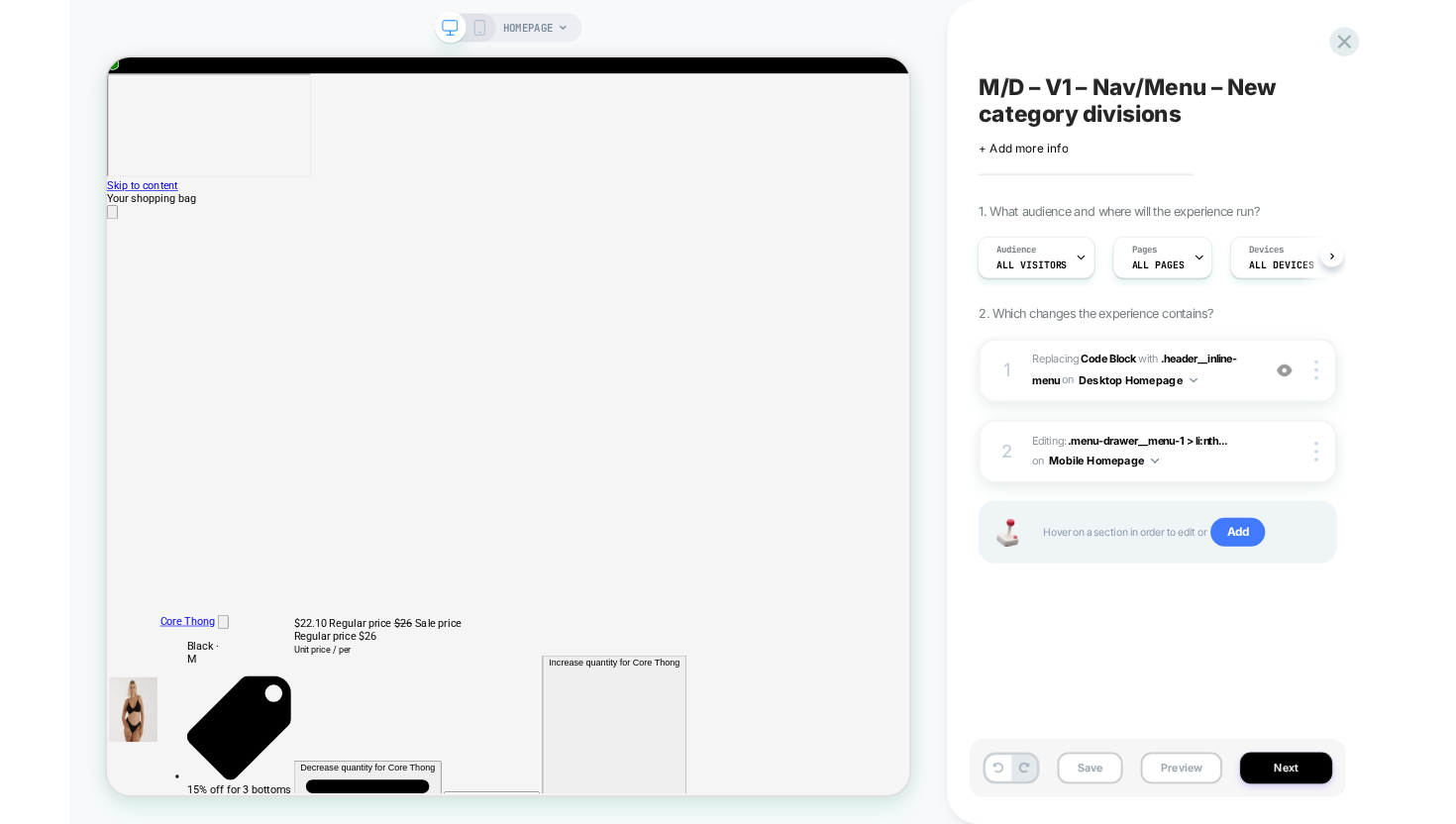 scroll, scrollTop: 0, scrollLeft: 0, axis: both 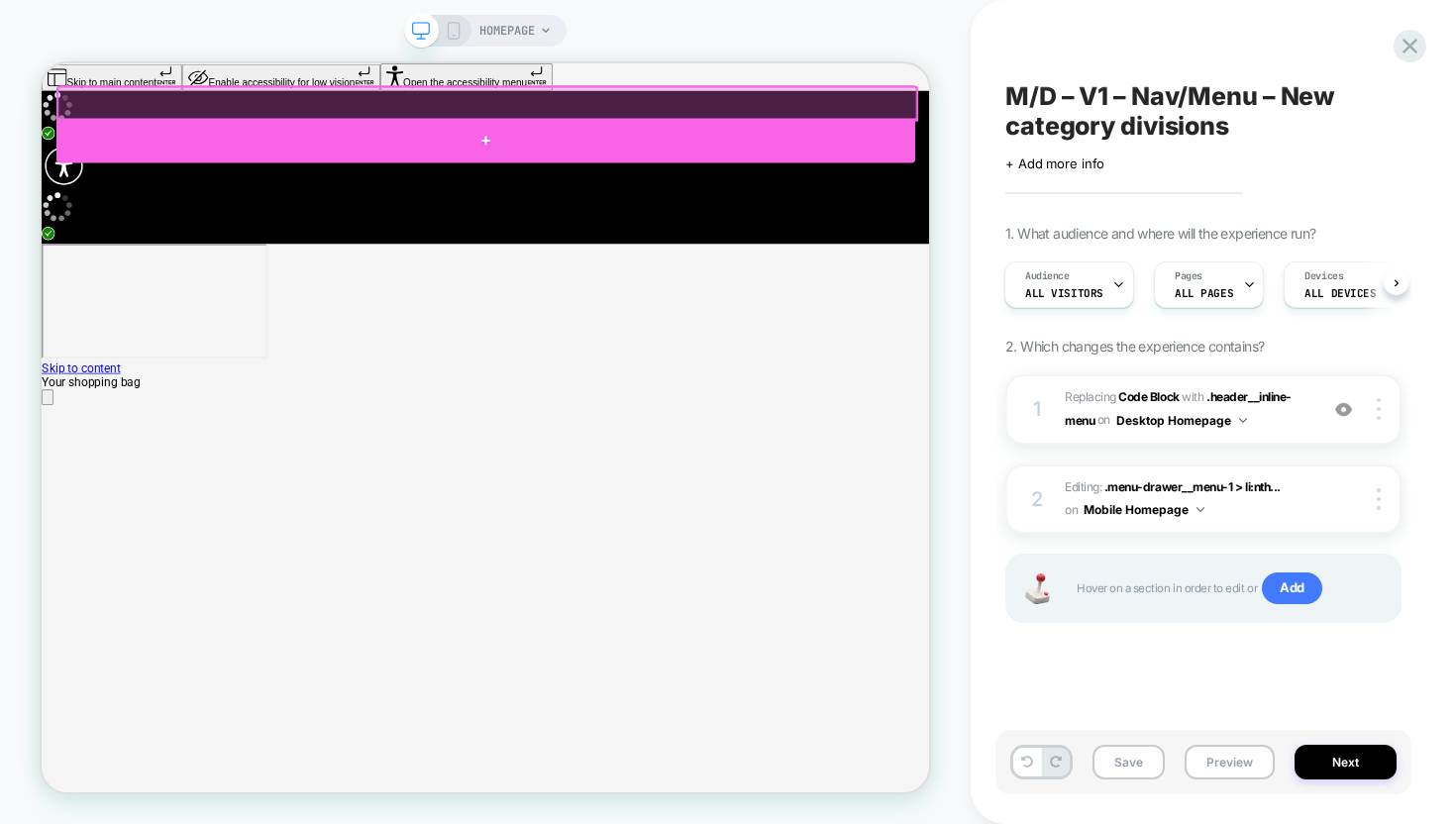 click at bounding box center (634, 166) 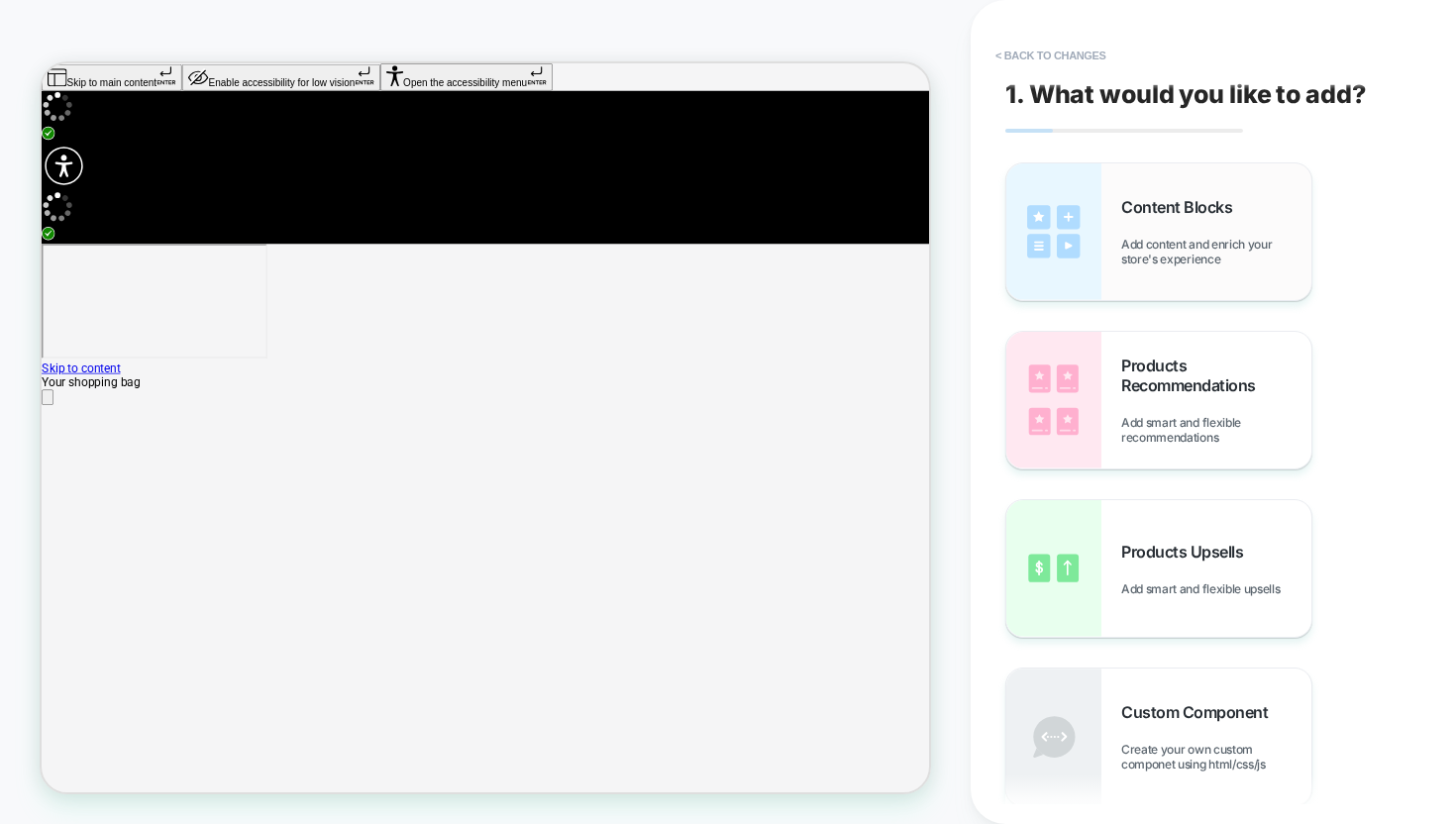 click on "Content Blocks" at bounding box center (1182, 207) 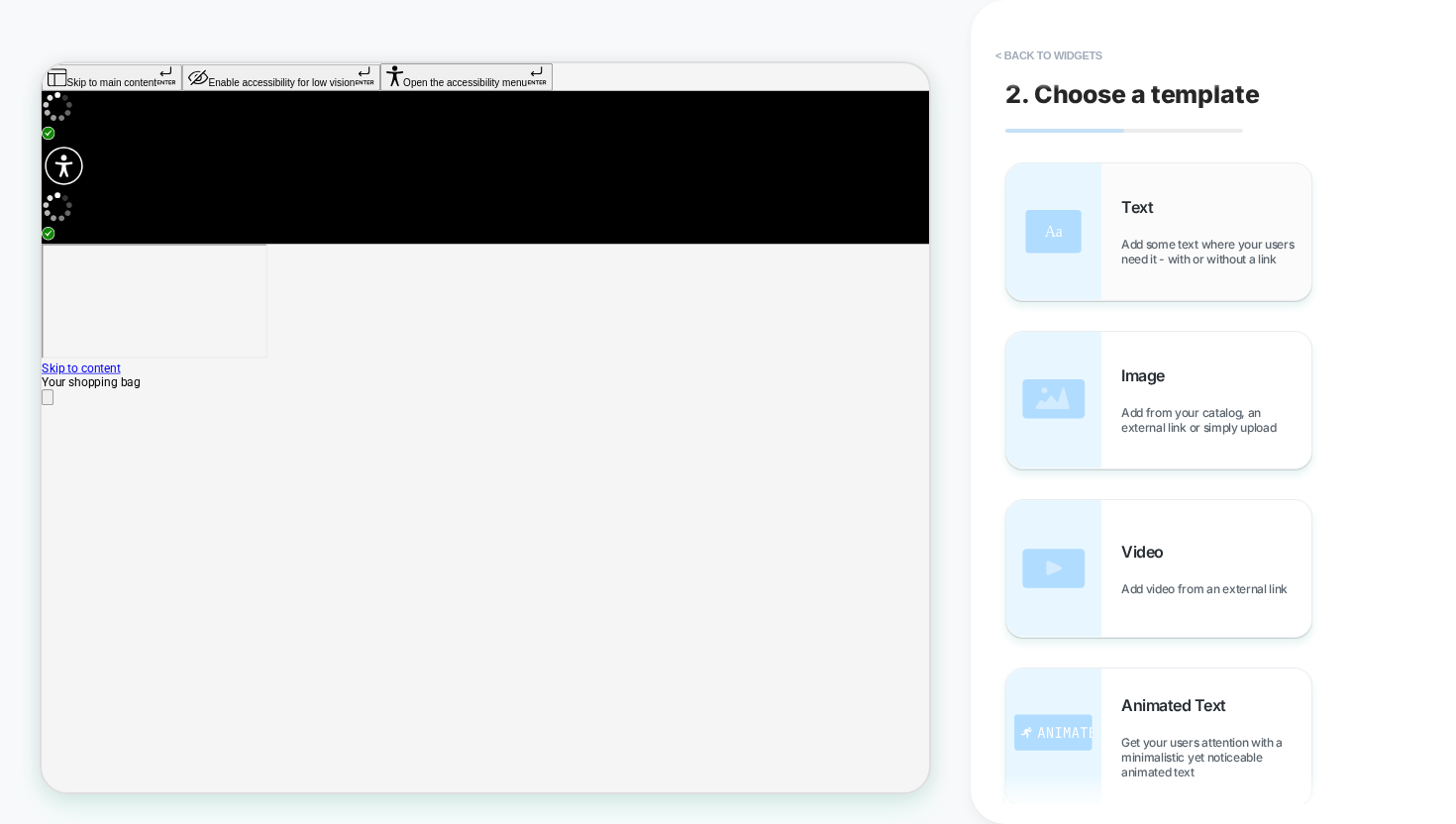 click on "Text Add some text where your users need it - with or without a link" at bounding box center [1216, 232] 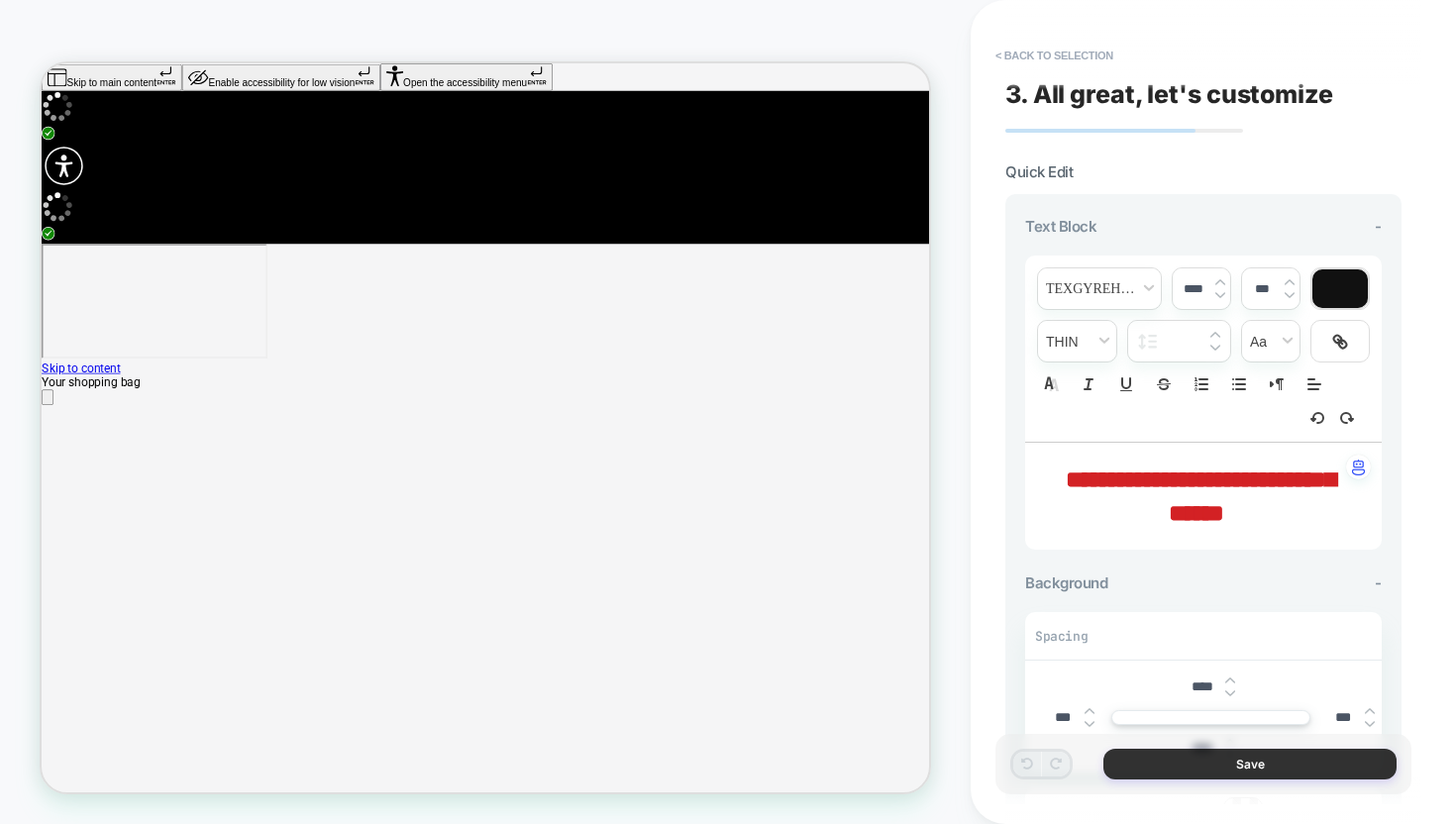click on "Save" at bounding box center [1250, 764] 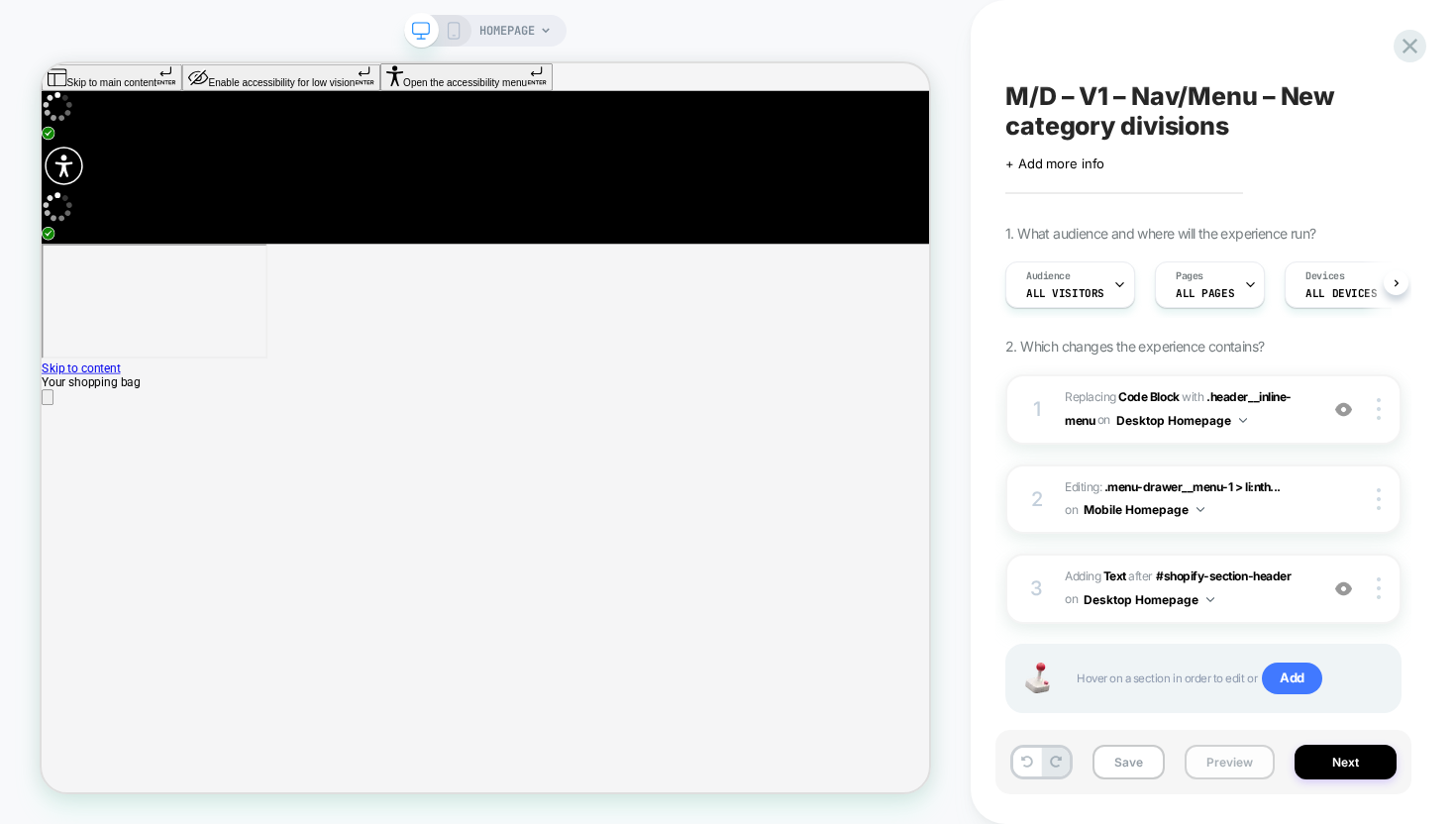 scroll, scrollTop: 0, scrollLeft: 1, axis: horizontal 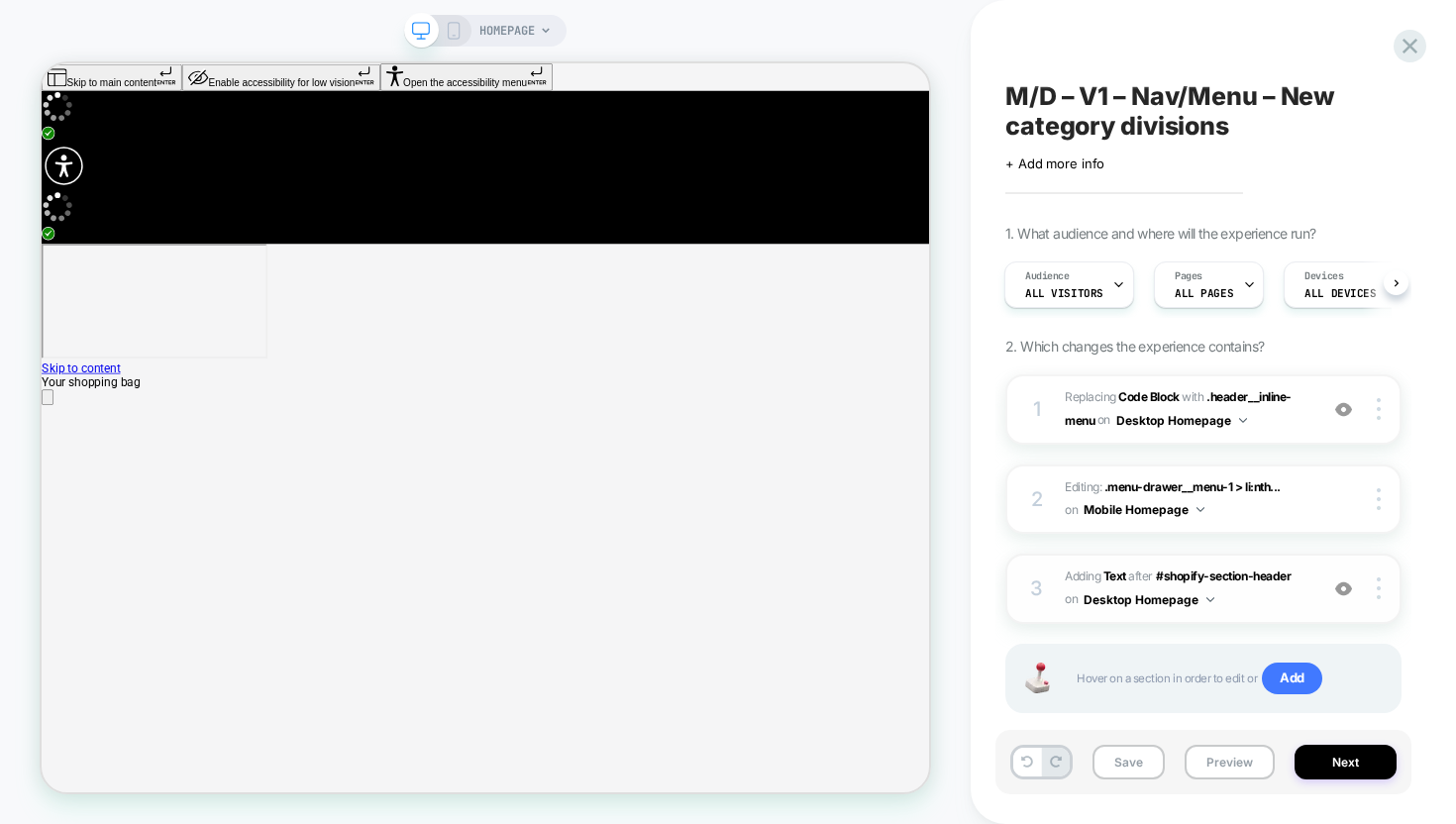 click on "#_loomi_addon_1753442160525 Adding   Text   AFTER #shopify-section-header #shopify-section-header   on Desktop Homepage" at bounding box center (1186, 588) 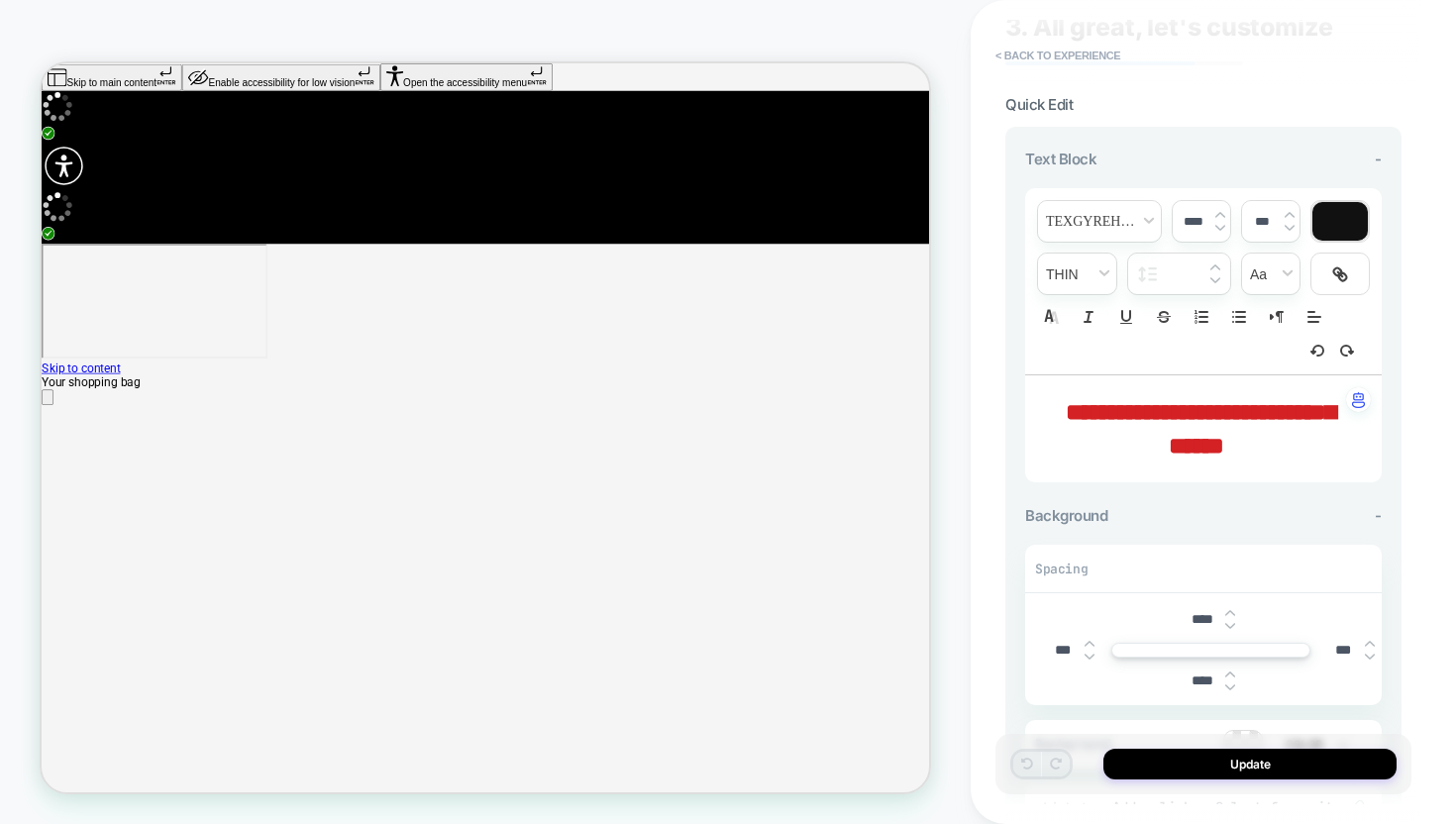 scroll, scrollTop: 308, scrollLeft: 0, axis: vertical 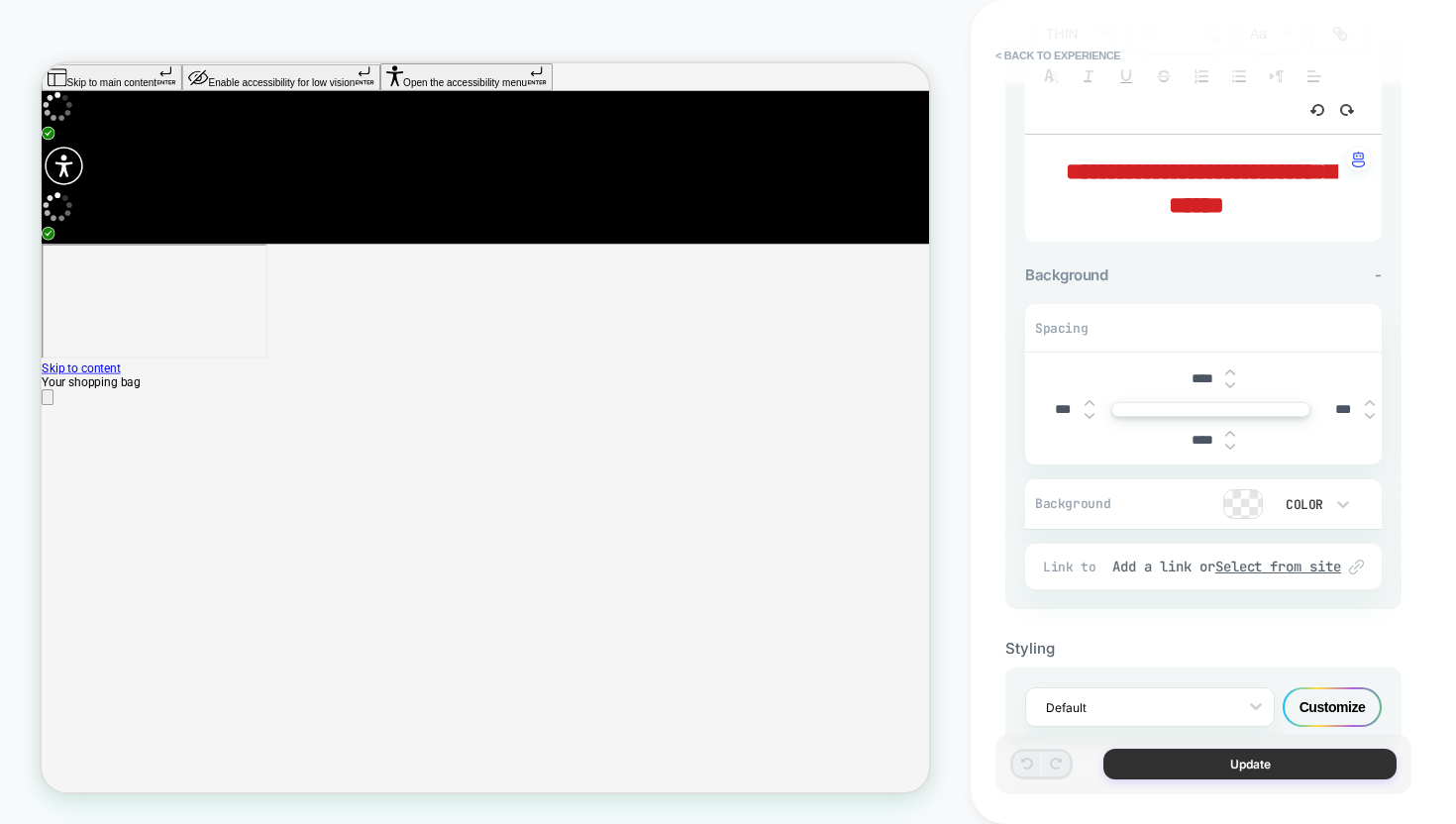 click on "Update" at bounding box center [1250, 764] 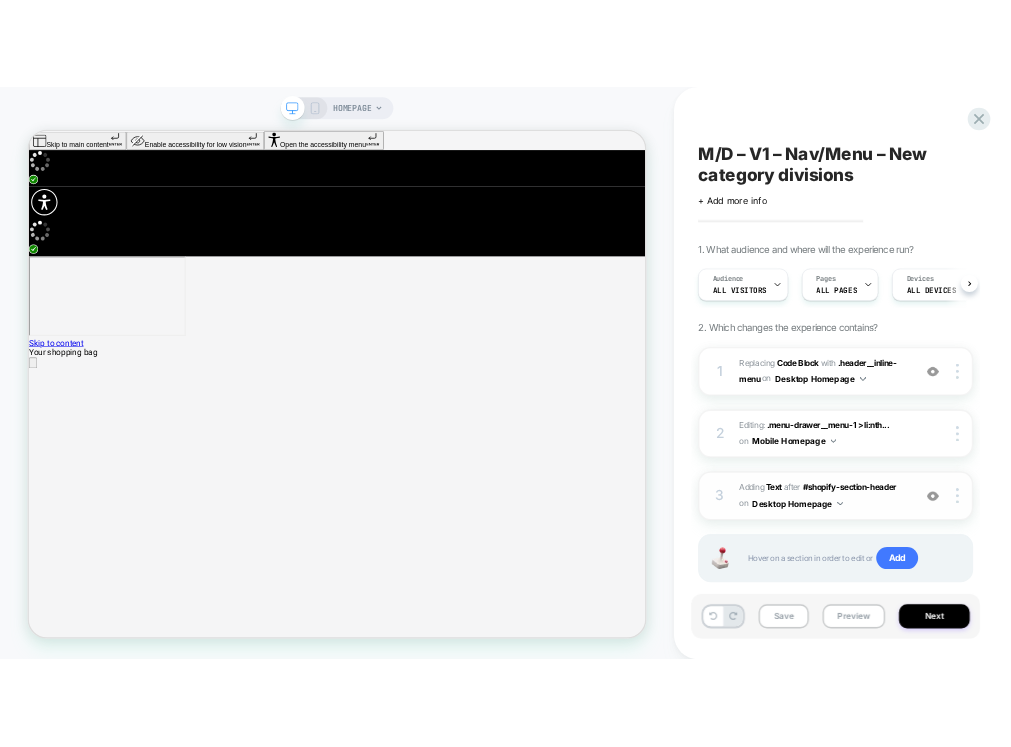 scroll, scrollTop: 0, scrollLeft: 1, axis: horizontal 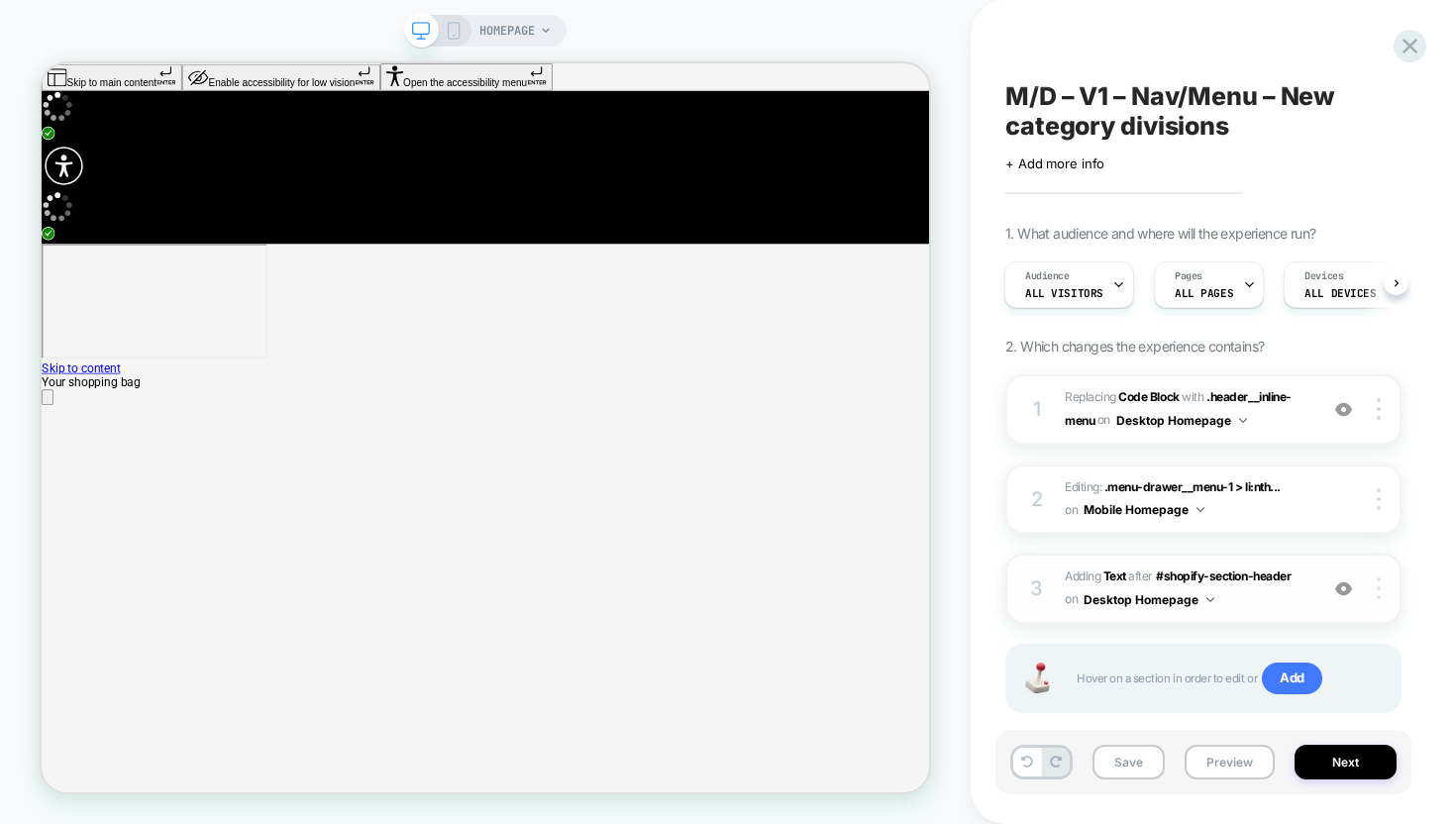 click at bounding box center (1379, 588) 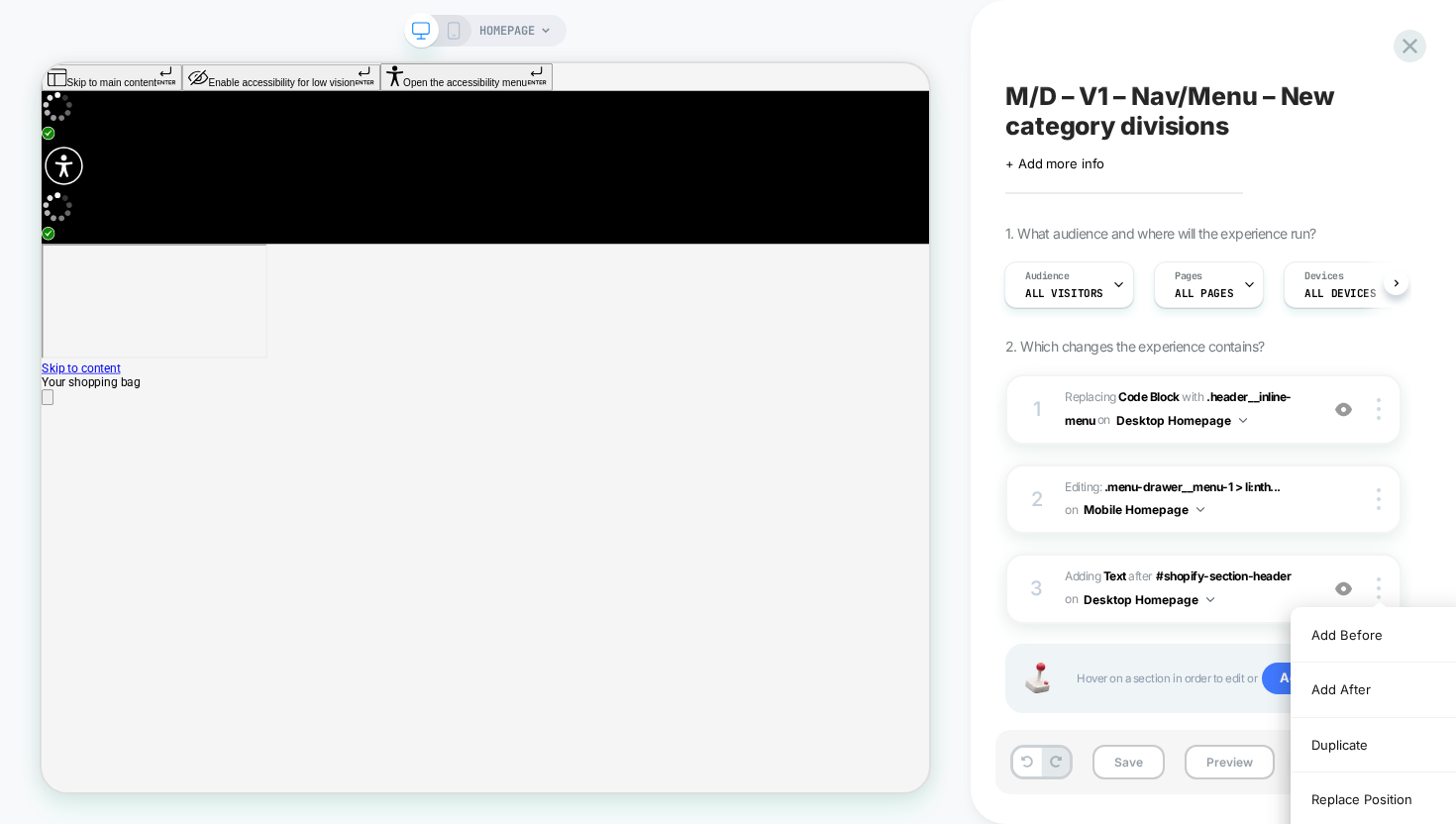 click on "Team Favorites
The styles our staff can't get enough of this summer
See what's hot" at bounding box center [633, 15499] 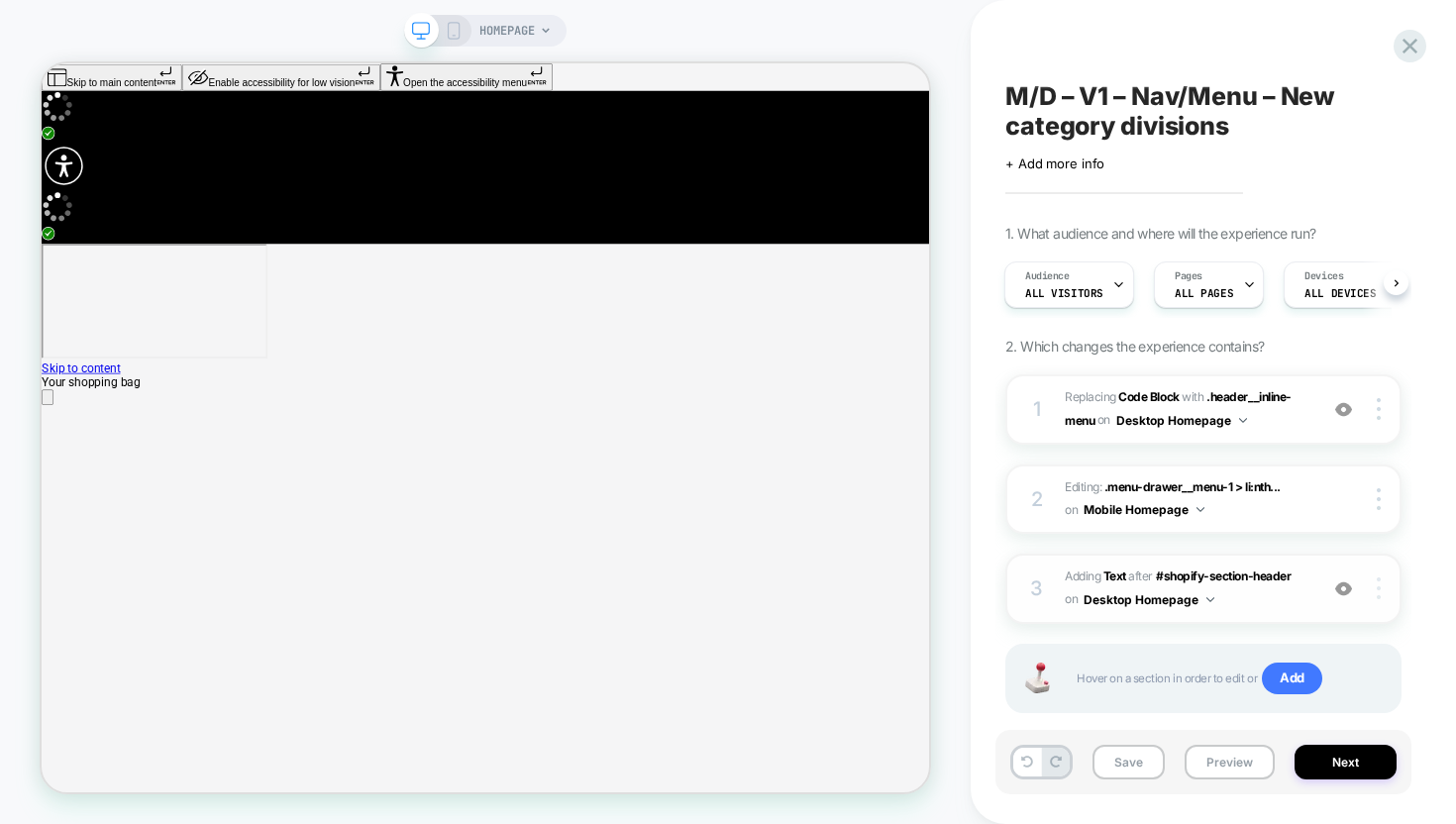 click at bounding box center (1382, 588) 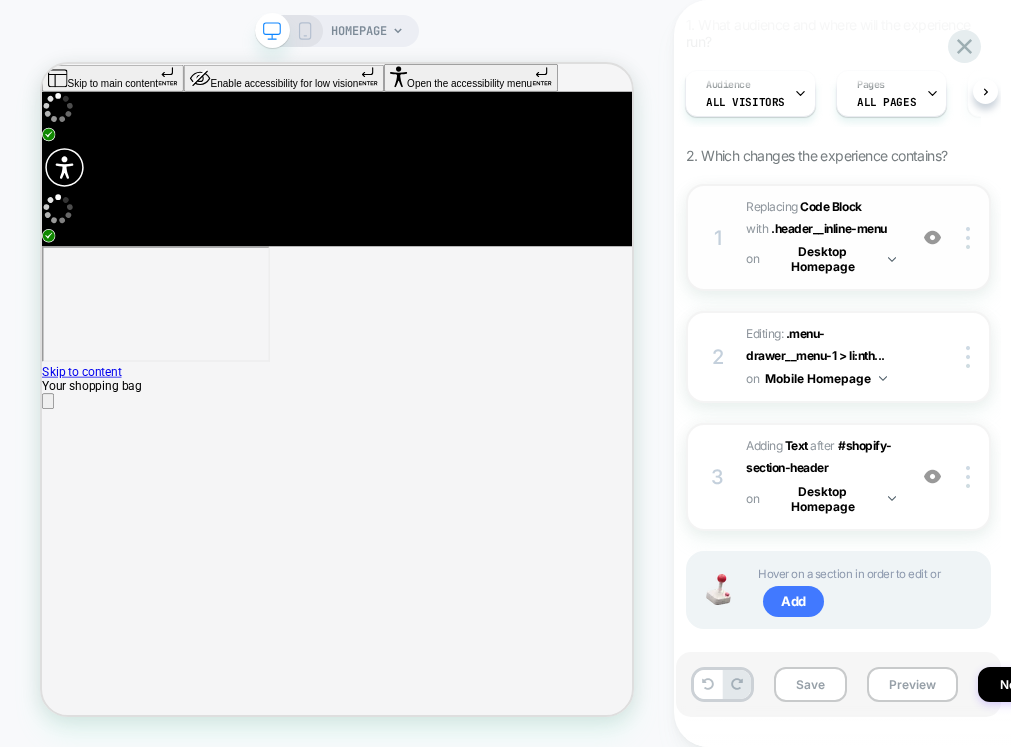 scroll, scrollTop: 240, scrollLeft: 0, axis: vertical 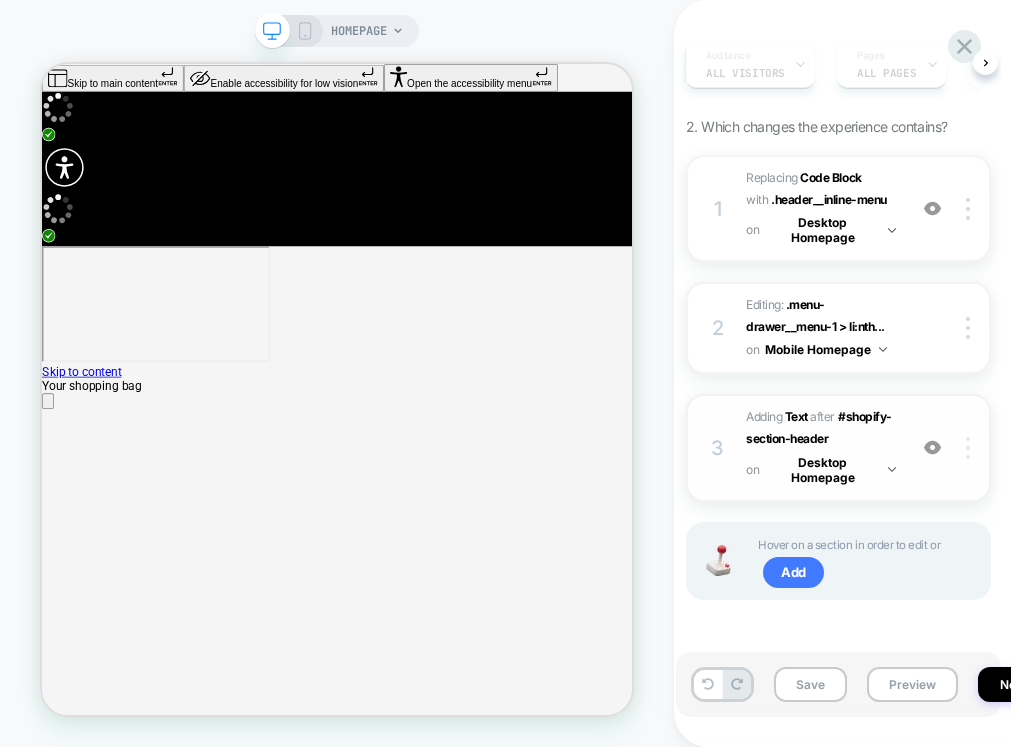 click at bounding box center (971, 448) 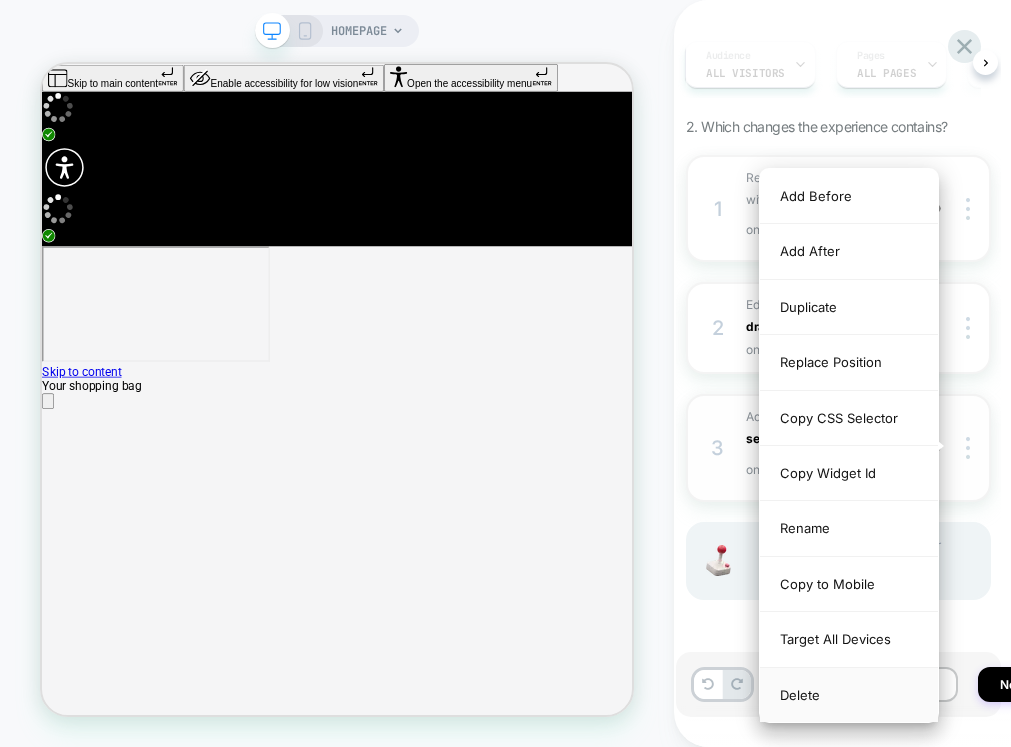 click on "Delete" at bounding box center [849, 695] 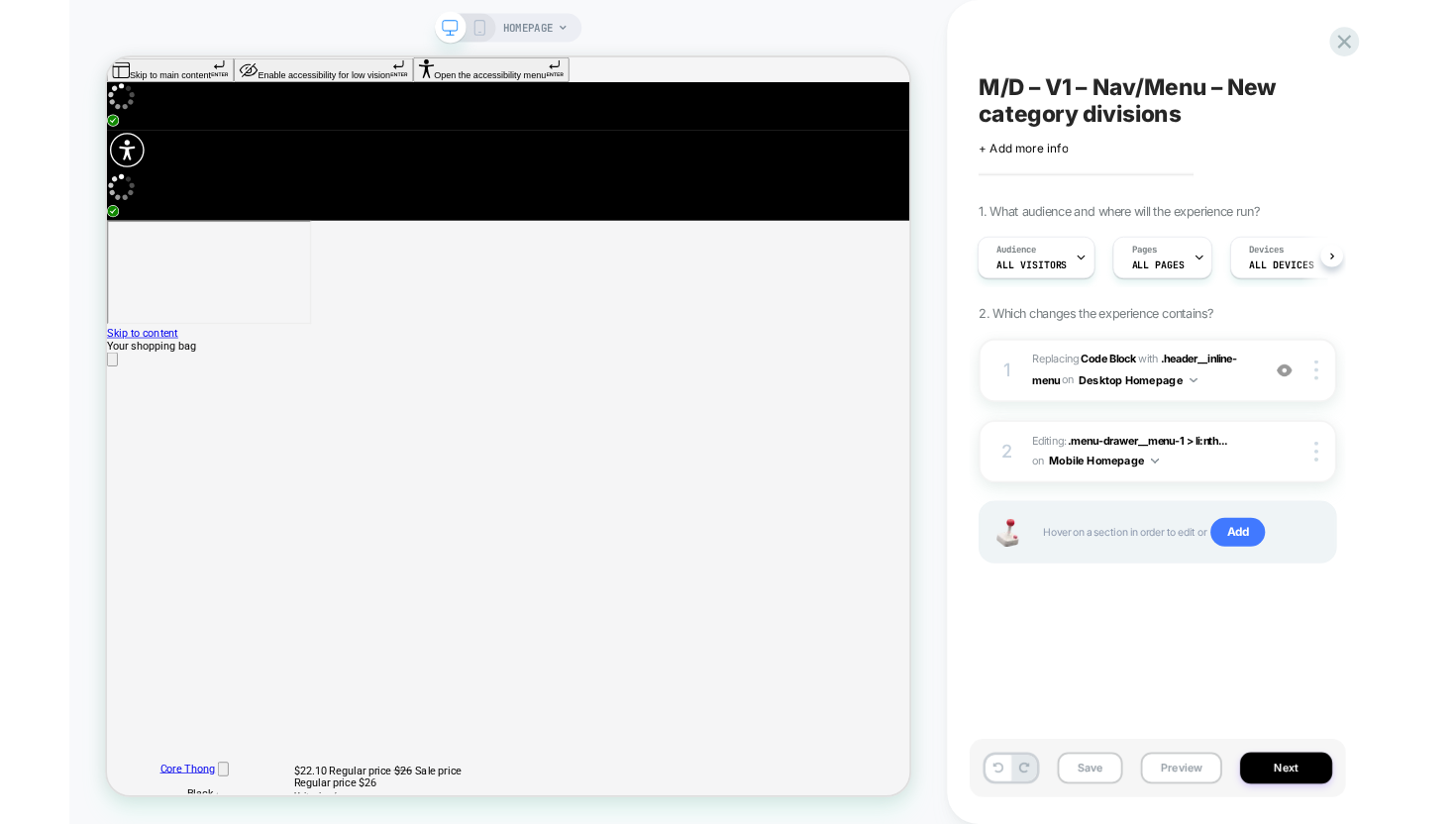 scroll, scrollTop: 0, scrollLeft: 0, axis: both 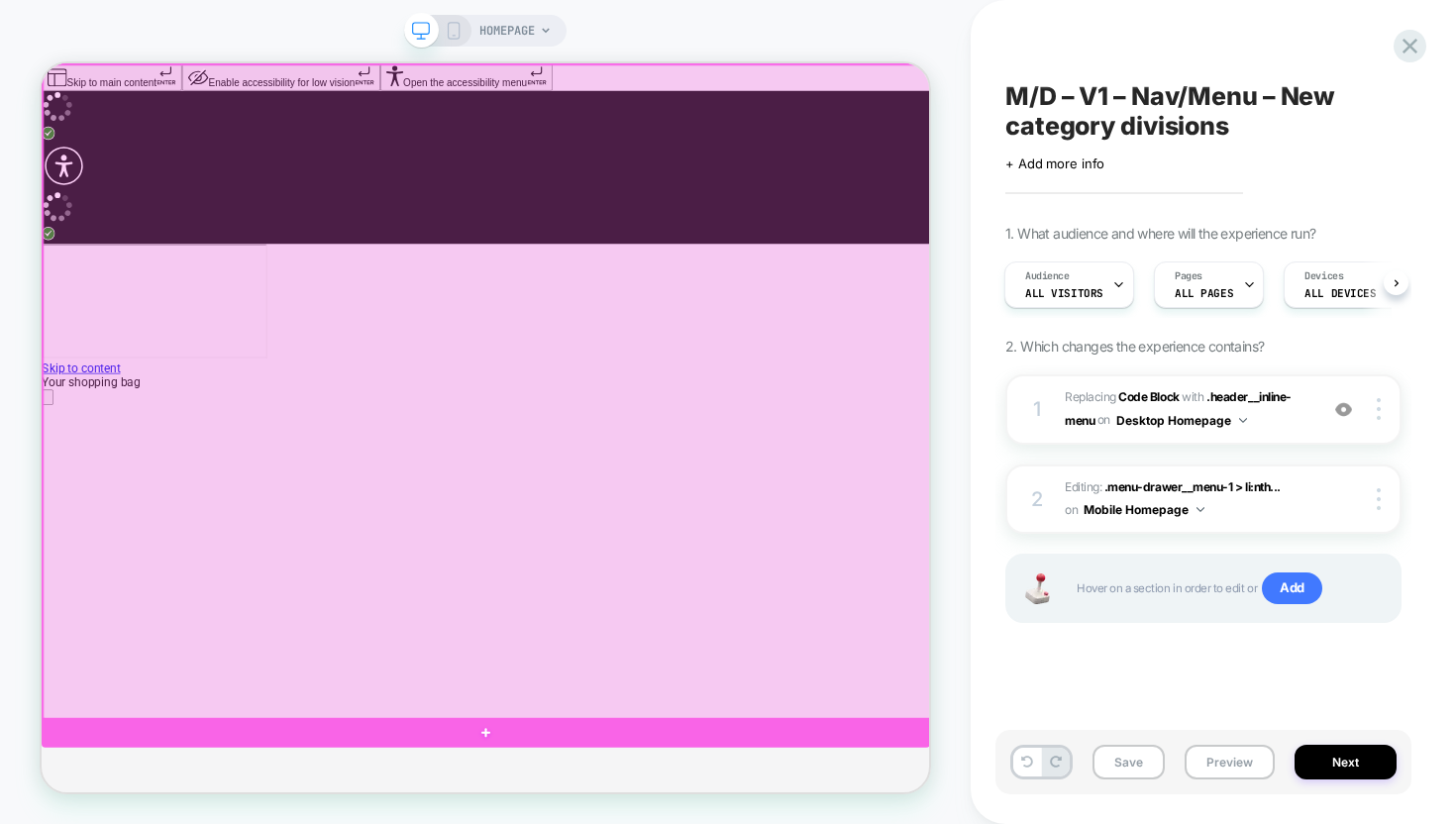 click at bounding box center (636, 502) 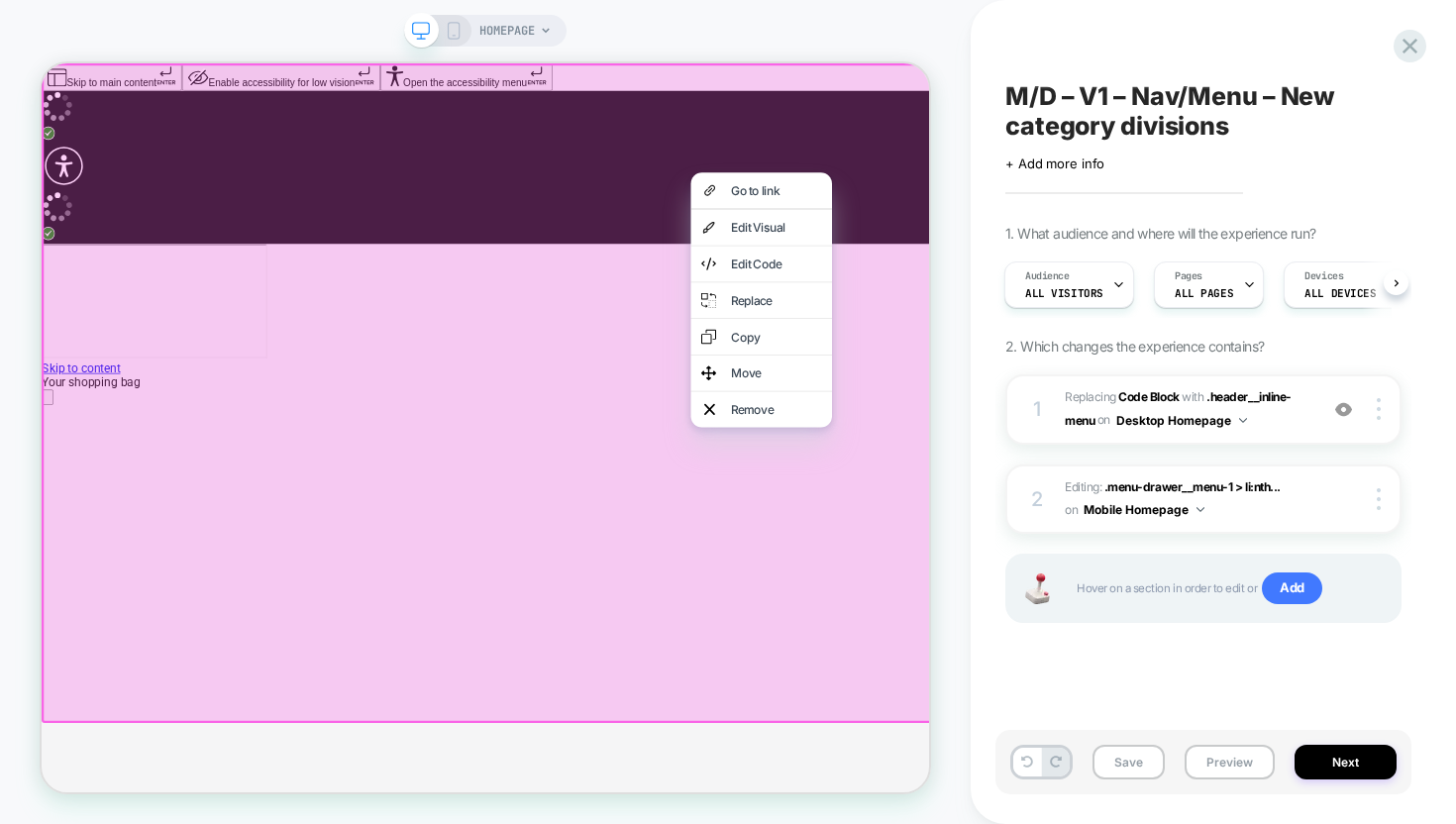 click at bounding box center [1037, 588] 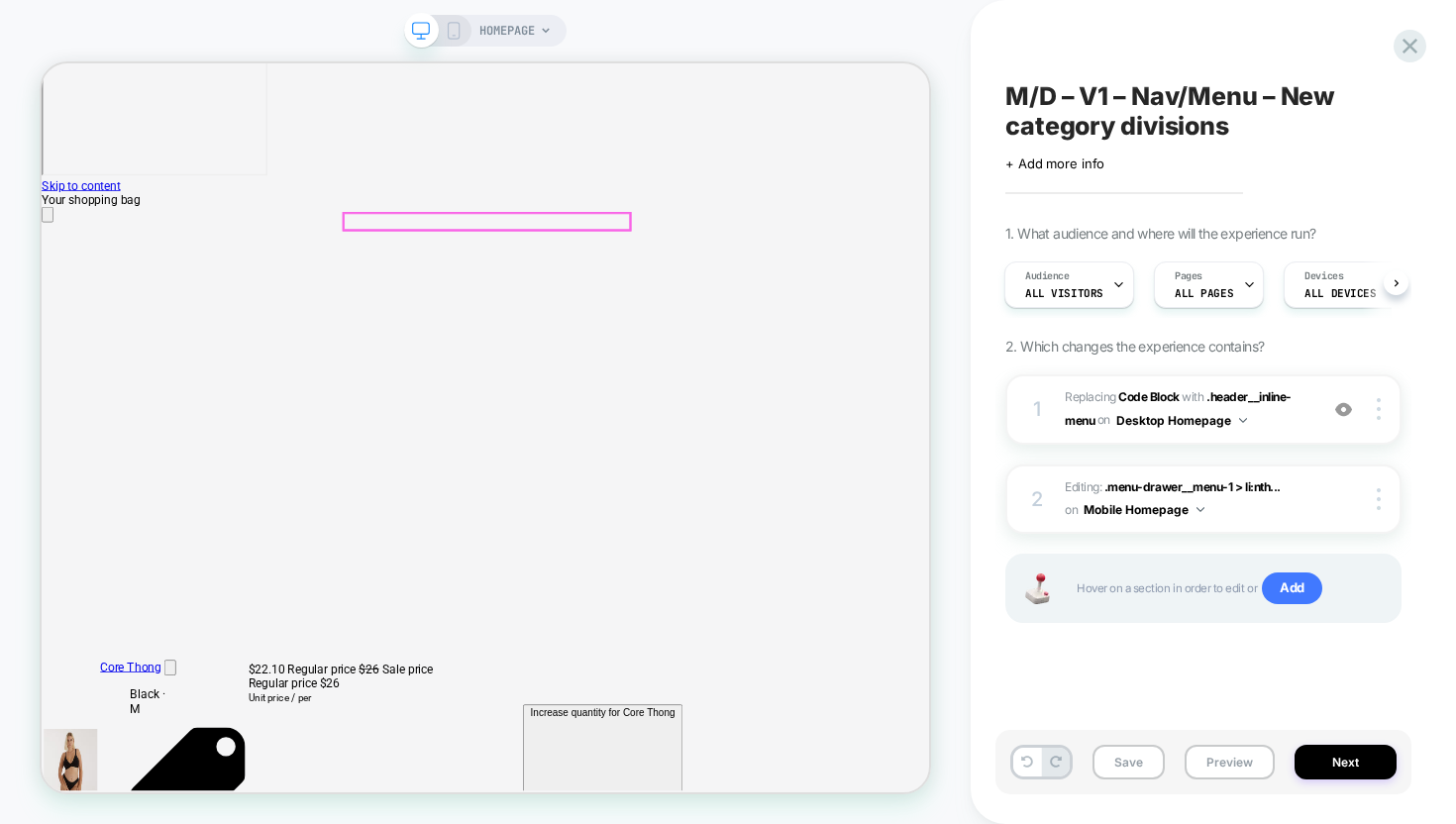 scroll, scrollTop: 282, scrollLeft: 0, axis: vertical 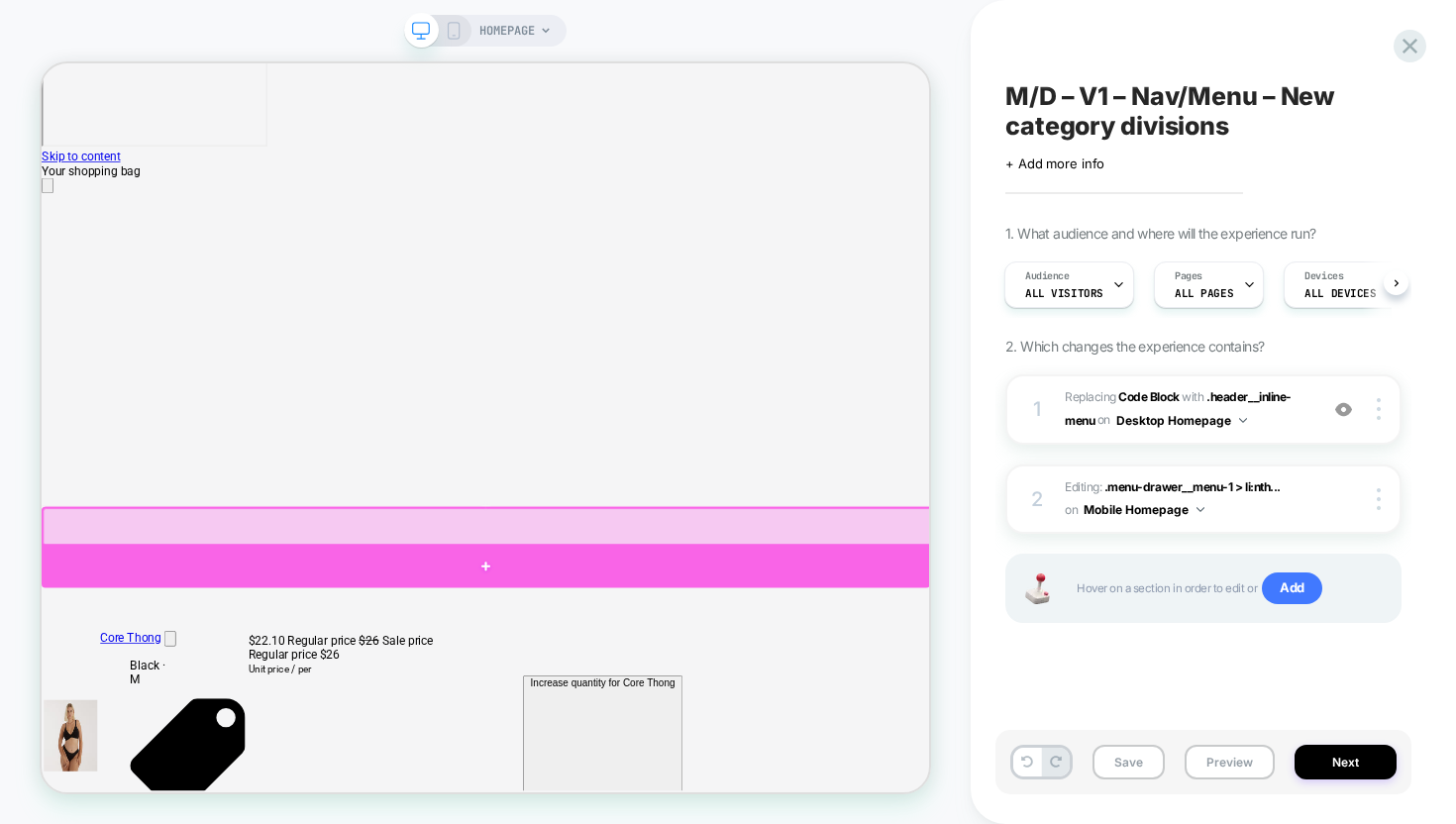 click at bounding box center (634, 733) 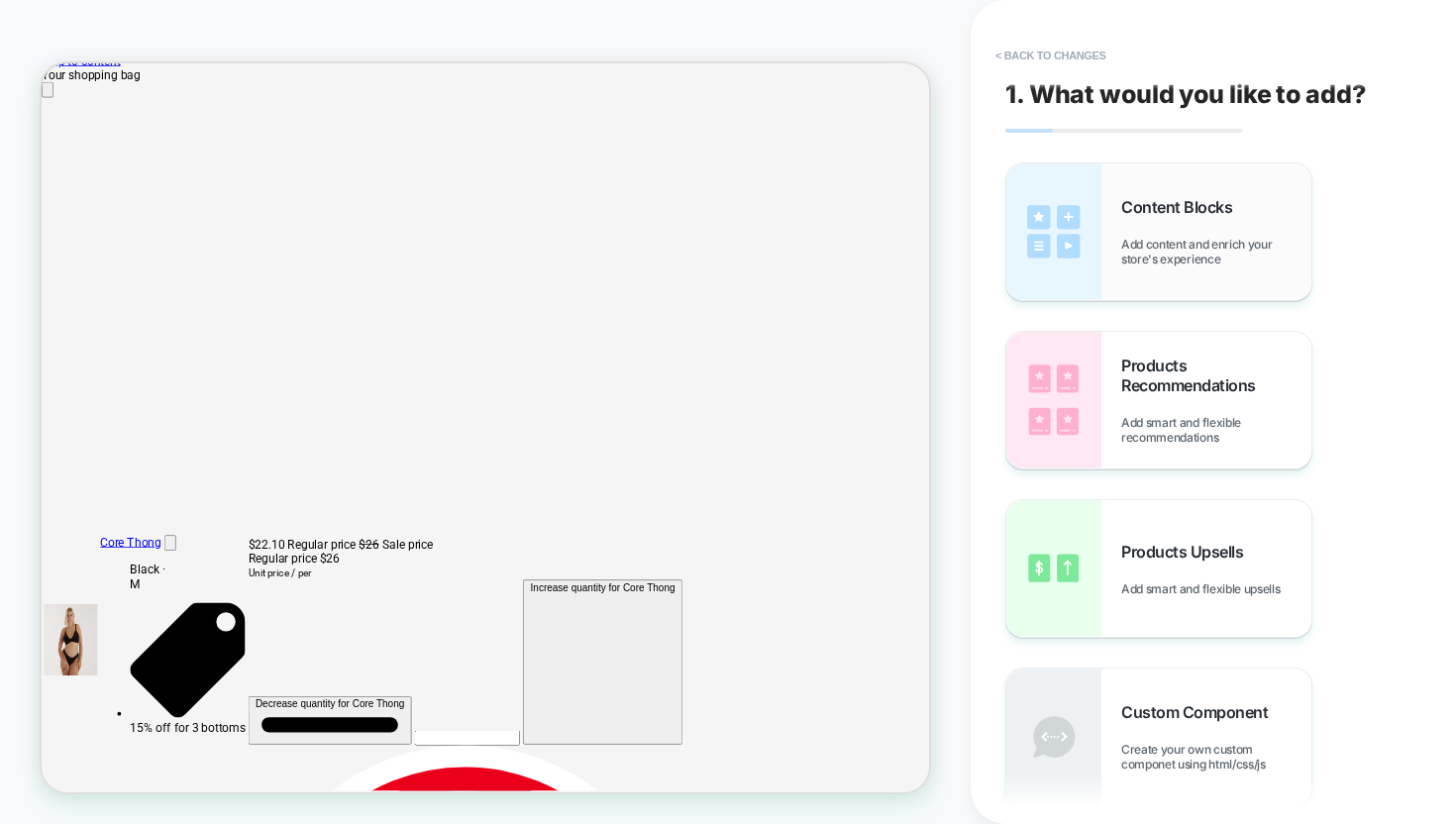 scroll, scrollTop: 461, scrollLeft: 0, axis: vertical 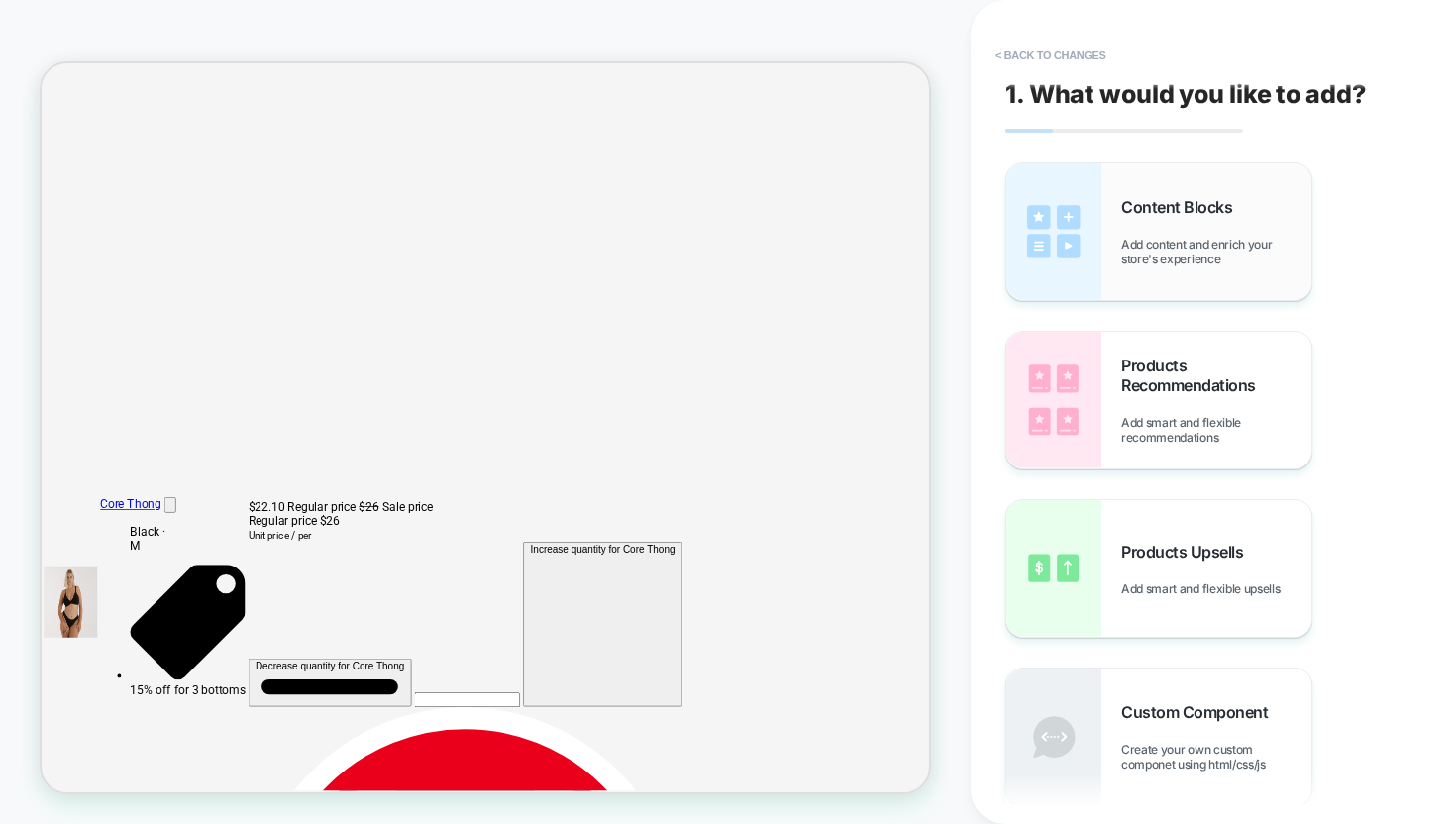 click on "Content Blocks Add content and enrich your store's experience" at bounding box center [1216, 232] 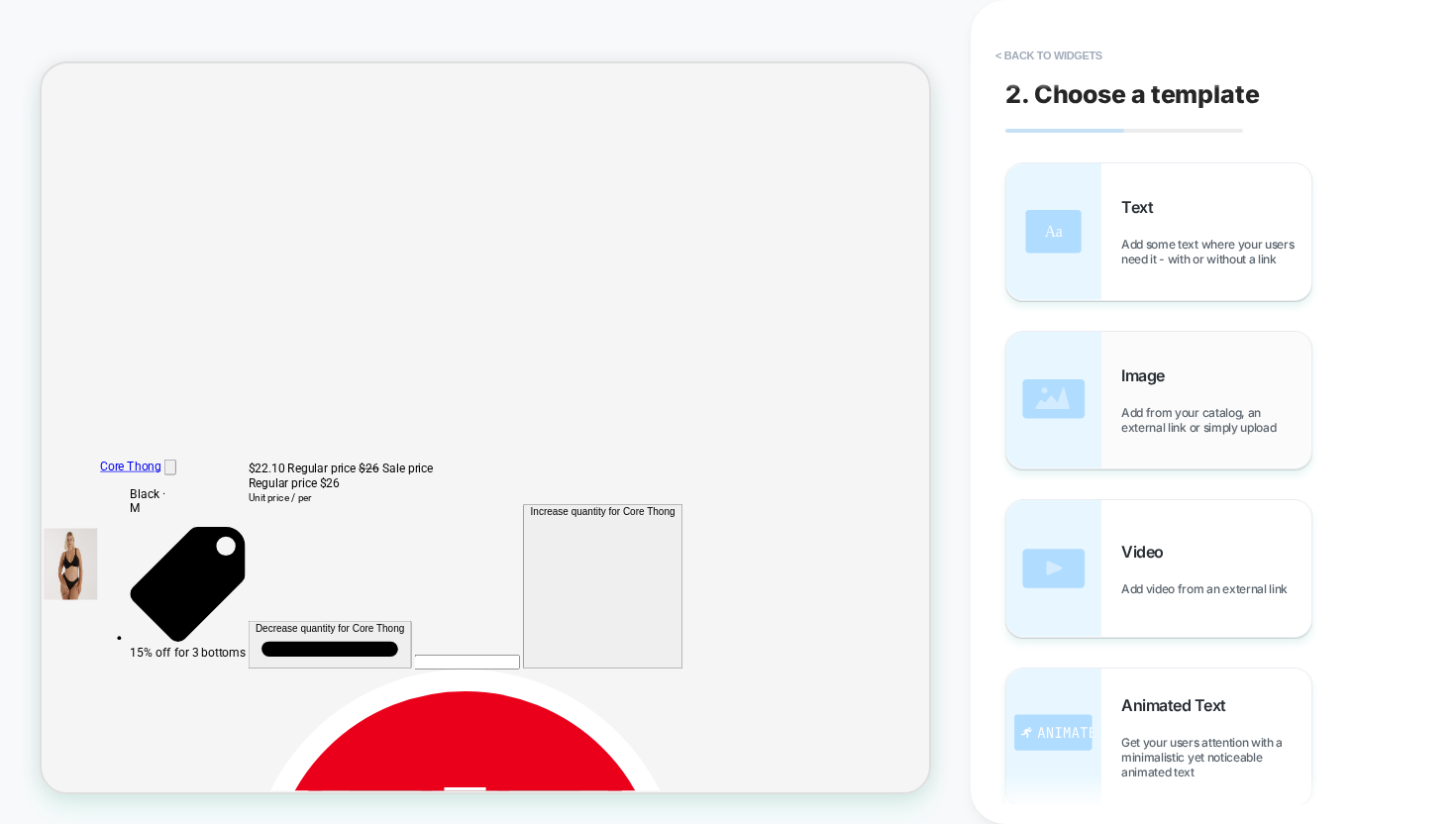 scroll, scrollTop: 684, scrollLeft: 0, axis: vertical 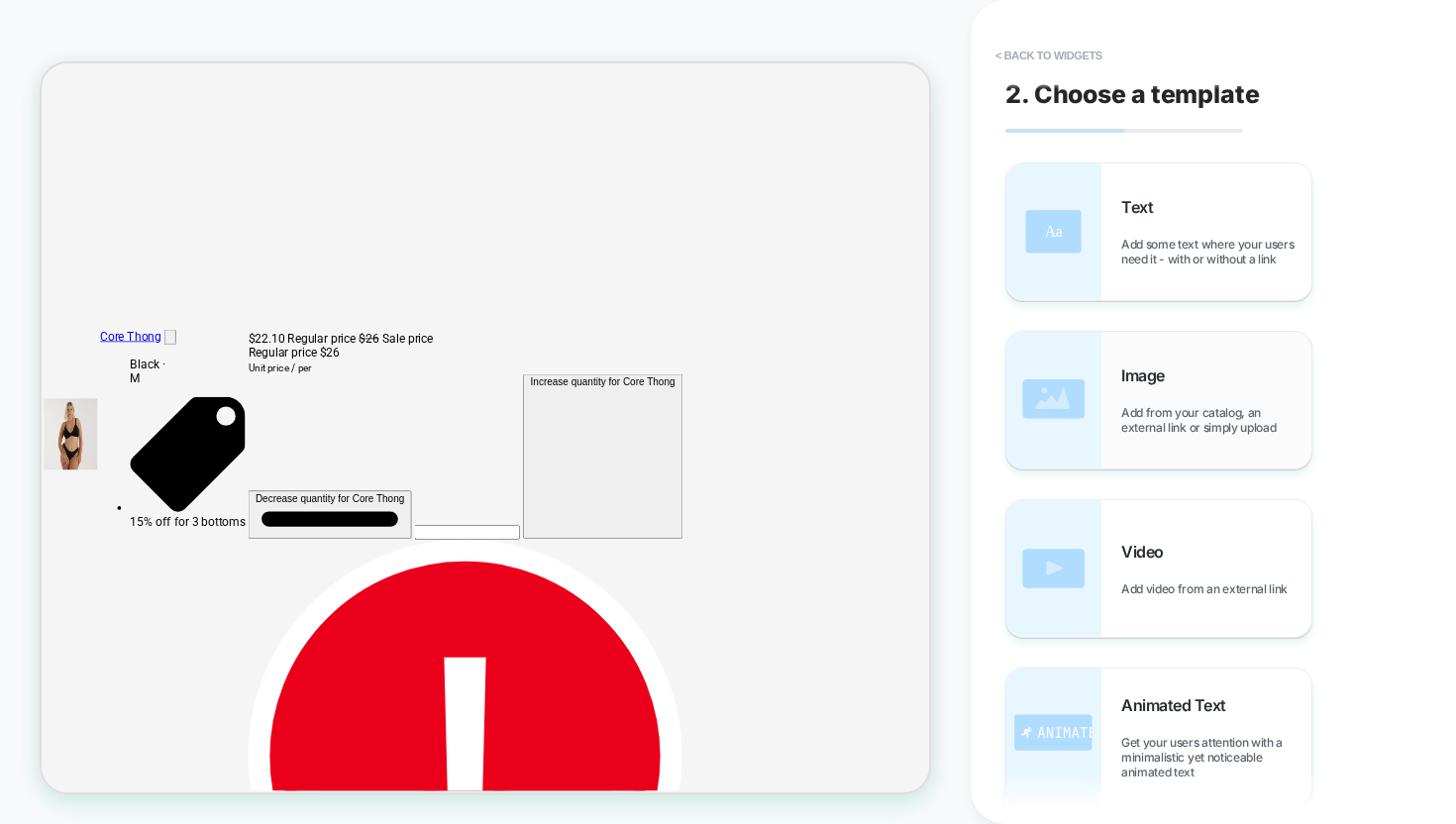 click on "Image Add from your catalog, an external link or simply upload" at bounding box center [1216, 400] 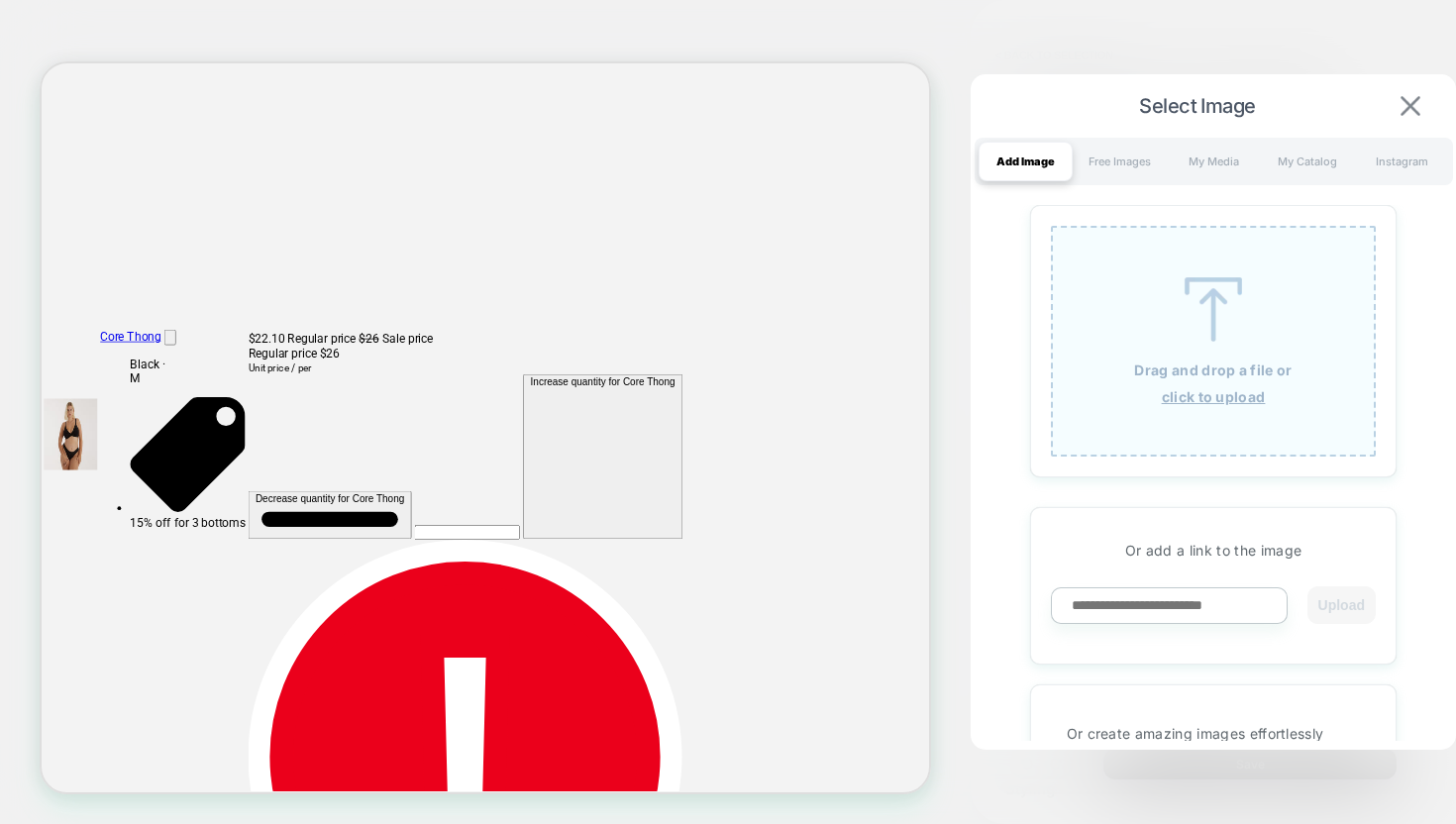 click at bounding box center [1410, 106] 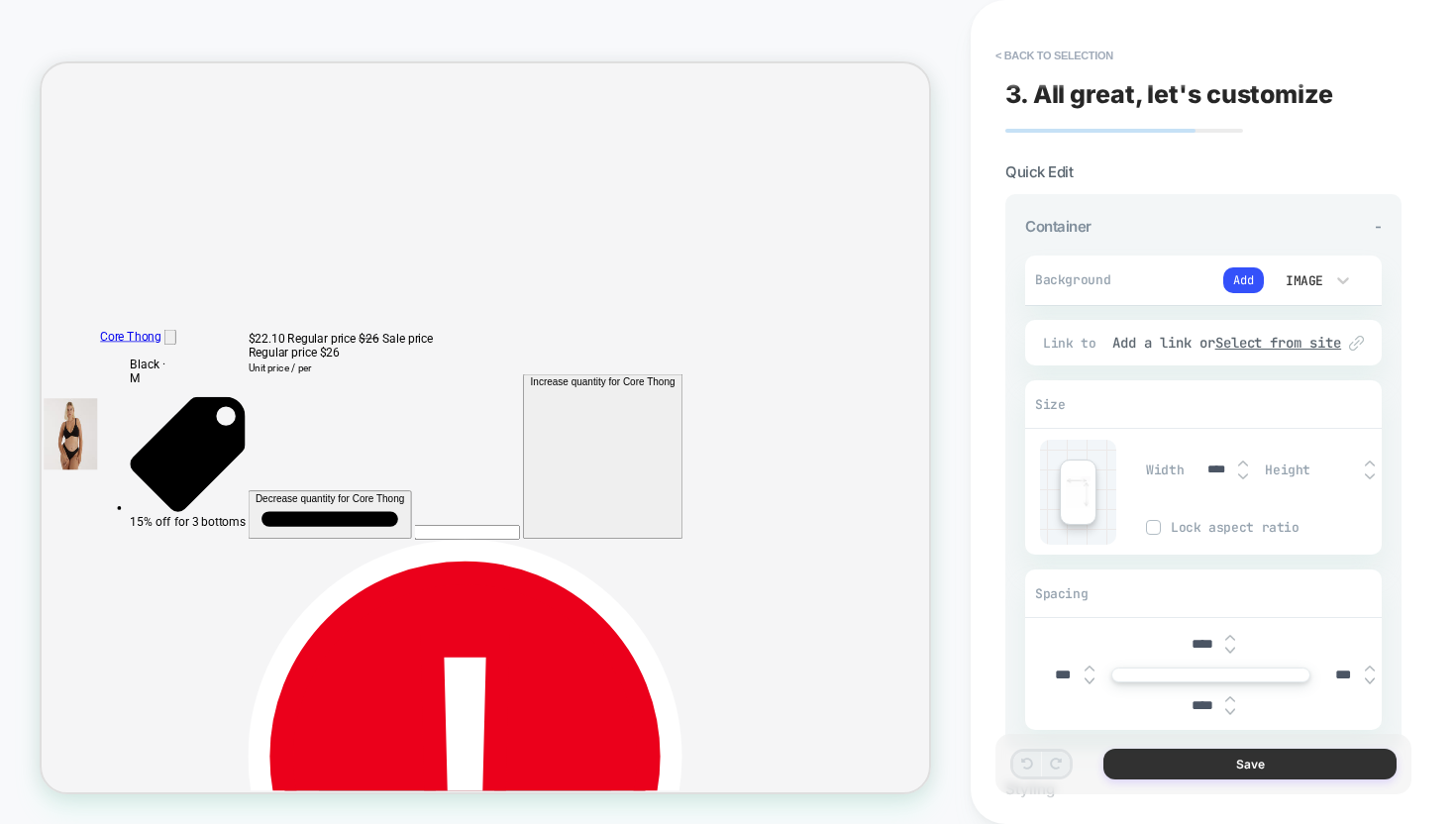click on "Save" at bounding box center [1250, 764] 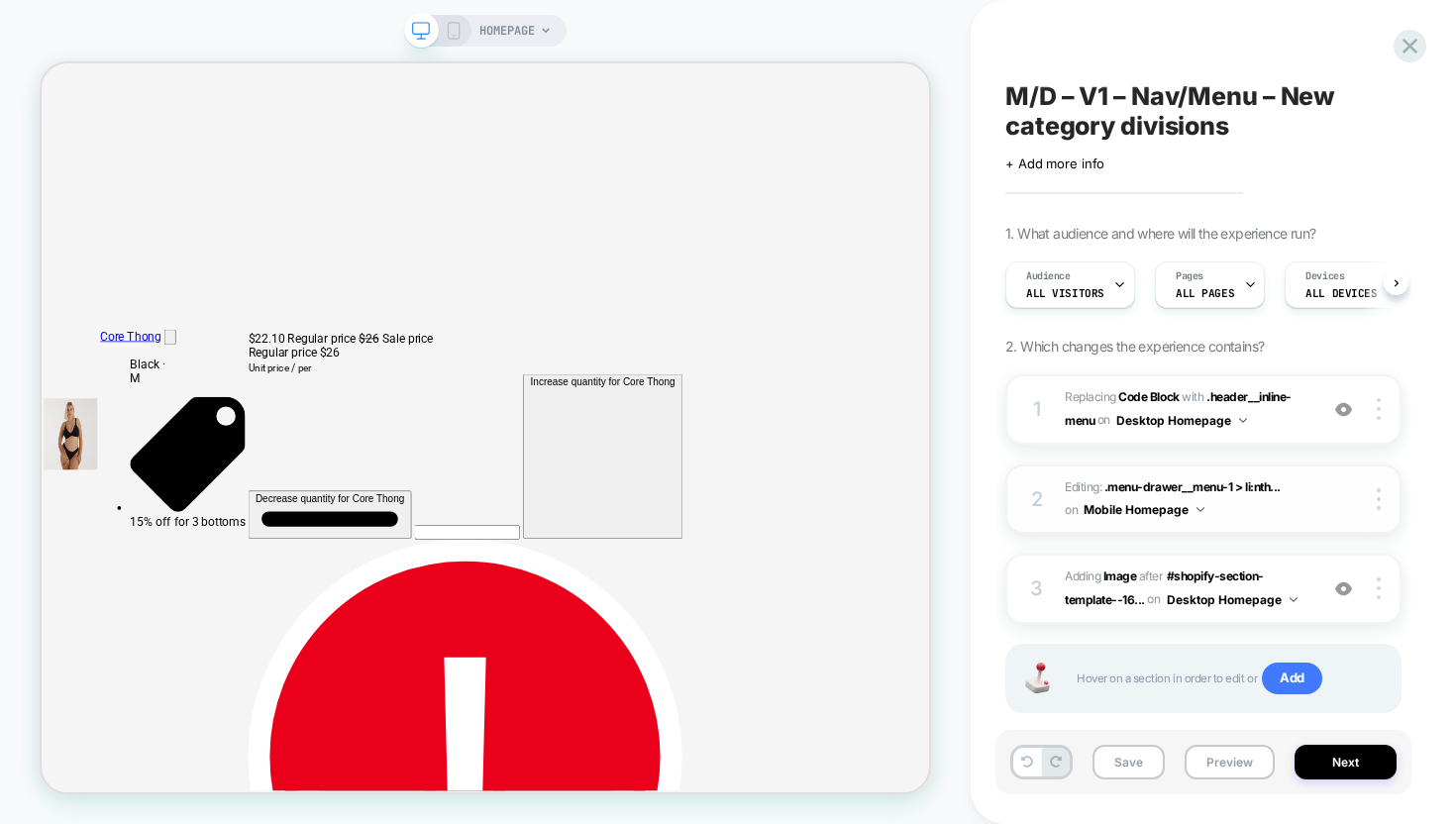 scroll, scrollTop: 0, scrollLeft: 1, axis: horizontal 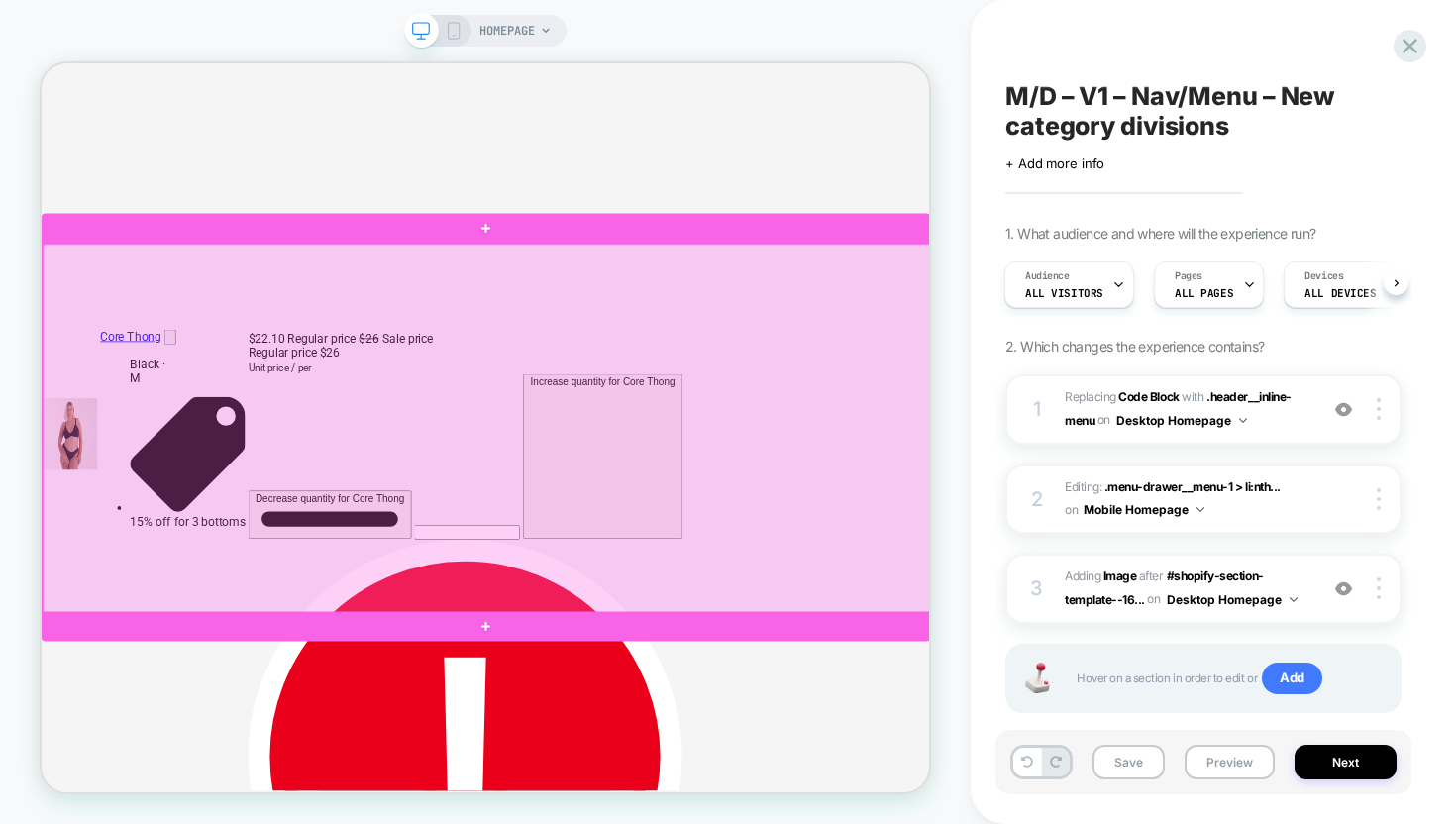 click at bounding box center [636, 551] 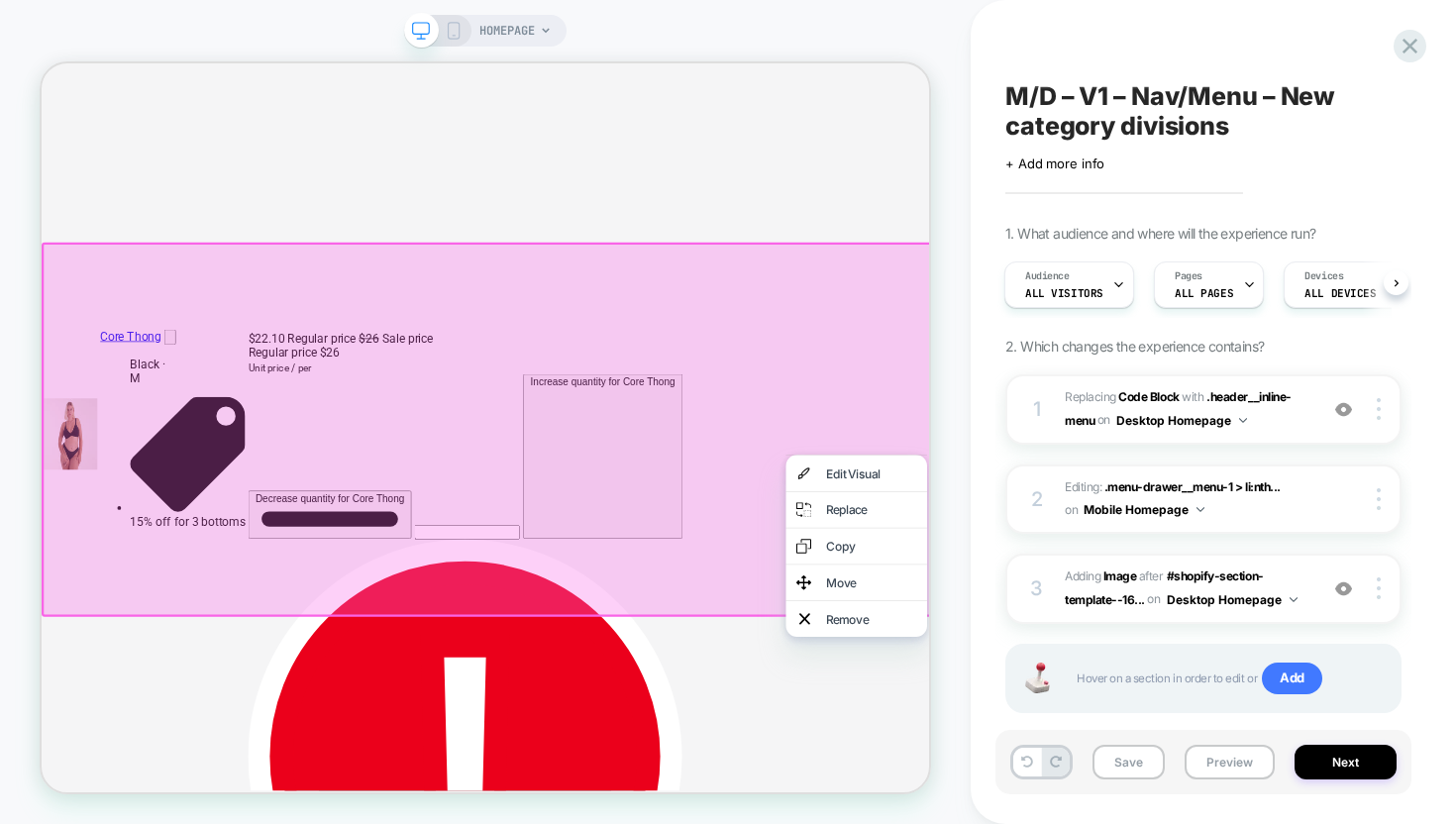 click at bounding box center [637, 552] 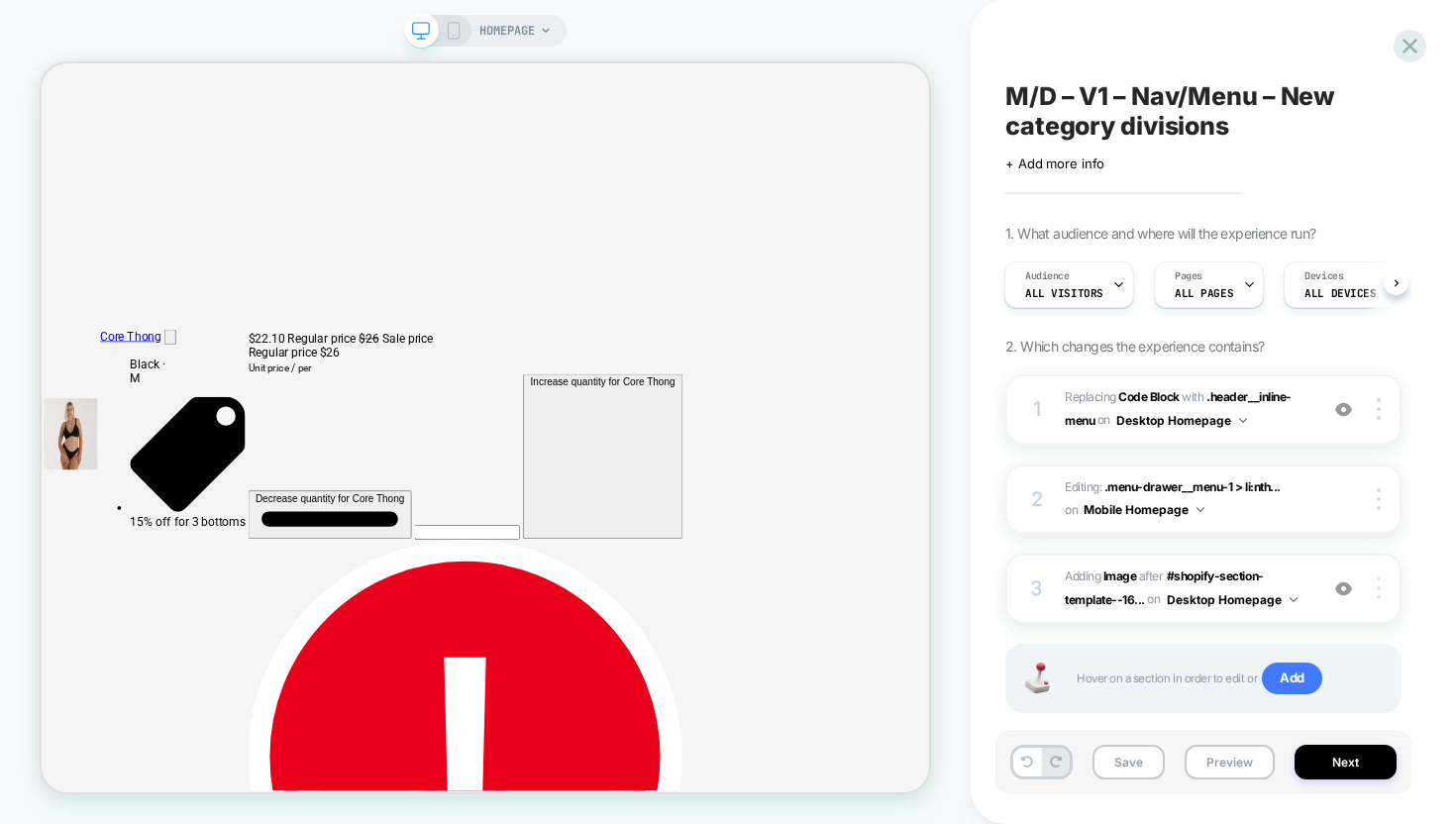 click at bounding box center [1382, 588] 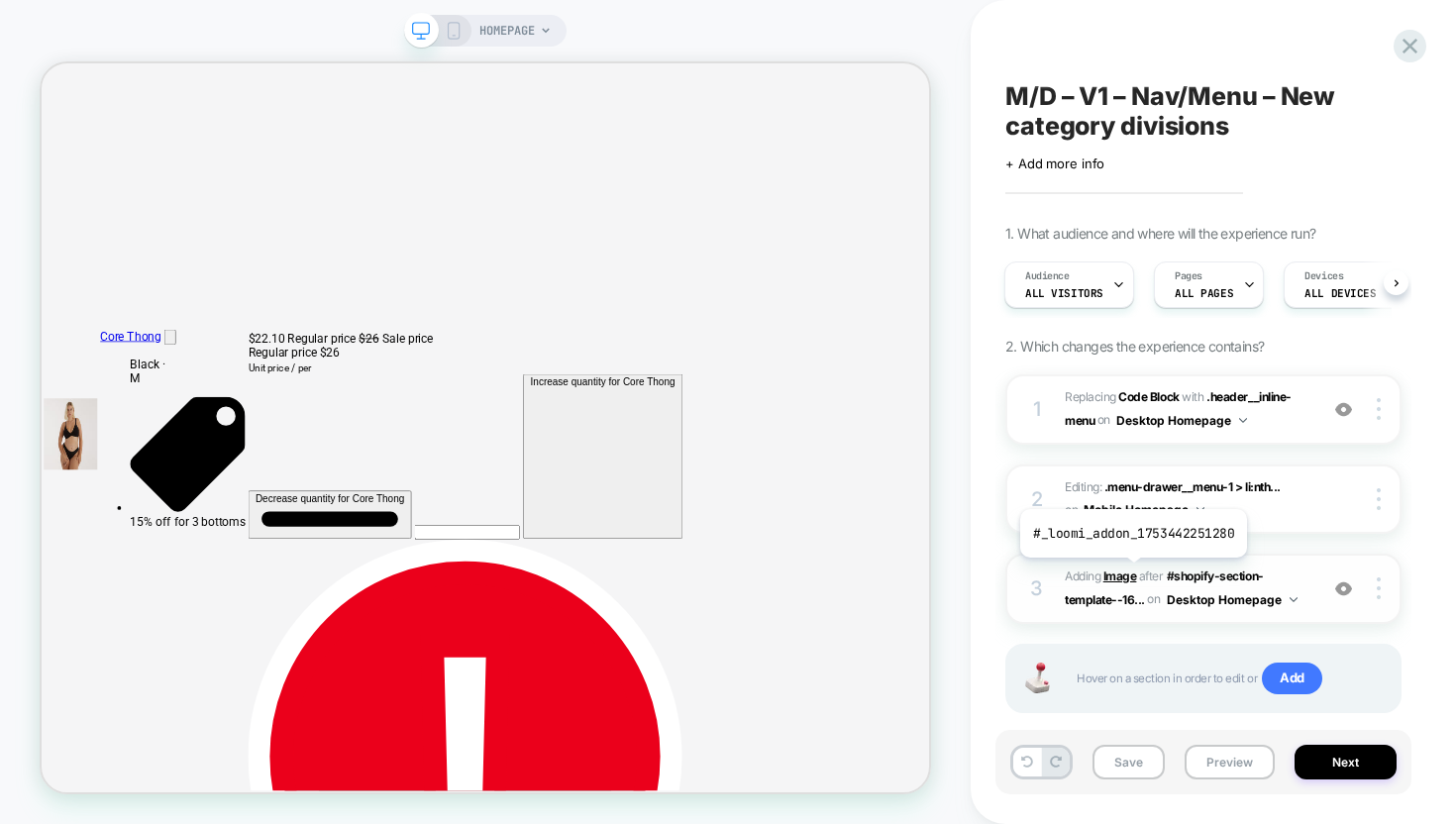 click on "Image" at bounding box center (1120, 575) 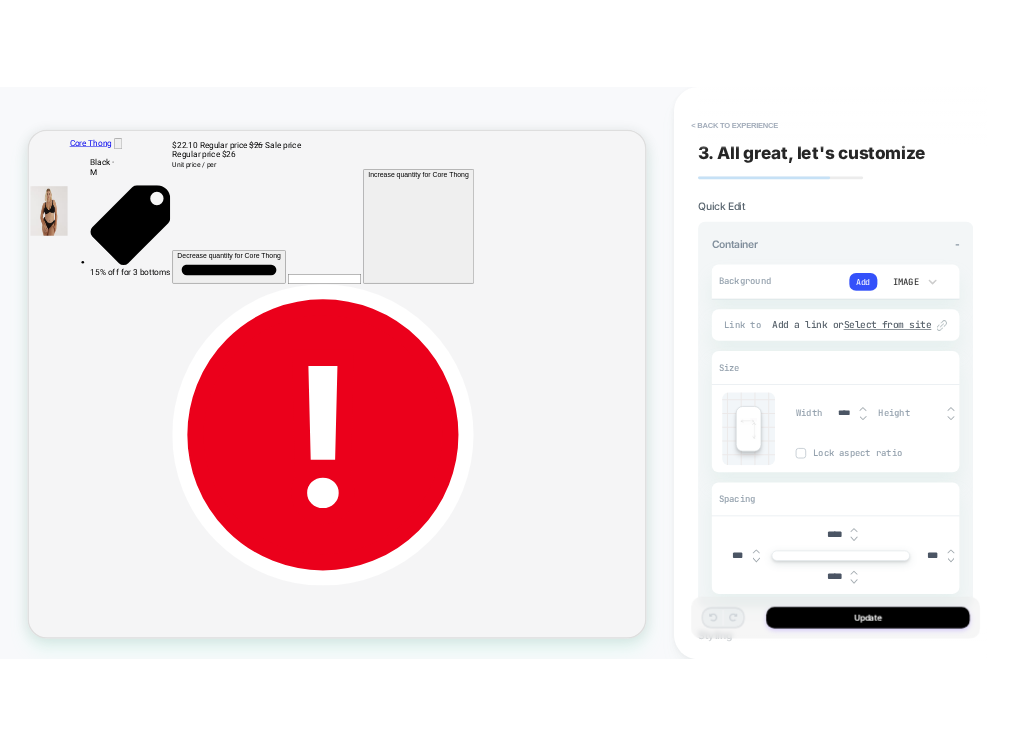 scroll, scrollTop: 691, scrollLeft: 0, axis: vertical 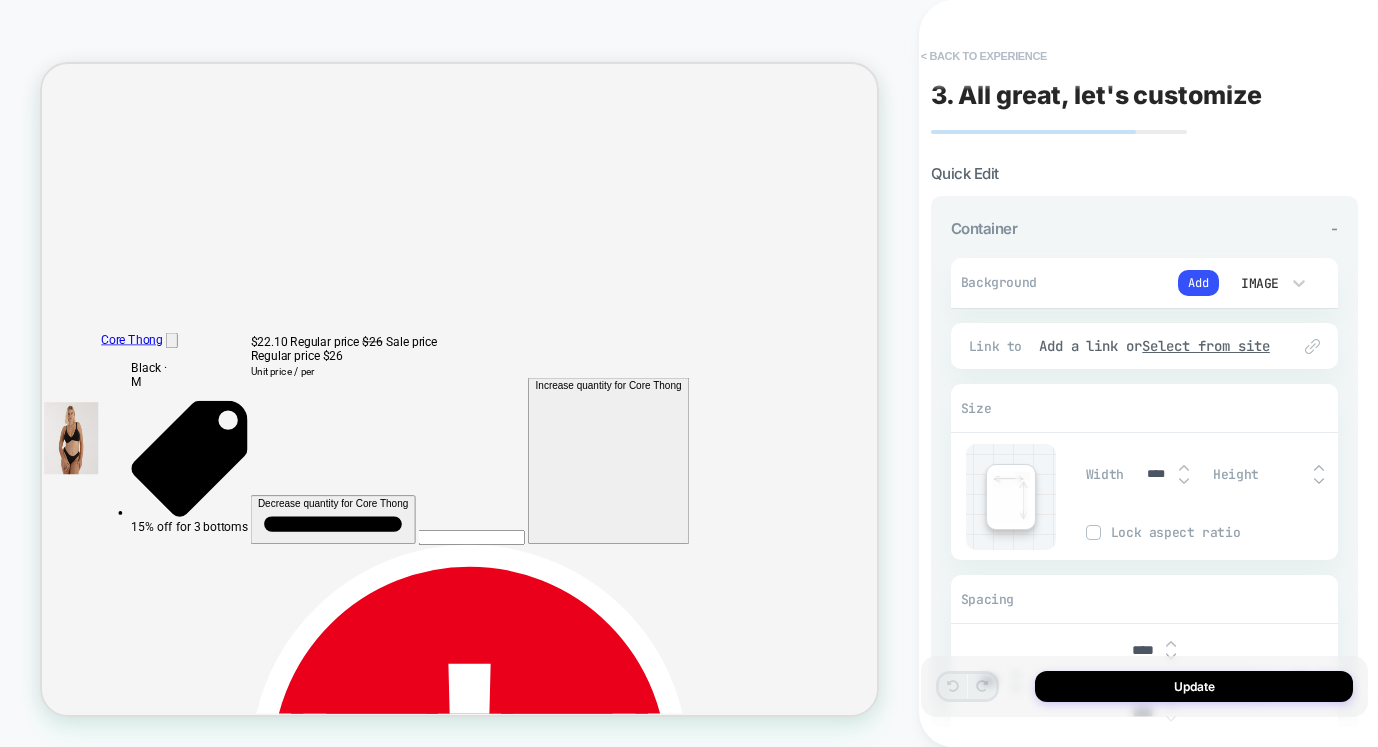 click on "< Back to experience" at bounding box center (984, 56) 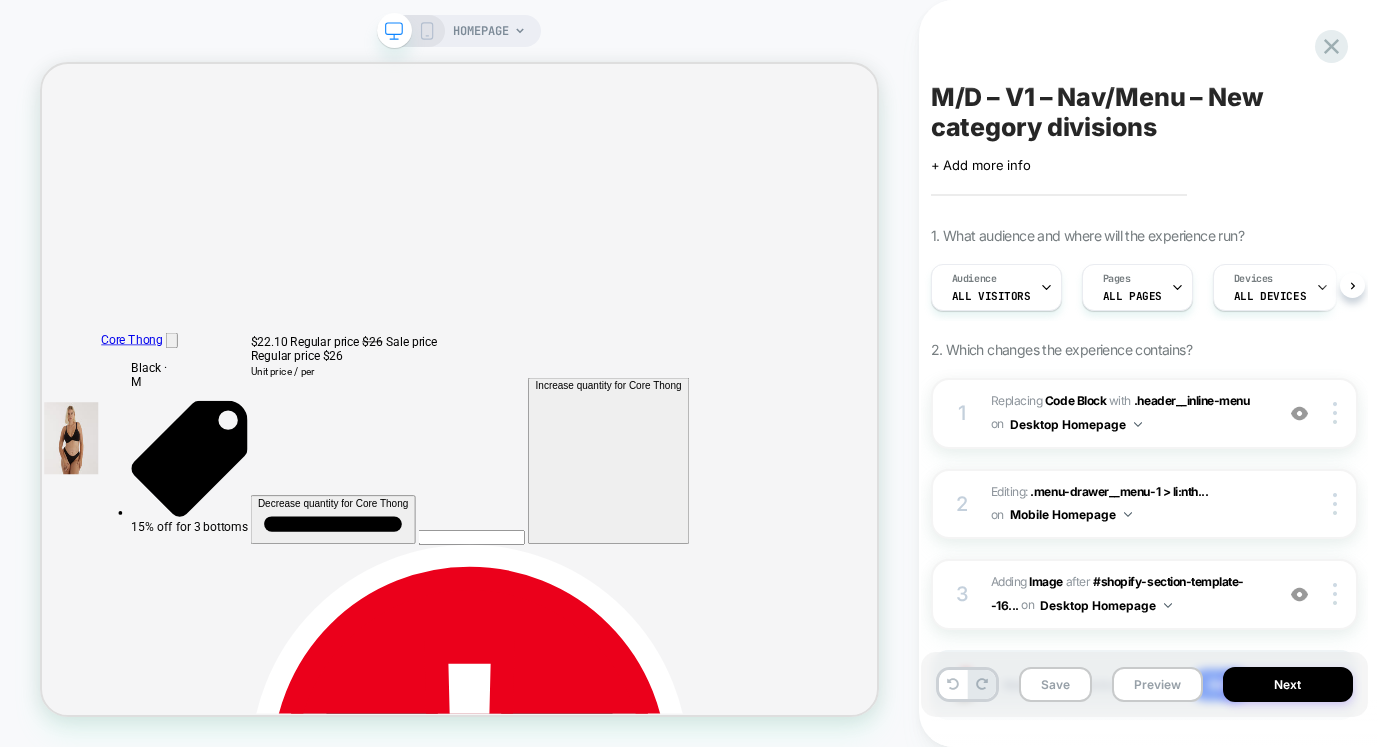 scroll, scrollTop: 0, scrollLeft: 1, axis: horizontal 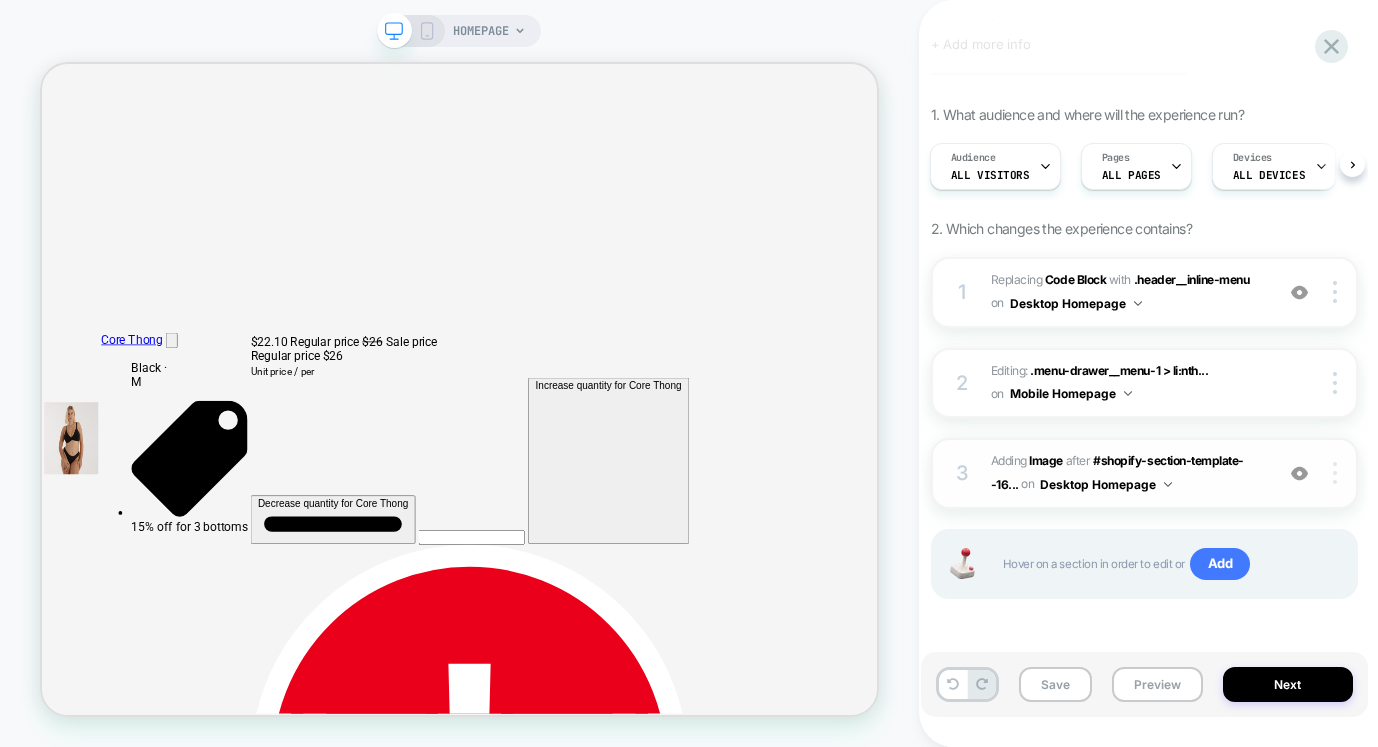 click at bounding box center (1335, 473) 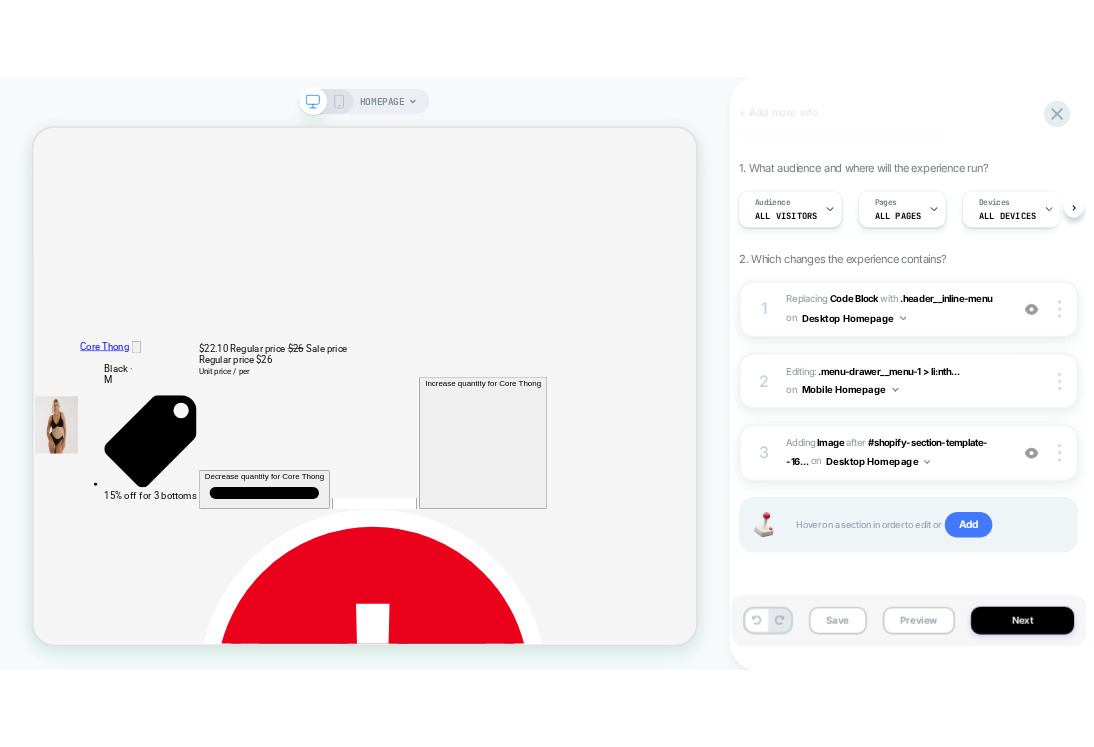 scroll, scrollTop: 0, scrollLeft: 0, axis: both 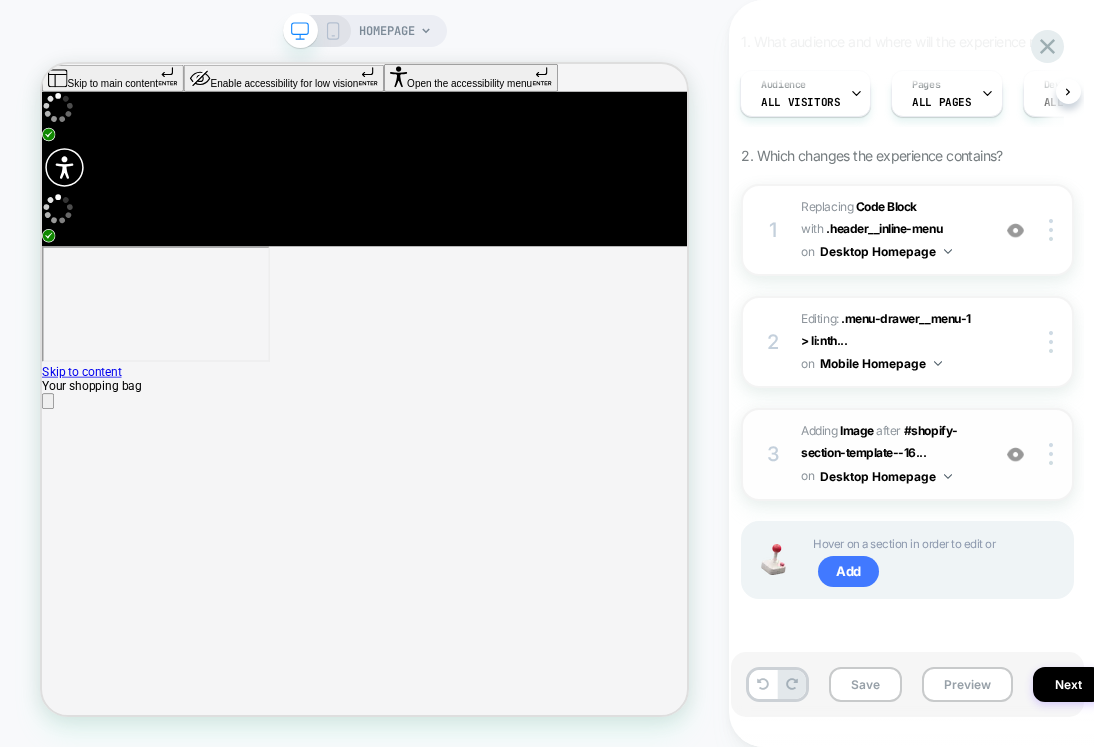click on "3 #_loomi_addon_1753442251280 Adding   Image   AFTER #shopify-section-template--16... #shopify-section-template--16924913762598__7a9aac46-9fff-400b-948d-fd3b3992117f   on Desktop Homepage Add Before Add After Duplicate Replace Position Copy CSS Selector Copy Widget Id Rename Copy to   Mobile Target   All Devices Delete" at bounding box center [907, 454] 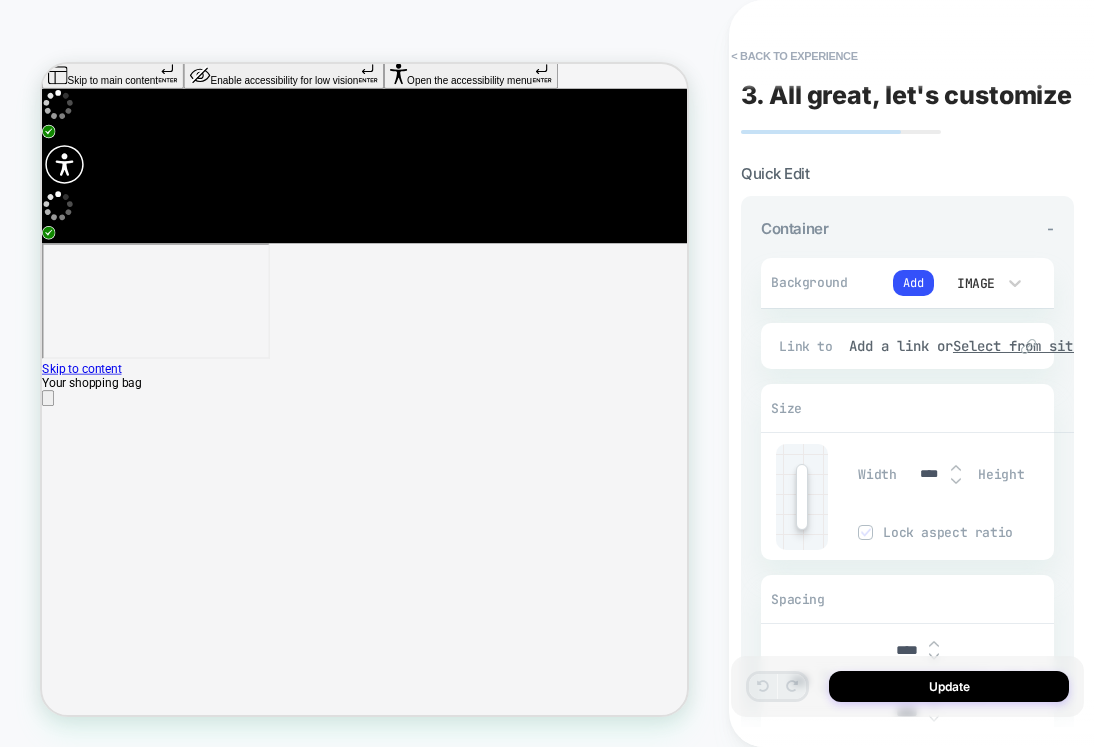 scroll, scrollTop: 847, scrollLeft: 0, axis: vertical 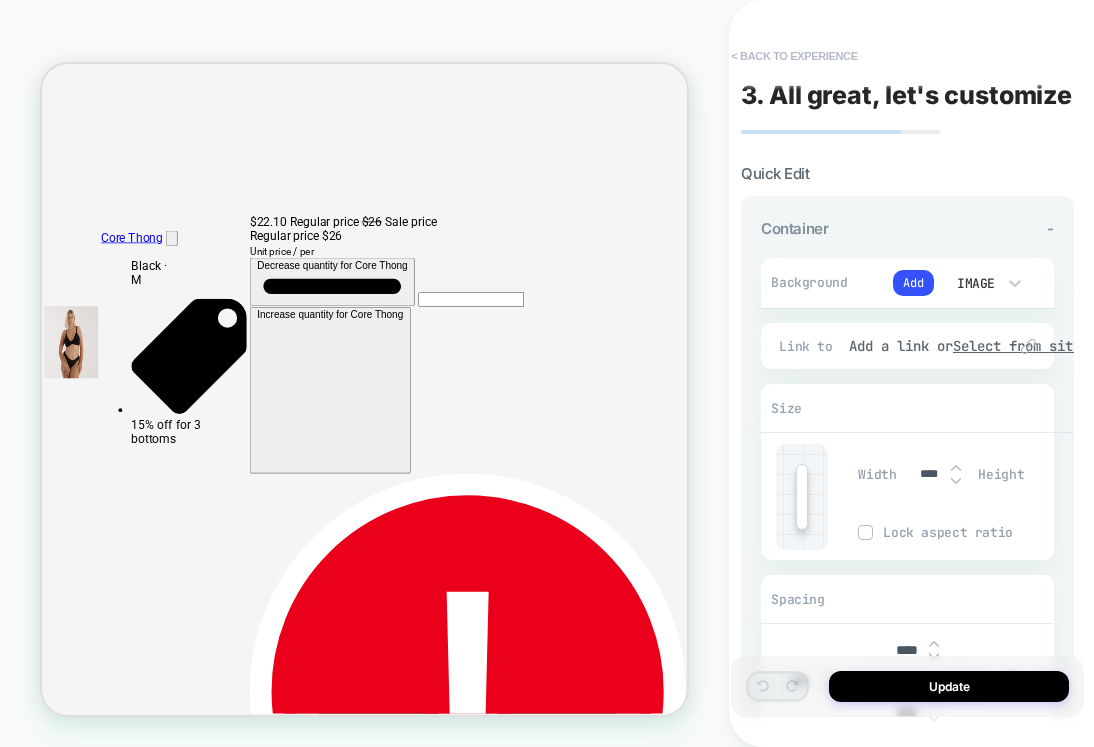 click on "< Back to experience" at bounding box center [794, 56] 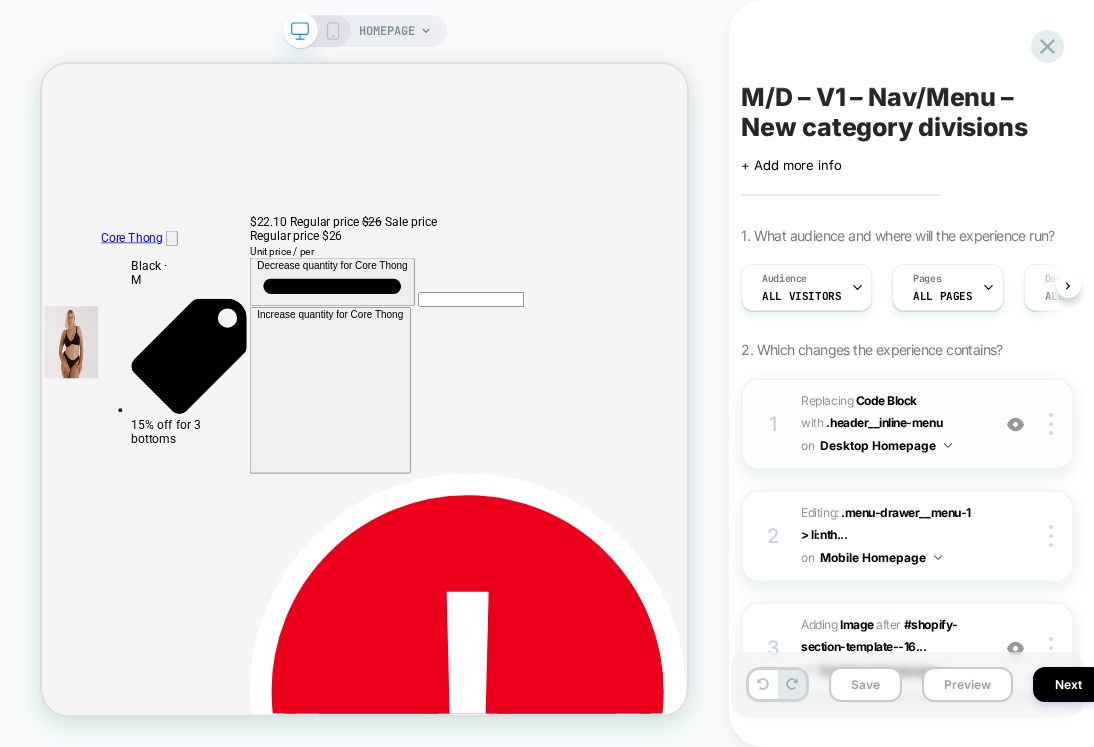scroll, scrollTop: 194, scrollLeft: 0, axis: vertical 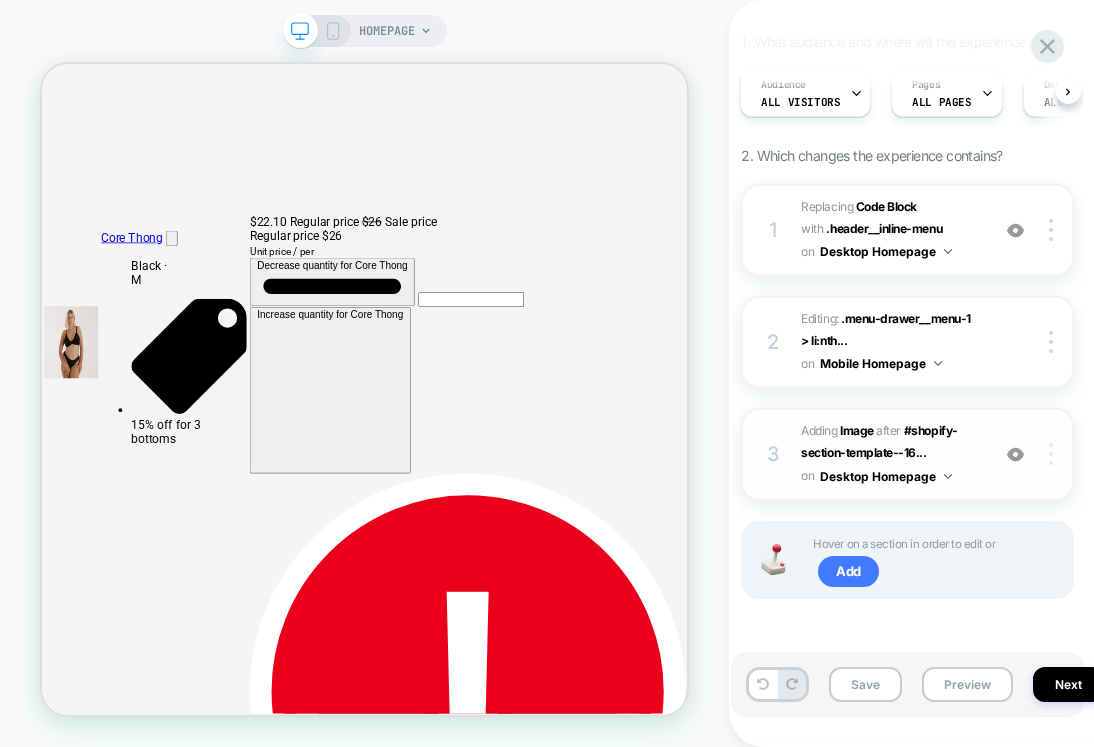 click at bounding box center (1051, 454) 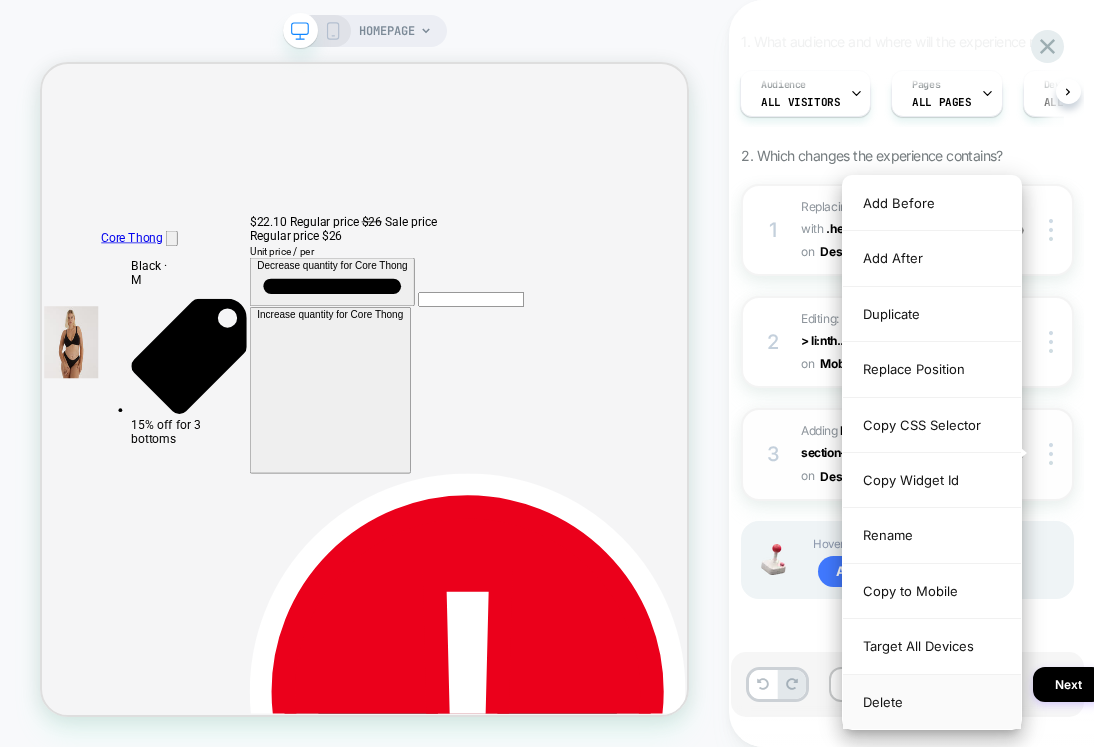 click on "Delete" at bounding box center (932, 702) 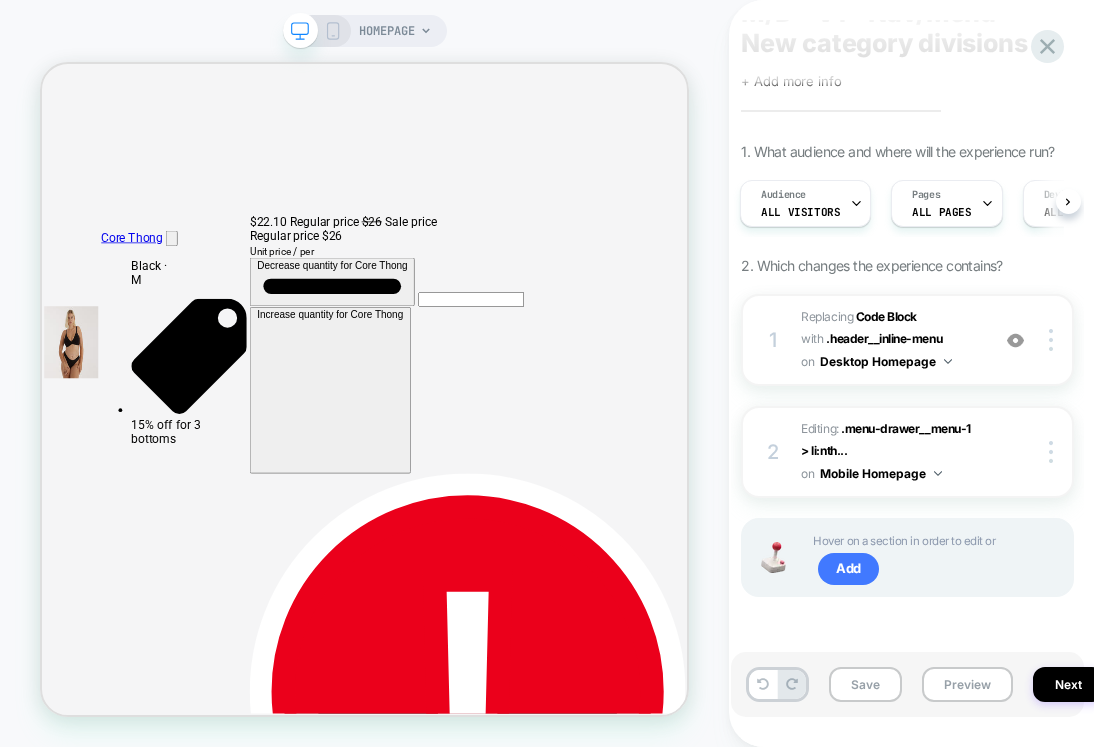 scroll, scrollTop: 82, scrollLeft: 0, axis: vertical 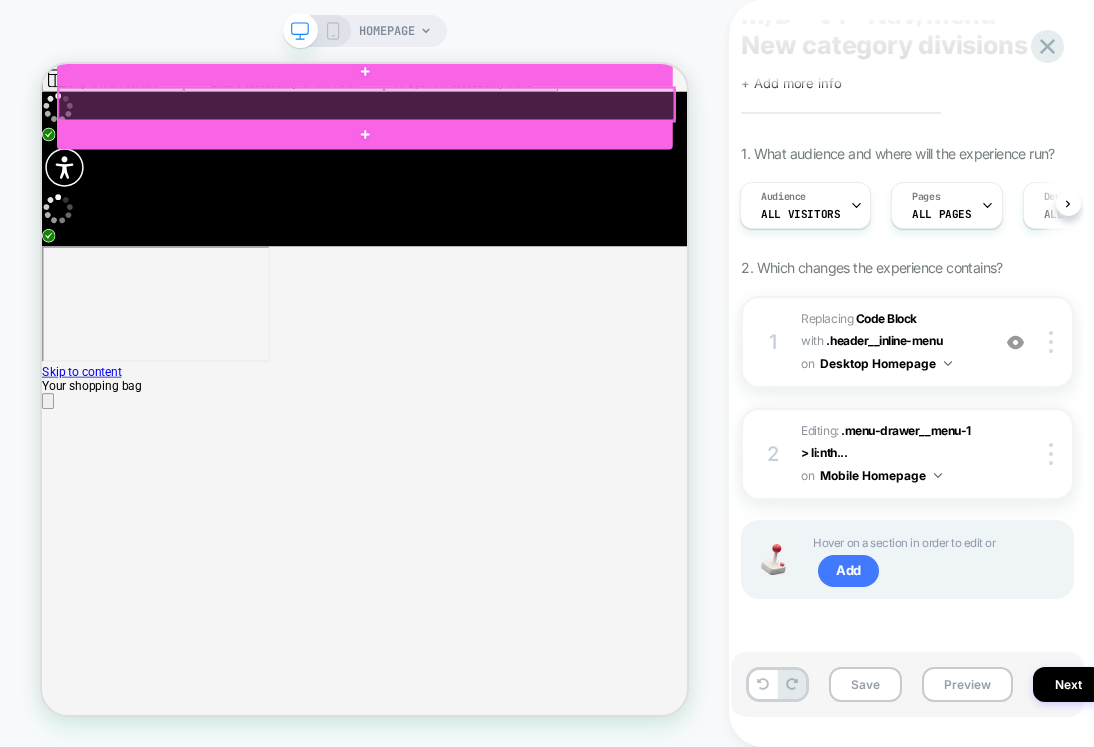 click at bounding box center (474, 118) 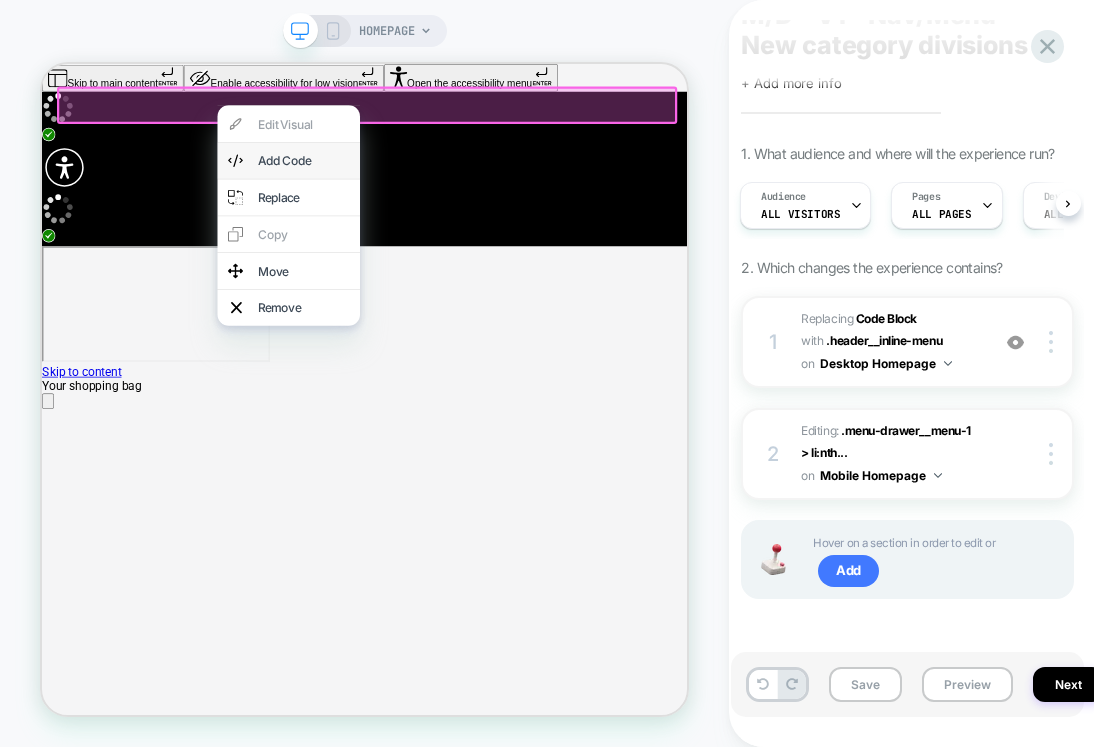 click on "Add Code" at bounding box center (391, 193) 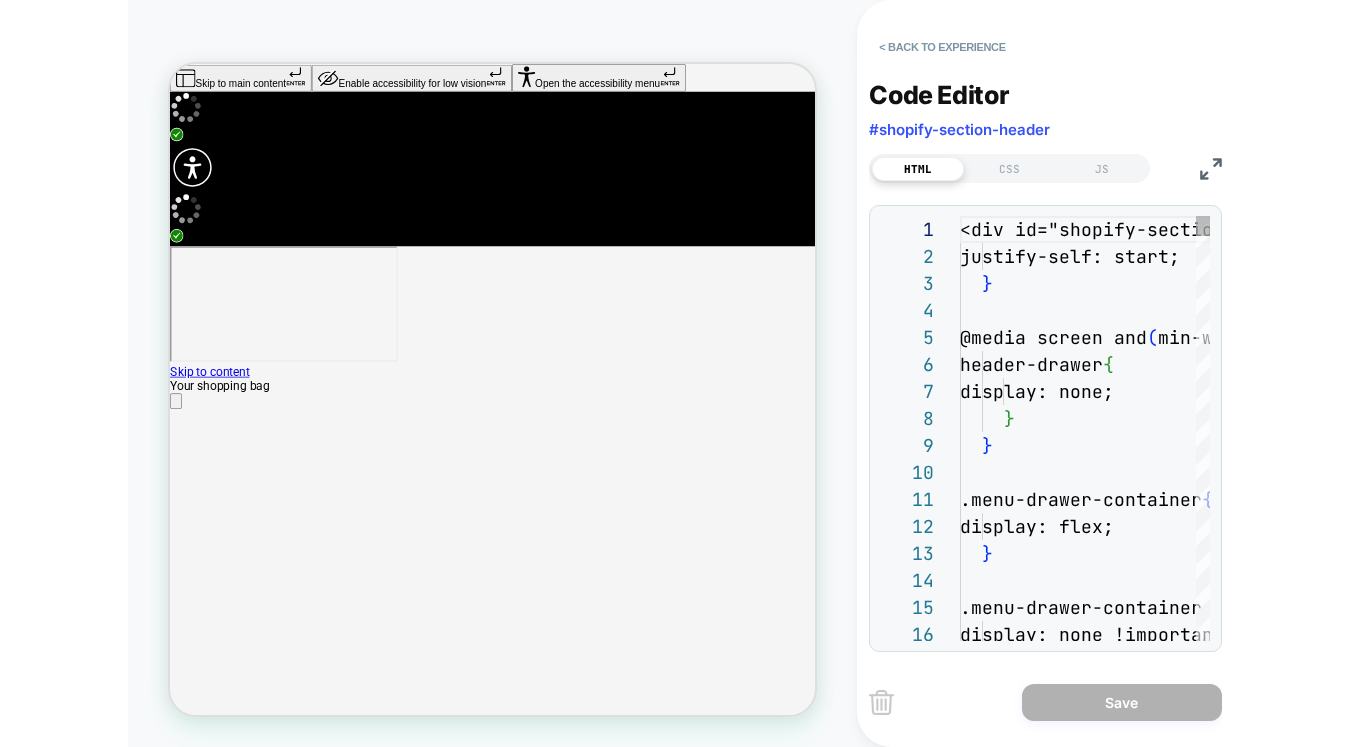 scroll, scrollTop: 270, scrollLeft: 0, axis: vertical 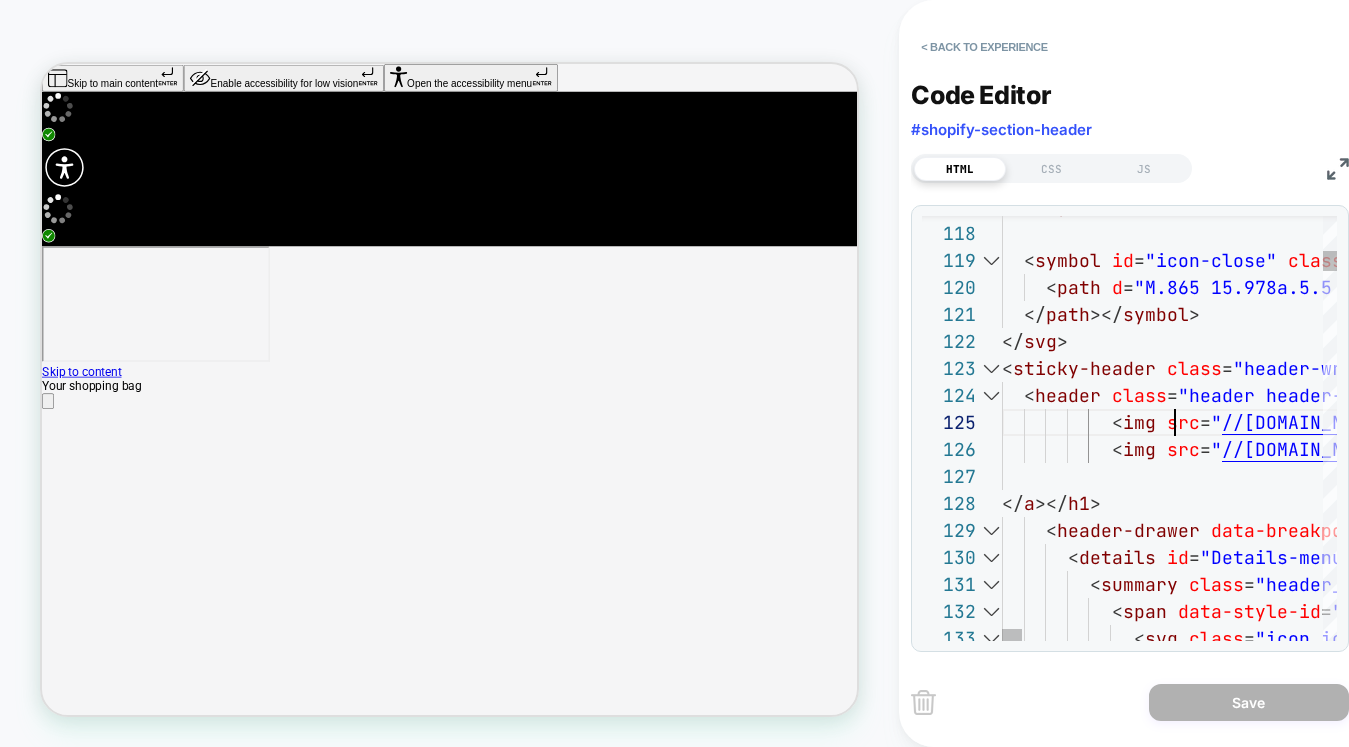 click on "</ symbol >    < symbol   id = "icon-close"   class = "icon icon-close"   fill = "none"   viewBox = "0 0 18 17"   data-style-id = "0" >      < path   d = "M.865 15.978a.5.5 0 00.707.707l7.433-7.431 7.579  7.282a.501.501 0 00.846-.37.5.5 0 00-.153-.351L9.7 12 8.546l7.417-7.416a.5.5 0 10-.707-.708L8.991 7.8 53 1.413.573a.5.5 0 10-.693.72l7.563 7.268-7.418 7 .417z"   fill = "currentColor"   data-style-id = "0" >    </ path ></ symbol > </ svg > < sticky-header   class = "header-wrapper color-background-1"   data-style-id = "0" >    < header   class = "header header--middle-center page-width header--h as-menu"   data-style-id = "0"   target-element-id = "1753441966118" >< h1   class = "header__heading"   data-style-id = "0"   role = "heading"   aria-level = "2"   data-uw-rm-heading = "level" >< a   href = "/"   class = "header__heading-link link link--text focus-inset"   data-style-id = "0"   data-uw-rm-brl = "PR"   data-uw-original-href = "/" > <" at bounding box center [3671, 15728] 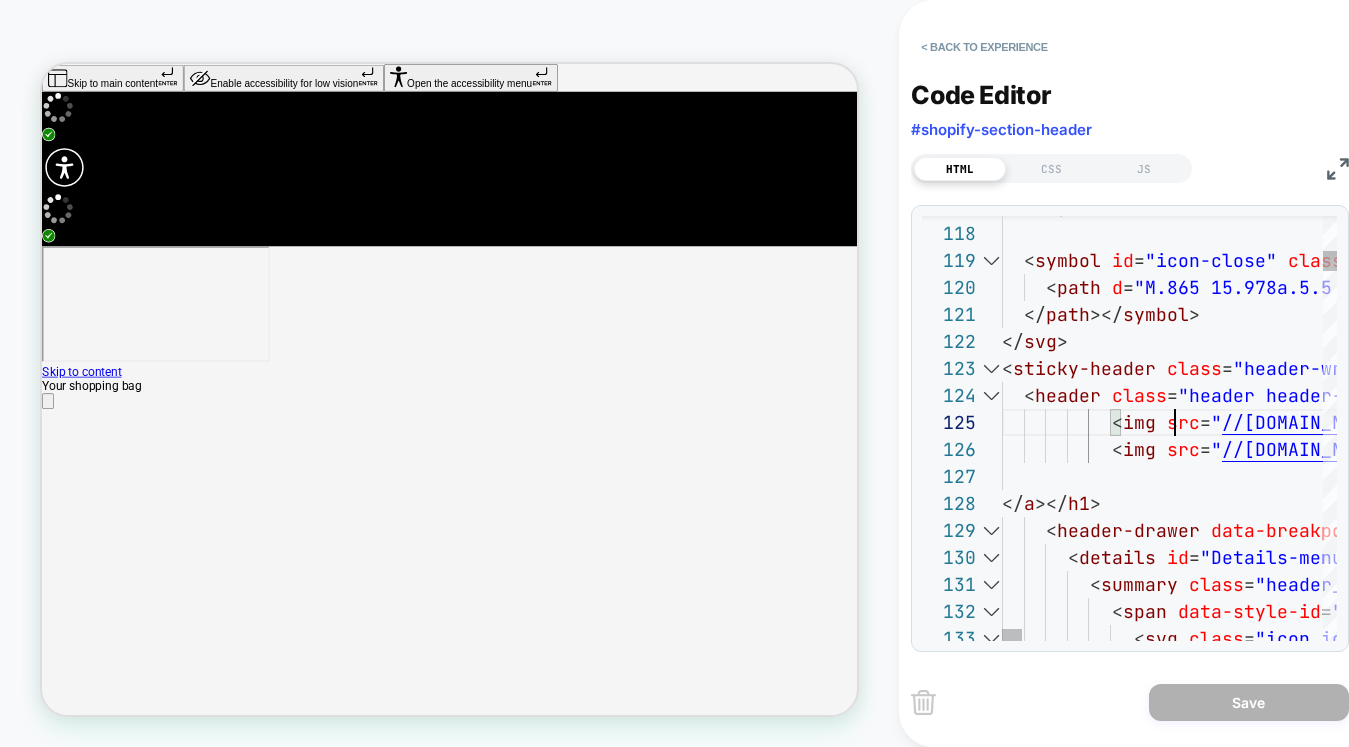 type on "**********" 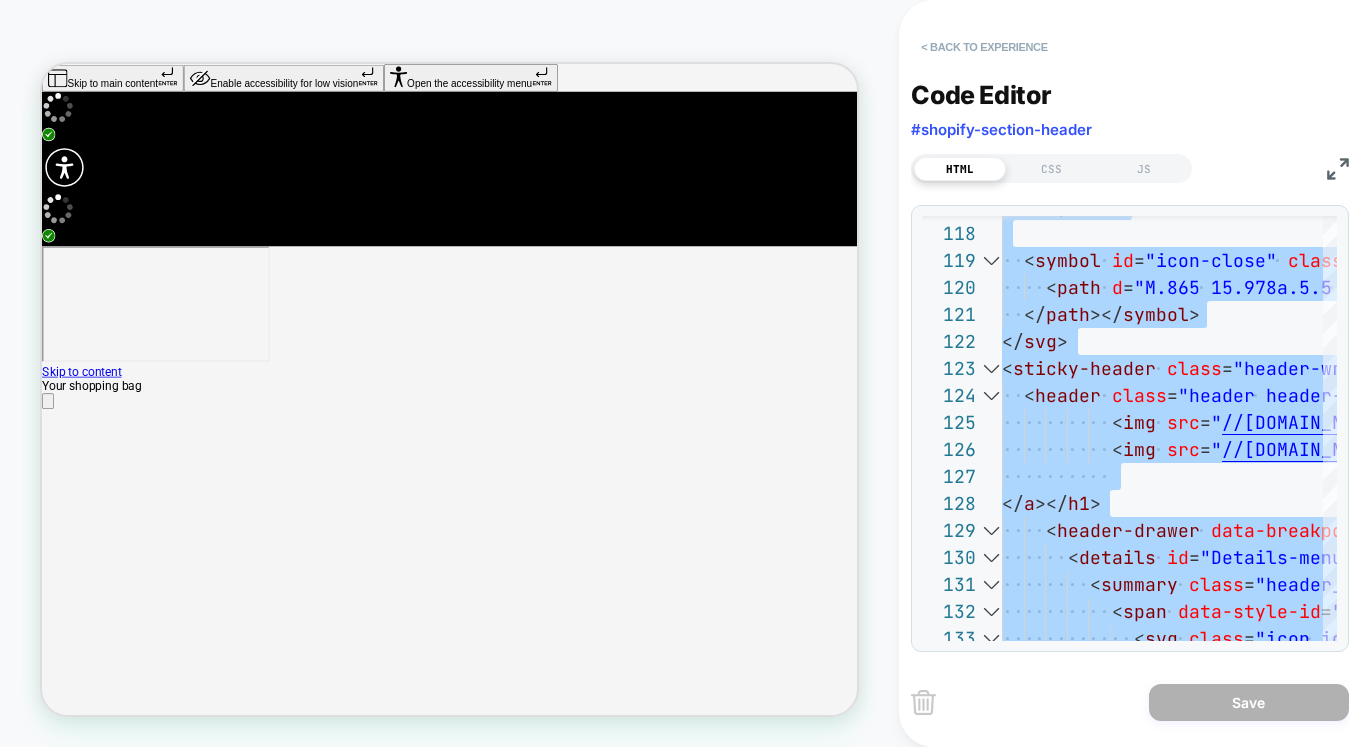 click on "< Back to experience" at bounding box center [984, 47] 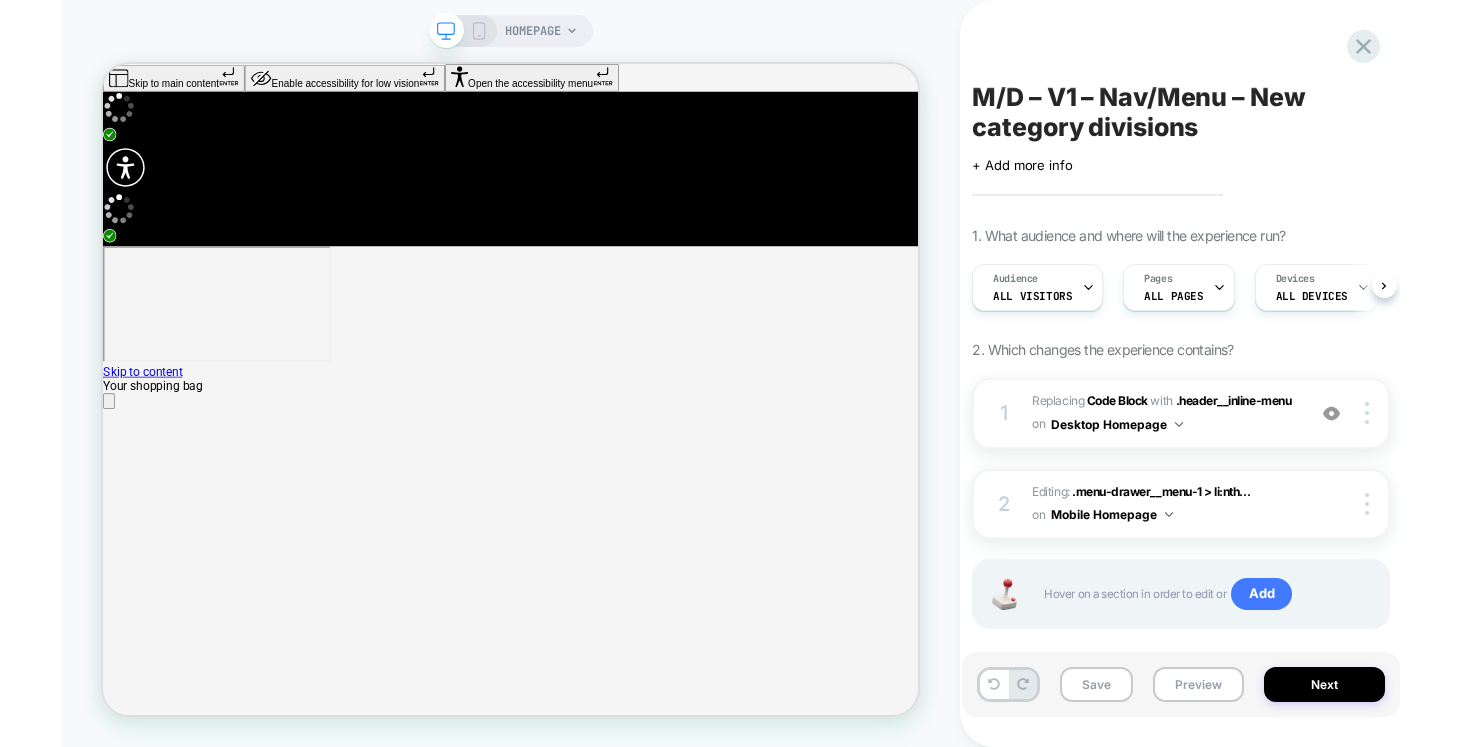 scroll, scrollTop: 0, scrollLeft: 1, axis: horizontal 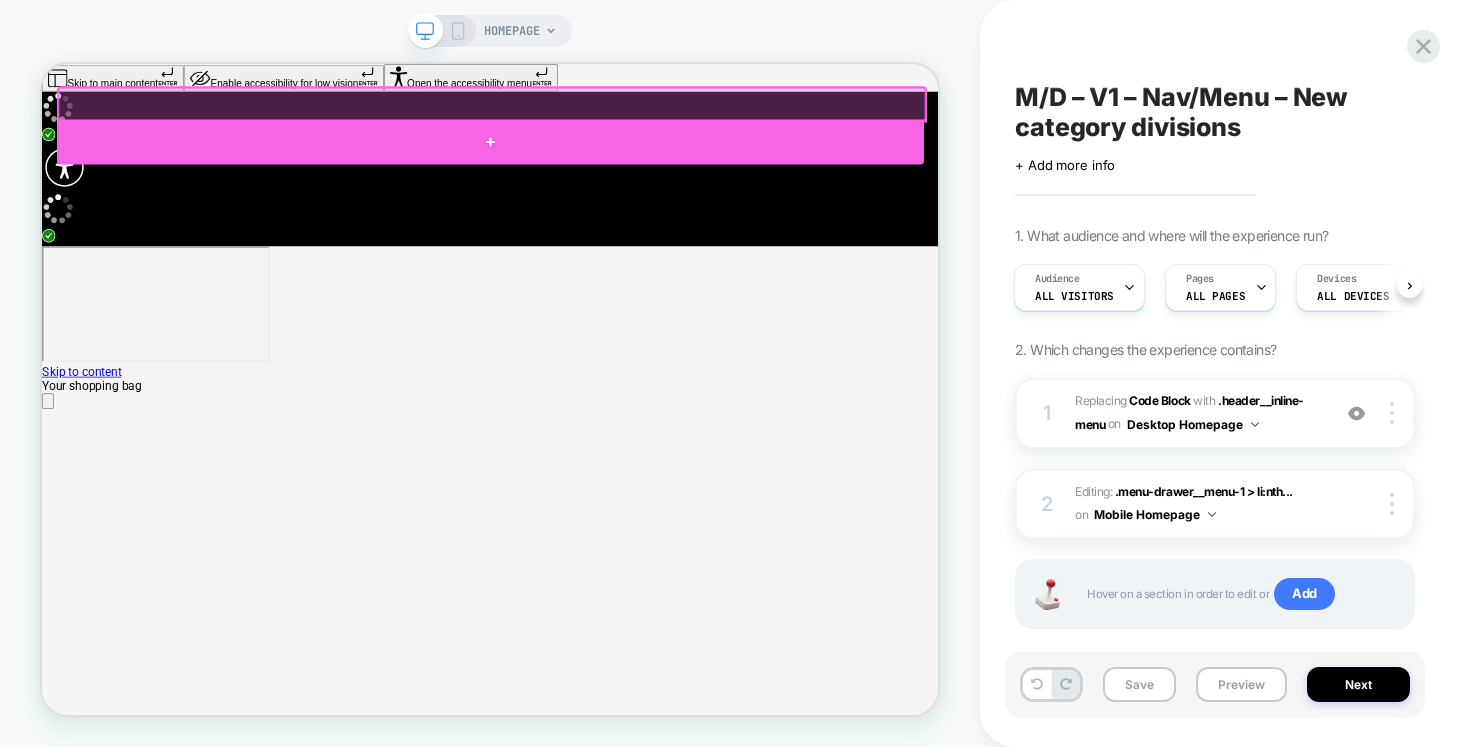 click at bounding box center (640, 168) 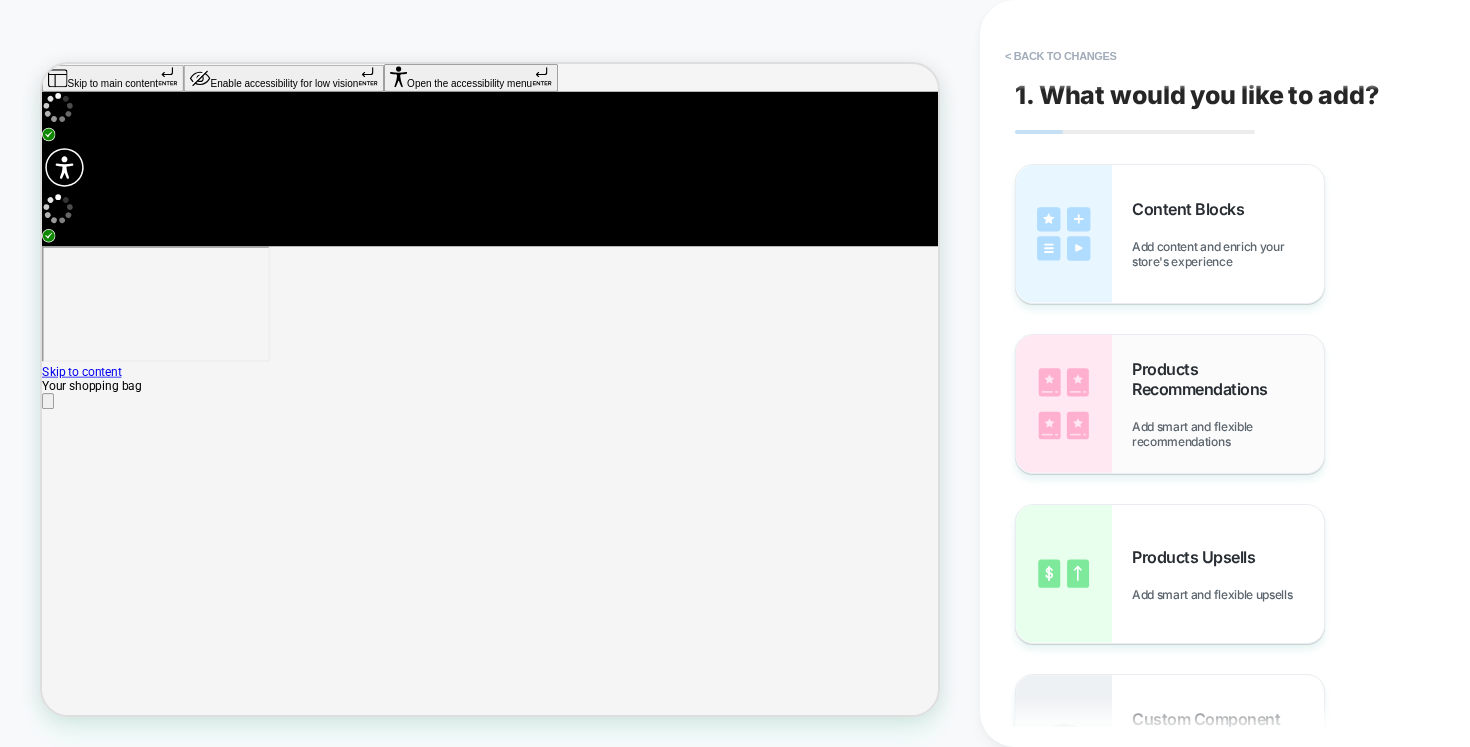 scroll, scrollTop: 0, scrollLeft: 0, axis: both 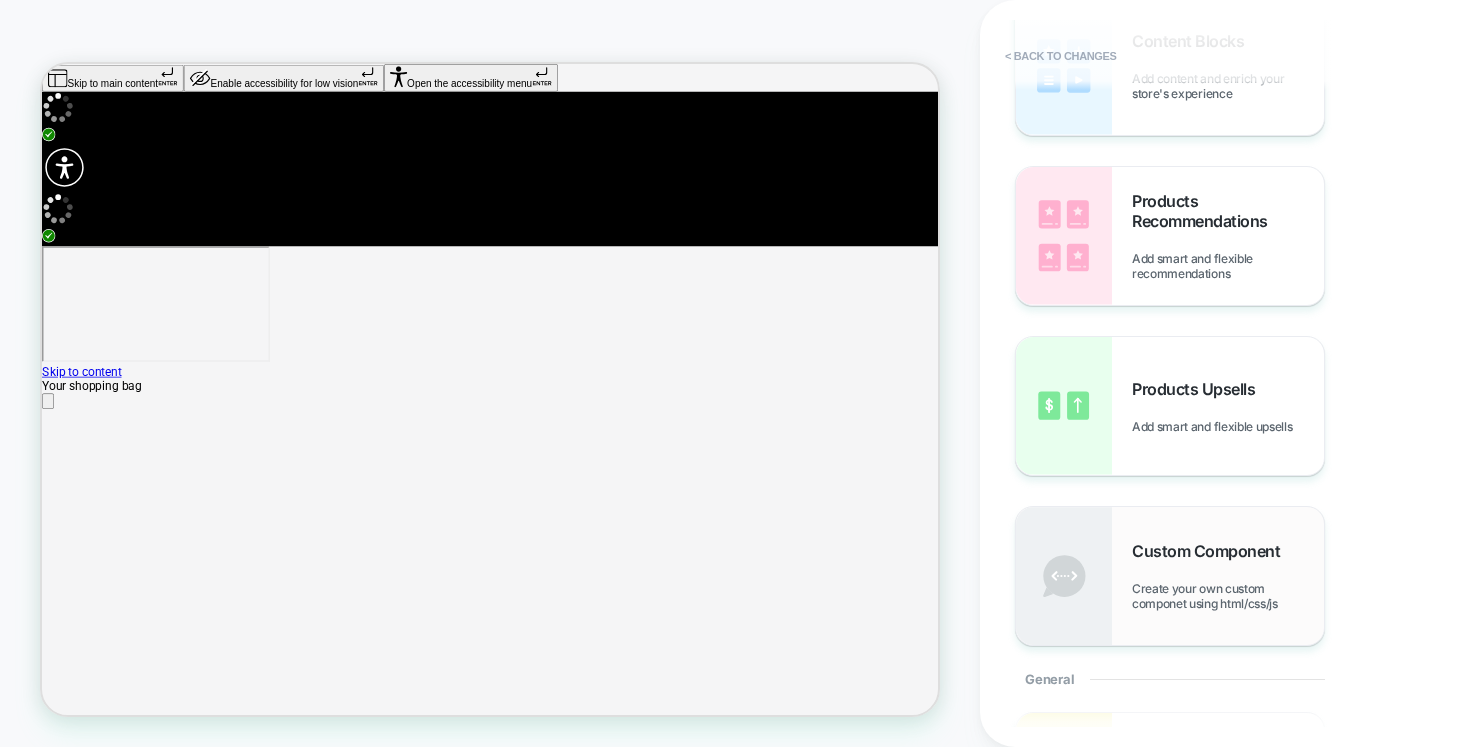 click on "Custom Component Create your own custom componet using html/css/js" at bounding box center (1228, 576) 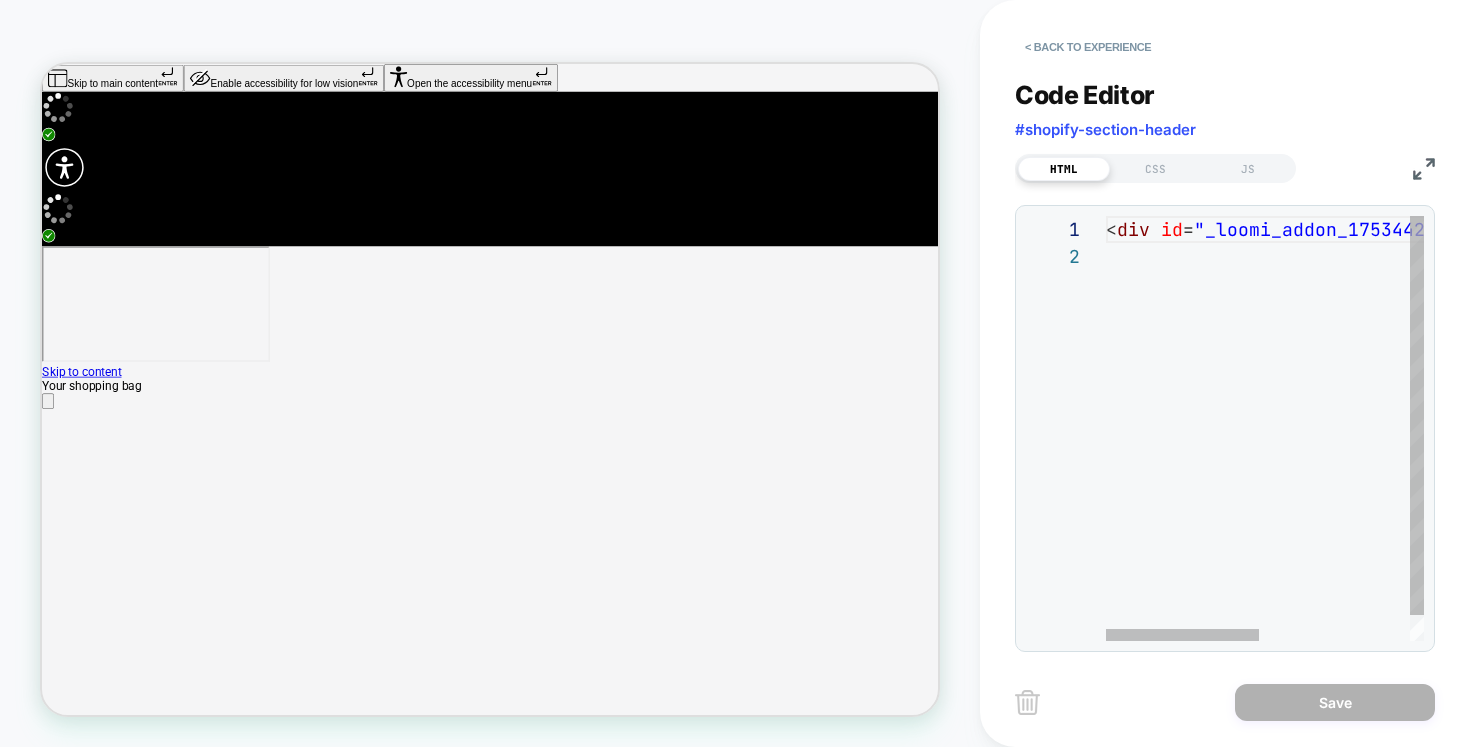 scroll, scrollTop: 27, scrollLeft: 0, axis: vertical 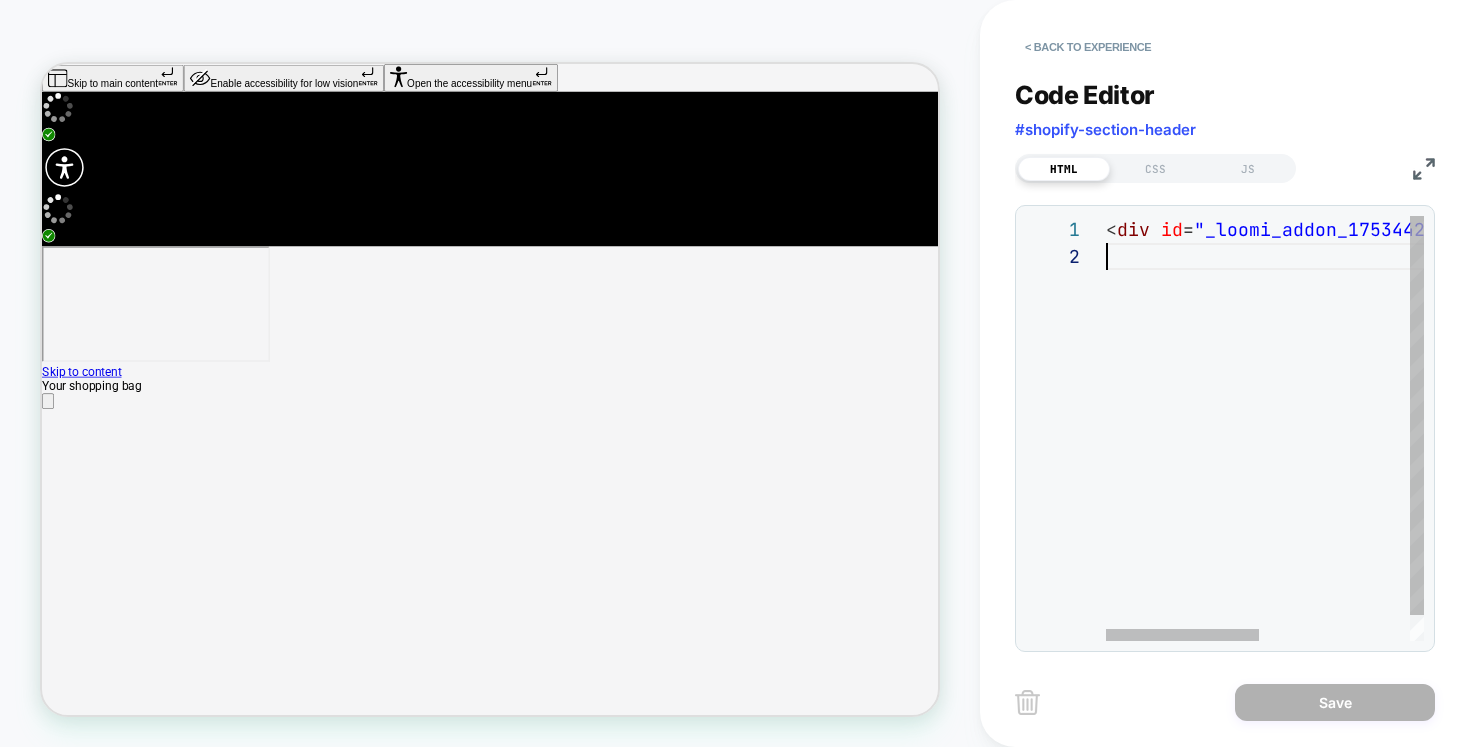 click on "< div   id = "_loomi_addon_1753442380103" > Change Me! </ div >" at bounding box center [1420, 442] 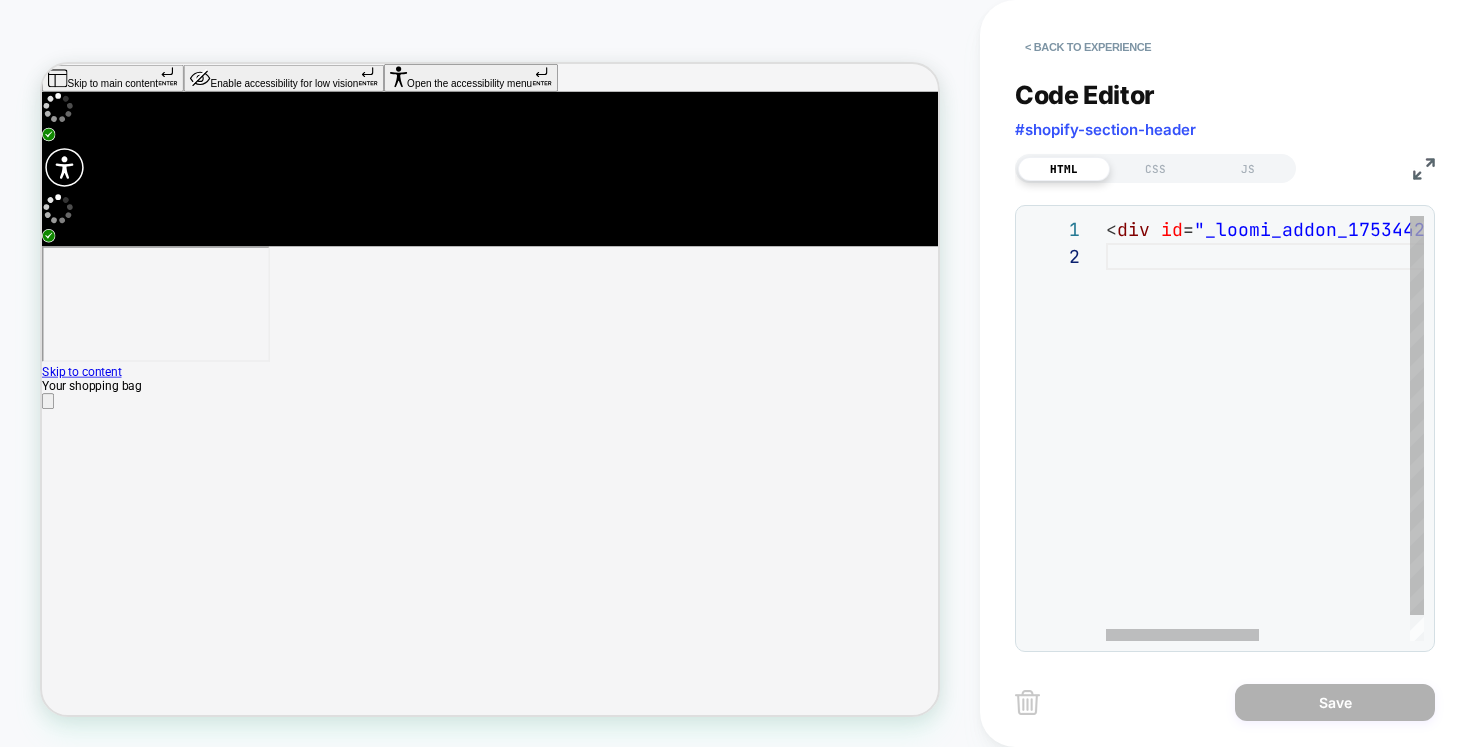scroll, scrollTop: 135, scrollLeft: 0, axis: vertical 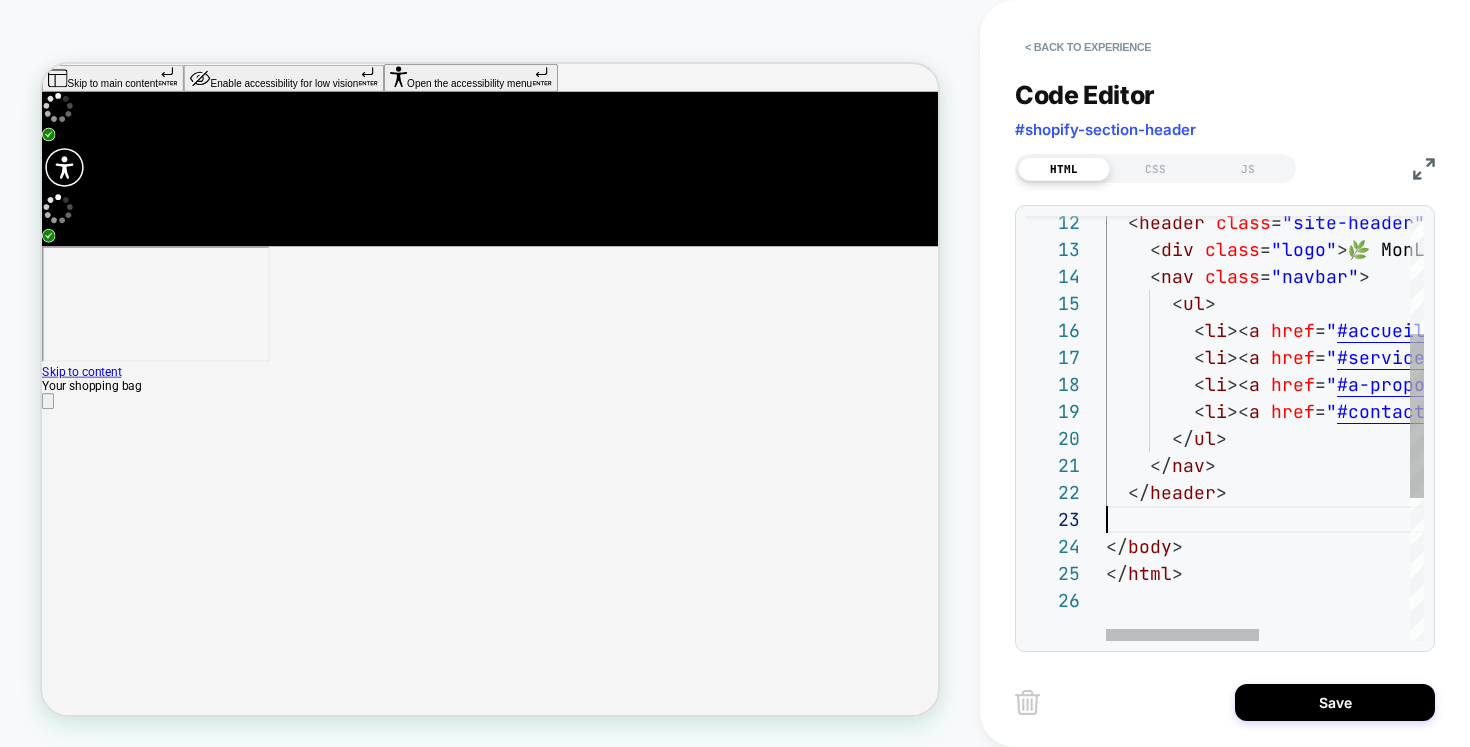 click on "< header   class = "site-header" >      < div   class = "logo" > 🌿 MonLogo </ div >      < nav   class = "navbar" >        < ul >          < li >< a   href = " #accueil " > Accueil </ a ></ li >          < li >< a   href = " #services " > Services </ a ></ li >          < li >< a   href = " #a-propos " > À propos </ a ></ li >          < li >< a   href = " #contact " > Contact </ a ></ li >        </ ul >      </ nav >    </ header > </ body > </ html >" at bounding box center (1420, 462) 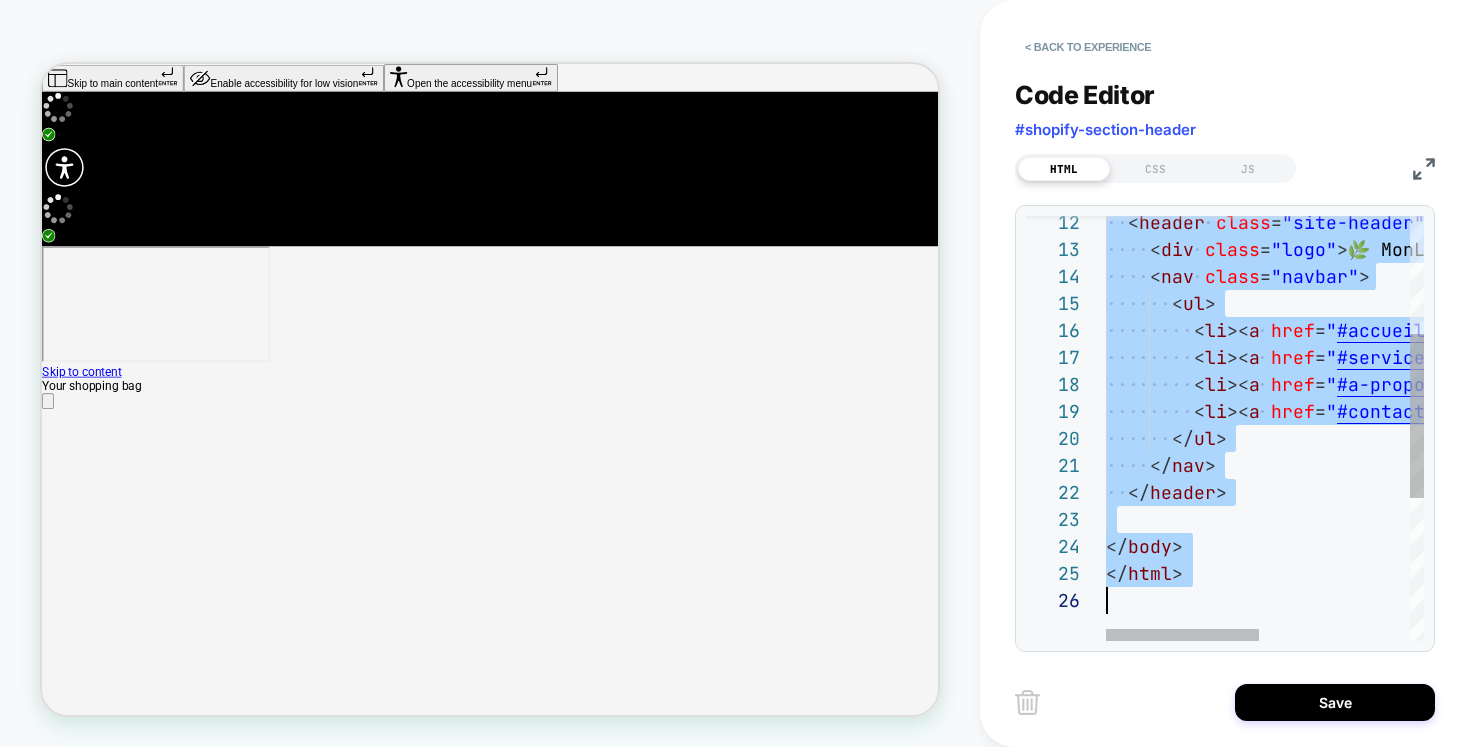 scroll, scrollTop: 0, scrollLeft: 0, axis: both 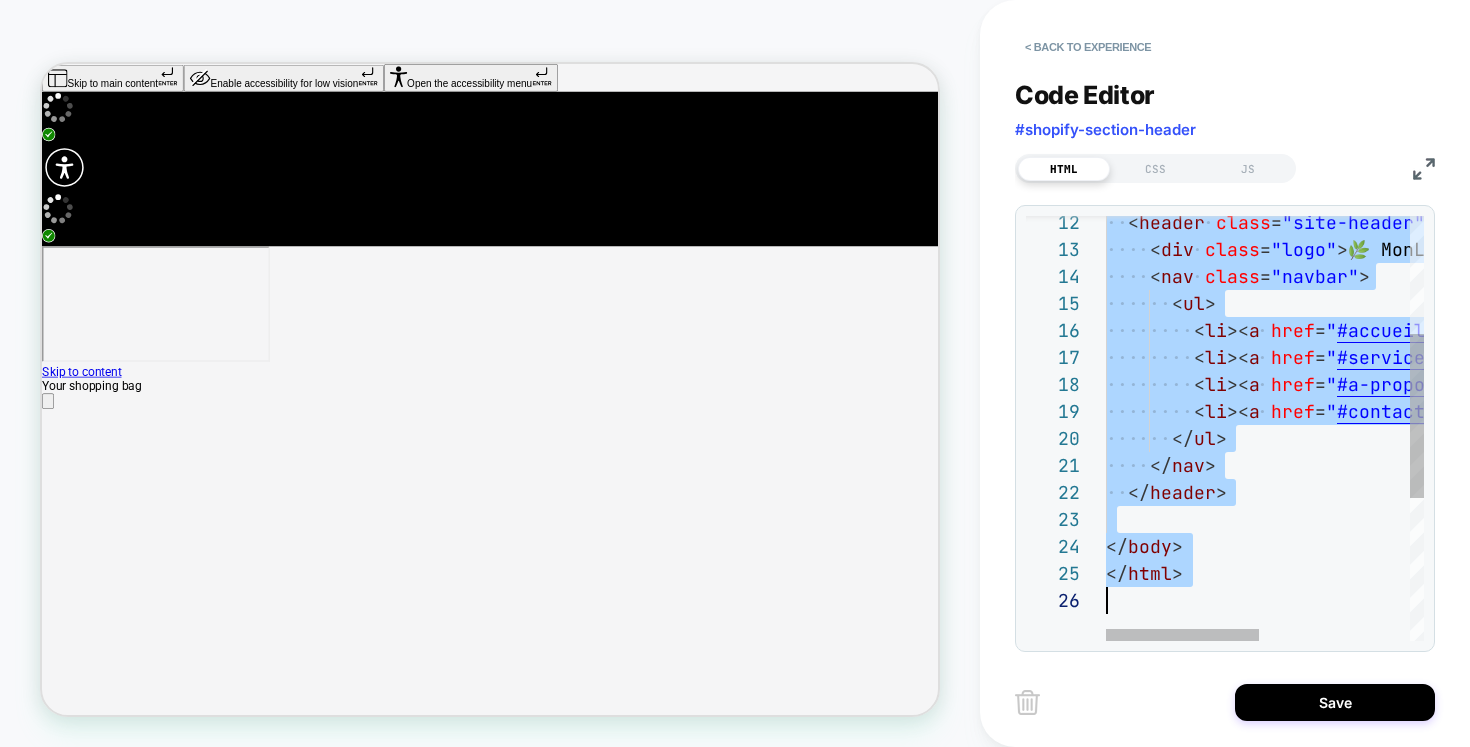 type 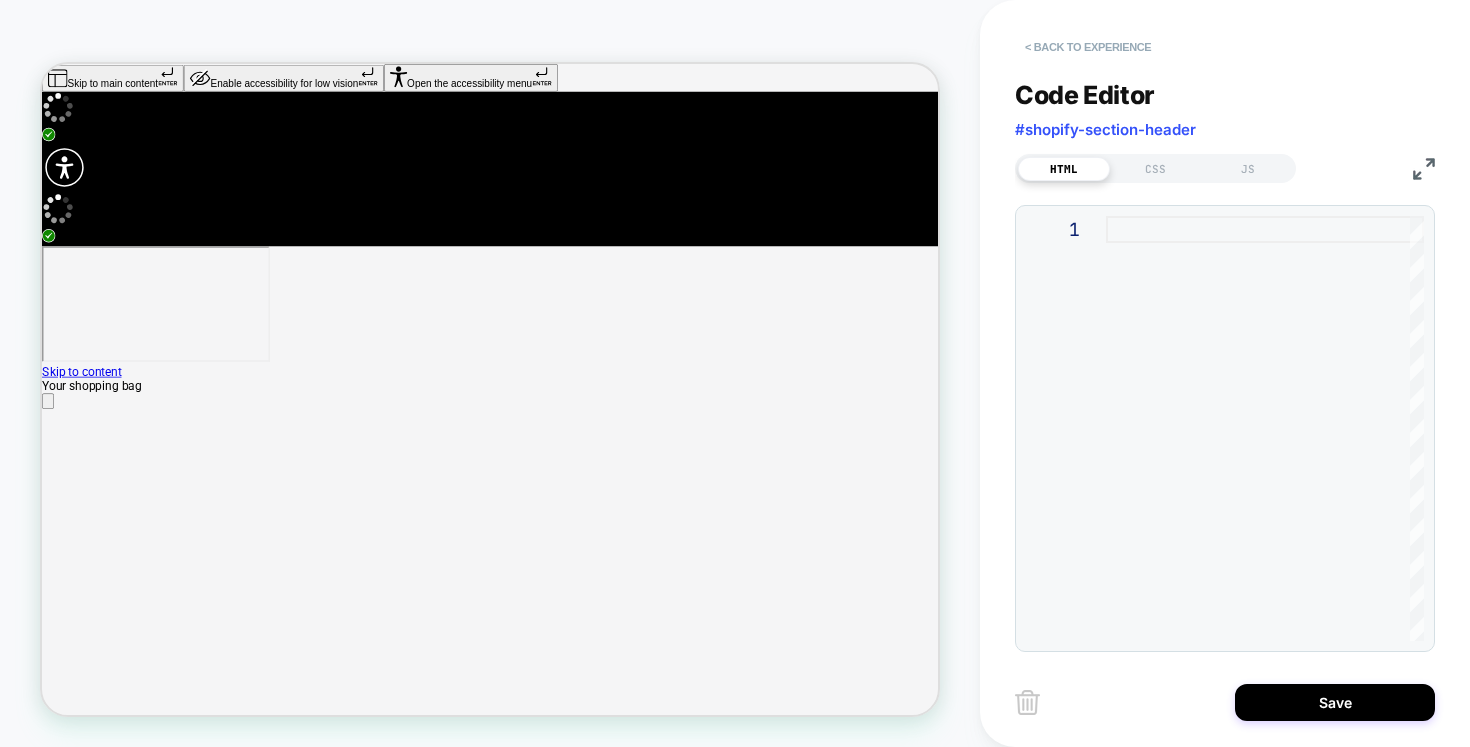 click on "< Back to experience" at bounding box center [1088, 47] 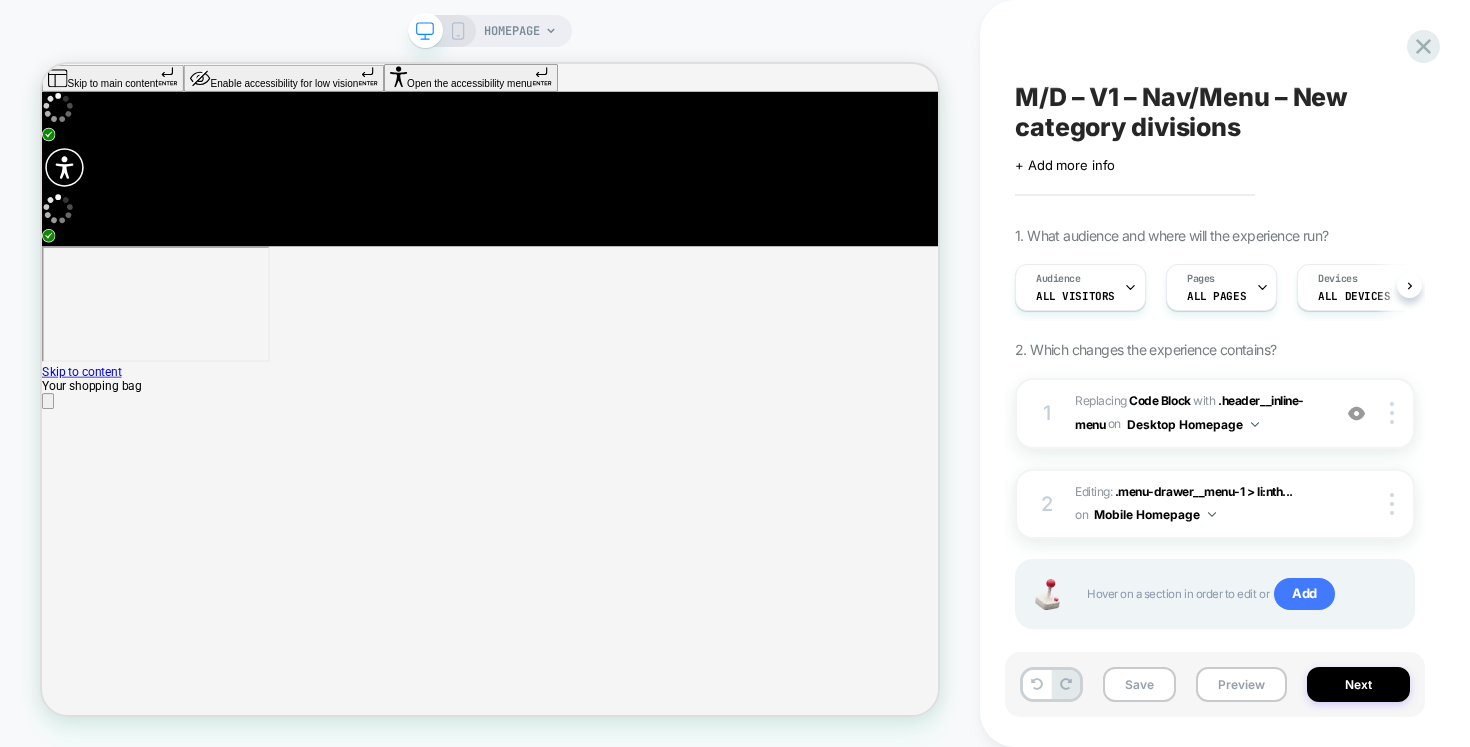 scroll, scrollTop: 0, scrollLeft: 1, axis: horizontal 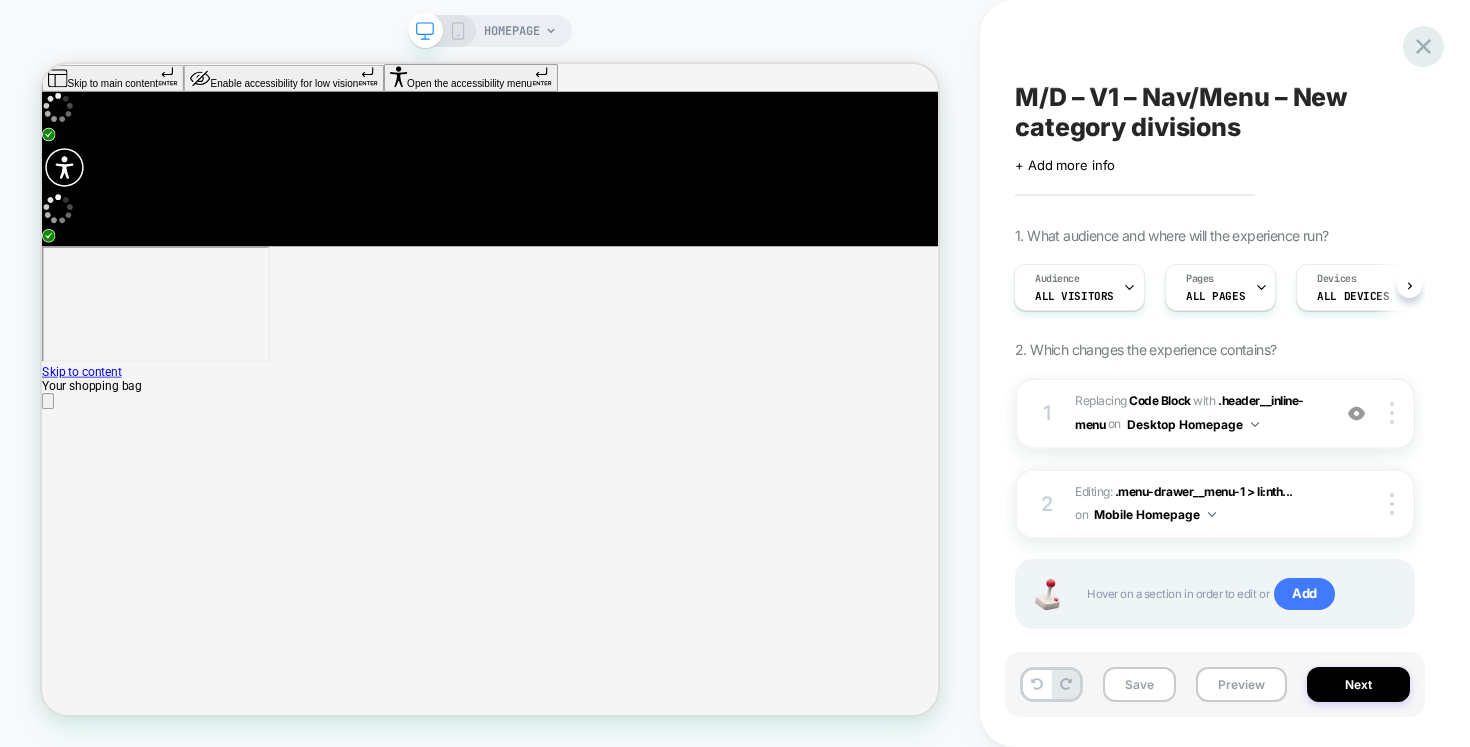 click 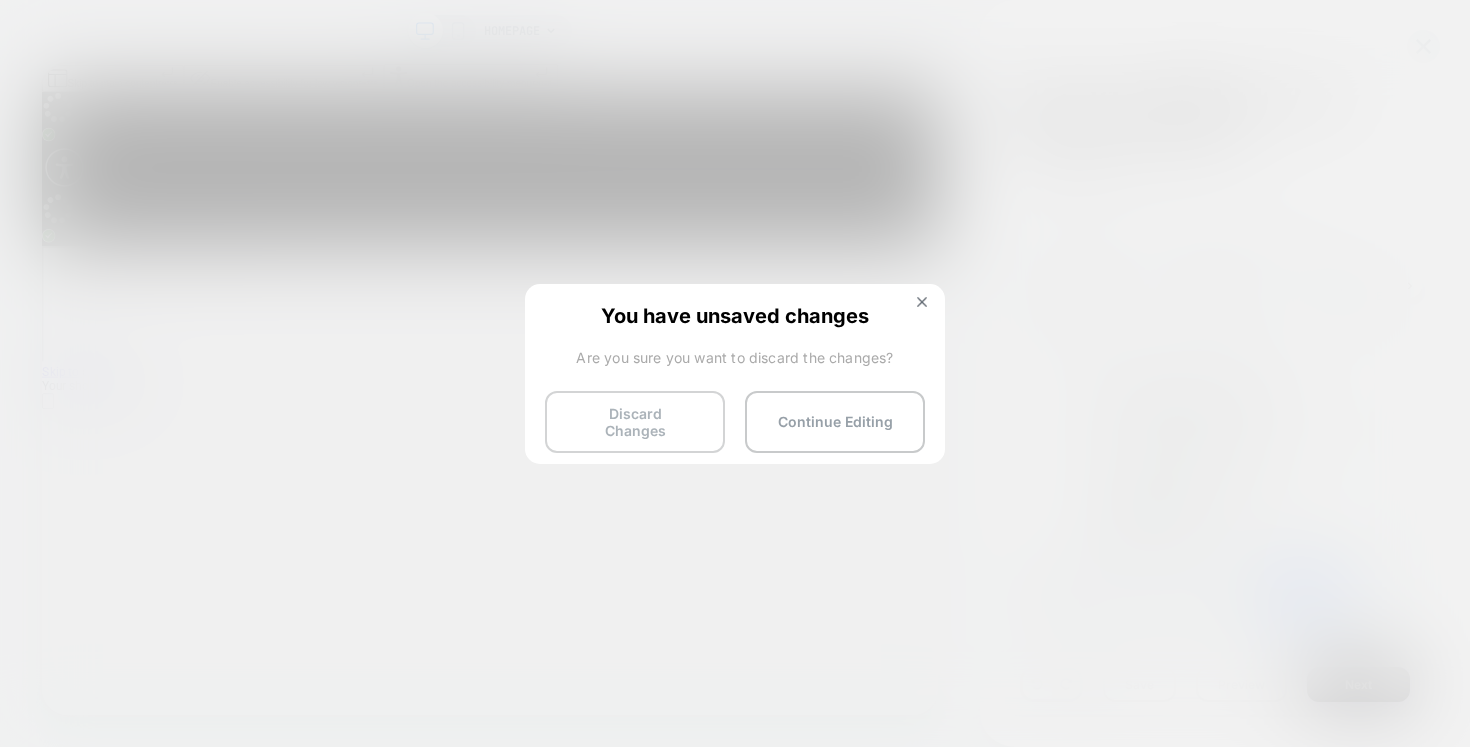 click on "Discard Changes" at bounding box center [635, 422] 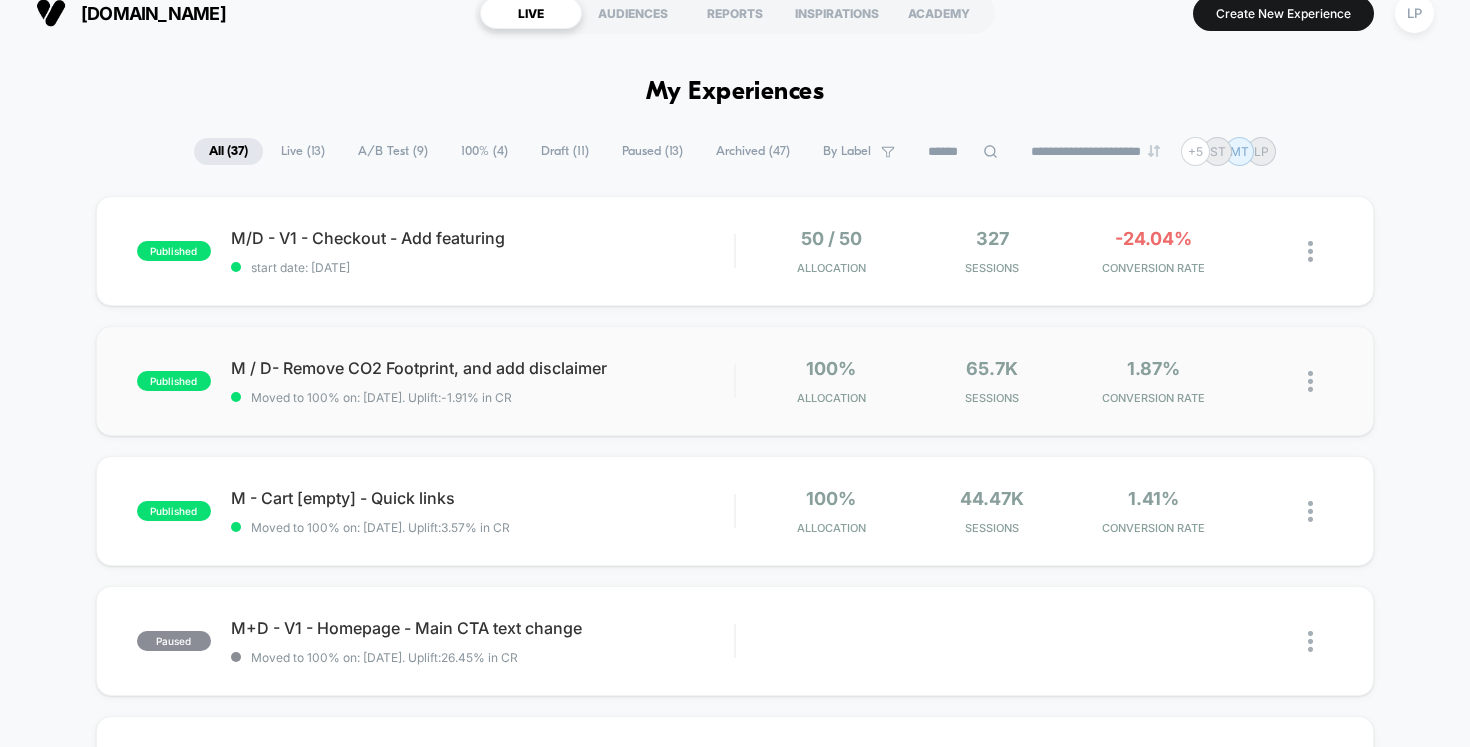 scroll, scrollTop: 26, scrollLeft: 0, axis: vertical 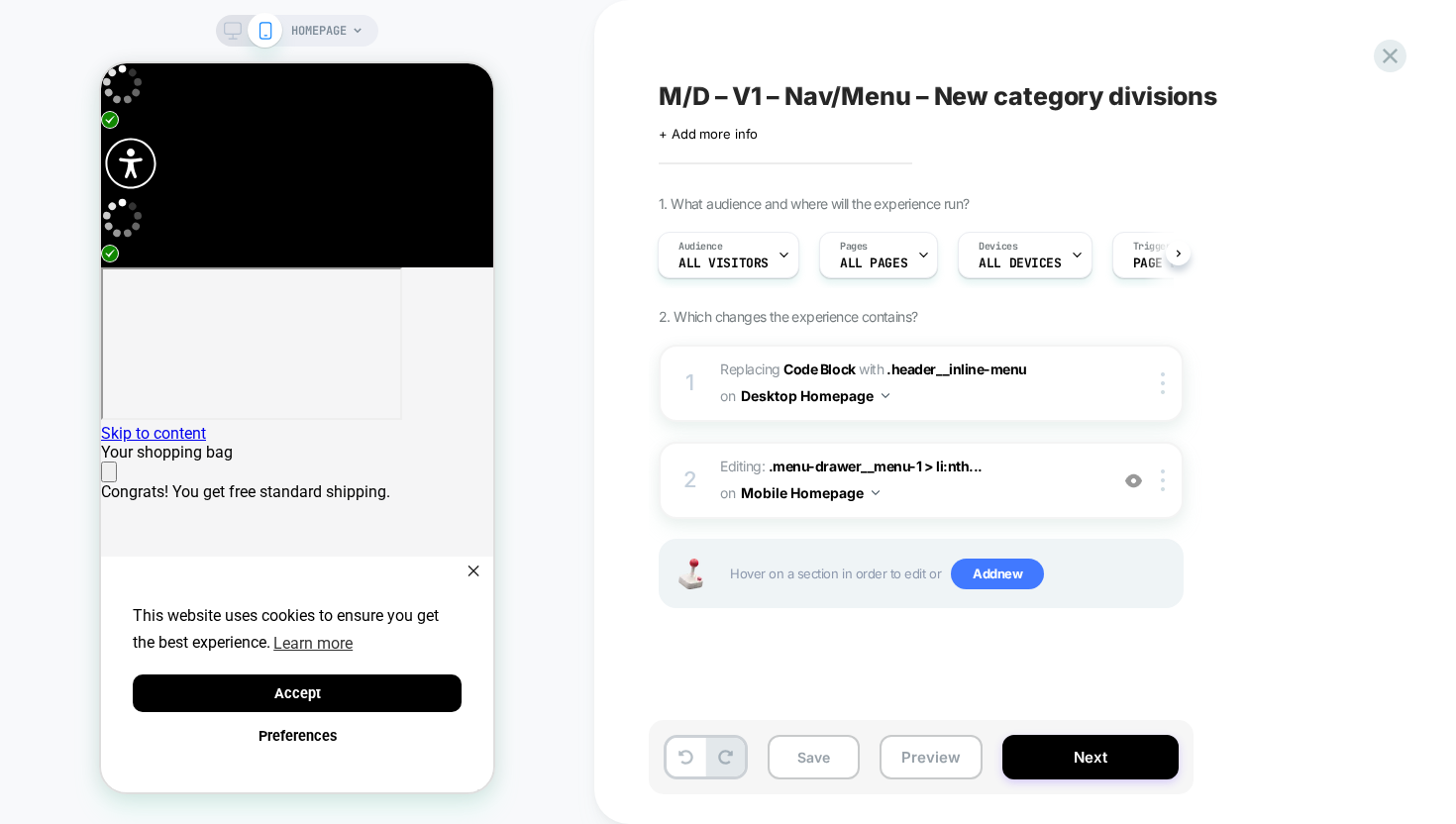 click 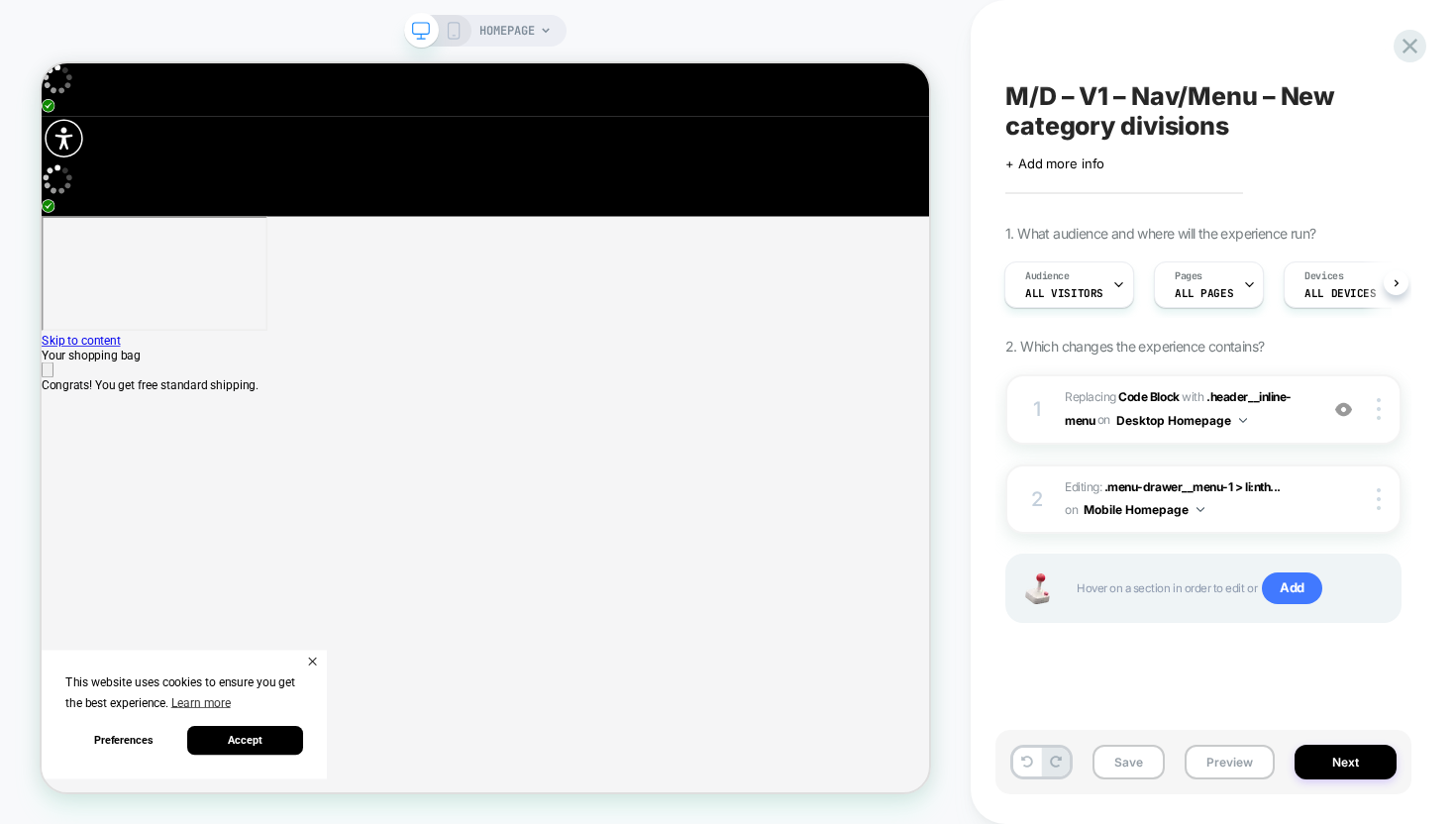 scroll, scrollTop: 0, scrollLeft: 0, axis: both 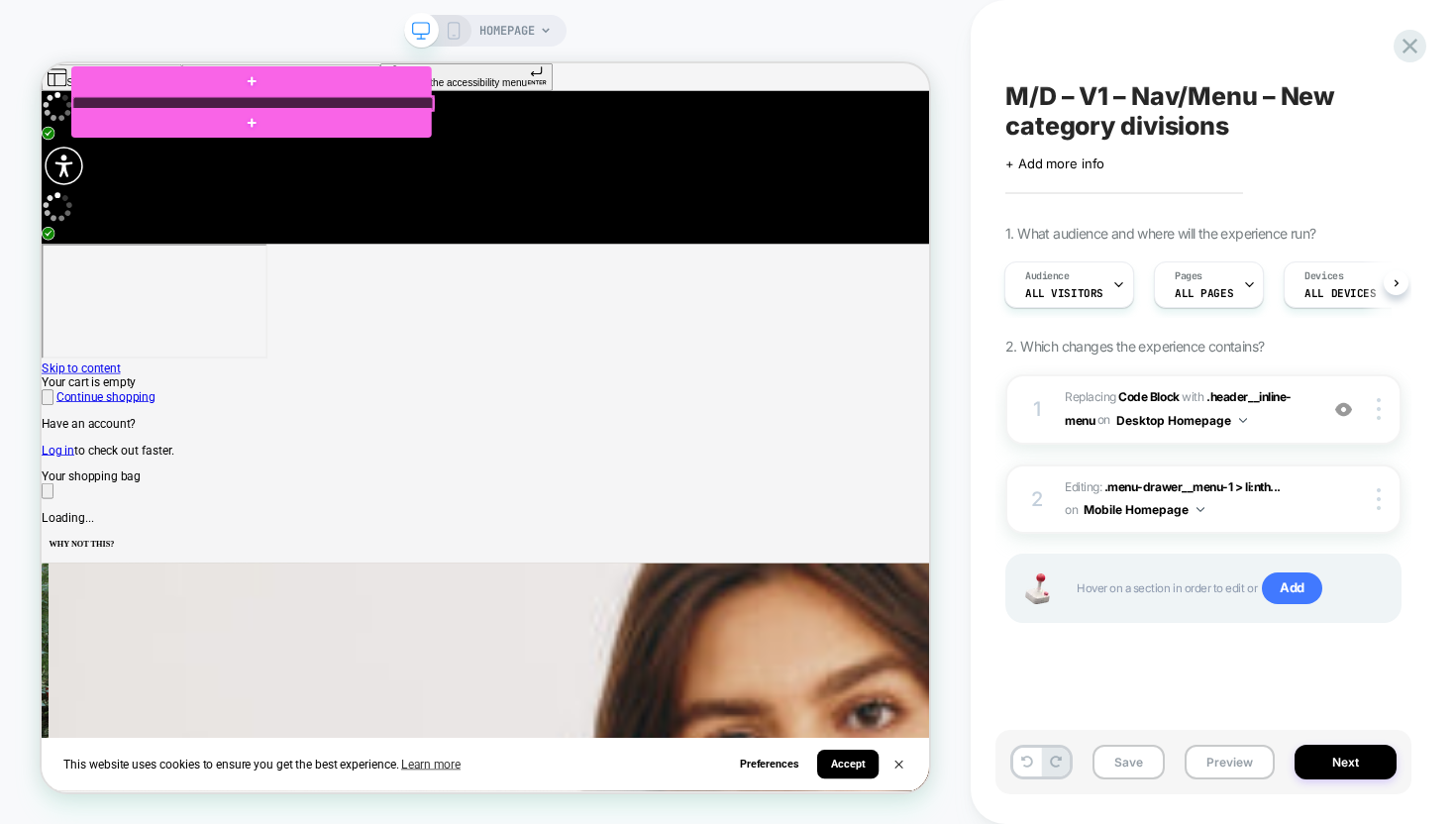 click at bounding box center [323, 117] 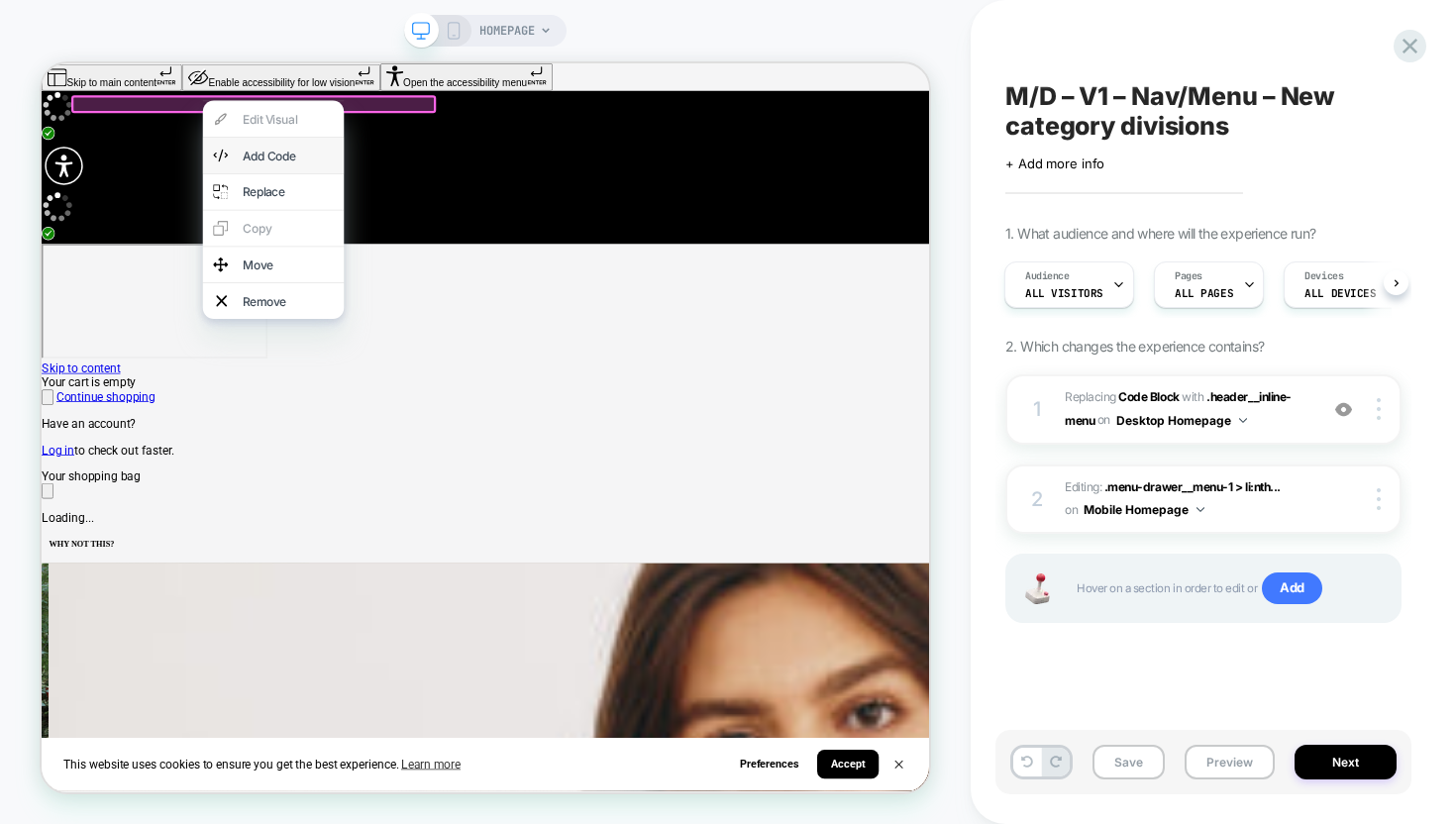 click on "Add Code" at bounding box center [351, 186] 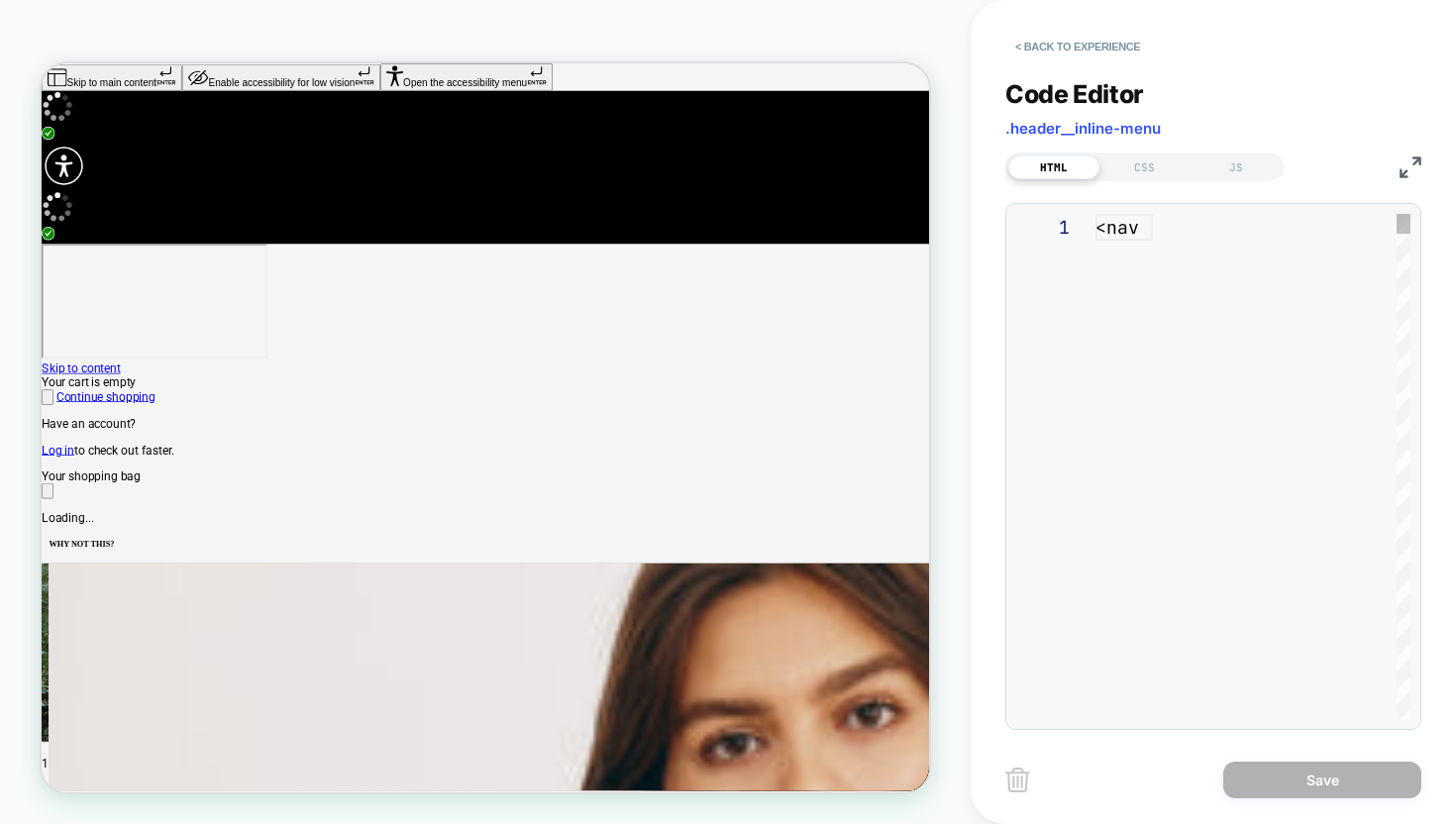 scroll, scrollTop: 267, scrollLeft: 0, axis: vertical 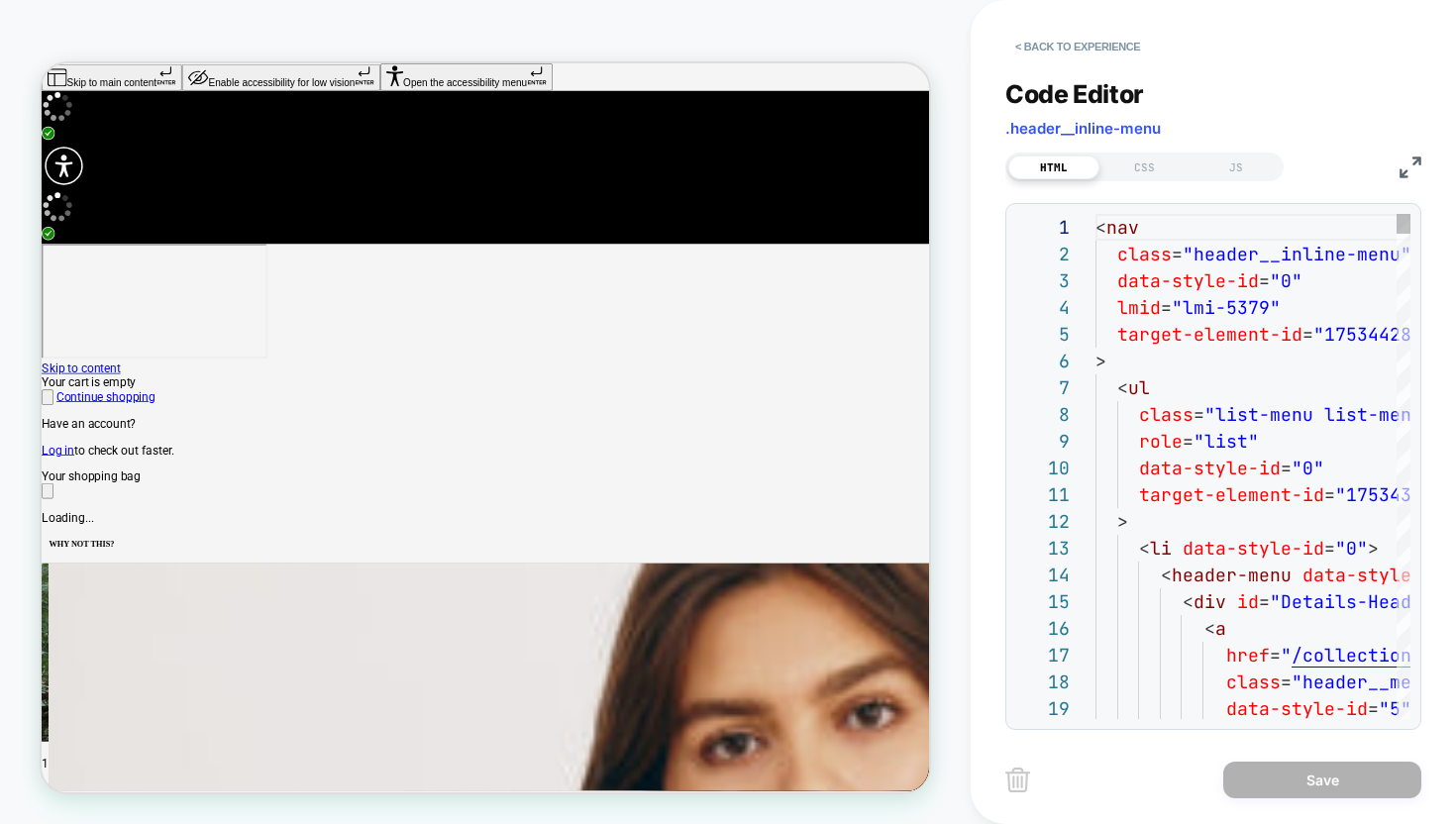 click at bounding box center (1410, 167) 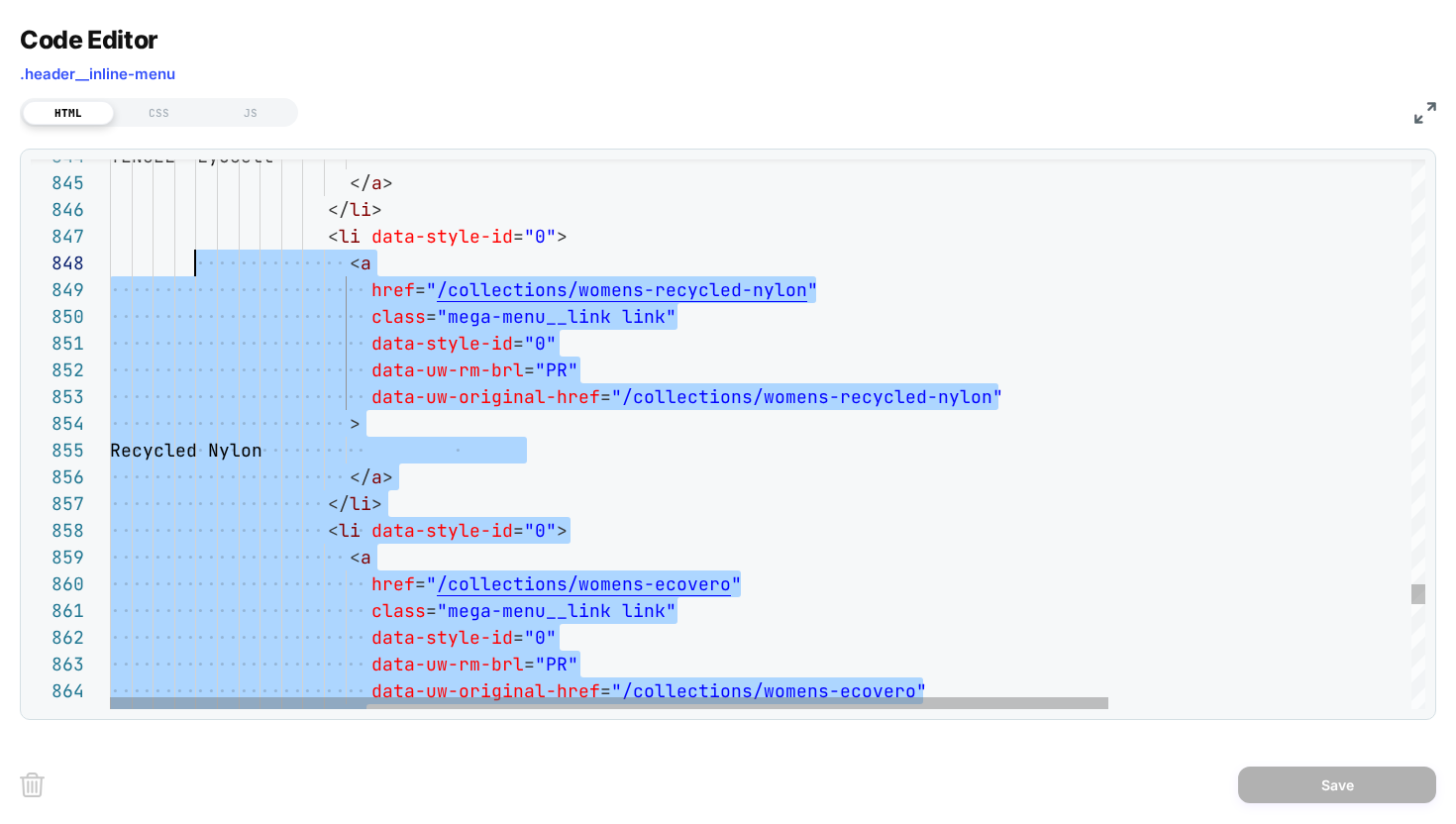 scroll, scrollTop: 160, scrollLeft: 96, axis: both 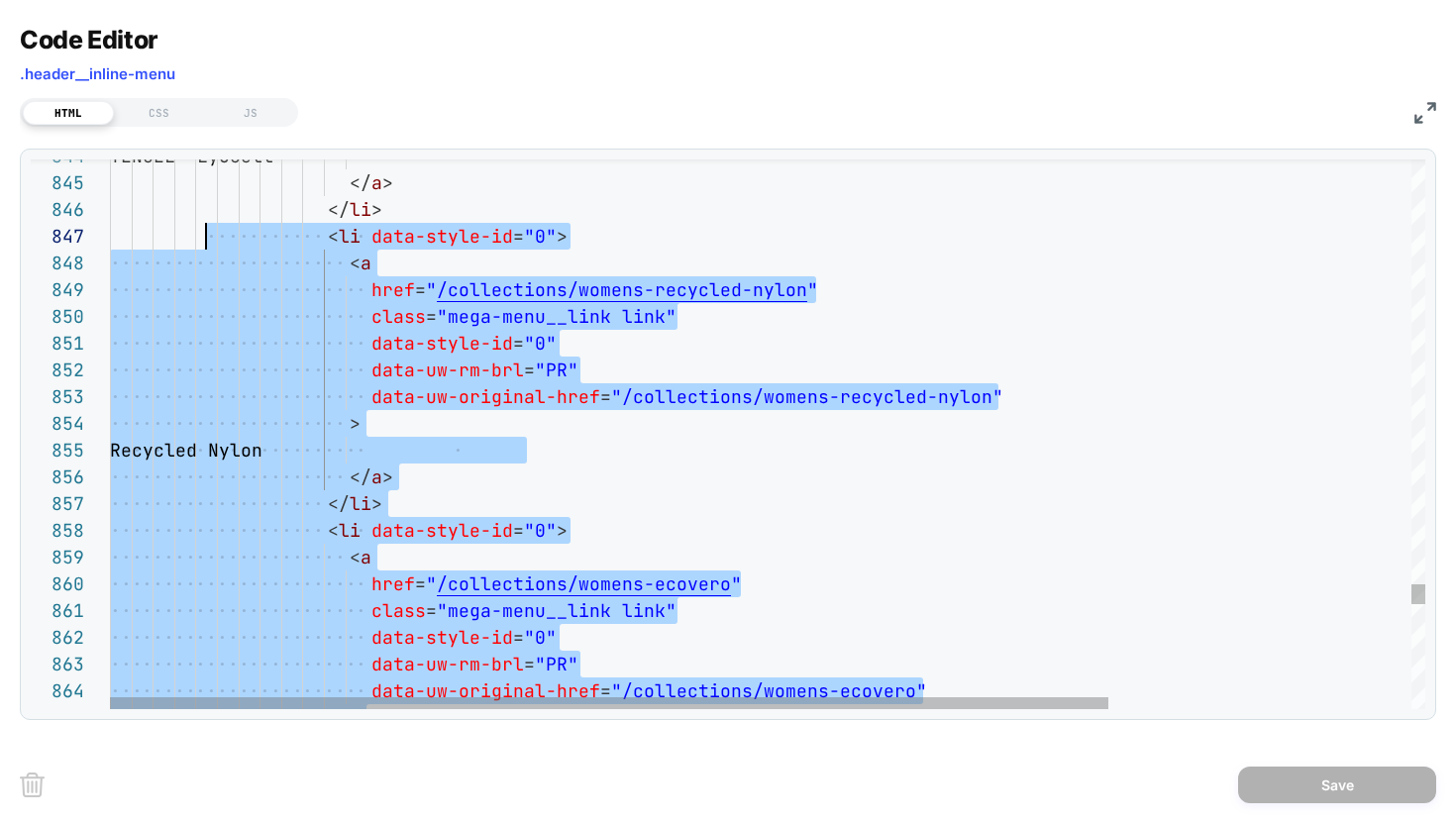 drag, startPoint x: 213, startPoint y: 476, endPoint x: 211, endPoint y: 240, distance: 236.00847 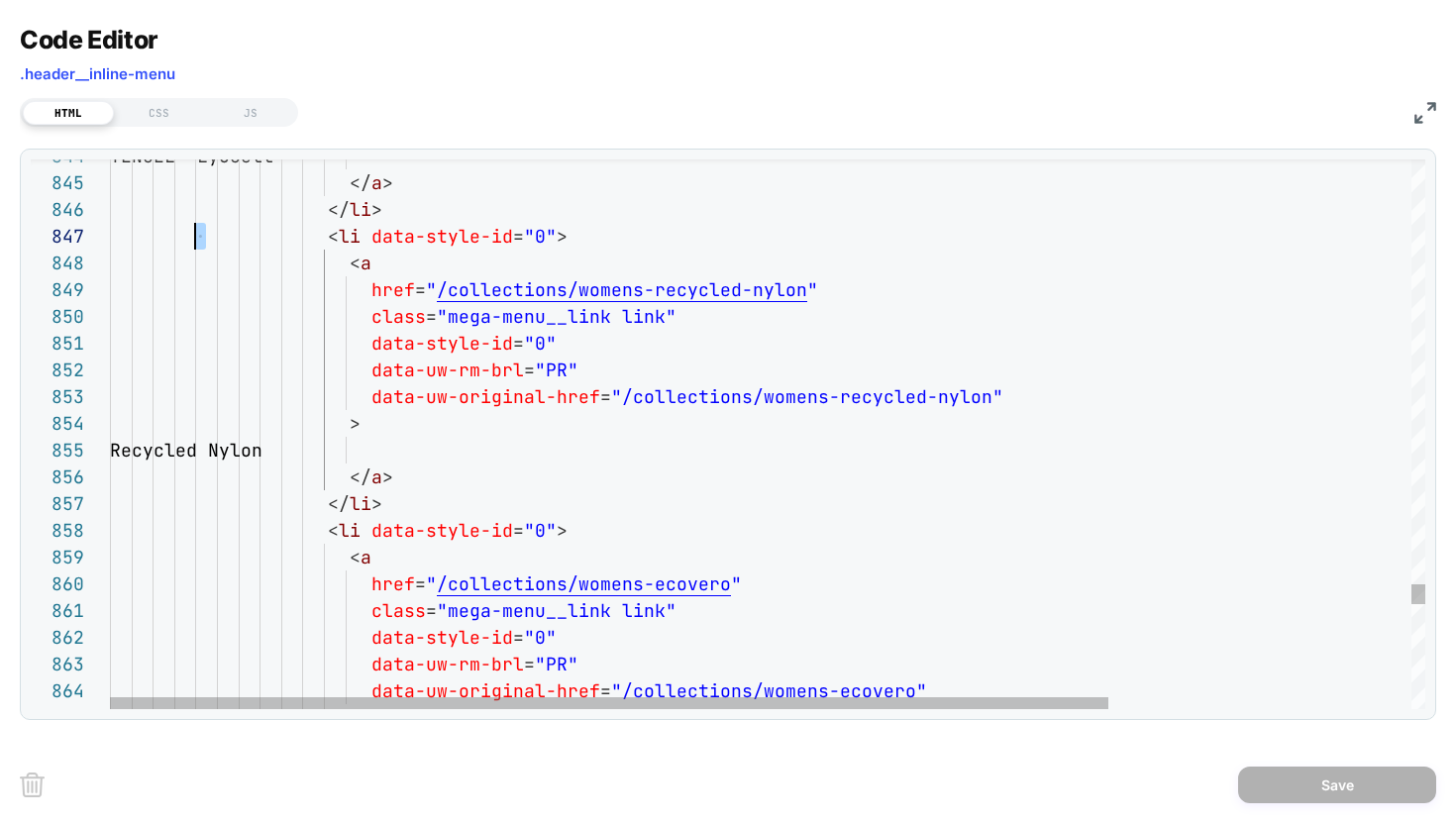 scroll, scrollTop: 134, scrollLeft: 43, axis: both 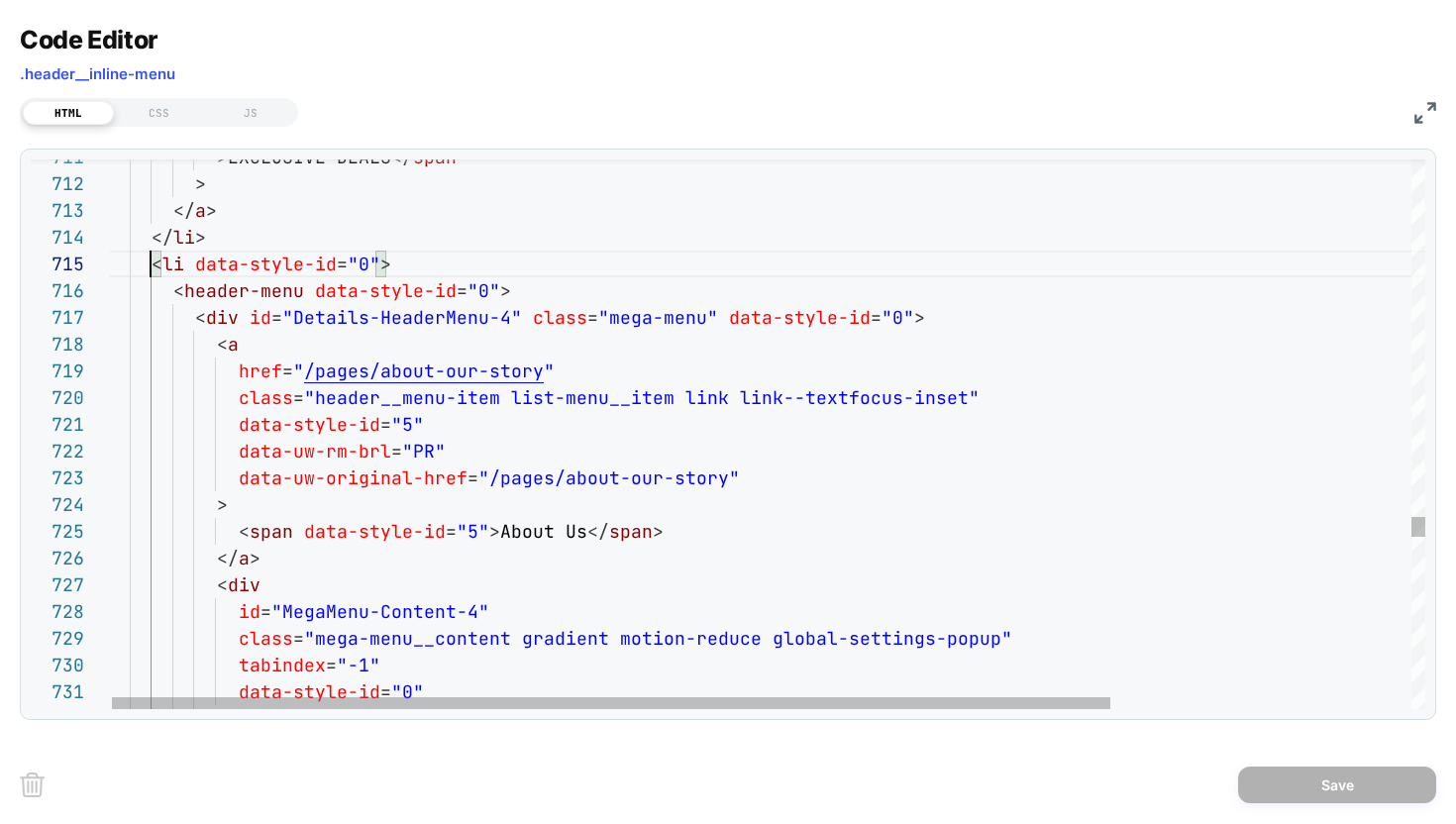 click on ">              < span   data-style-id = "5" > About Us </ span >              data-uw-rm-brl = "PR"              data-uw-original-href = "/pages/about-our-story"              class = "header__menu-item list-menu__item link link--text  focus-inset"              data-style-id = "5"            < a              href = " /pages/about-our-story "        < header-menu   data-style-id = "0" >          < div   id = "Details-HeaderMenu-4"   class = "mega-menu"   data-style-id = "0" >      </ li >      < li   data-style-id = "0" >        </ a >          >            > EXCLUSIVE DEALS </ span            </ a >            < div              id = "MegaMenu-Content-4"              class = "mega-menu__content gradient motion-reduce global- settings-popup"              tabindex = "-1"" at bounding box center [965, -4488] 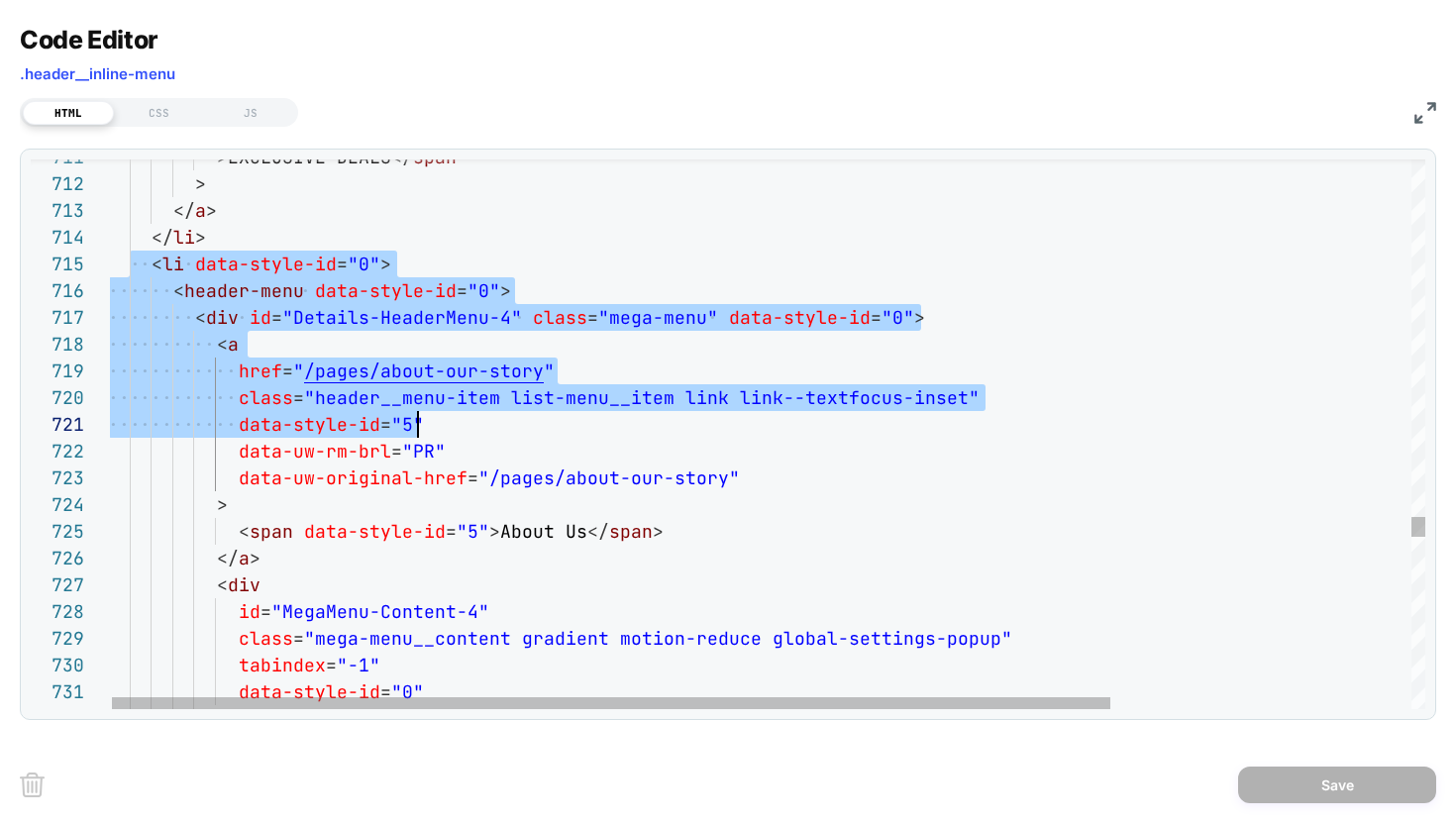scroll, scrollTop: 107, scrollLeft: 310, axis: both 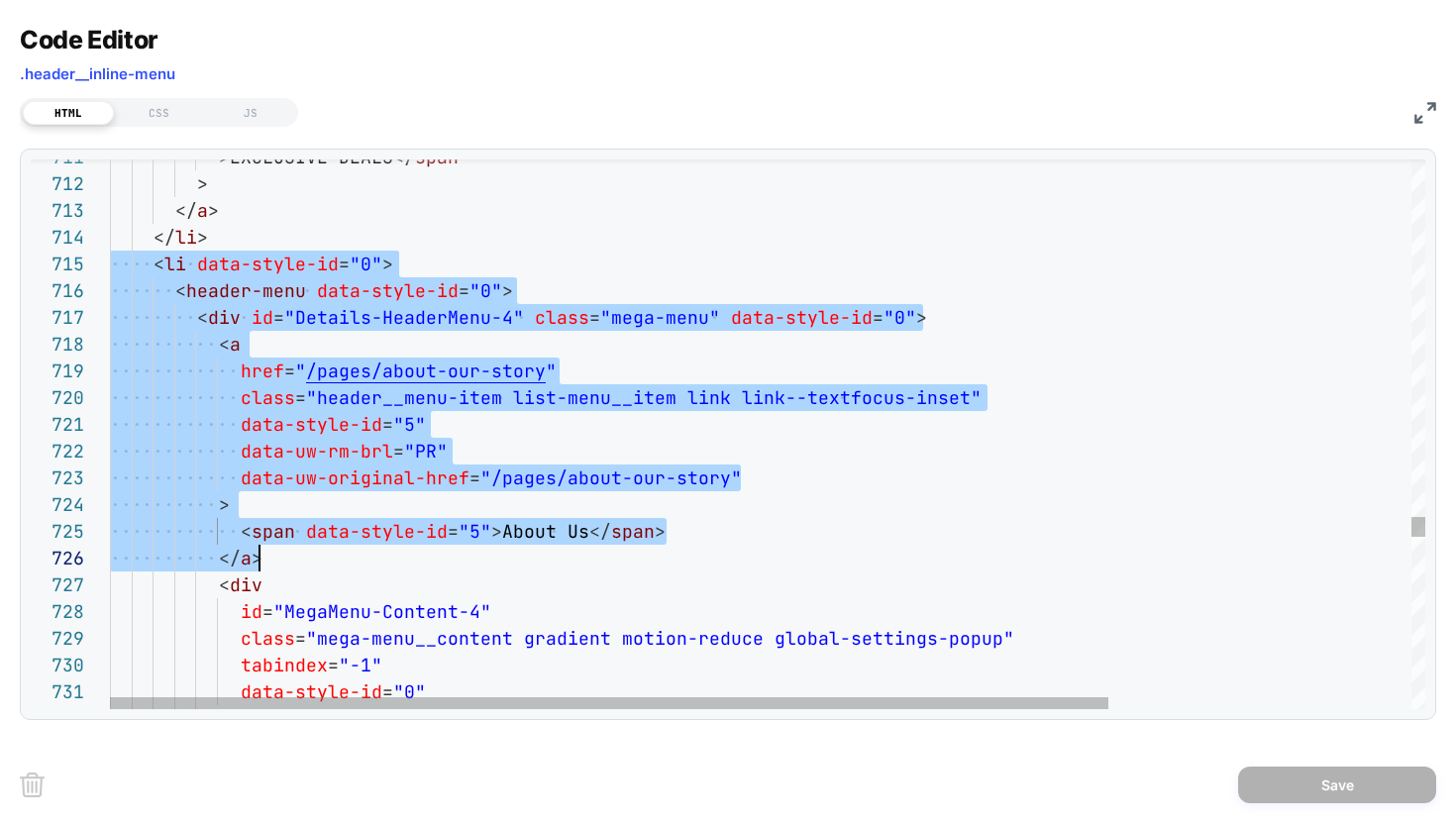 drag, startPoint x: 112, startPoint y: 263, endPoint x: 746, endPoint y: 560, distance: 700.1 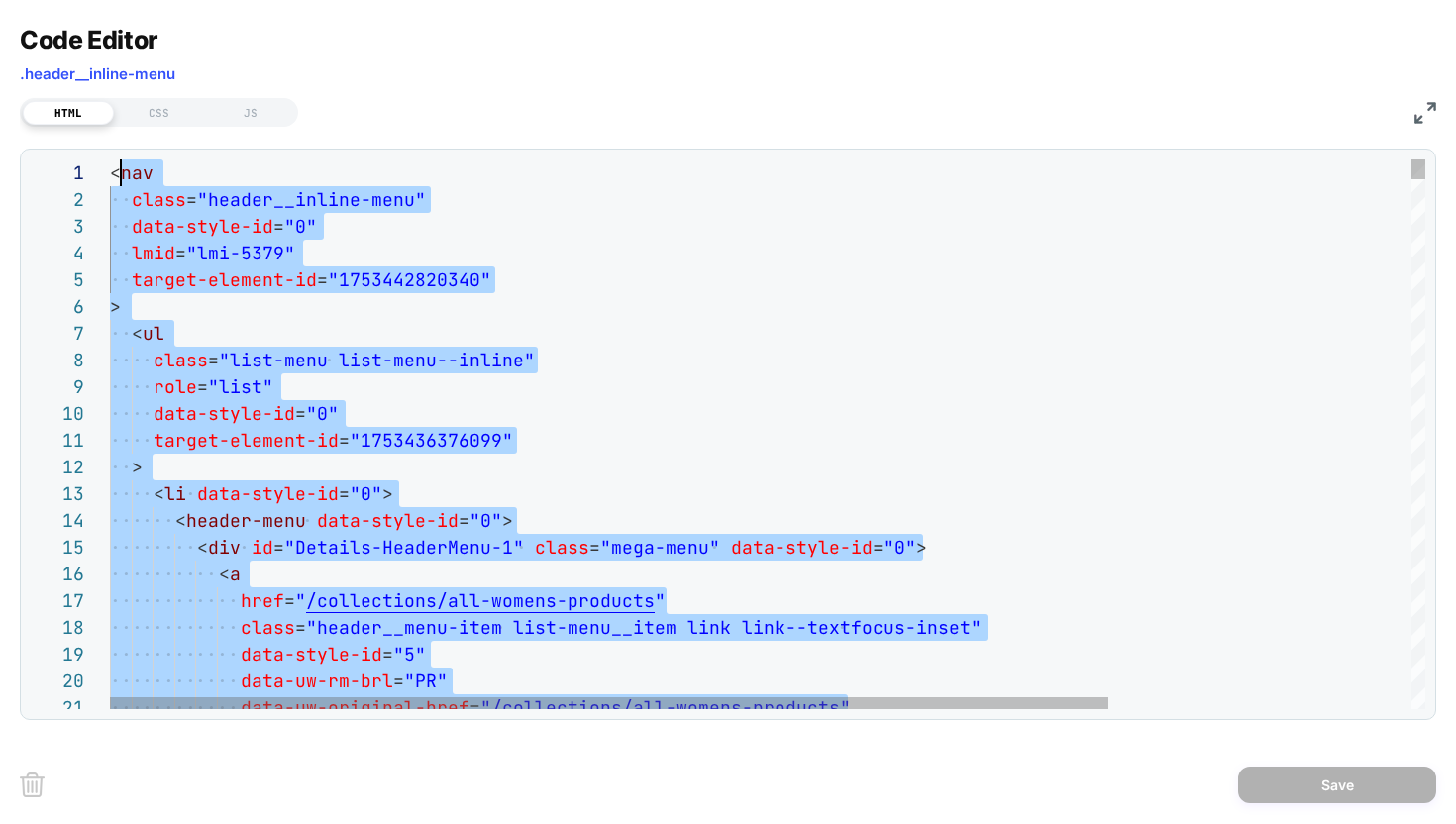 scroll, scrollTop: 0, scrollLeft: 0, axis: both 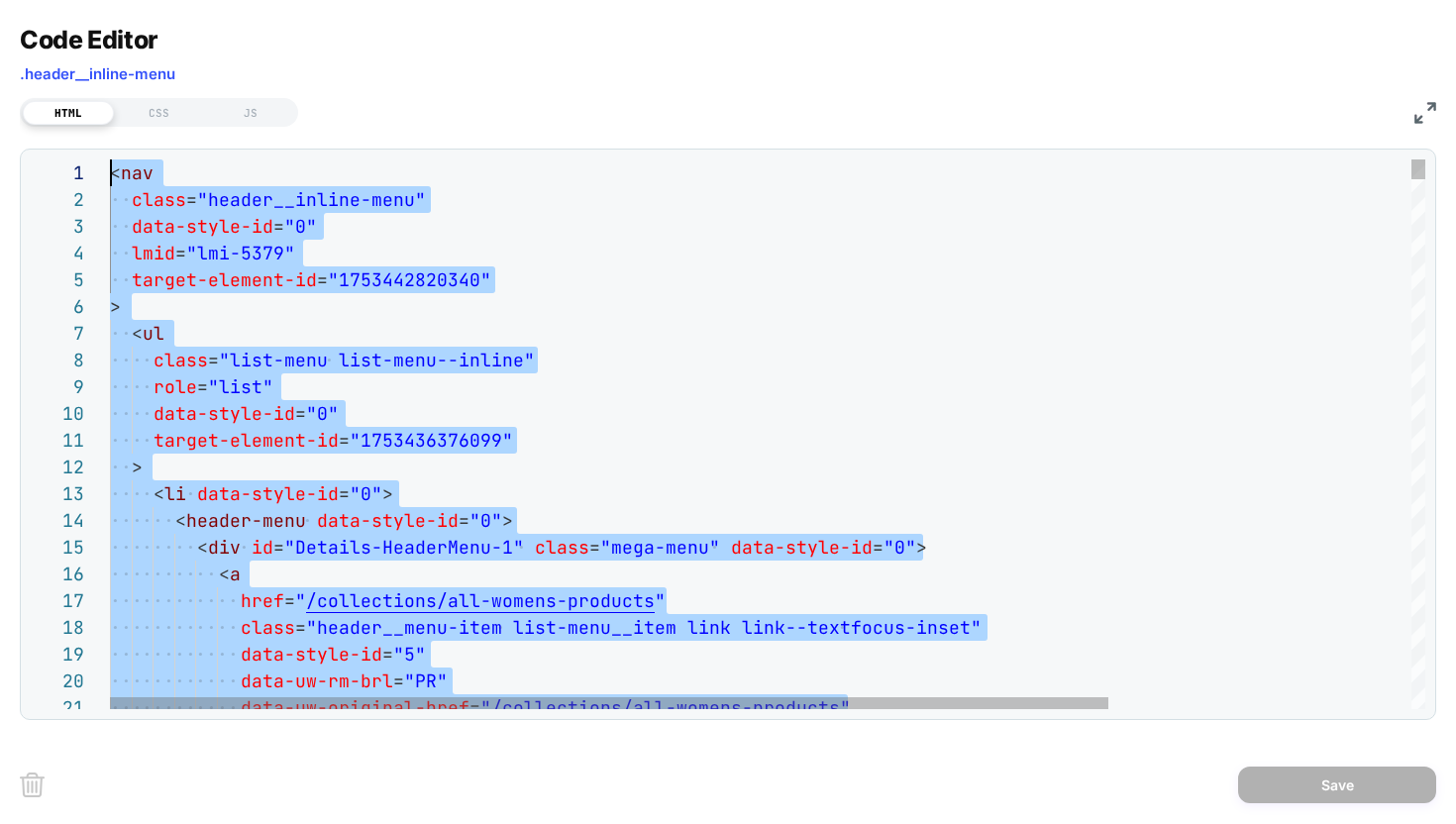 drag, startPoint x: 266, startPoint y: 540, endPoint x: 107, endPoint y: 161, distance: 411.0012 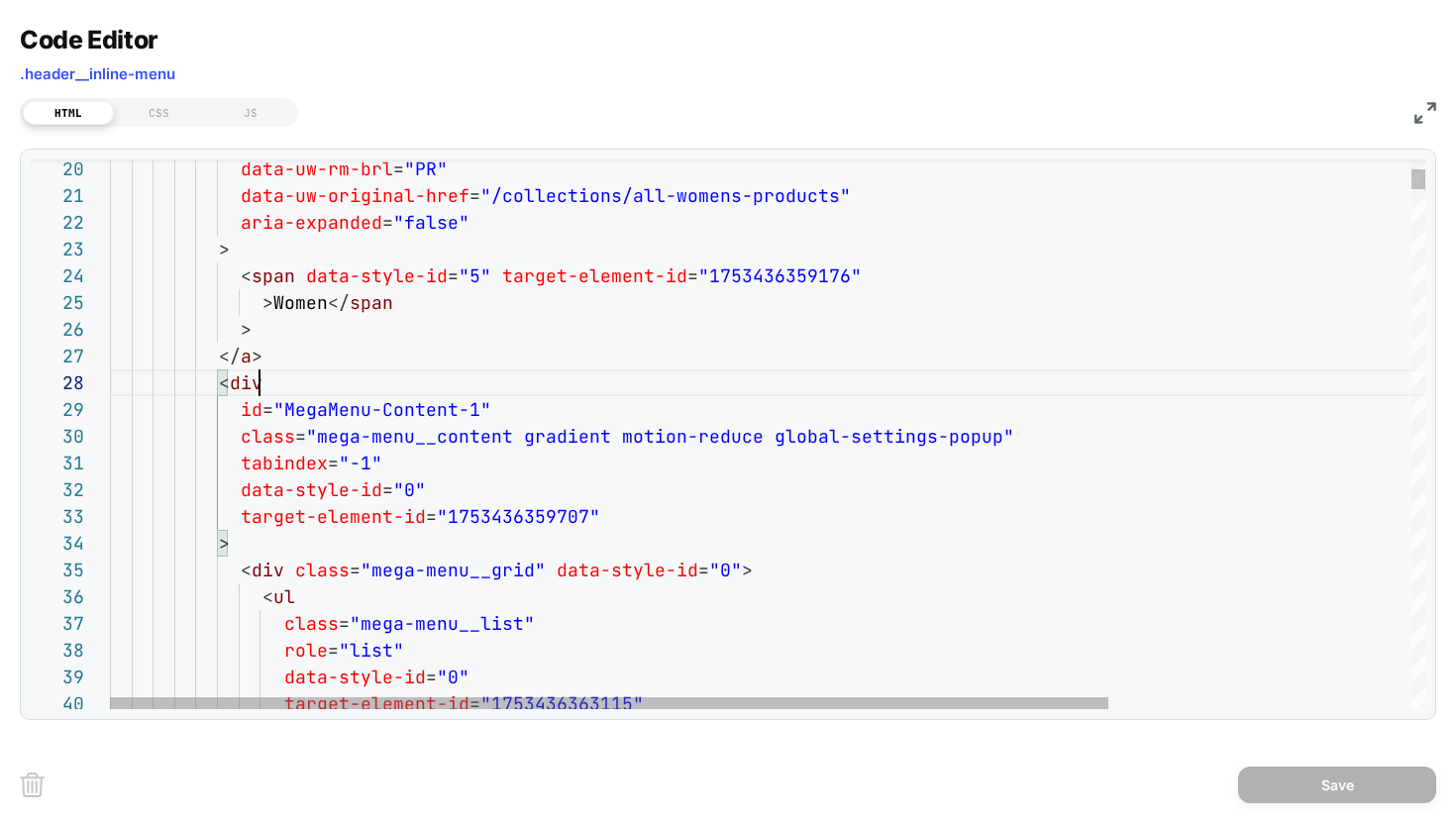 scroll, scrollTop: 187, scrollLeft: 150, axis: both 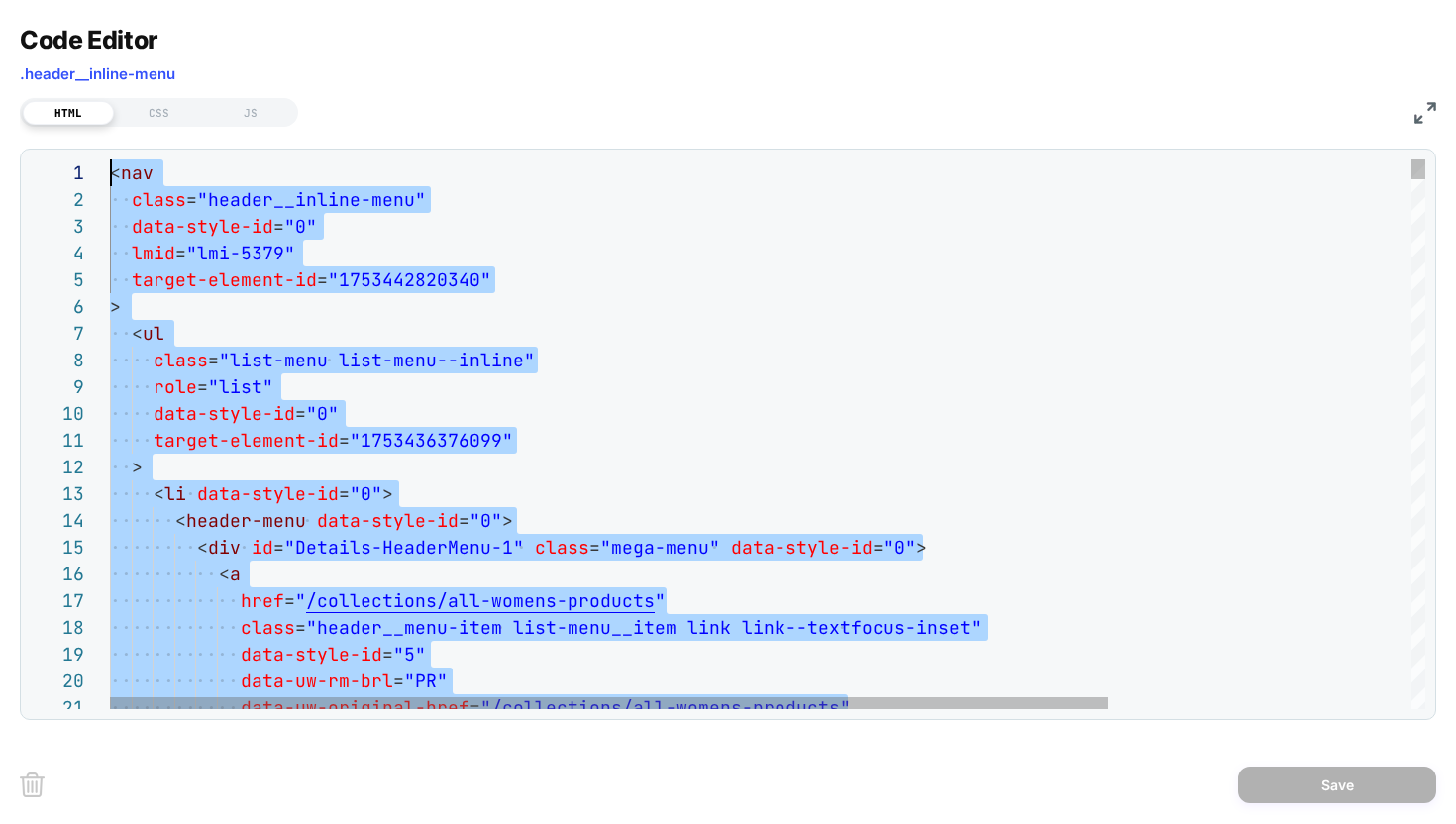 drag, startPoint x: 358, startPoint y: 394, endPoint x: 192, endPoint y: 63, distance: 370.29313 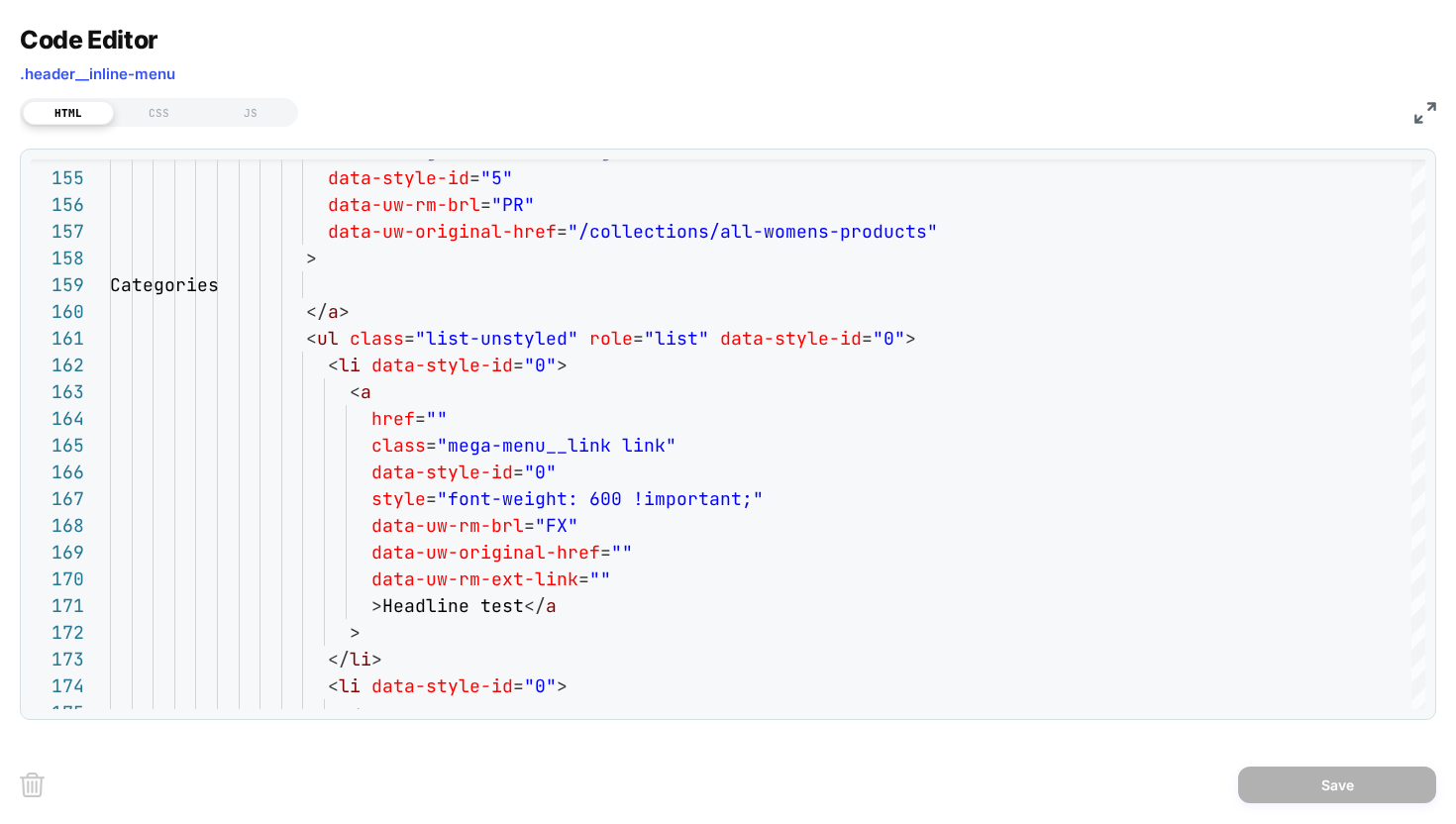 click at bounding box center [1425, 113] 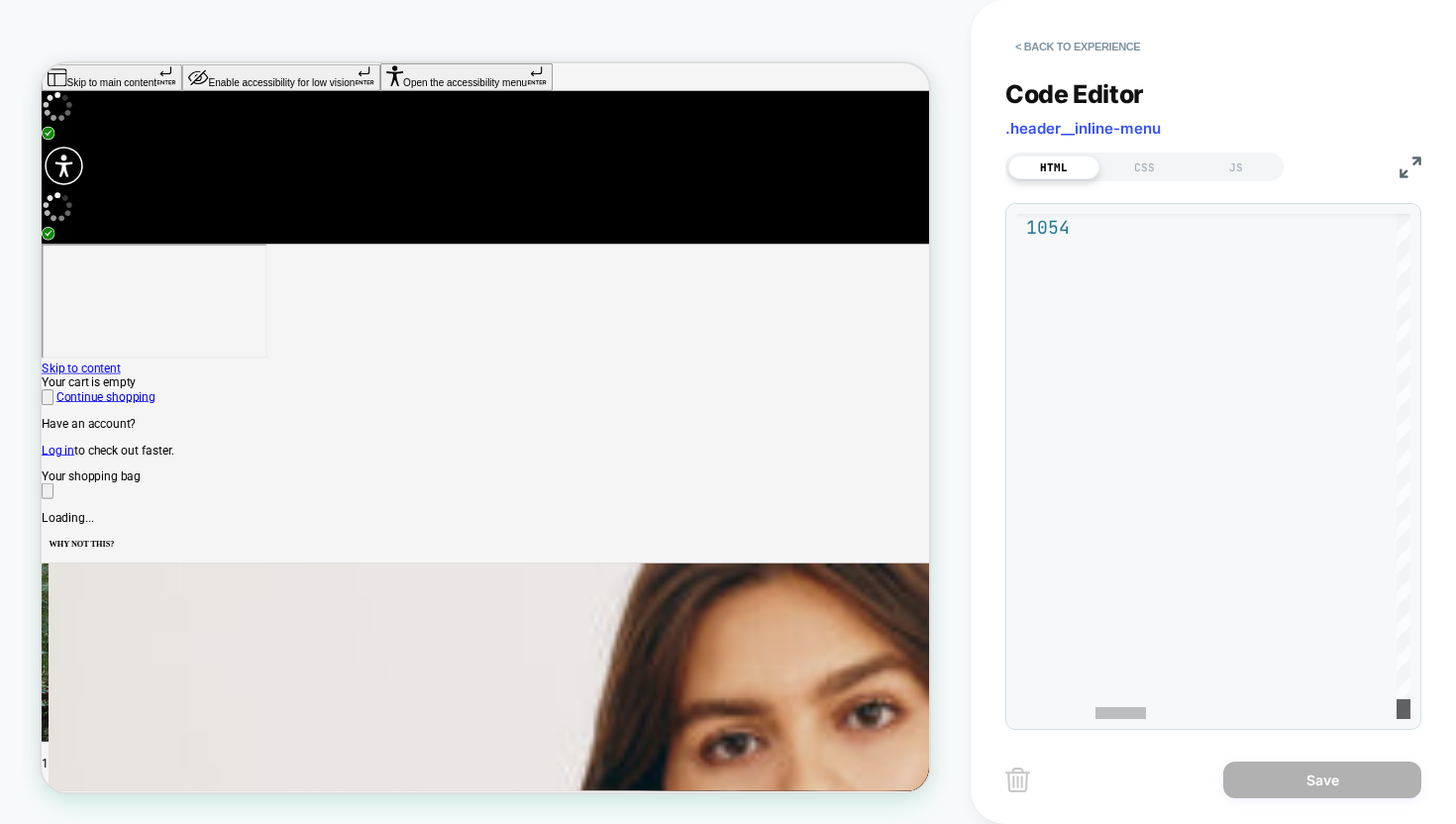click at bounding box center [1404, 709] 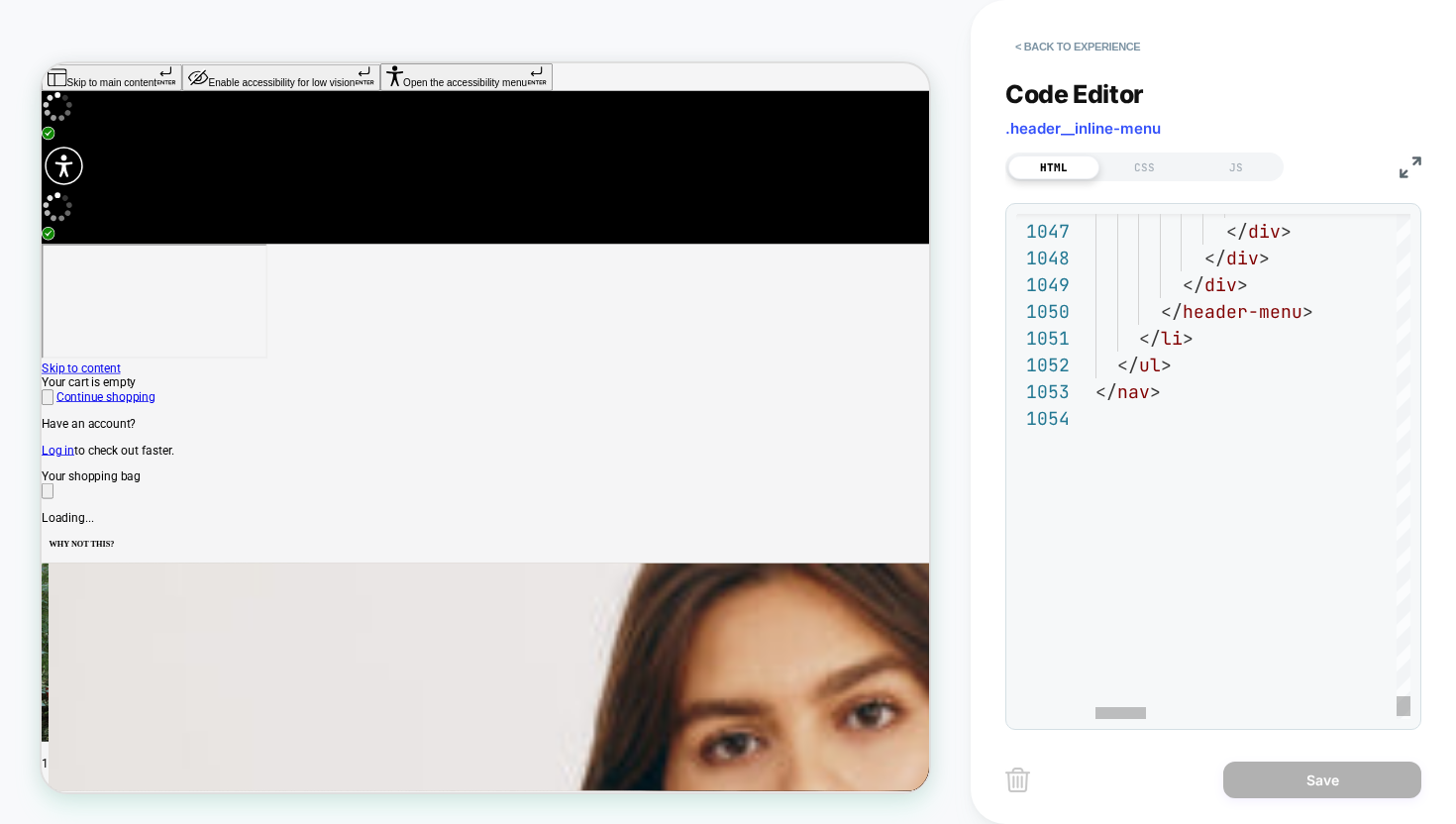click on "</ nav >    </ ul >      </ li >          </ div >        </ header-menu >            </ div >              </ div >                </ div >" at bounding box center (2022, -13422) 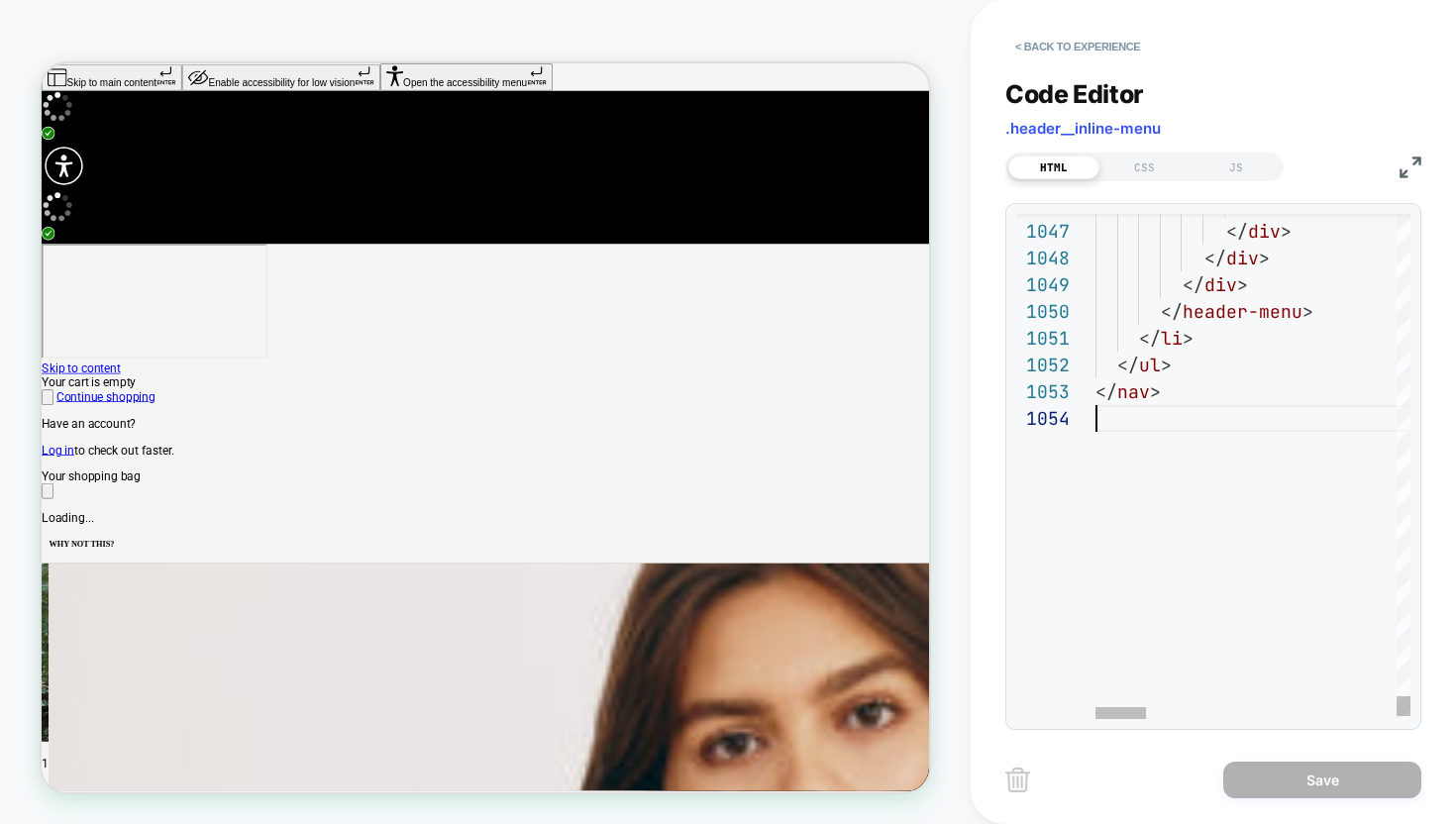 paste on "*" 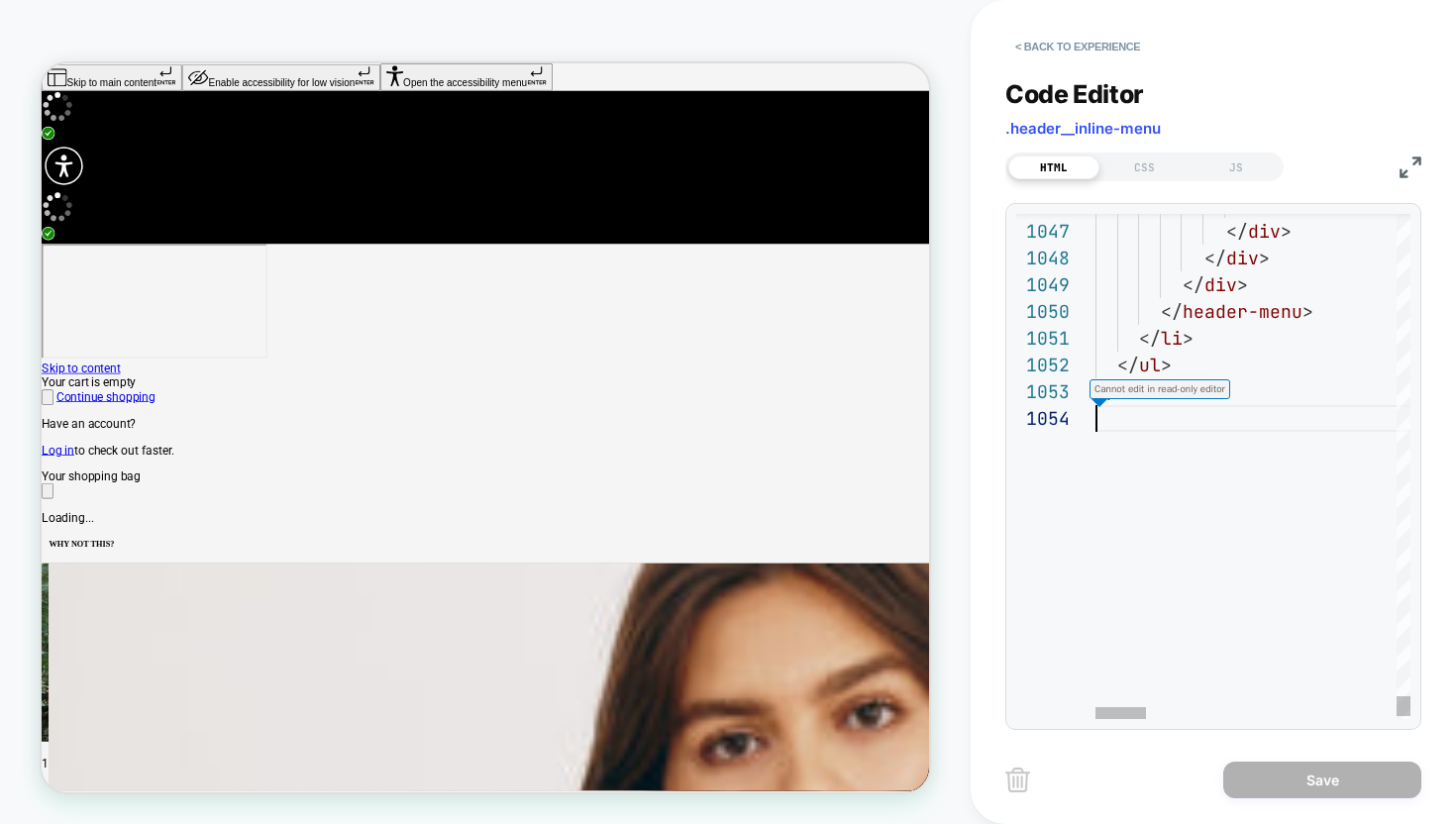 click on "</ nav >    </ ul >      </ li >          </ div >        </ header-menu >            </ div >              </ div >                </ div >" at bounding box center [2022, -13422] 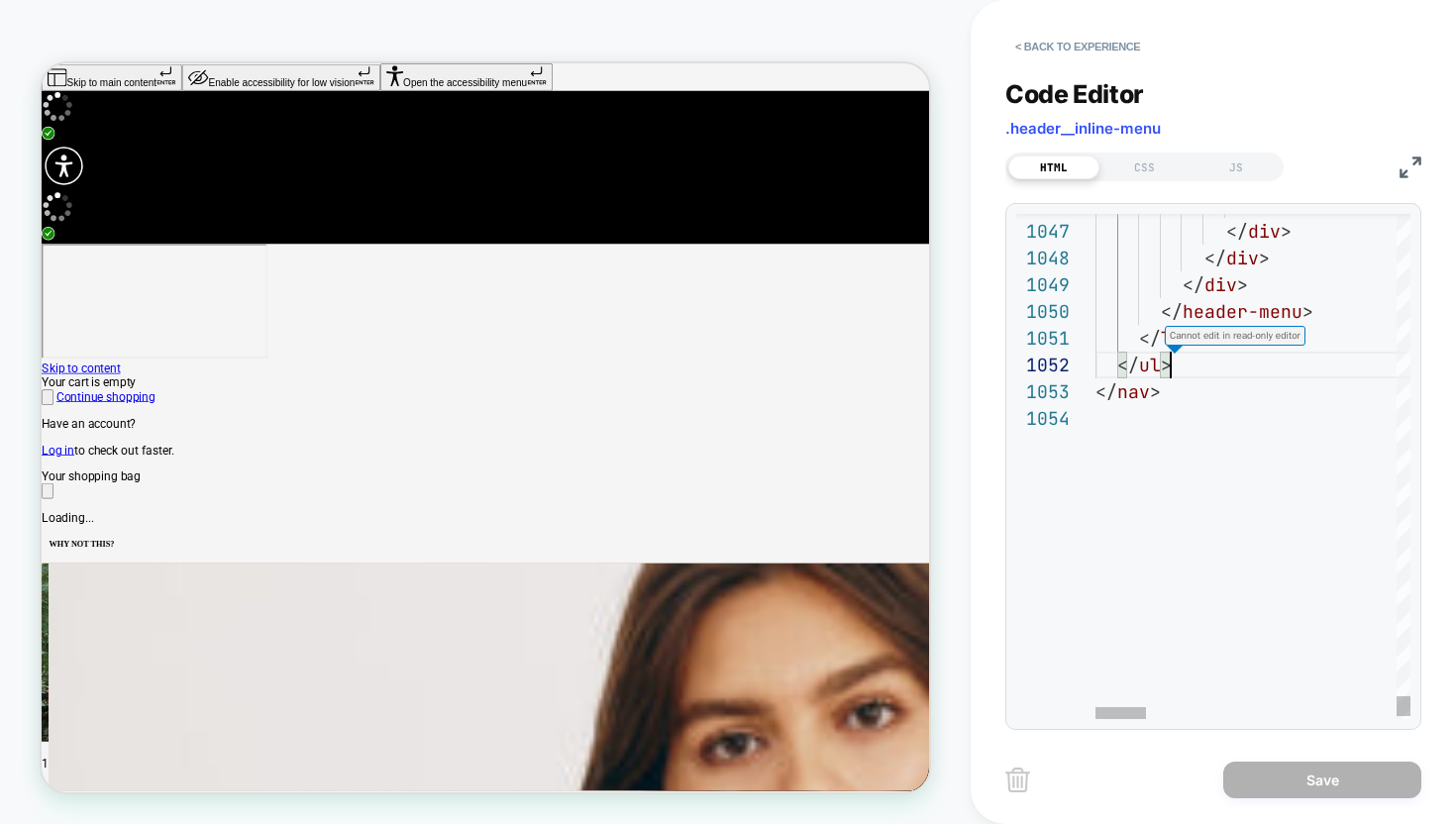 scroll, scrollTop: 27, scrollLeft: 266, axis: both 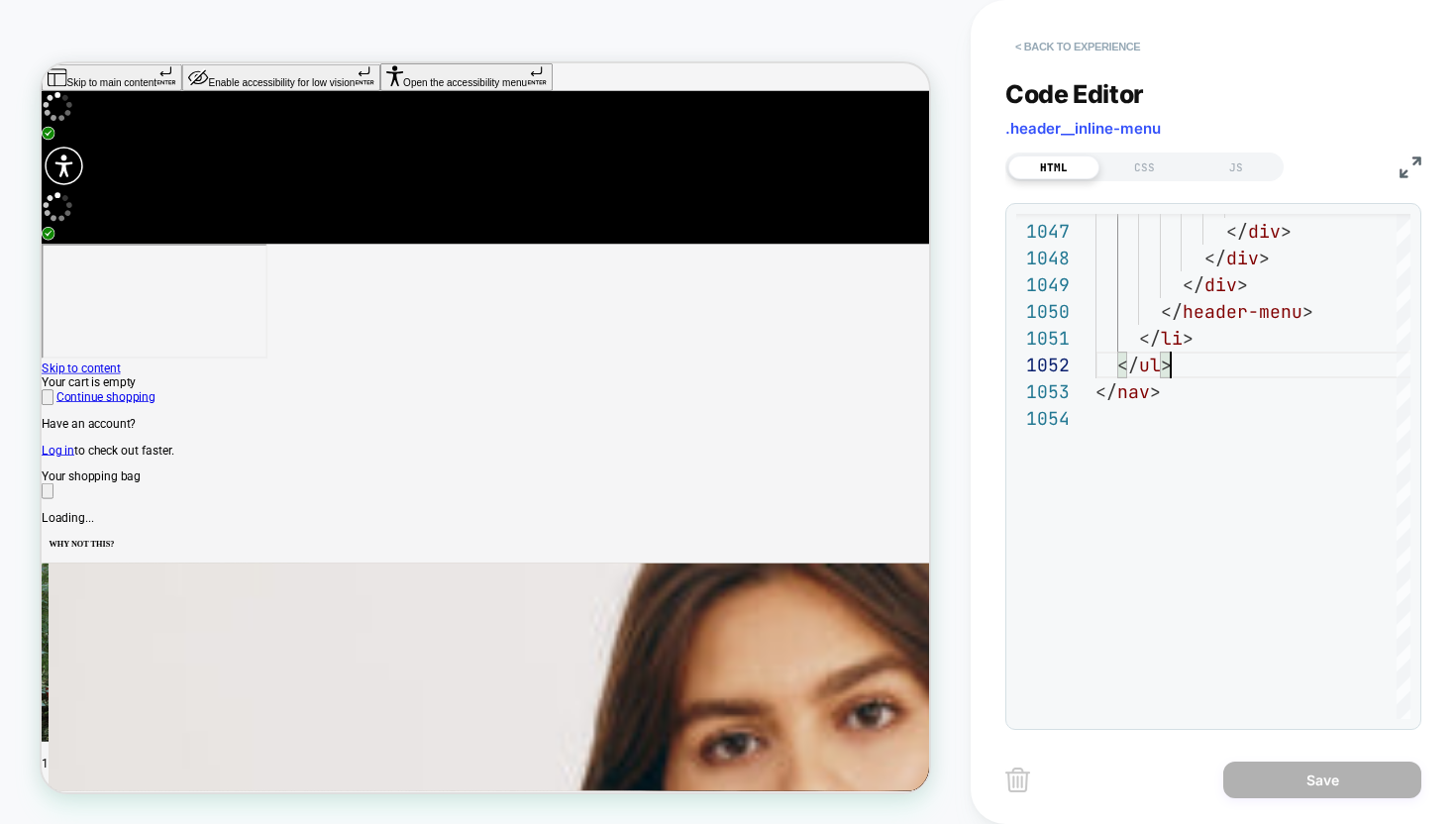 type on "**********" 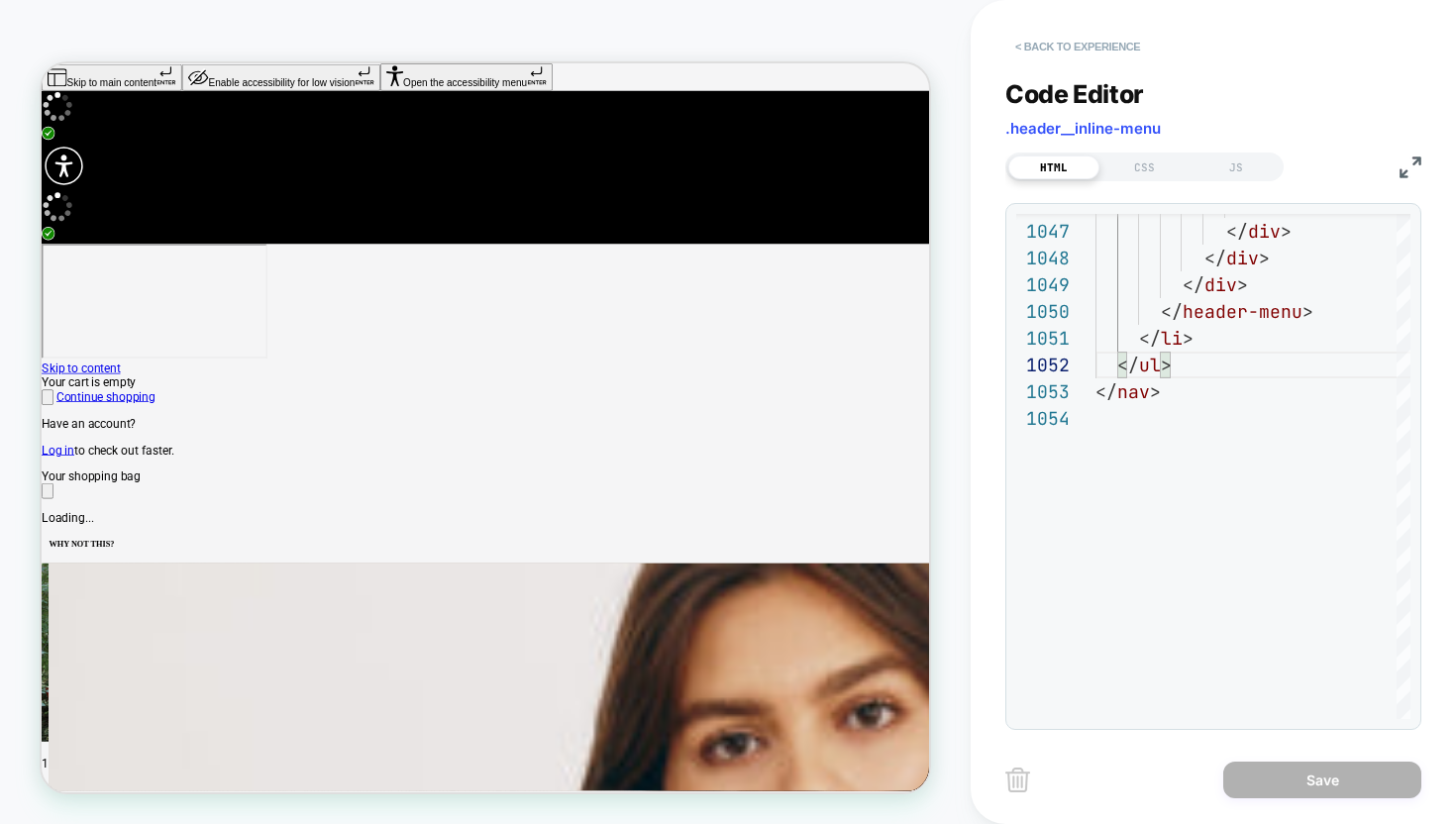 click on "< Back to experience" at bounding box center [1078, 47] 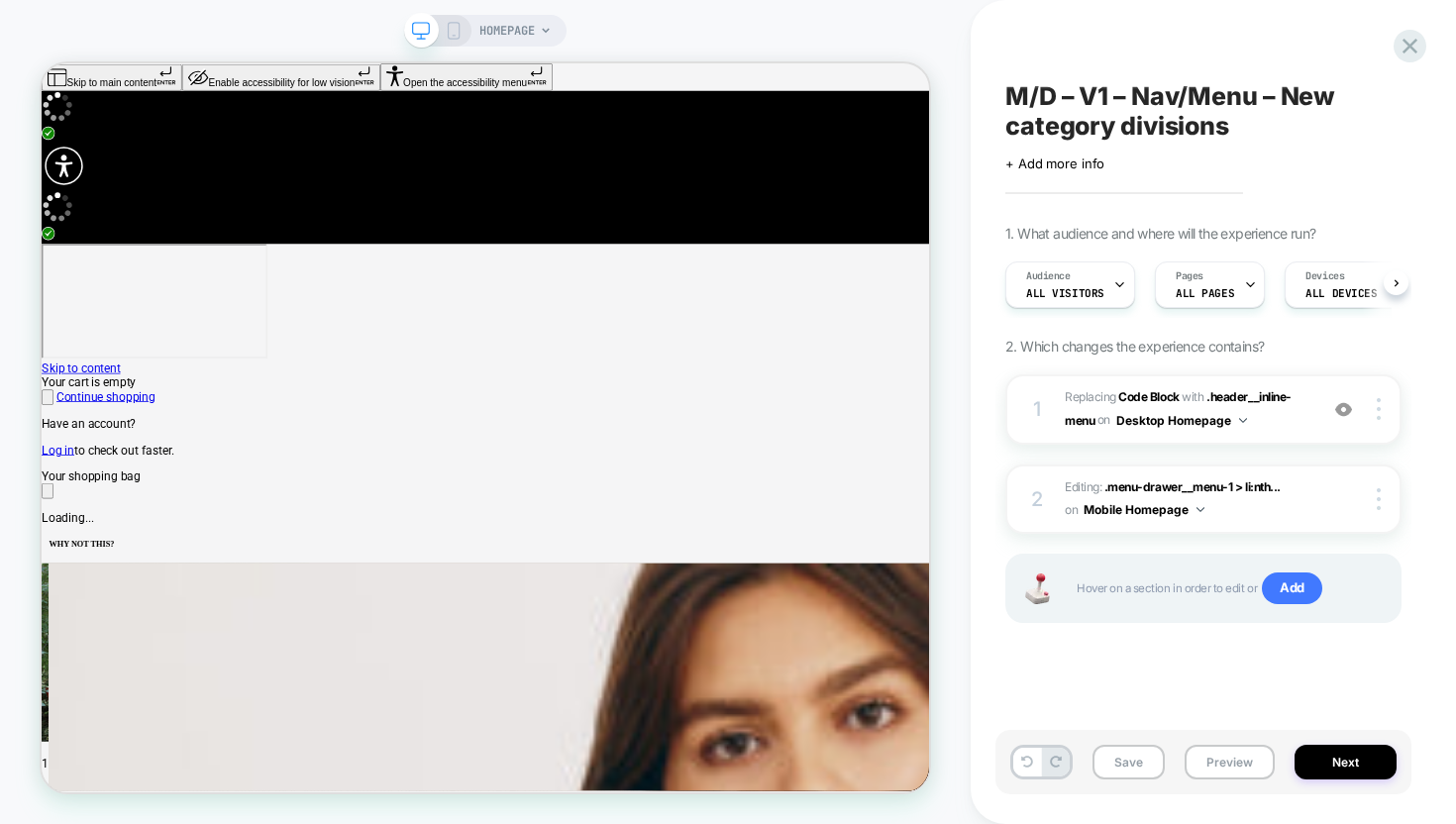 scroll, scrollTop: 0, scrollLeft: 1, axis: horizontal 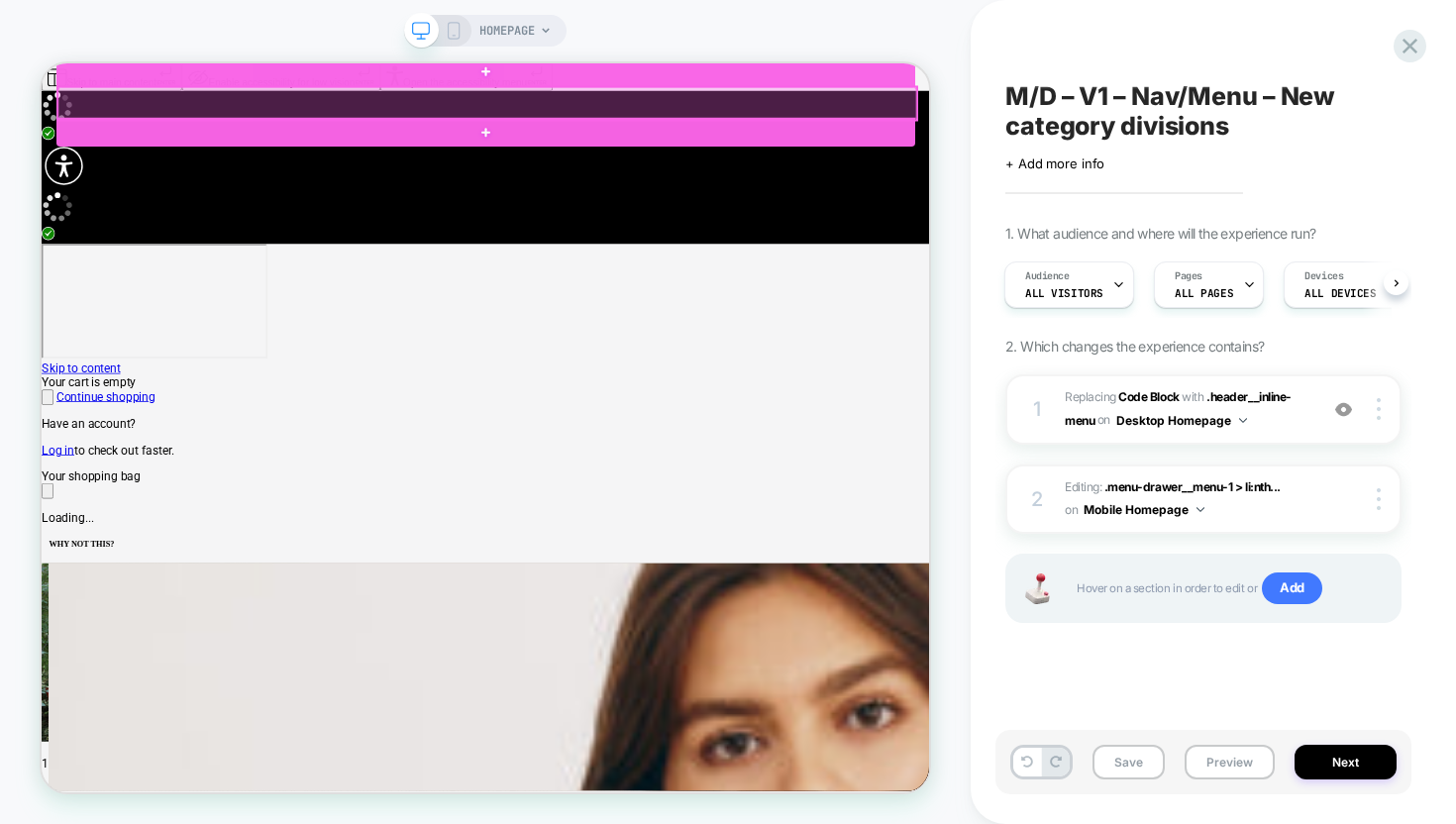 click at bounding box center (636, 117) 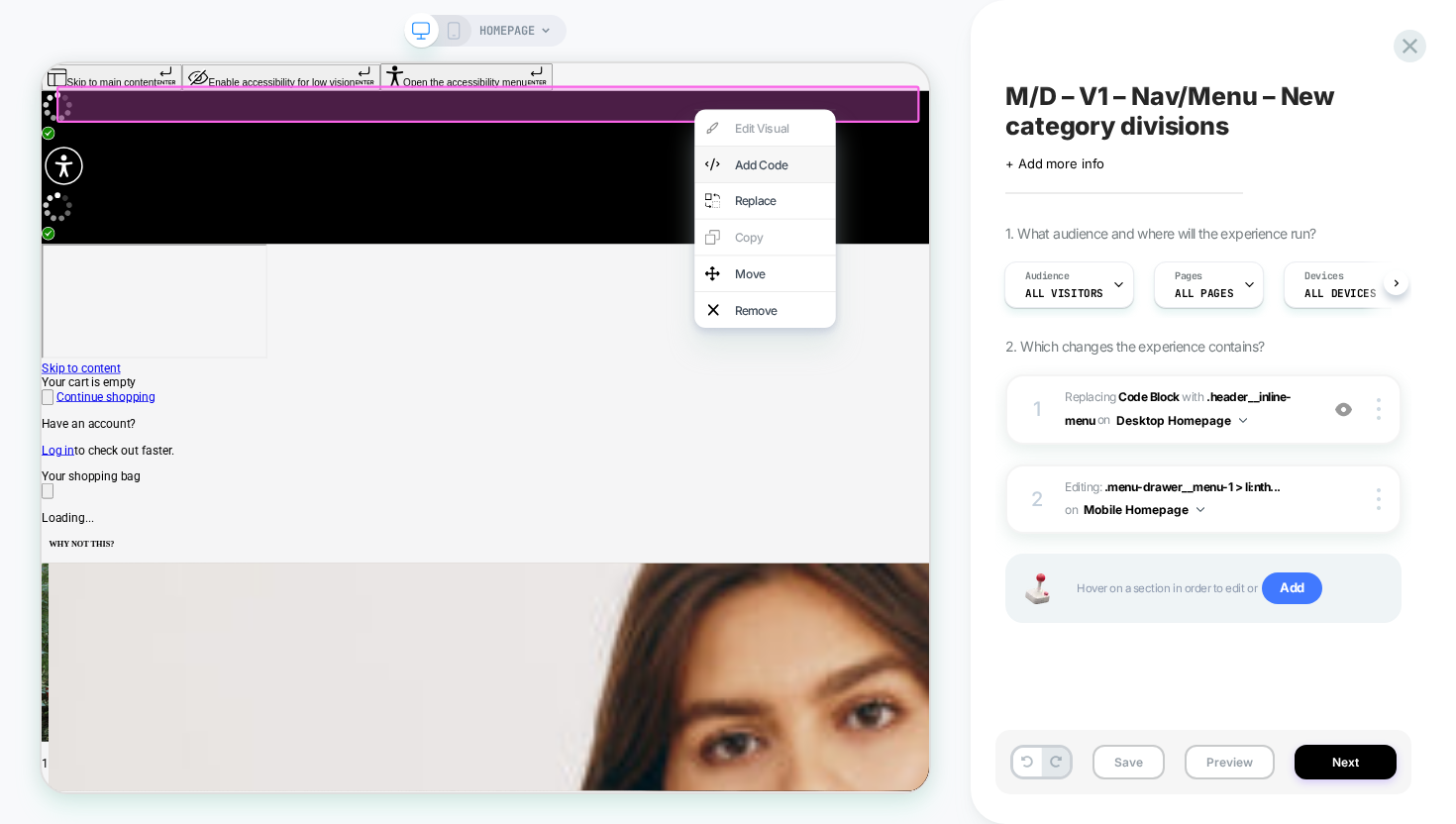 click on "Add Code" at bounding box center (1026, 198) 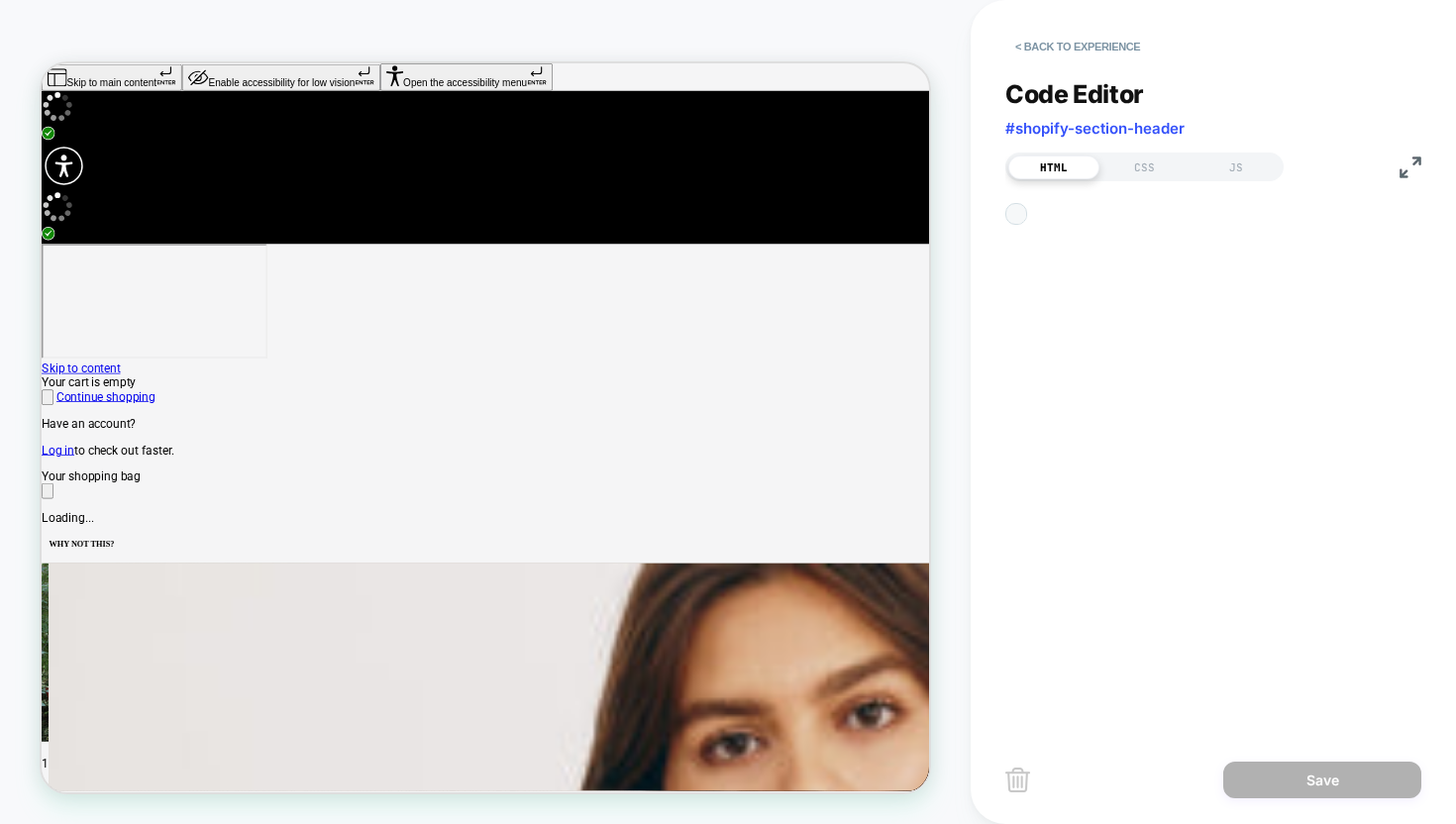 scroll, scrollTop: 267, scrollLeft: 0, axis: vertical 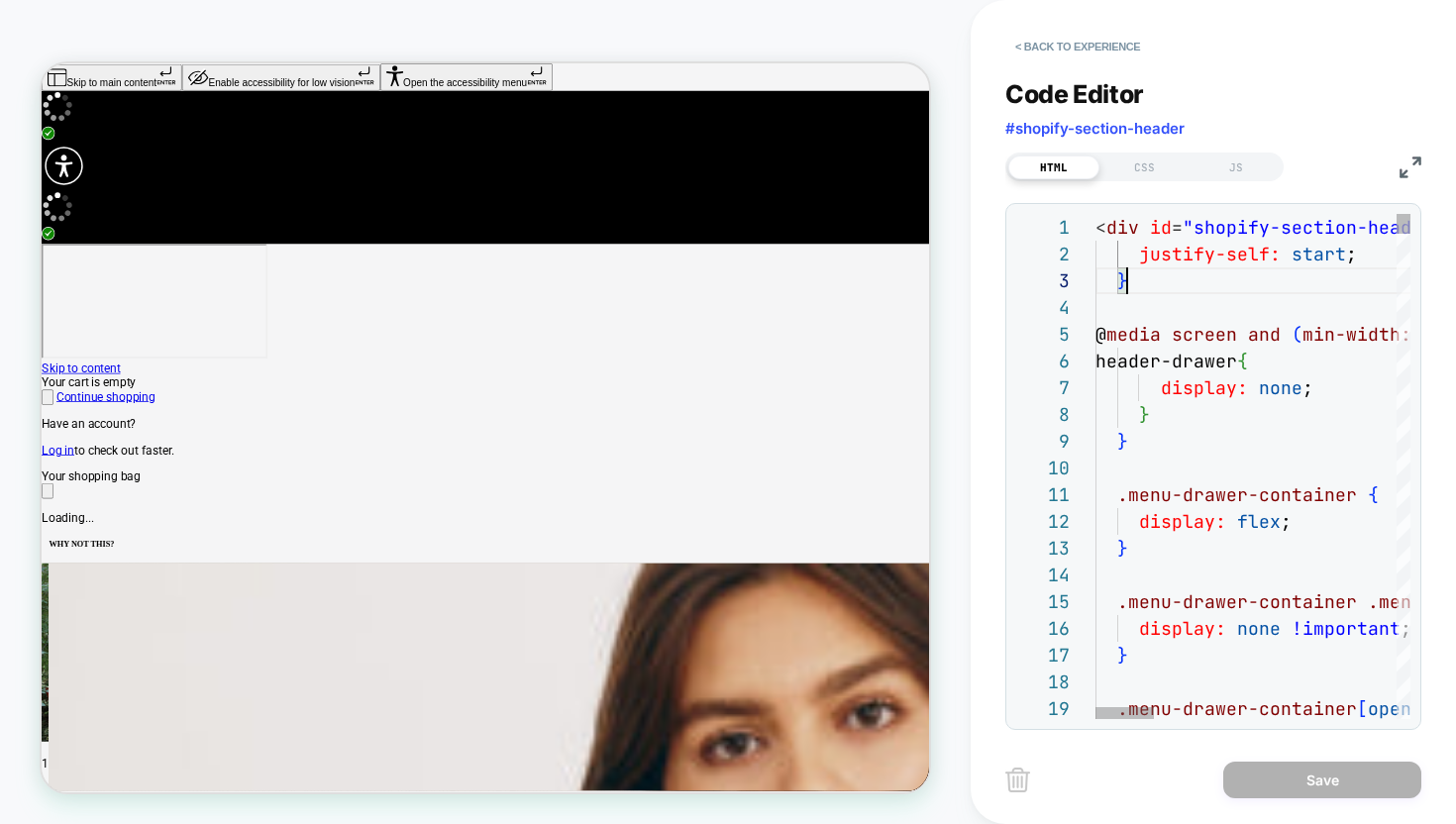 drag, startPoint x: 1156, startPoint y: 270, endPoint x: 1128, endPoint y: 269, distance: 28.01785 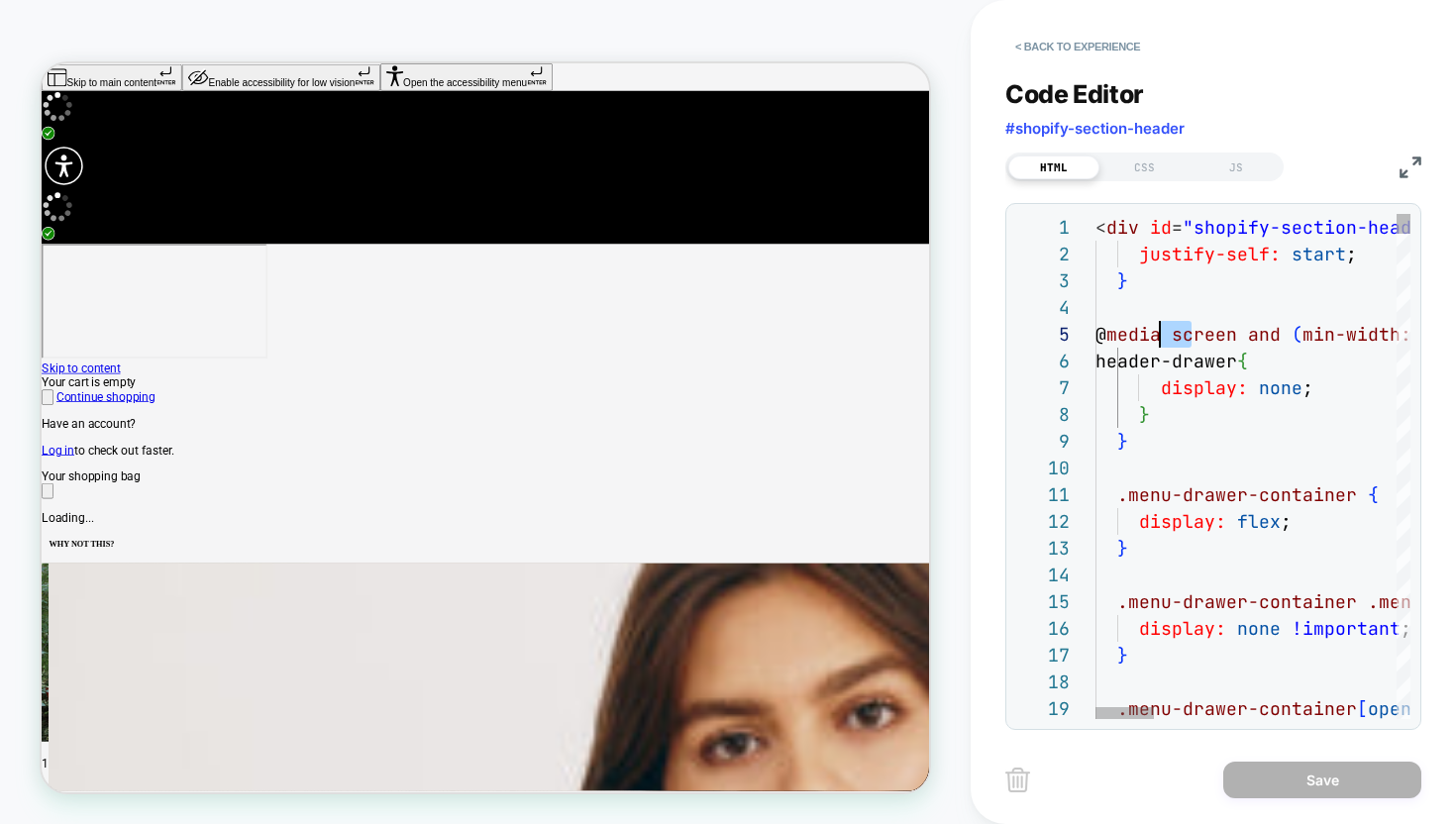 drag, startPoint x: 1196, startPoint y: 344, endPoint x: 1145, endPoint y: 344, distance: 51 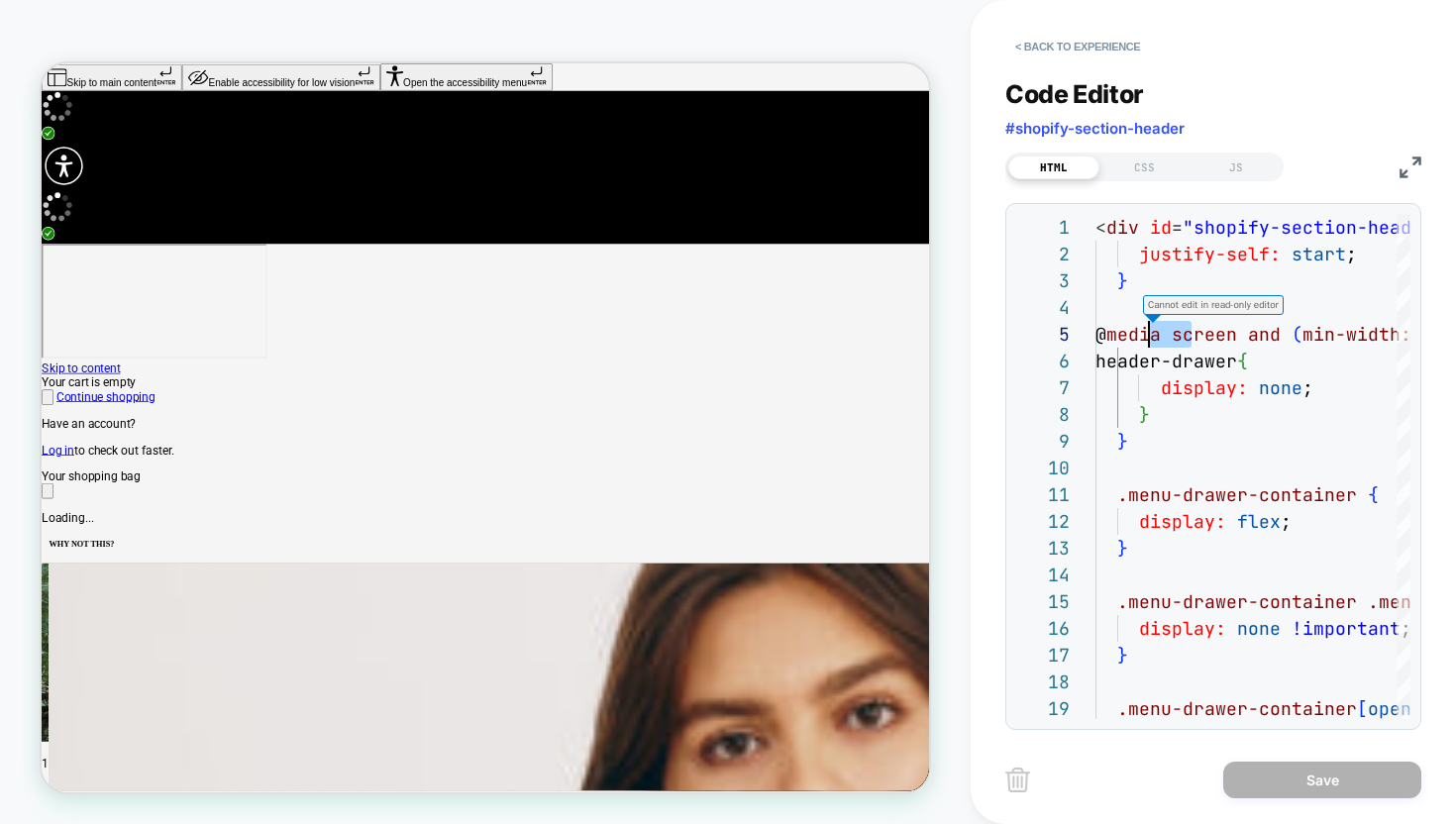 scroll, scrollTop: 107, scrollLeft: 449, axis: both 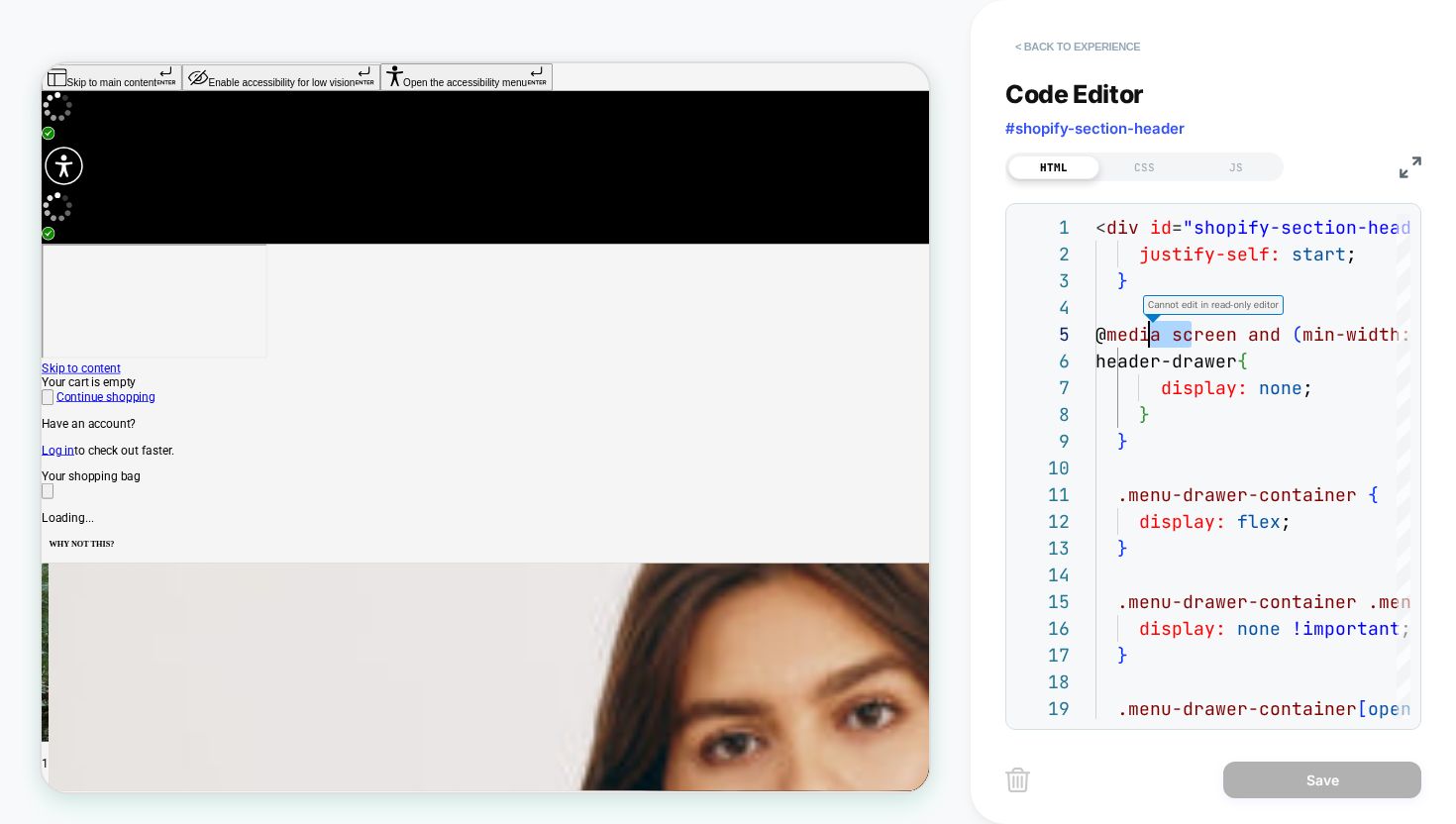 type on "**********" 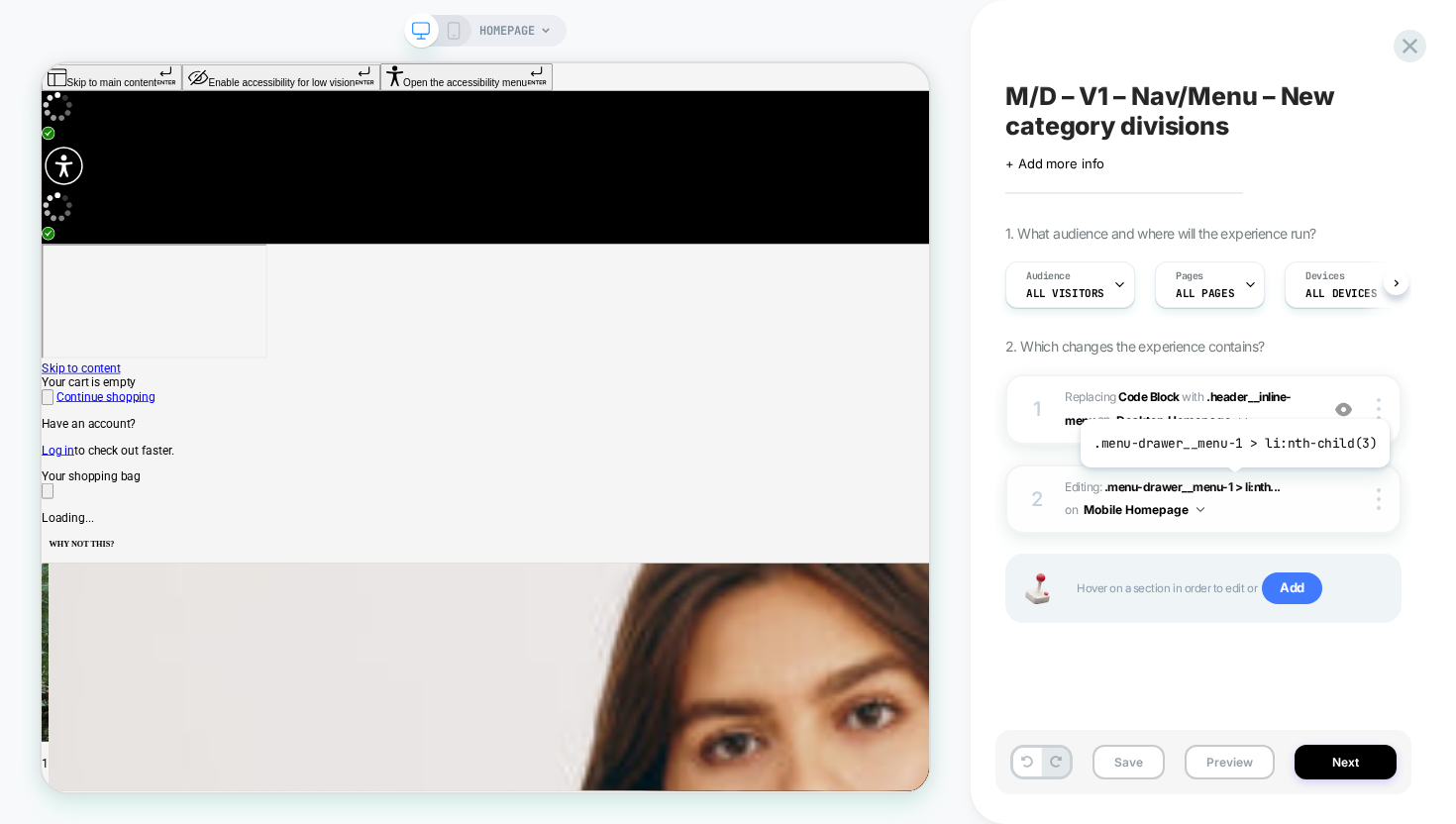 scroll, scrollTop: 0, scrollLeft: 1, axis: horizontal 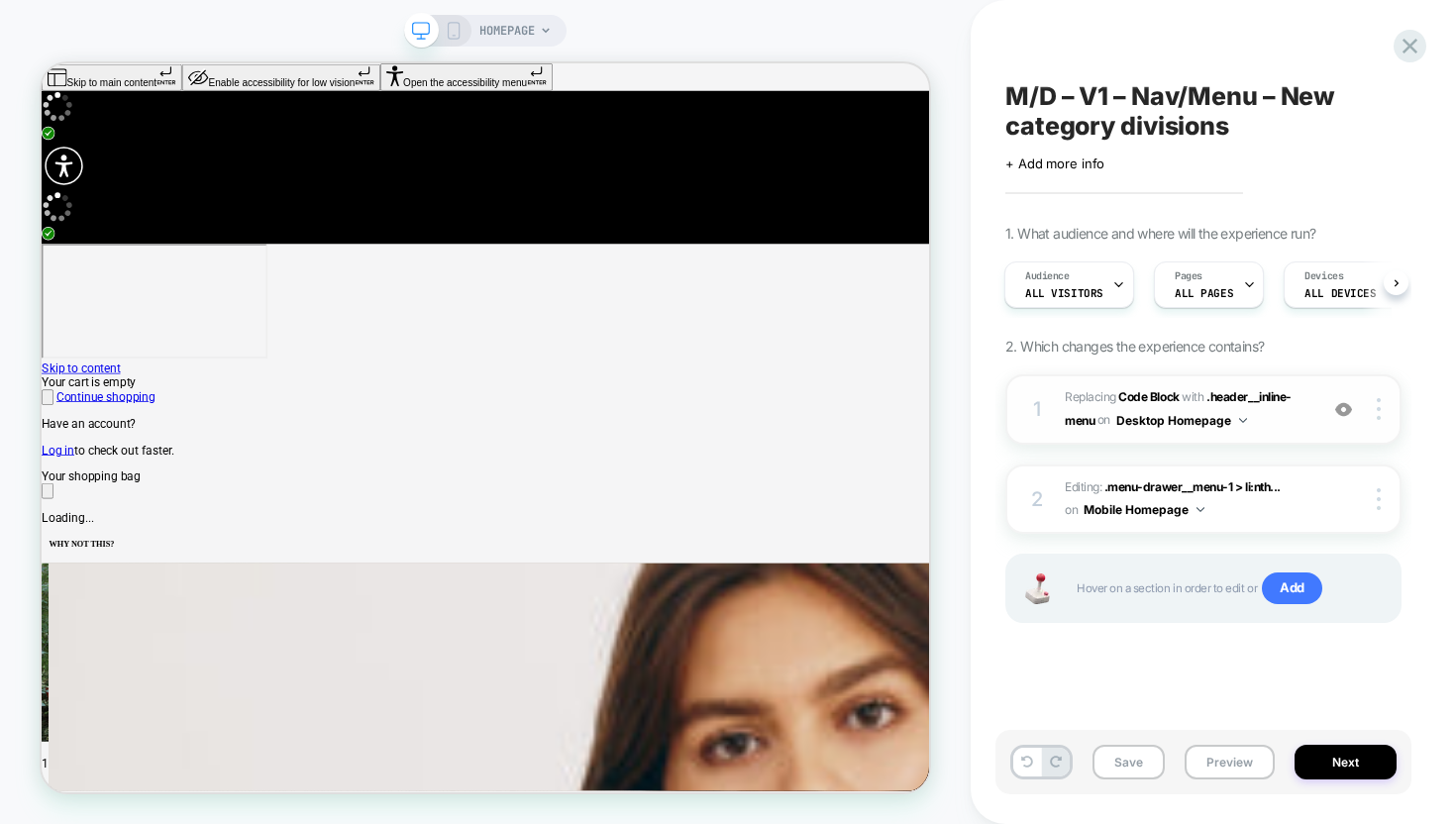 click on "Replacing   Code Block   WITH .header__inline-menu .header__inline-menu   on Desktop Homepage" at bounding box center [1186, 409] 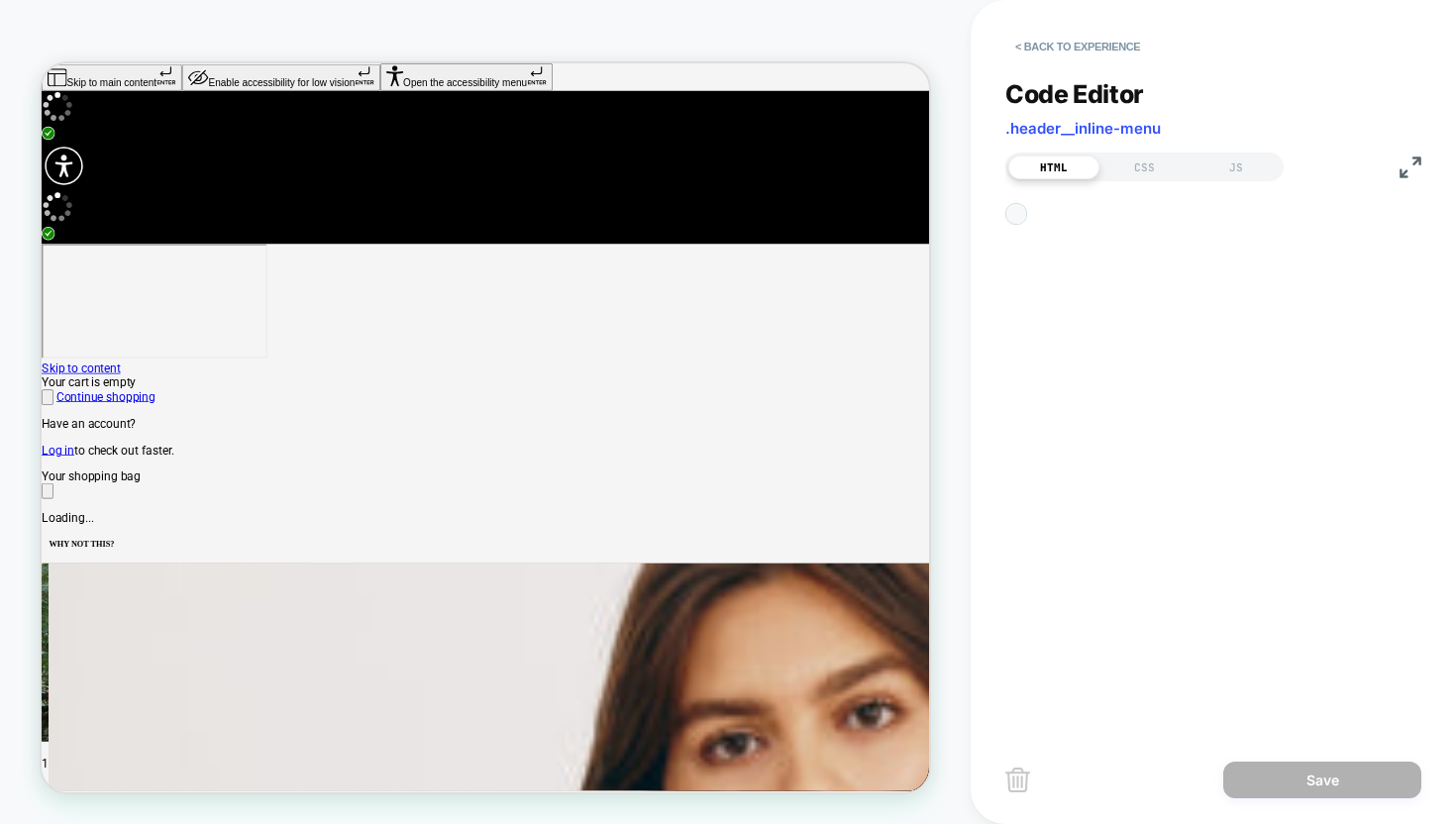 scroll, scrollTop: 267, scrollLeft: 0, axis: vertical 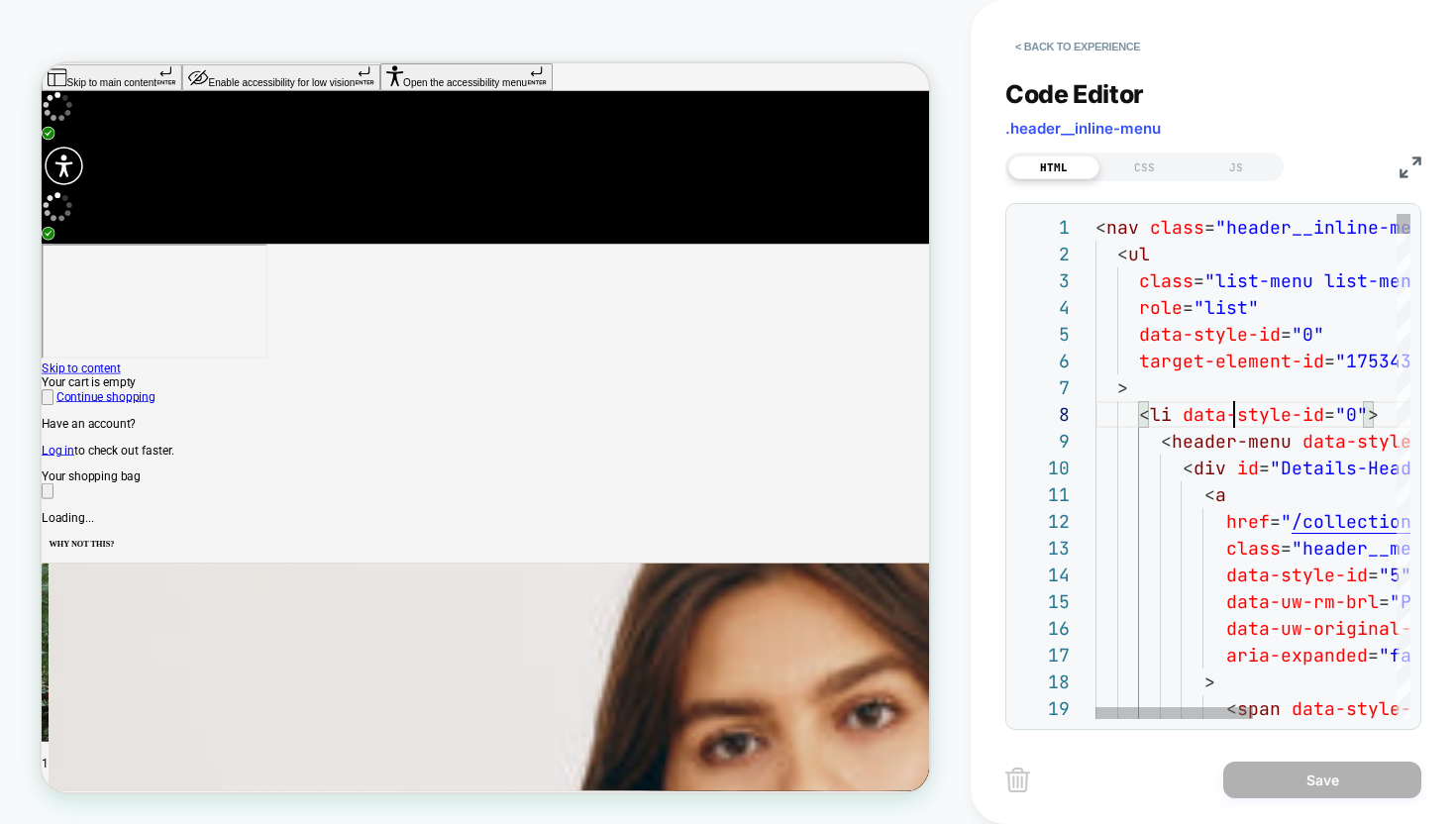click on "< nav   class = "header__inline-menu"   data-style-id = "0" >    < ul      class = "list-menu list-menu--inline"      role = "list"      data-style-id = "0"      target-element-id = "1753436376099"    >      < li   data-style-id = "0" >        < header-menu   data-style-id = "0" >          < div   id = "Details-HeaderMenu-1"   class = "mega-menu"   data-style-id = "0" >            < a              href = " /collections/all-womens-products "              class = "header__menu-item list-menu__item link link--text  focus-inset"              data-style-id = "5"              data-uw-rm-brl = "PR"              data-uw-original-href = "/collections/all-womens-products"              aria-expanded = "false"            >              < span   data-style-id = "5"   target-element-id = "1753436359176"" at bounding box center (1397, 14465) 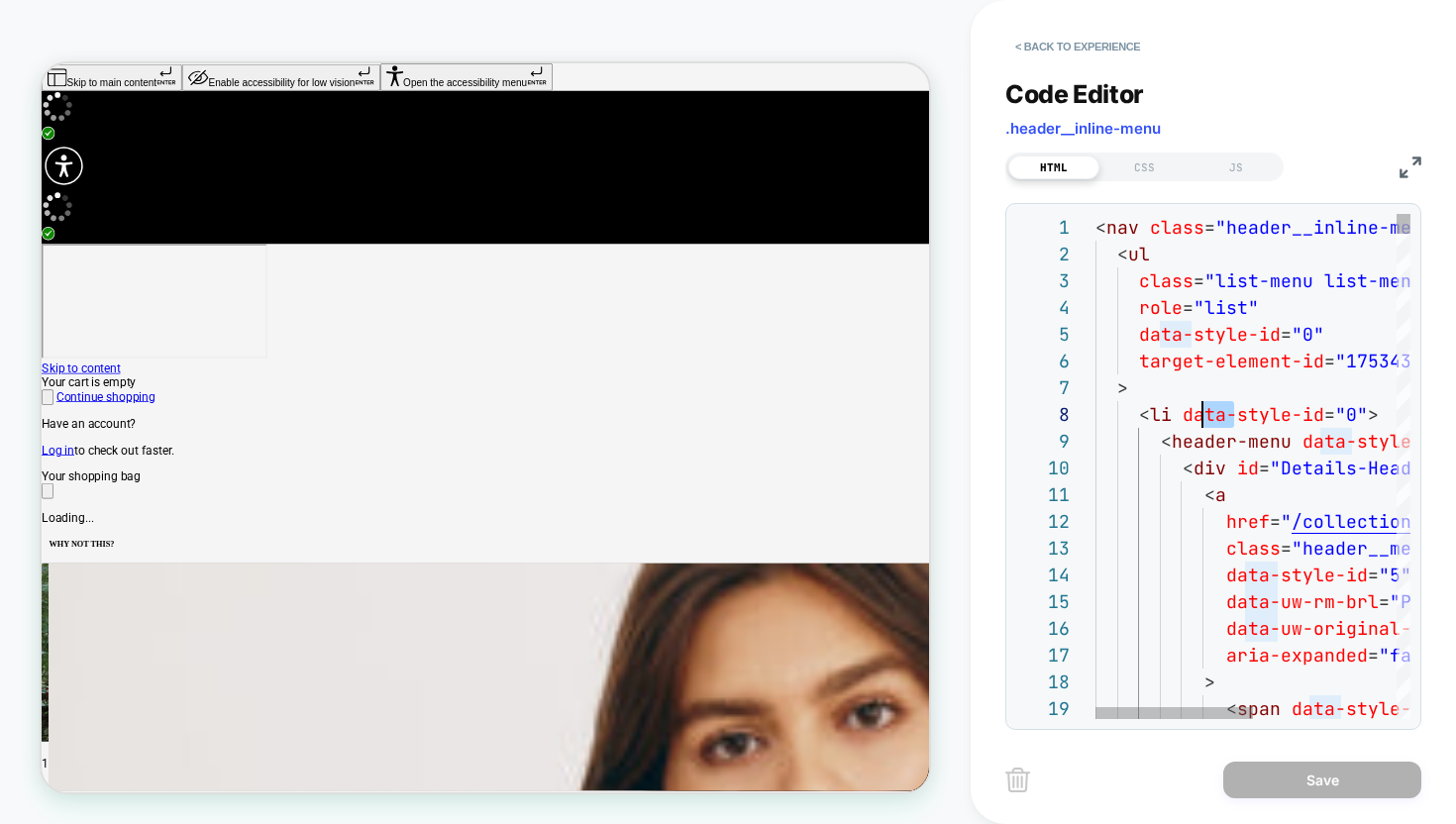 type on "**********" 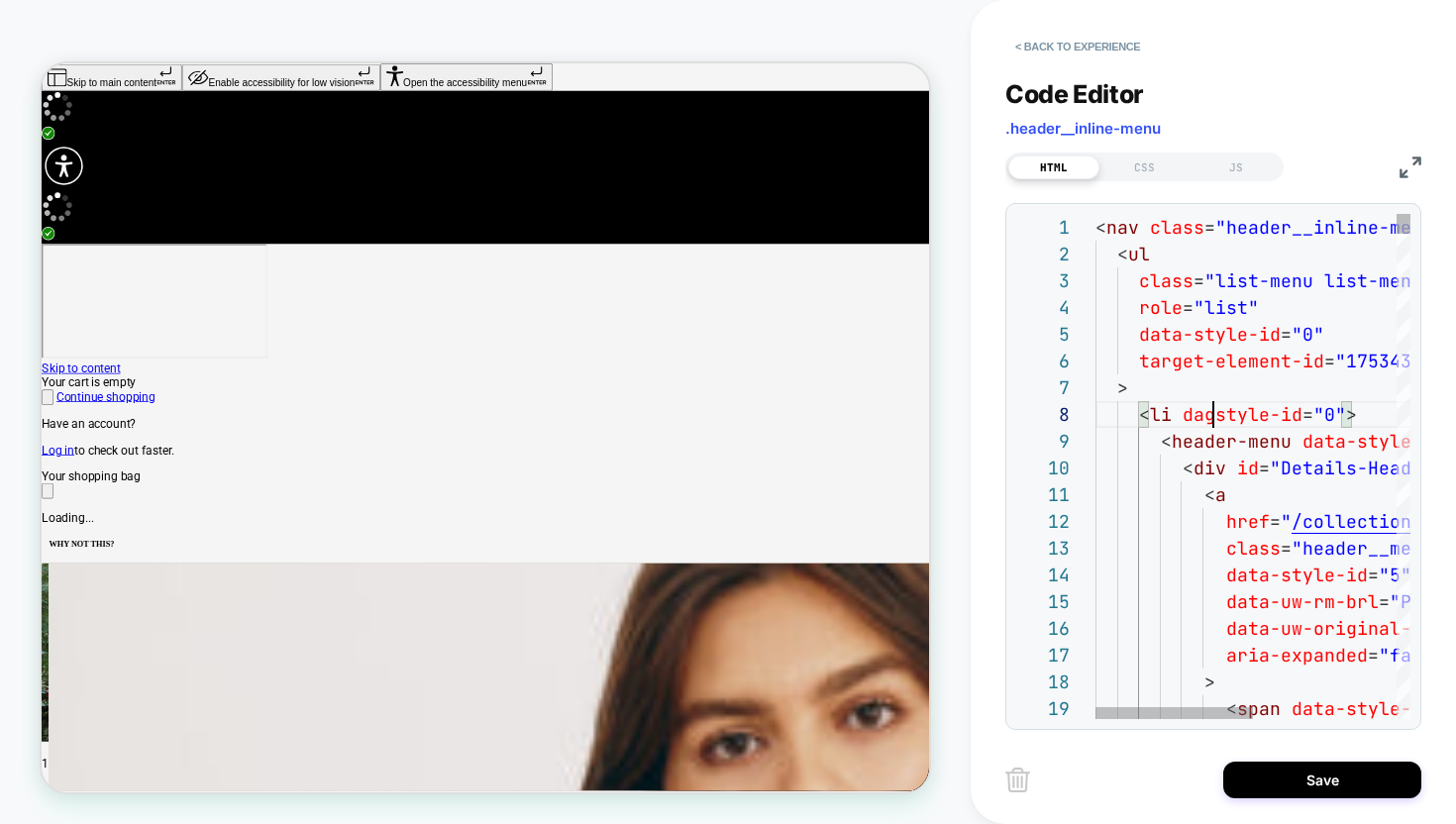 scroll, scrollTop: 187, scrollLeft: 118, axis: both 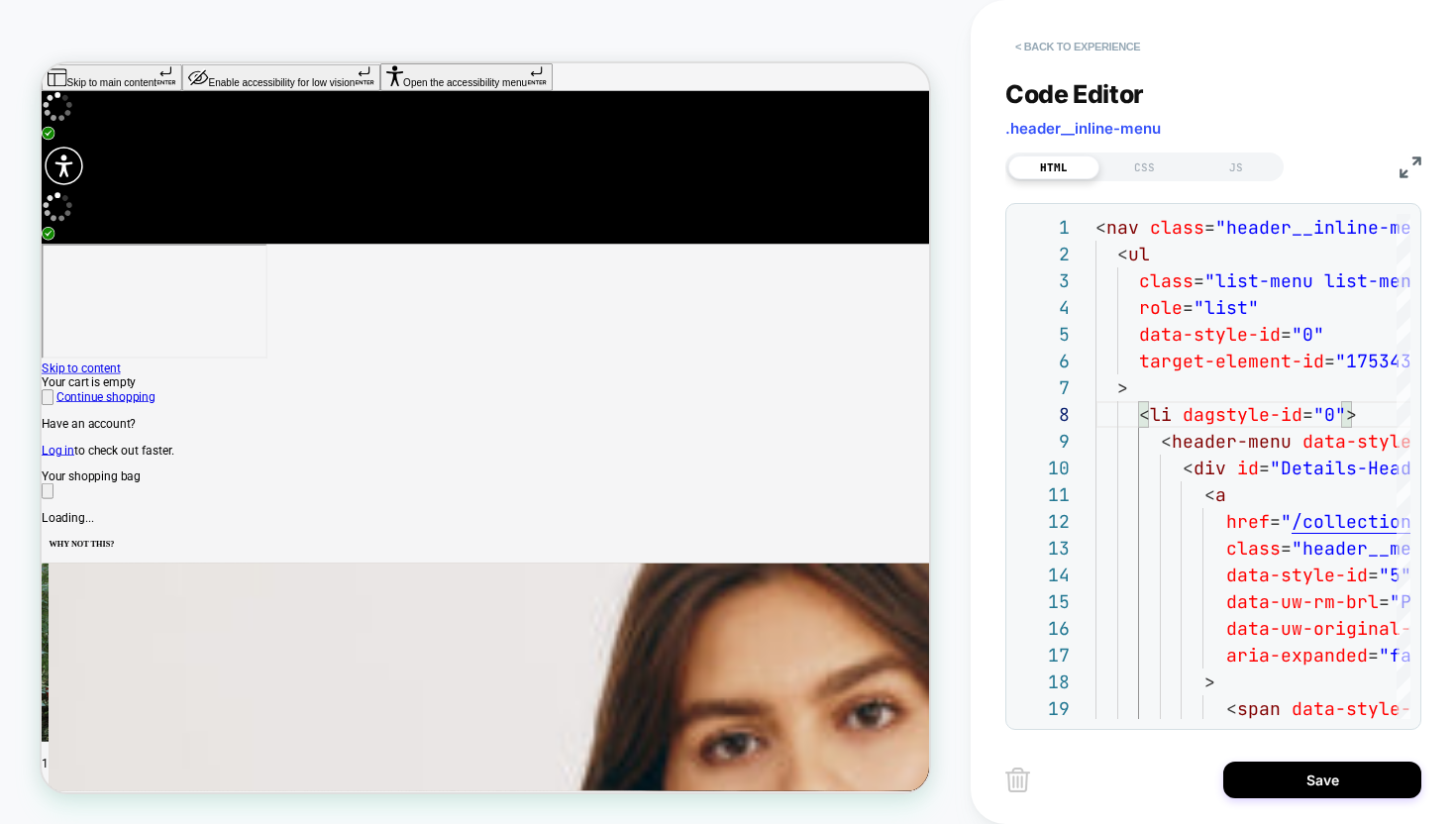 click on "< Back to experience" at bounding box center [1078, 47] 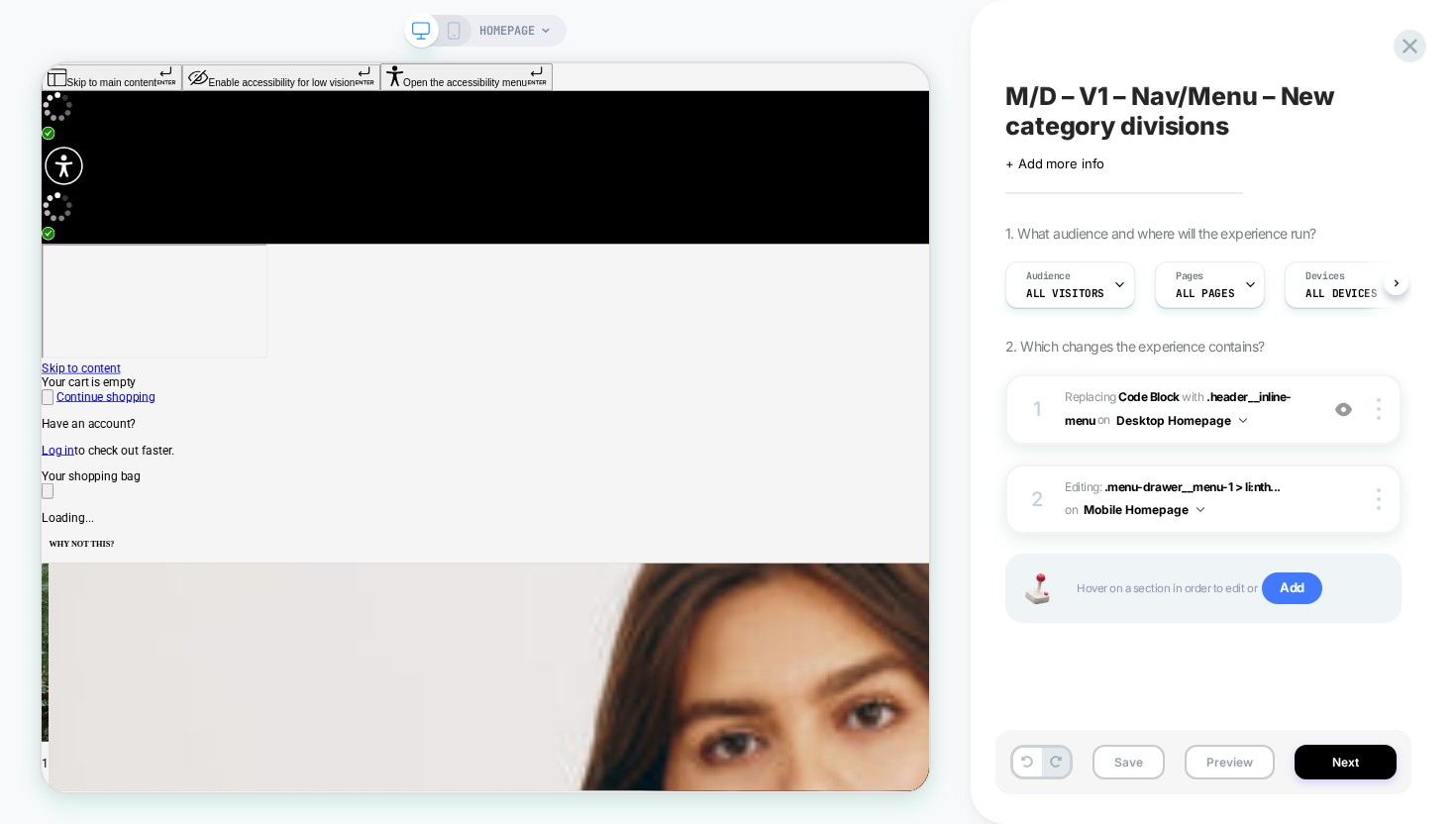 scroll, scrollTop: 0, scrollLeft: 1, axis: horizontal 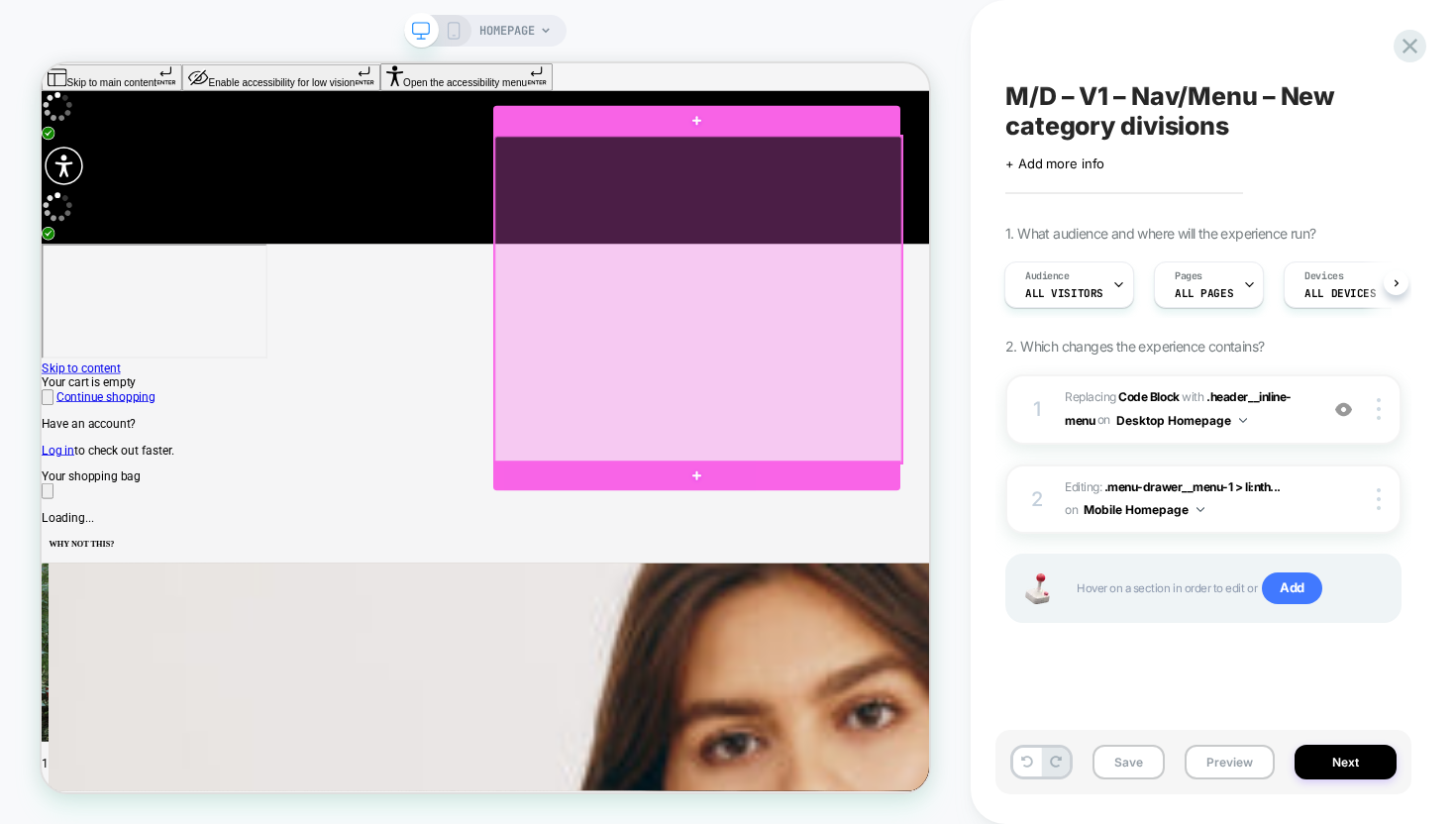 click at bounding box center [917, 378] 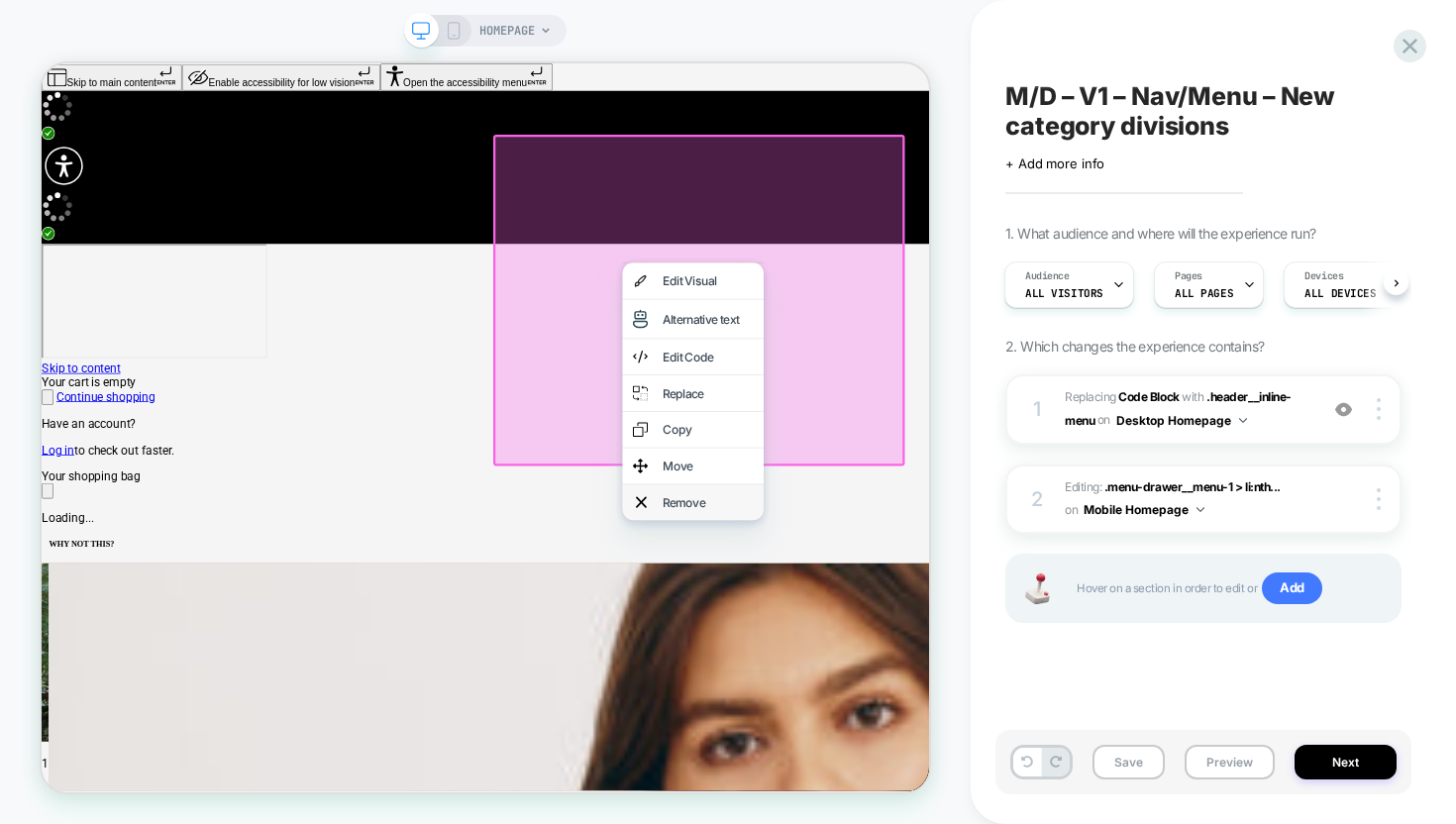 click on "Remove" at bounding box center [930, 649] 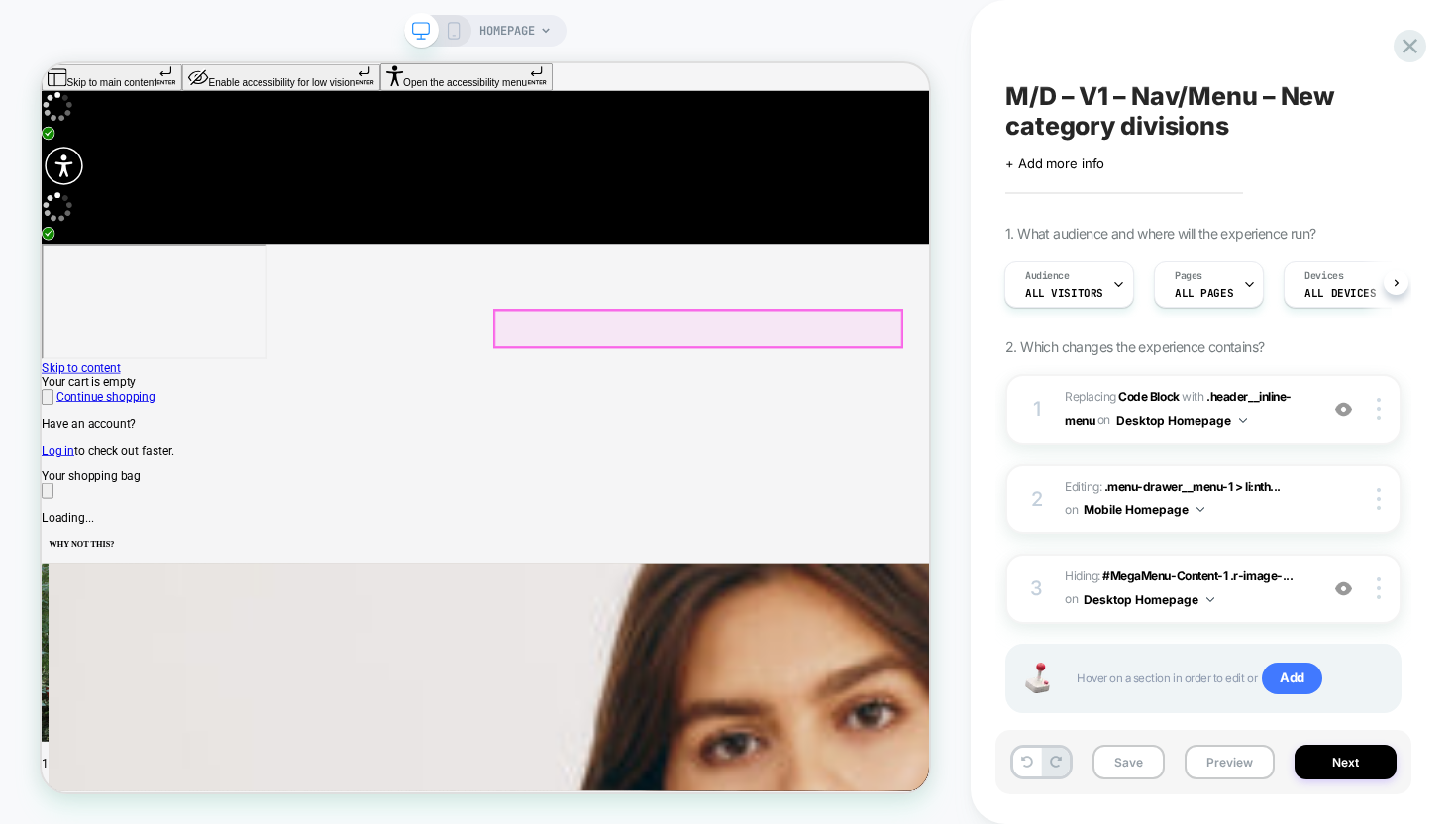 click on "Summer Cotton Collection" at bounding box center [172, 3306] 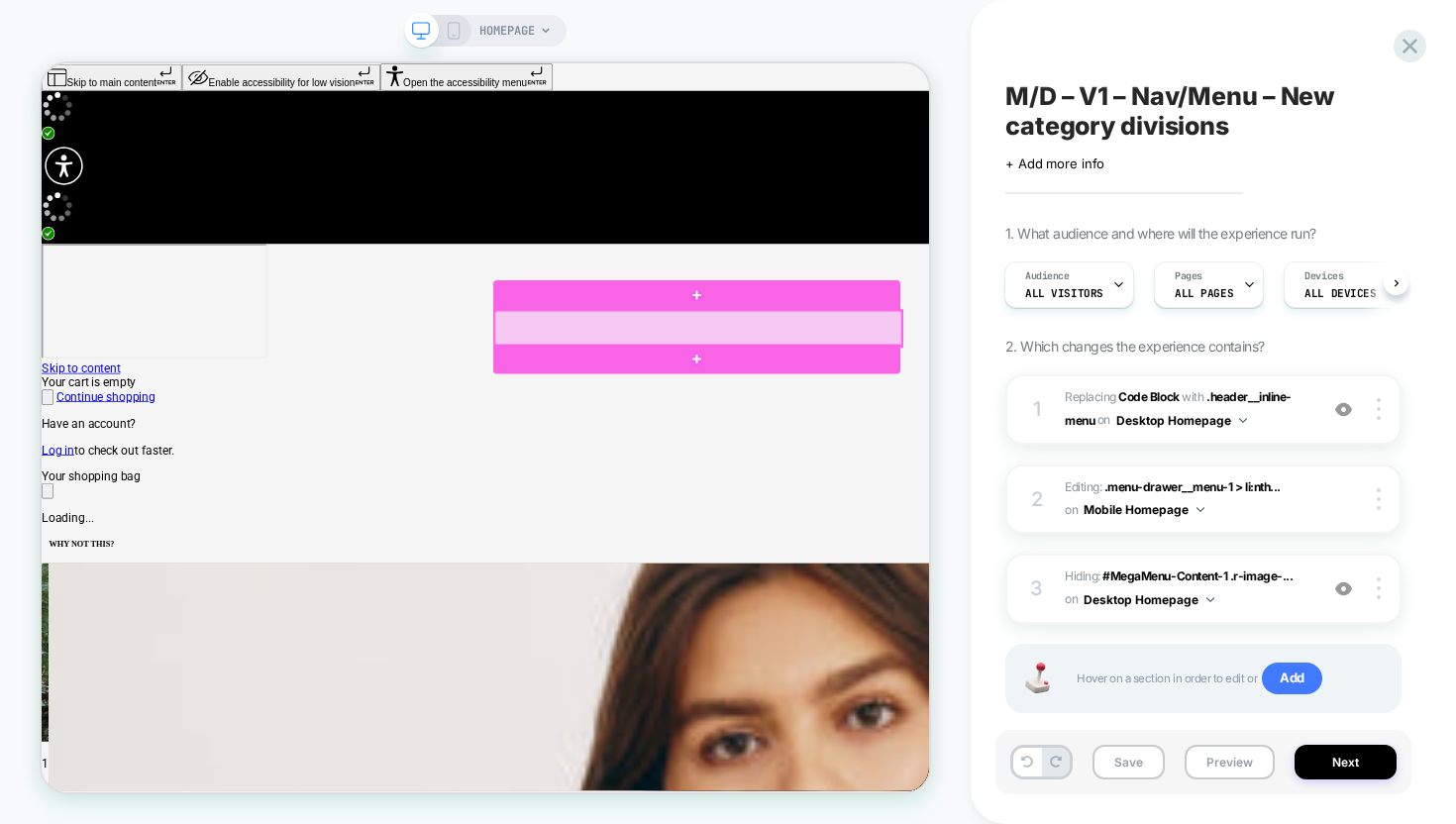 click at bounding box center (917, 417) 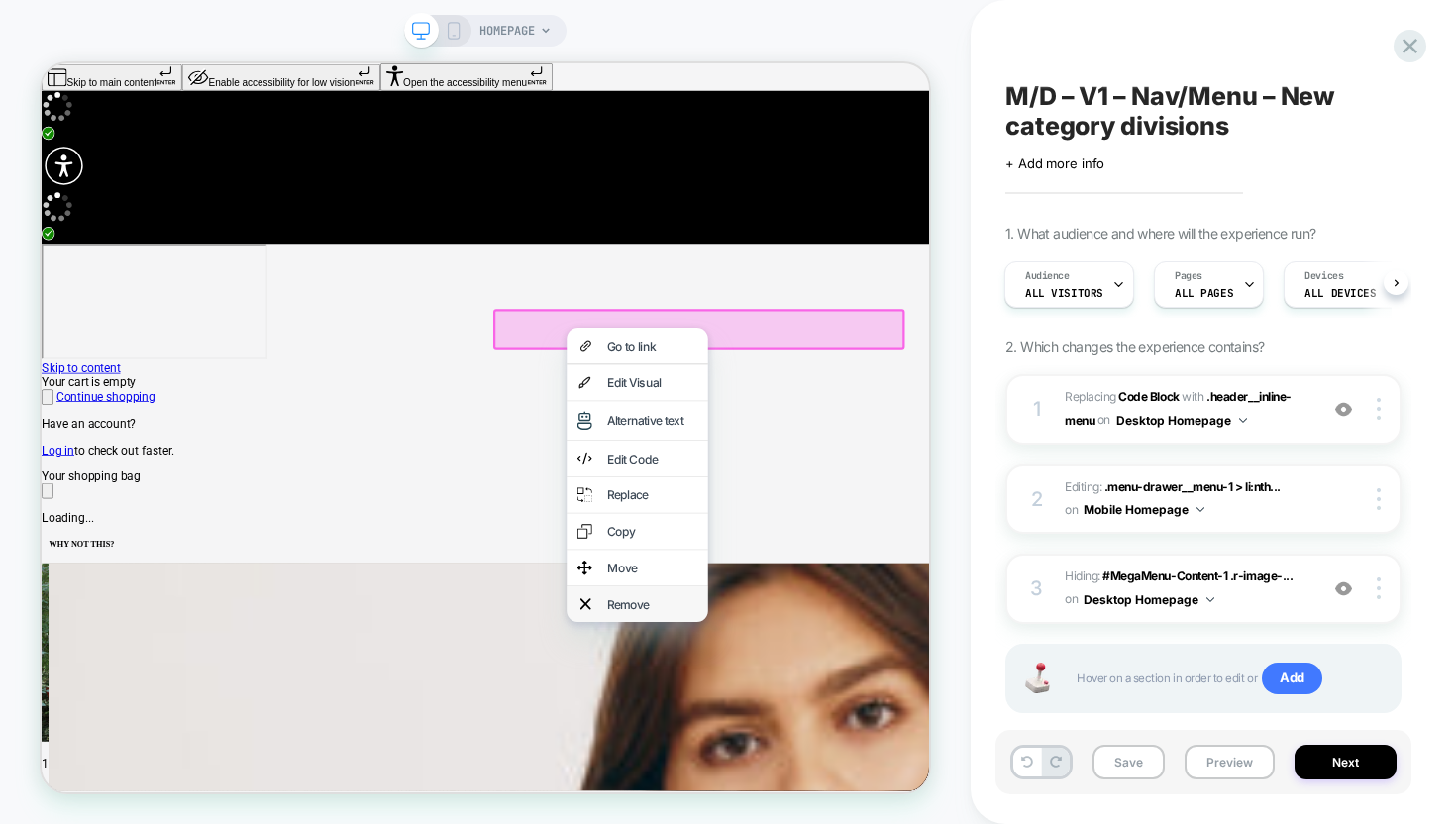 click on "Remove" at bounding box center [856, 784] 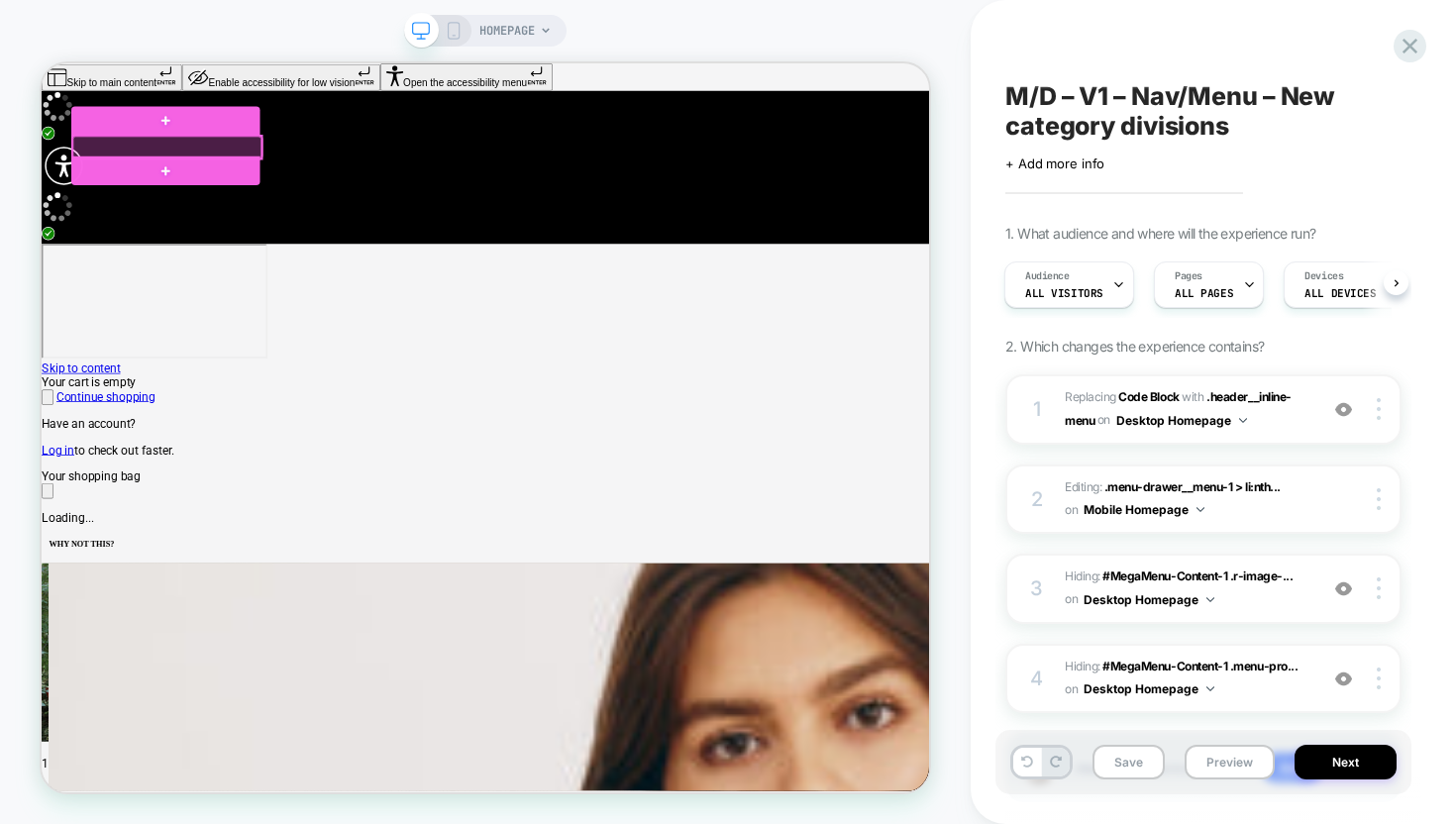 click at bounding box center [209, 175] 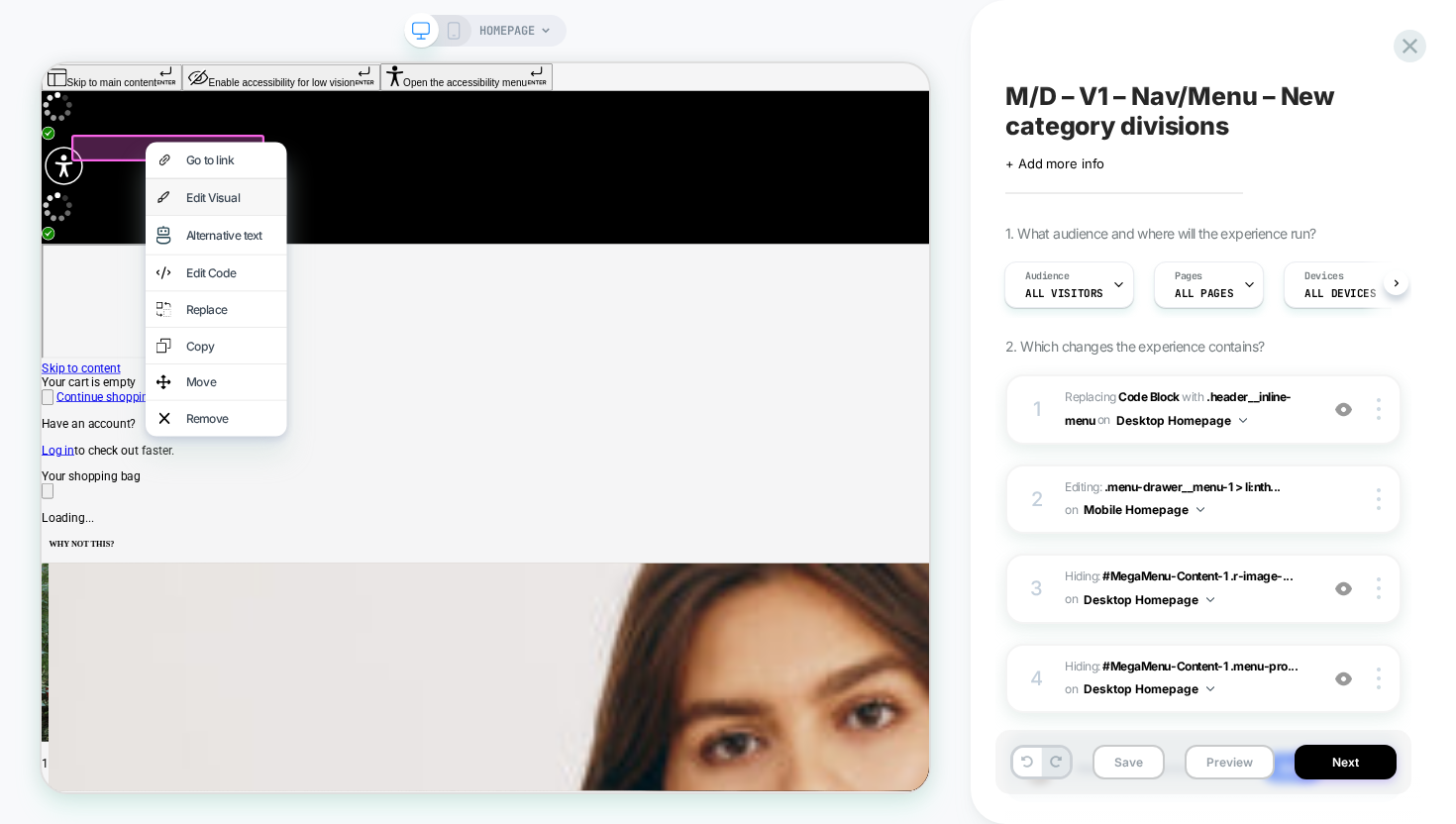 click on "Edit Visual" at bounding box center [294, 242] 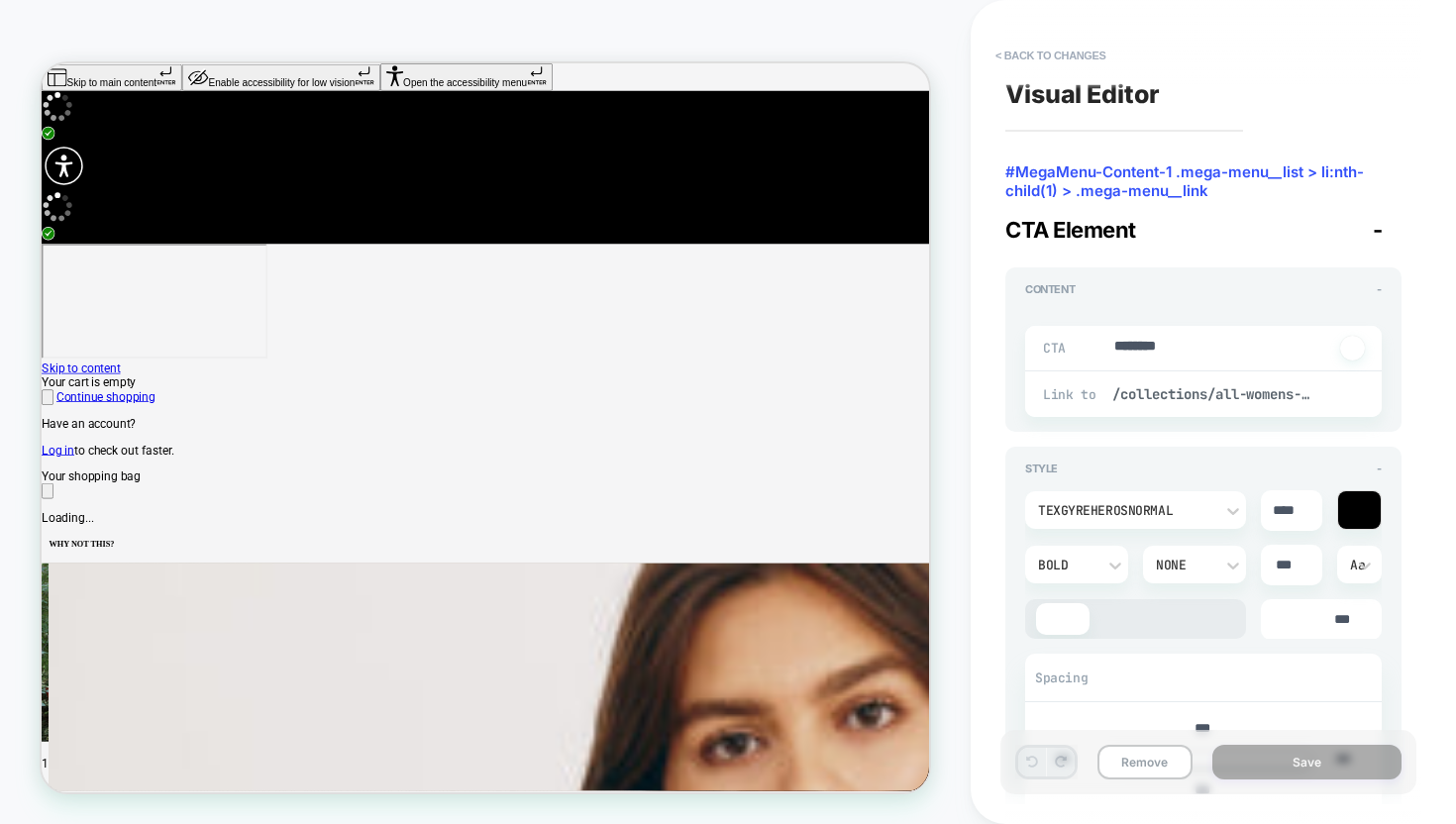 scroll, scrollTop: 0, scrollLeft: 0, axis: both 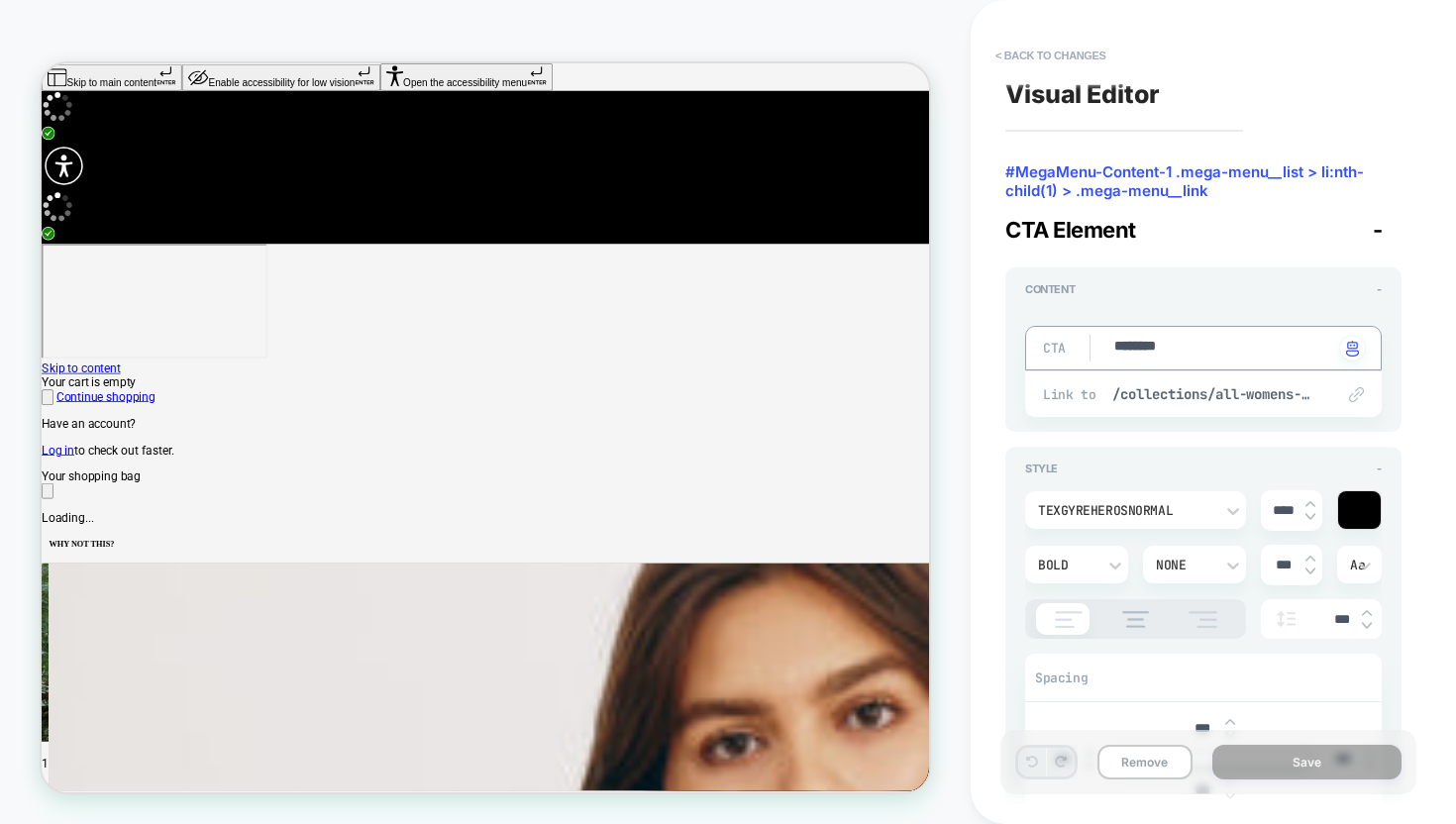 drag, startPoint x: 1204, startPoint y: 355, endPoint x: 1055, endPoint y: 350, distance: 149.08387 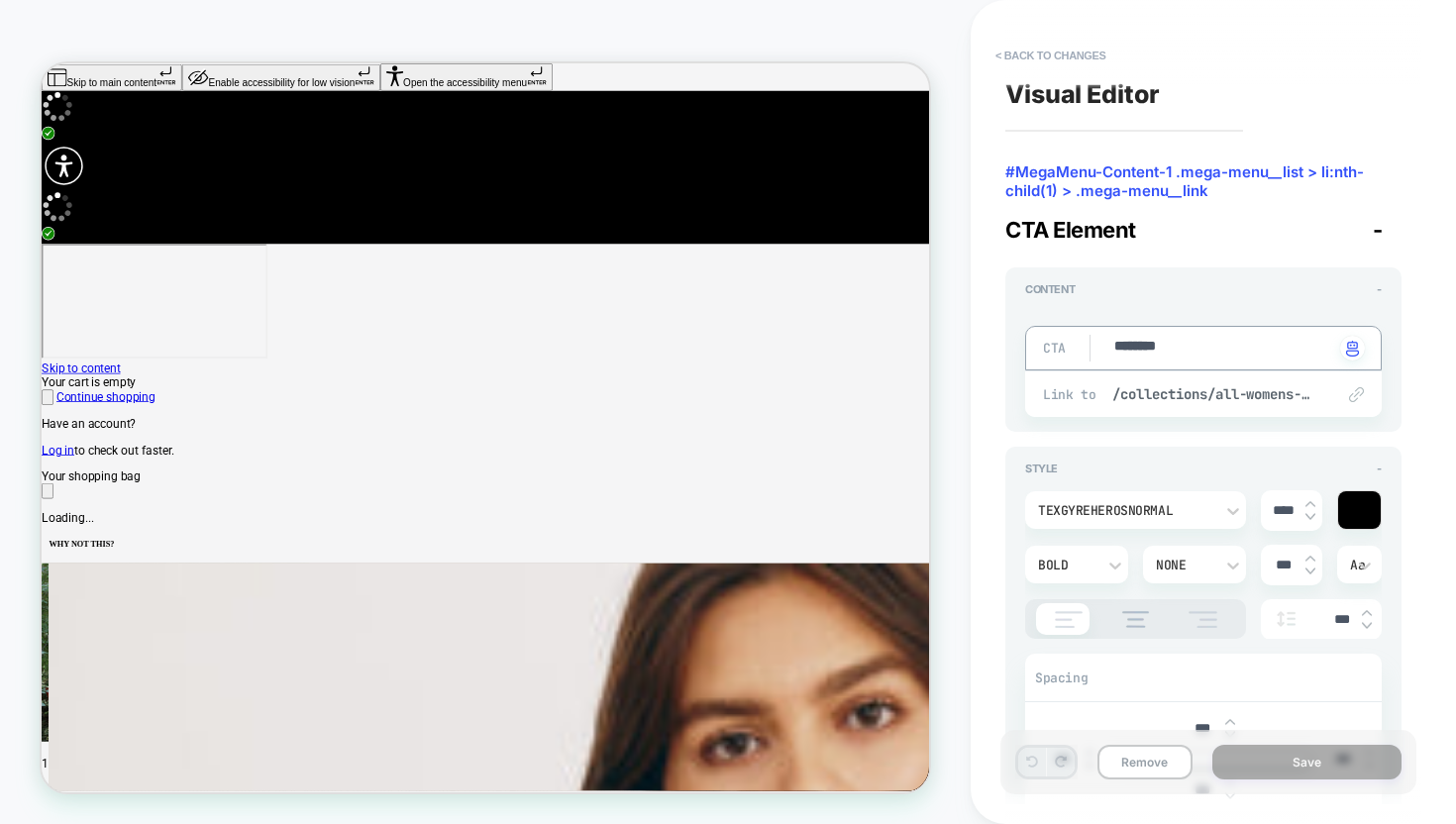 type on "*" 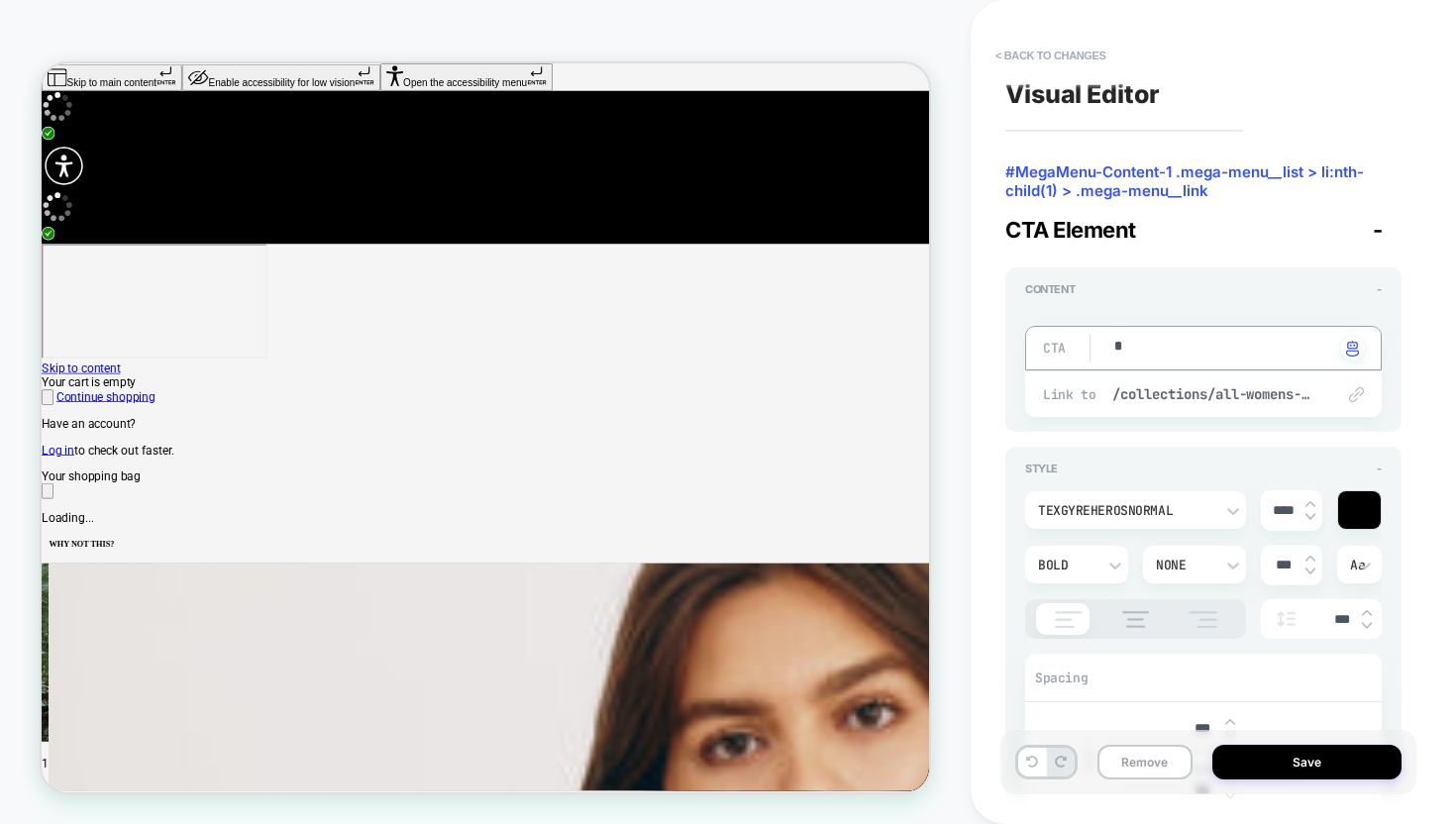 type on "*" 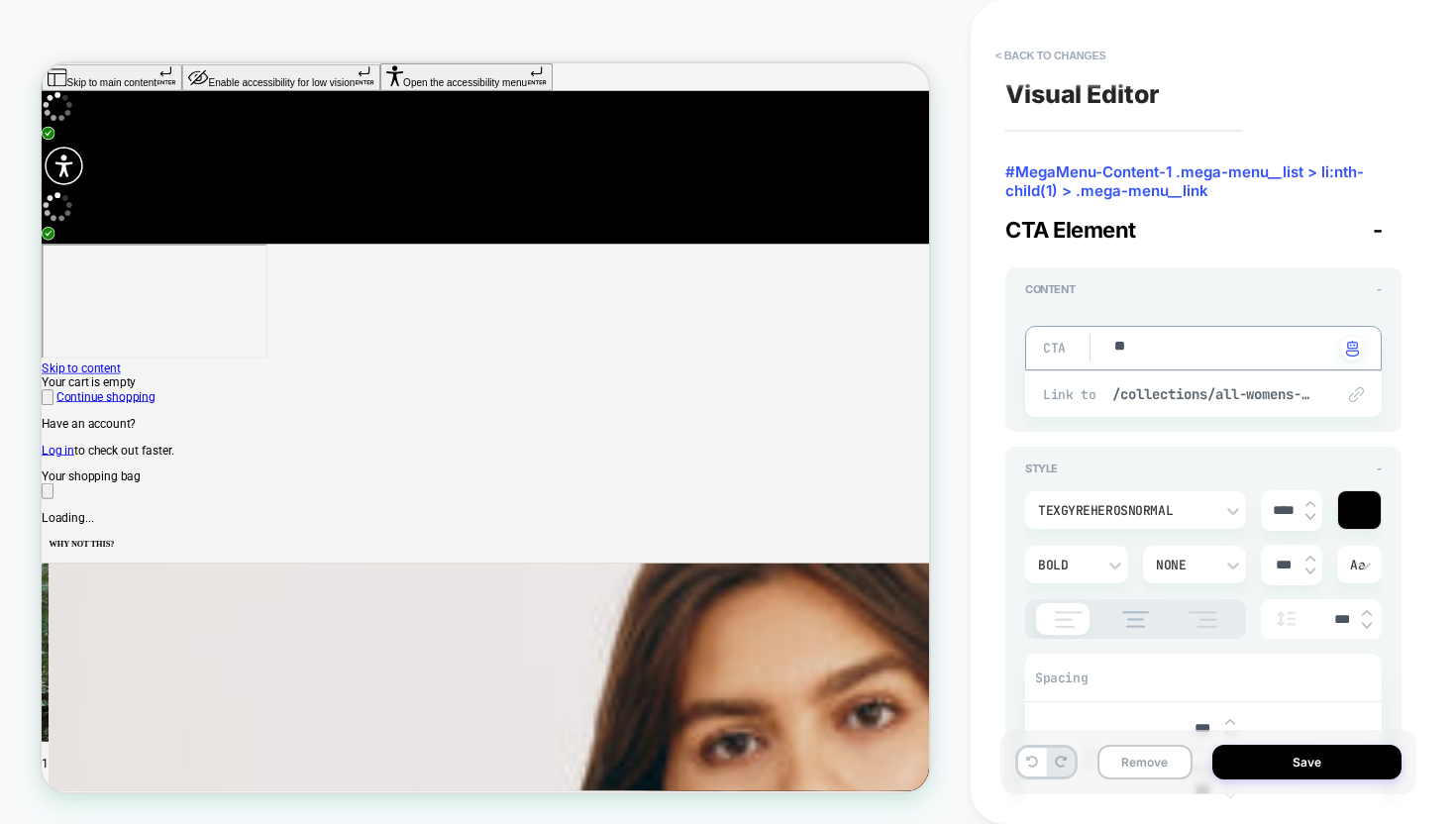 type on "*" 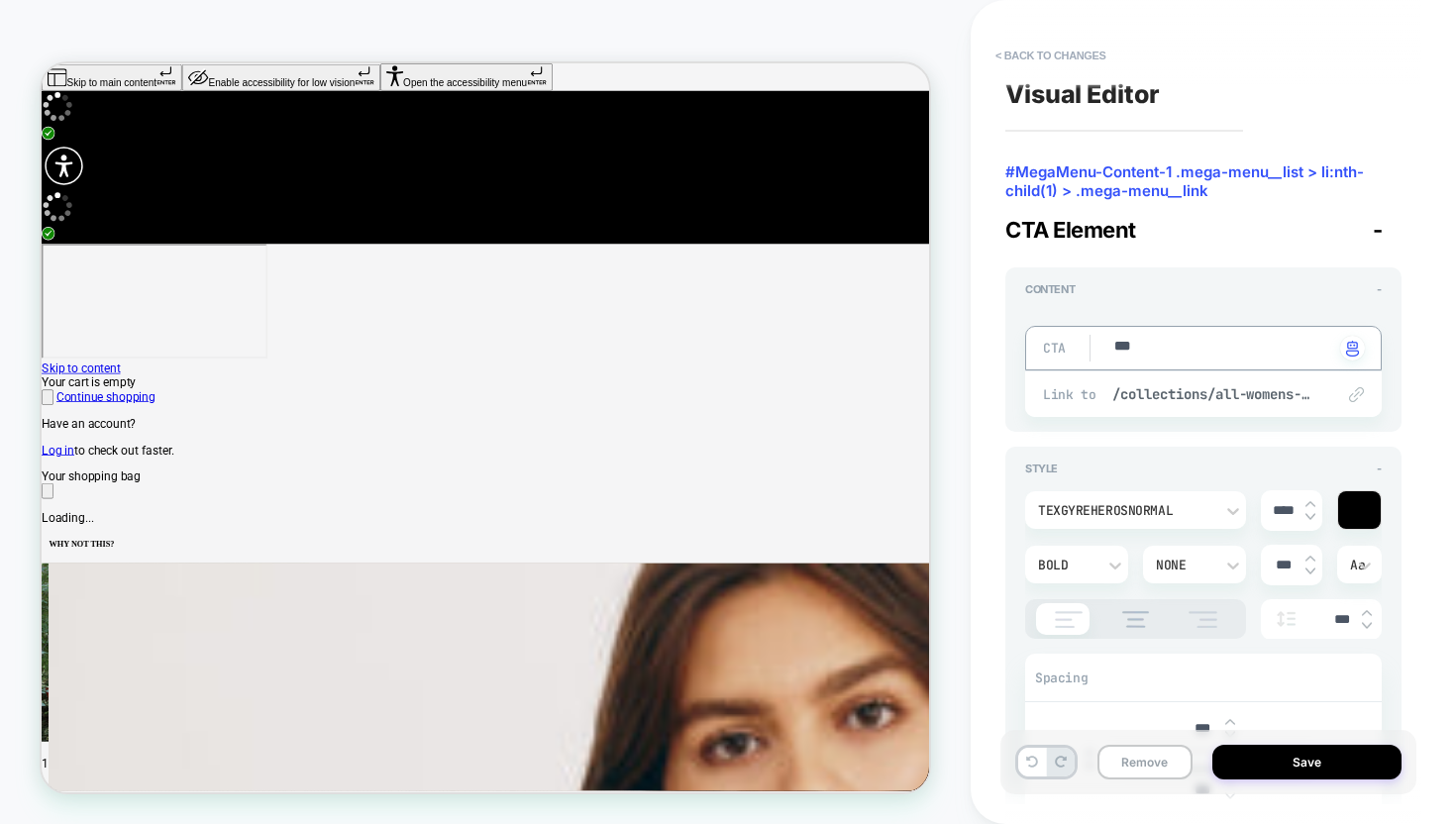 type on "*" 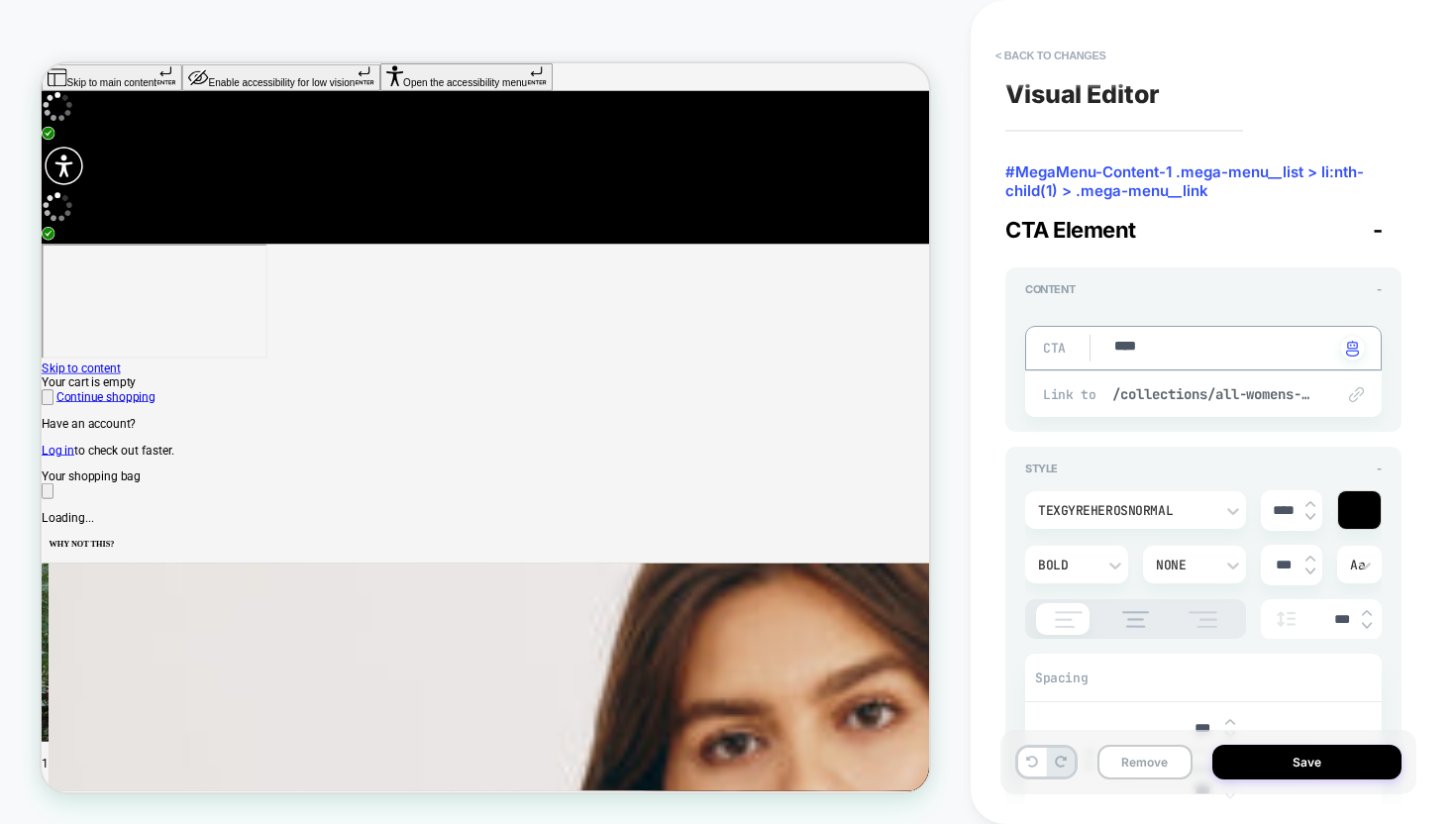 type on "*" 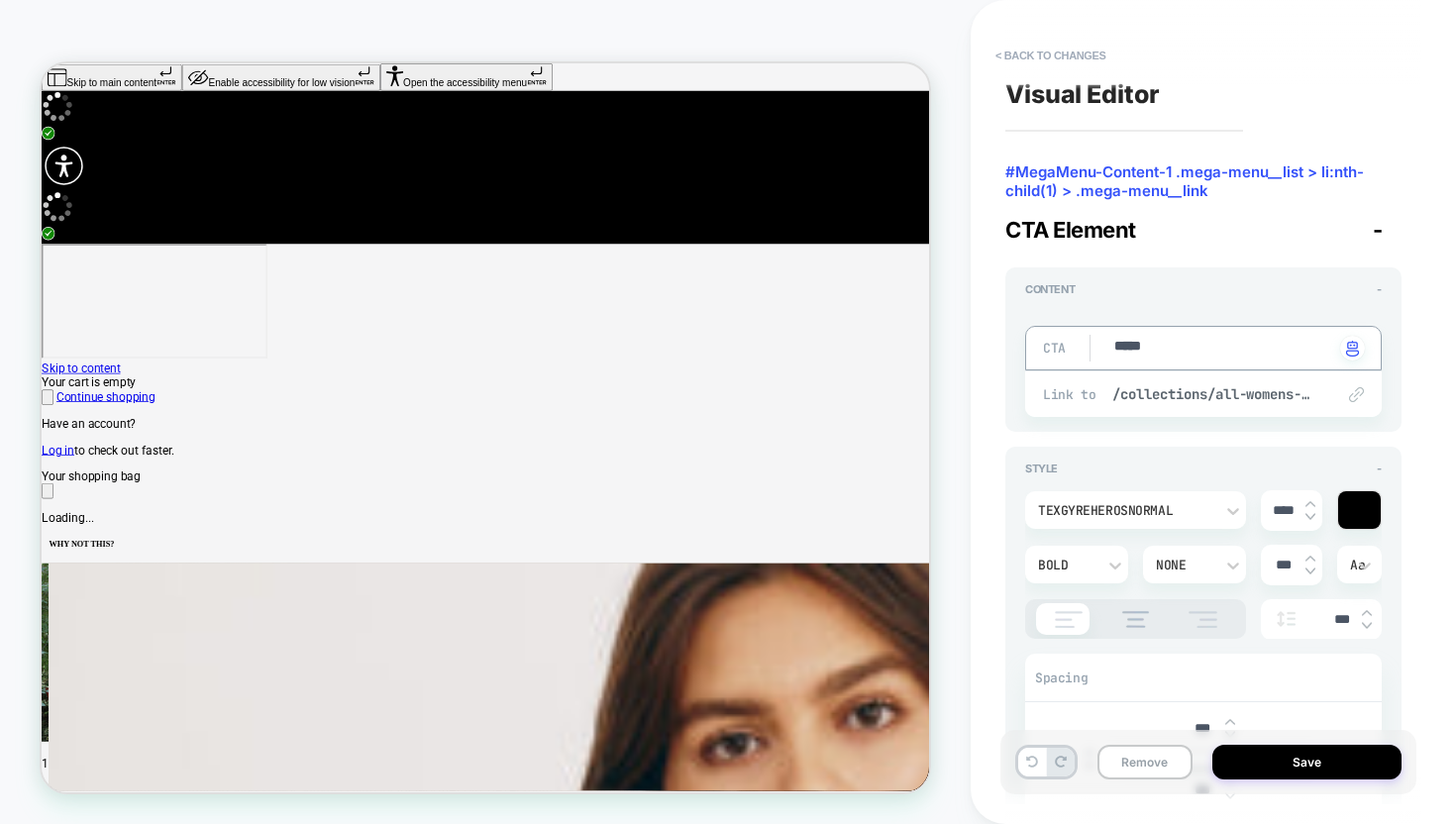 type on "*" 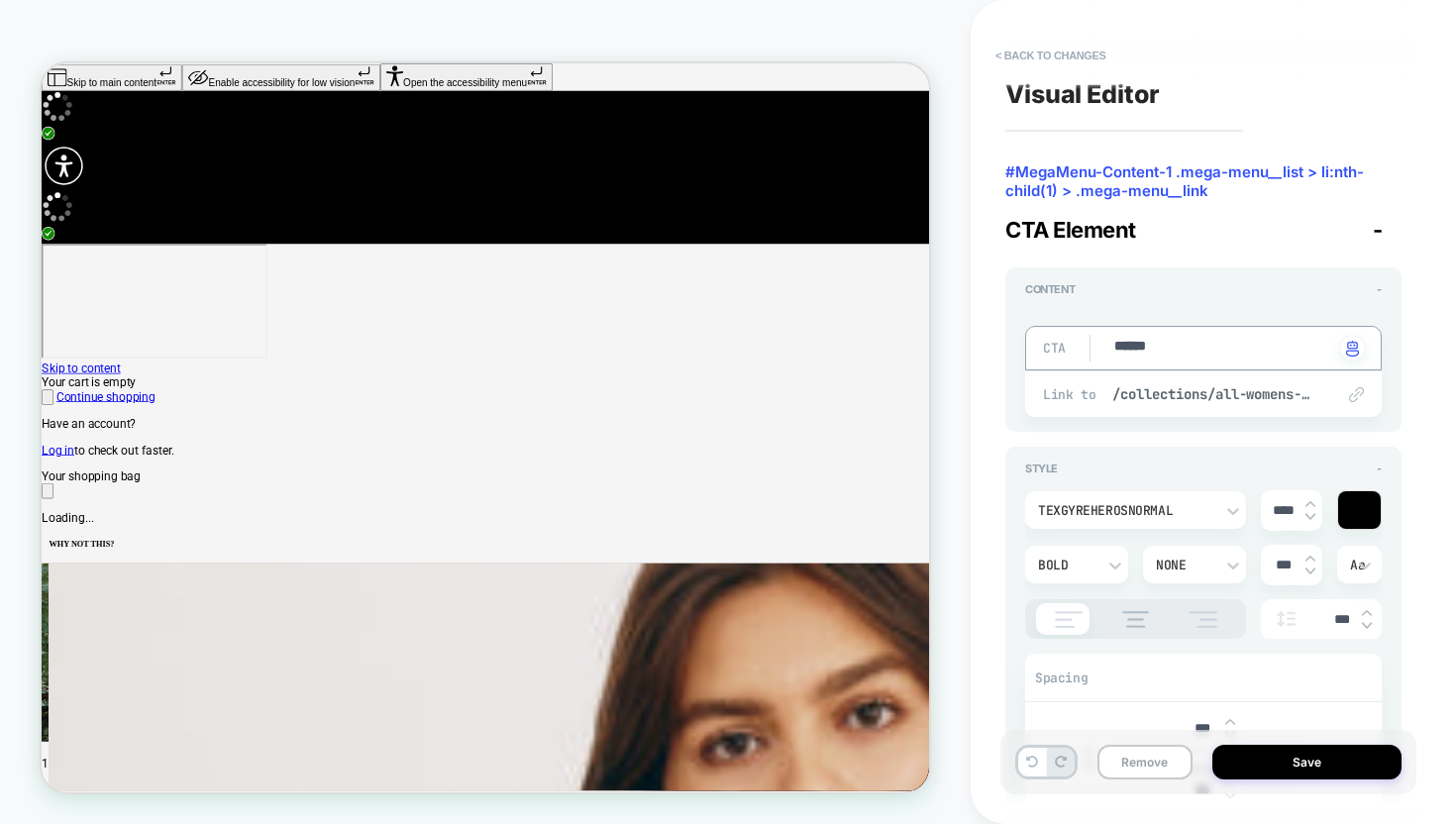 type on "*" 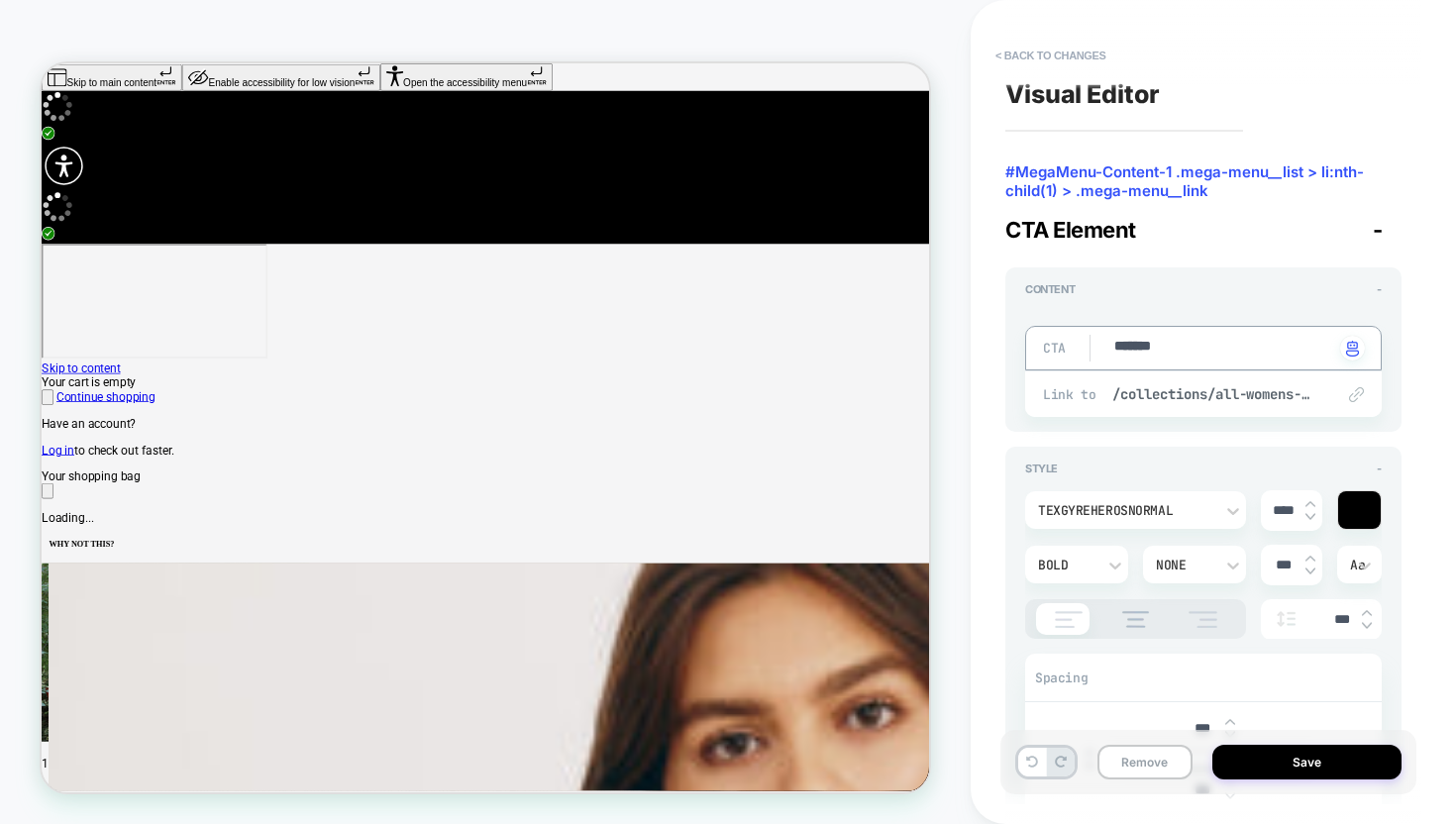 type on "*" 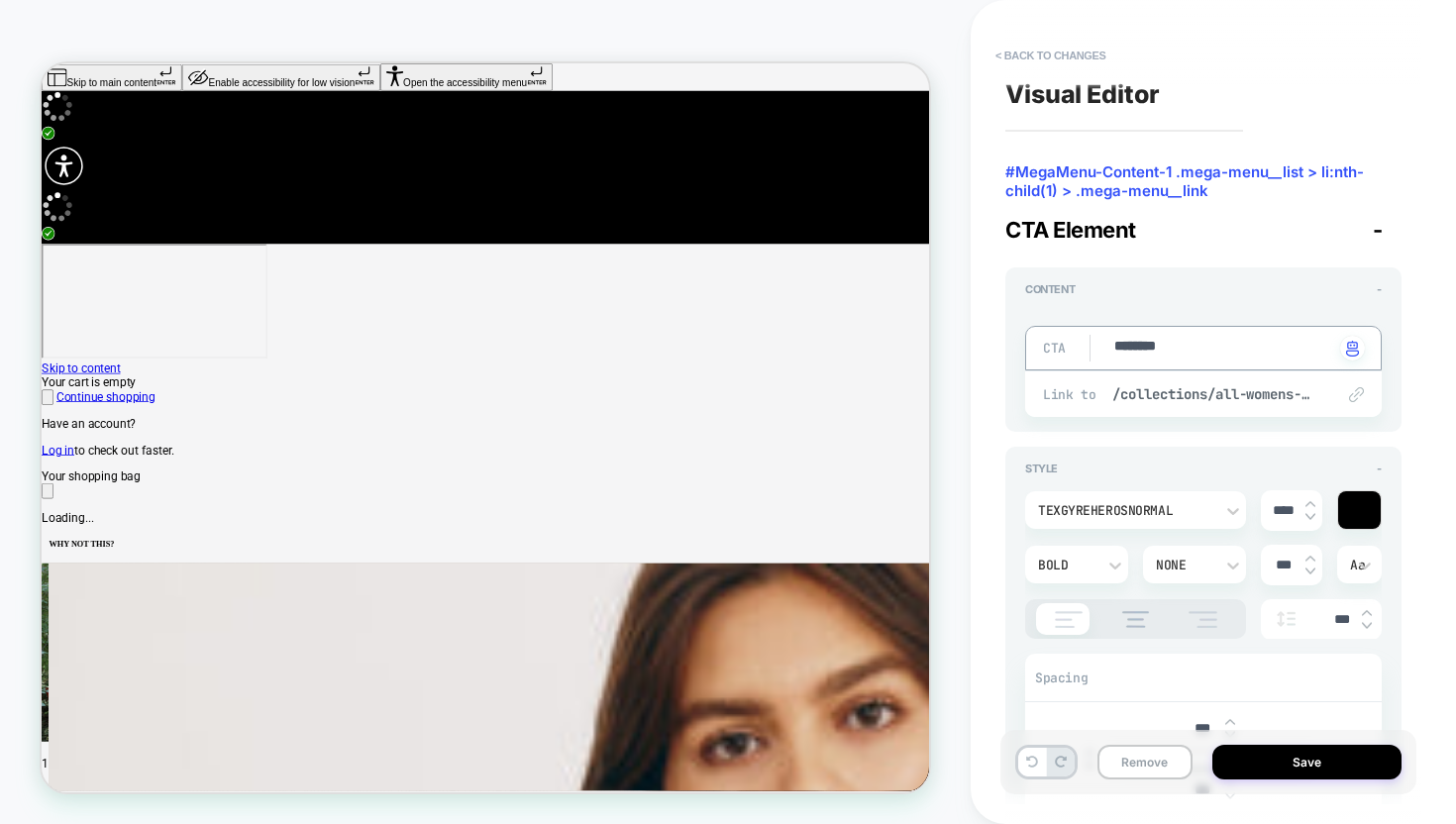 type on "*" 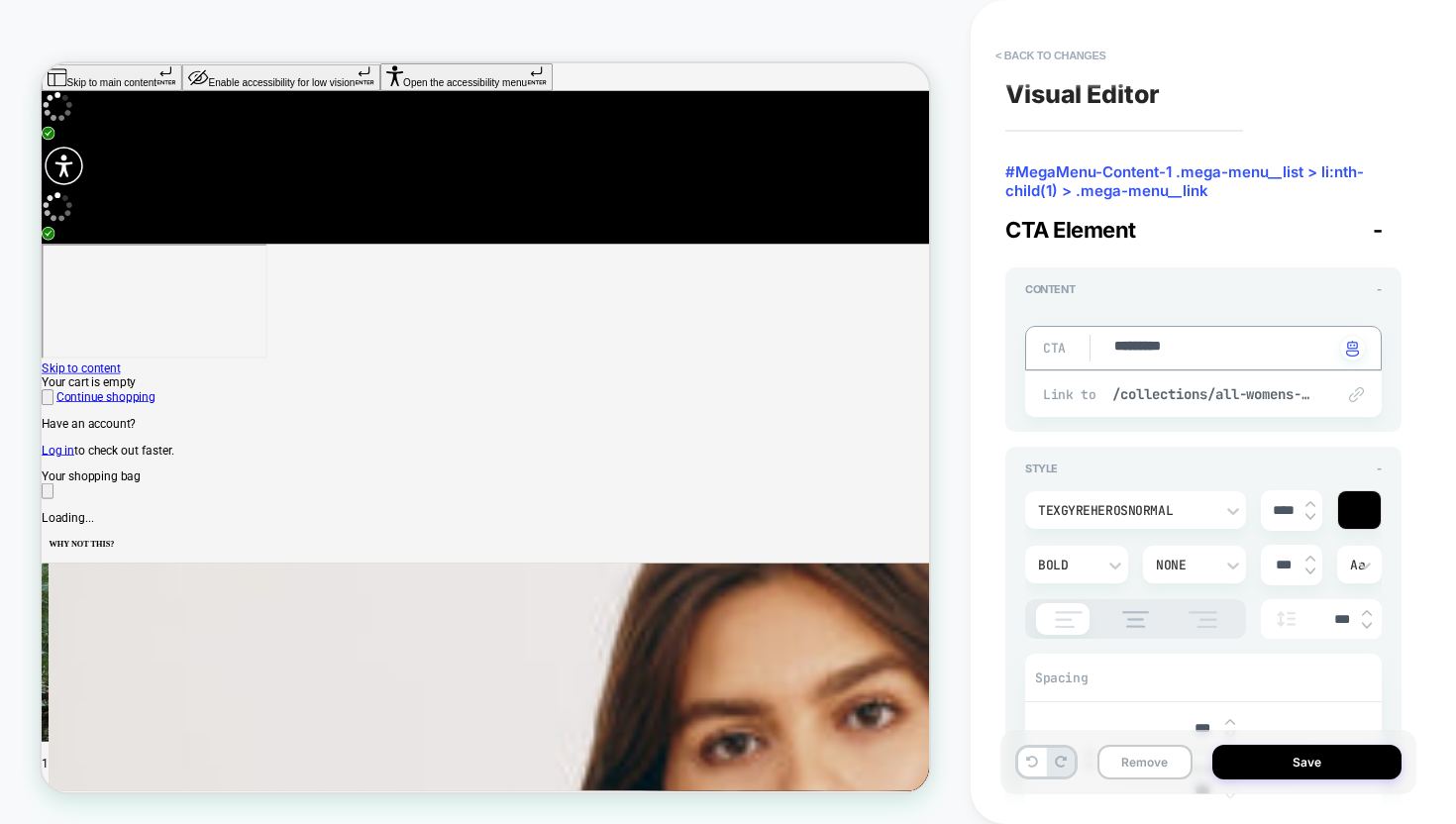 type on "*" 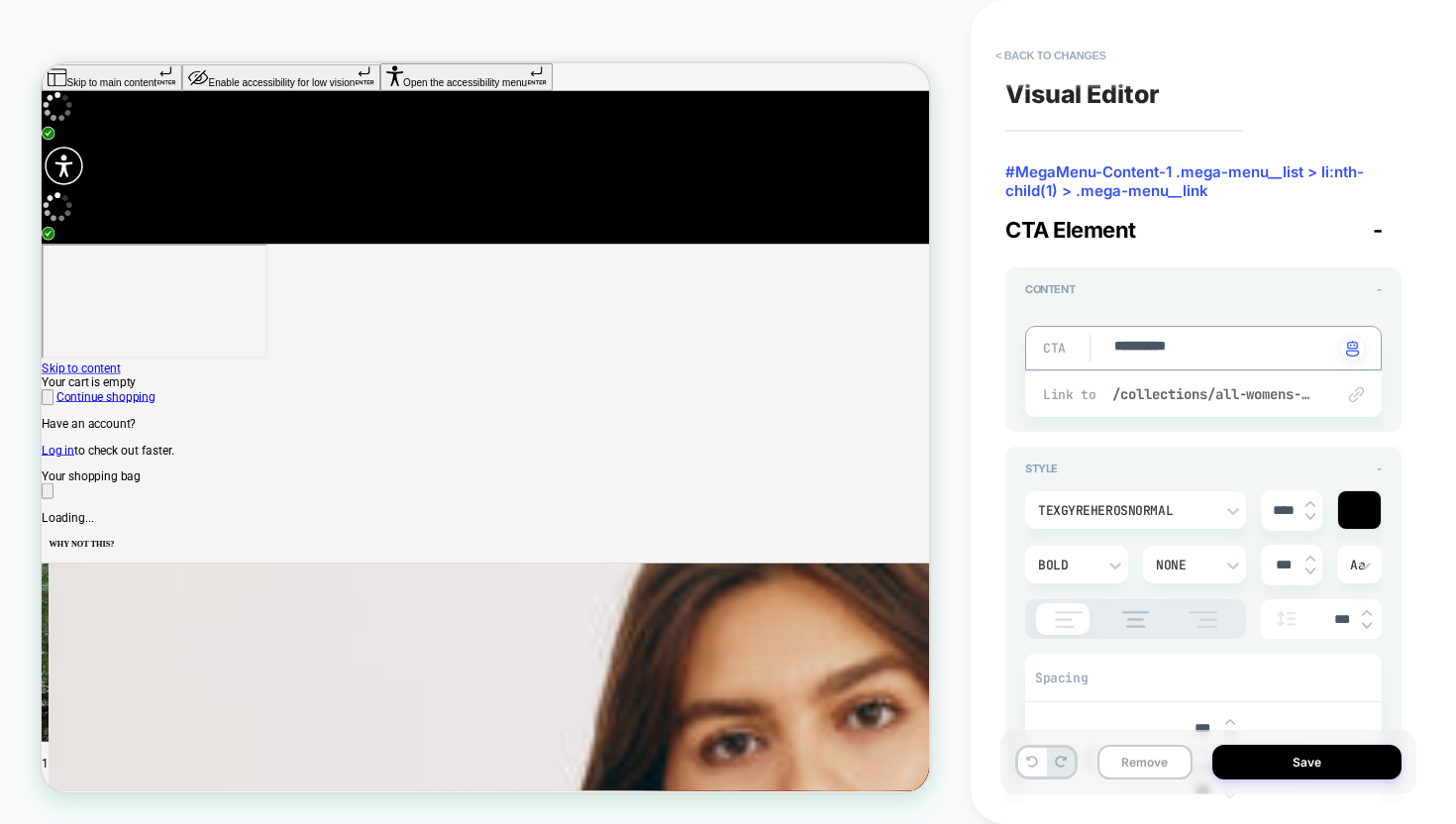 type on "*" 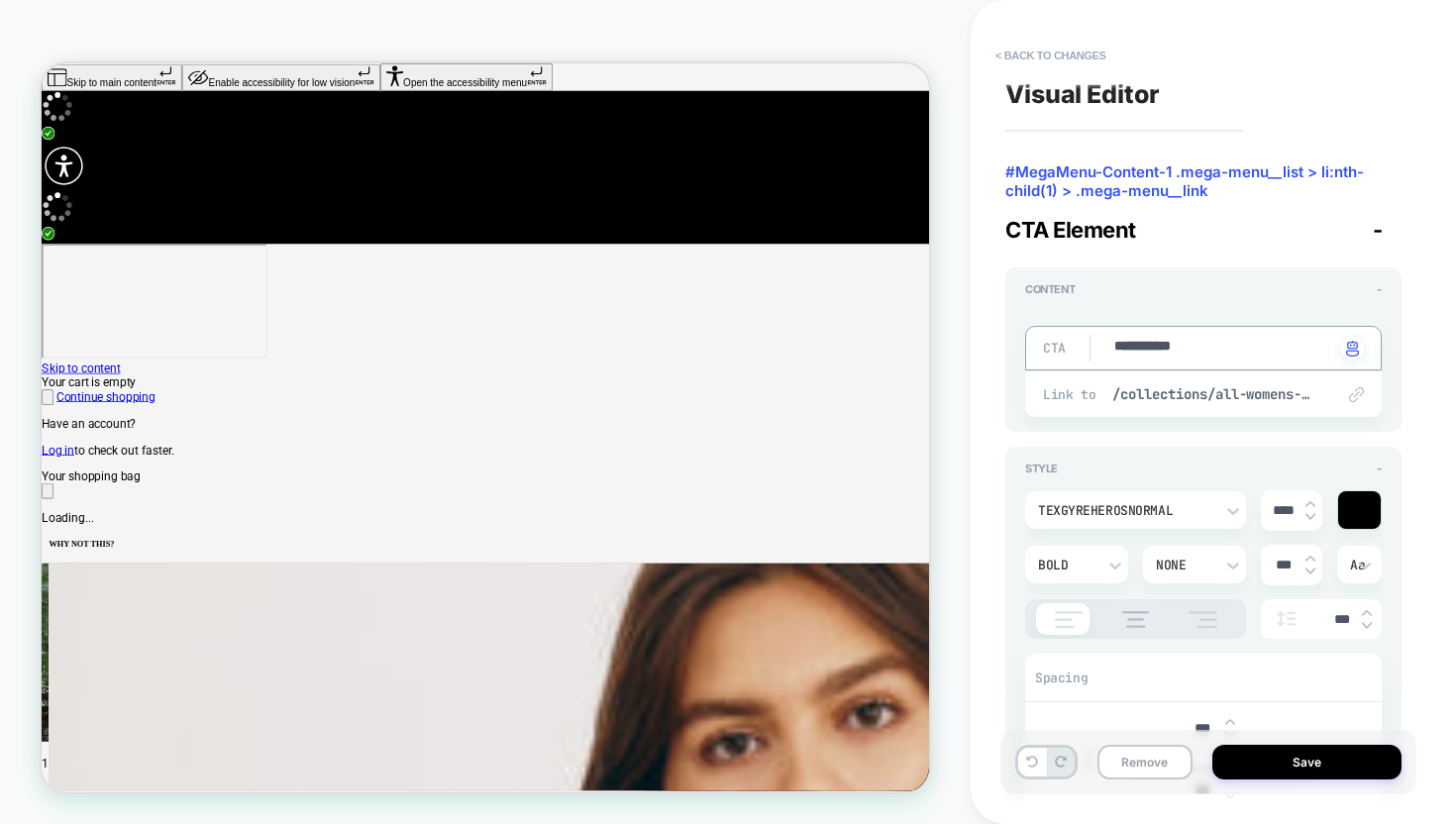 type on "*" 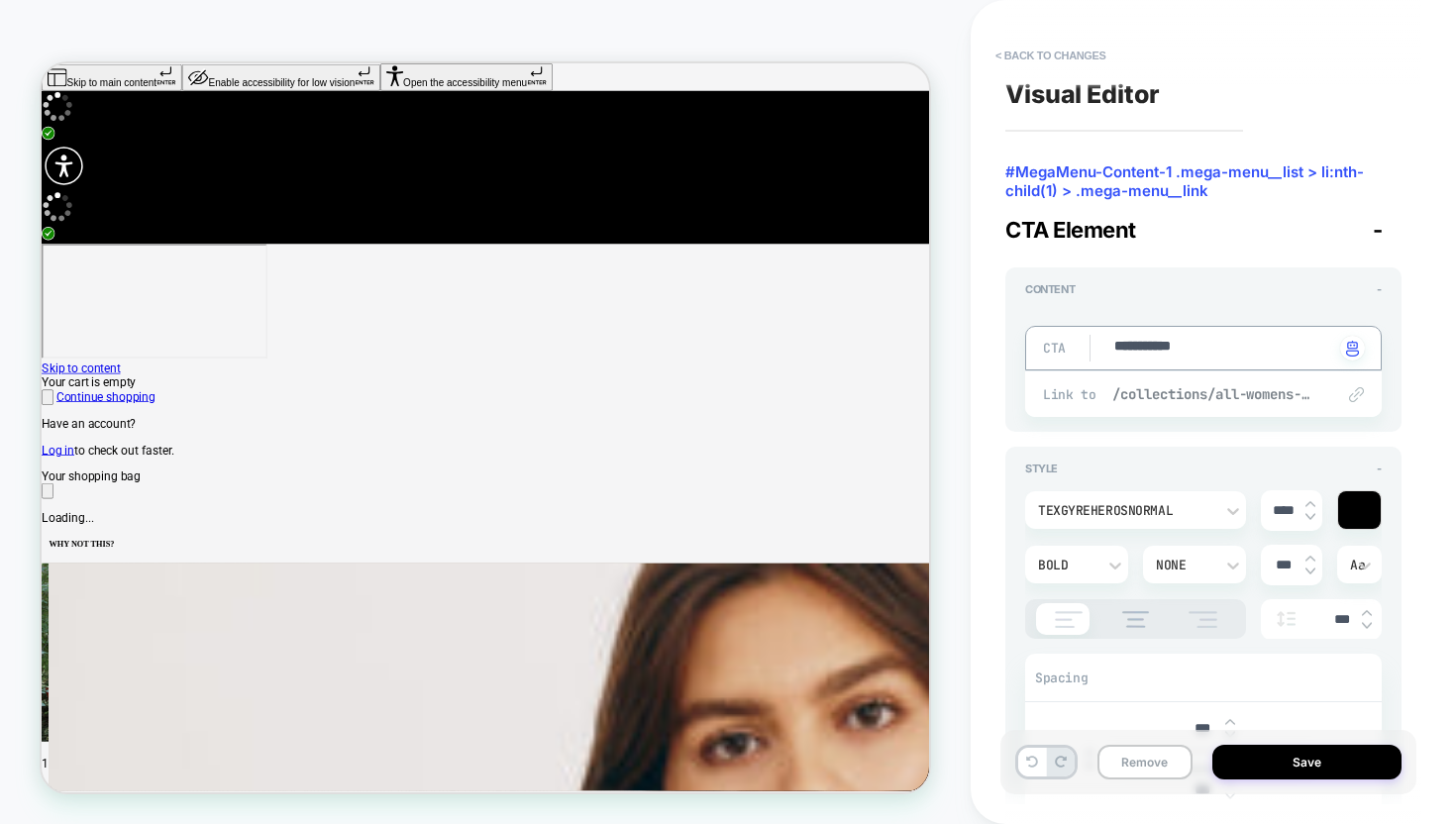 type on "**********" 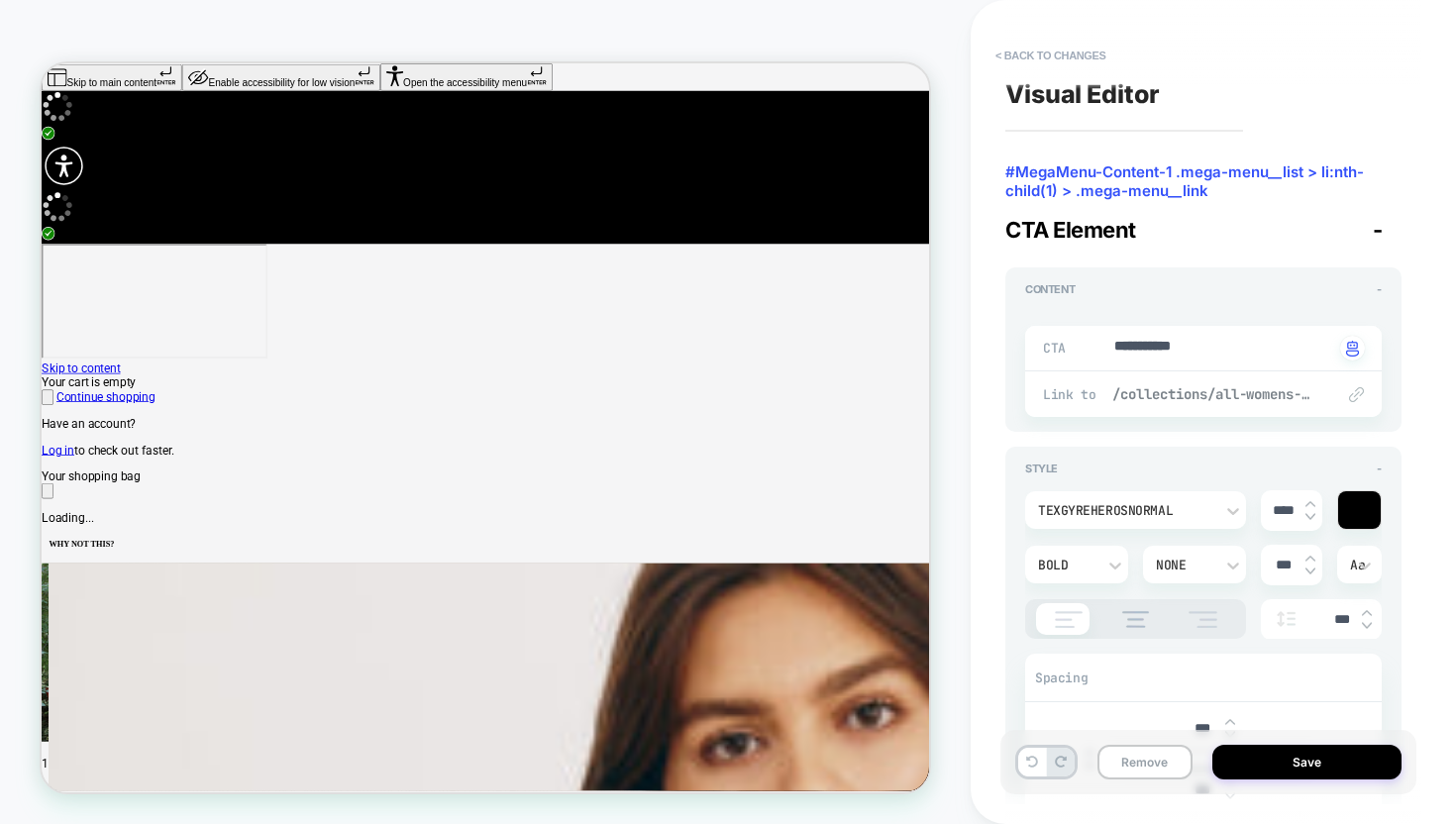 click on "/collections/all-womens-products" at bounding box center [1213, 394] 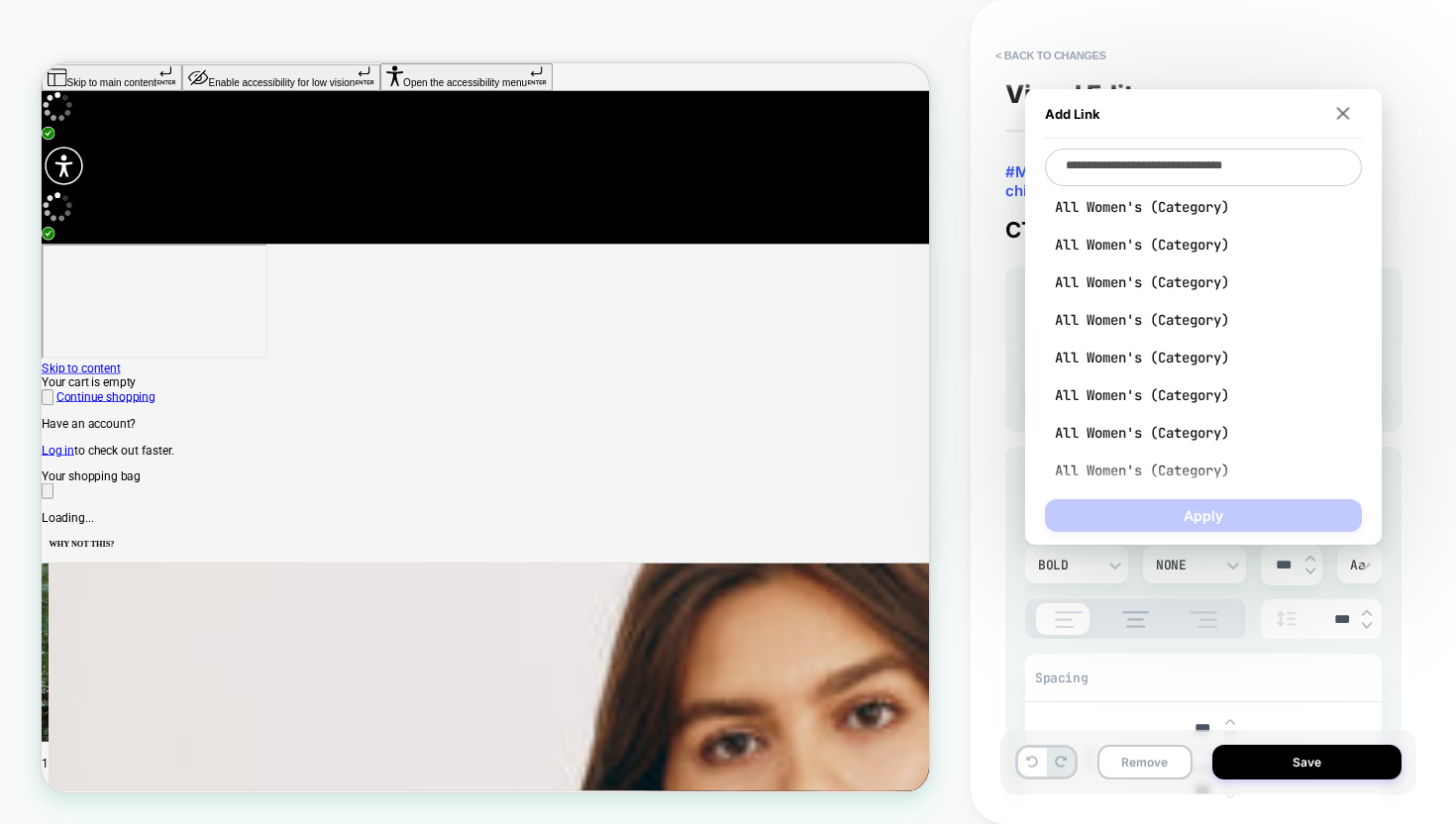 click on "**********" at bounding box center (1203, 167) 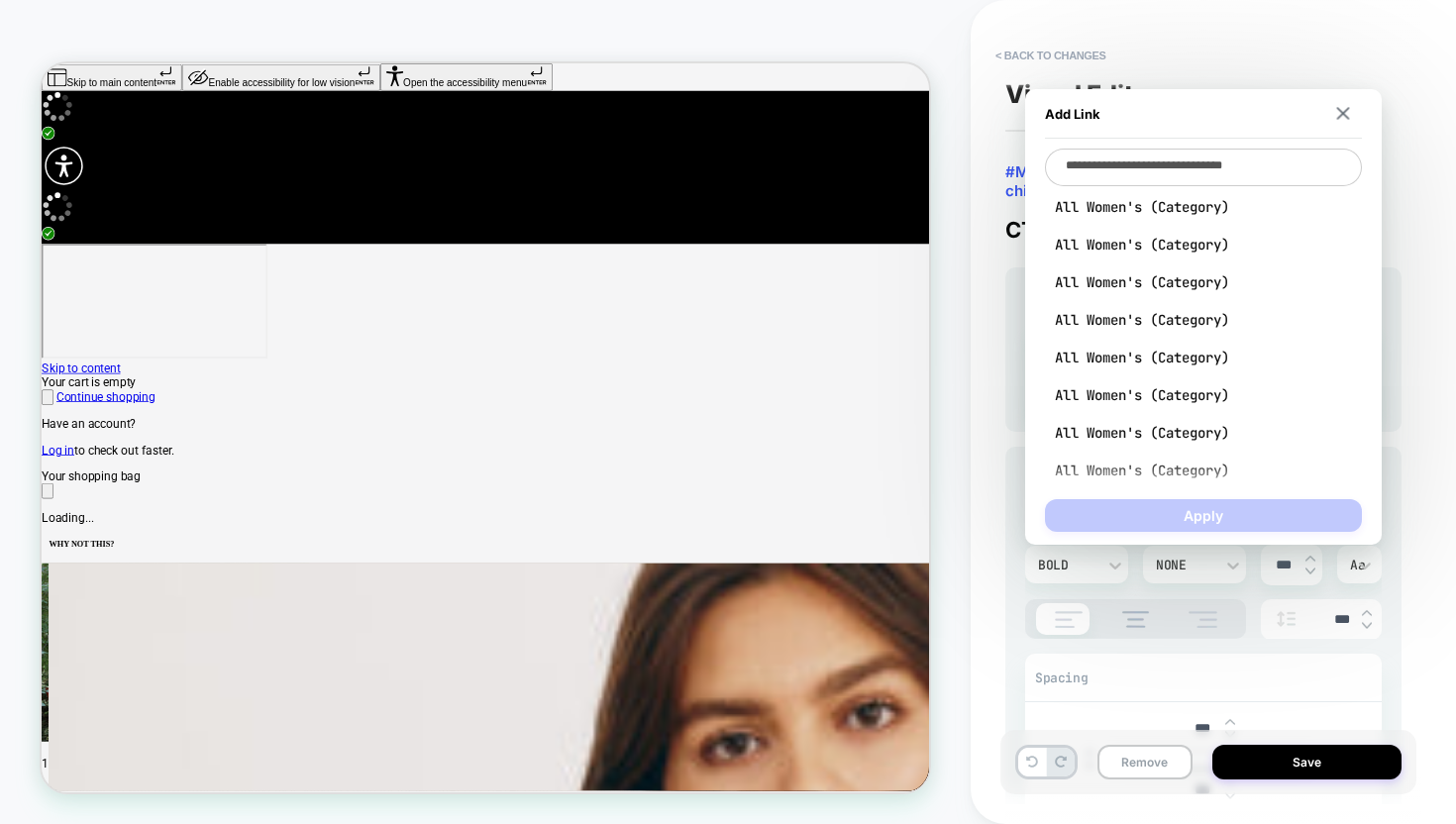 type on "*" 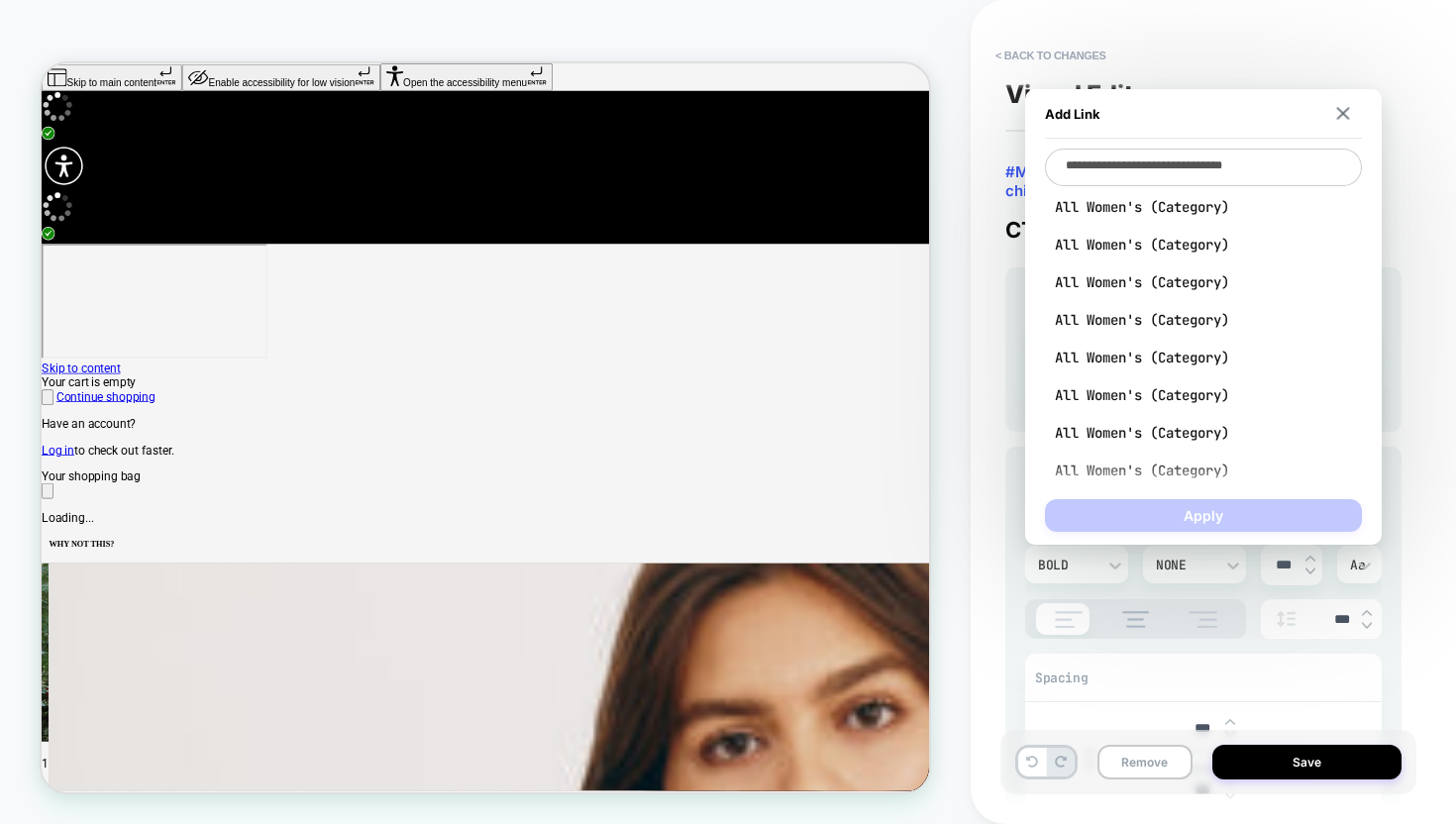 type on "*" 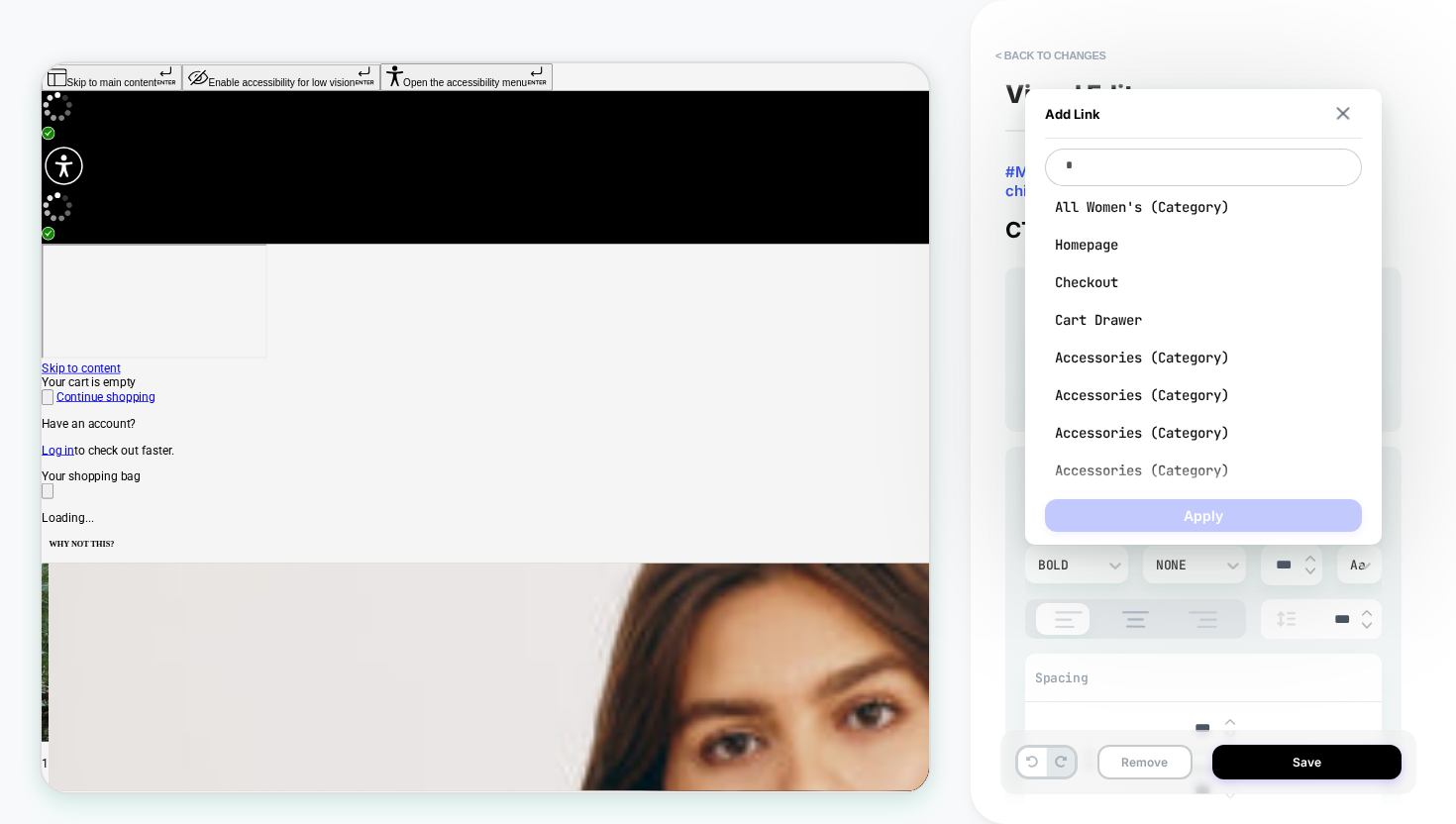 type on "*" 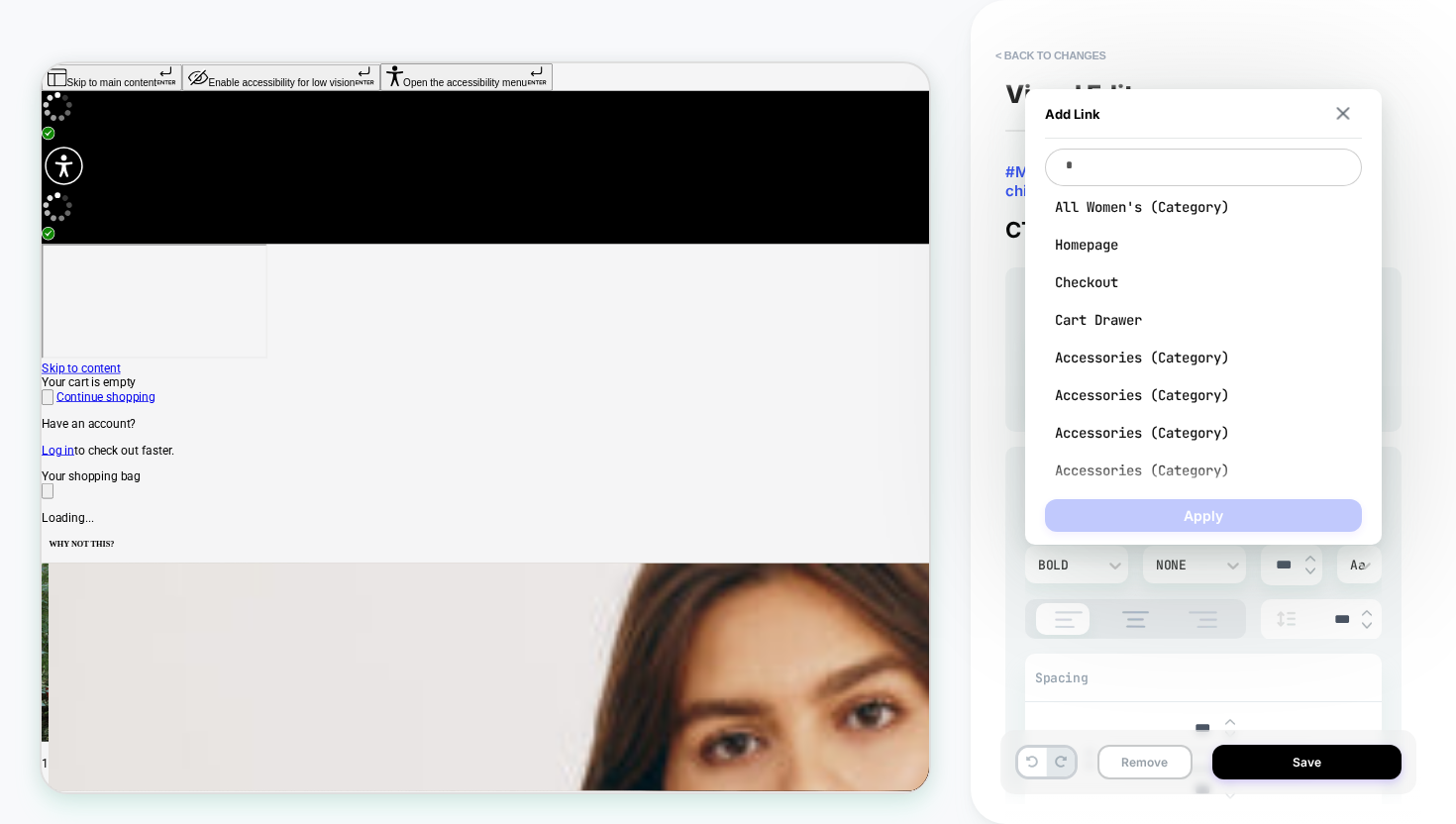 type 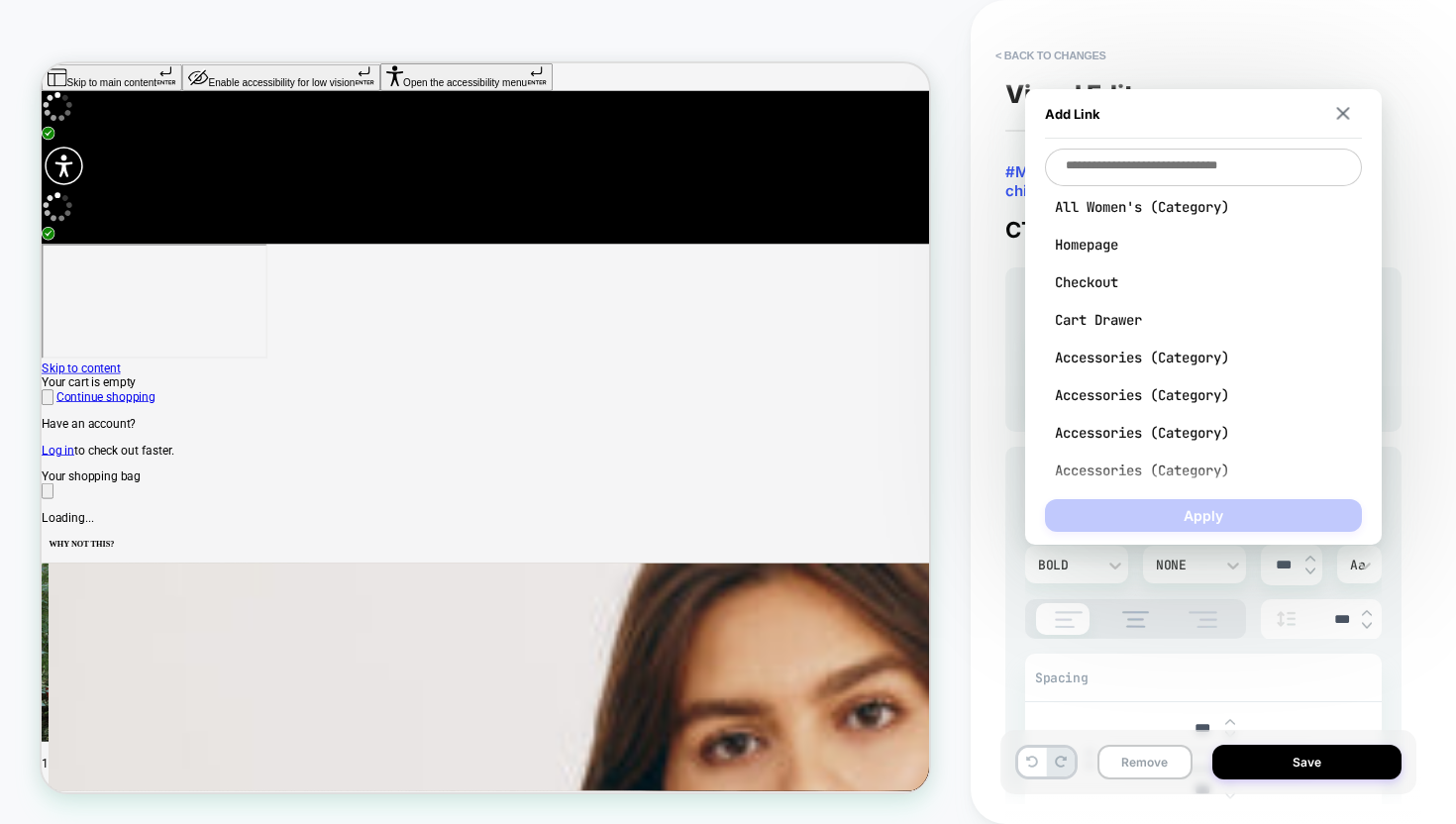 type on "*" 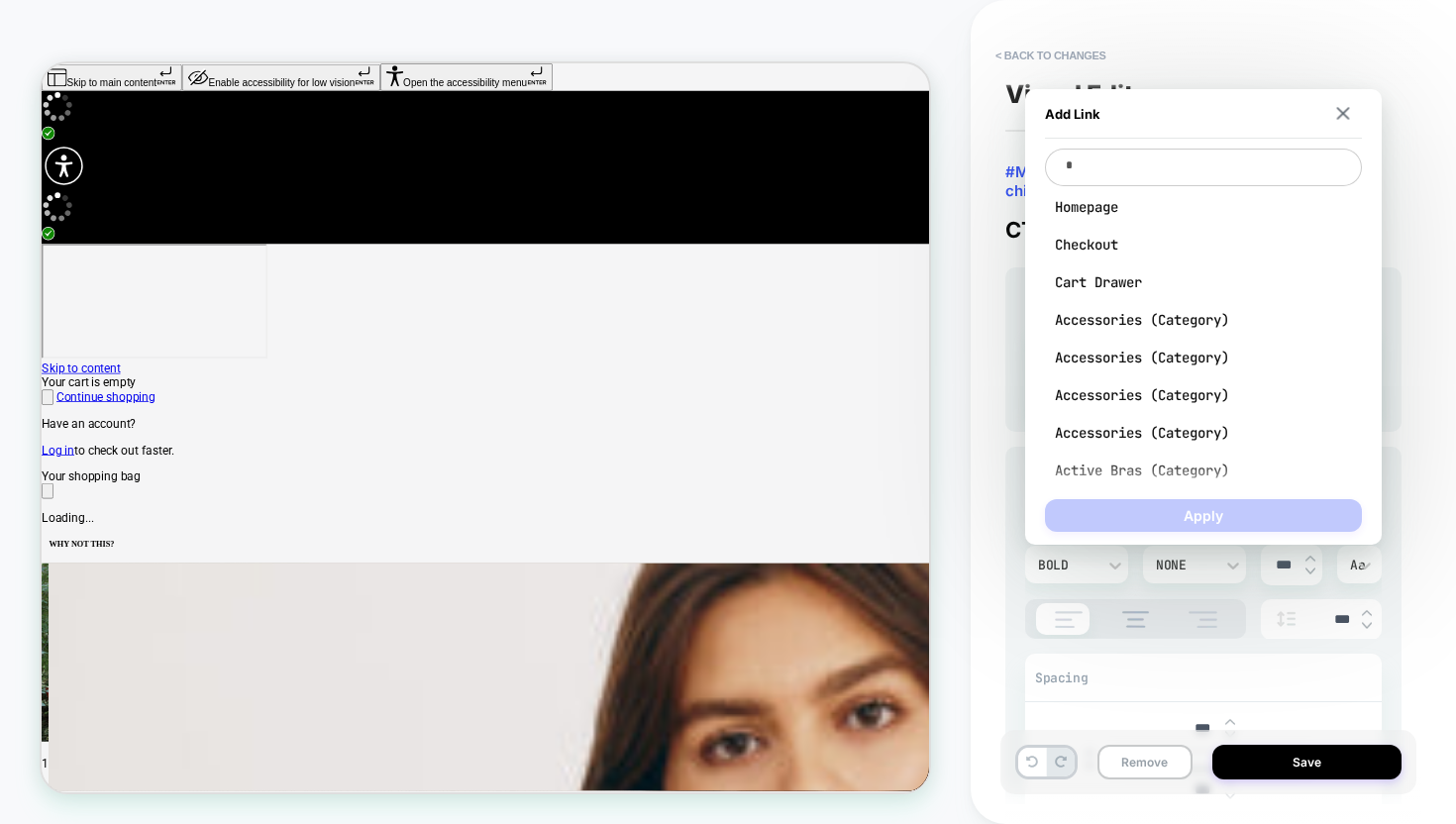 type on "*" 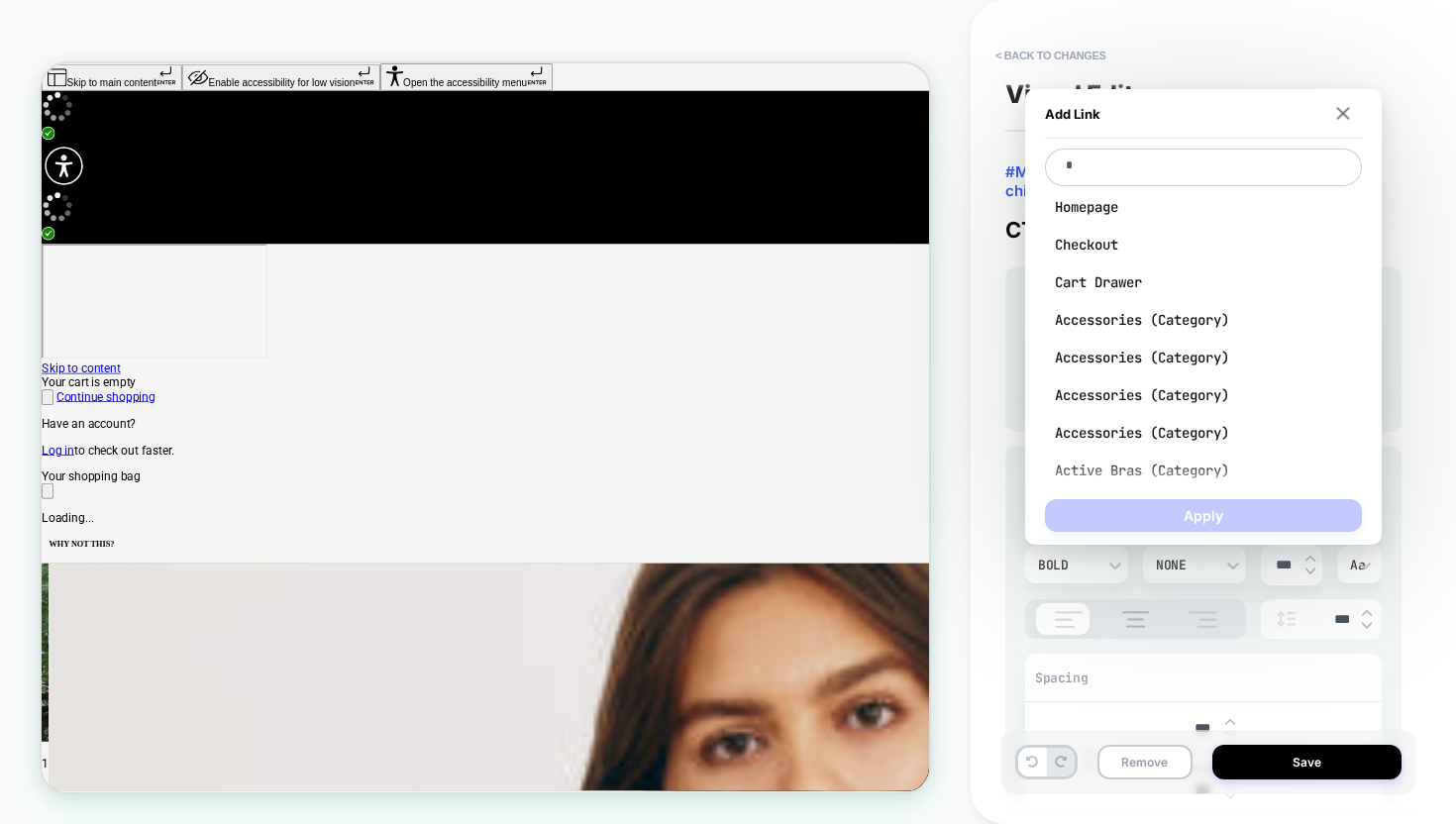 type on "**" 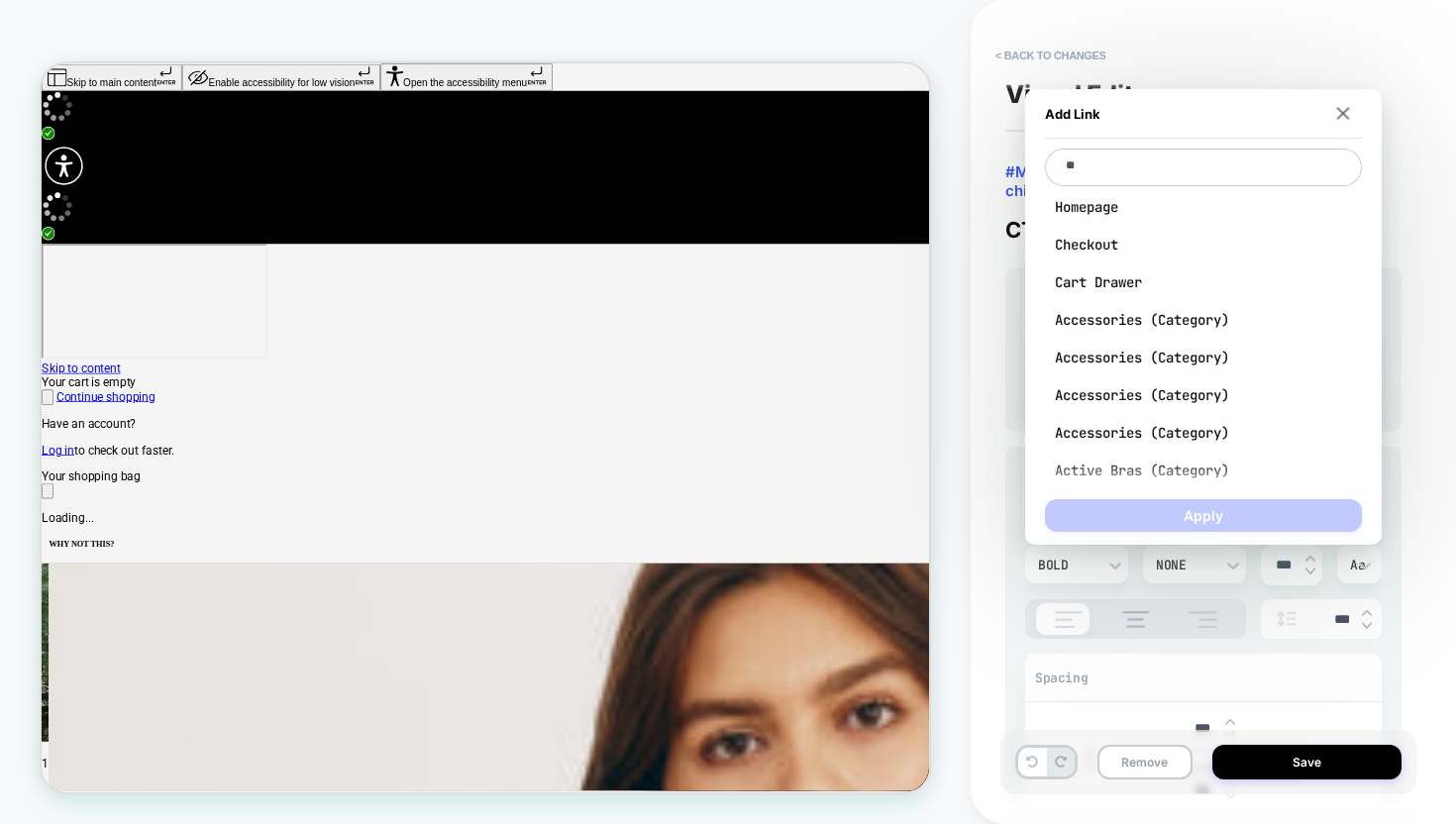 type on "*" 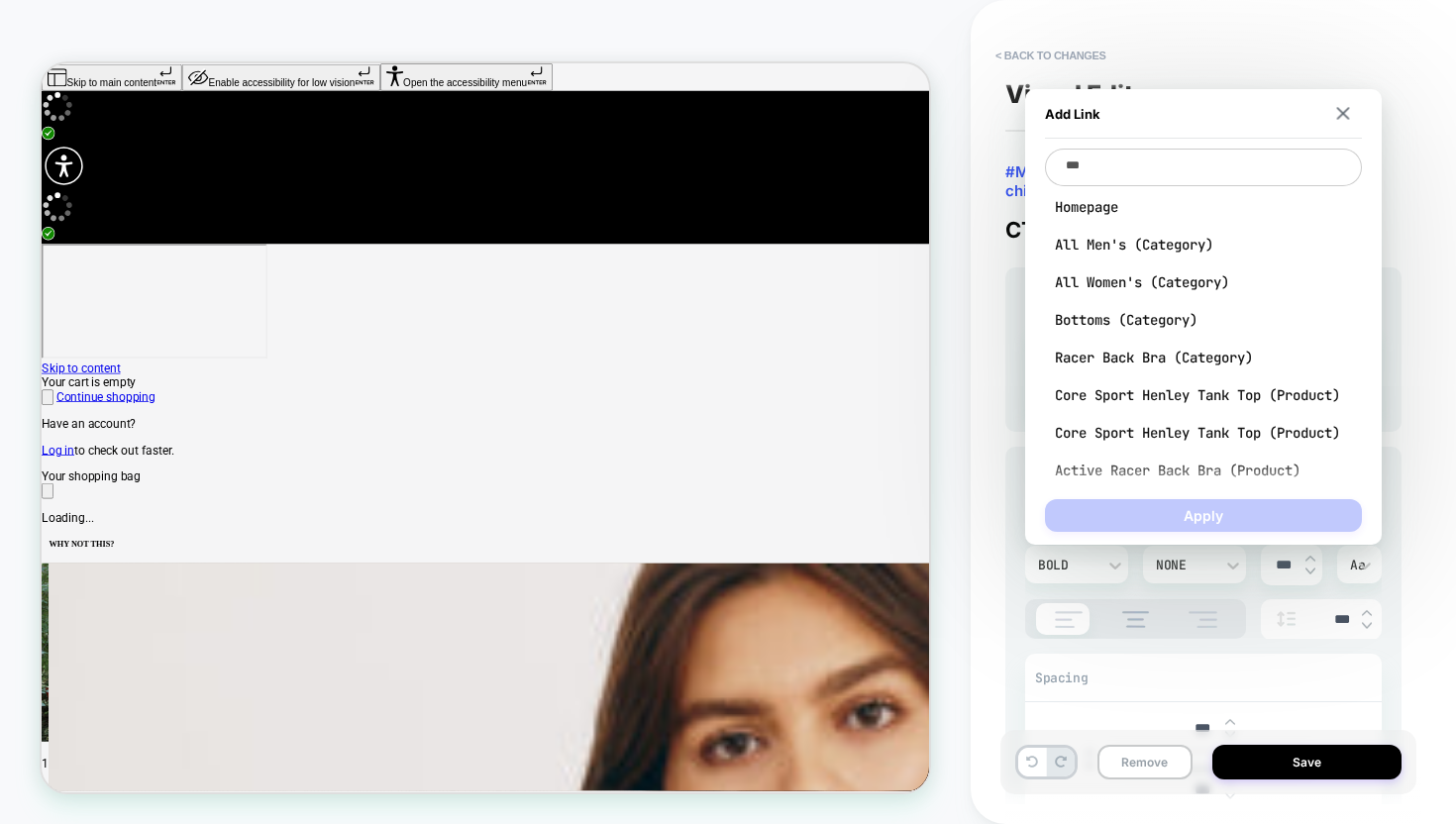 type on "*" 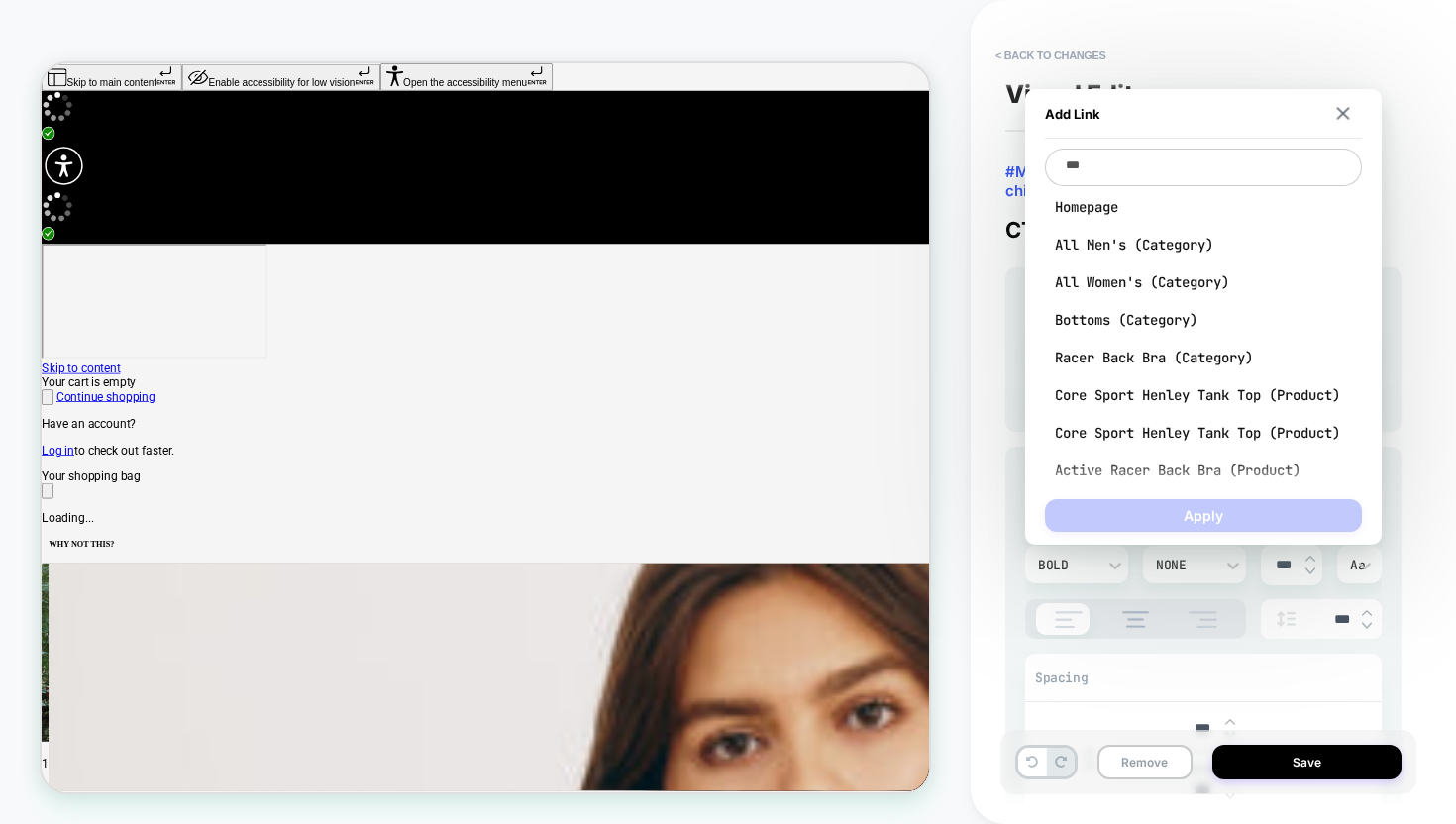 type on "****" 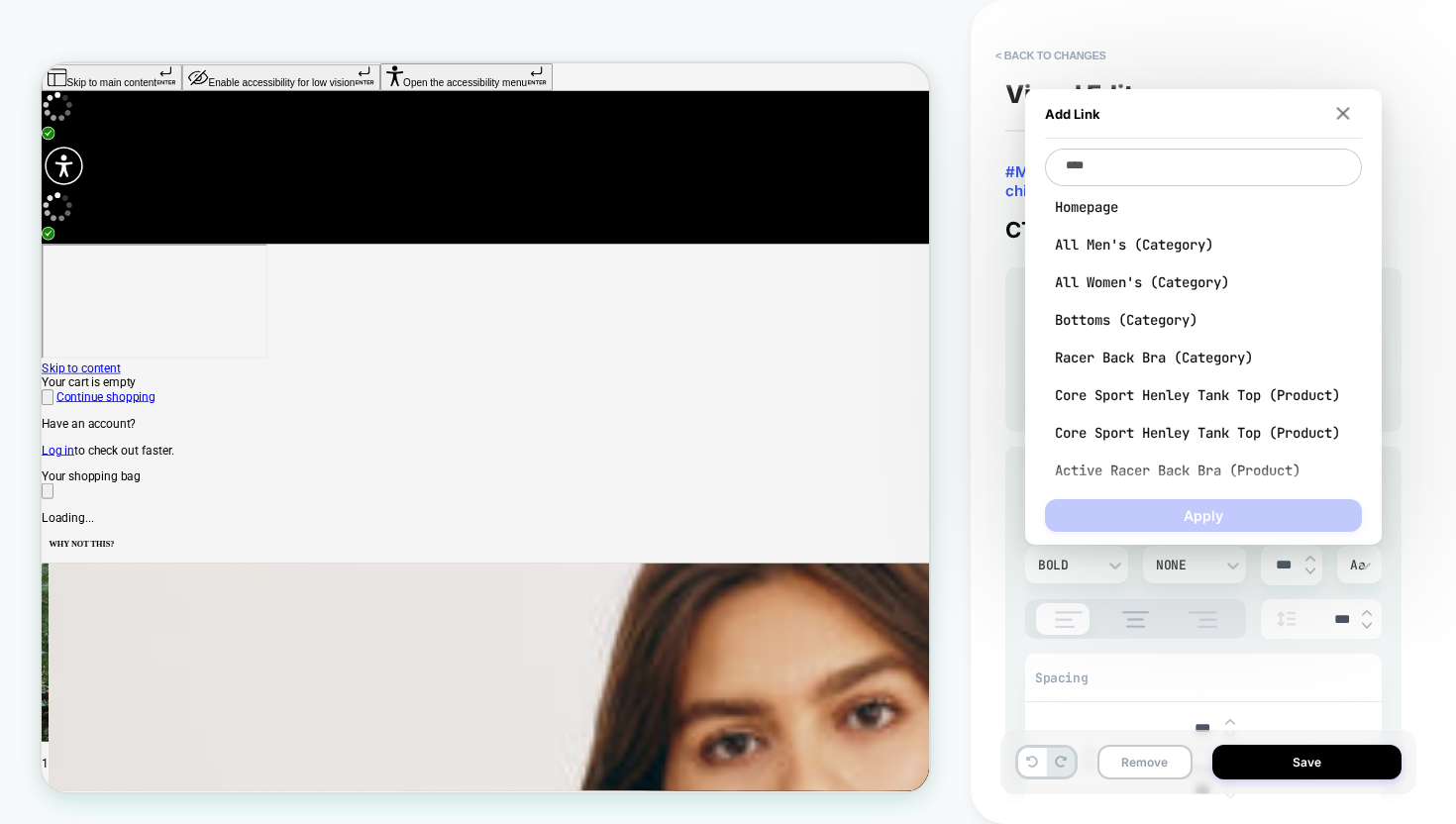 type on "*" 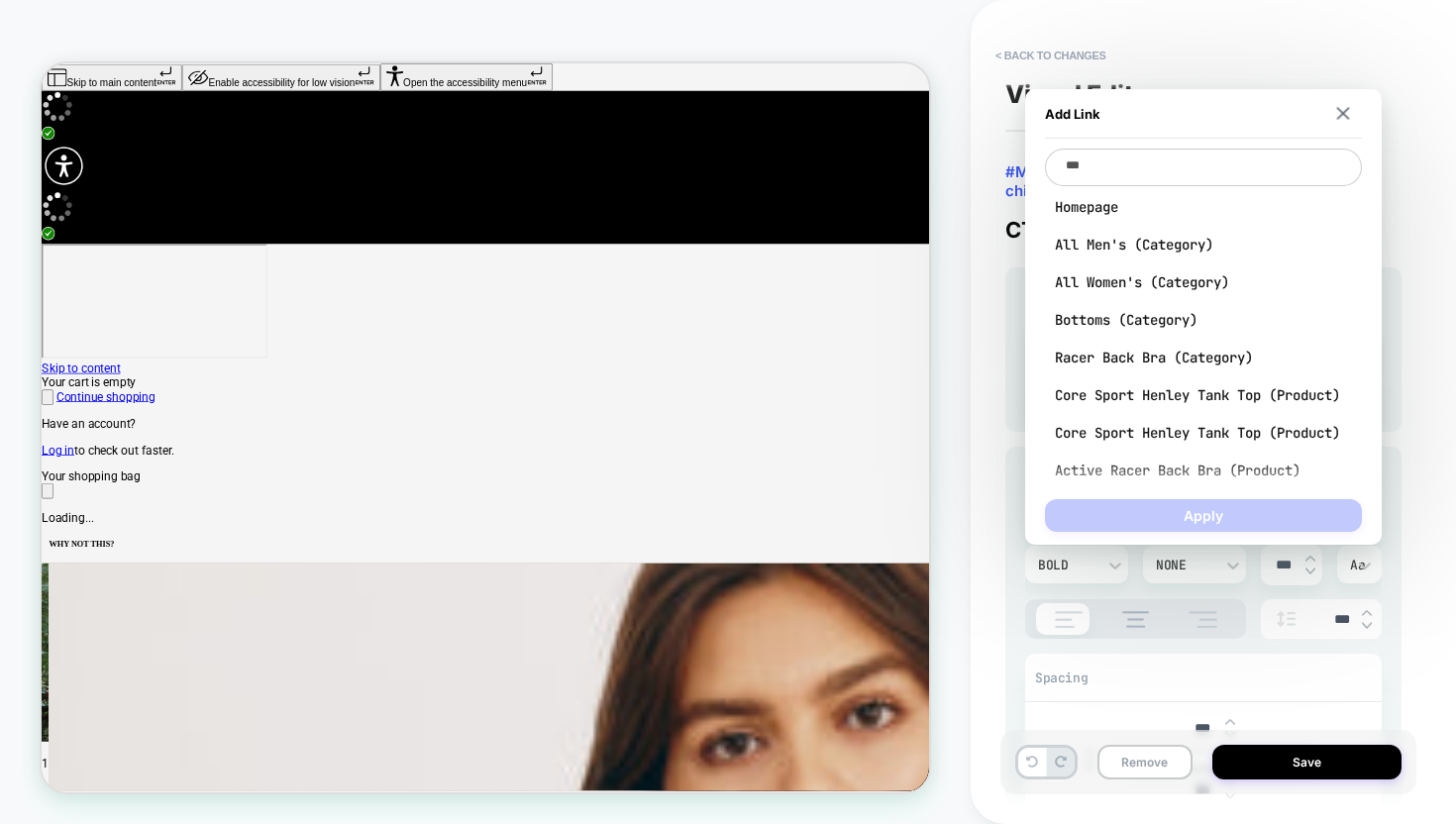 type on "*" 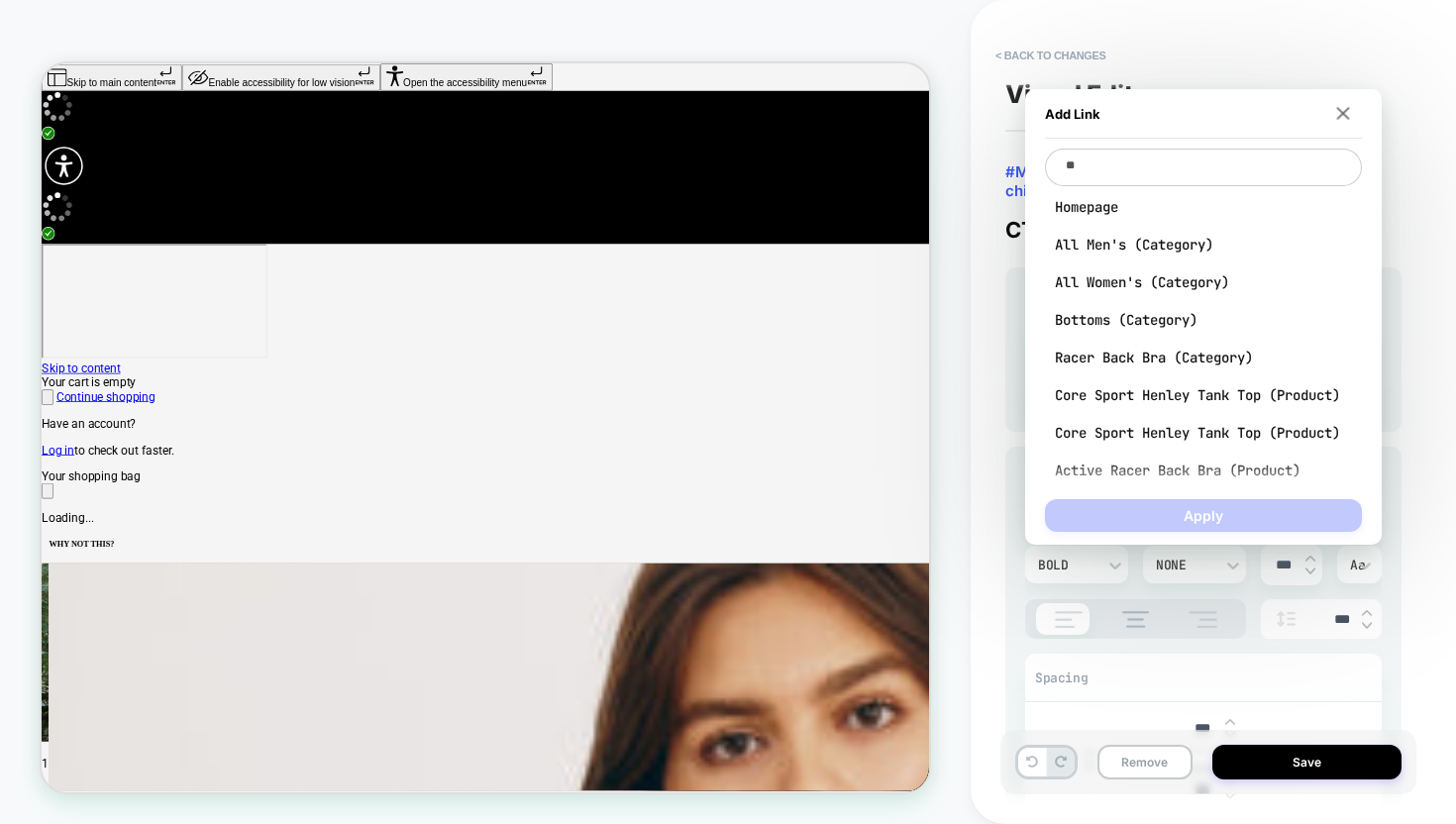 type on "*" 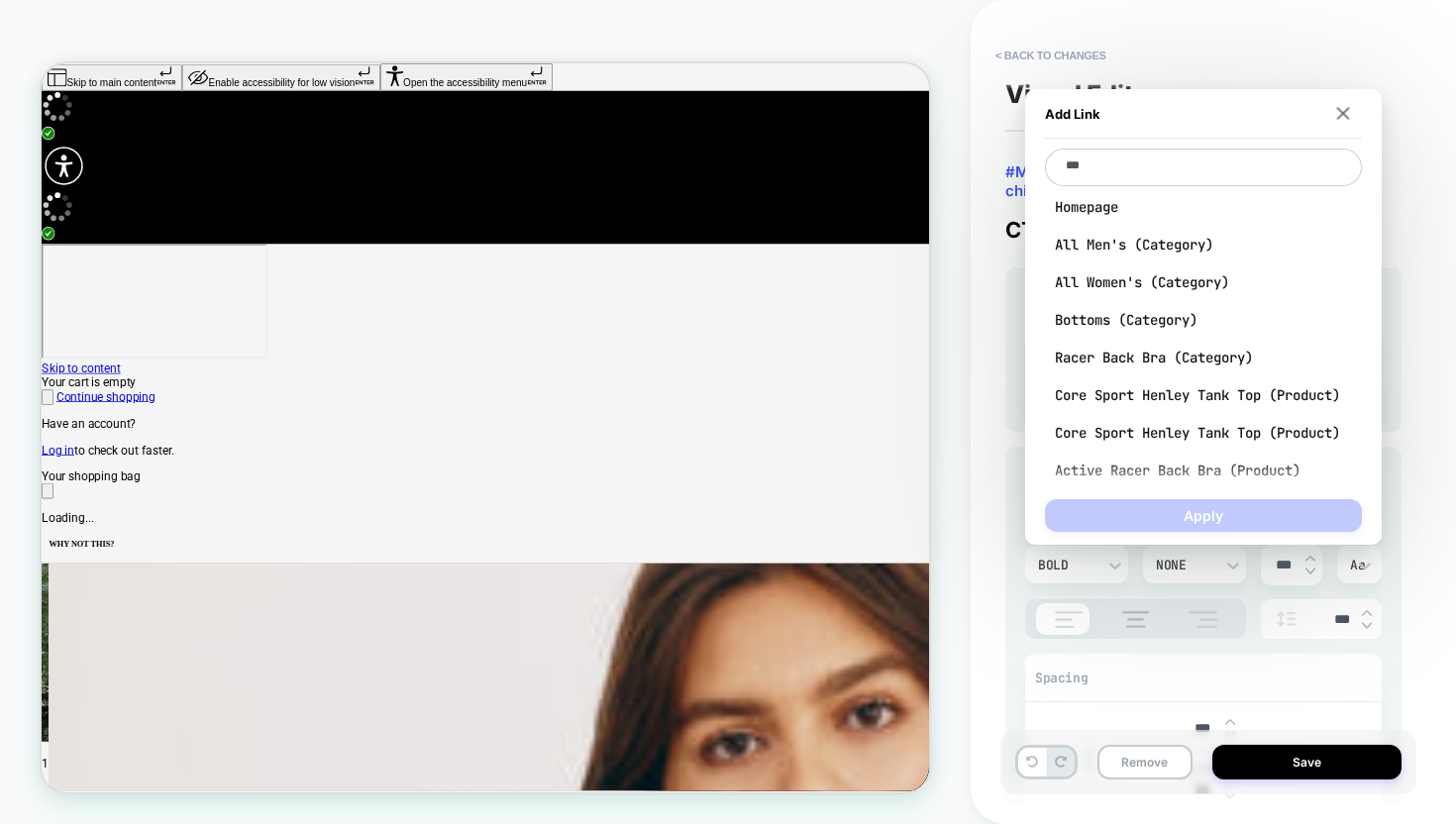 type on "*" 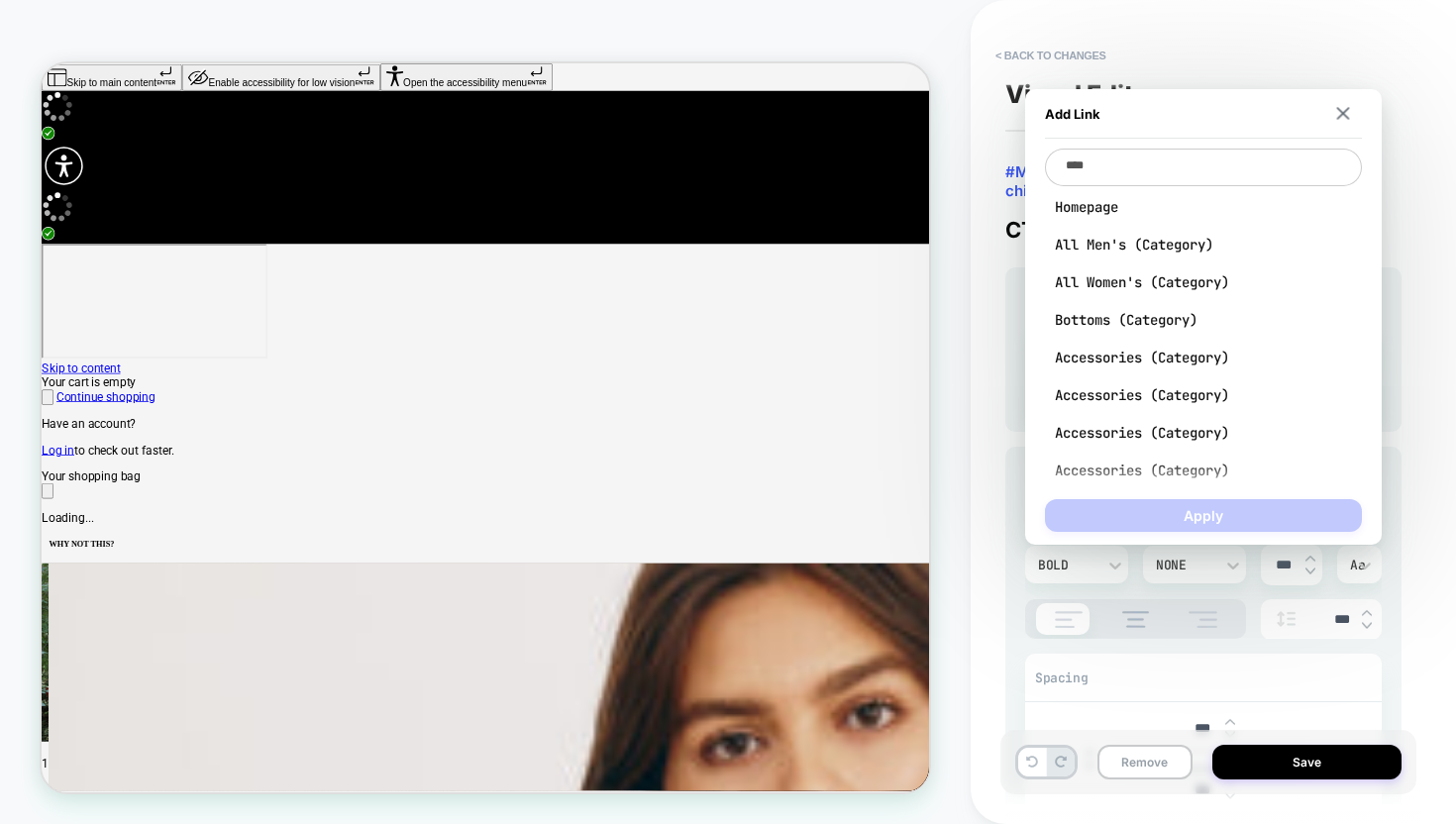 type on "*" 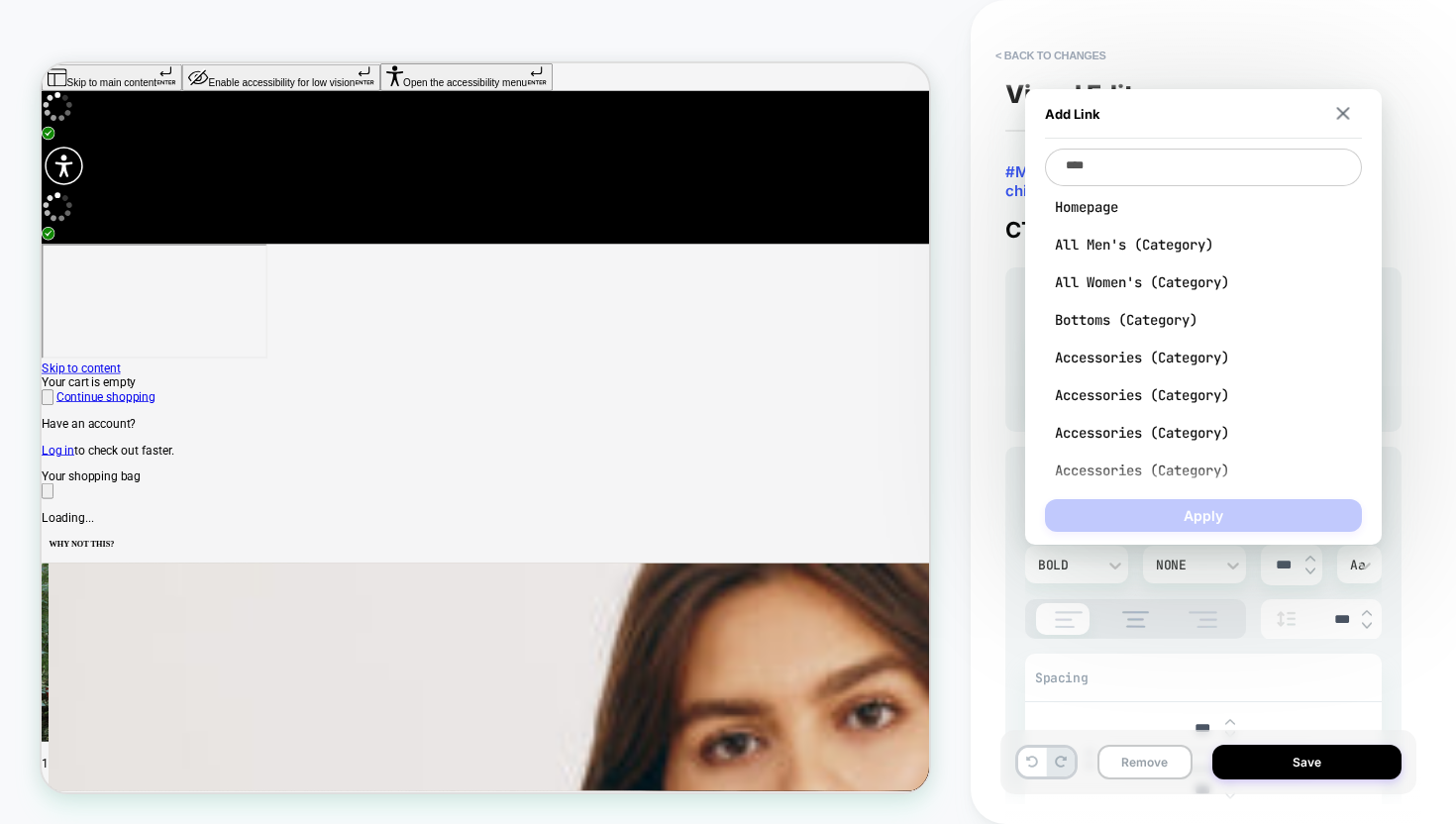 type on "*****" 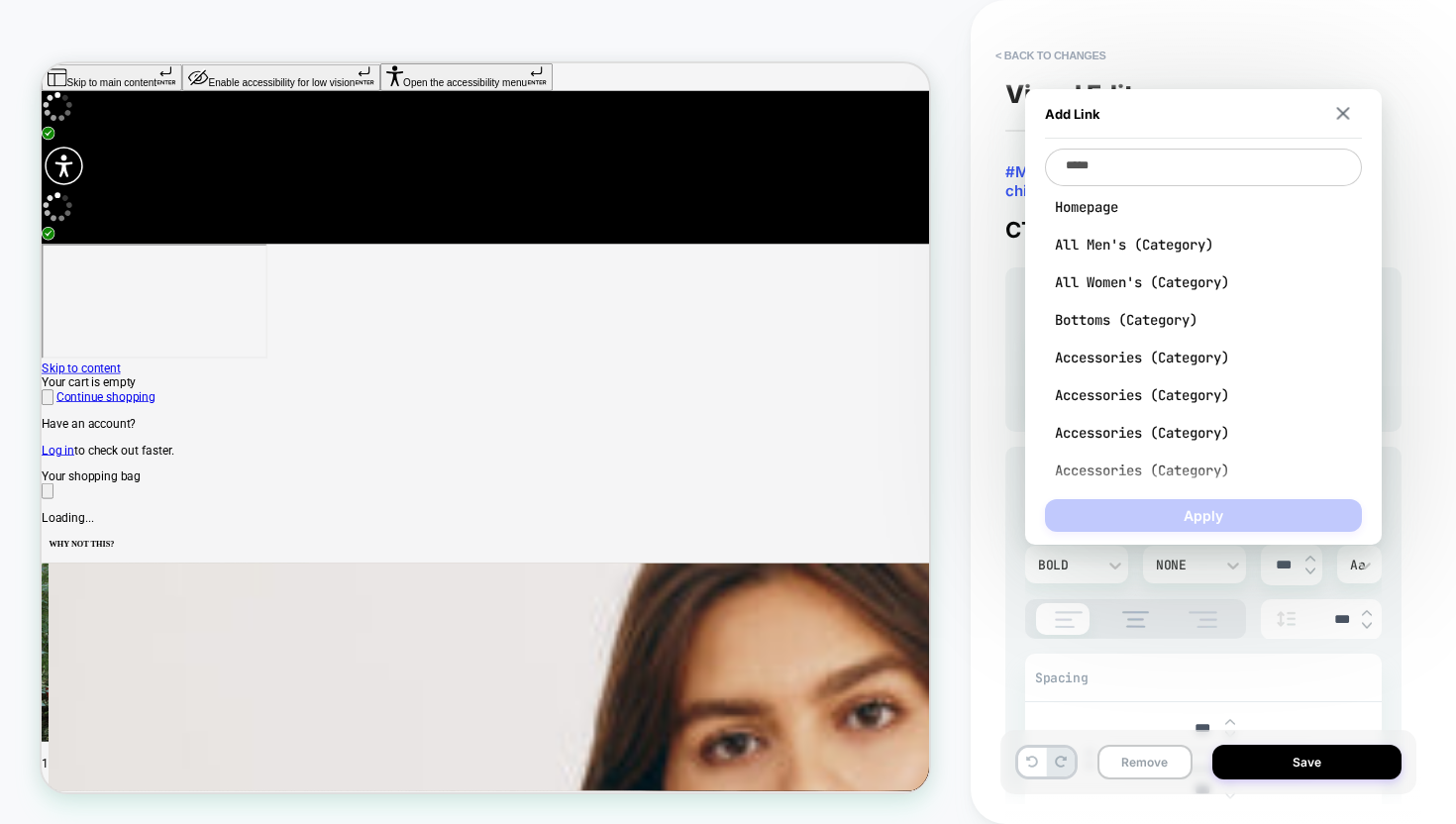 type on "*" 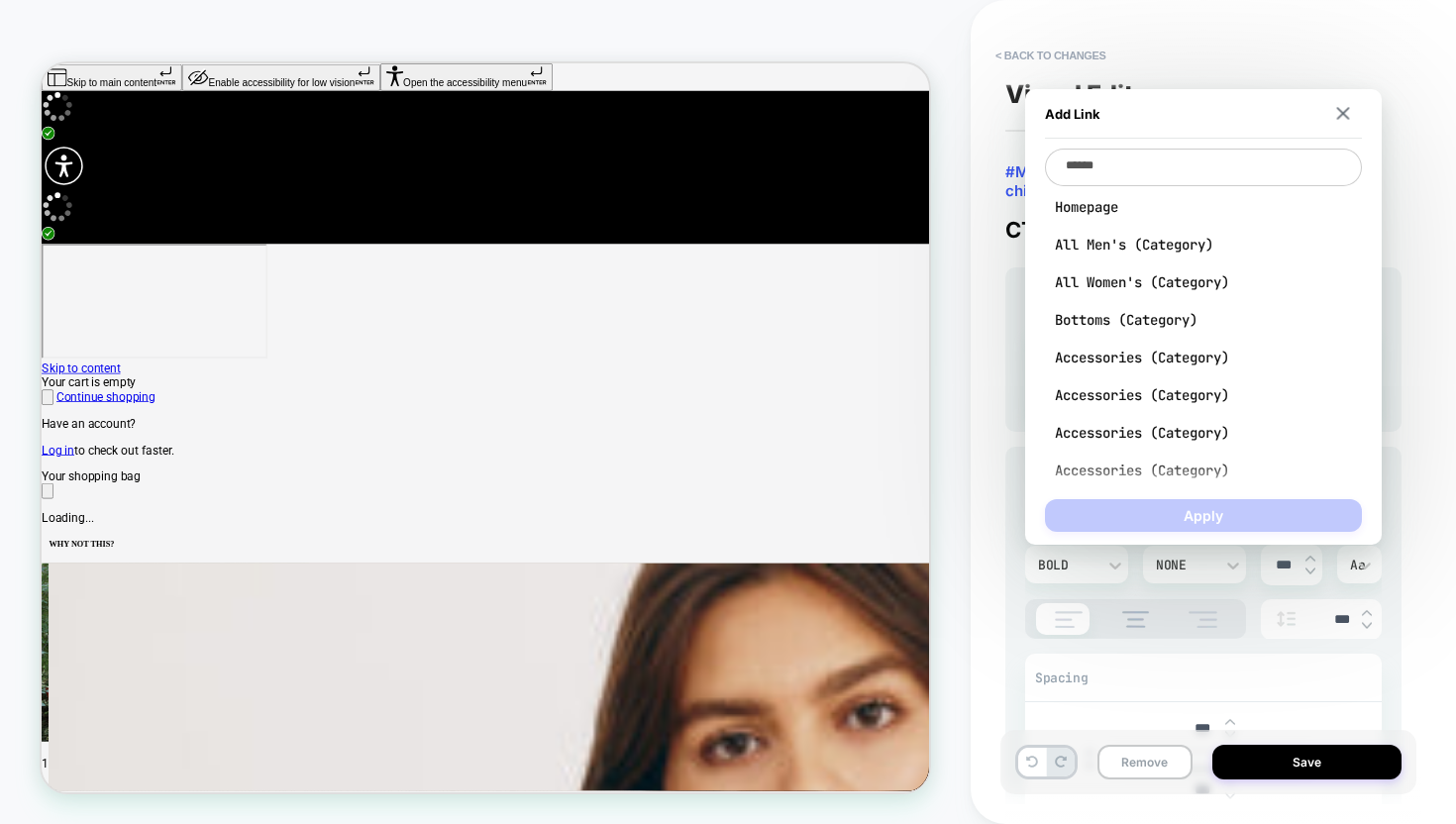 type on "*" 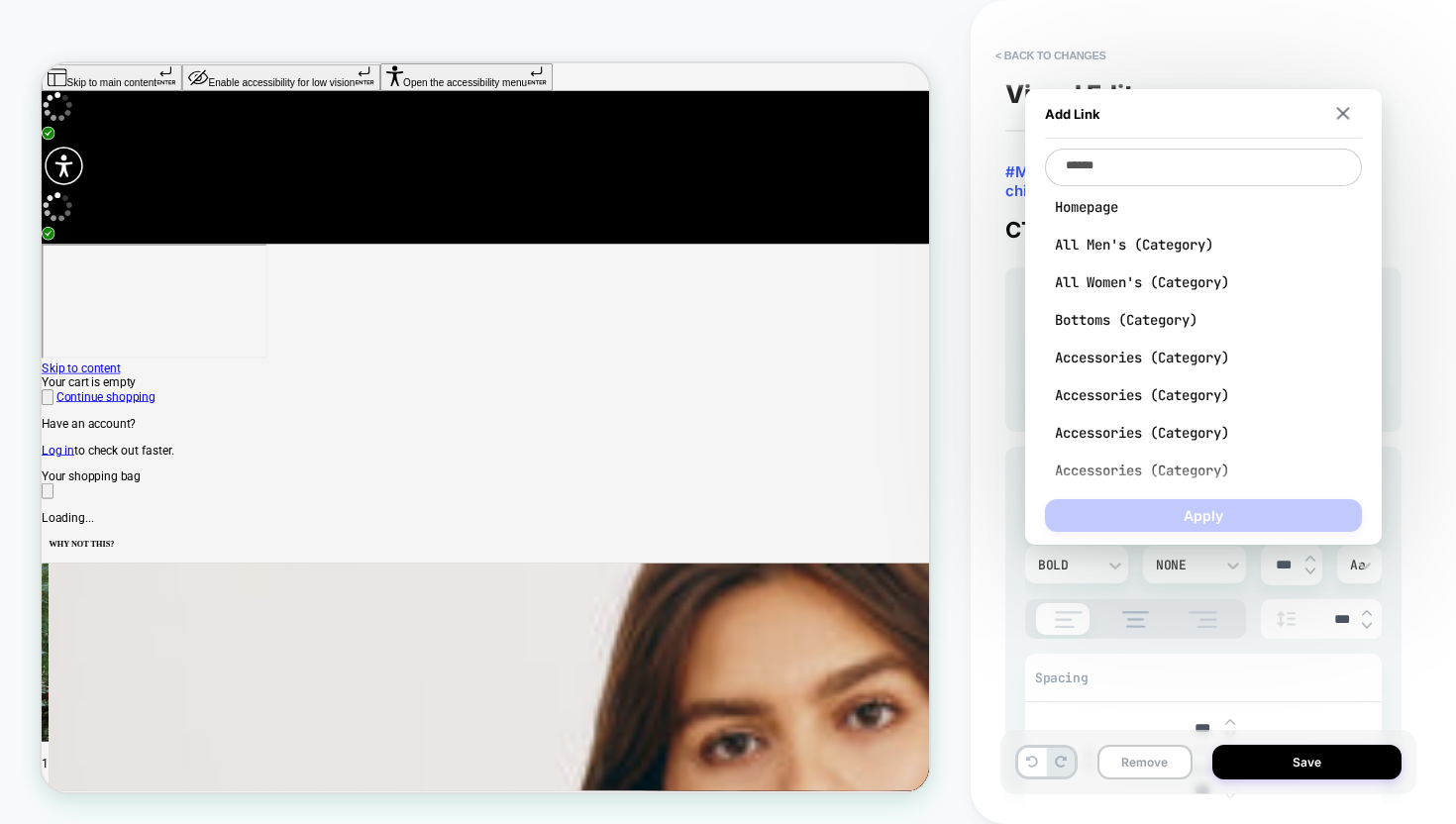 type on "*******" 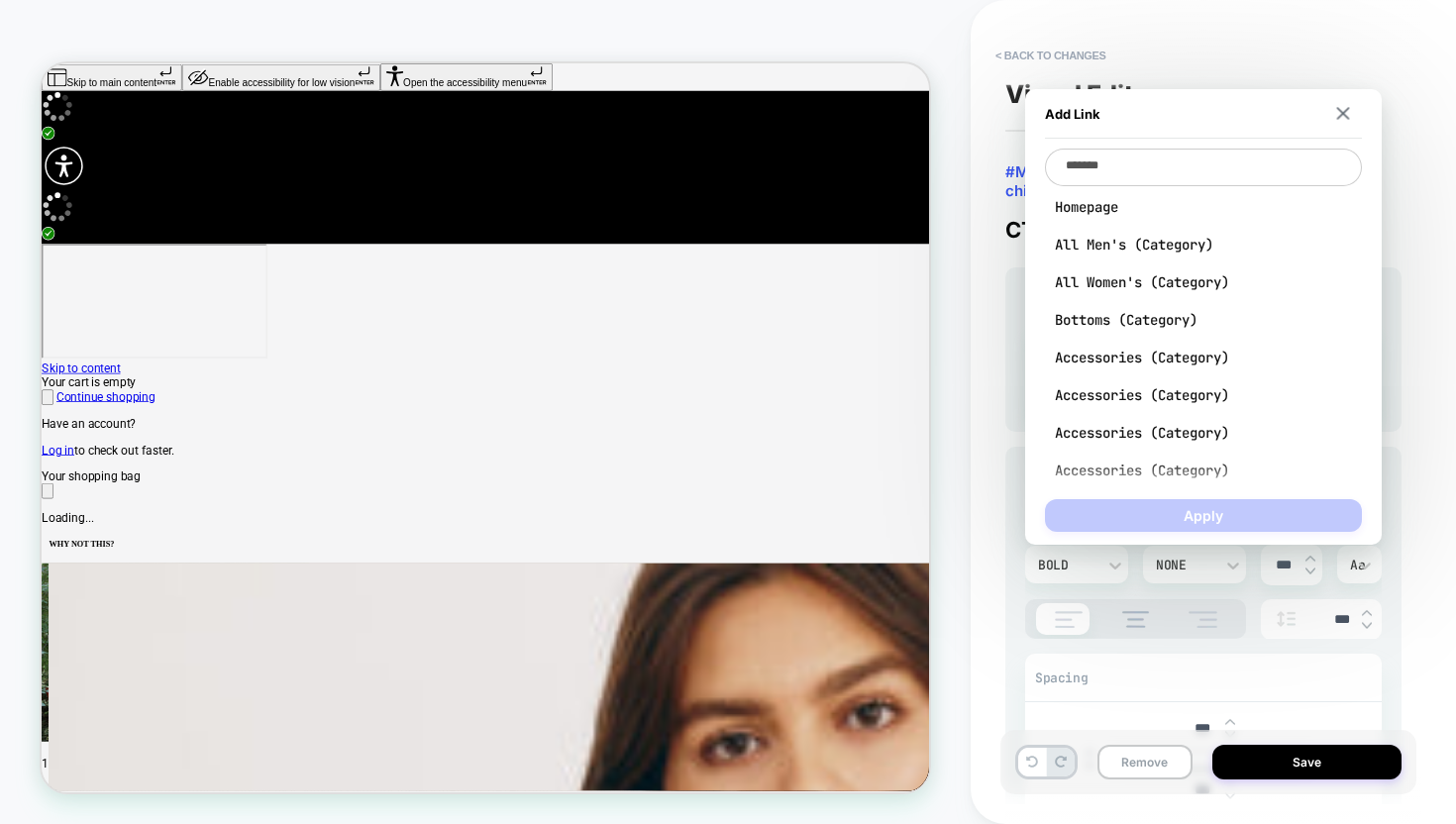 type on "*" 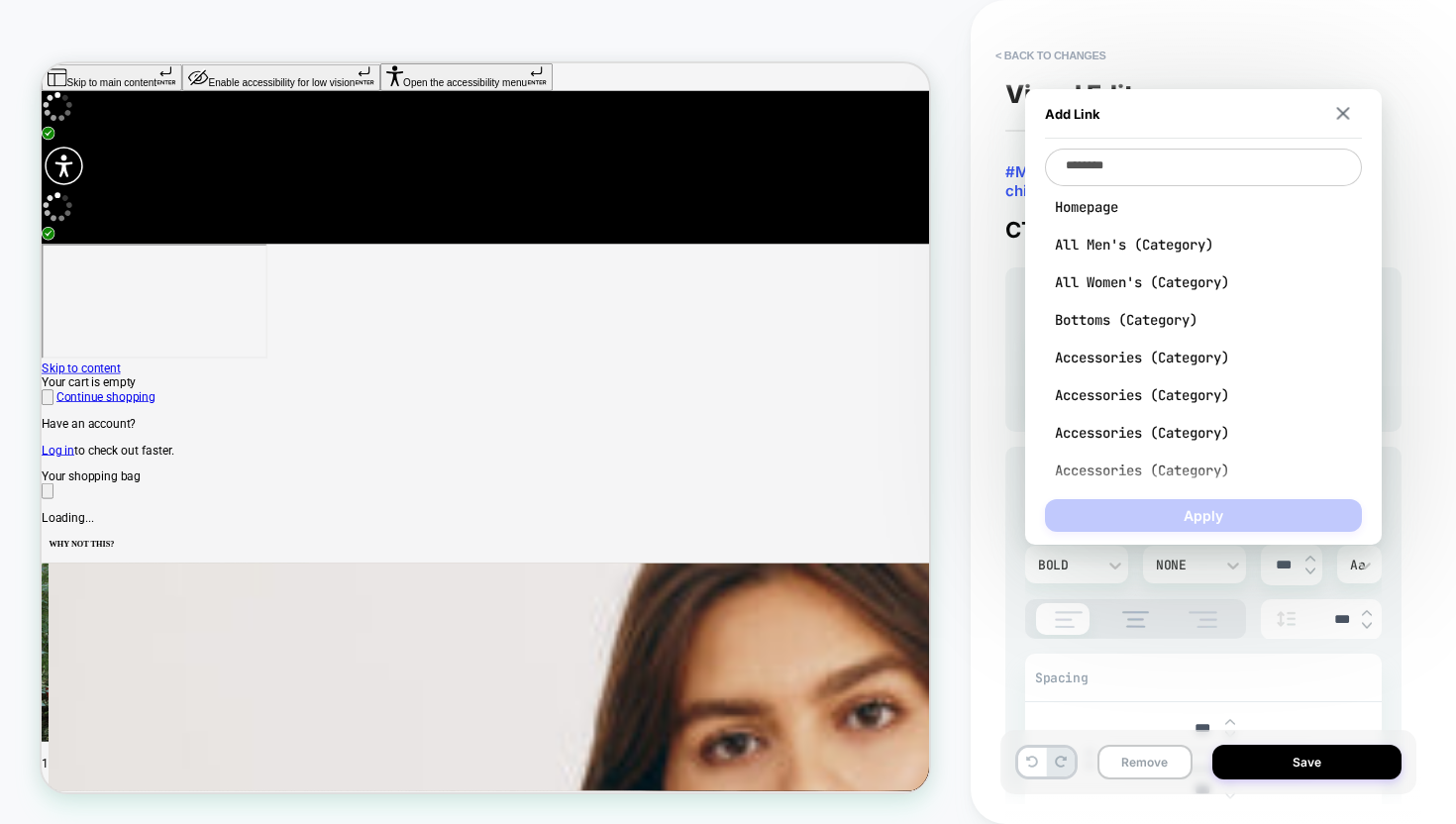 type on "*" 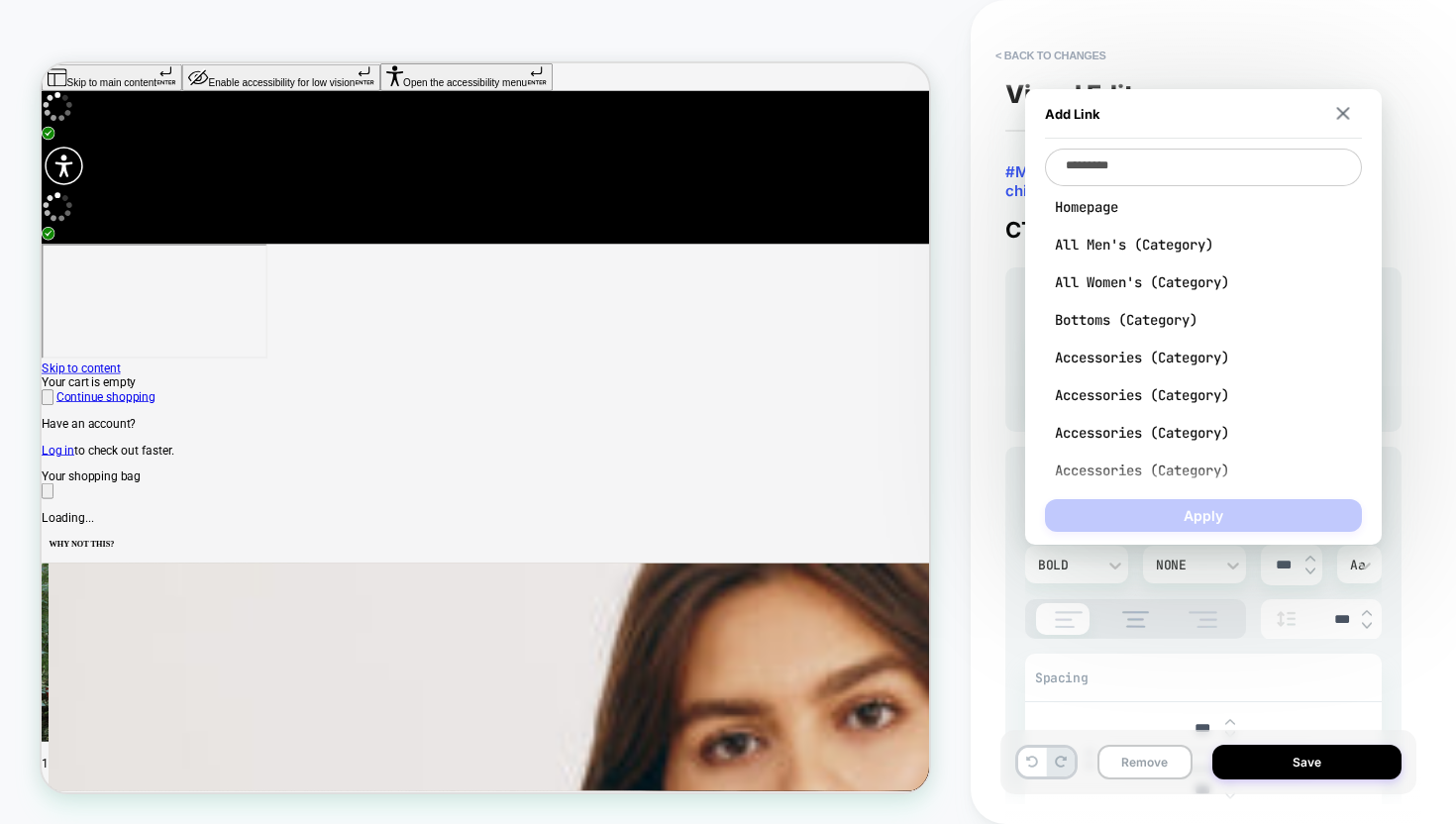 type on "*" 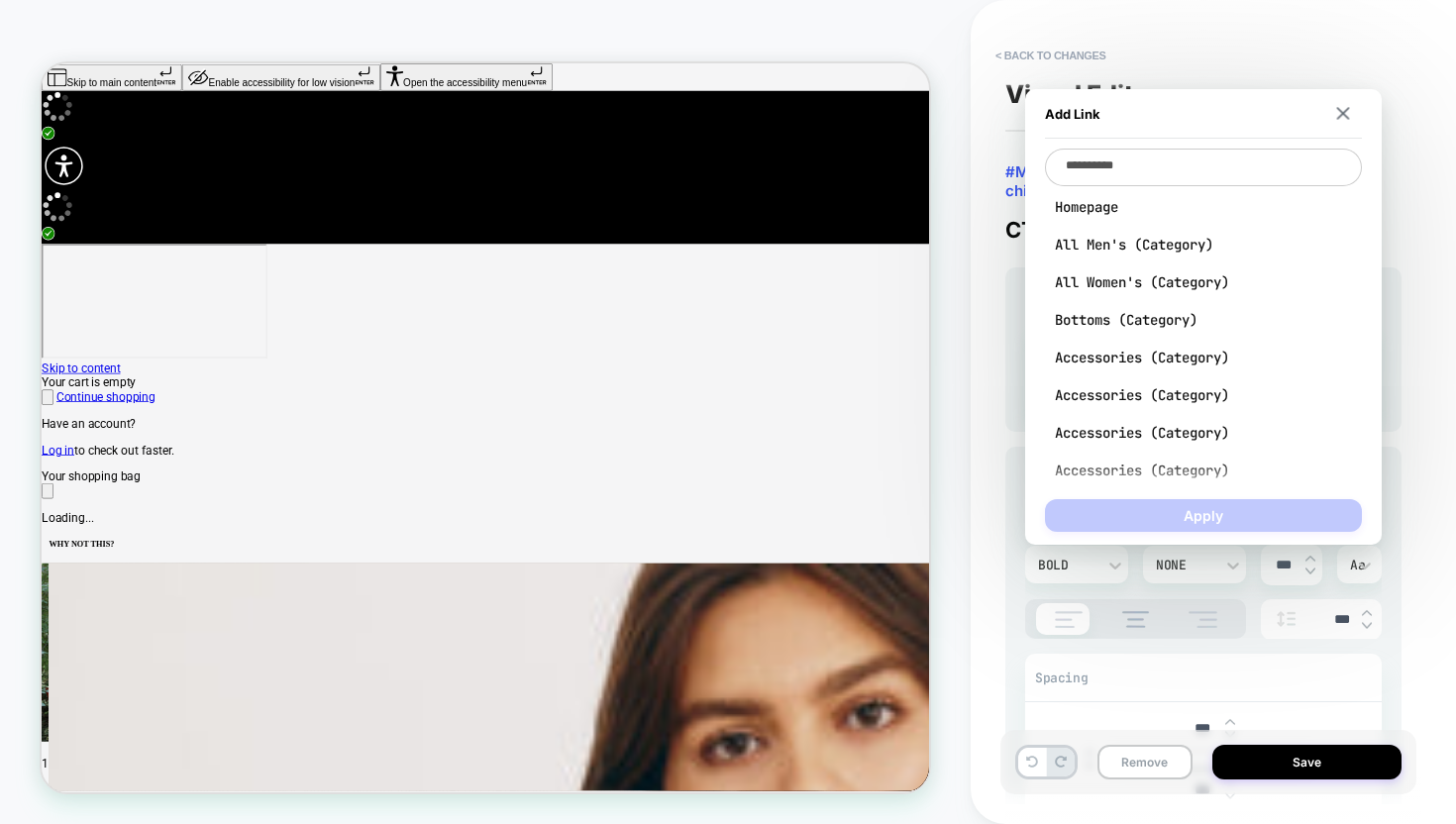 type on "*" 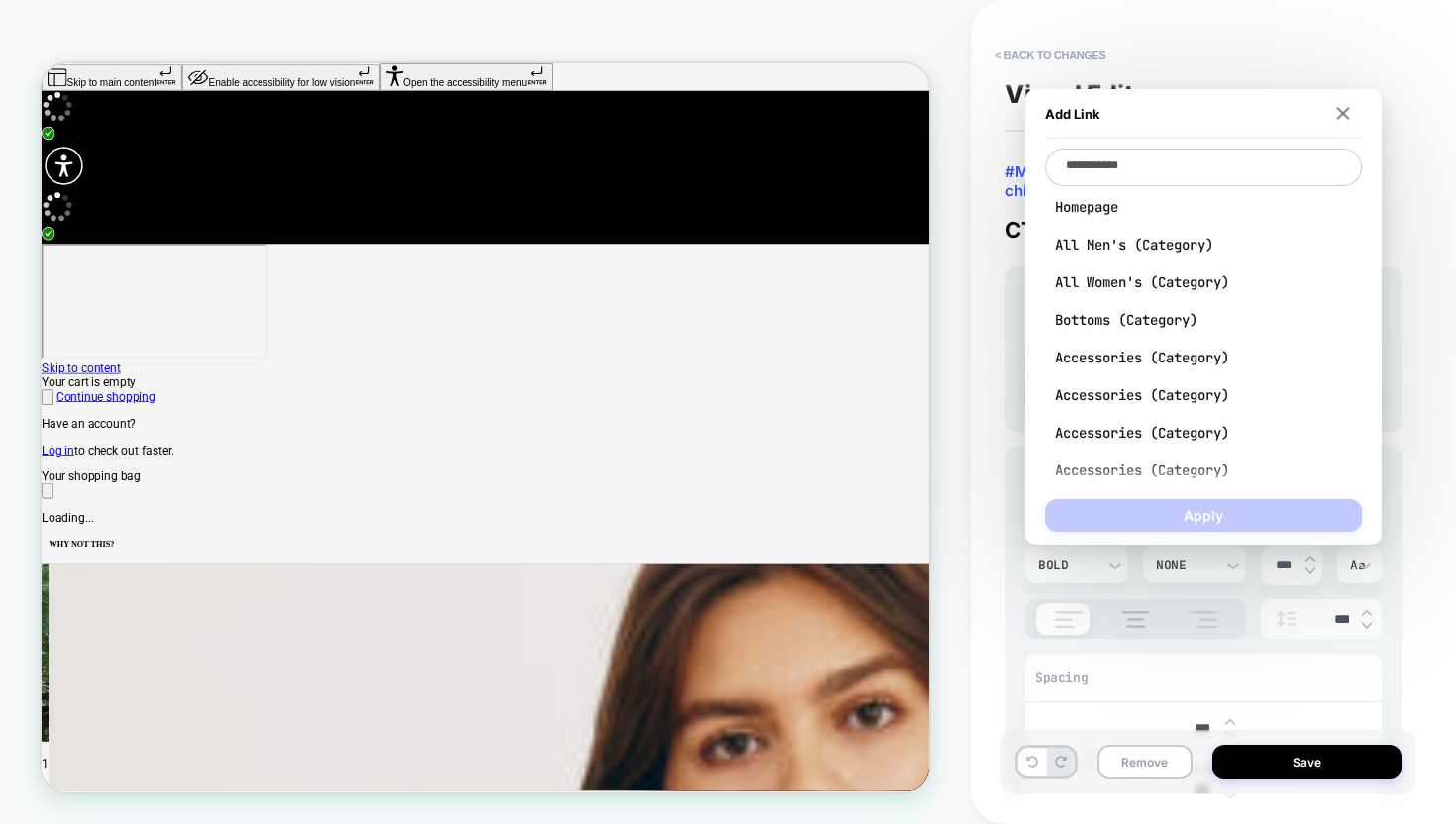 type on "*" 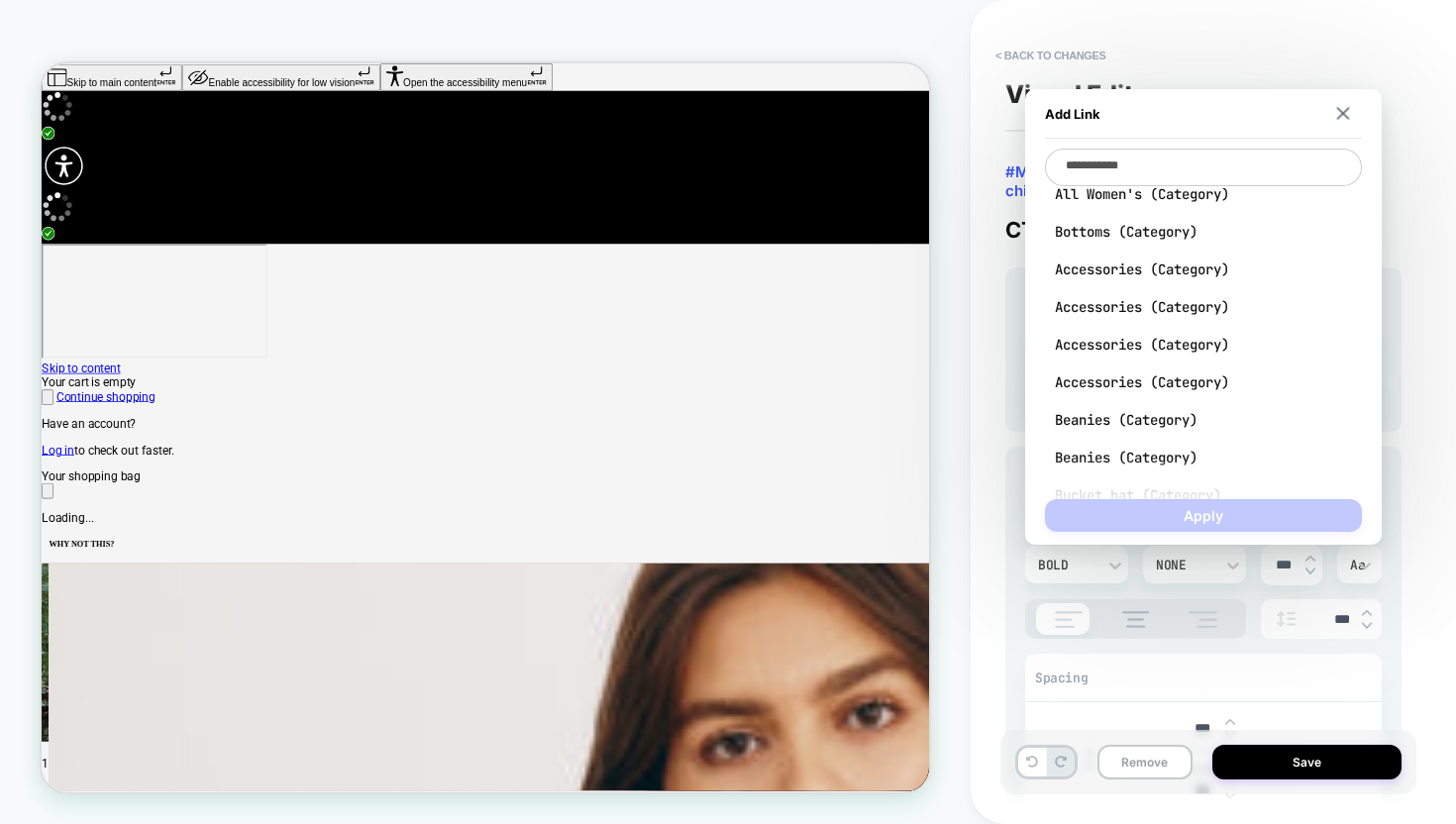 scroll, scrollTop: 78, scrollLeft: 0, axis: vertical 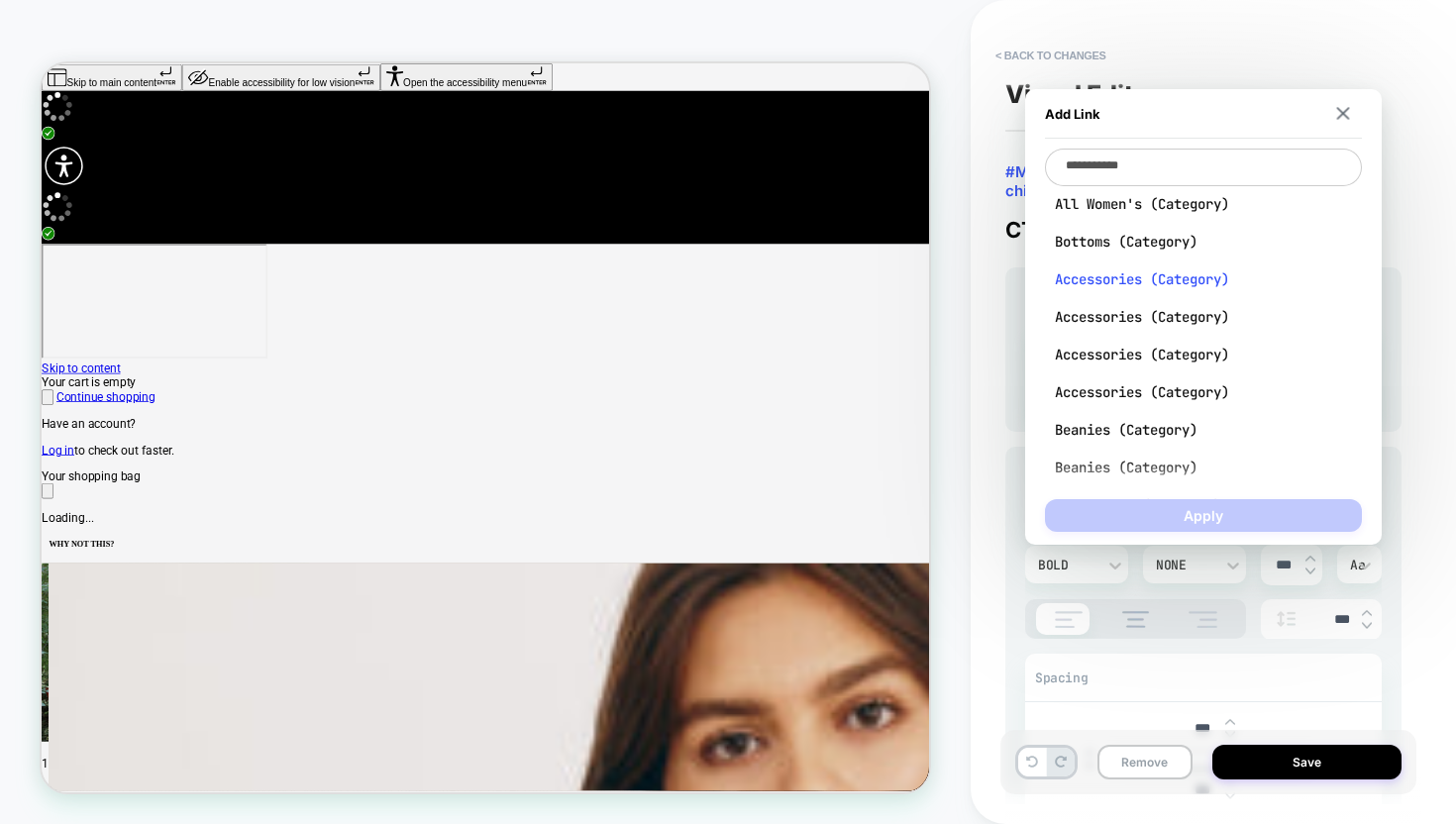 type on "**********" 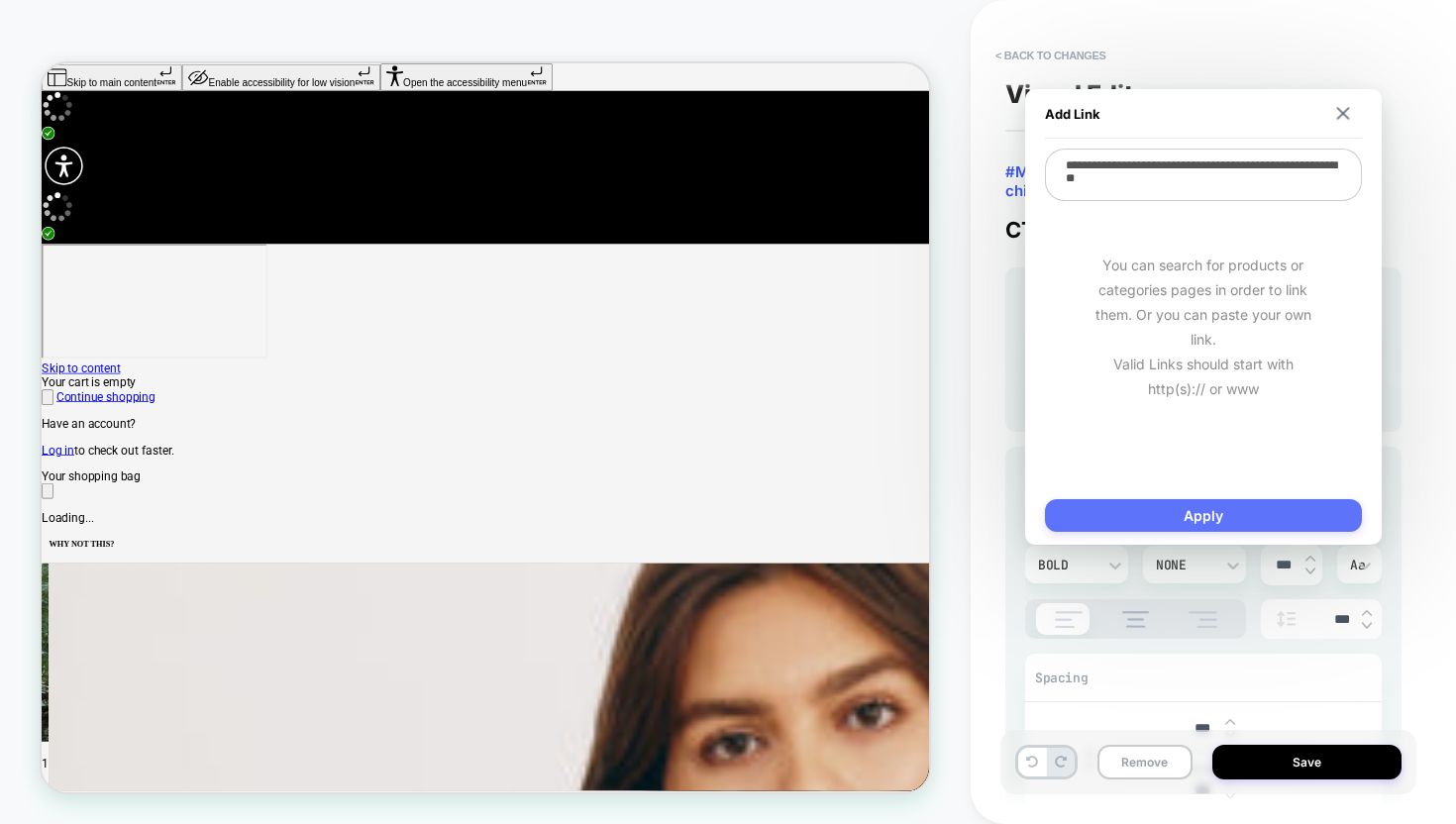 click on "Apply" at bounding box center [1203, 515] 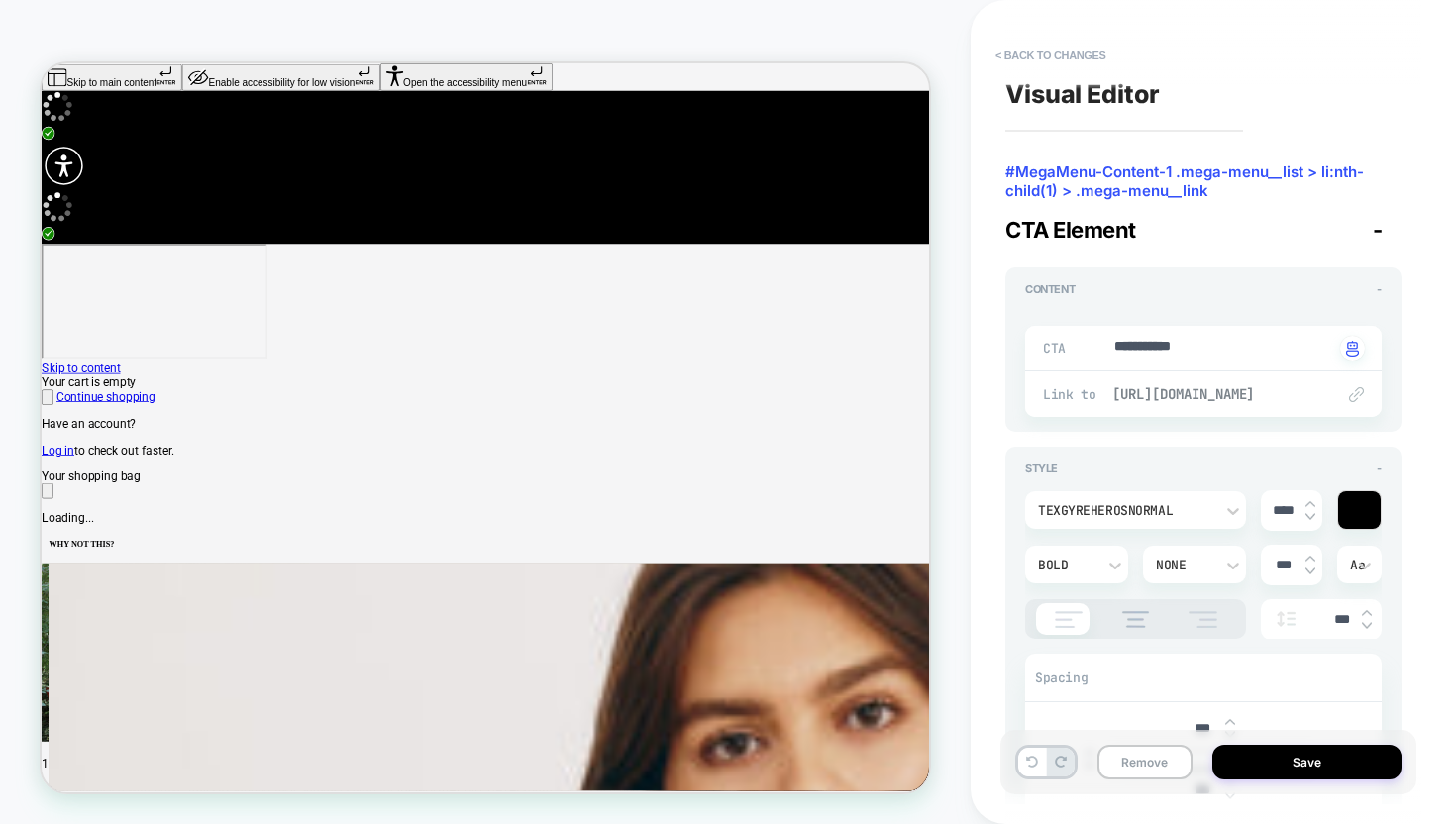 click on "https://us.organicbasics.com/collections/mens-accessories" at bounding box center (1213, 394) 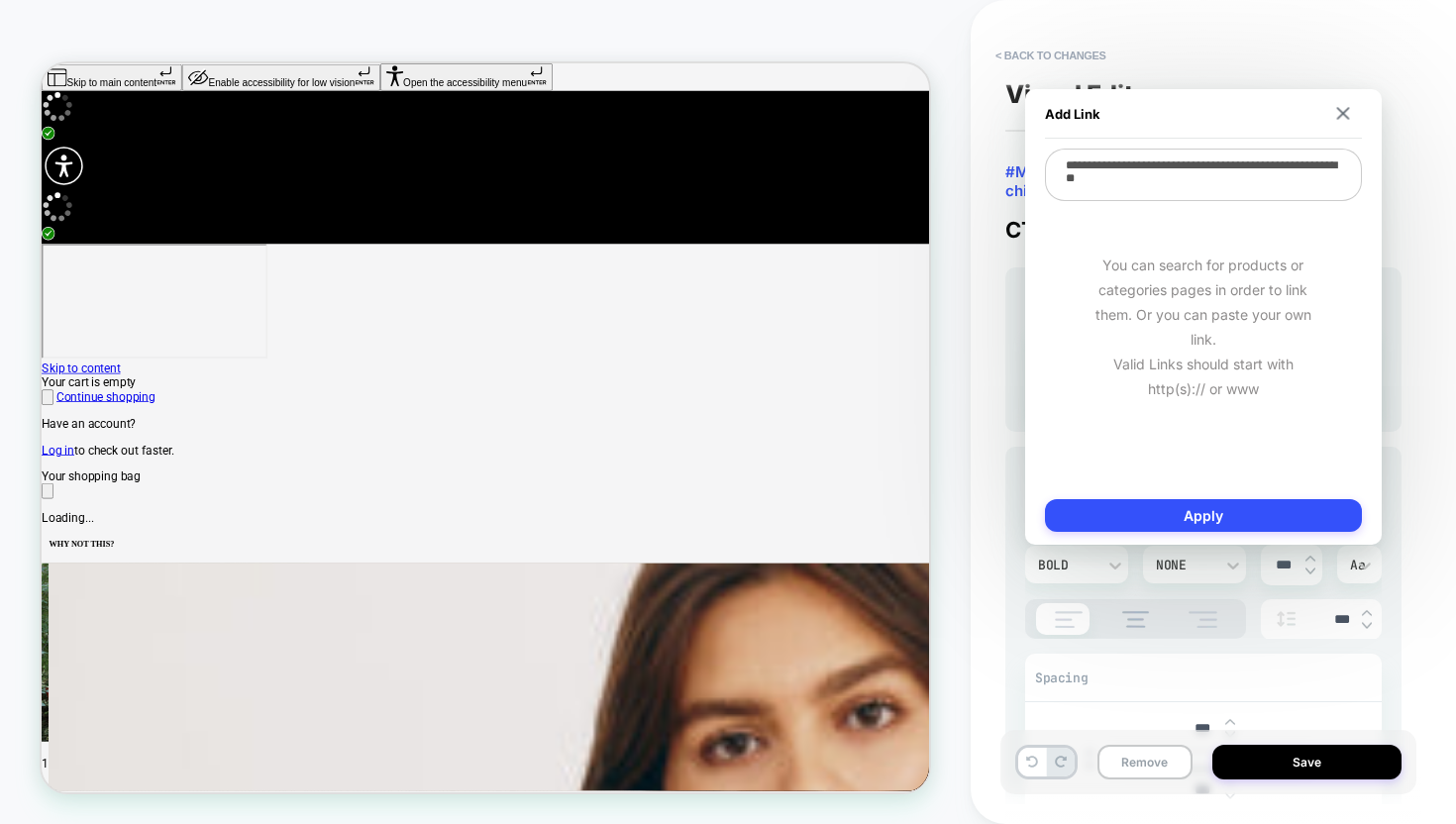click on "**********" at bounding box center [1203, 174] 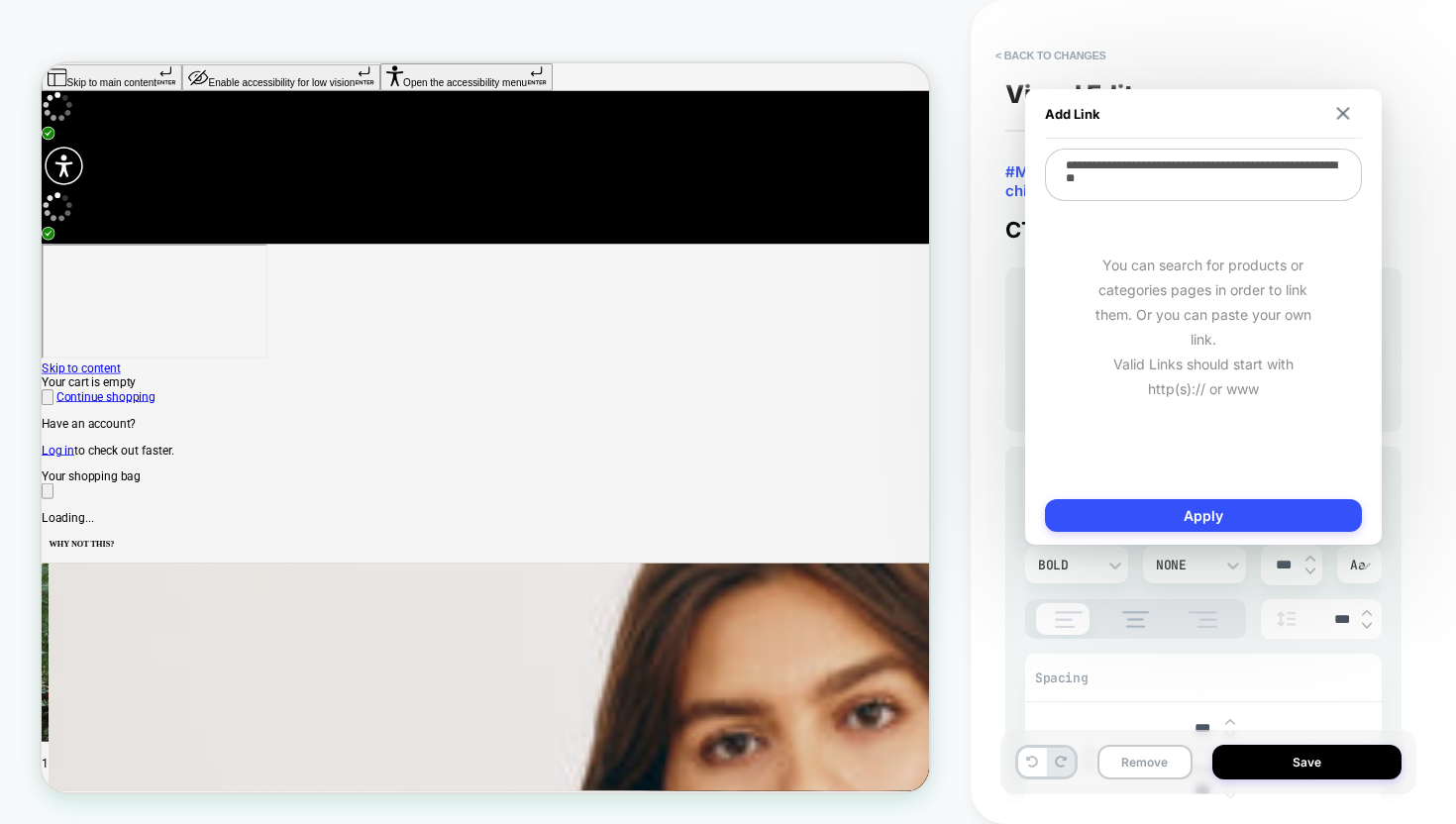 type on "*" 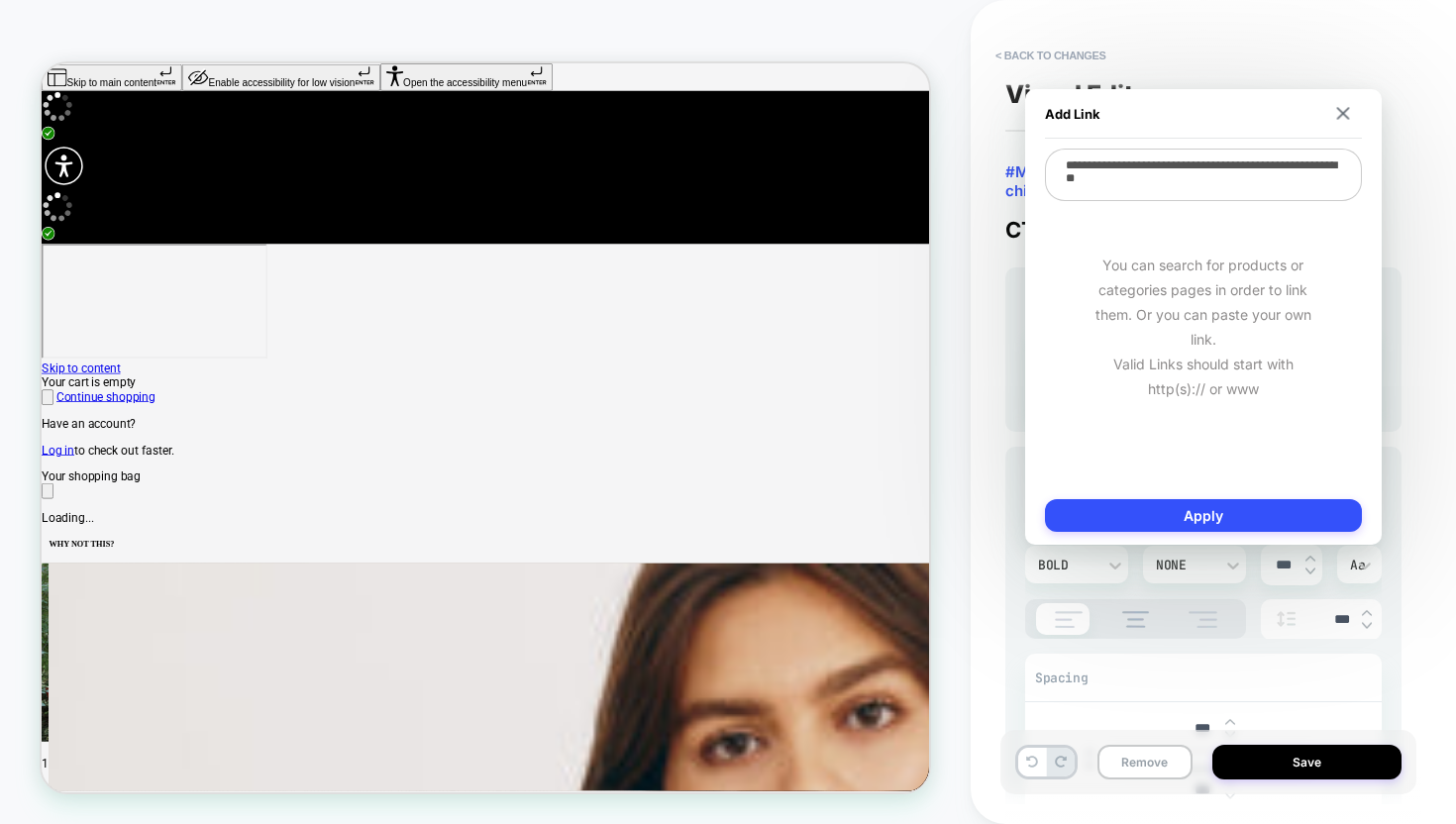 type on "**********" 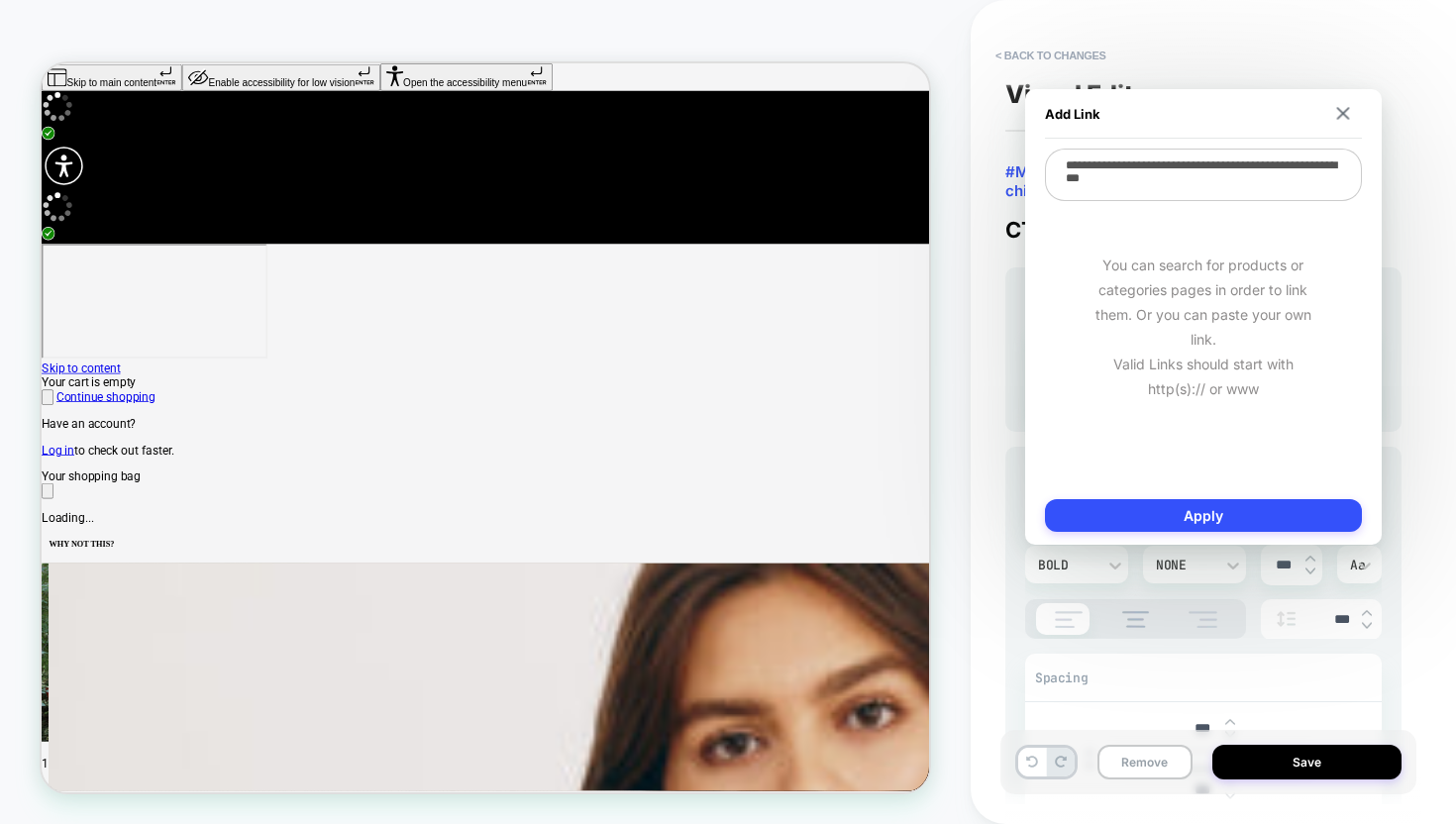 type on "*" 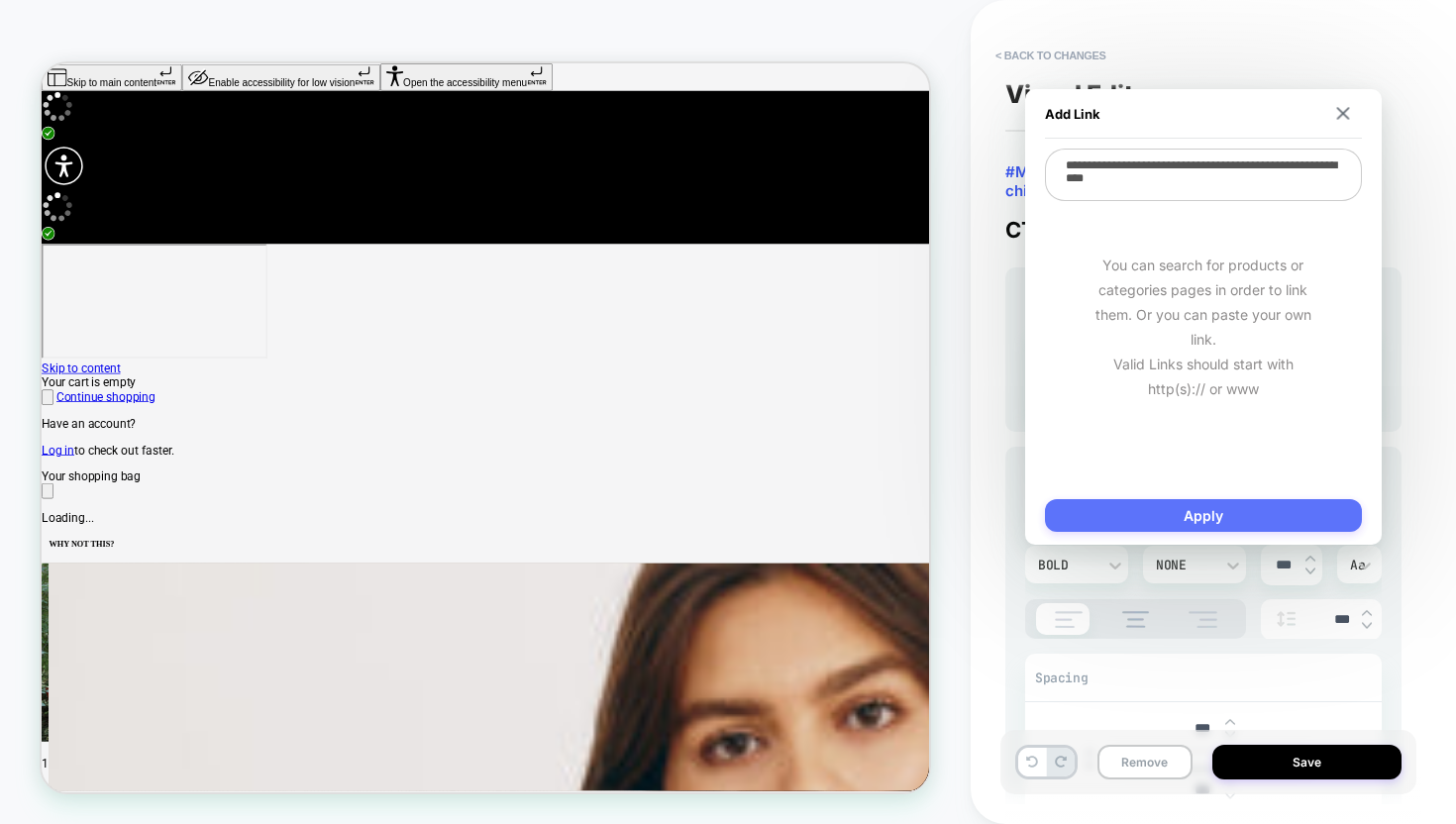 type on "**********" 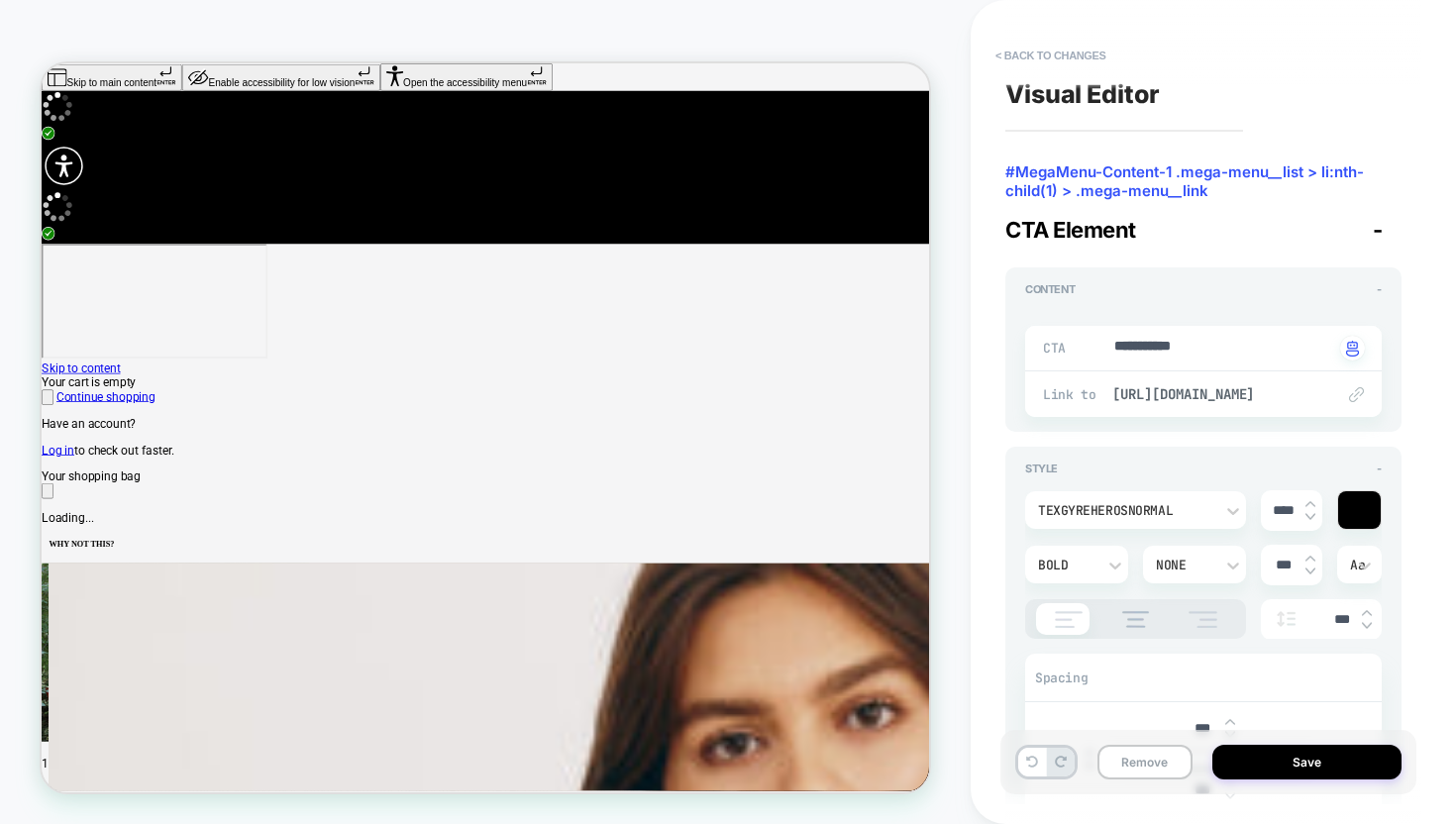click at bounding box center [1356, 394] 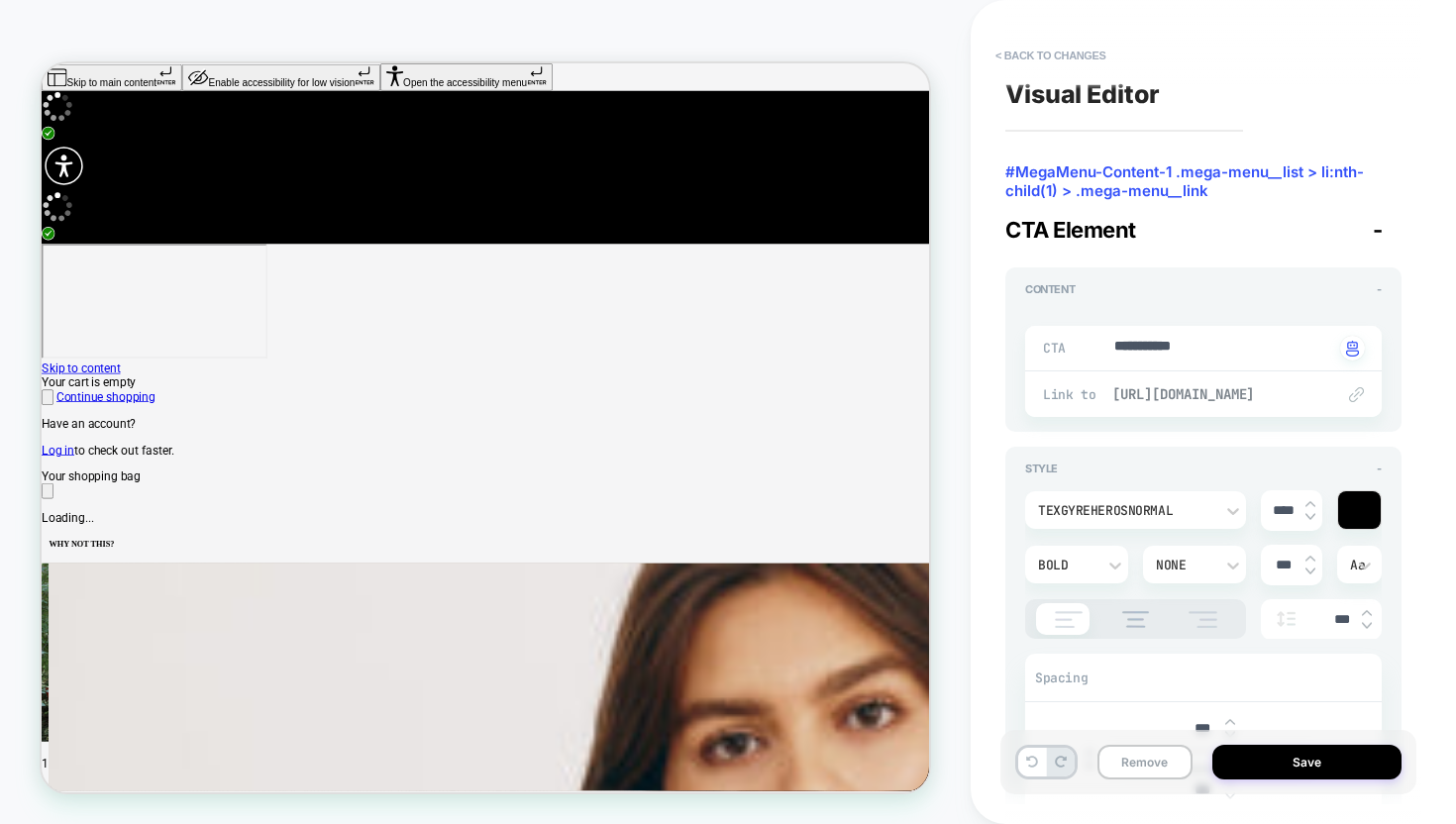 click on "https://us.organicbasics.com/collections/womens-accessories" at bounding box center [1213, 394] 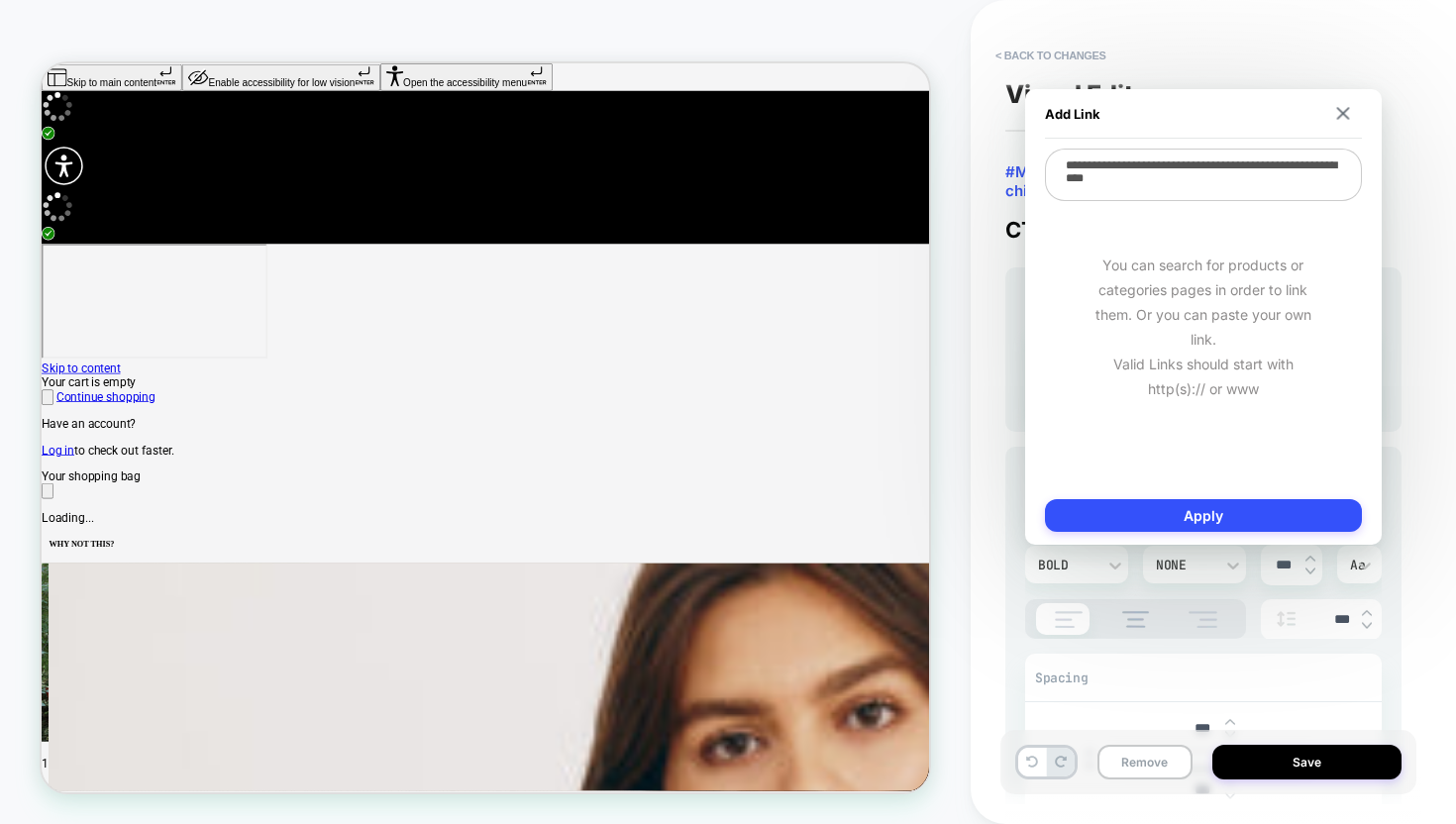 click on "**********" at bounding box center (1203, 174) 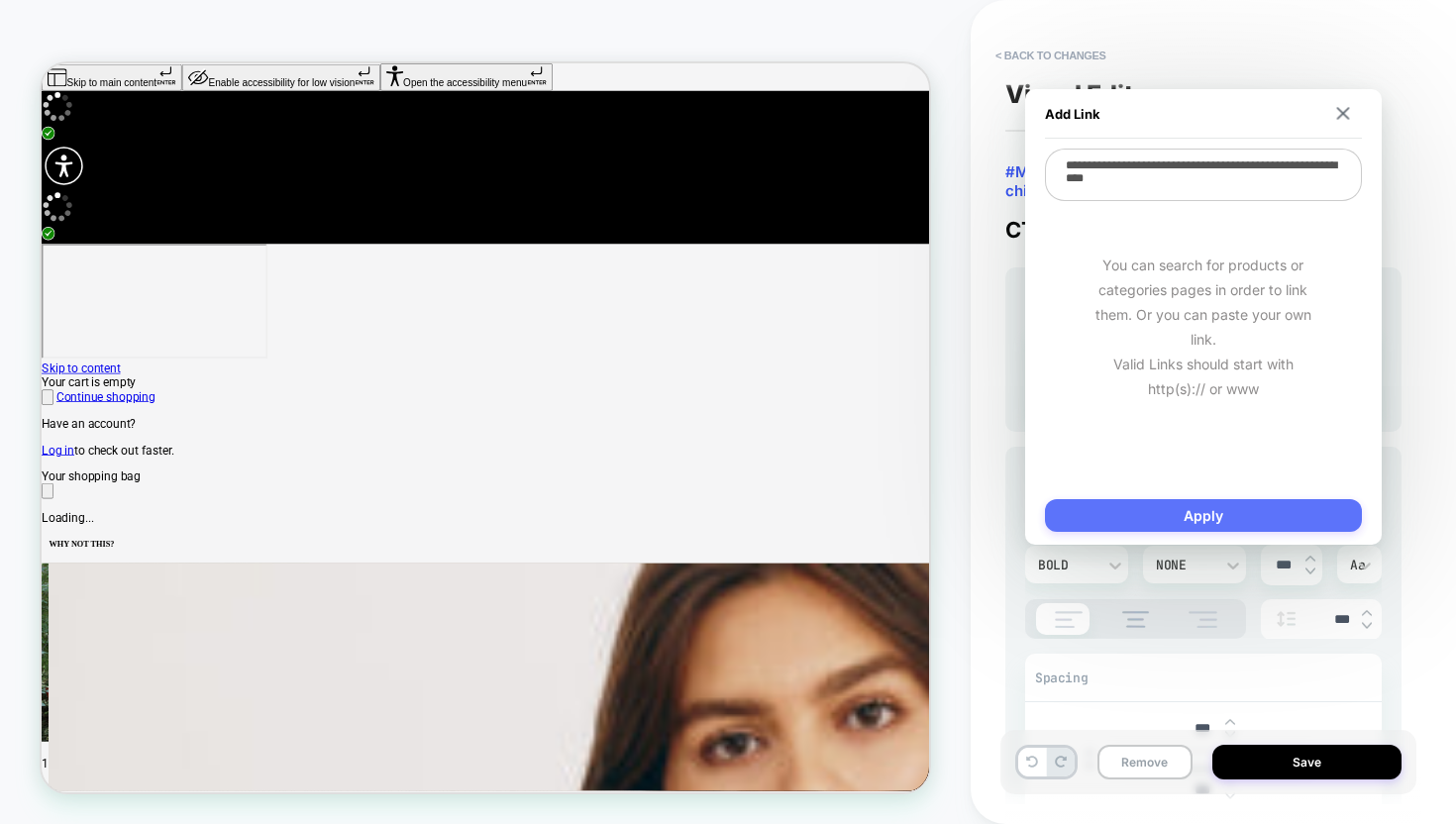 click on "Apply" at bounding box center [1203, 515] 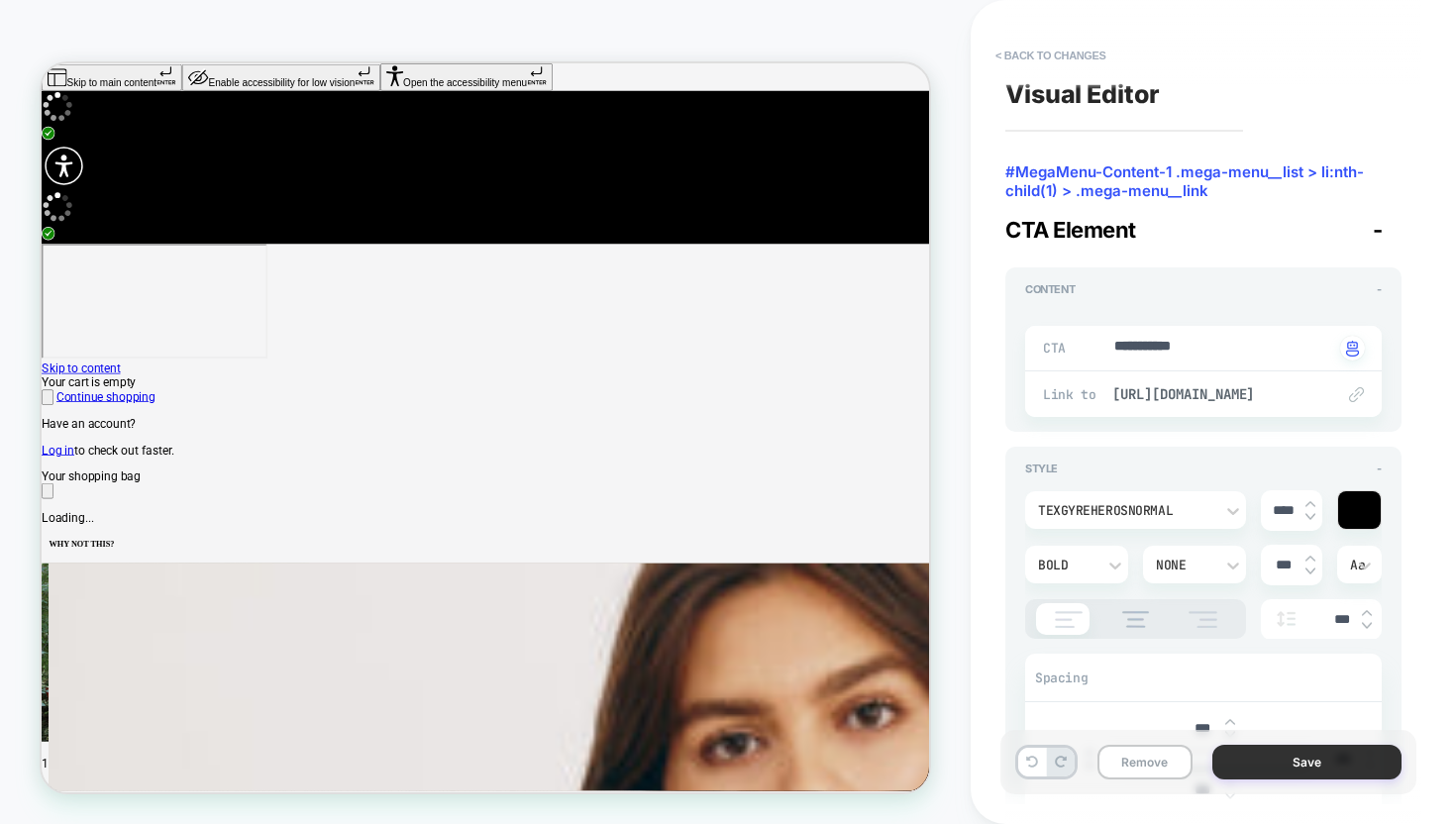 drag, startPoint x: 1304, startPoint y: 772, endPoint x: 1134, endPoint y: 626, distance: 224.0893 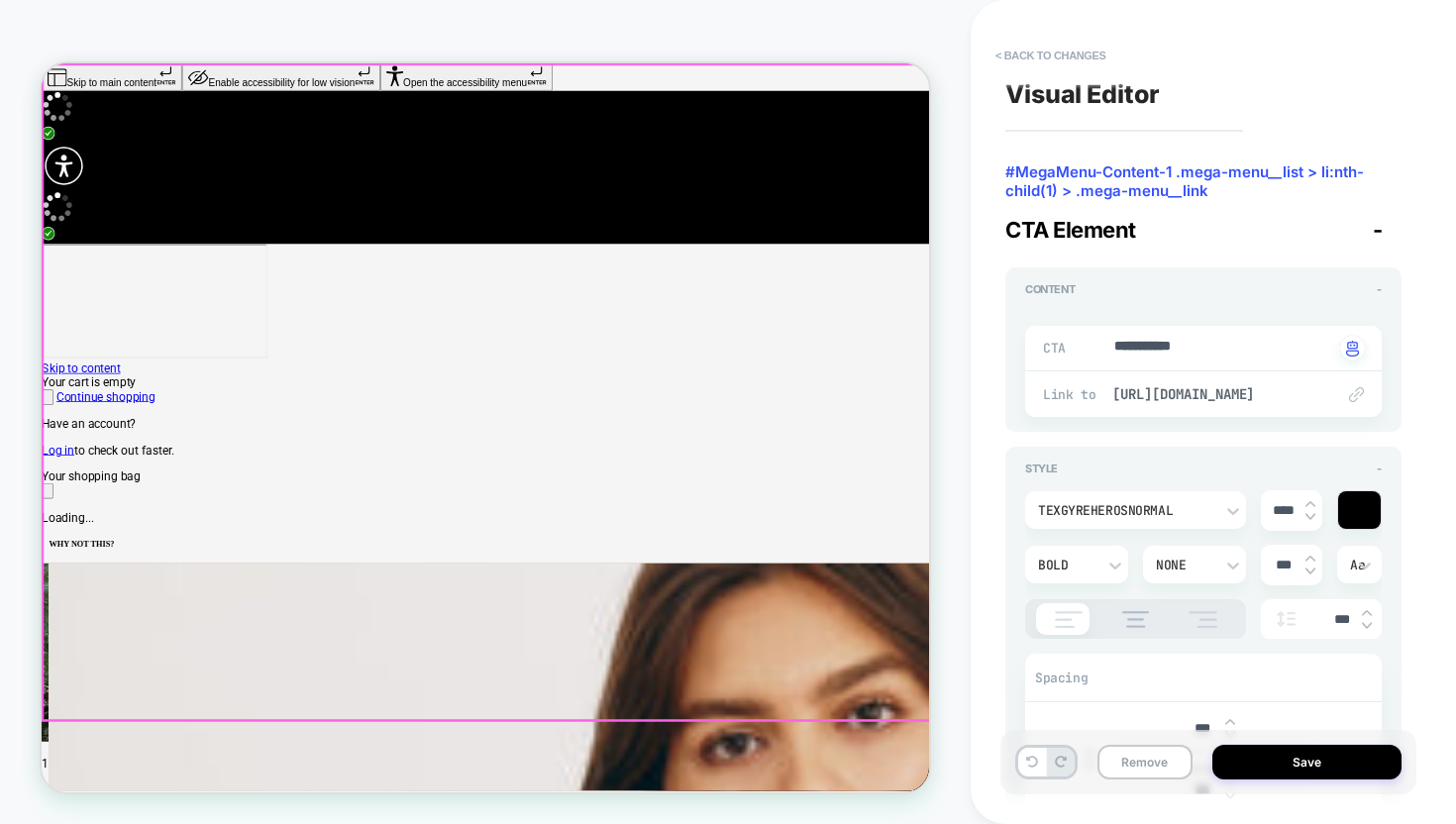 type on "*" 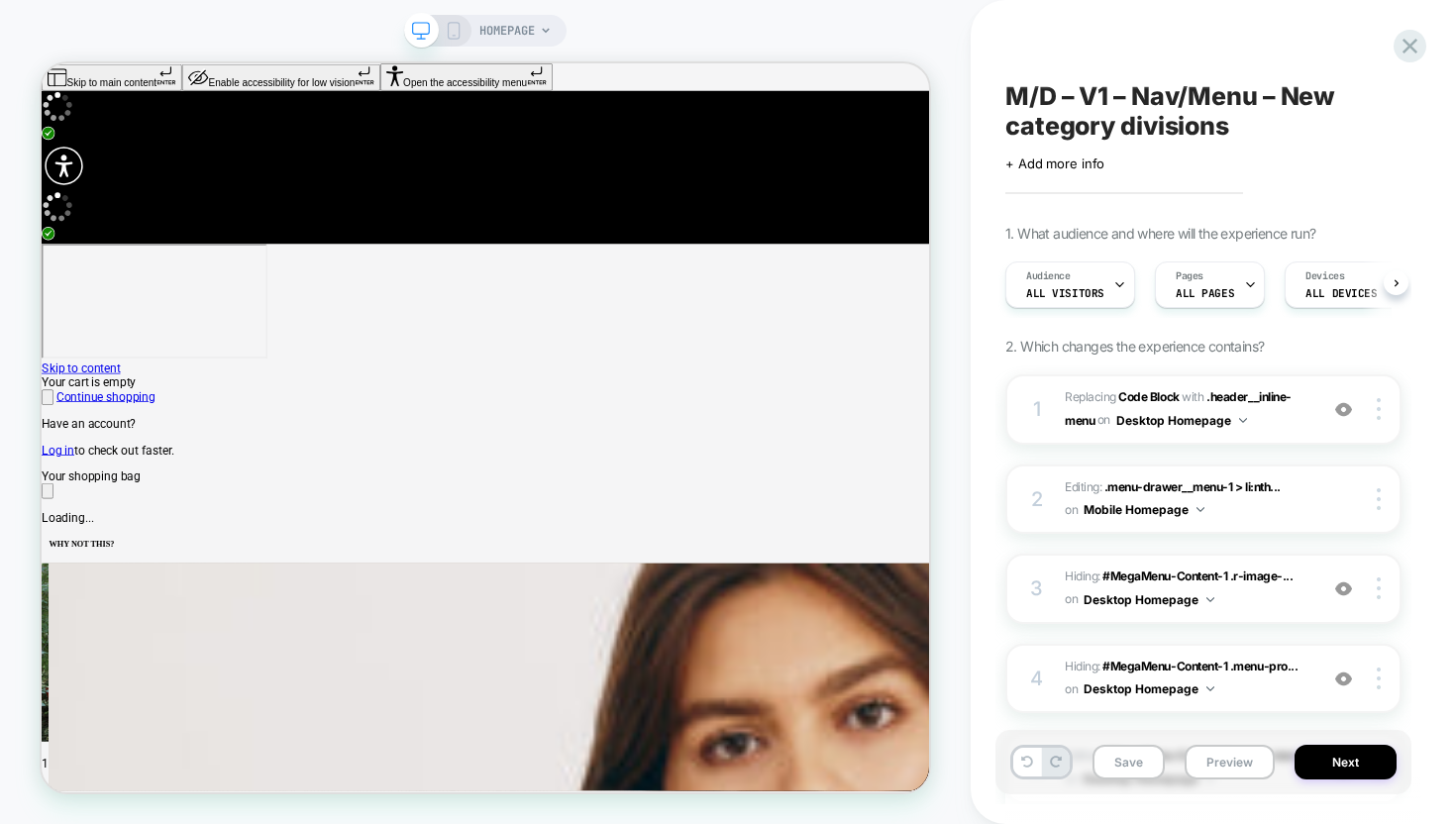 scroll, scrollTop: 0, scrollLeft: 1, axis: horizontal 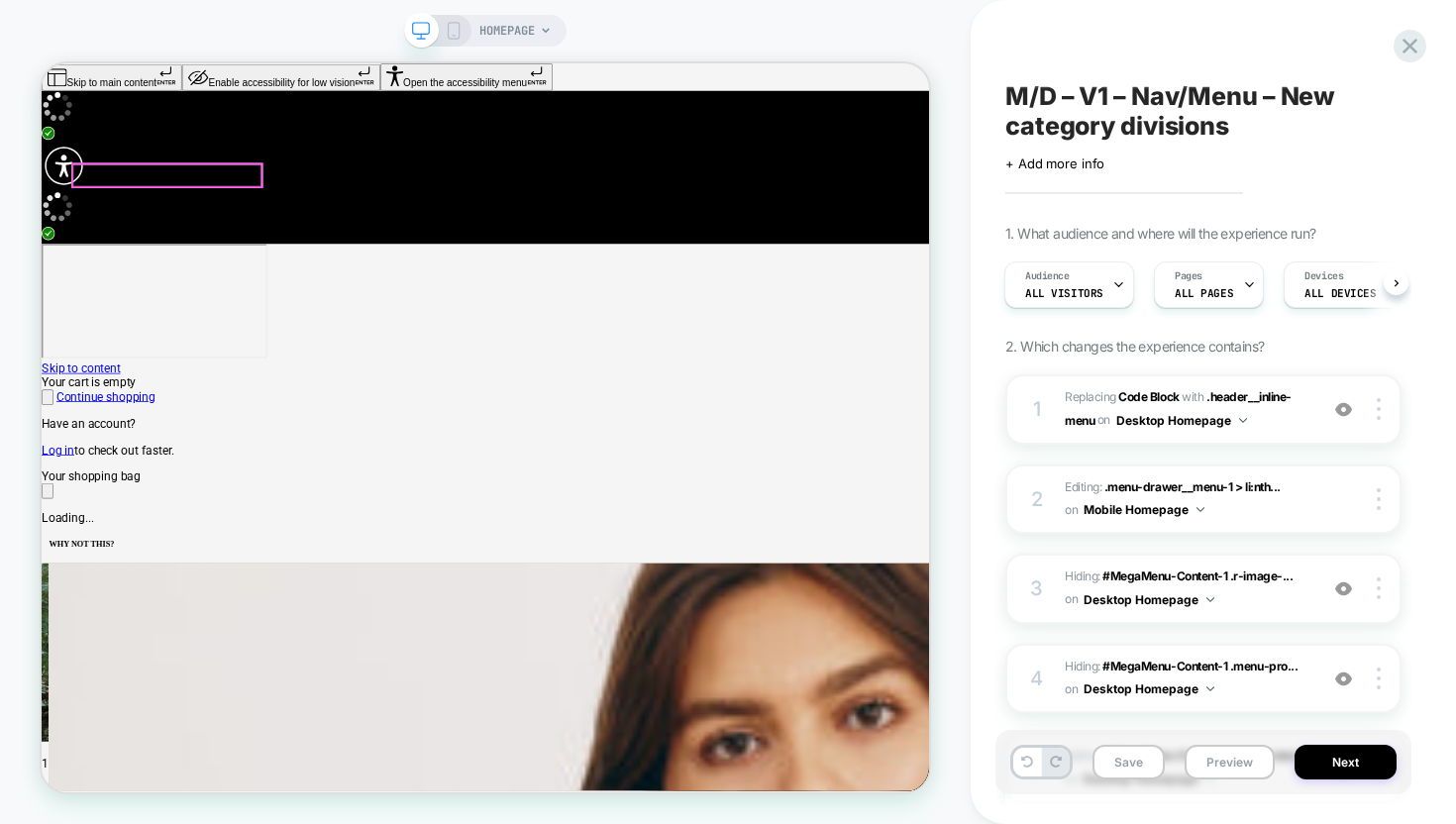 click on "All Women's" at bounding box center [162, 2845] 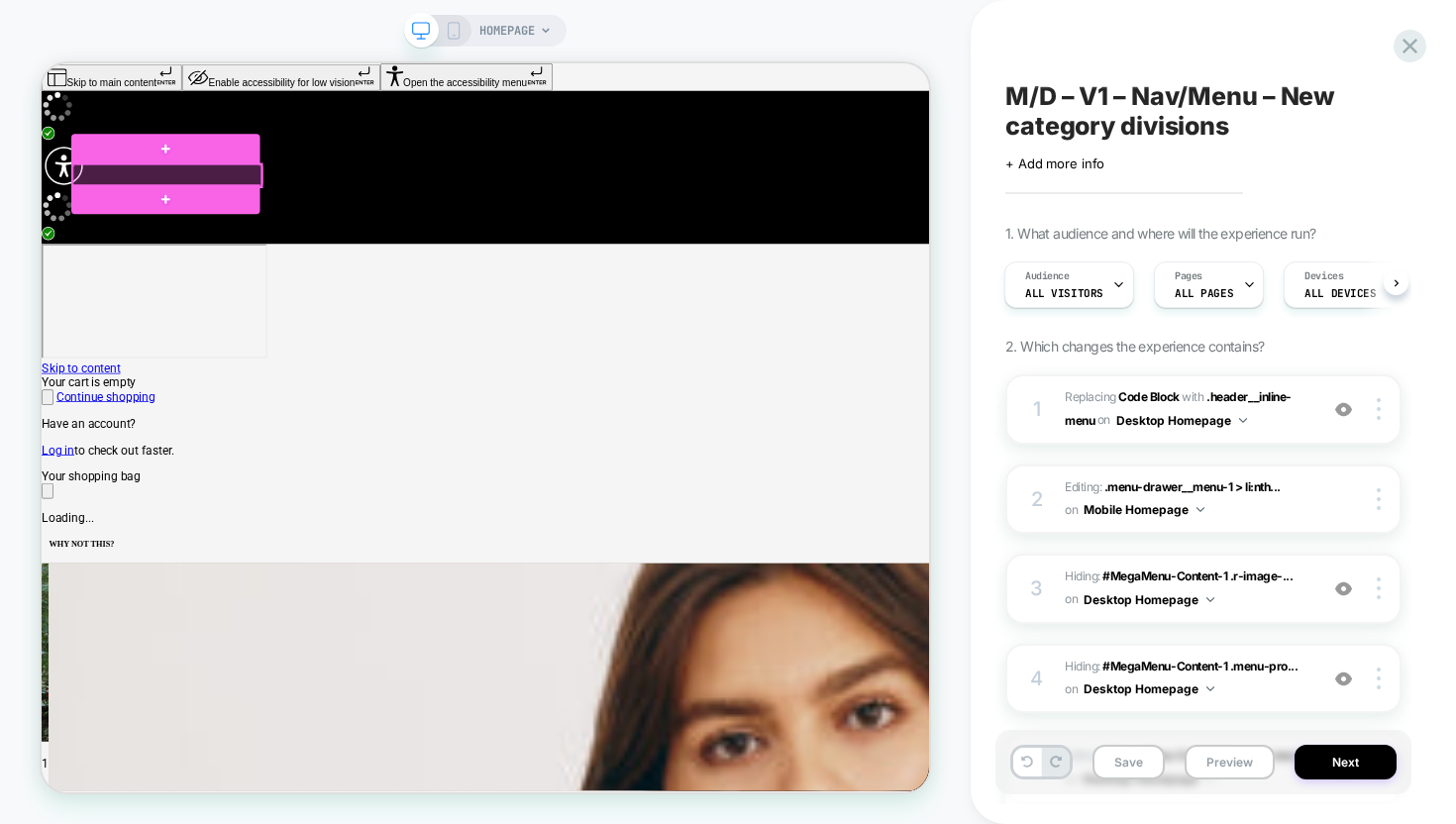 click at bounding box center [209, 213] 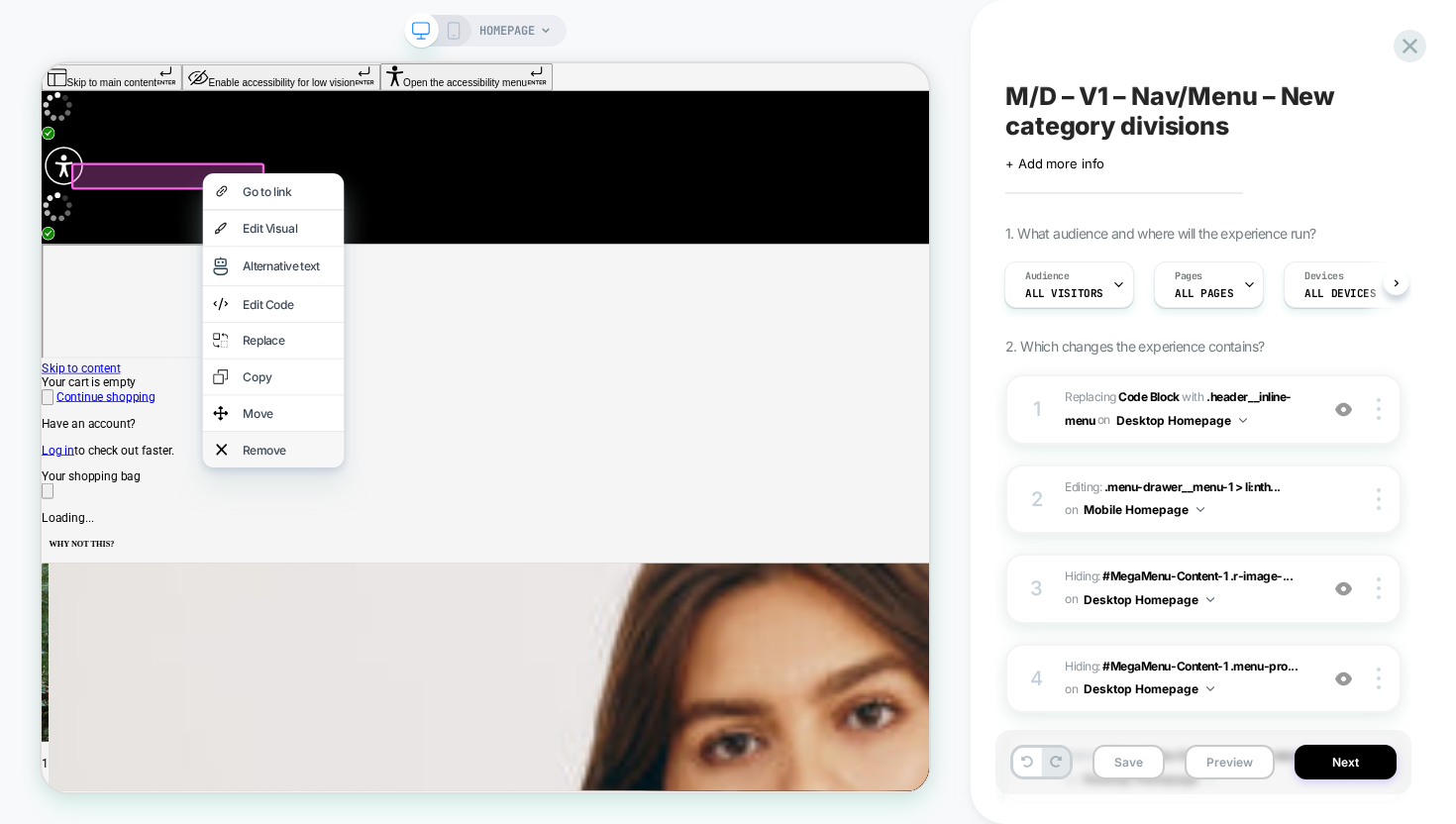 click on "Remove" at bounding box center (370, 578) 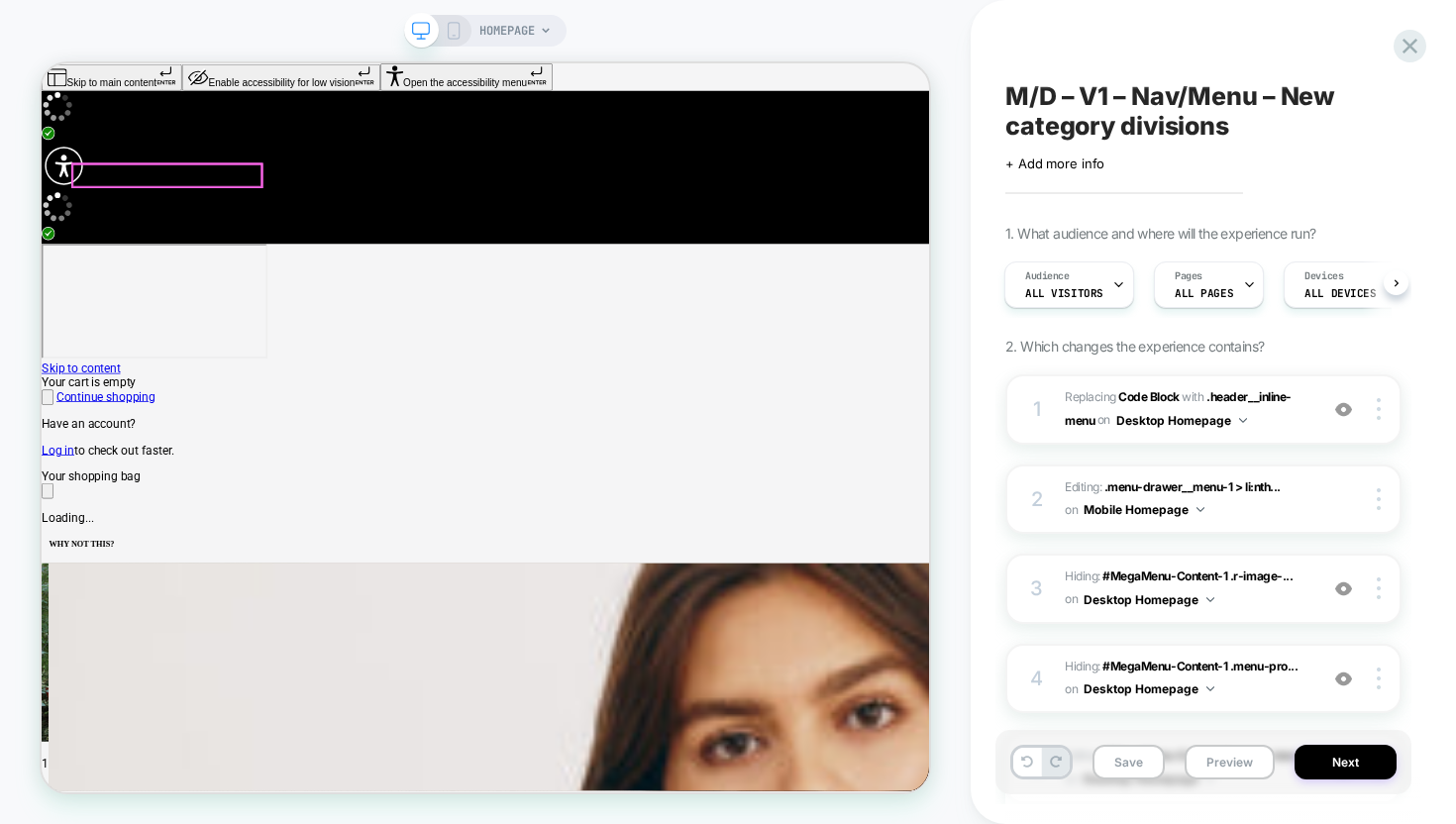 click on "Women's Last Chance" at bounding box center [197, 2854] 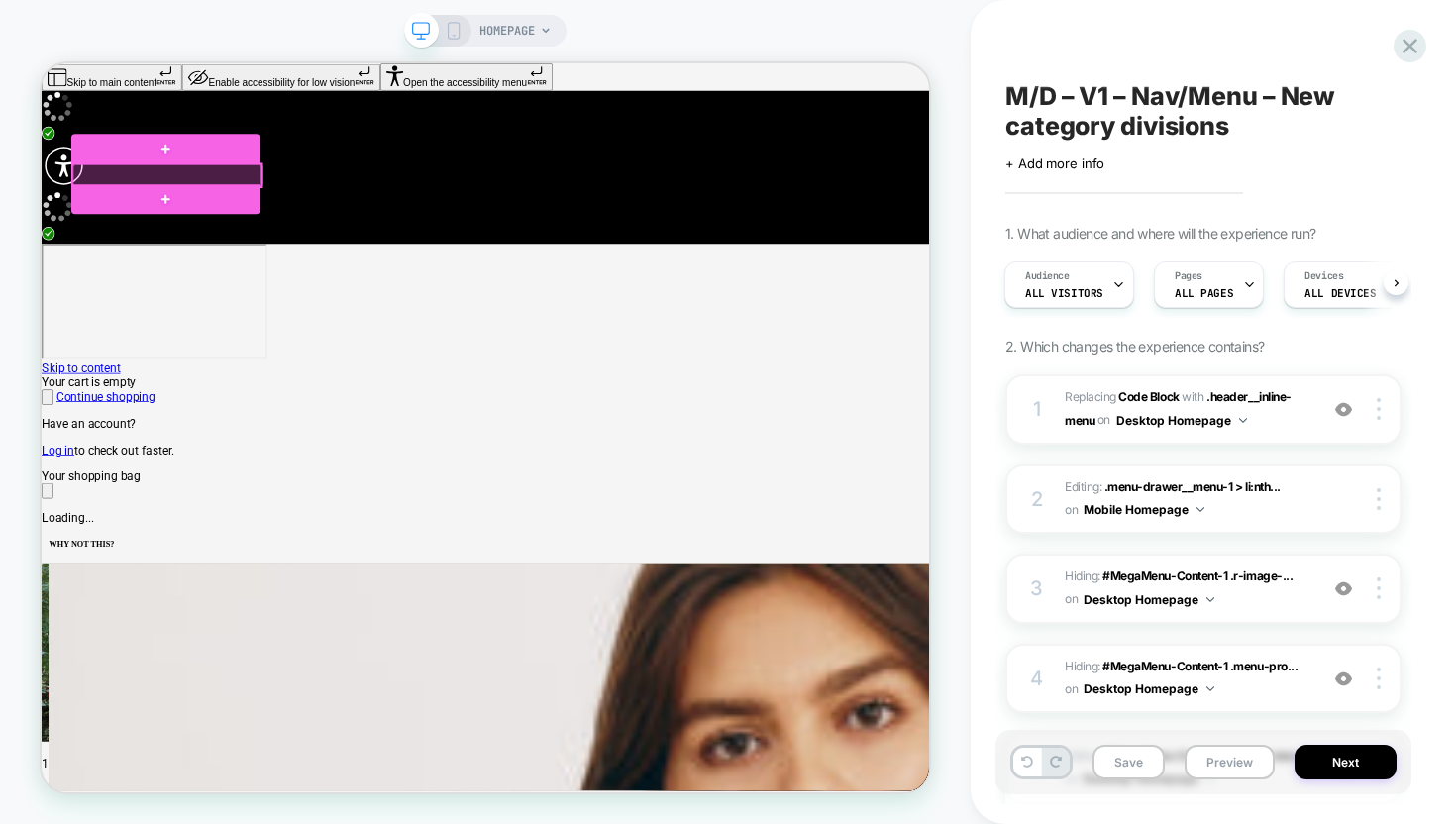 click at bounding box center (209, 213) 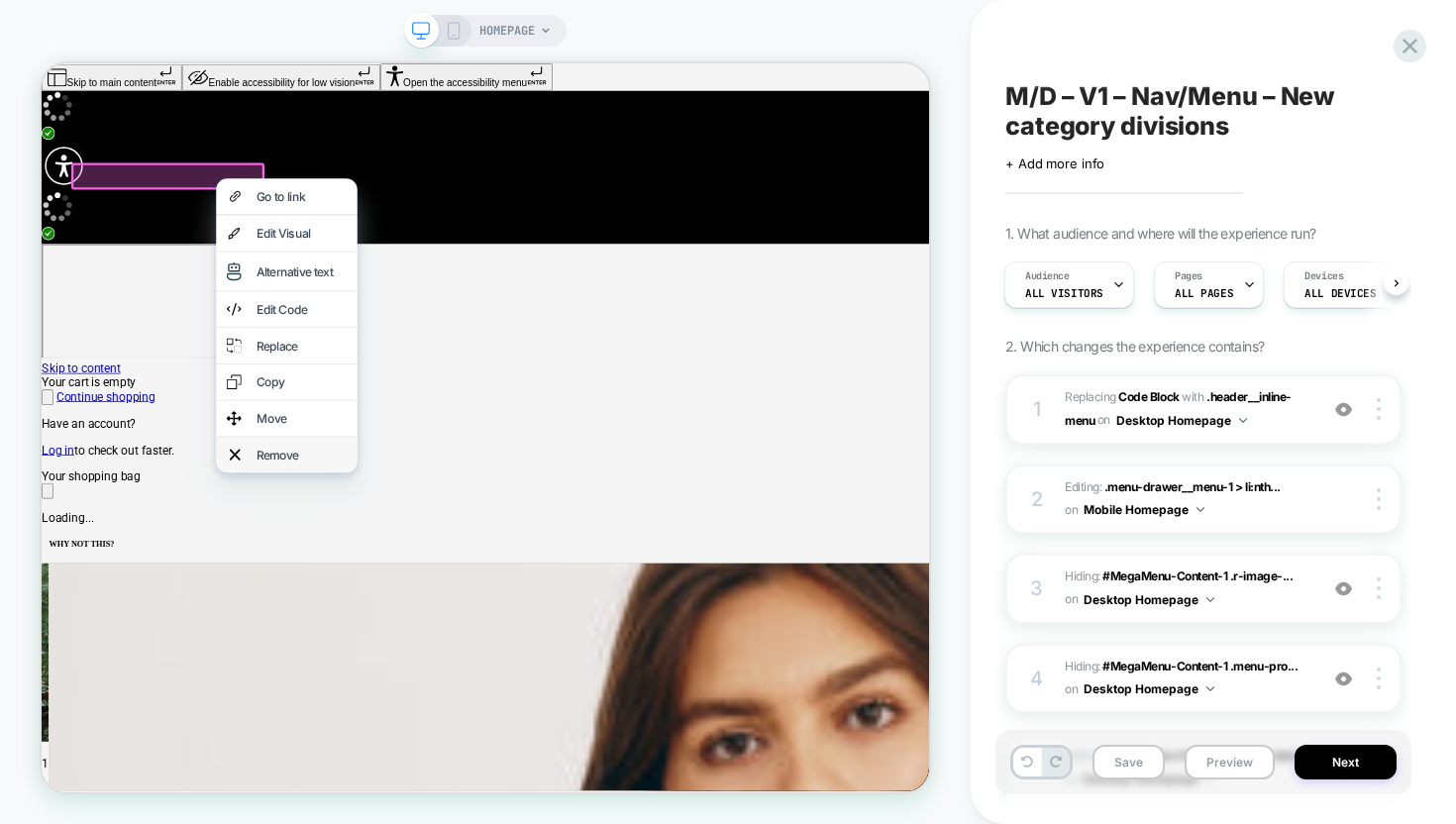 click on "Remove" at bounding box center (388, 585) 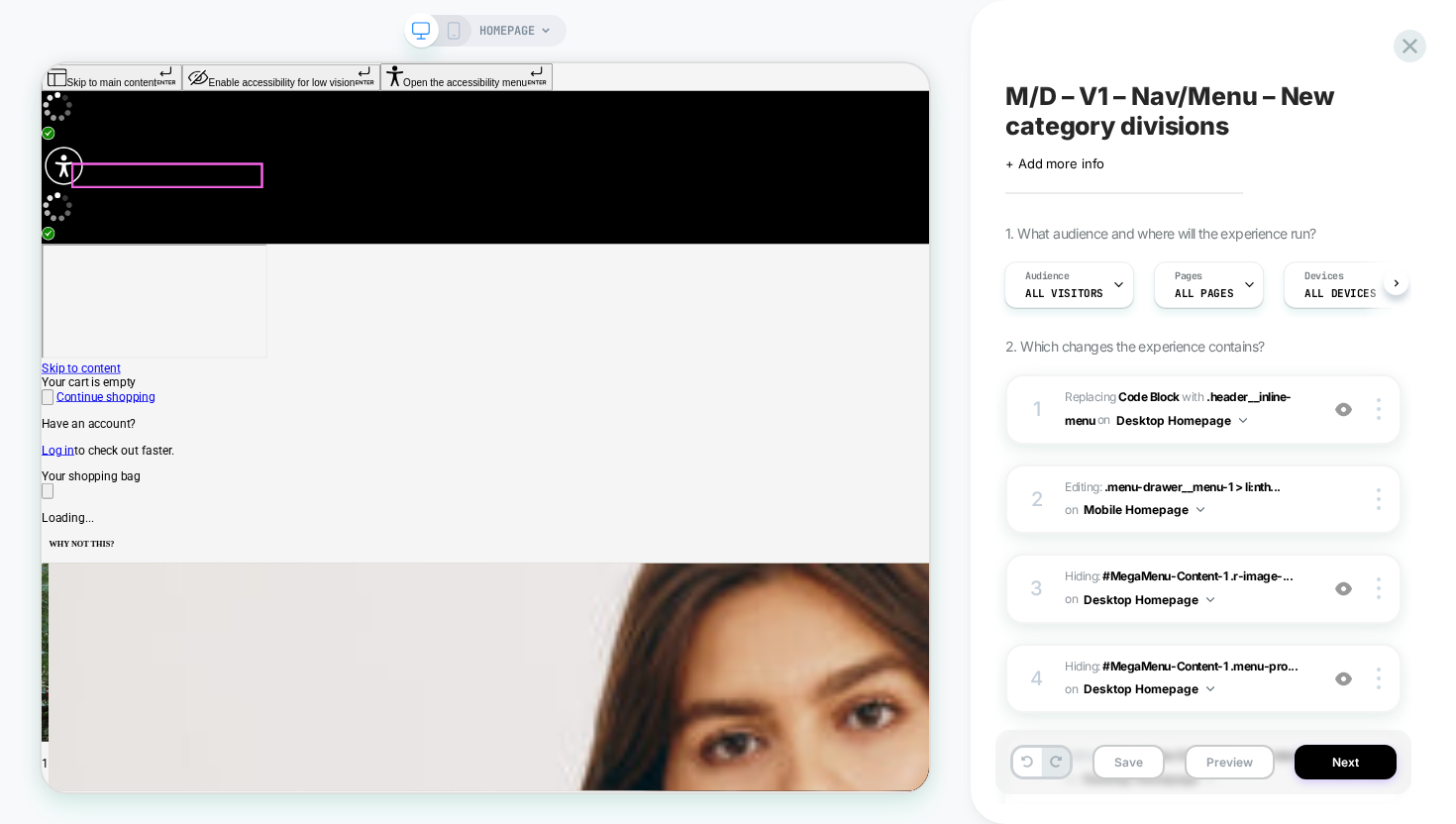 click on "New Arrivals" at bounding box center (164, 2864) 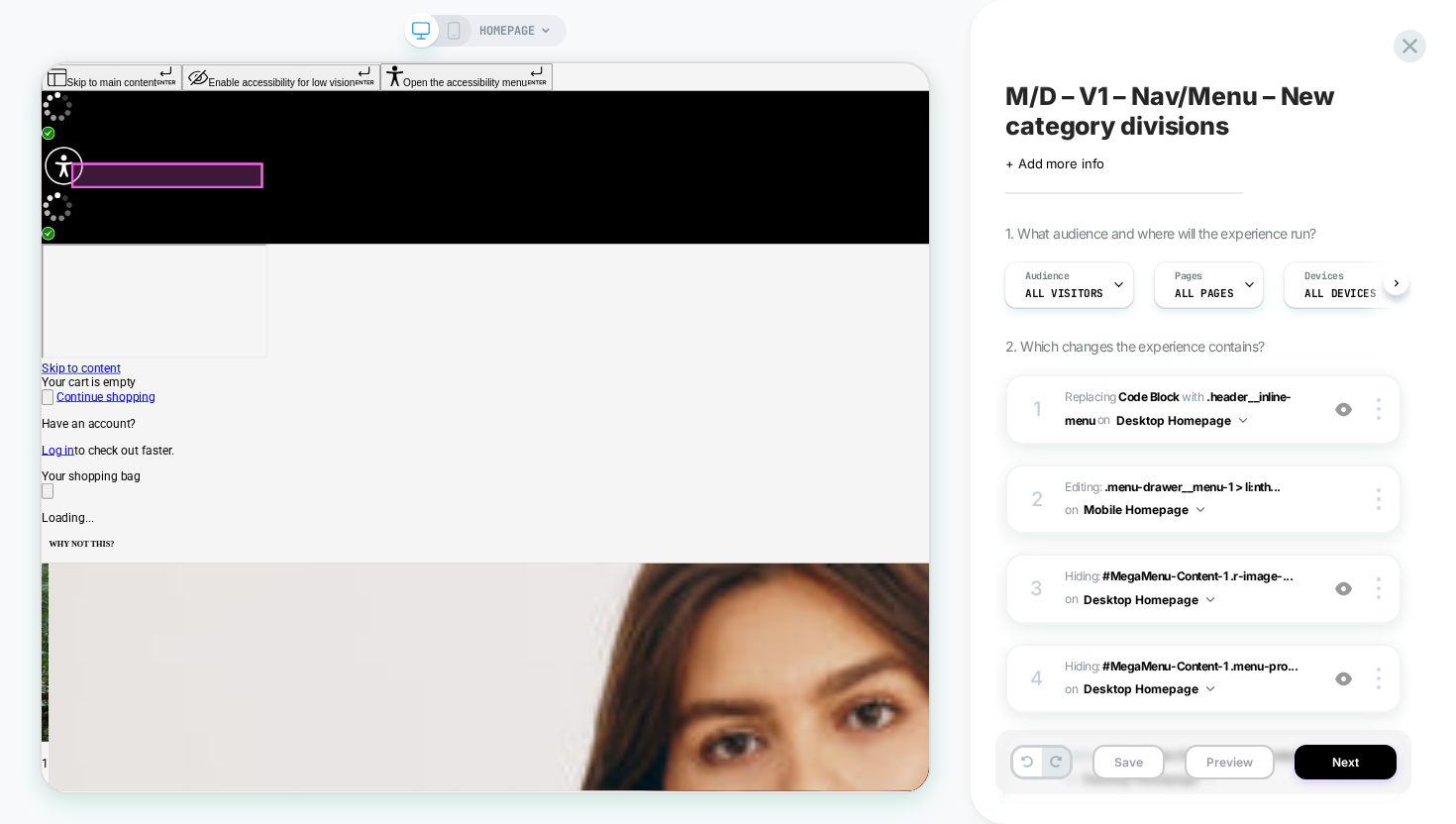 click on "Skip to main content Enable accessibility for low vision Open the accessibility menu This website uses cookies to ensure you get the best experience.  Learn more Preferences Accept ✕
Manage consent preferences
Reject all
Accept all
We use cookies to optimize website functionality, analyze the performance, and provide personalized experience to you. Some cookies are essential to make the website operate and function correctly. Those cookies cannot be disabled. In this window you can manage your preference of cookies.
Strictly necessary cookies
Always allowed
These cookies are essential in order to enable you to move around the website and use its features, such as accessing secure areas of the website. The website cannot function properly without these cookies.
Cookies details
Name keep_alive Provider Shopify Domain us.organicbasics.com Path / Type First-party (Cookie) Retention 30 minutes Name" at bounding box center (633, 15300) 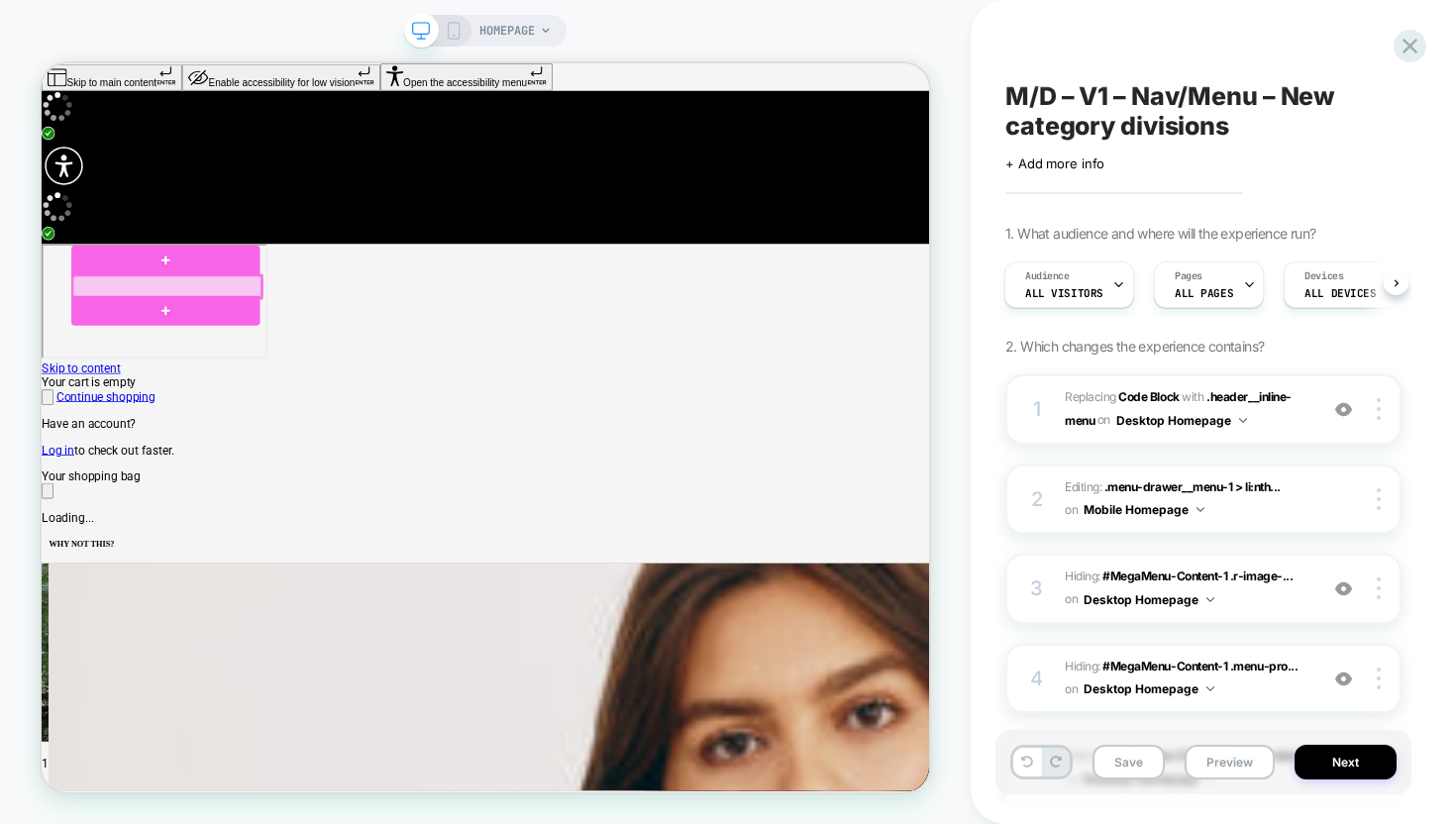 click at bounding box center [209, 361] 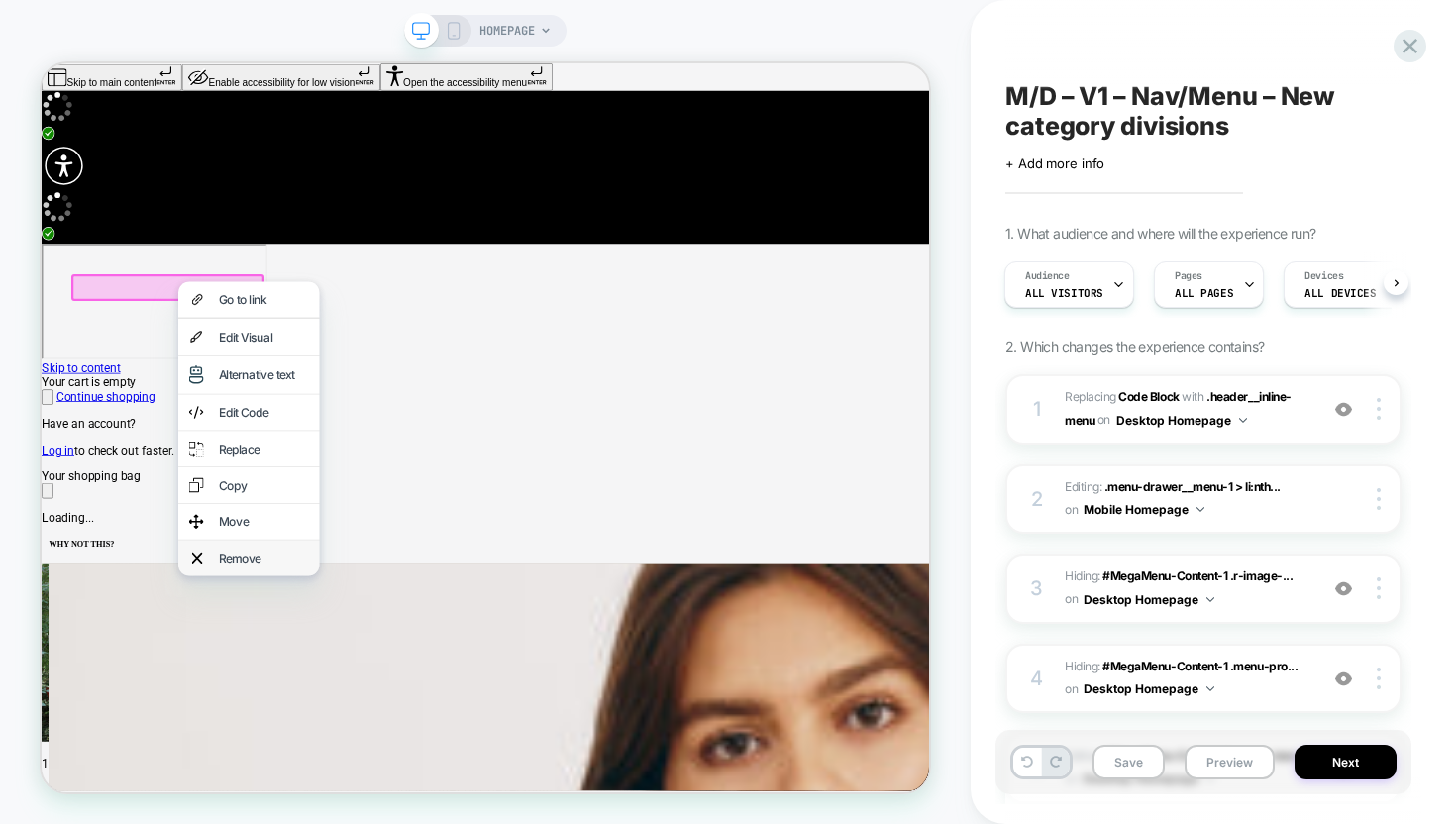 click on "Remove" at bounding box center [338, 723] 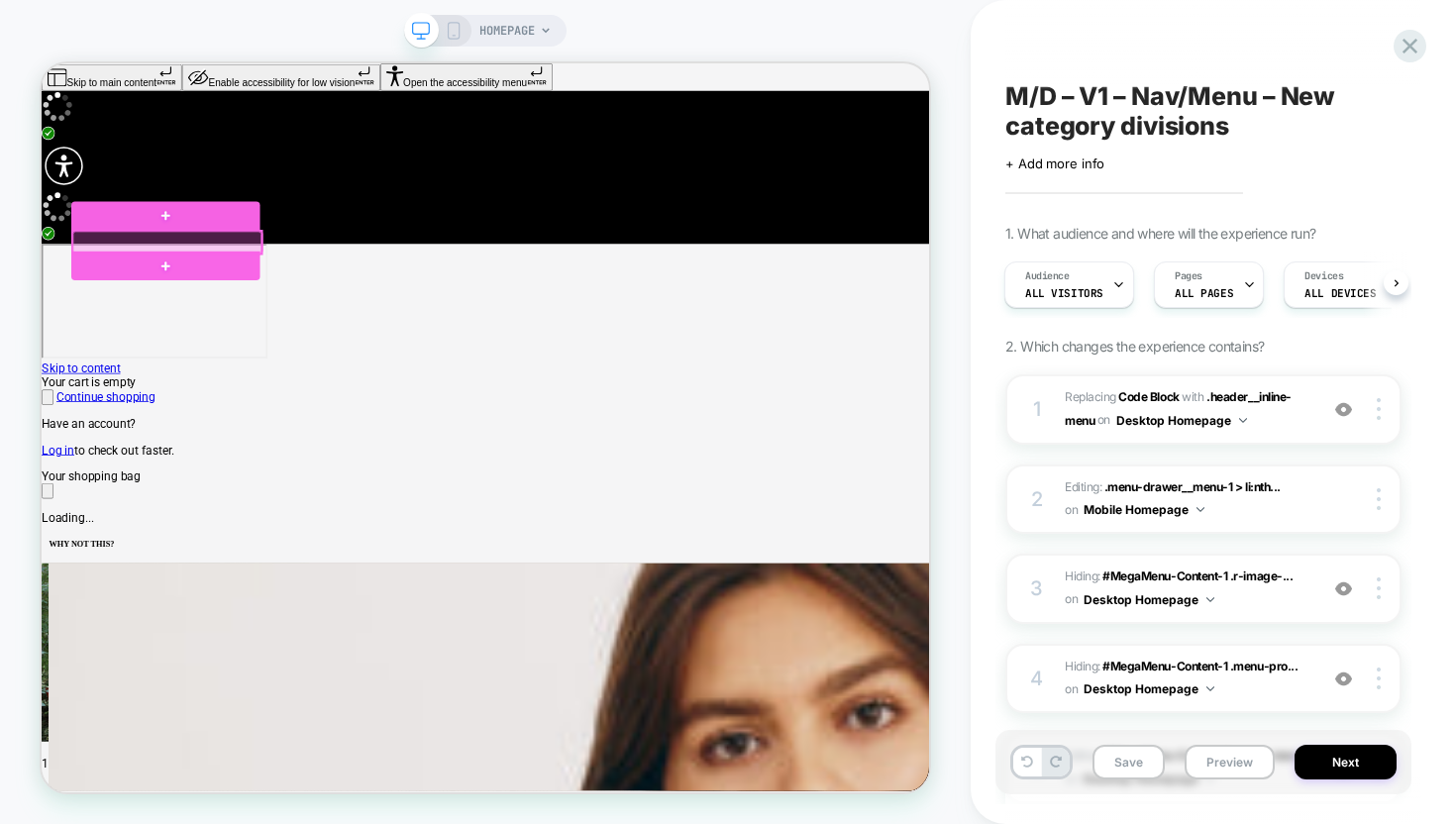 click at bounding box center (209, 302) 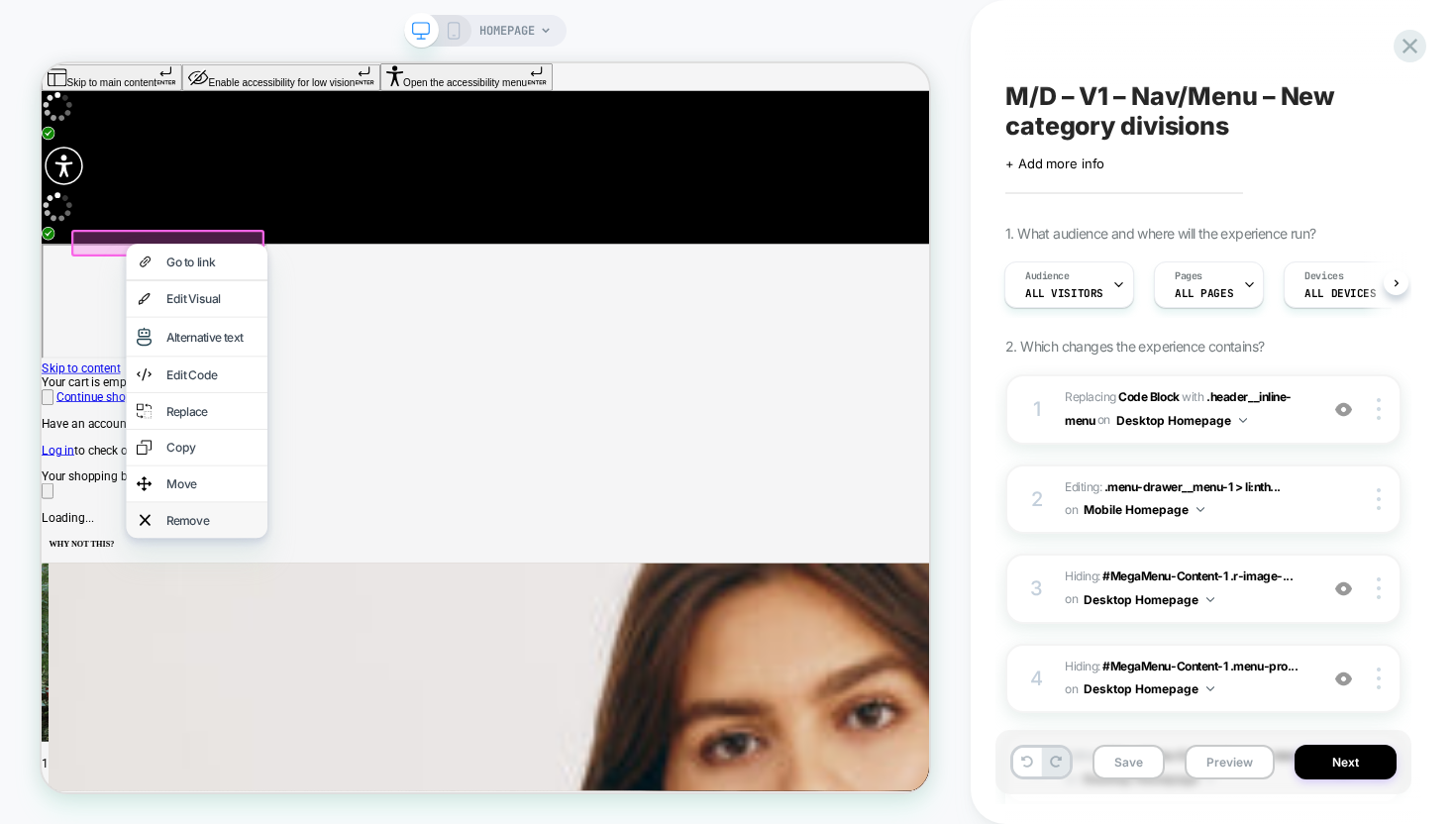 click on "Remove" at bounding box center (268, 672) 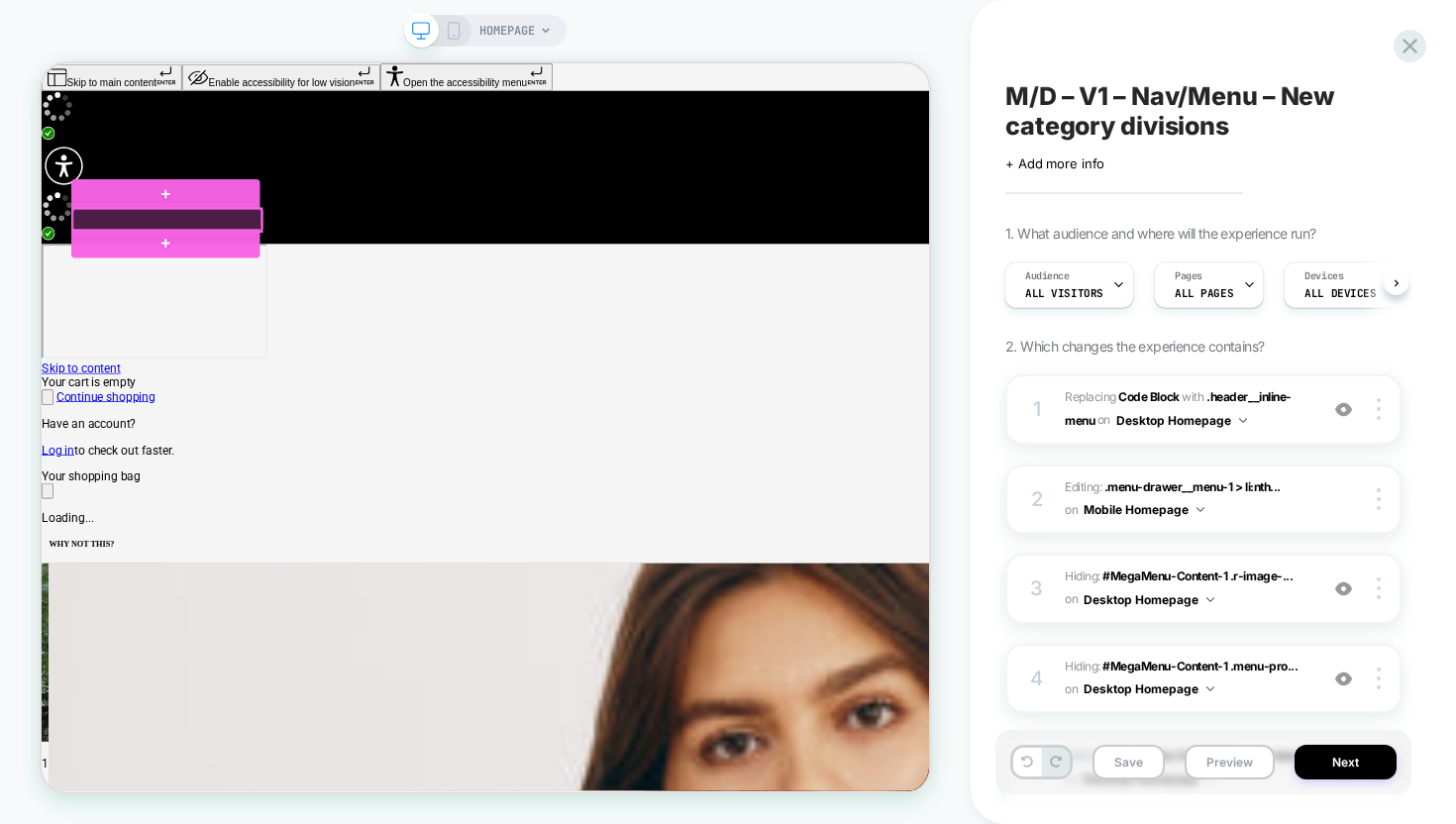 click at bounding box center [209, 272] 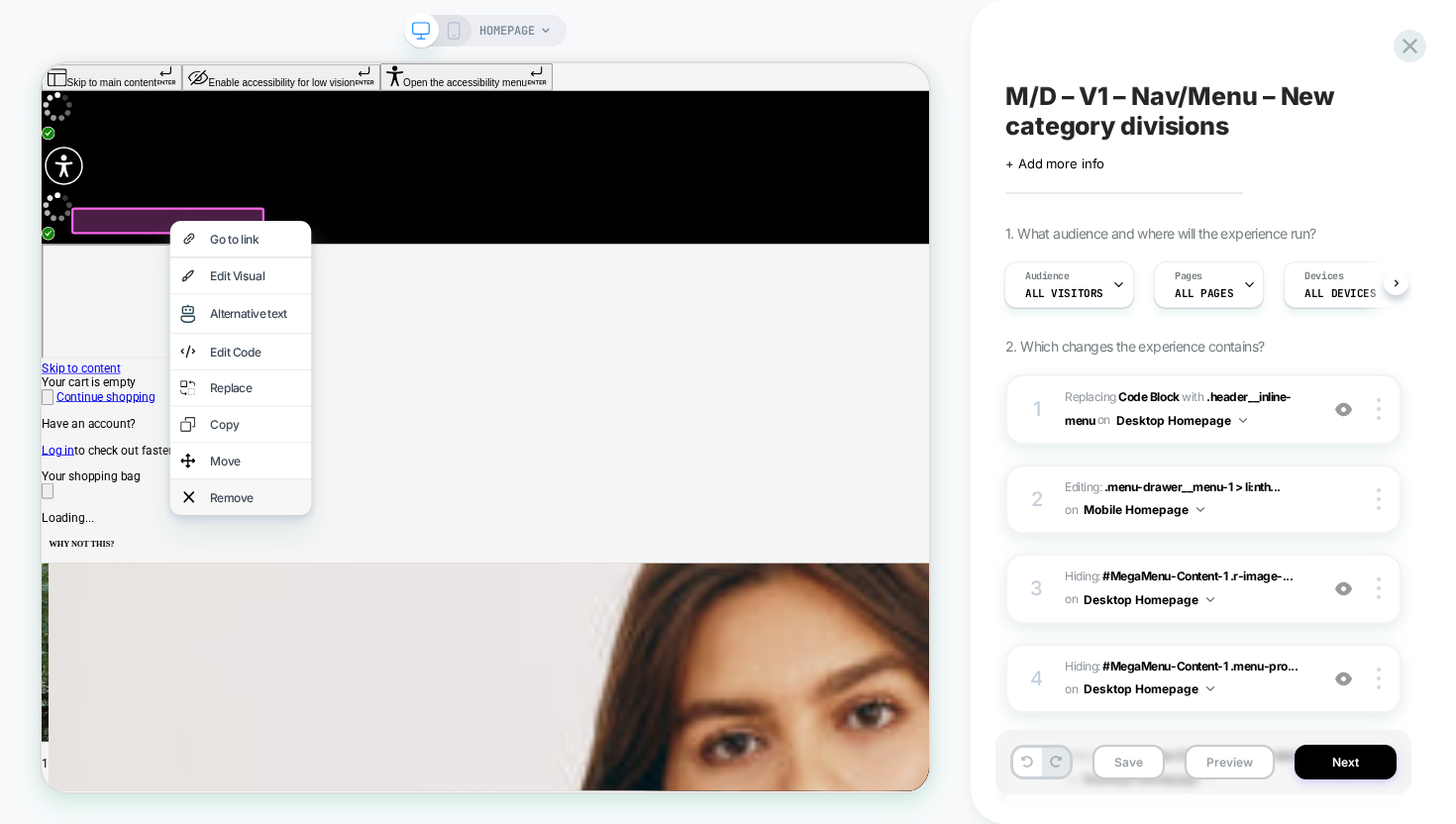 click on "Remove" at bounding box center [327, 642] 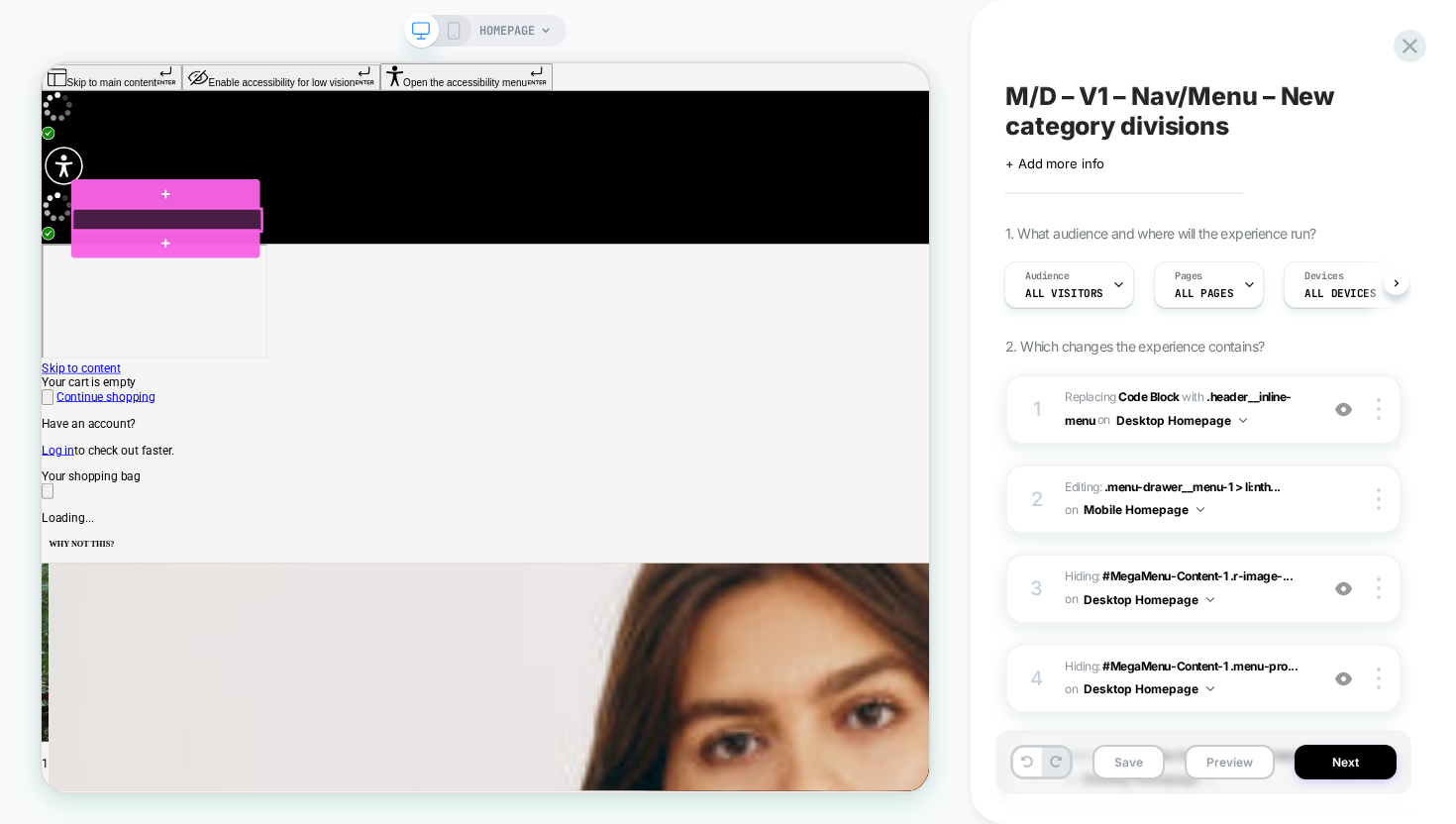 click at bounding box center (209, 272) 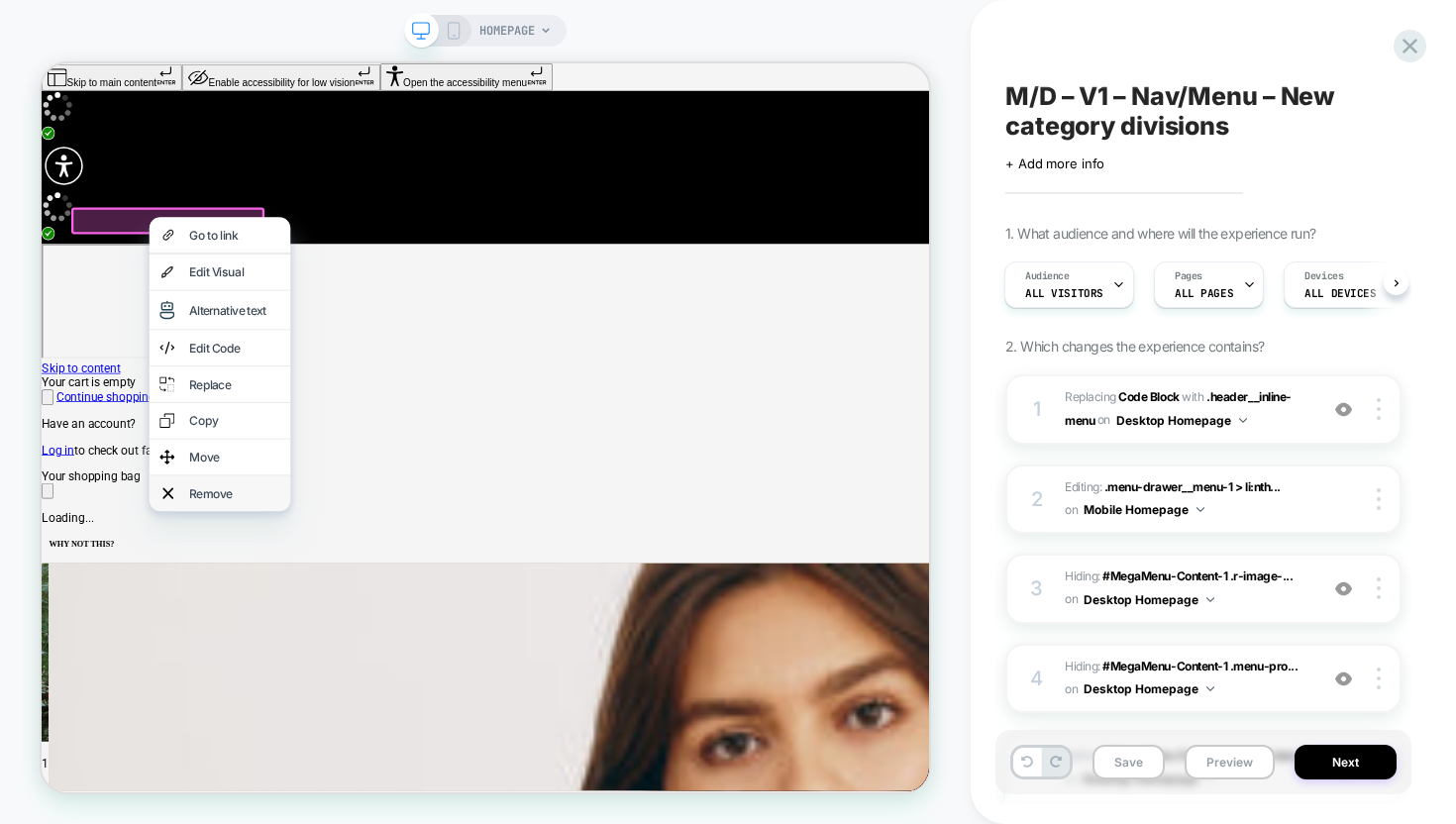 click on "Remove" at bounding box center [299, 637] 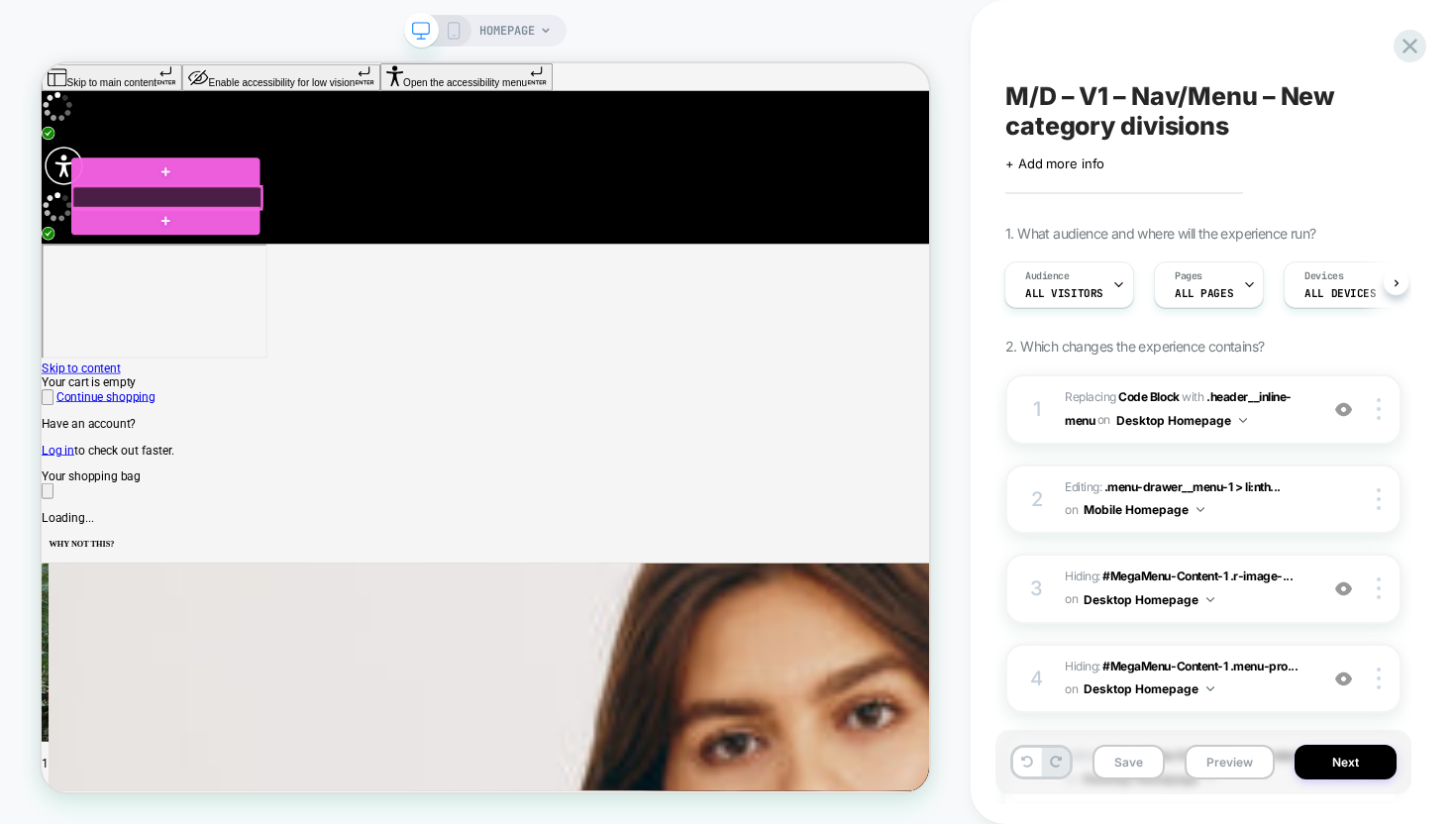 click at bounding box center [209, 243] 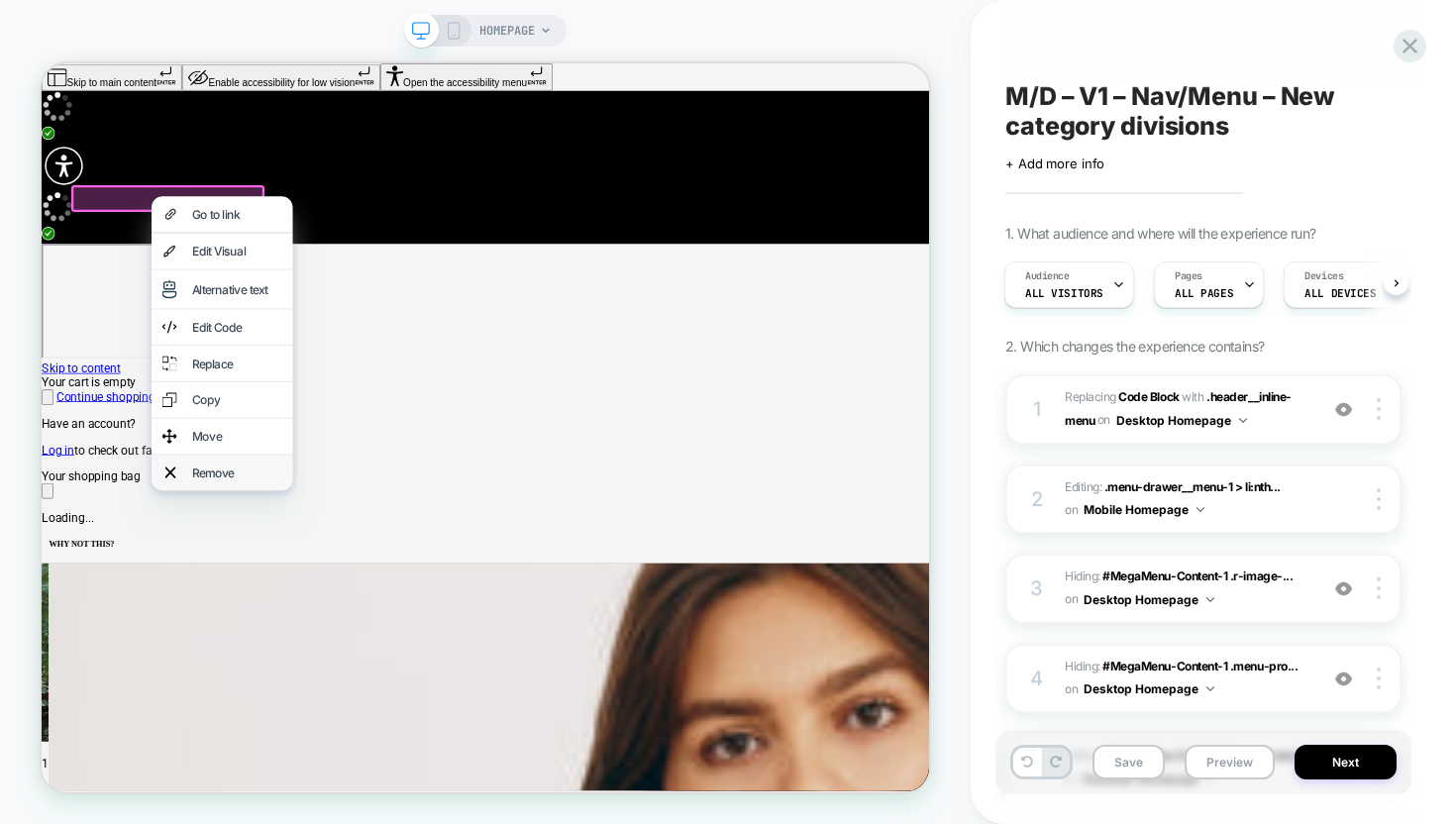 click on "Remove" at bounding box center (302, 609) 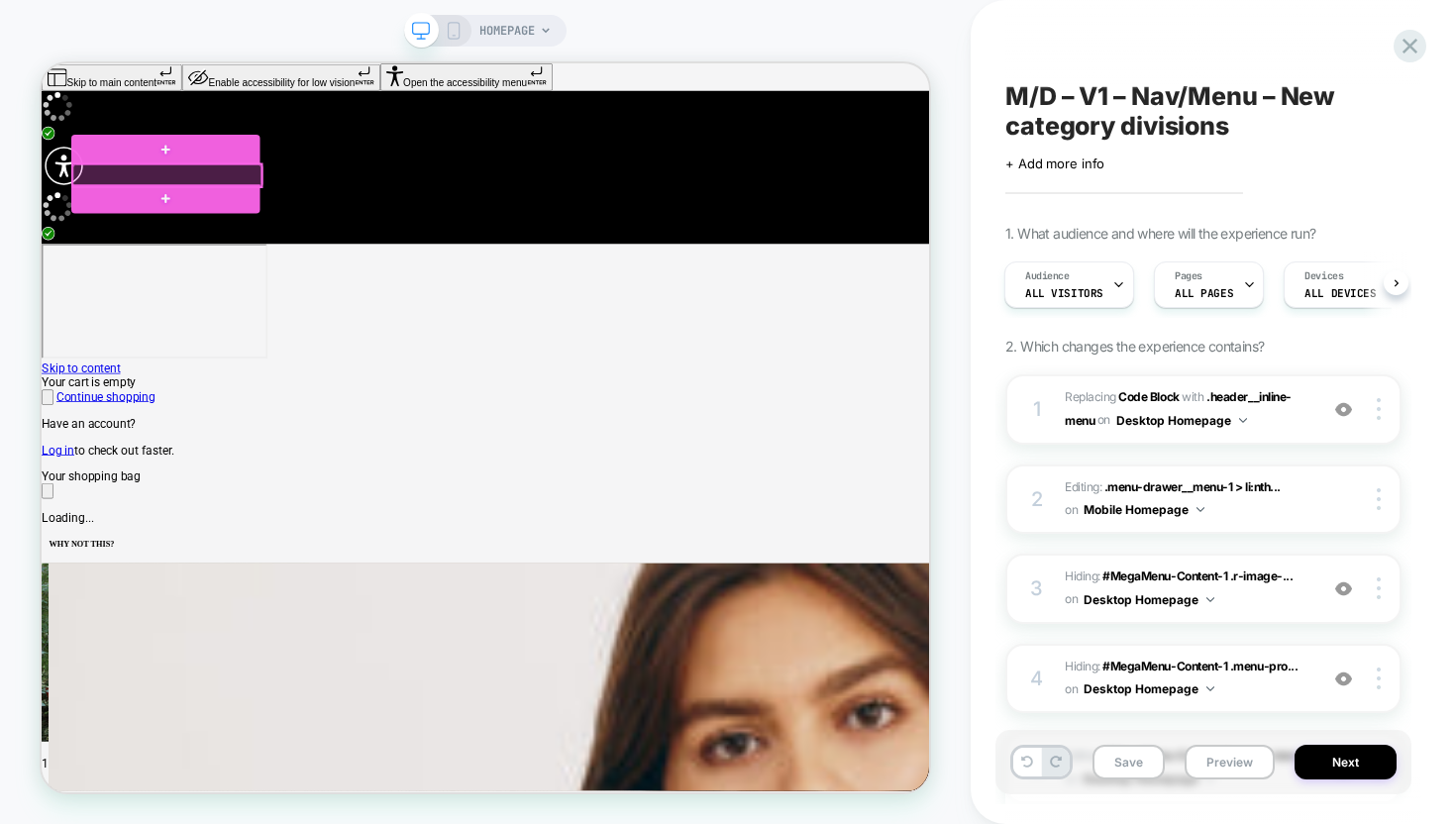 click at bounding box center (209, 213) 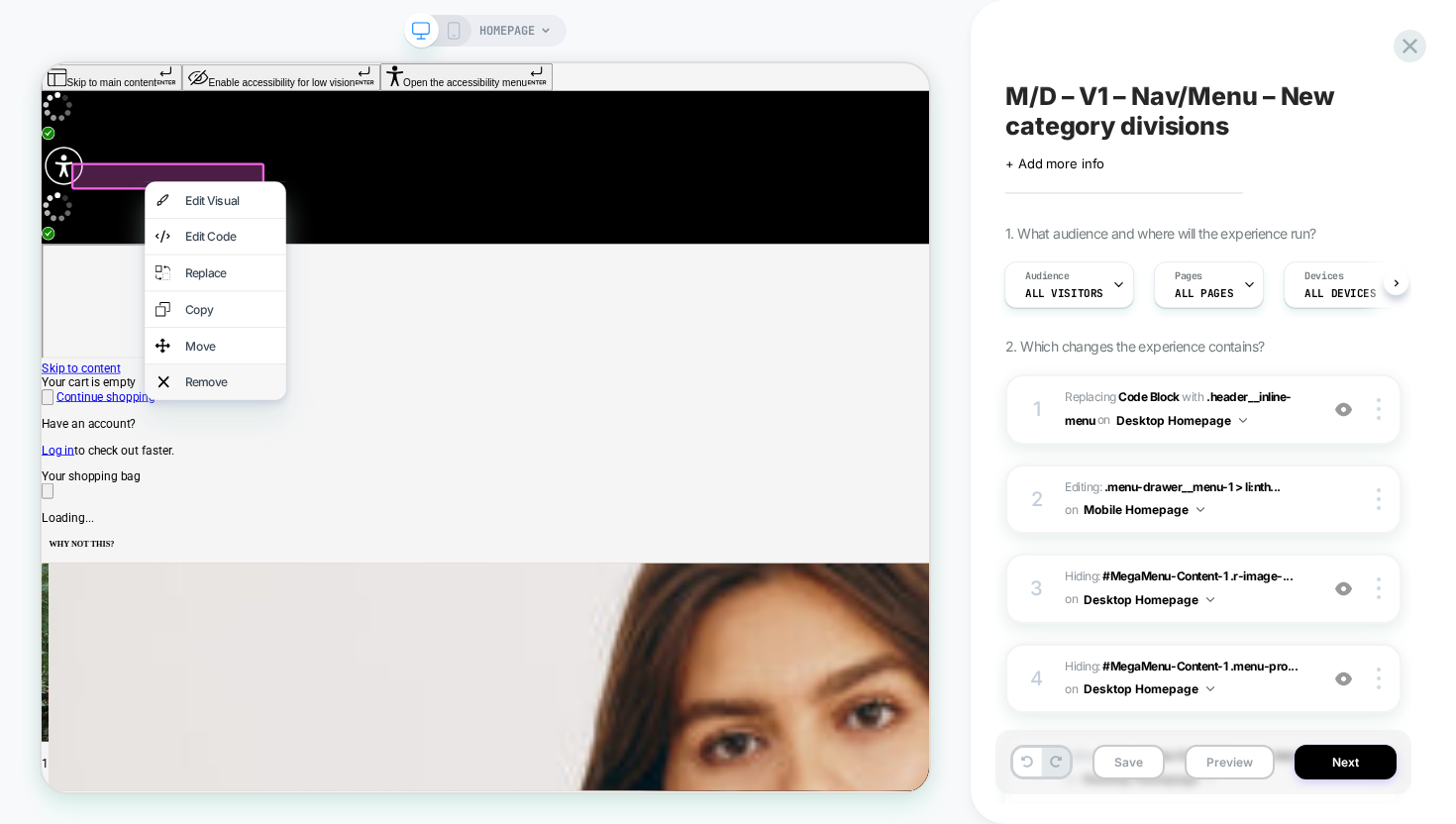 click on "Remove" at bounding box center [293, 488] 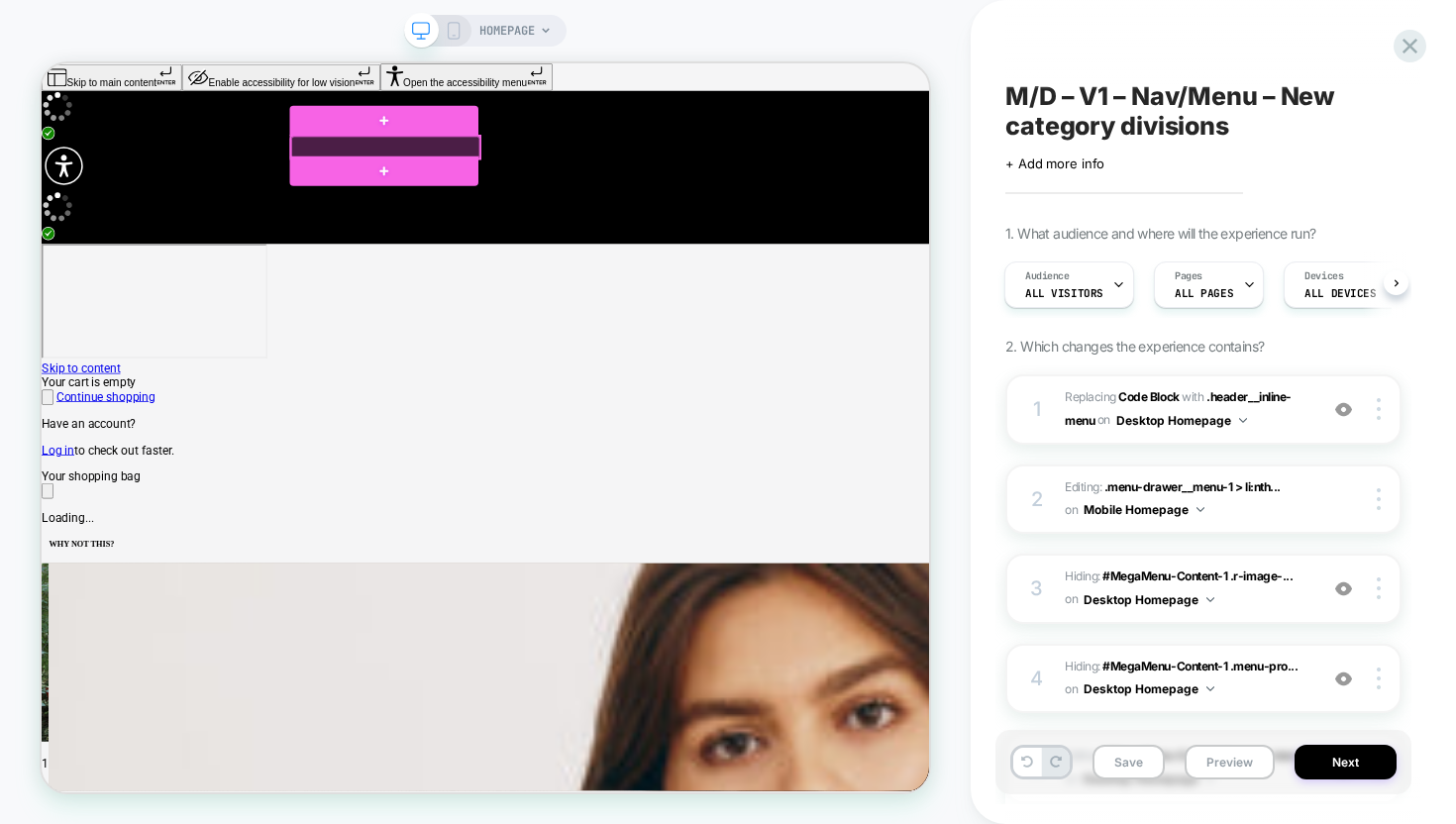 click at bounding box center [500, 175] 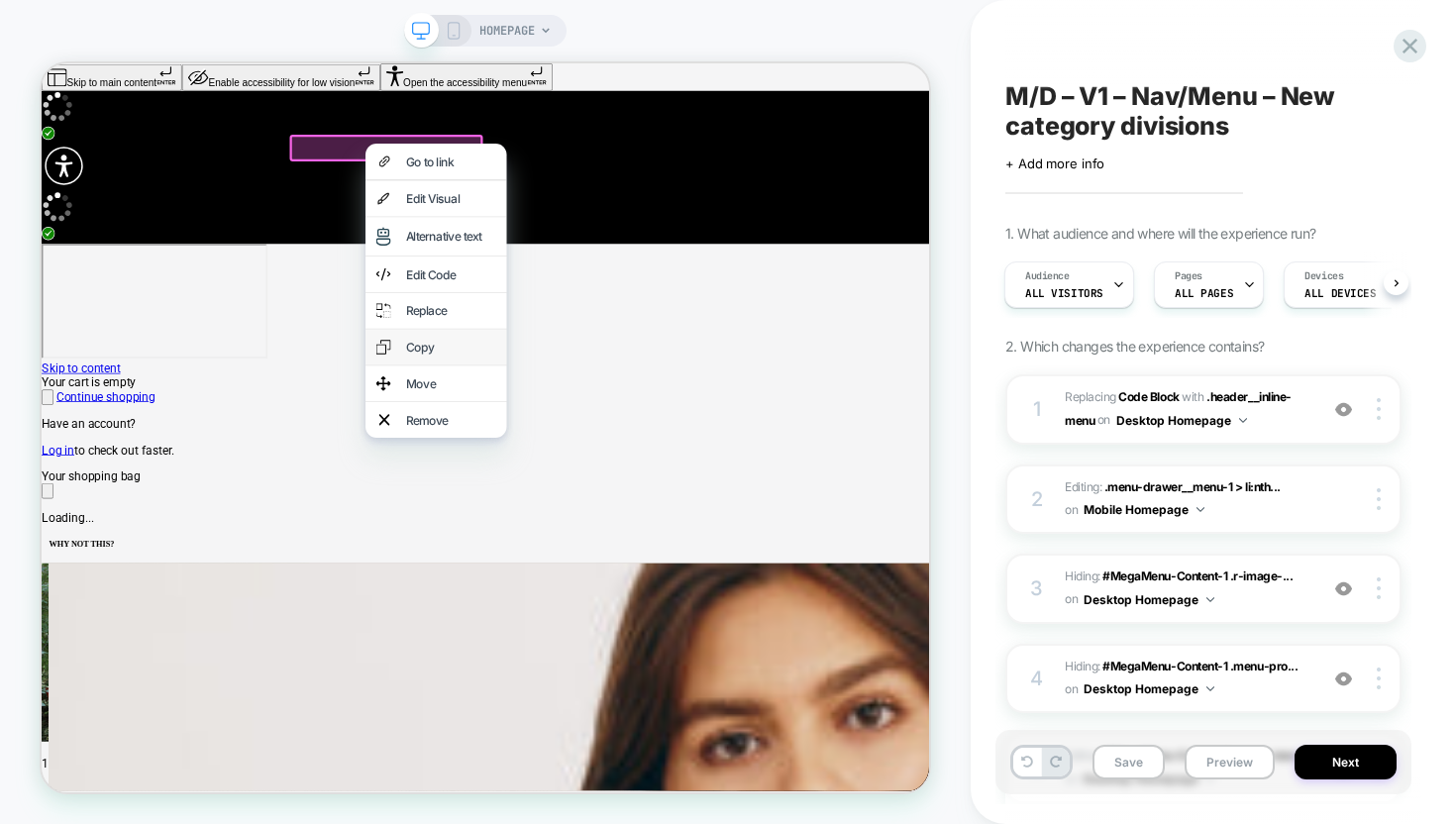 click on "Copy" at bounding box center (587, 442) 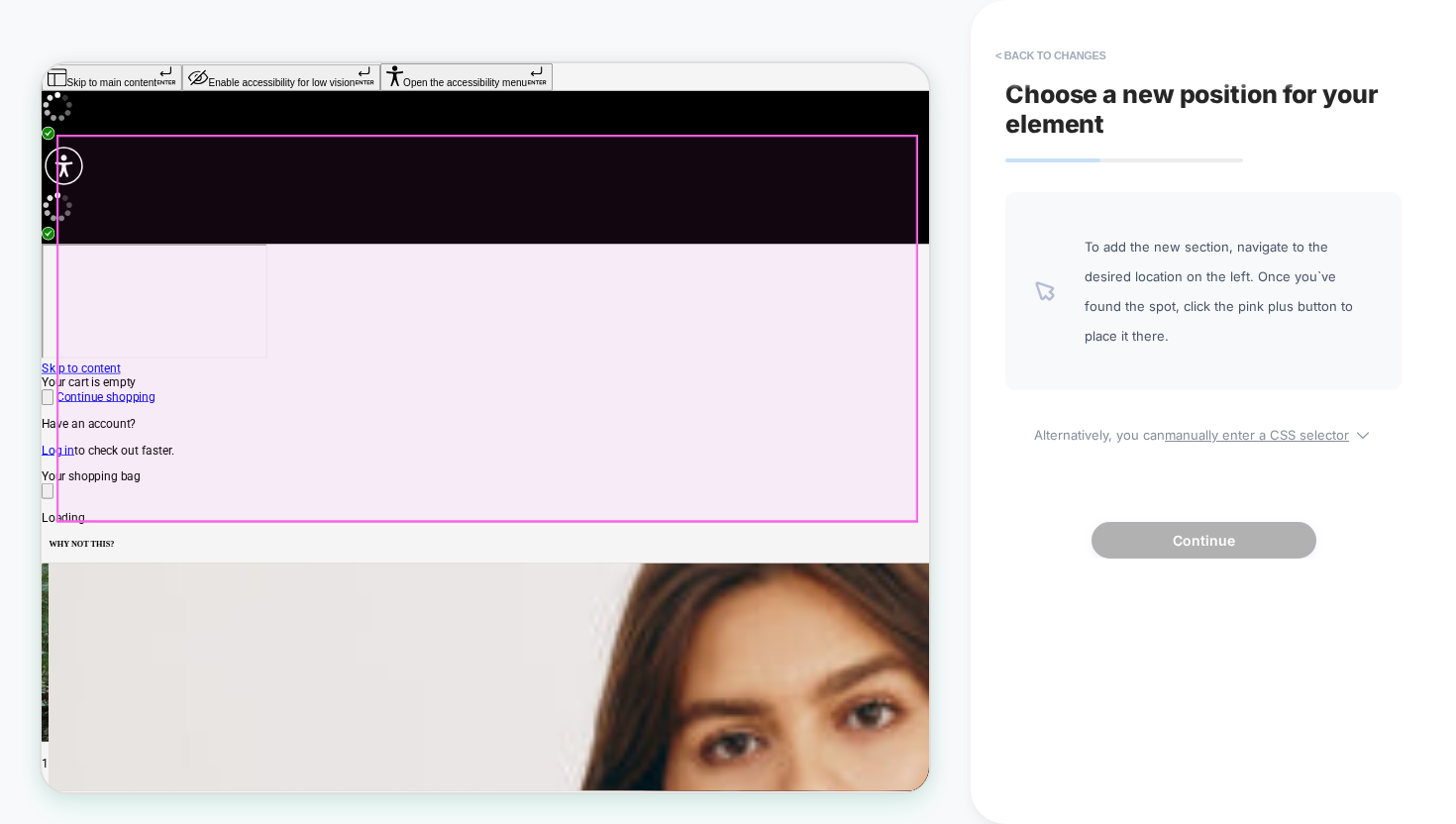 click on "Summer Cotton Collection" at bounding box center [159, 3232] 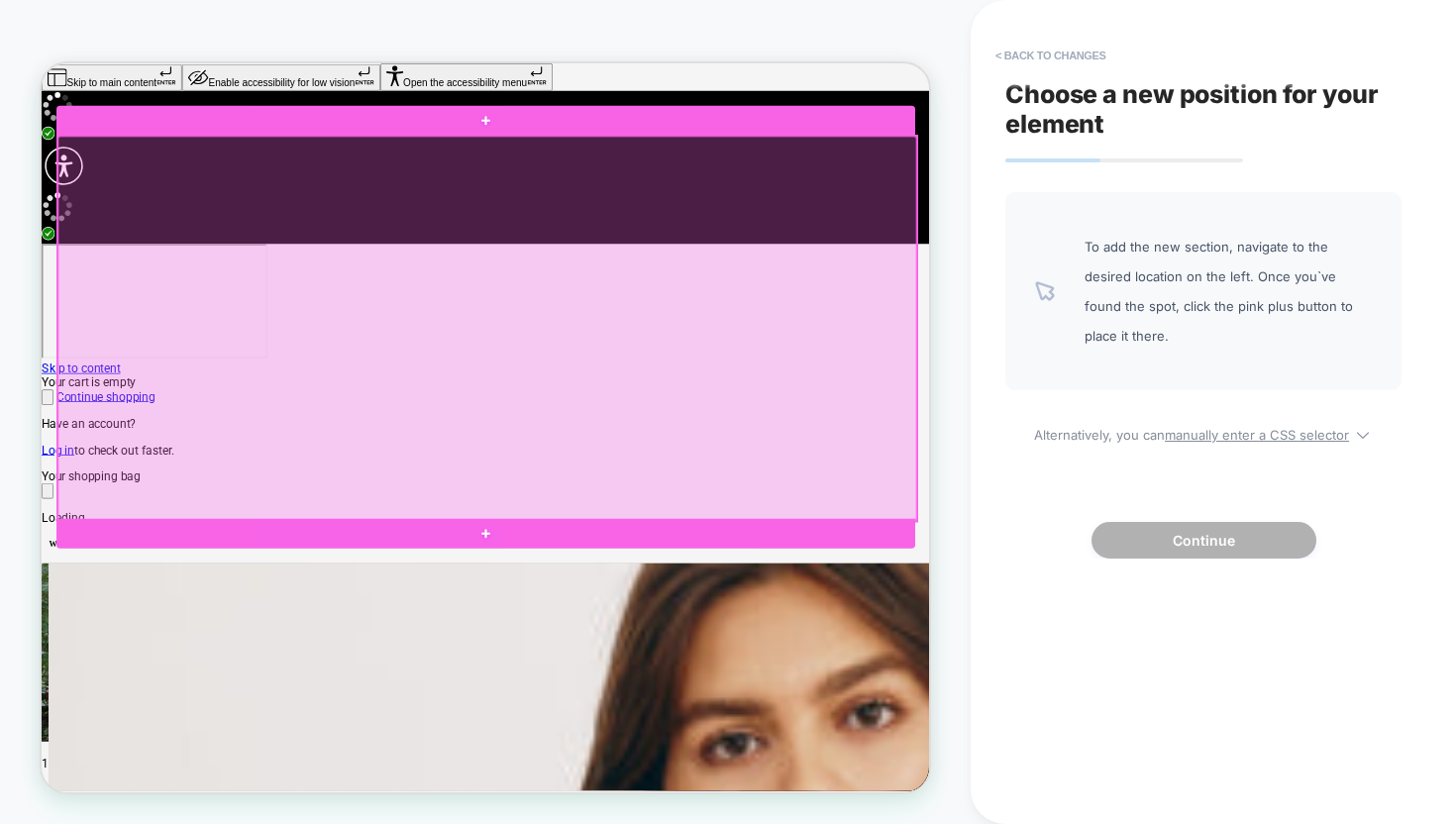 click at bounding box center [636, 417] 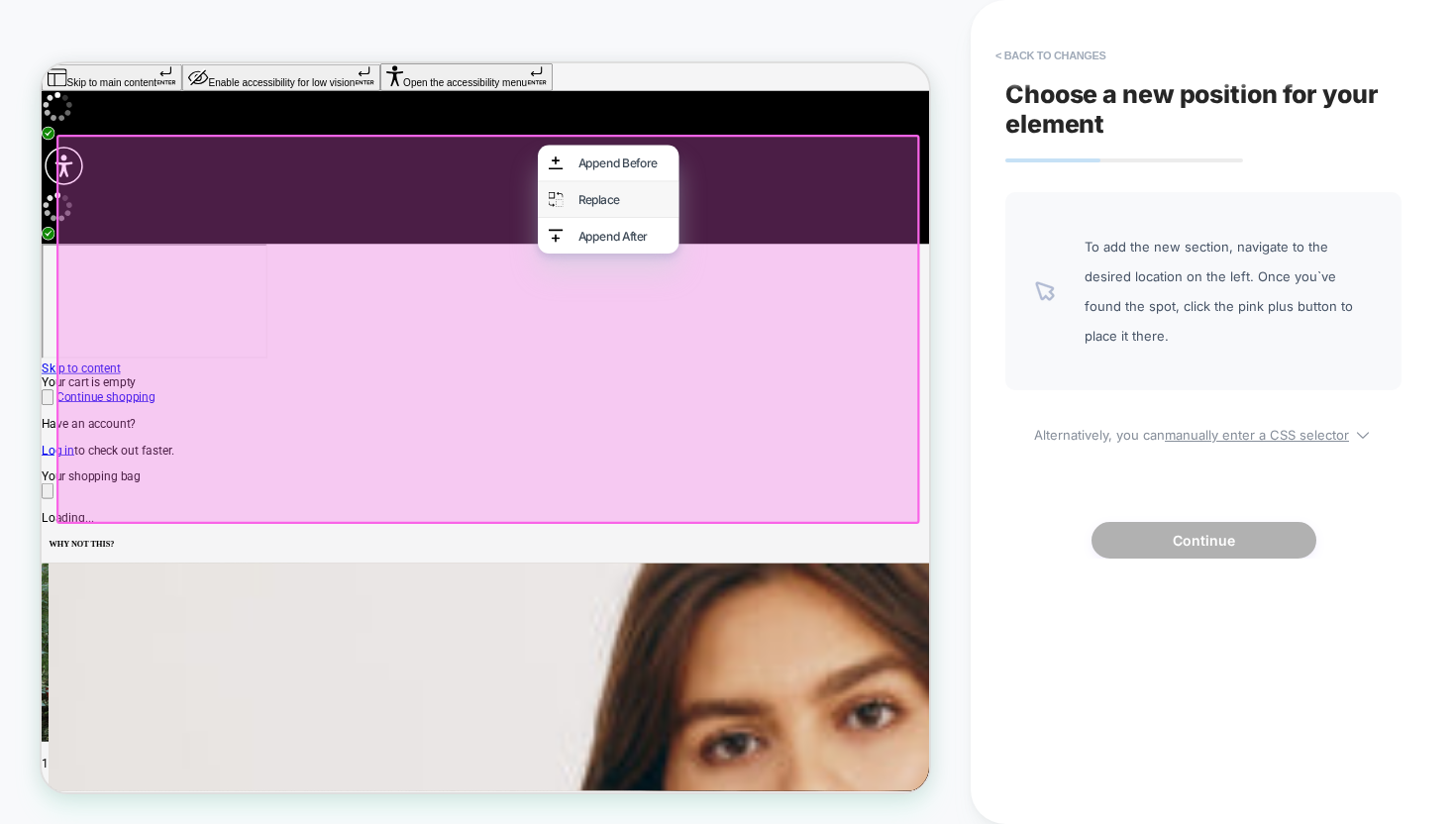 click on "Replace" at bounding box center (817, 245) 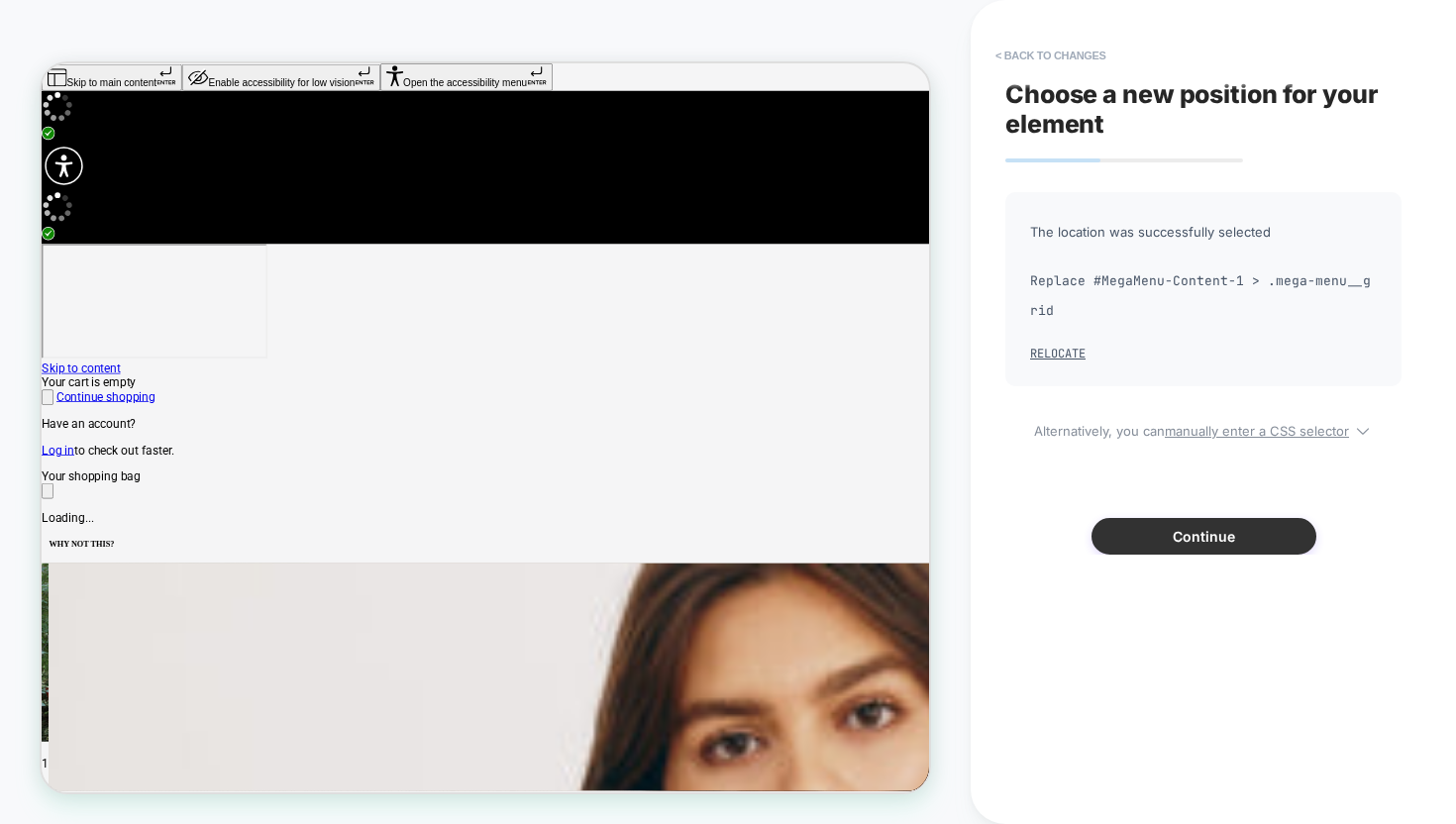 click on "Continue" at bounding box center [1203, 536] 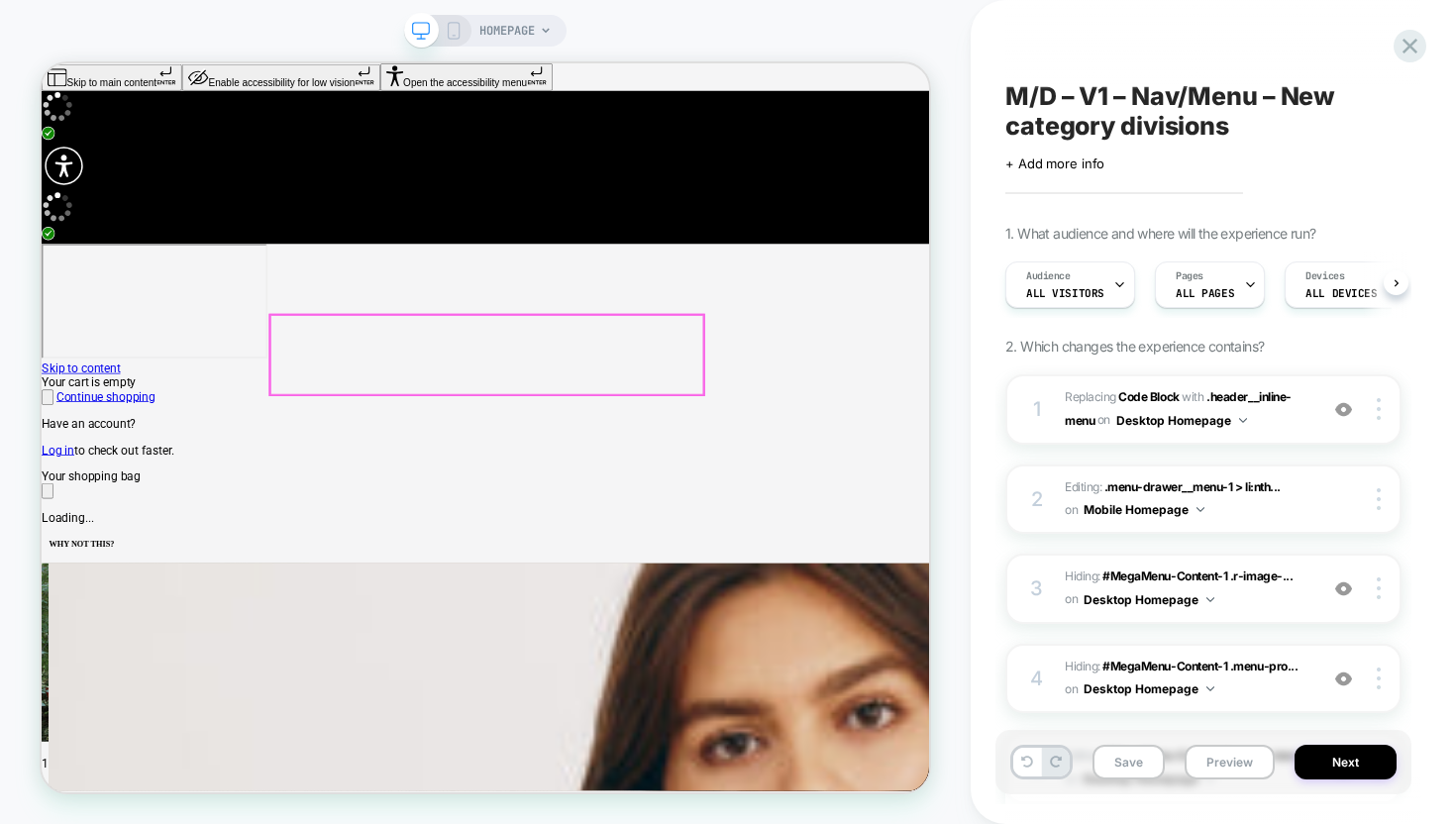 scroll, scrollTop: 0, scrollLeft: 1, axis: horizontal 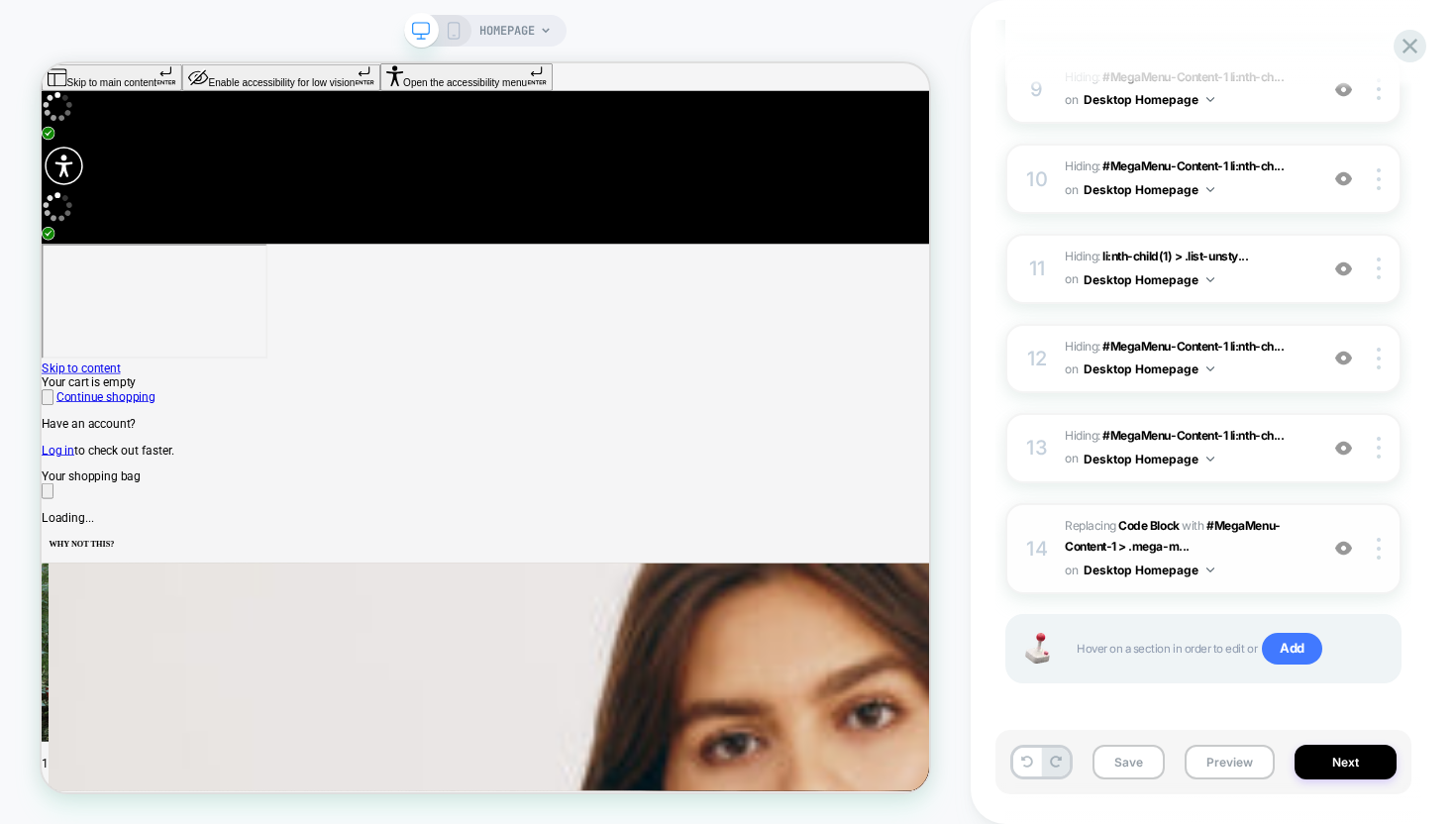 click at bounding box center [1343, 548] 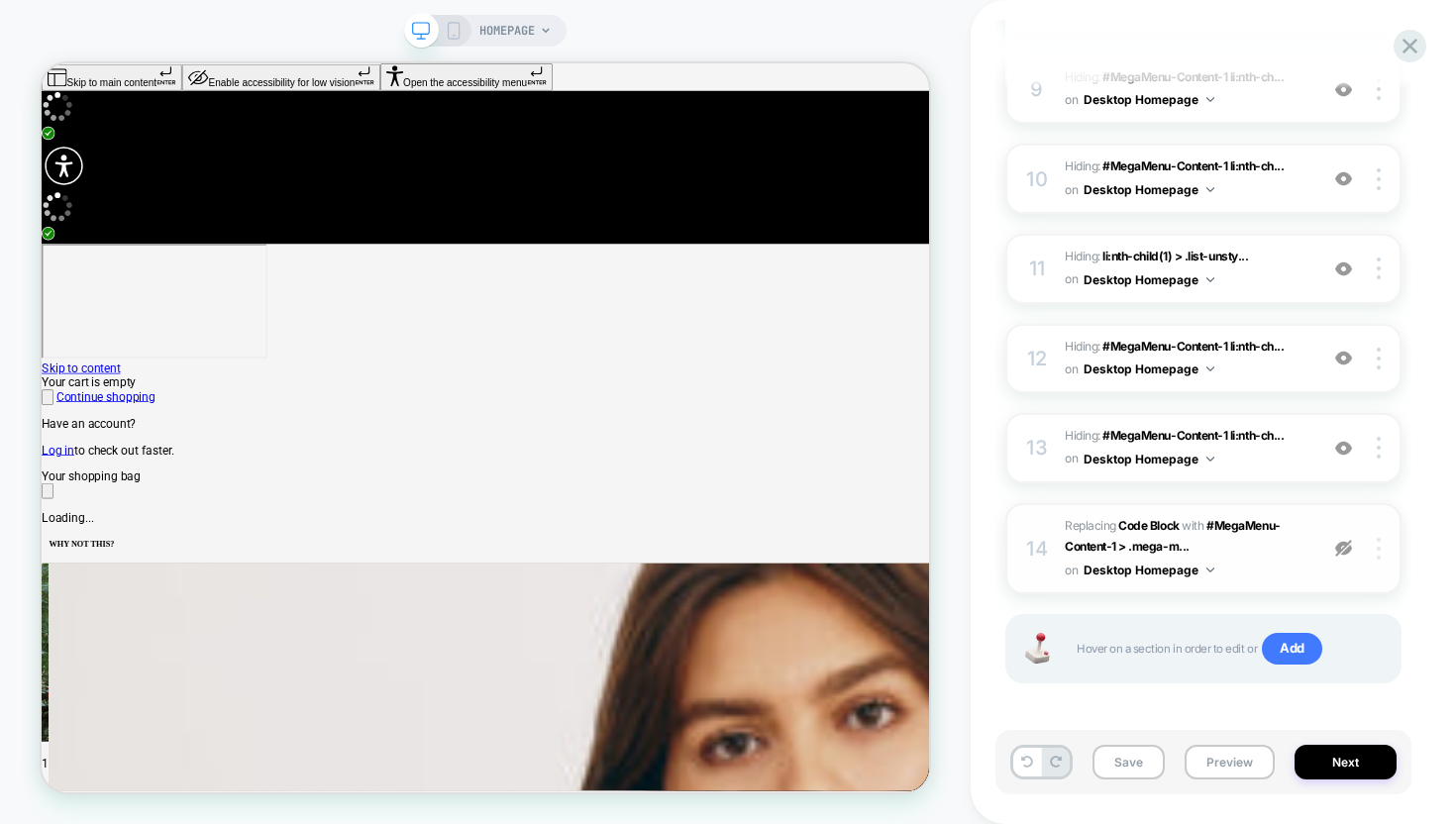click at bounding box center (1379, 549) 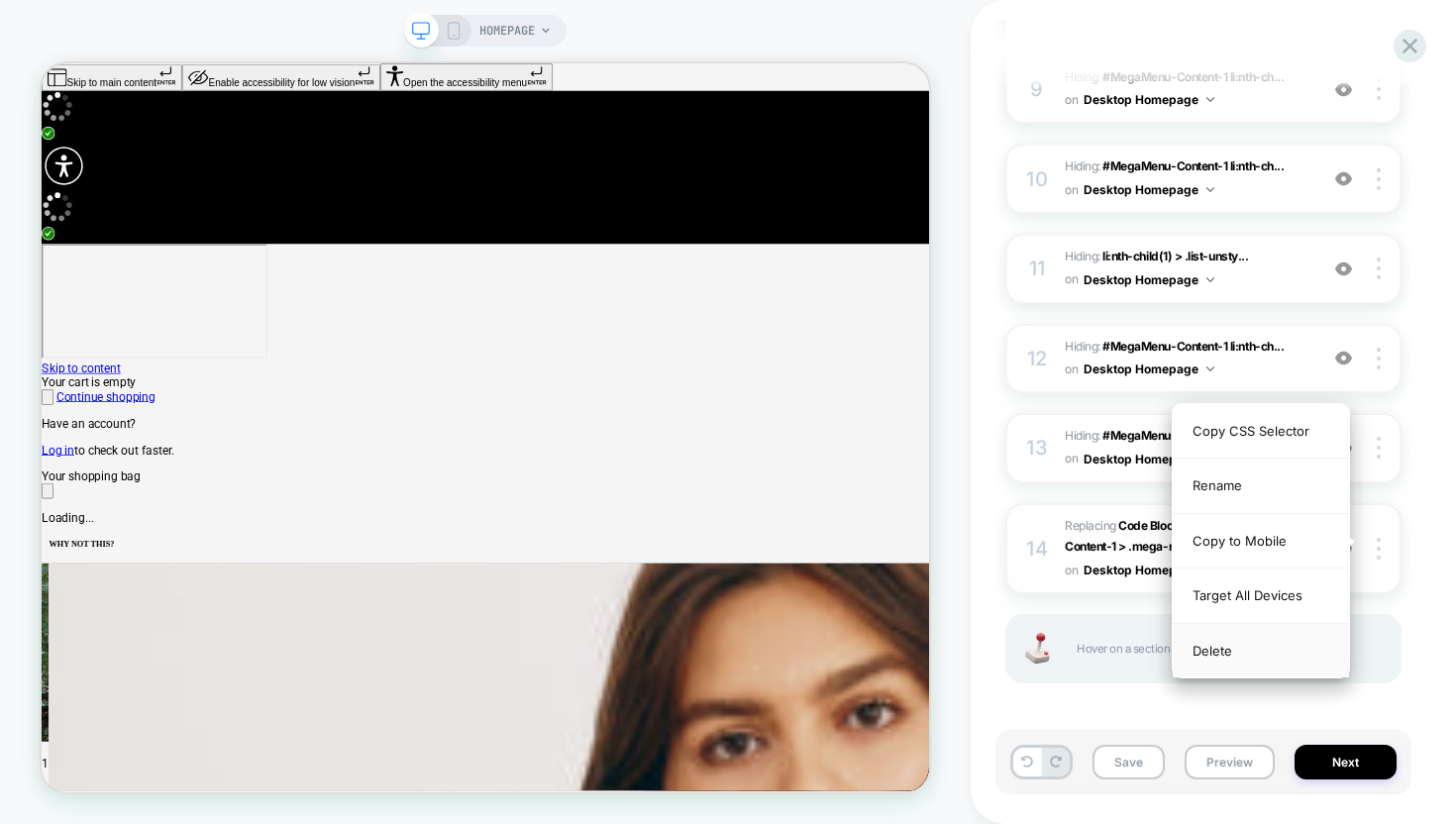 click on "Delete" at bounding box center [1261, 651] 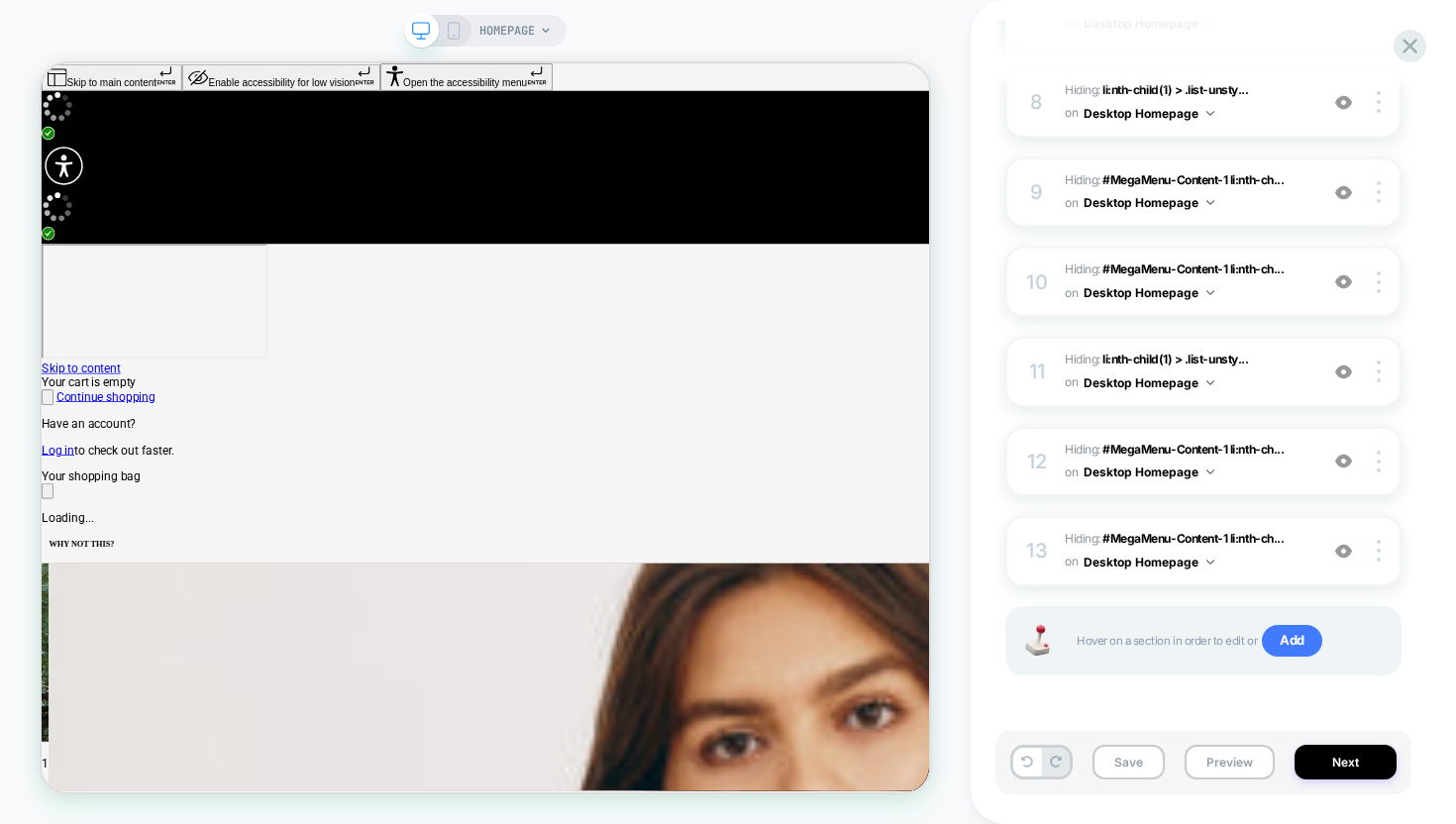 scroll, scrollTop: 927, scrollLeft: 0, axis: vertical 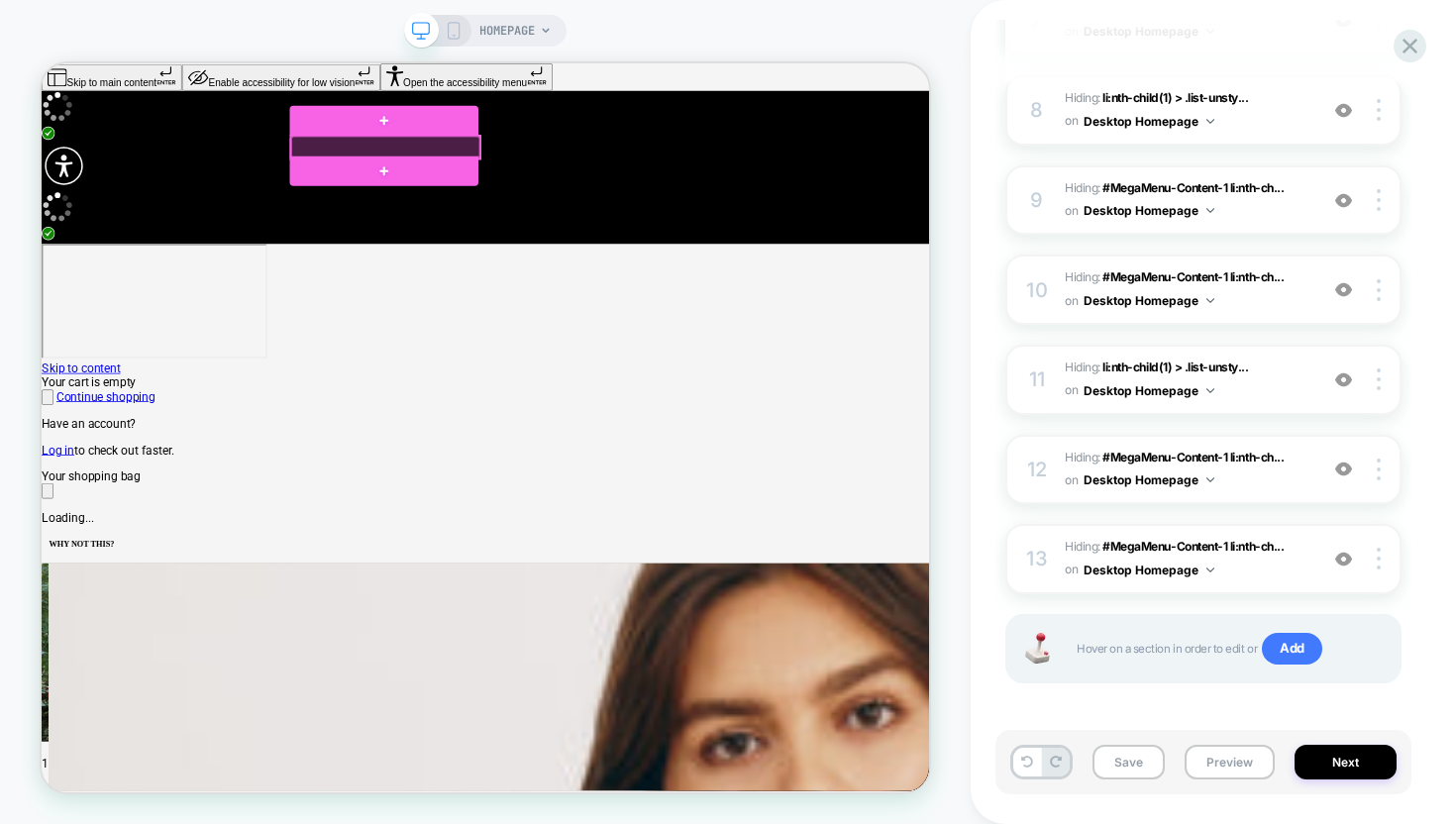 click at bounding box center (500, 175) 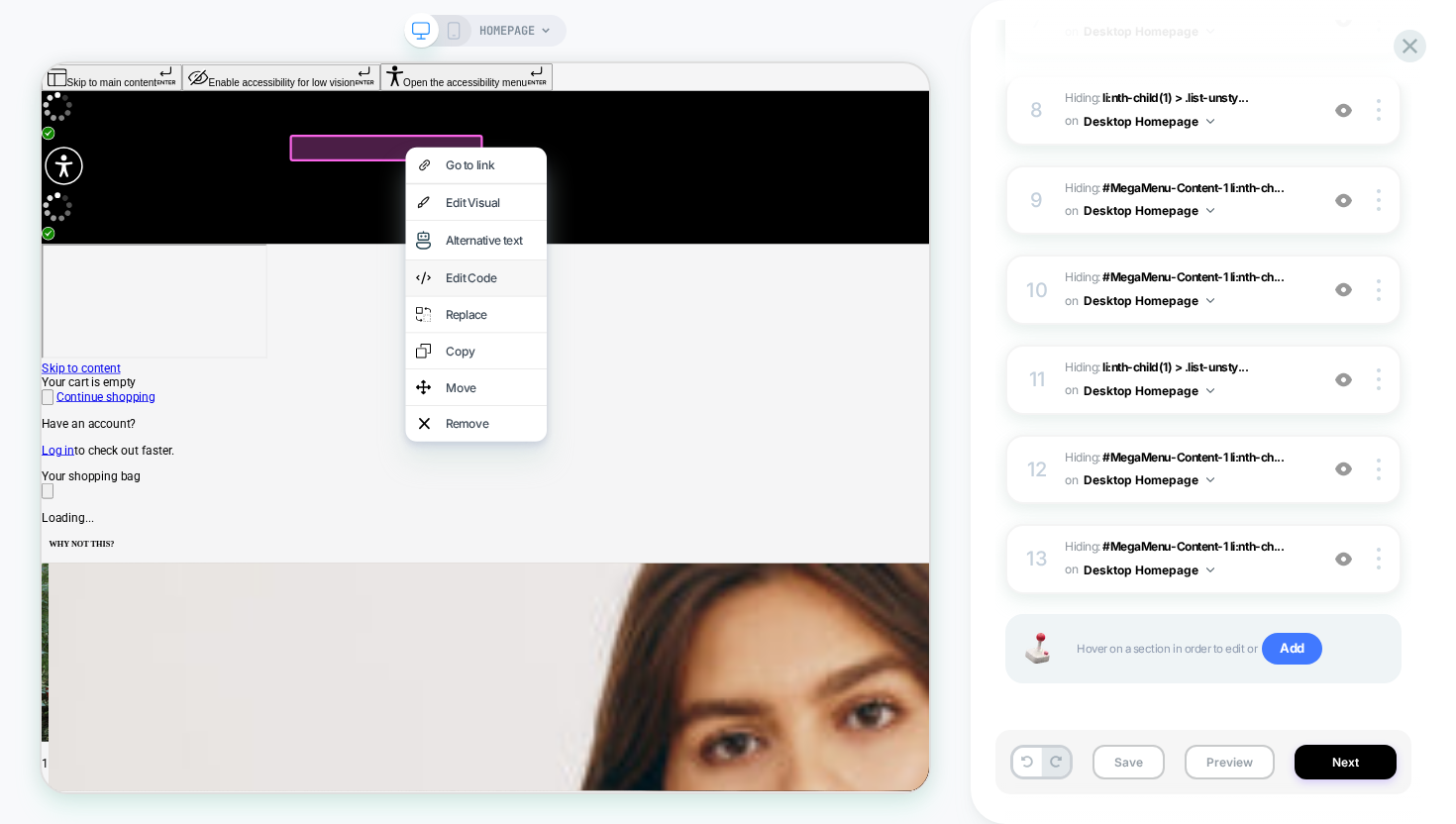 click on "Edit Code" at bounding box center (641, 350) 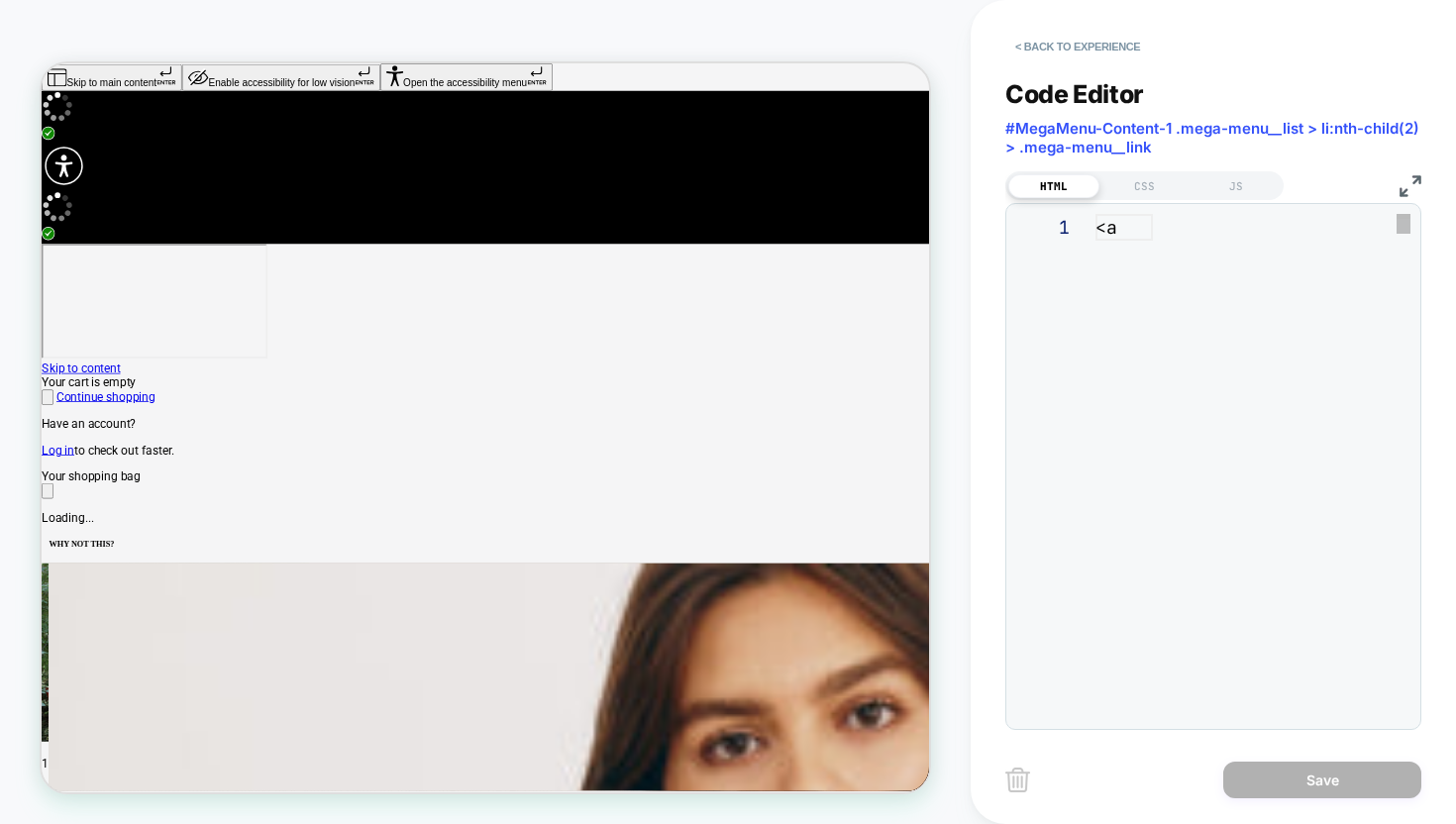 scroll, scrollTop: 241, scrollLeft: 0, axis: vertical 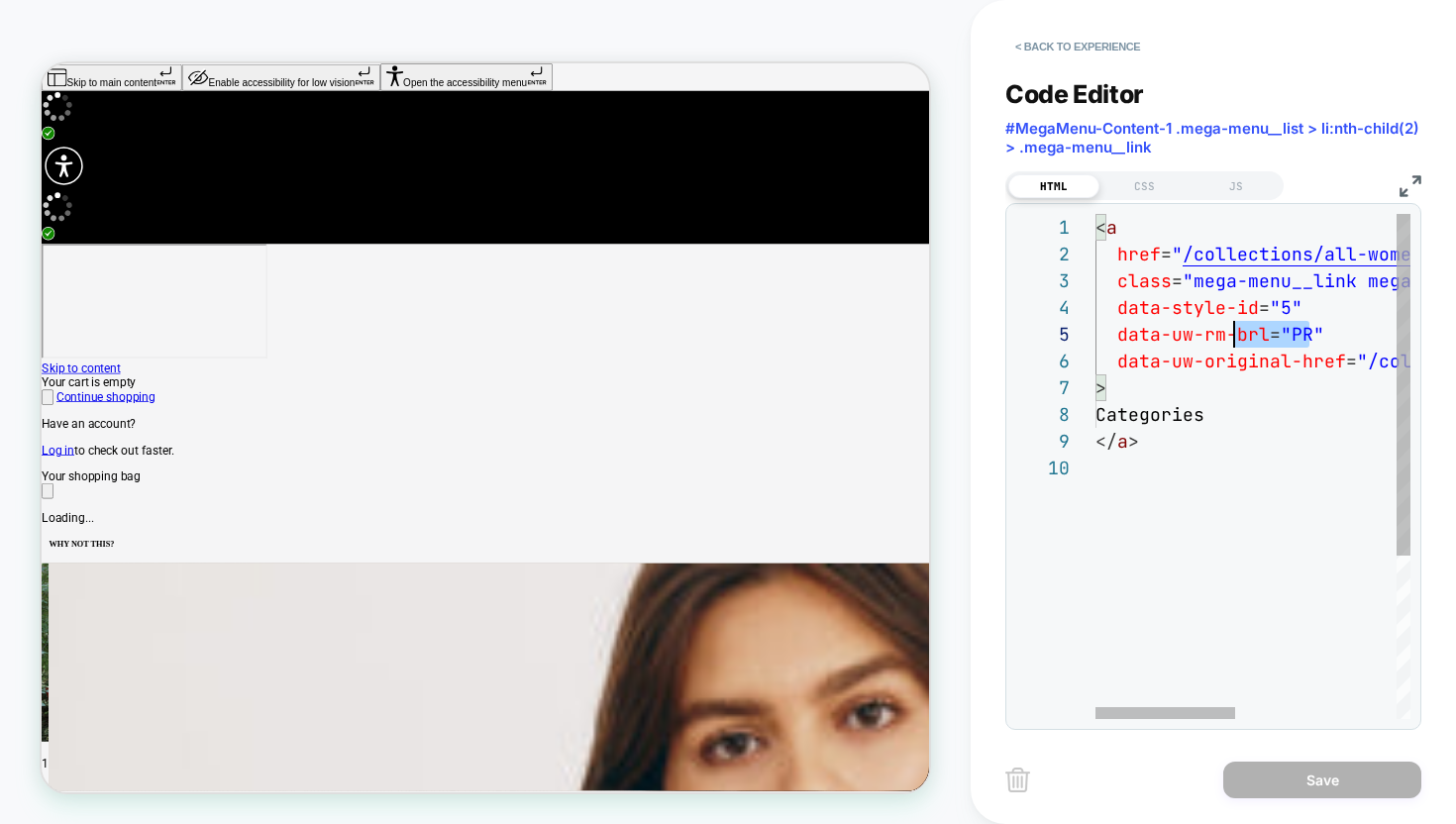 drag, startPoint x: 1306, startPoint y: 334, endPoint x: 1238, endPoint y: 332, distance: 68.02941 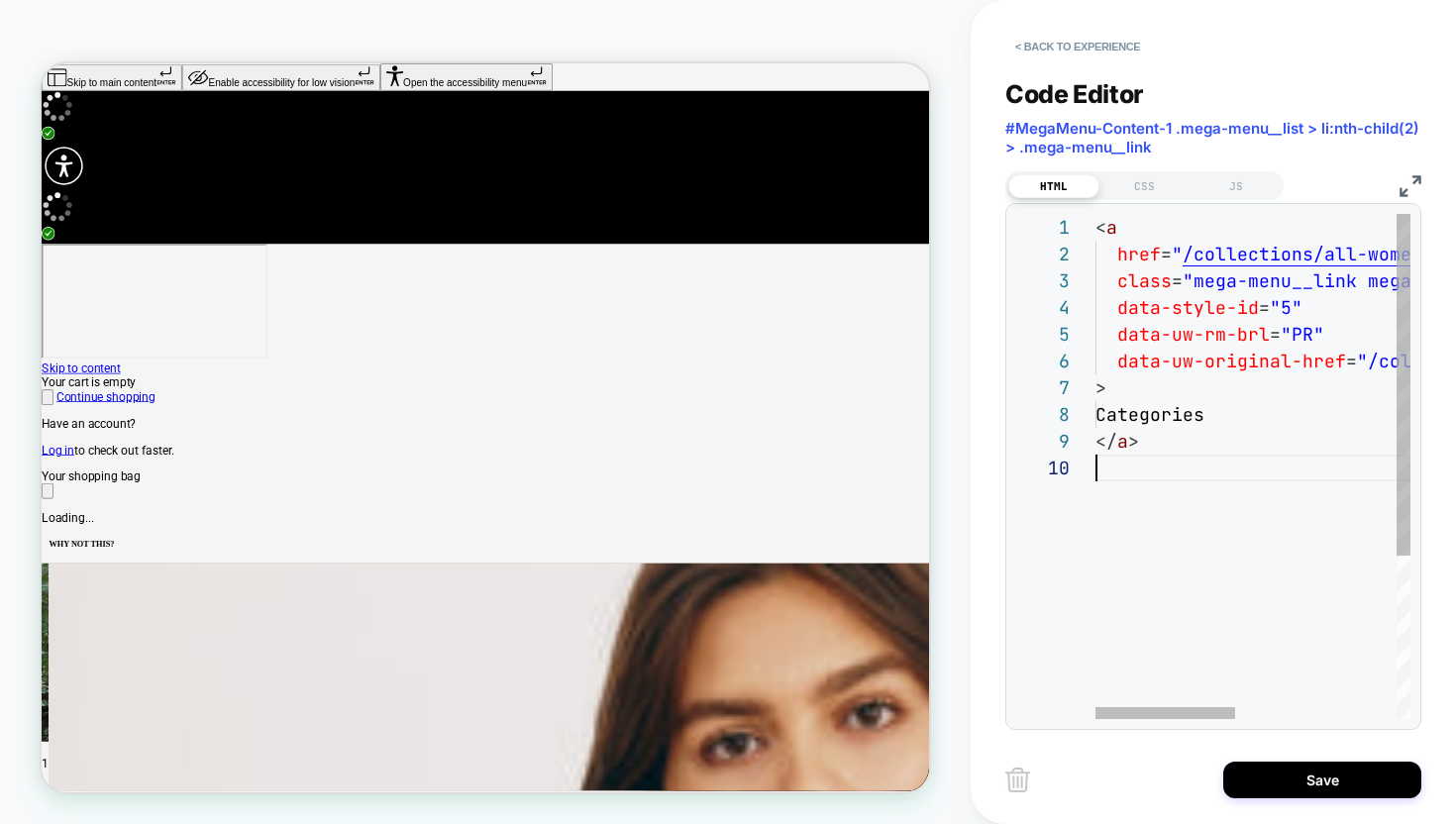 click on "< a    href = " /collections/all-womens-products "    class = "mega-menu__link mega-menu__link--level-2 link"    data-style-id = "5"    data-uw-rm-brl = "PR"    data-uw-original-href = "/collections/all-womens-products" >   Categories </ a >" at bounding box center [1433, 586] 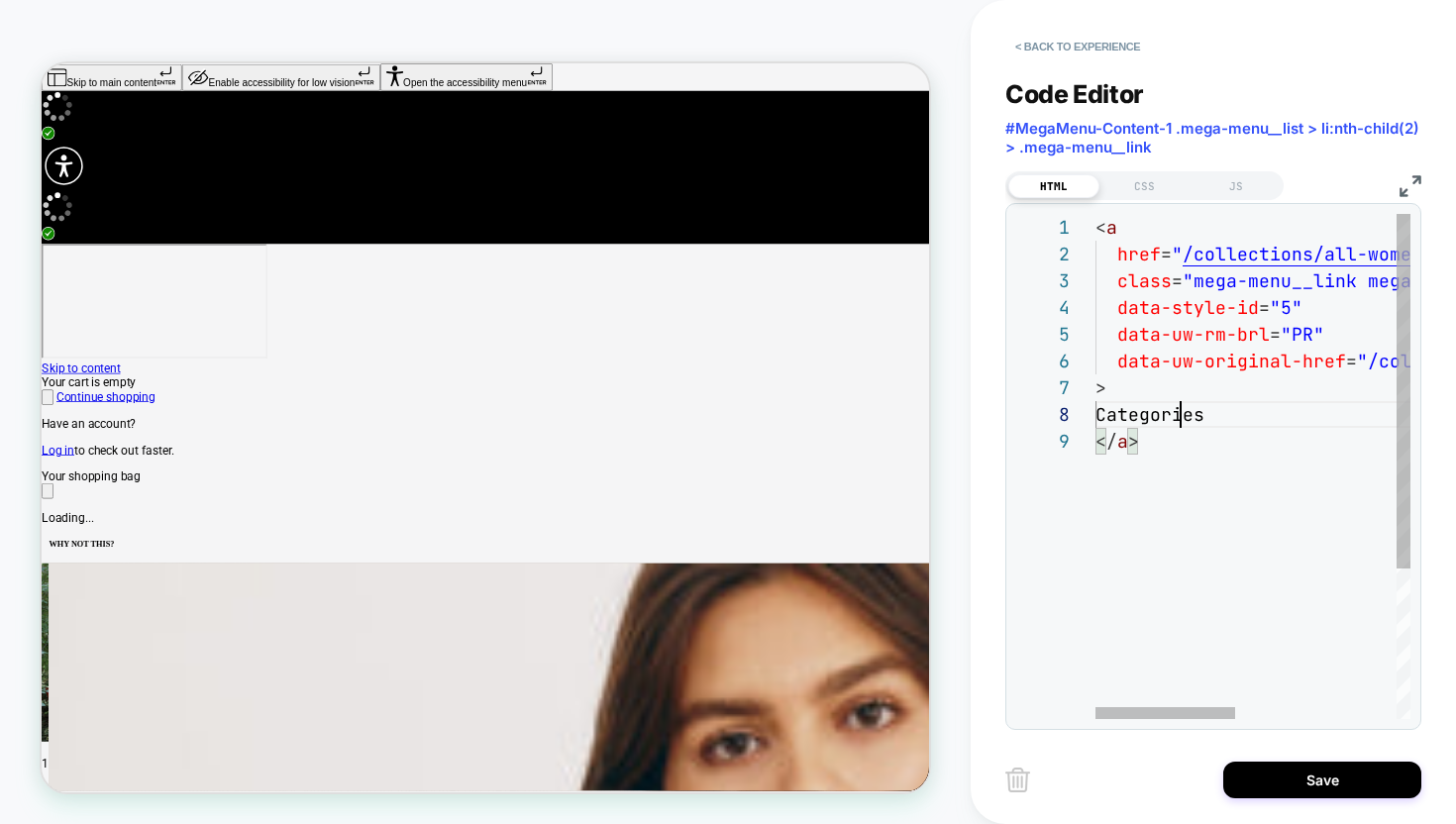 click on "< a    href = " /collections/all-womens-products "    class = "mega-menu__link mega-menu__link--level-2 link"    data-style-id = "5"    data-uw-rm-brl = "PR"    data-uw-original-href = "/collections/all-womens-products" >   Categories </ a >" at bounding box center [1433, 573] 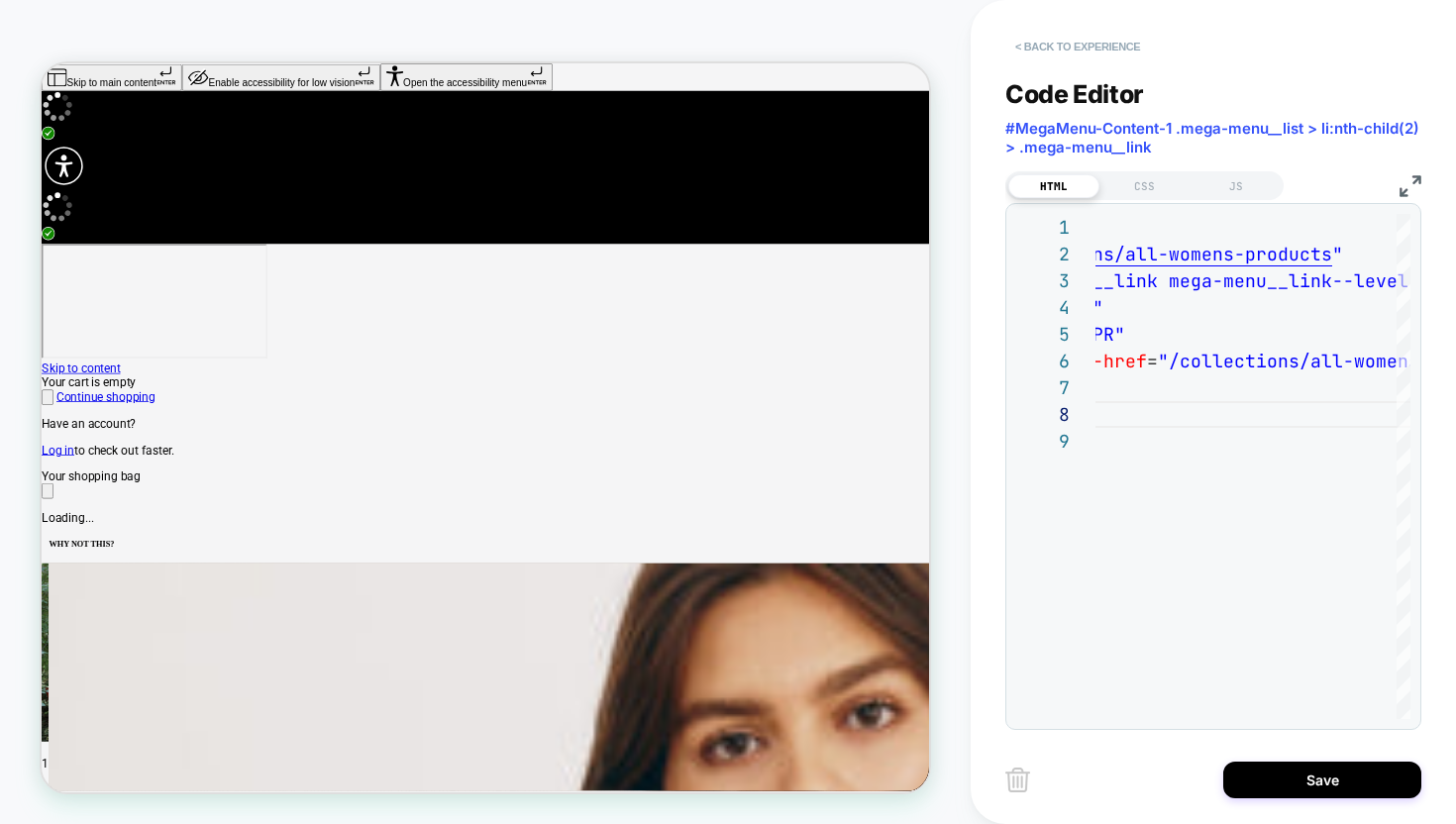 type on "**********" 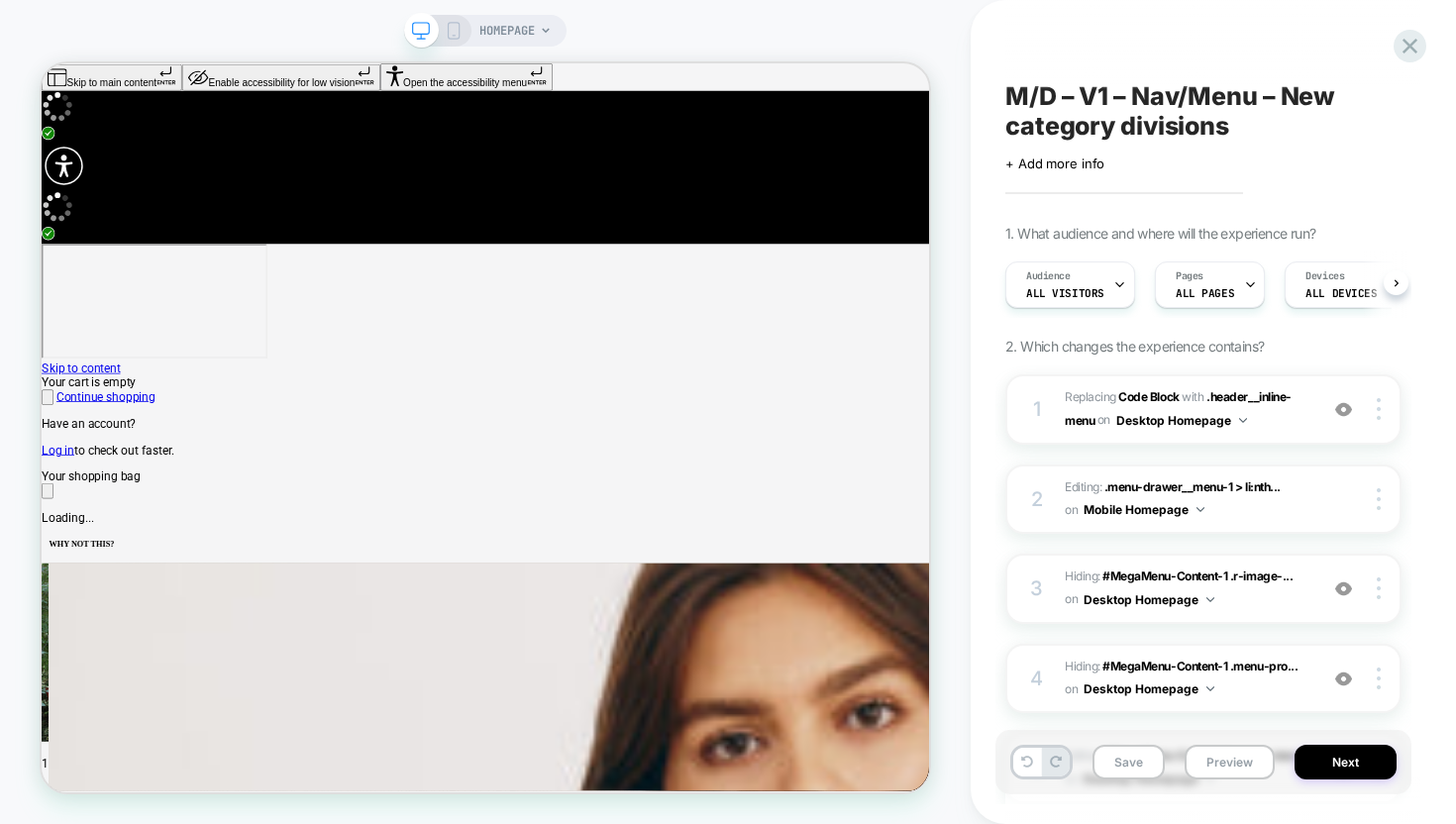 scroll, scrollTop: 0, scrollLeft: 1, axis: horizontal 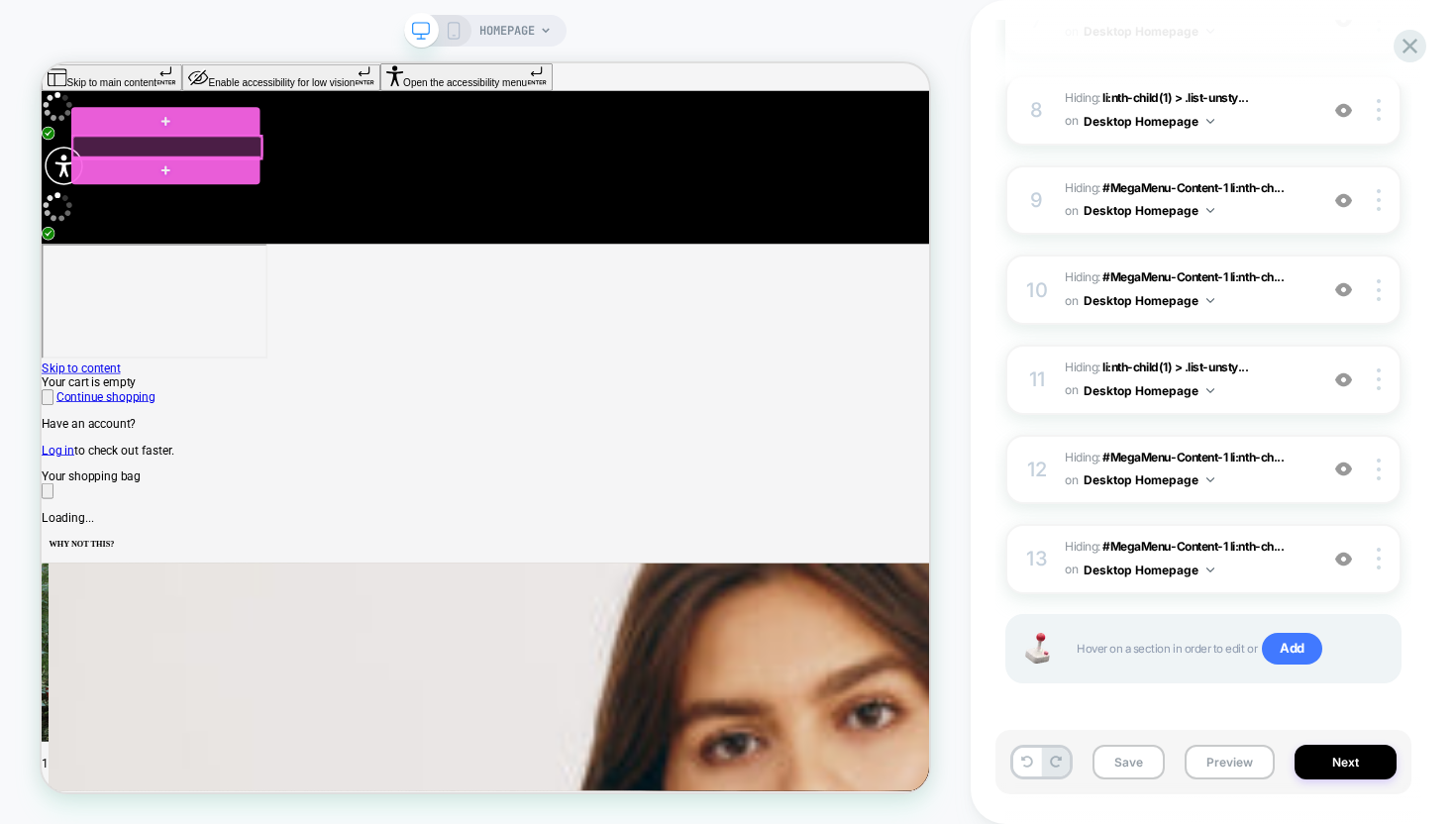 click at bounding box center [209, 175] 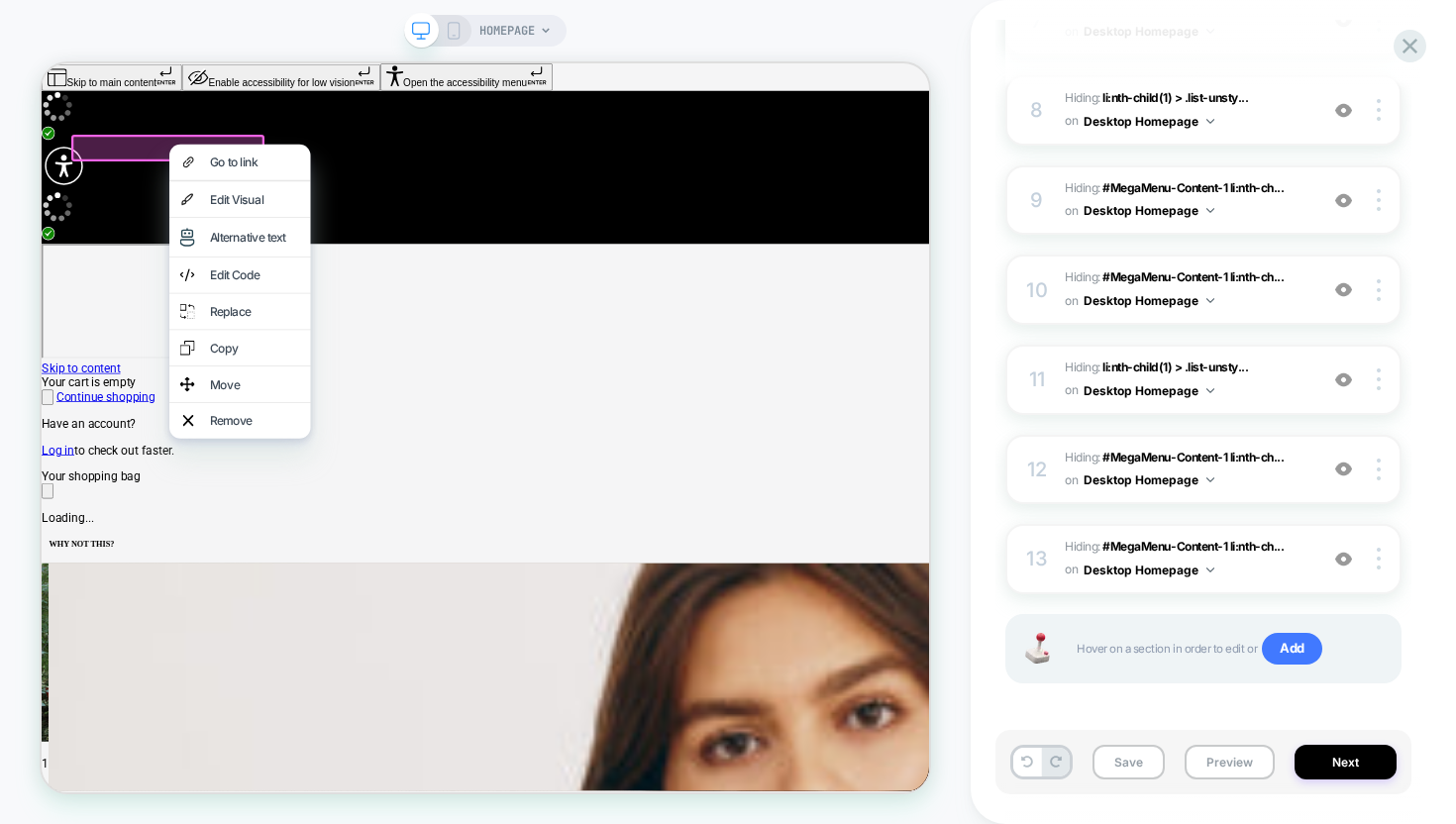 click on "Edit Code" at bounding box center (326, 346) 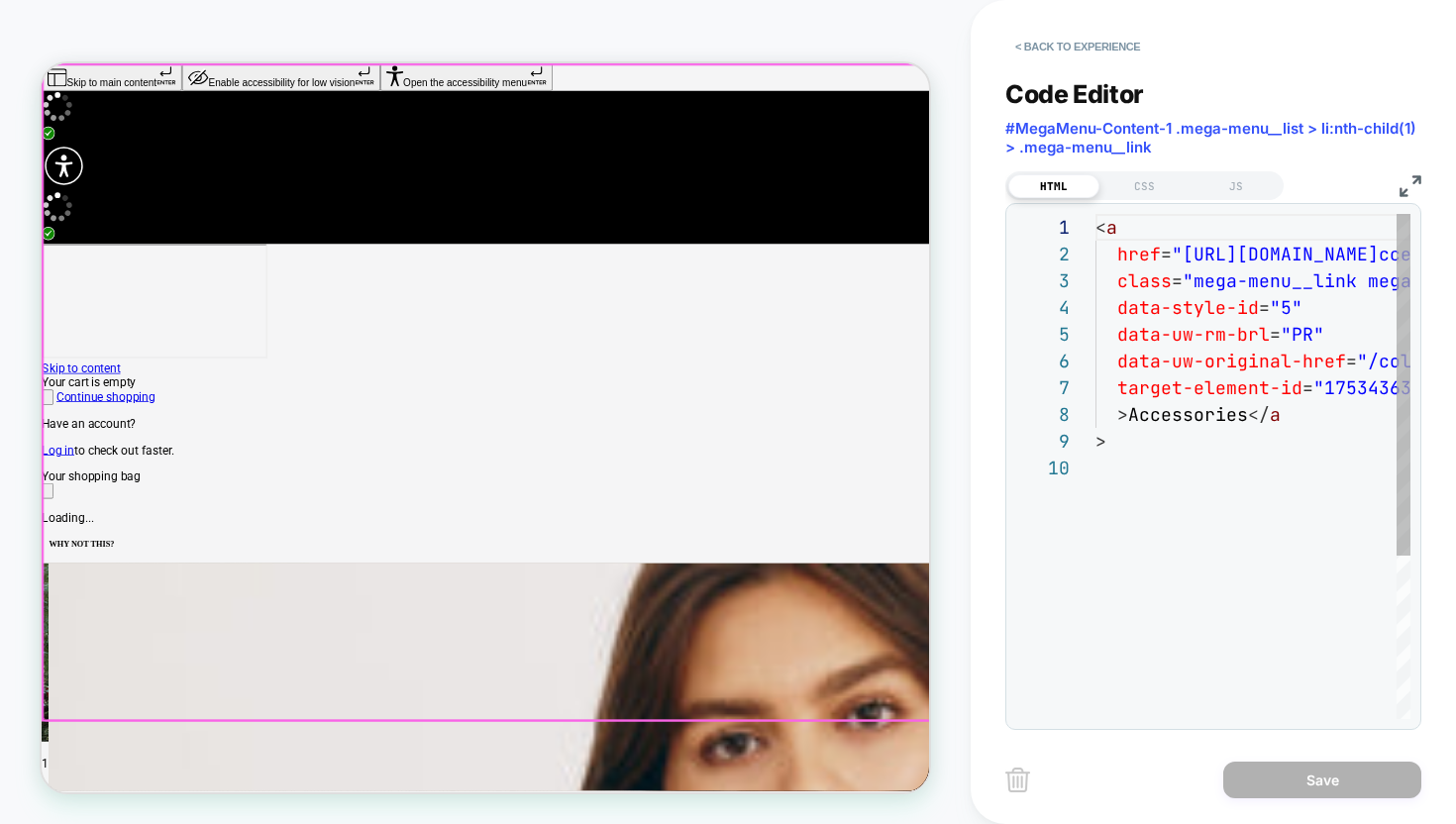 scroll, scrollTop: 241, scrollLeft: 0, axis: vertical 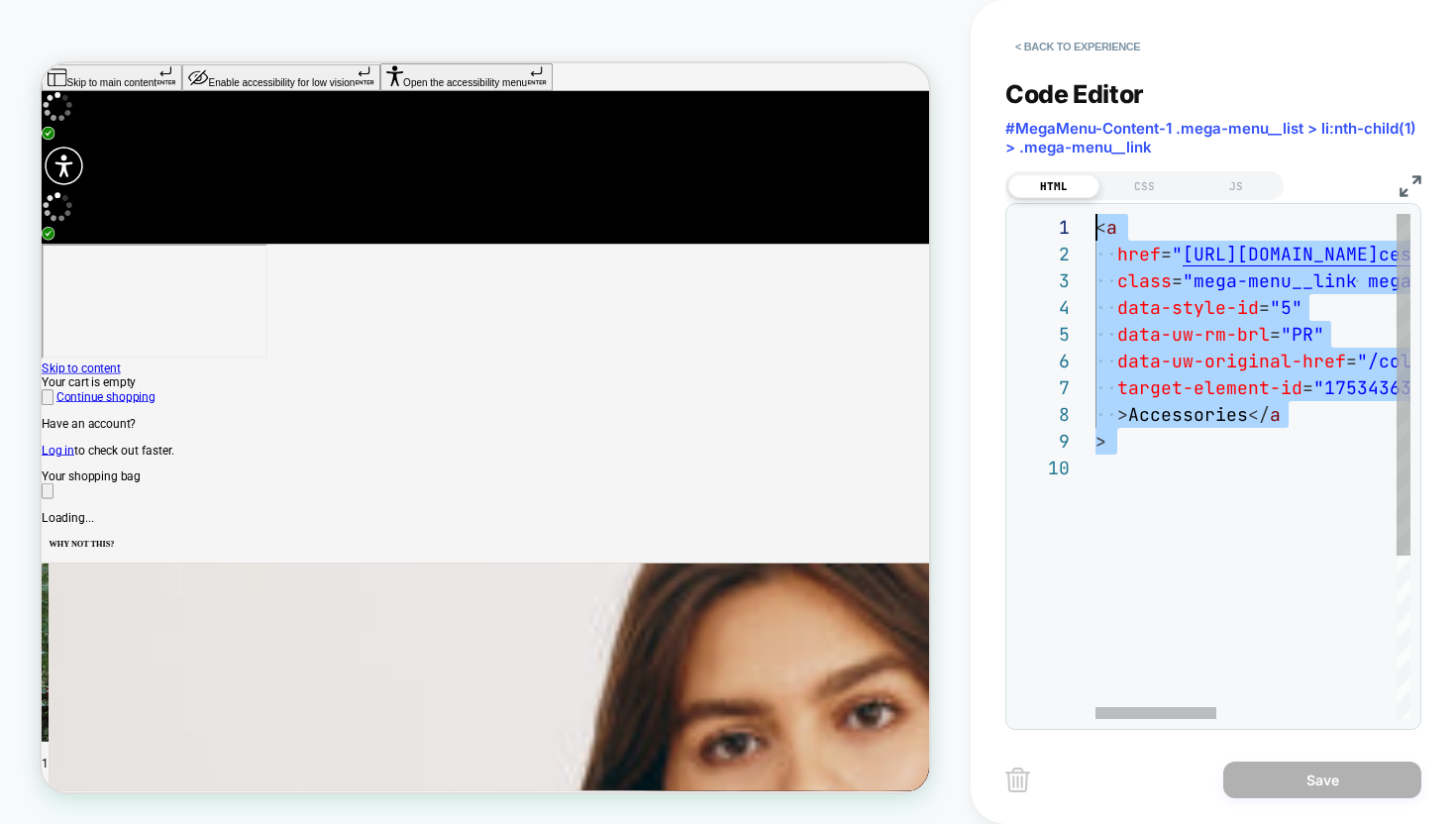 drag, startPoint x: 1108, startPoint y: 469, endPoint x: 1076, endPoint y: 236, distance: 235.18716 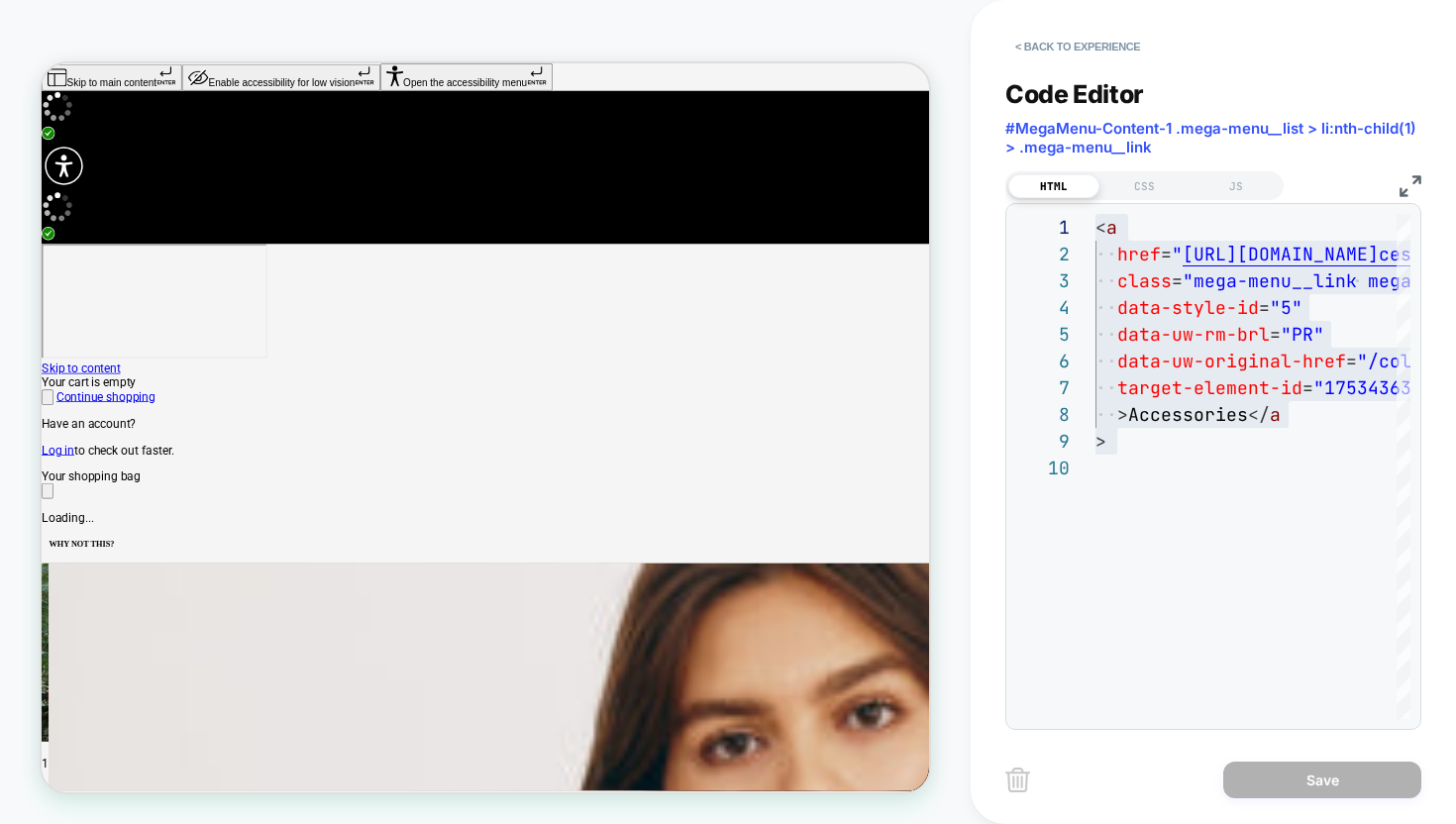 click on "Categories" at bounding box center (118, 2921) 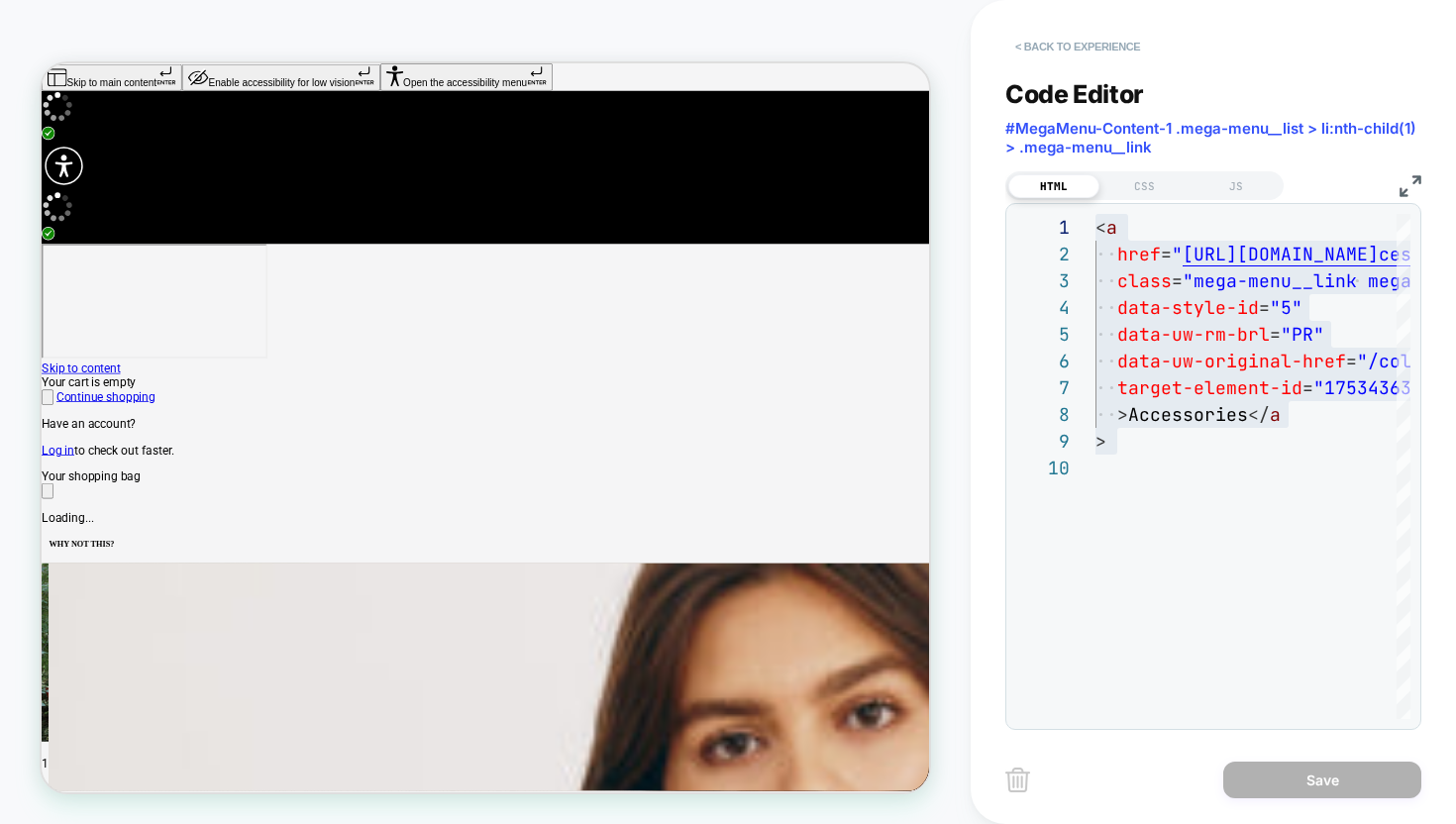 click on "< Back to experience" at bounding box center (1078, 47) 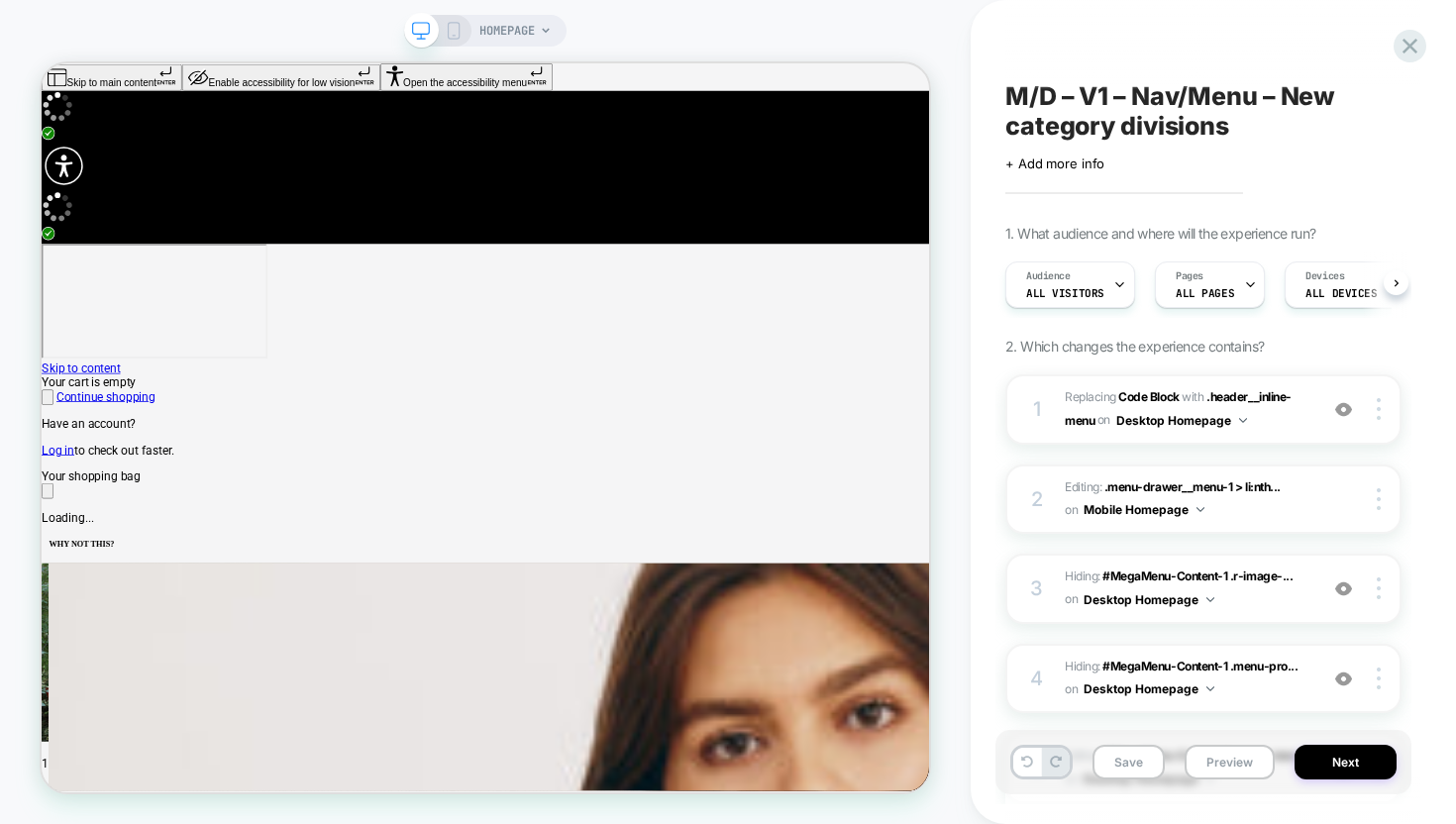scroll, scrollTop: 0, scrollLeft: 1, axis: horizontal 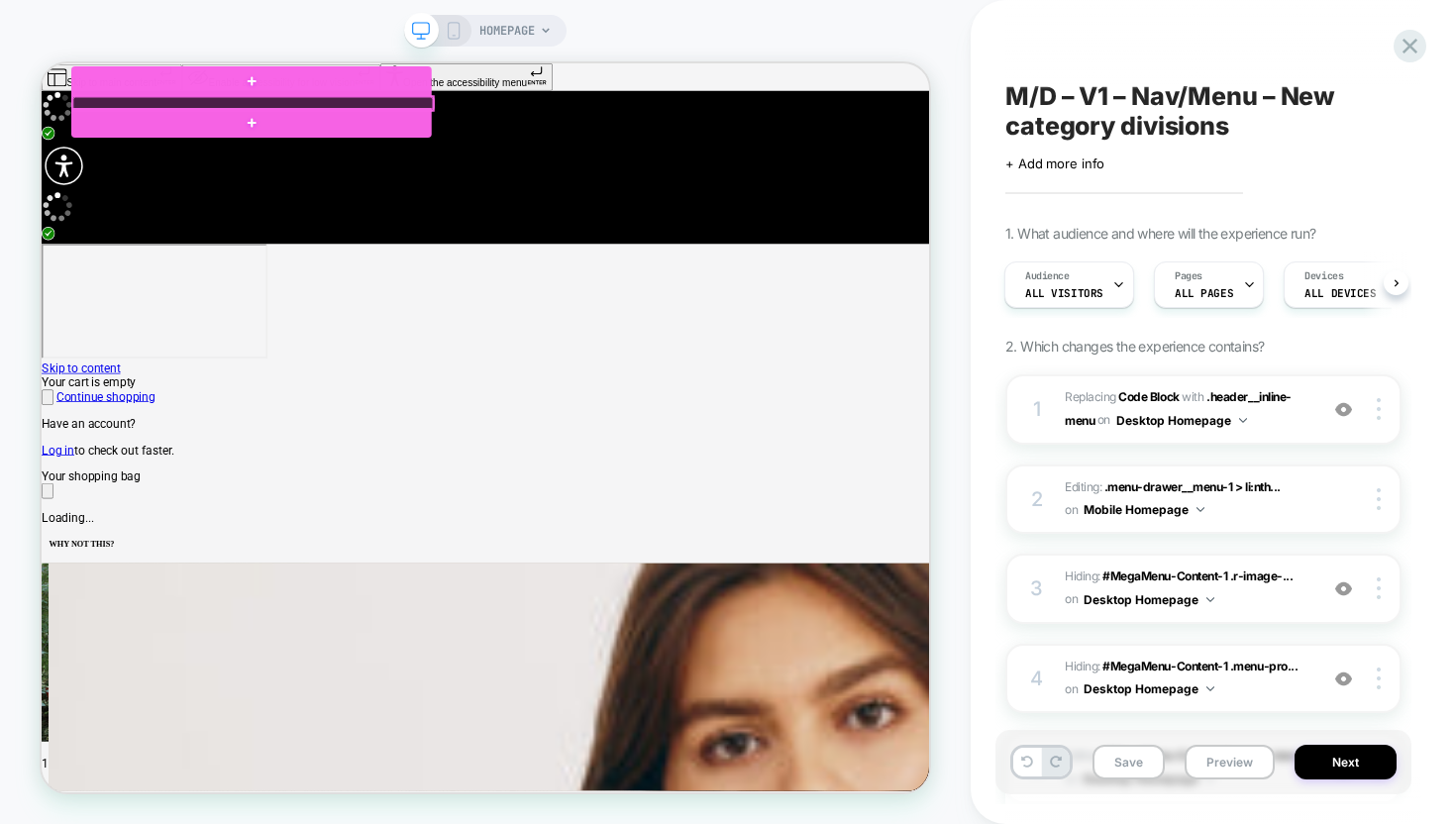 click at bounding box center [323, 117] 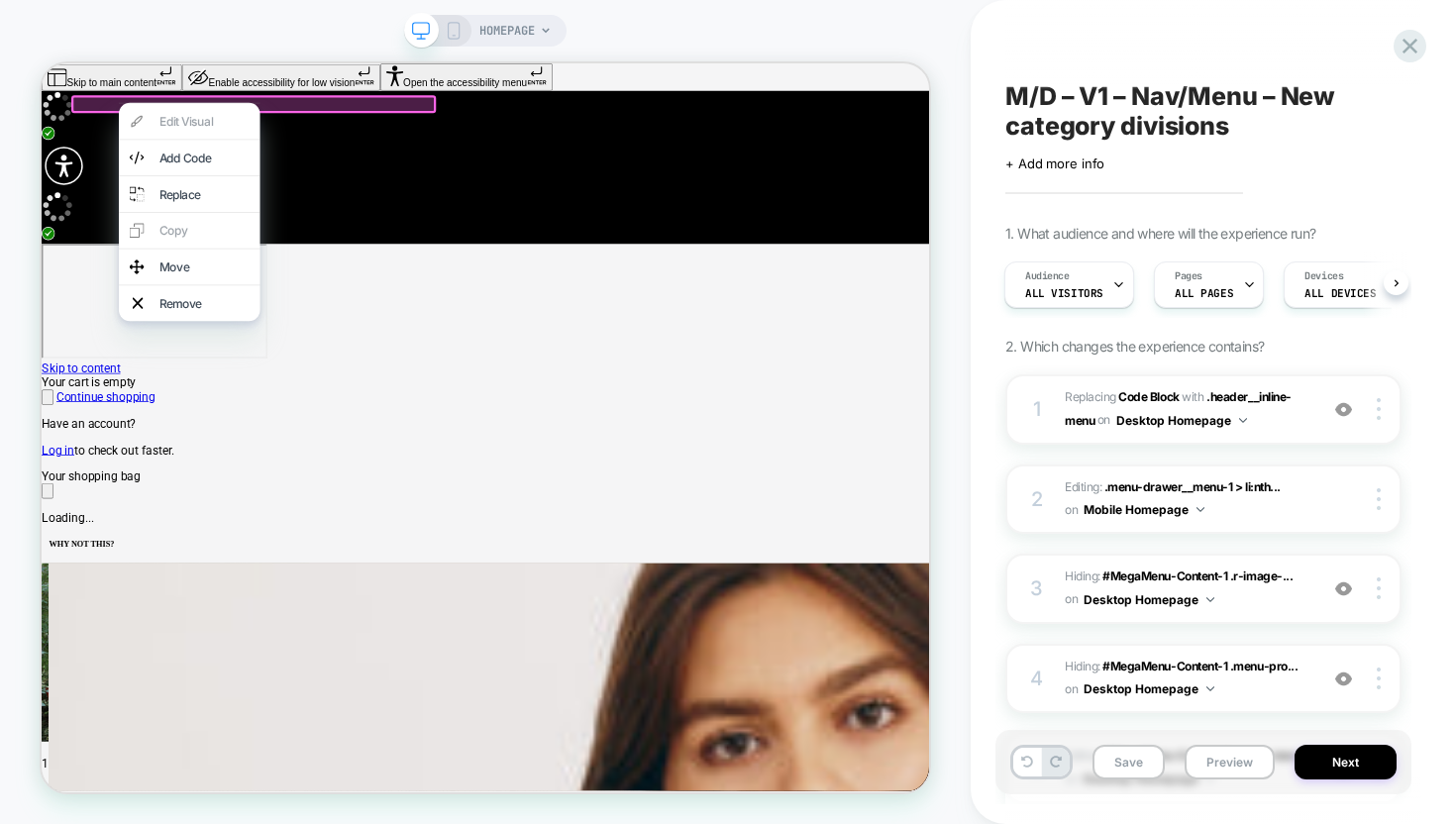 click on "Edit Visual Add Code Replace Copy Move Remove" at bounding box center [239, 261] 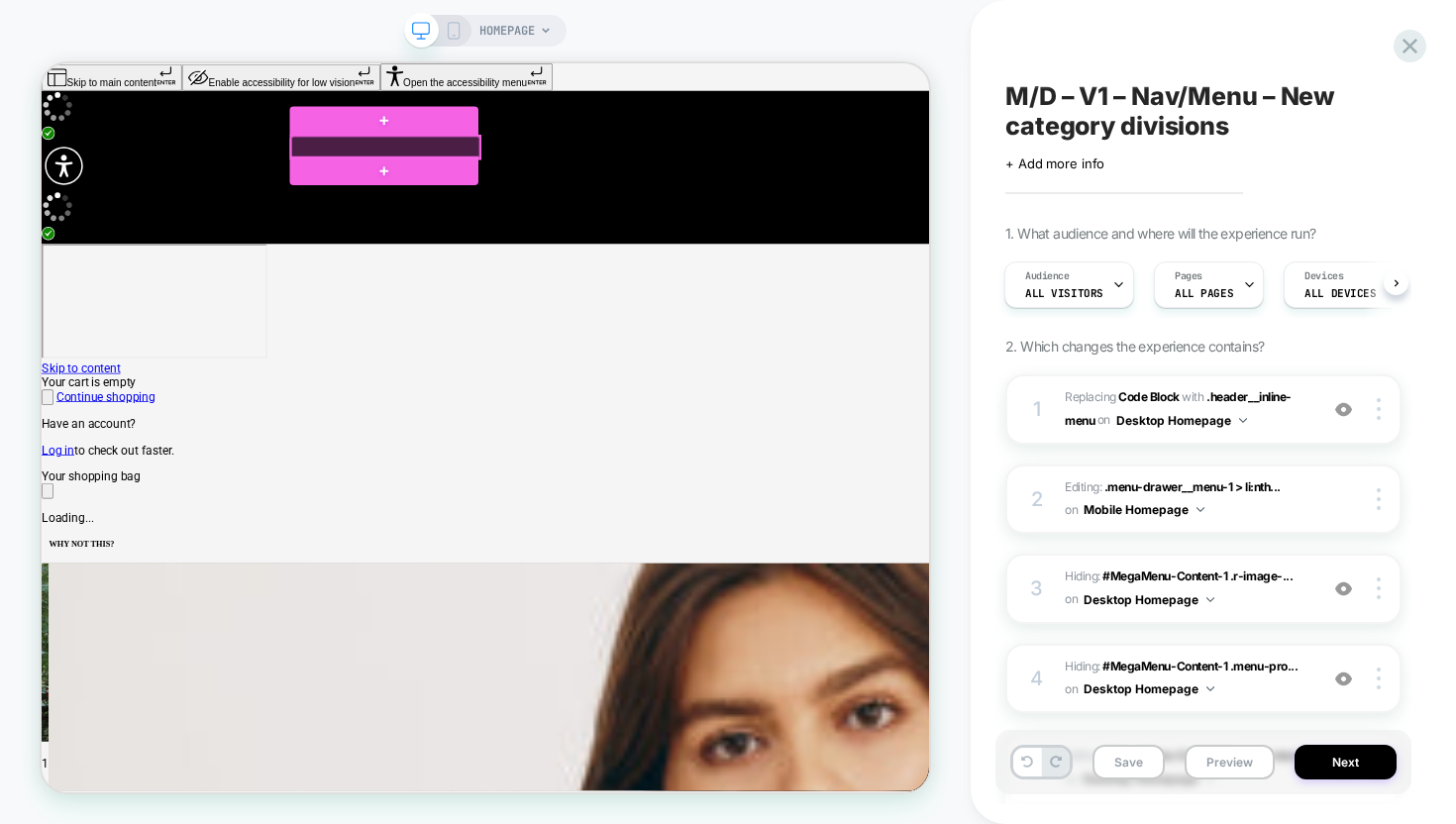 click at bounding box center (500, 175) 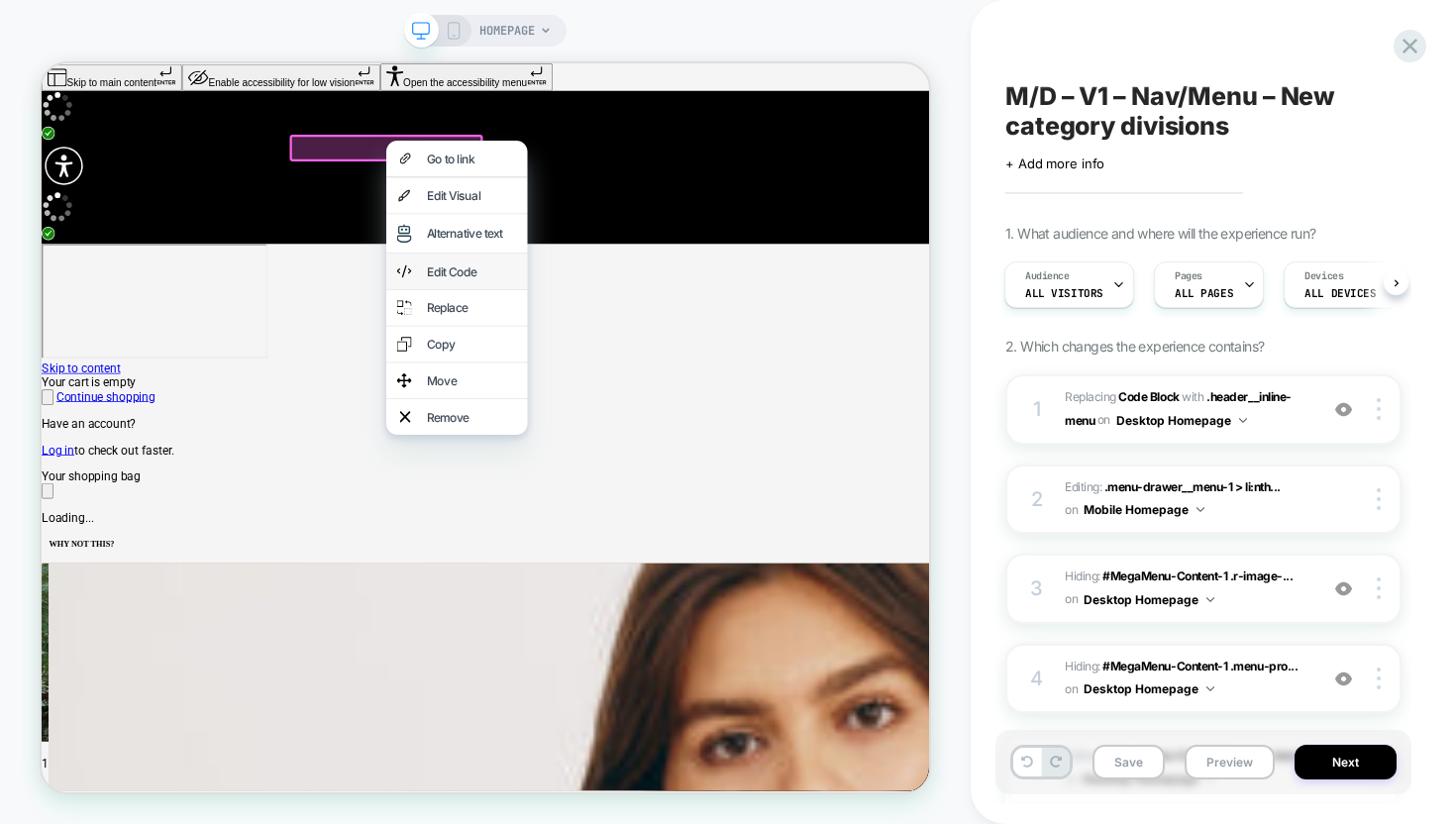 click on "Edit Code" at bounding box center [595, 341] 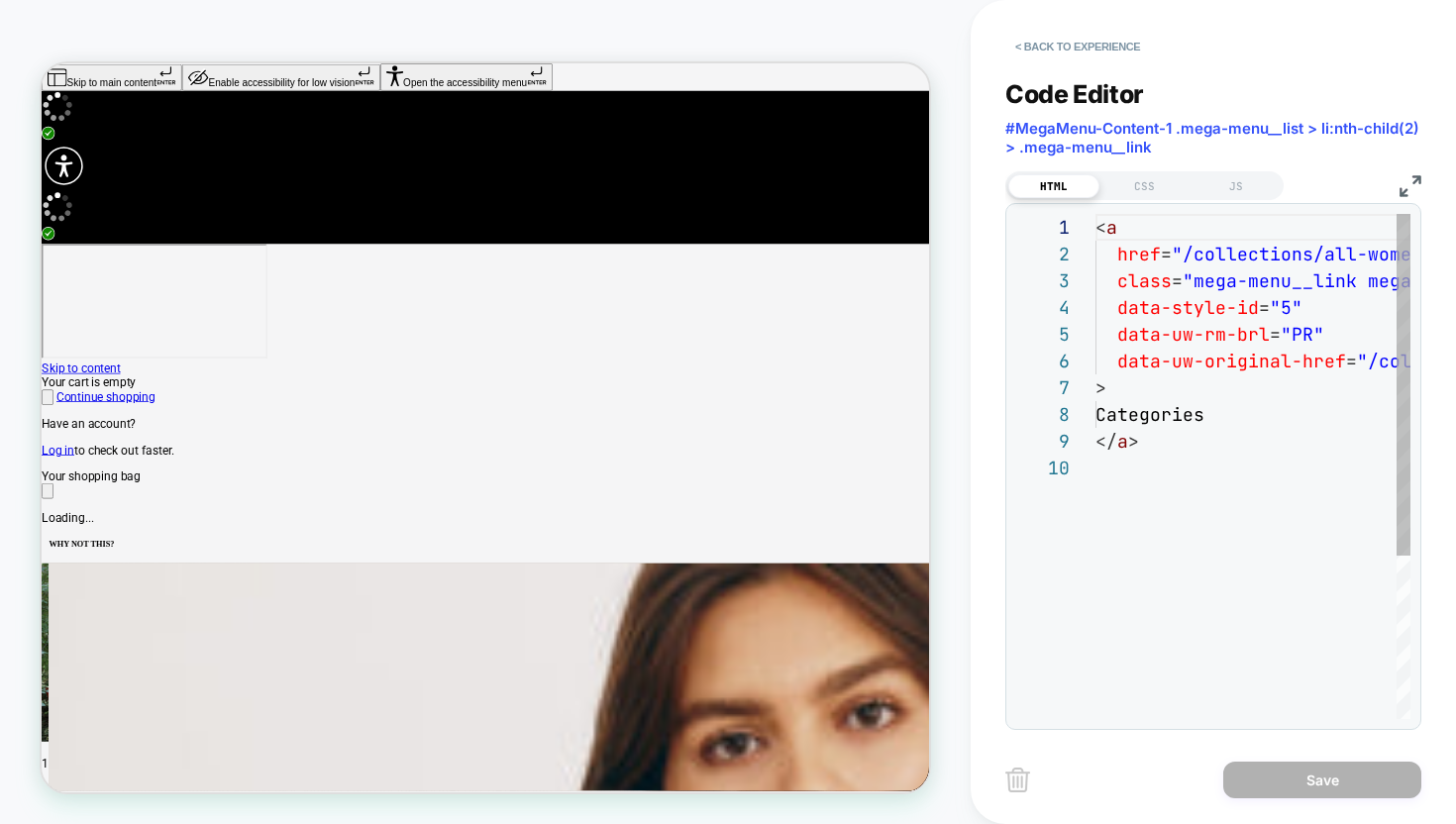 scroll, scrollTop: 241, scrollLeft: 0, axis: vertical 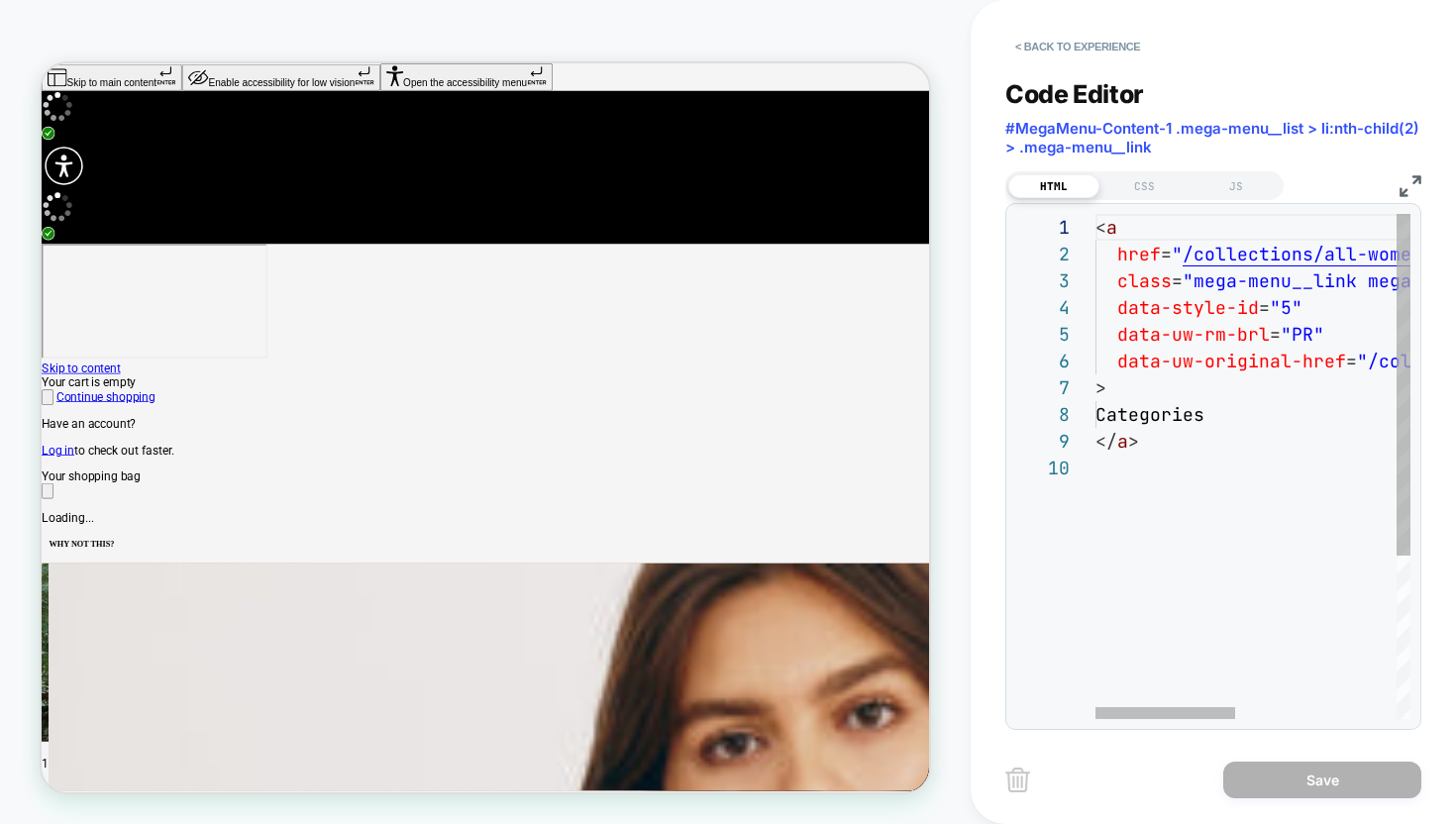 click on "< a    href = " /collections/all-womens-products "    class = "mega-menu__link mega-menu__link--level-2 link"    data-style-id = "5"    data-uw-rm-brl = "PR"    data-uw-original-href = "/collections/all-womens-products" >   Categories </ a >" at bounding box center [1433, 586] 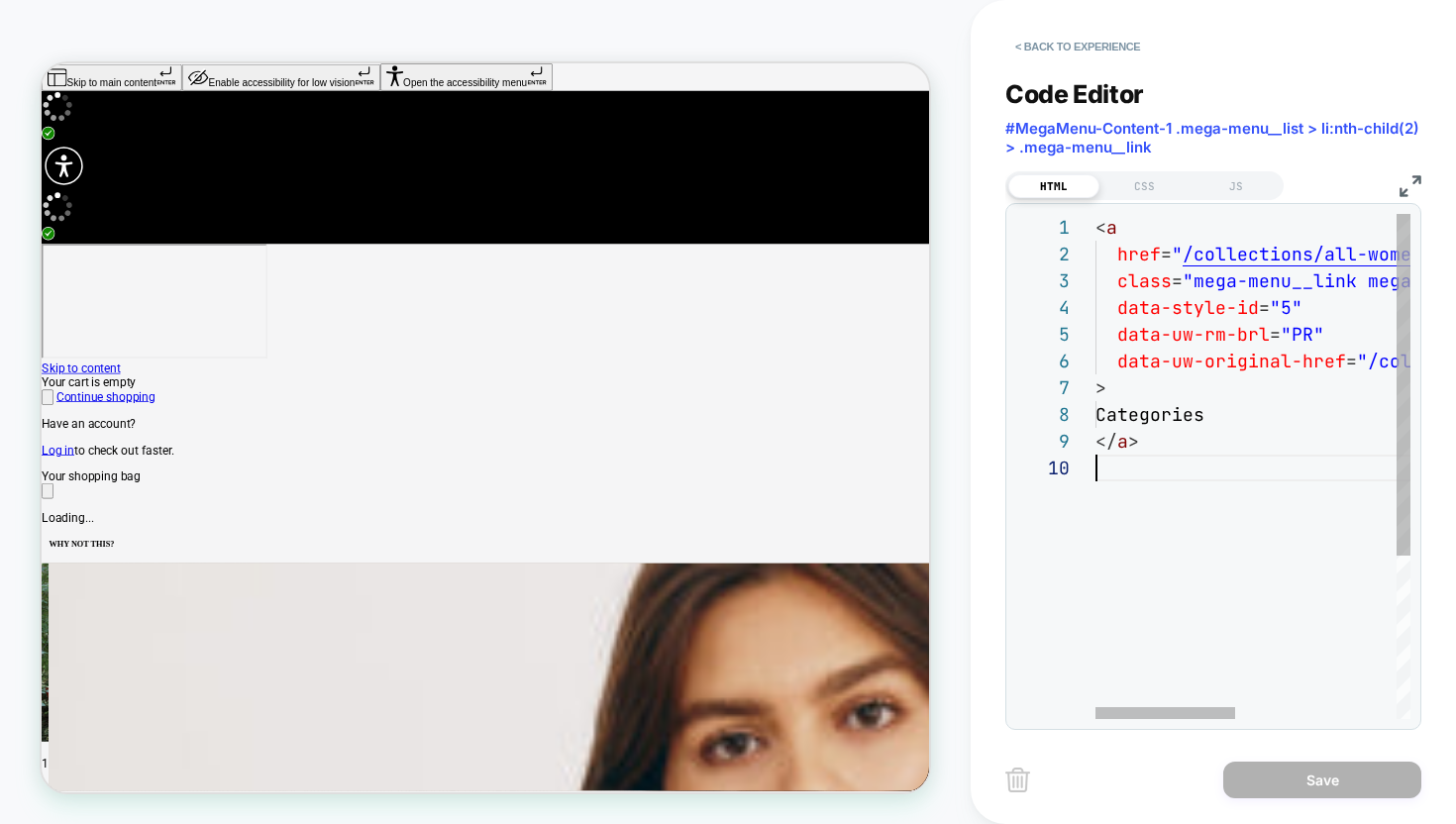 type on "**********" 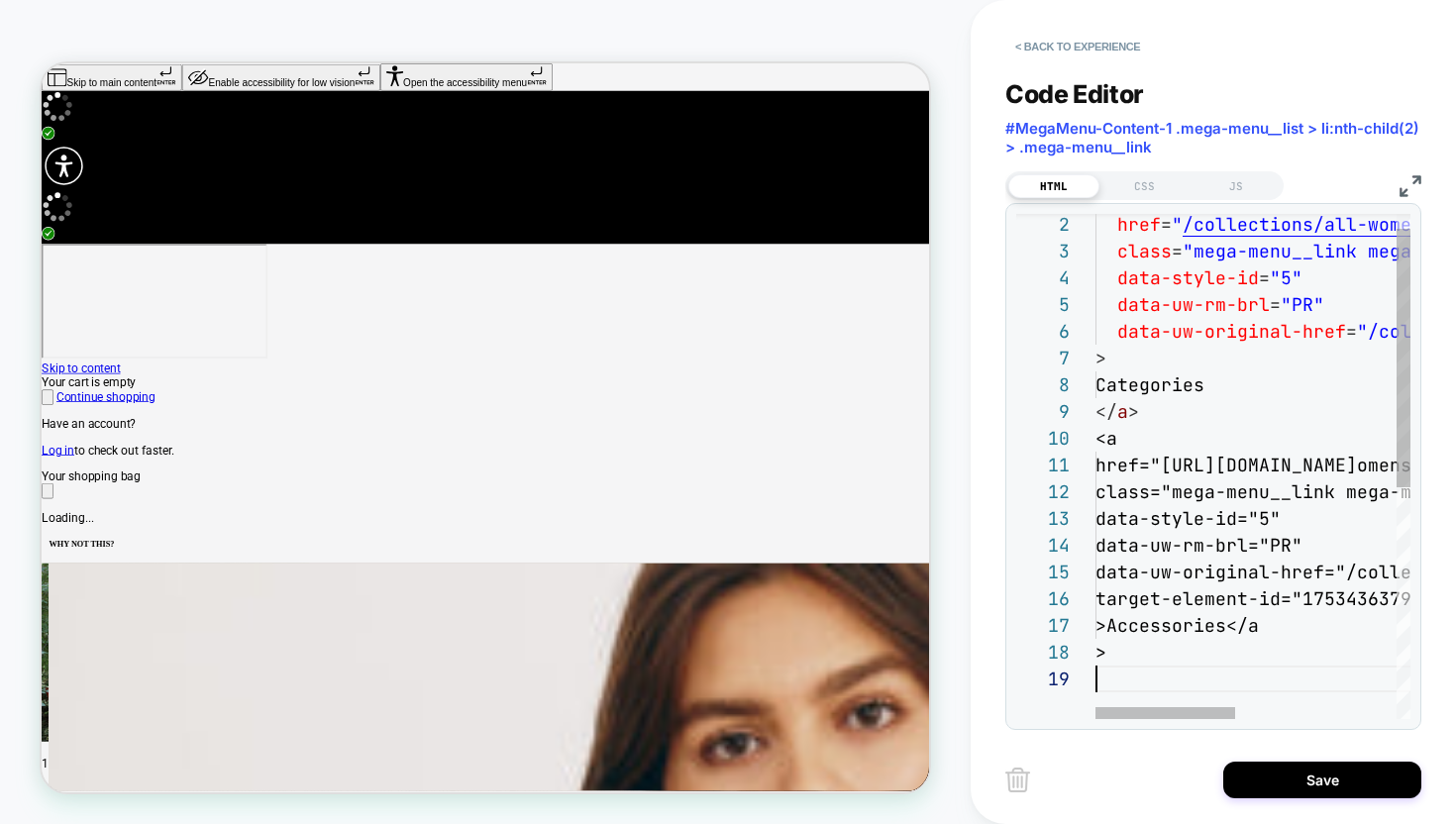 scroll, scrollTop: 214, scrollLeft: 0, axis: vertical 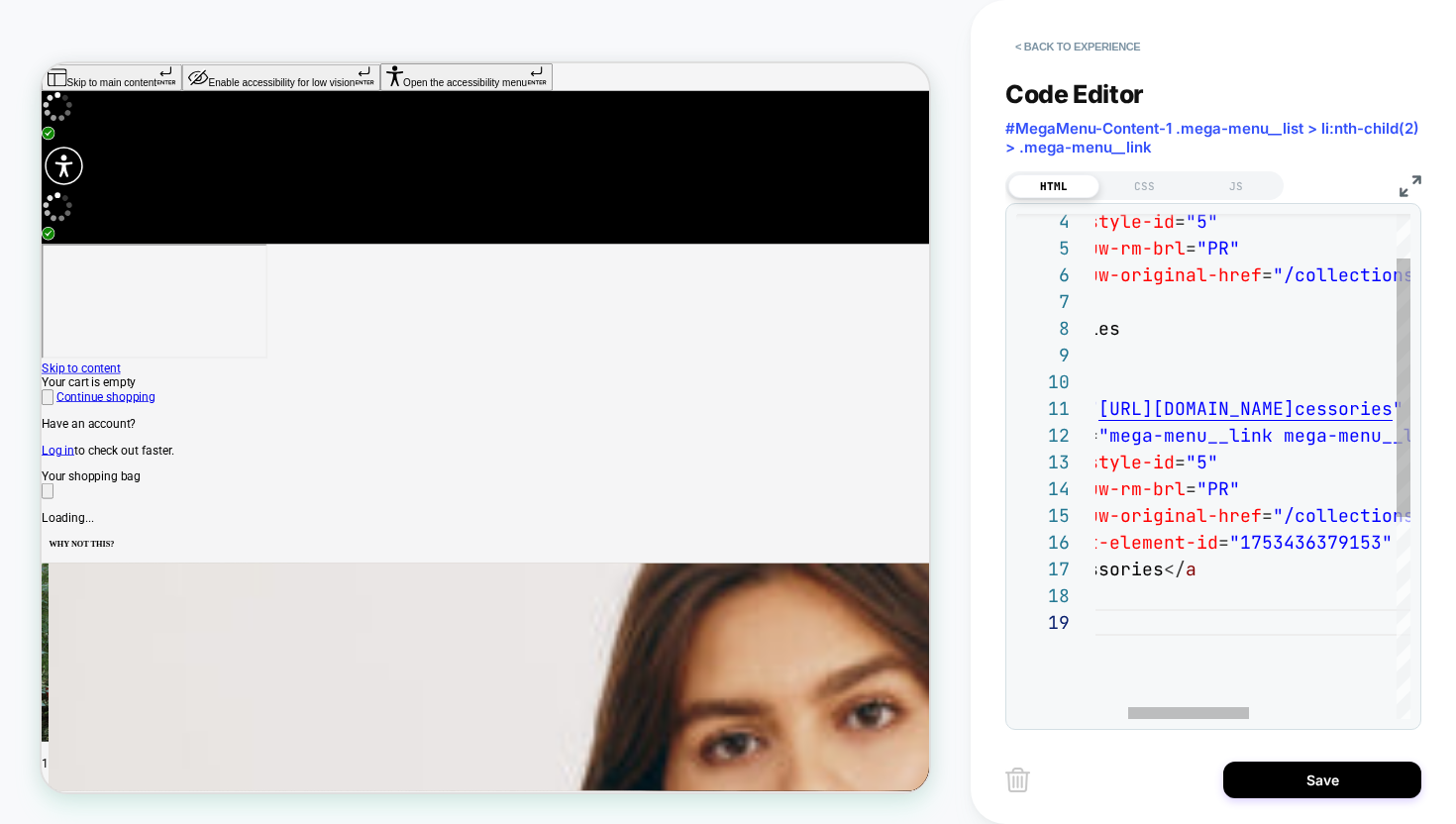 click on "data-style-id = "5"    data-uw-rm-brl = "PR"    data-uw-original-href = "/collections/all-womens-products" >   Categories </ a > < a    href = " https://us.organicbasics.com/collections/womens-ac cessories "    class = "mega-menu__link mega-menu__link--level-2 link"    data-style-id = "5"    data-uw-rm-brl = "PR"    data-uw-original-href = "/collections/all-womens-products"    target-element-id = "1753436379153"    > Accessories </ a >" at bounding box center [1403, 621] 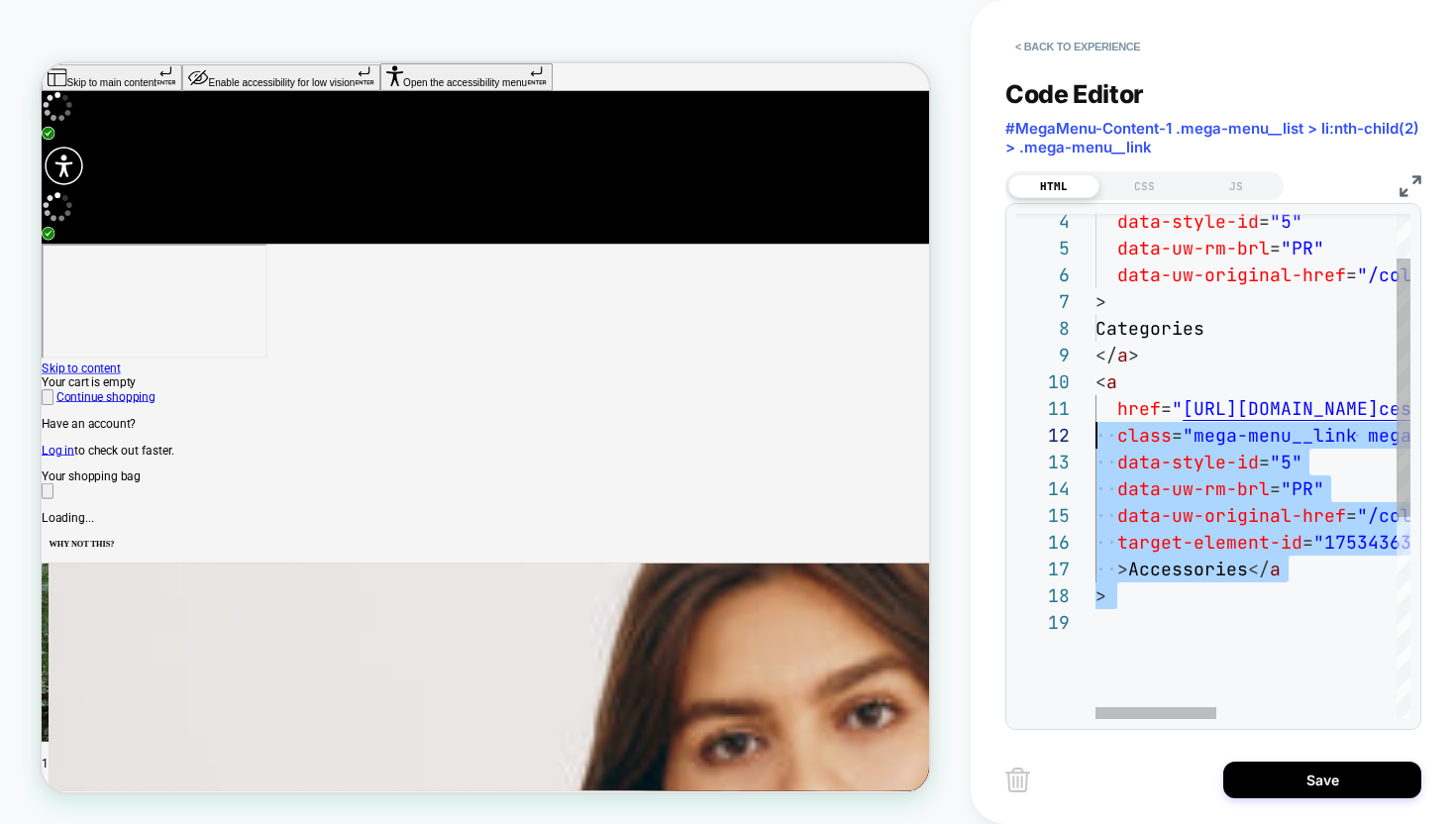 scroll, scrollTop: 0, scrollLeft: 0, axis: both 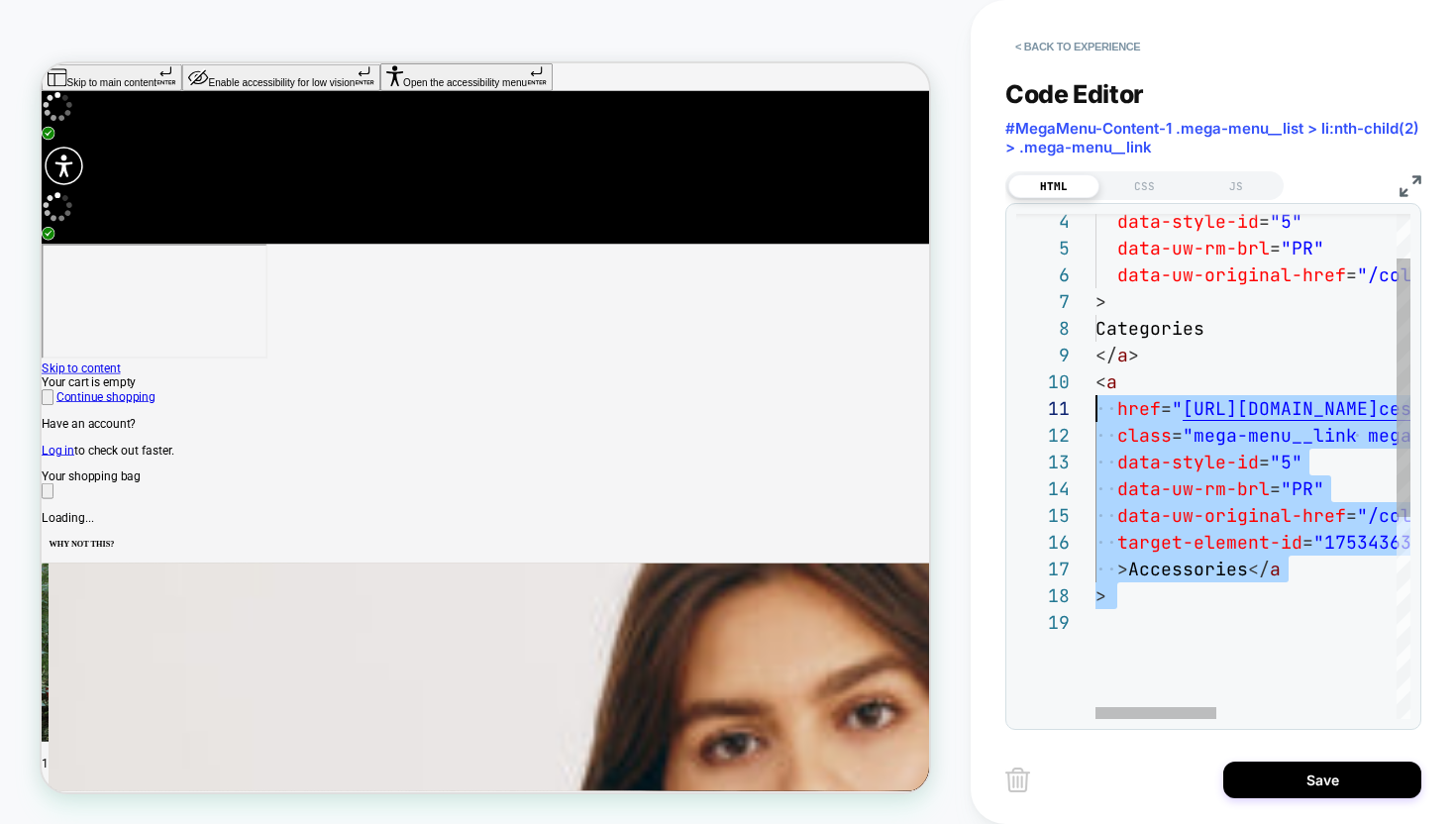 drag, startPoint x: 1099, startPoint y: 572, endPoint x: 1085, endPoint y: 411, distance: 161.60755 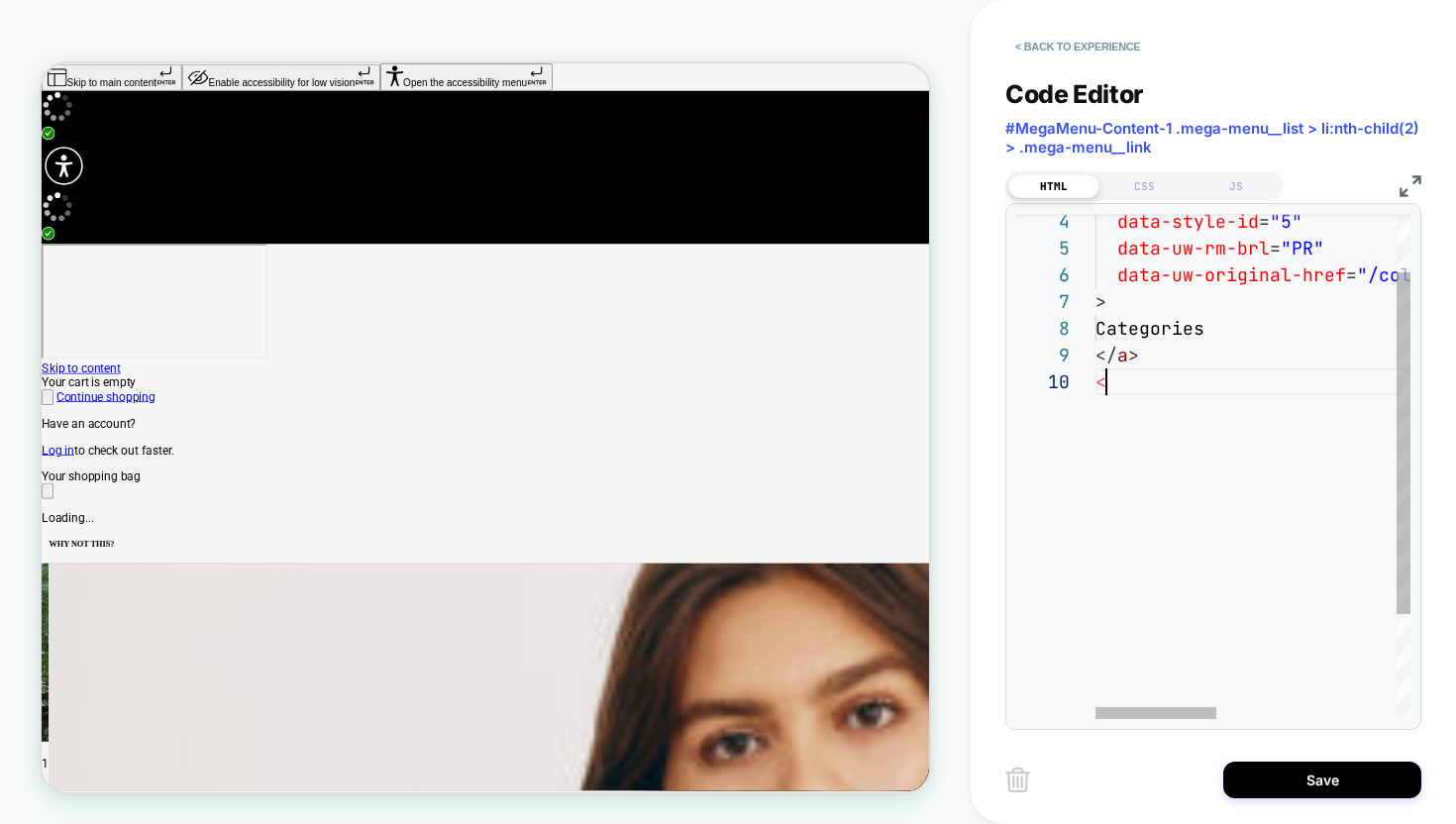 scroll, scrollTop: 241, scrollLeft: 0, axis: vertical 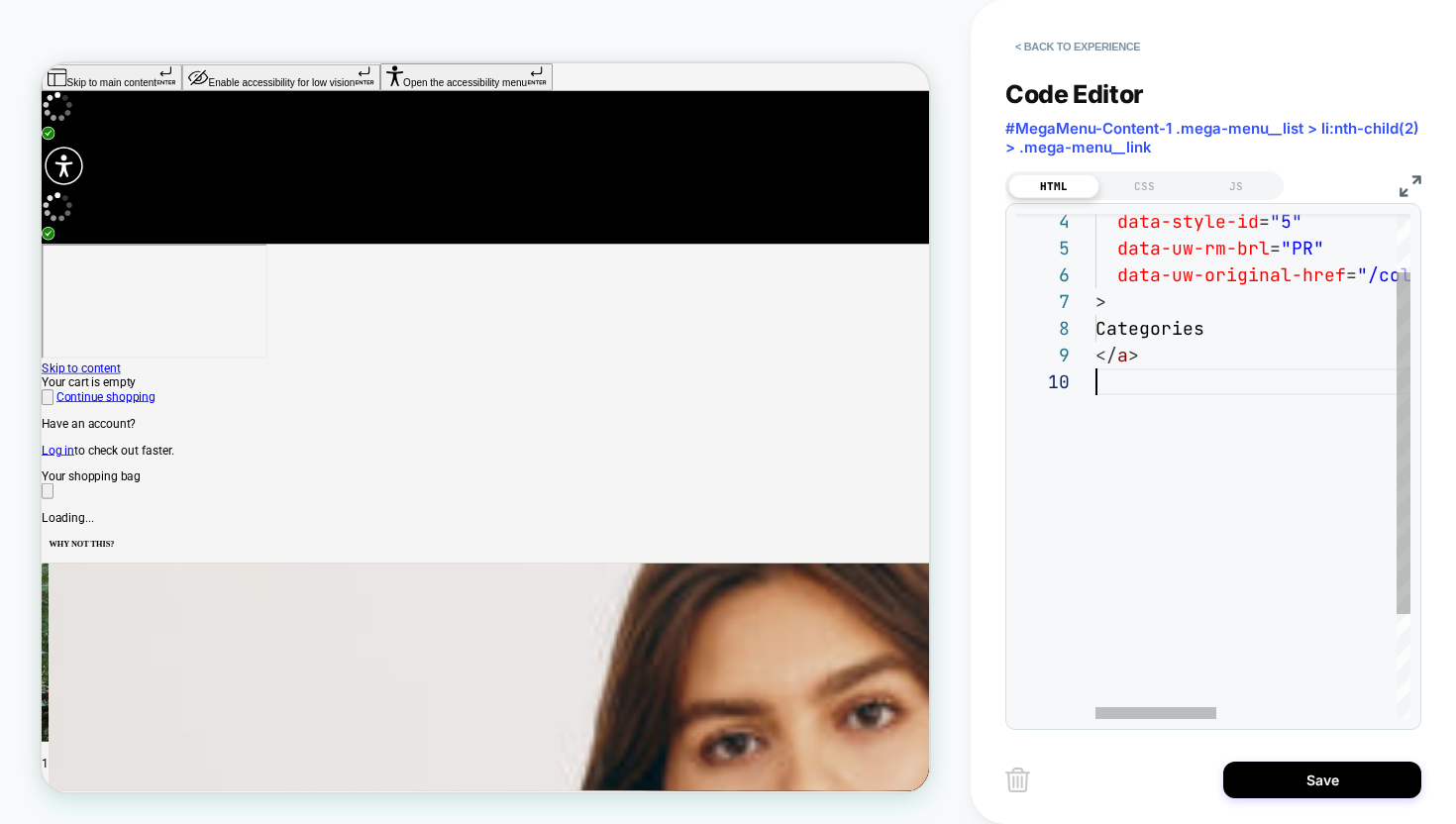 type on "**********" 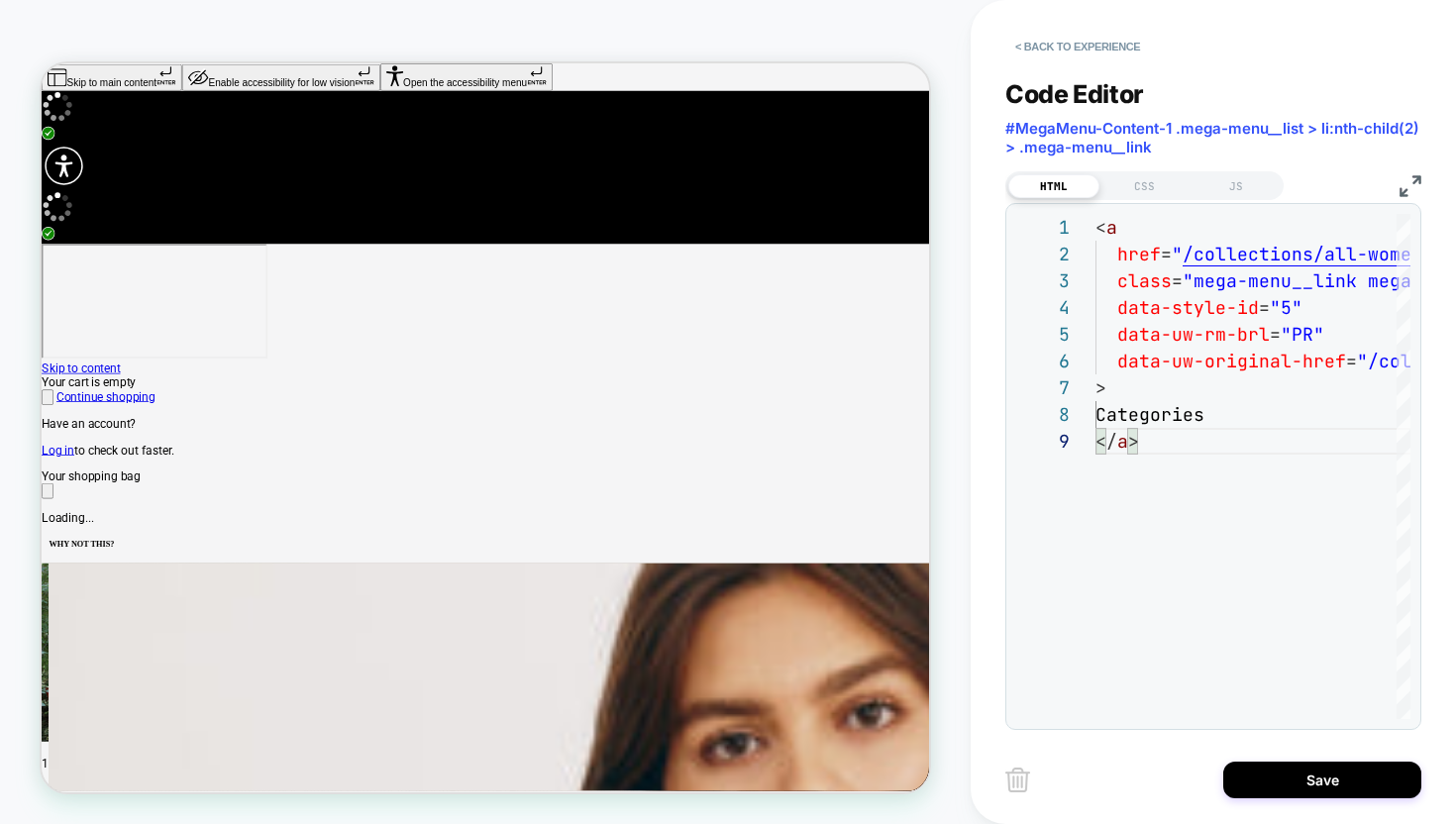 click on "USD
EUR
GBP
USD
DKK
Search" at bounding box center [633, 4529] 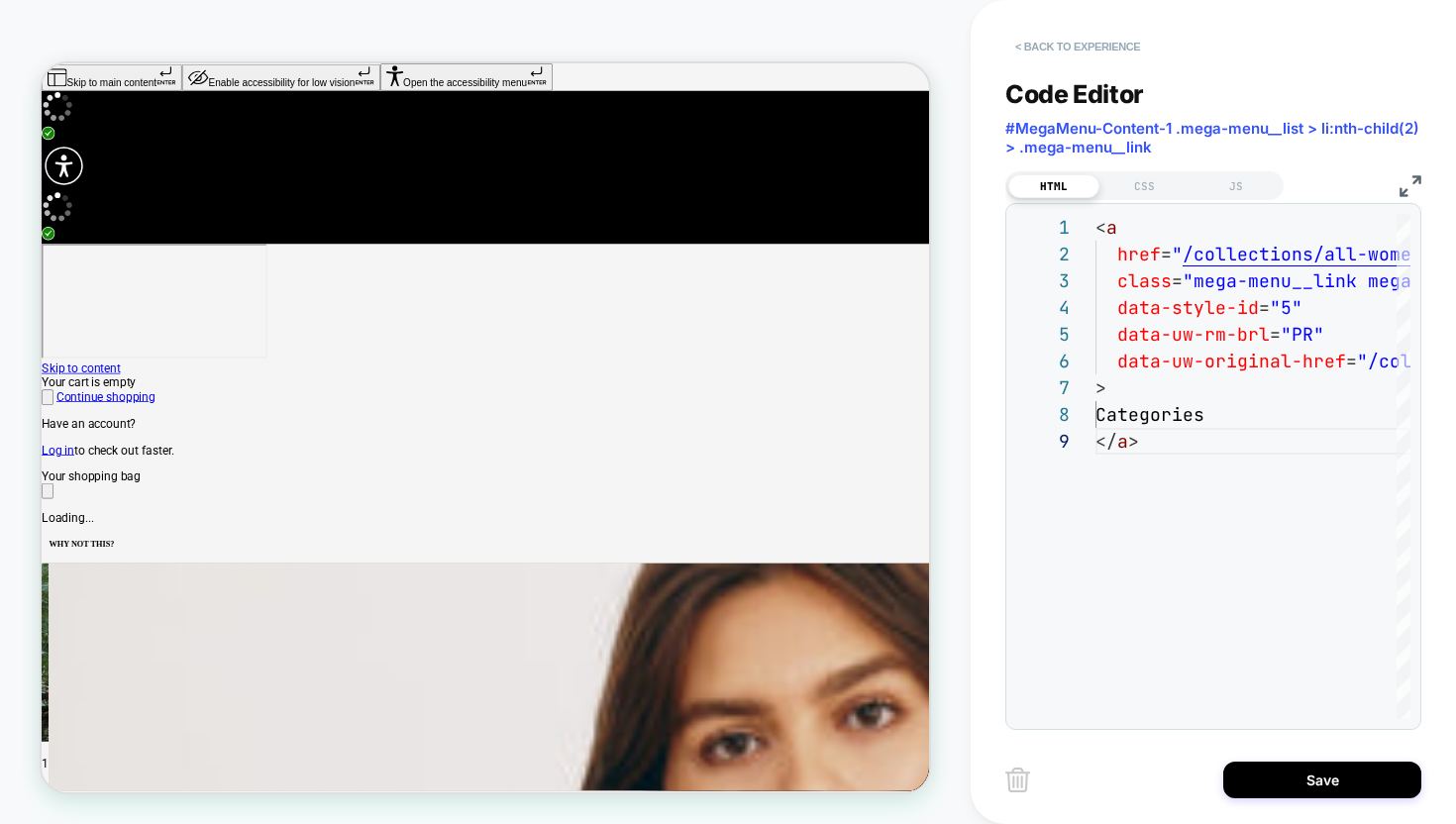 click on "< Back to experience" at bounding box center [1078, 47] 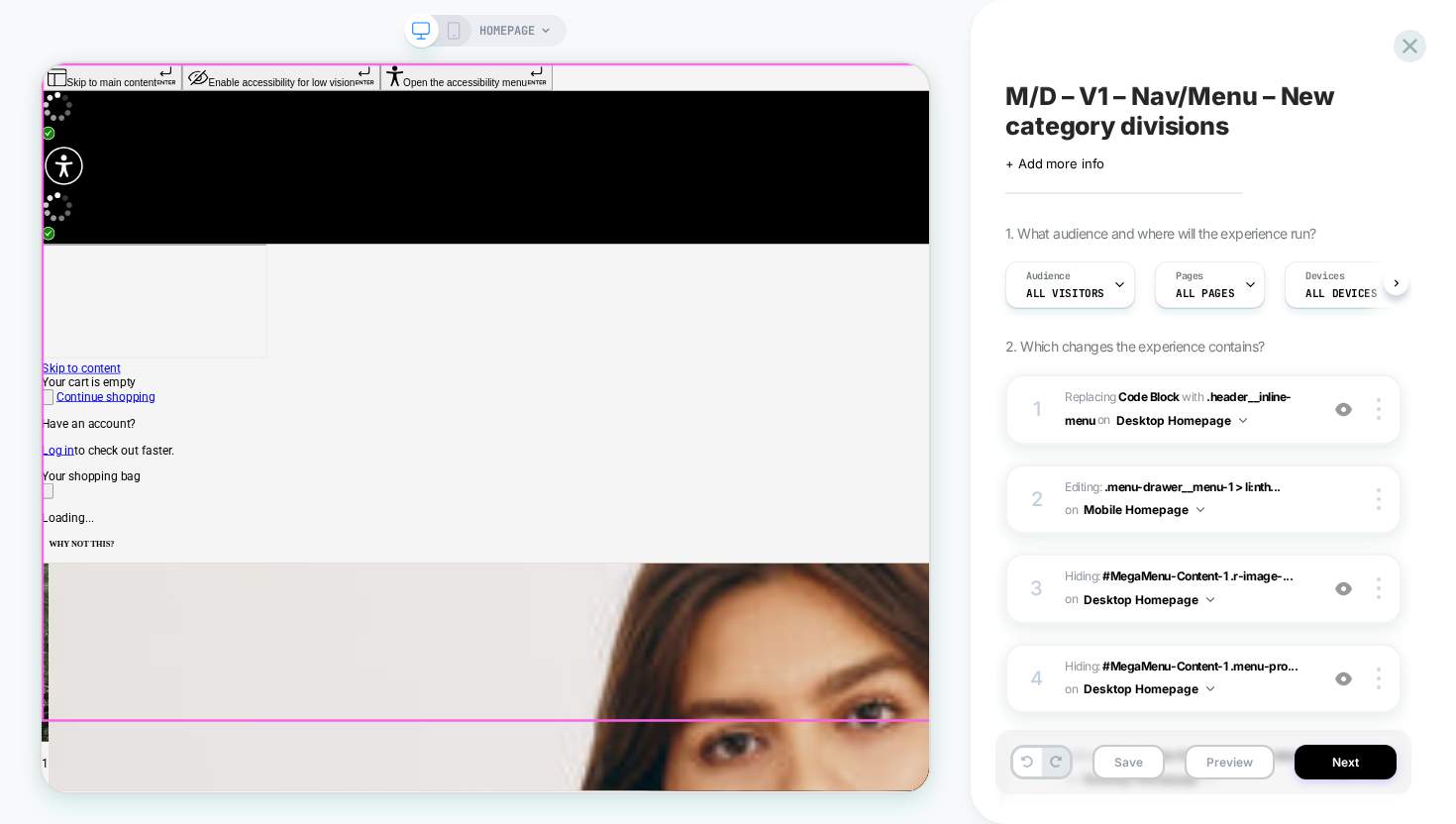 scroll, scrollTop: 0, scrollLeft: 1, axis: horizontal 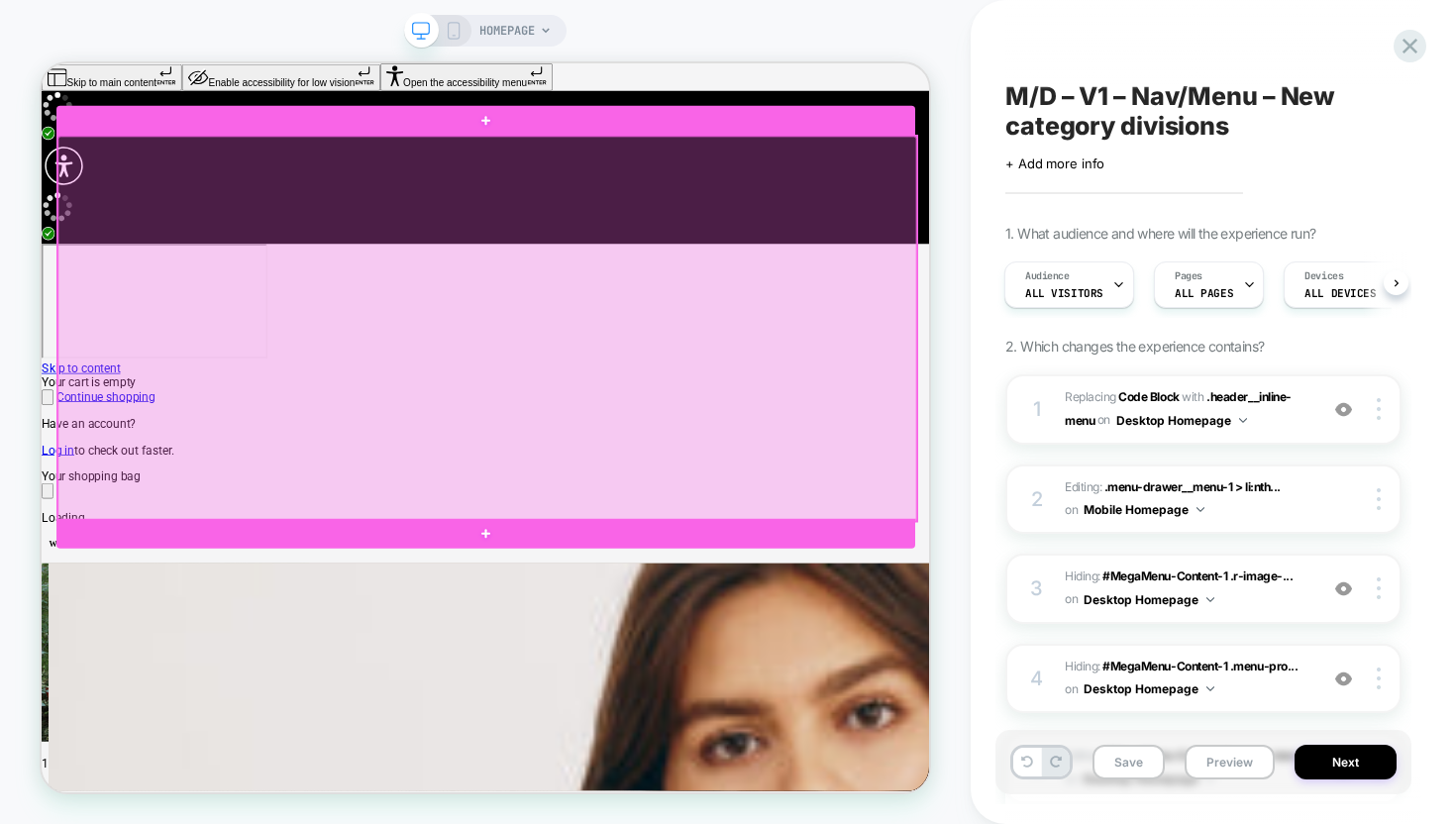 click at bounding box center [636, 417] 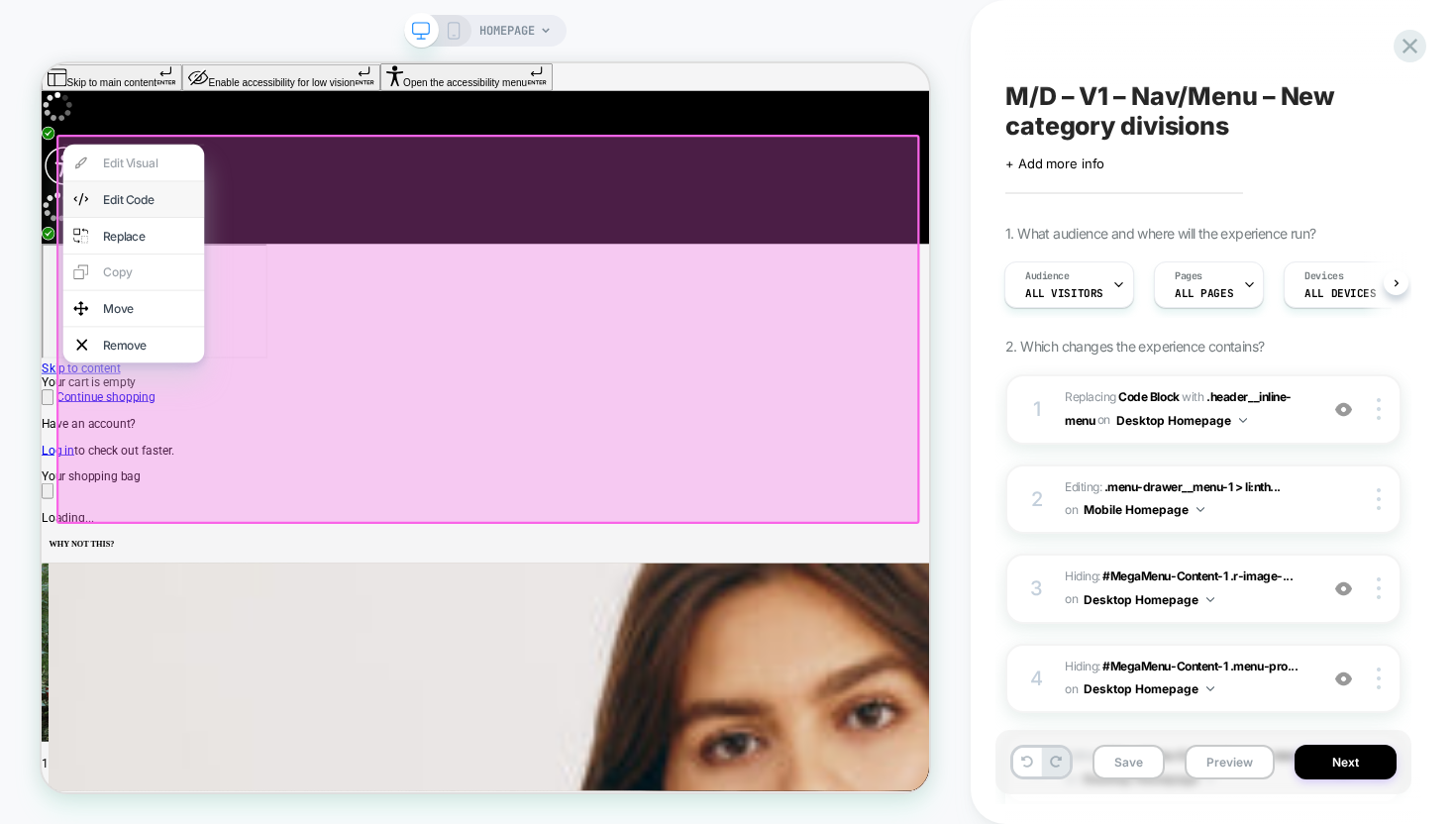 click on "Edit Code" at bounding box center [164, 245] 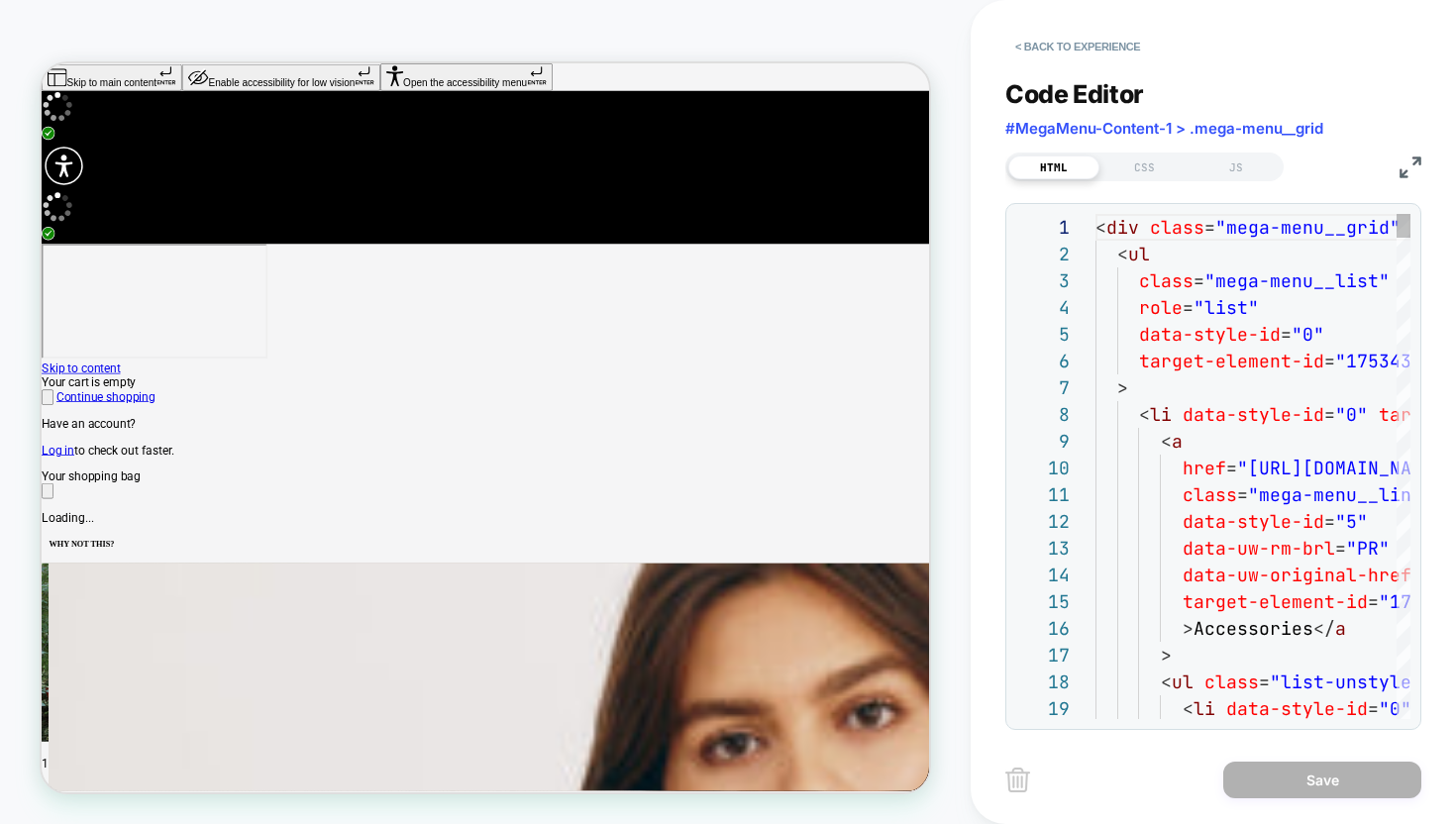 scroll, scrollTop: 267, scrollLeft: 0, axis: vertical 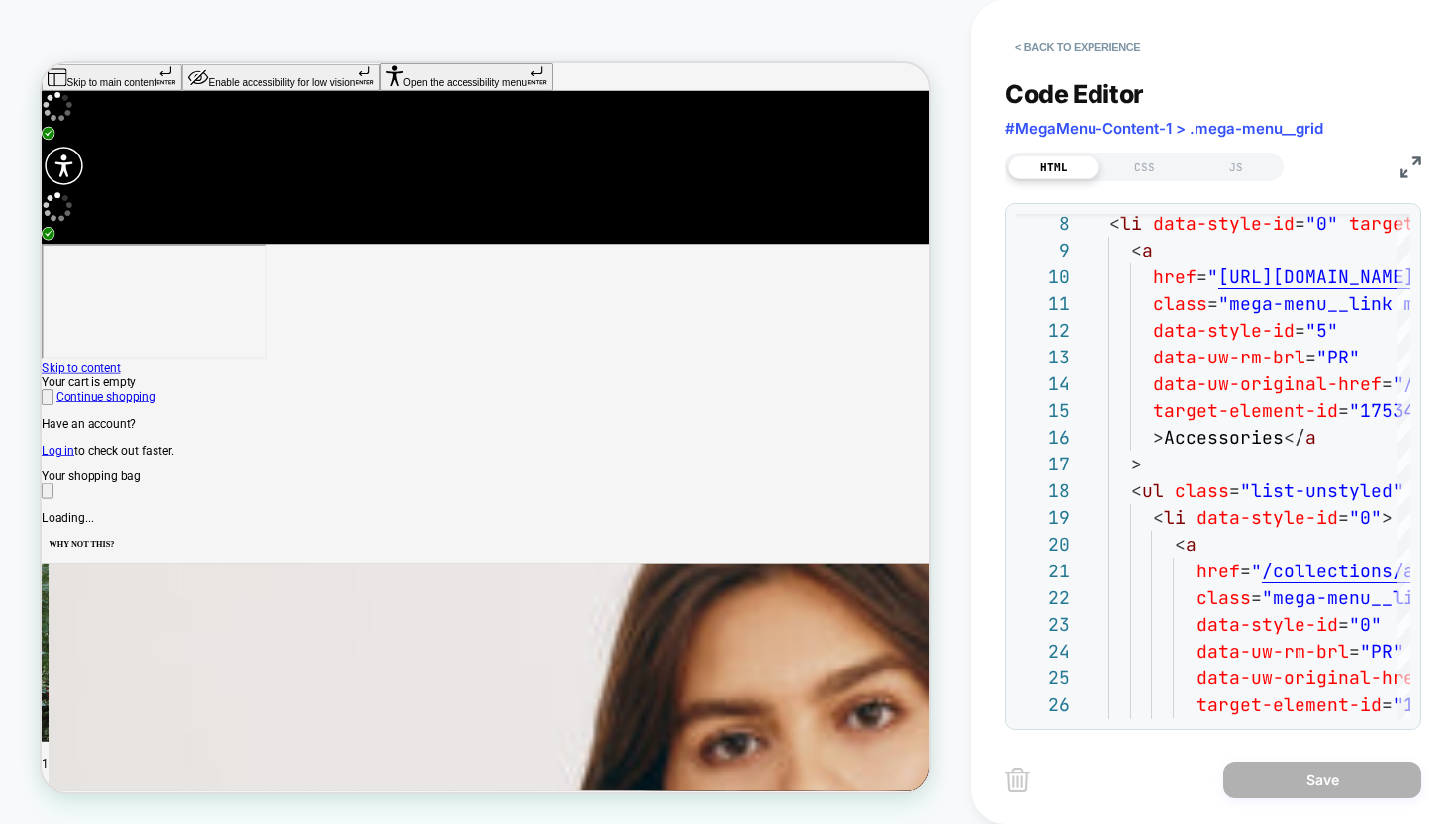 click at bounding box center (1410, 167) 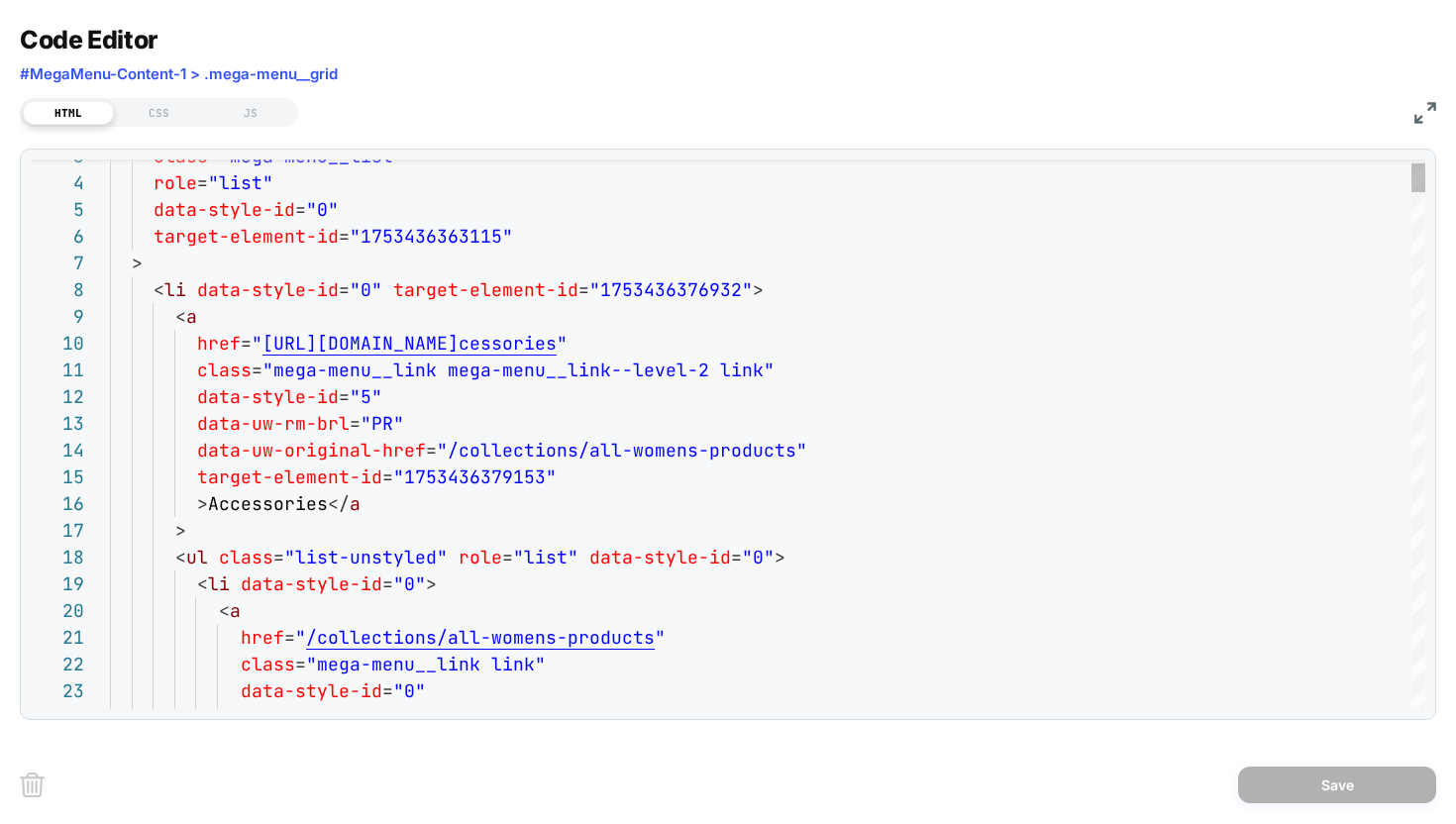 click on "data-style-id = "0"              data-uw-rm-brl = "PR"              class = "mega-menu__link link"              href = " /collections/all-womens-products "            < a          < li   data-style-id = "0" >        < ul   class = "list-unstyled"   role = "list"   data-style-id = "0" >        >          > Accessories </ a          target-element-id = "1753436379153"          data-uw-original-href = "/collections/all-womens-products"          data-uw-rm-brl = "PR"          data-style-id = "5"          class = "mega-menu__link mega-menu__link--level-2 link"          href = " https://us.organicbasics.com/collections/womens-ac cessories "        < a      < li   data-style-id = "0"   target-element-id = "1753436376932" >    >      target-element-id = "1753436363115"      data-style-id = "0"      role = "list"      class =" at bounding box center (768, 5310) 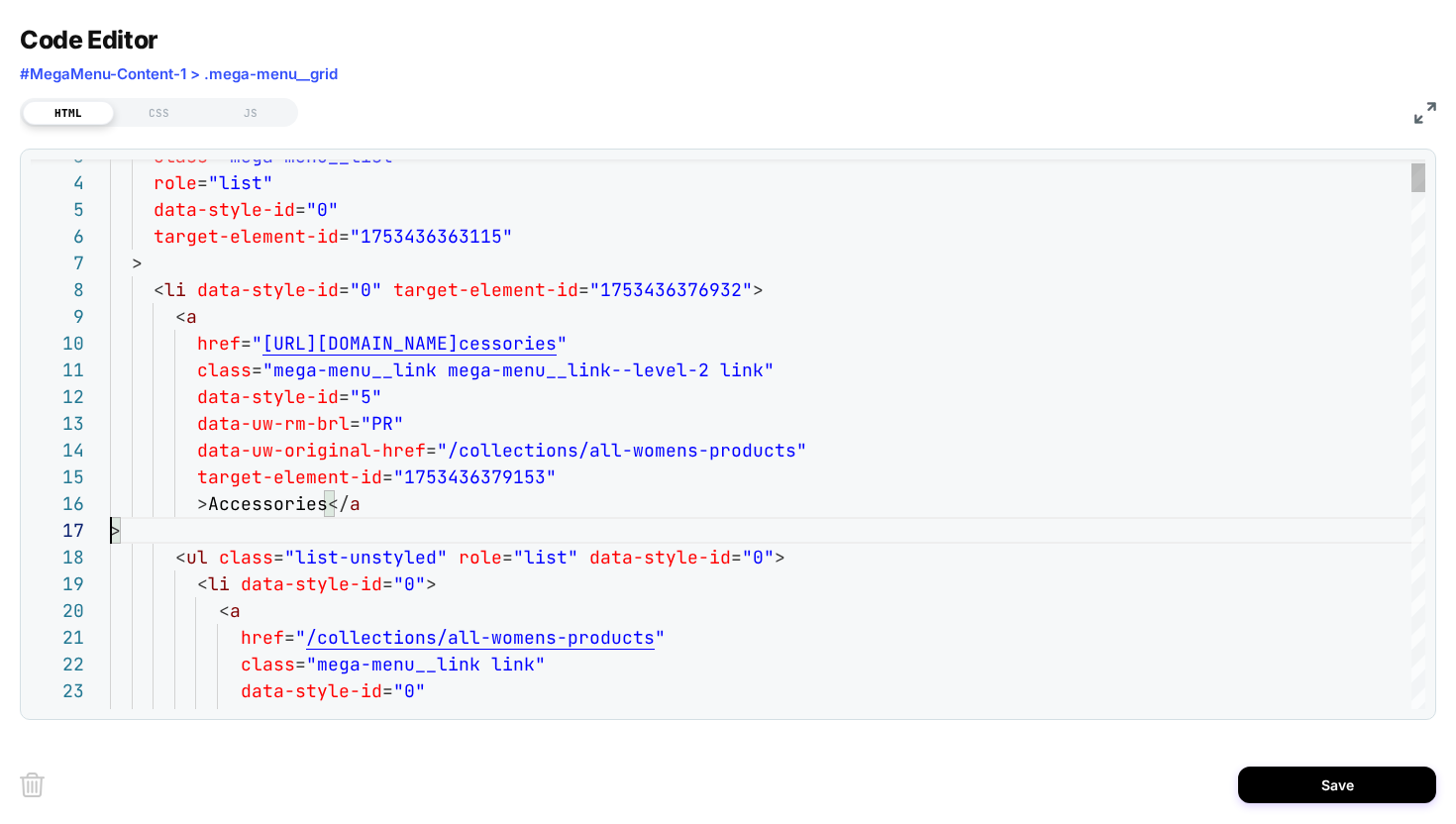 scroll, scrollTop: 160, scrollLeft: 0, axis: vertical 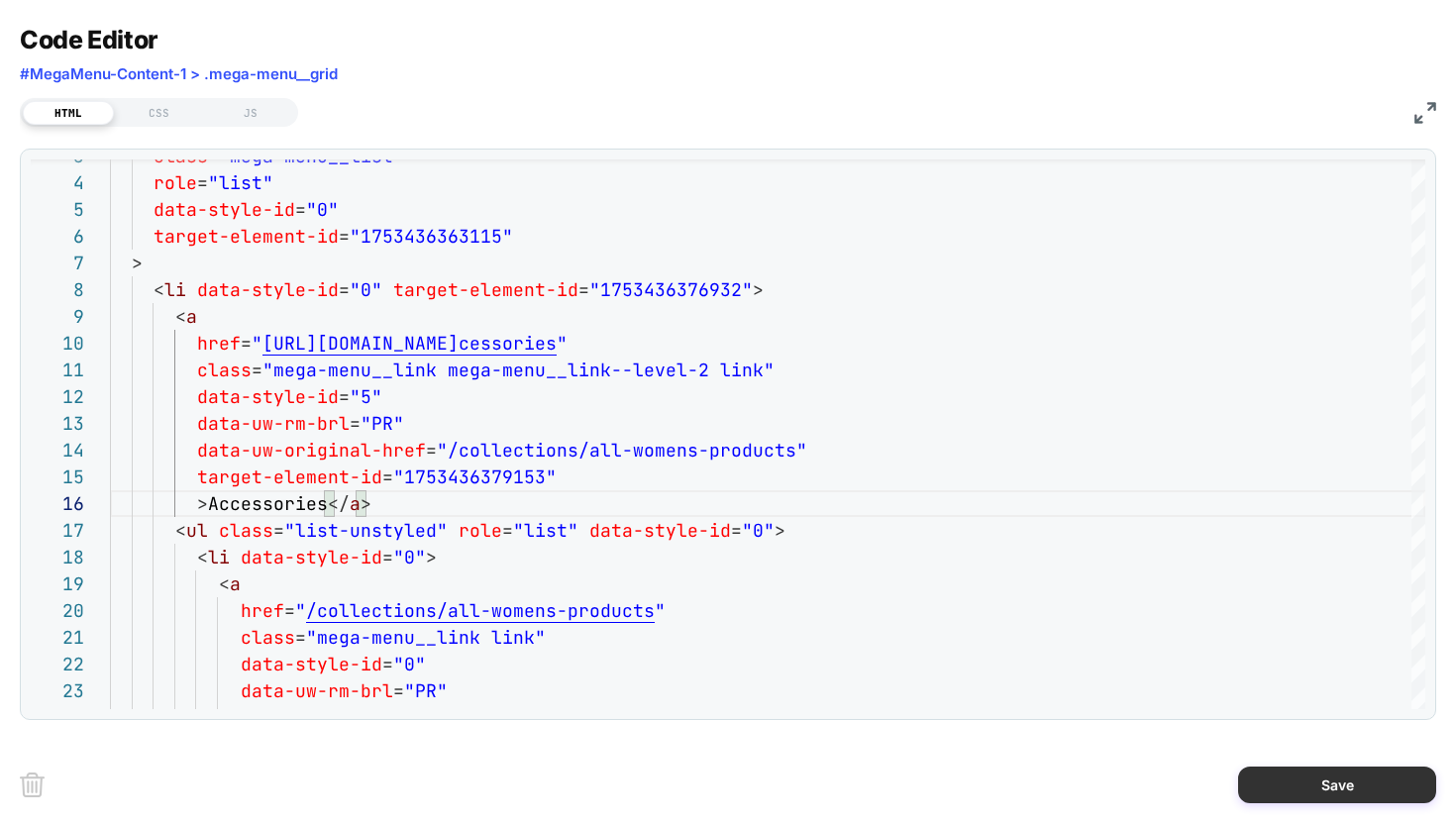 click on "Save" at bounding box center [1337, 784] 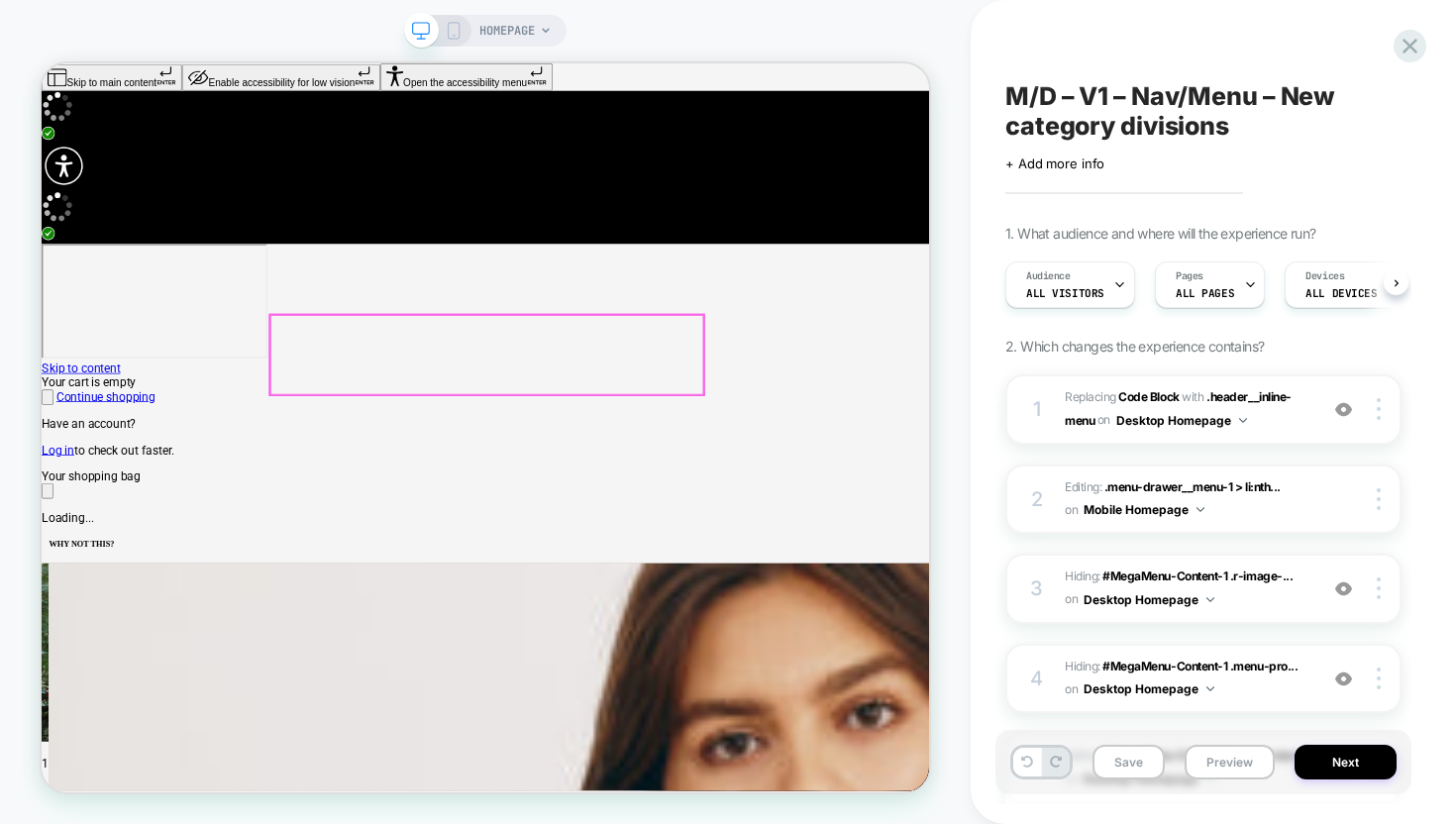 scroll, scrollTop: 0, scrollLeft: 1, axis: horizontal 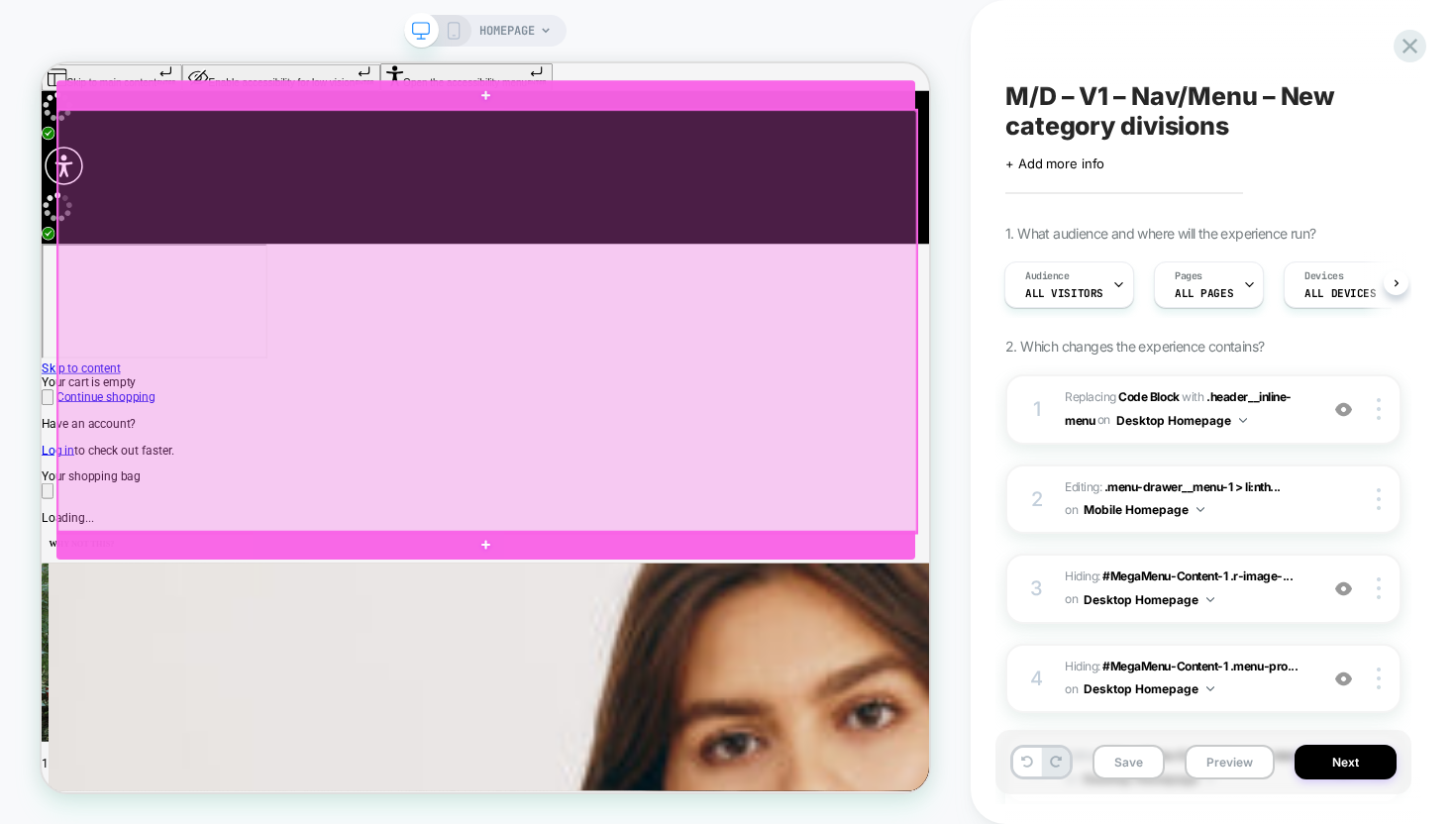 click at bounding box center (636, 407) 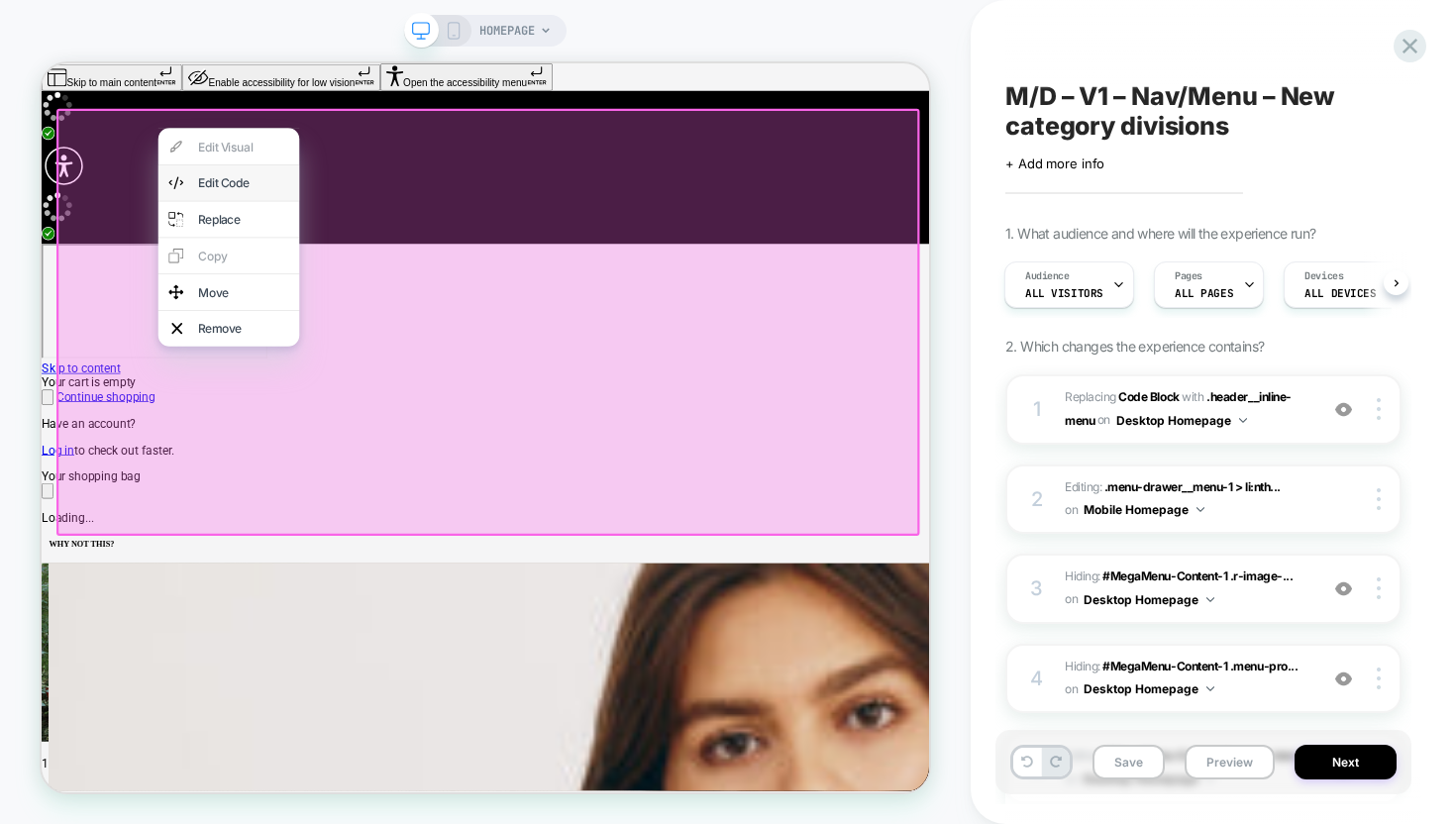 click on "Edit Code" at bounding box center (311, 223) 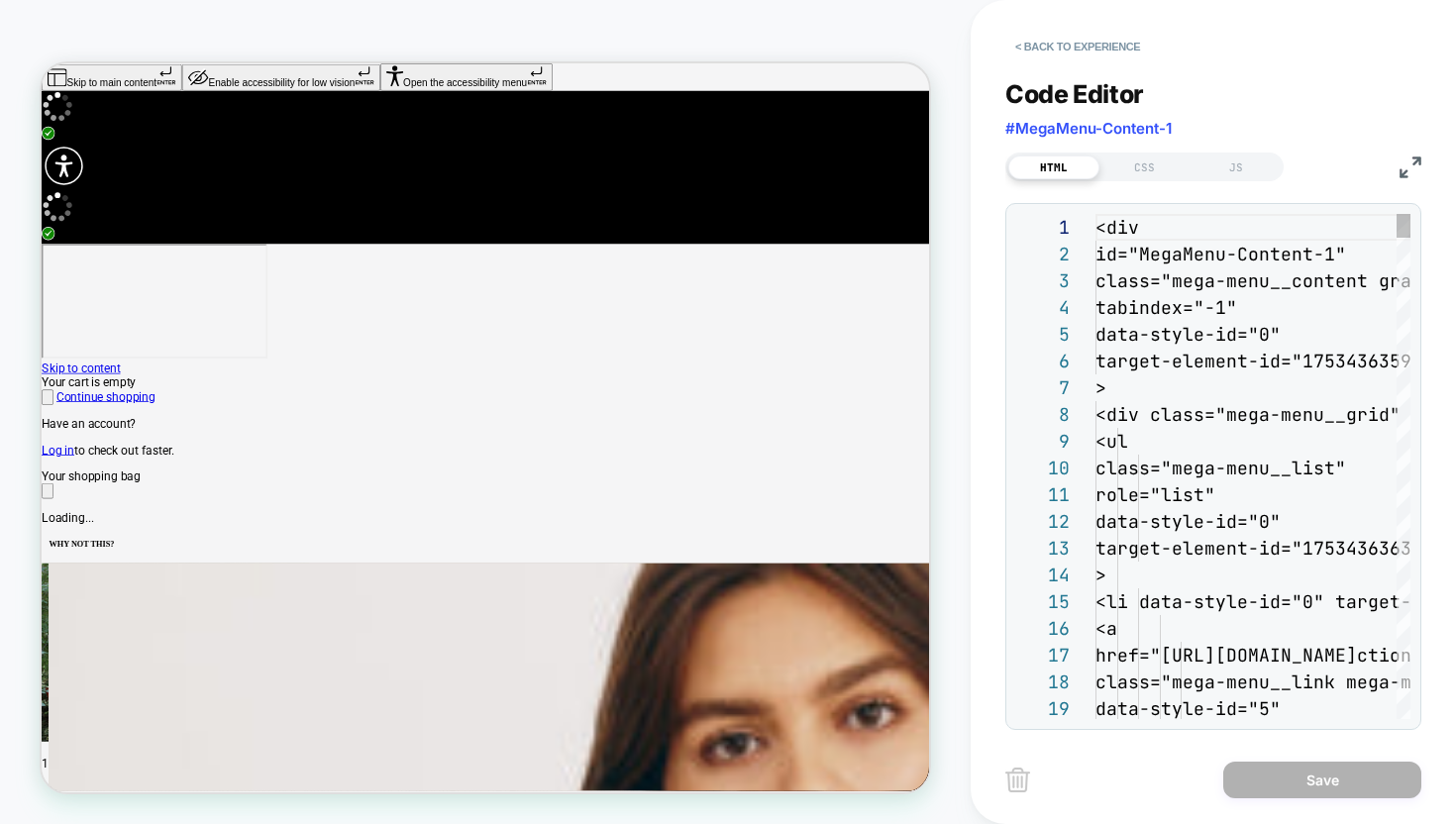 scroll, scrollTop: 267, scrollLeft: 0, axis: vertical 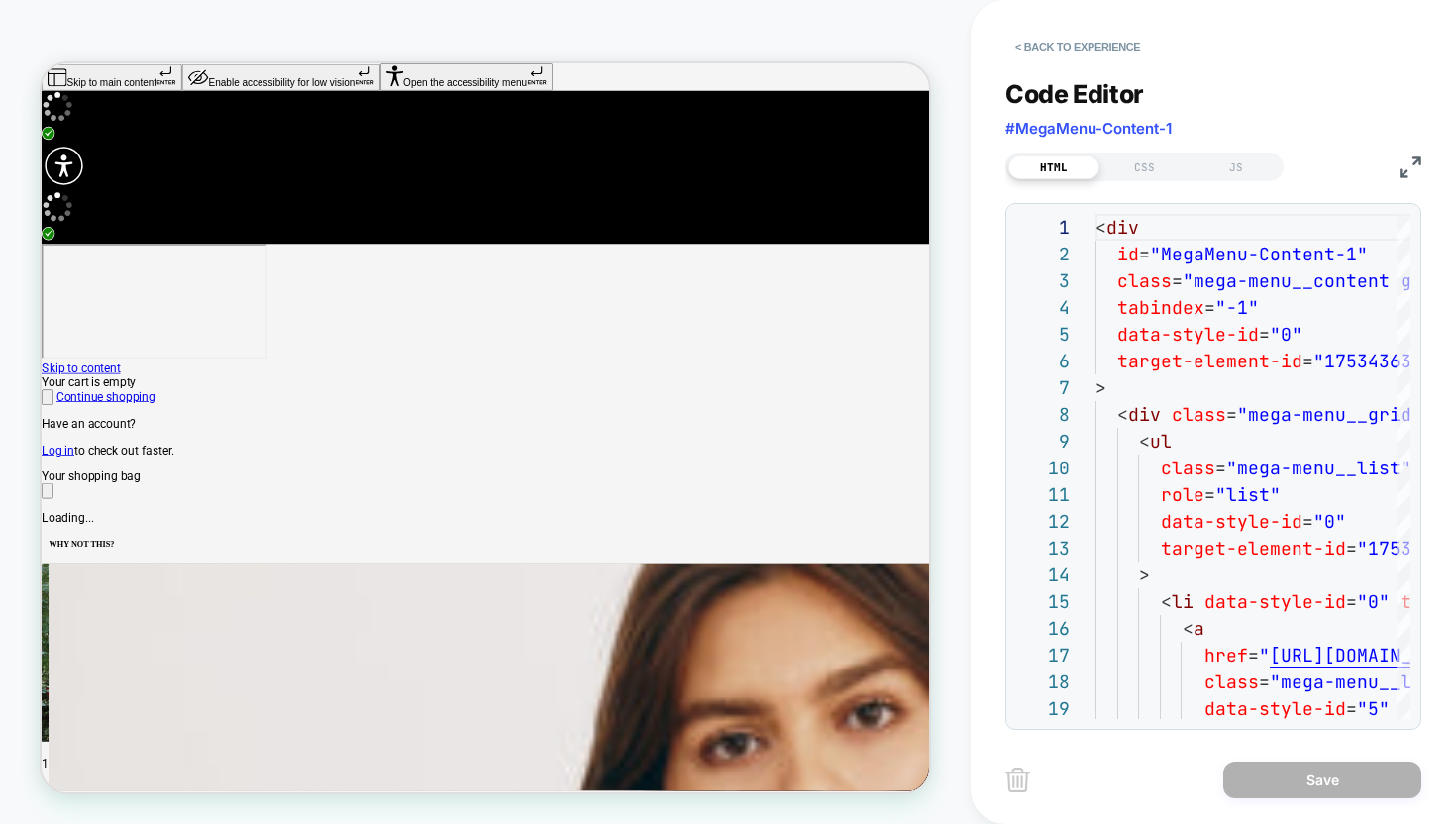 click at bounding box center (1410, 167) 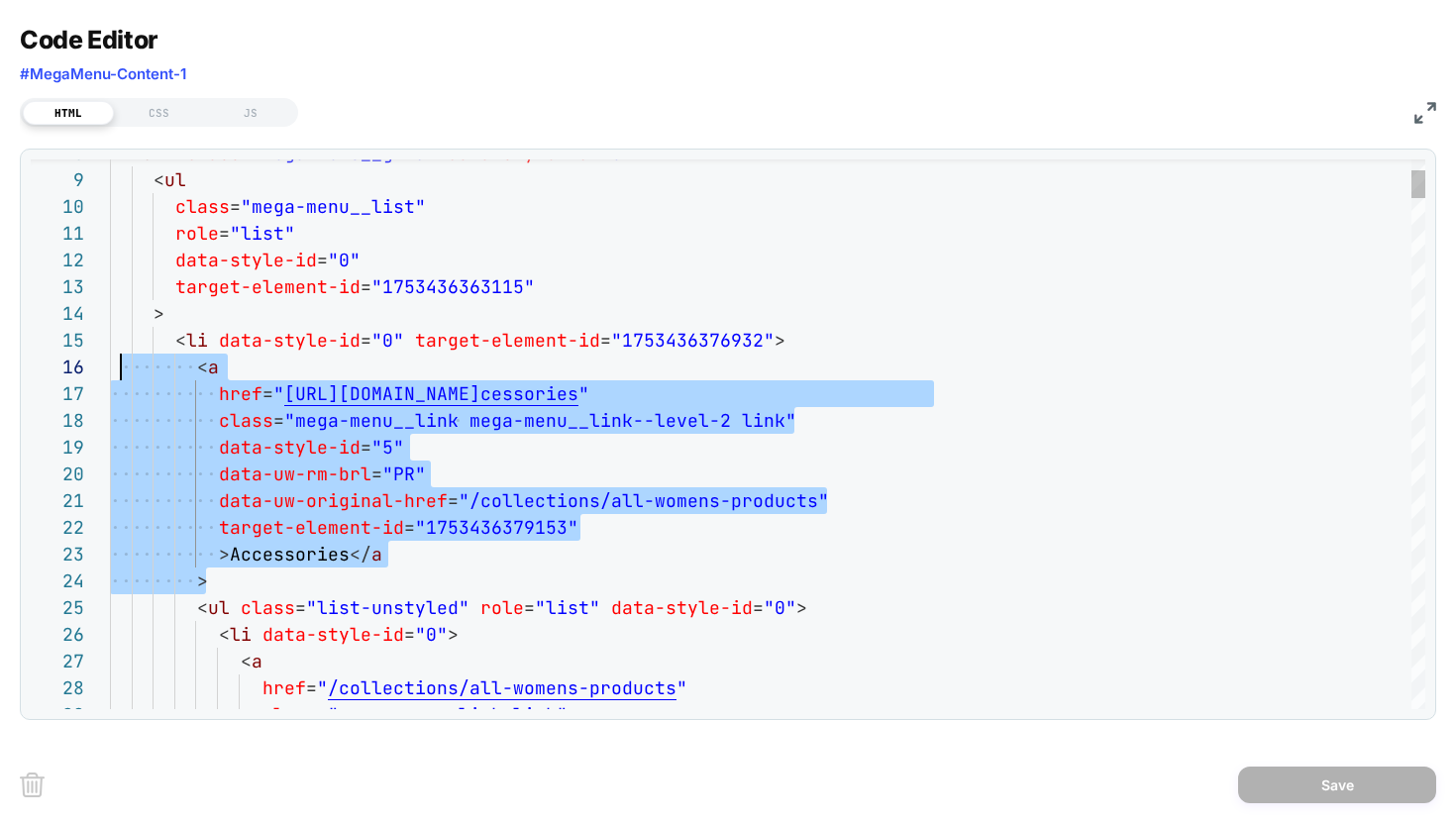 scroll, scrollTop: 134, scrollLeft: 0, axis: vertical 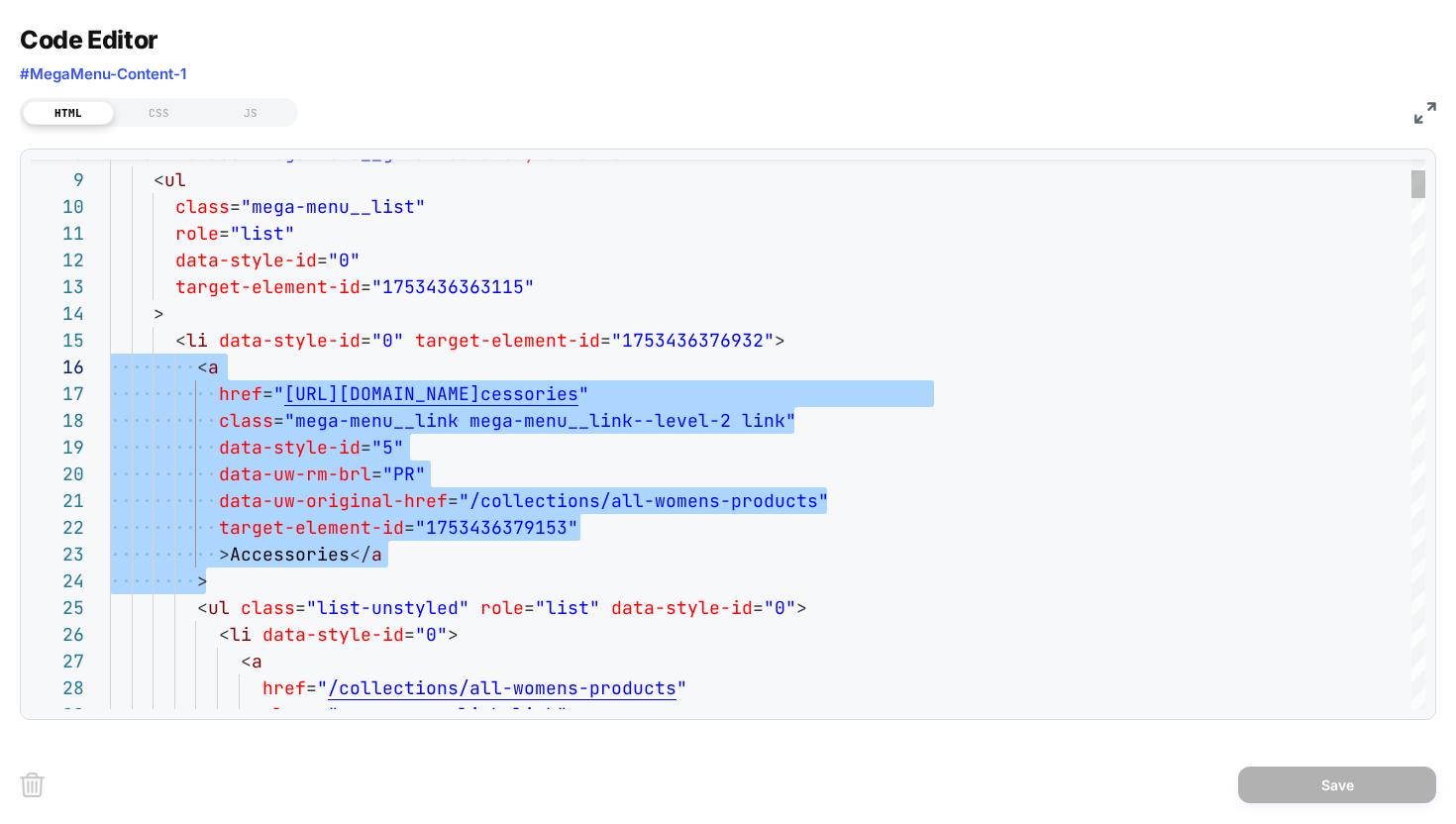 drag, startPoint x: 217, startPoint y: 578, endPoint x: 100, endPoint y: 370, distance: 238.64828 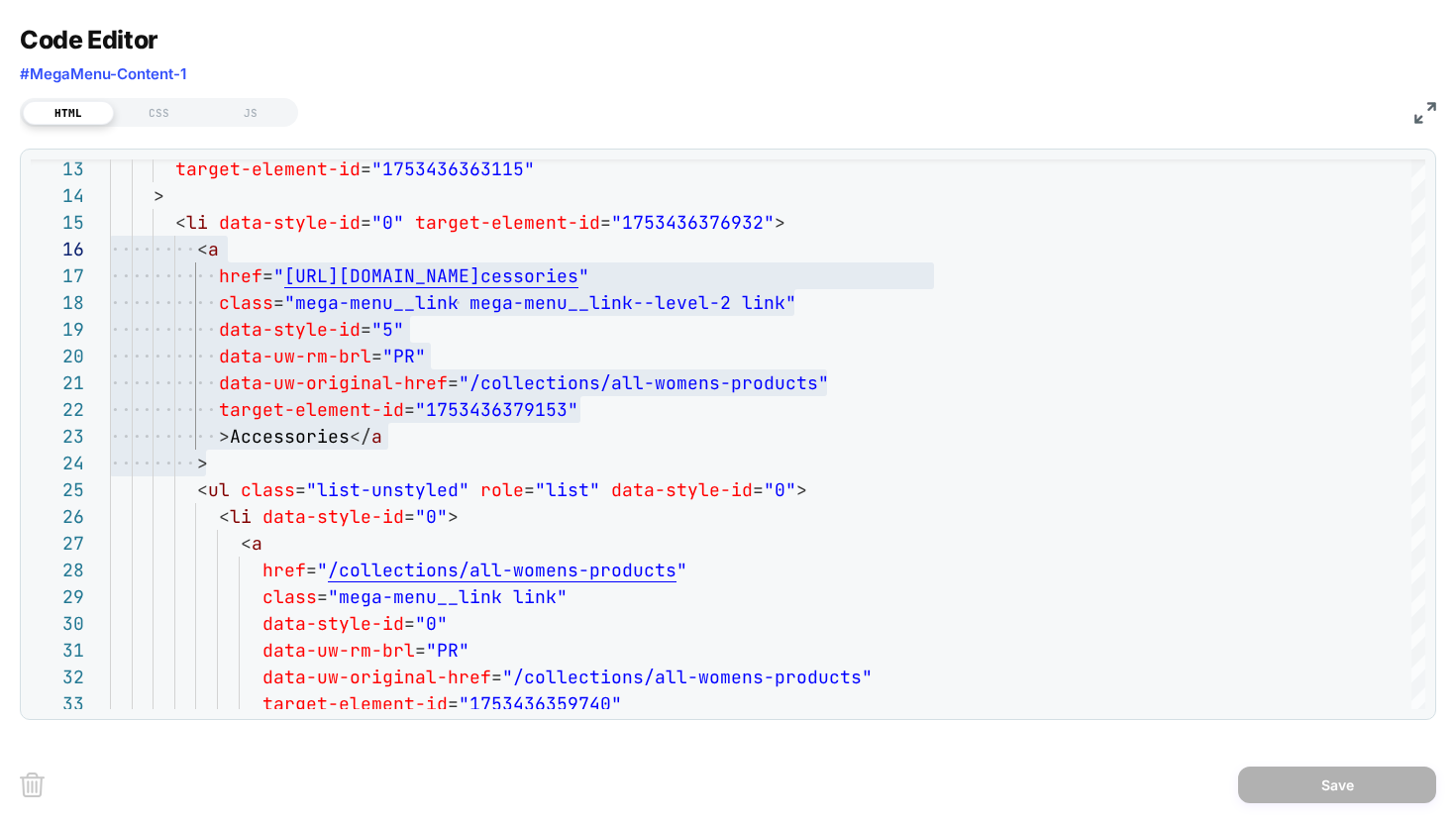 click on "HTML CSS JS" at bounding box center (728, 110) 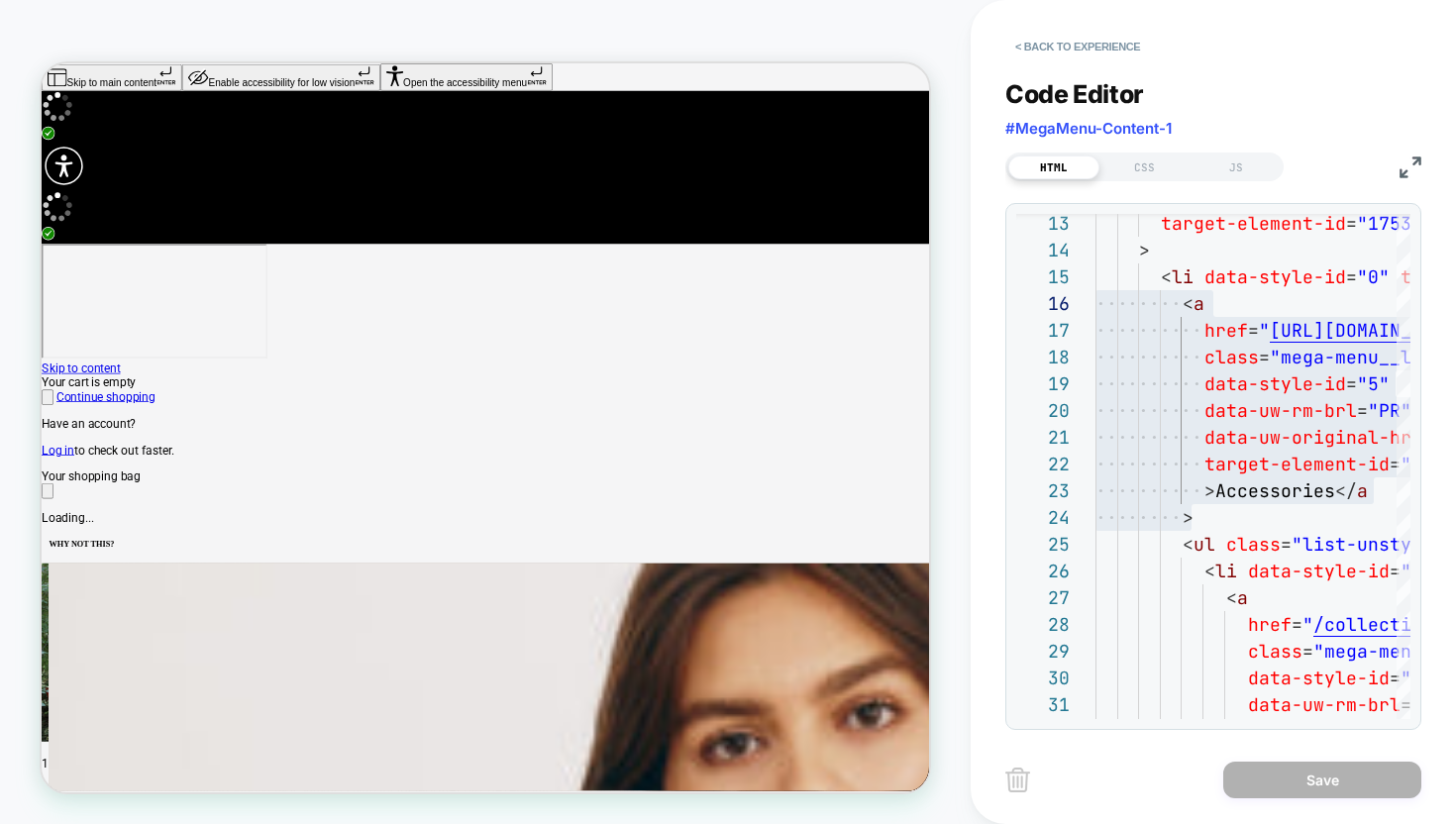 click at bounding box center [1410, 167] 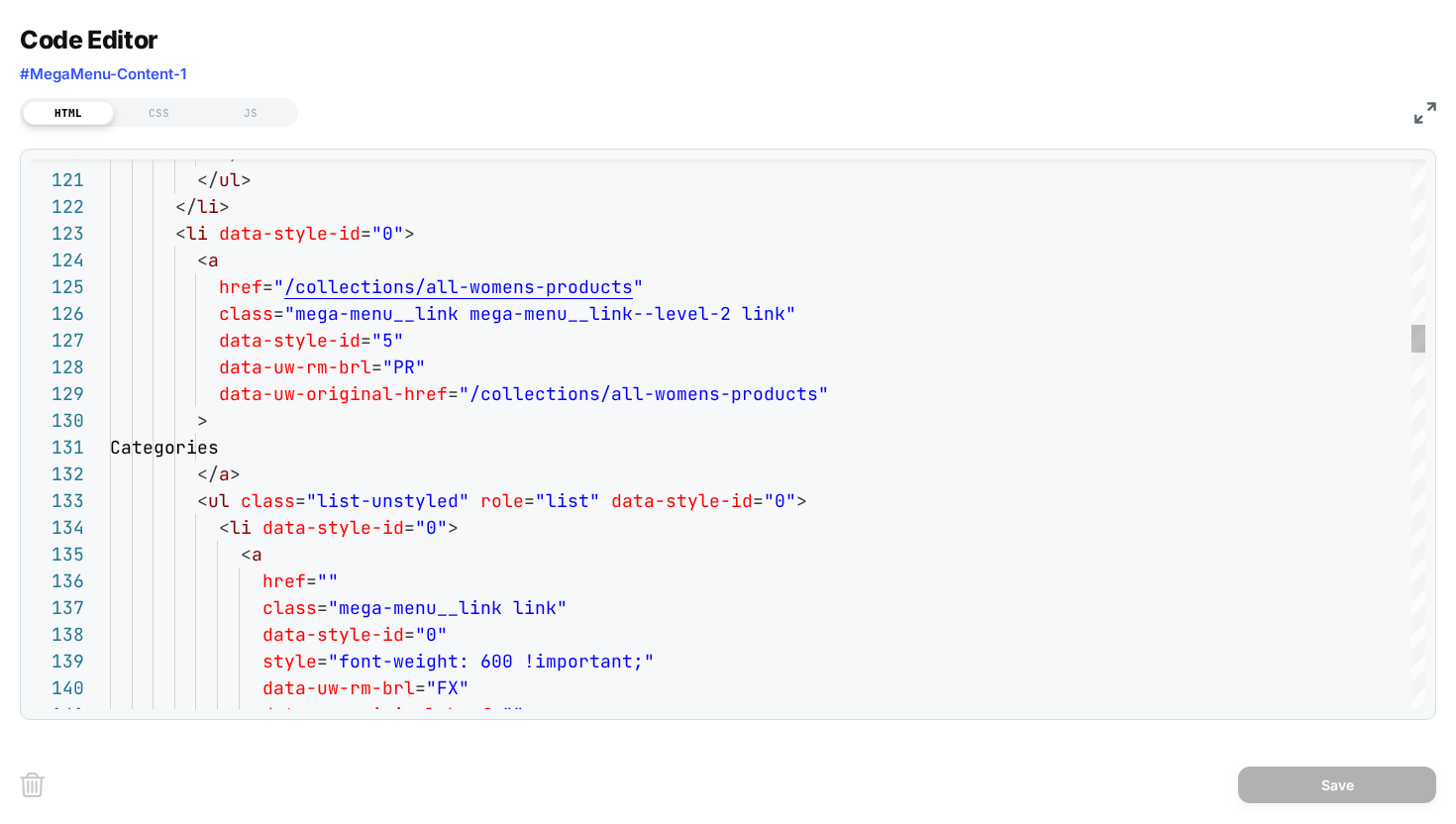 click on ">           Categories          </ a >          < ul   class = "list-unstyled"   role = "list"   data-style-id = "0" >            < li   data-style-id = "0" >              < a                href = ""                class = "mega-menu__link link"                data-style-id = "0"                style = "font-weight: 600 !important;"                data-uw-rm-brl = "FX"                data-uw-original-href = ""            data-uw-original-href = "/collections/all-womens-products"            data-uw-rm-brl = "PR"            data-style-id = "5"            class = "mega-menu__link mega-menu__link--level-2 link"            href = " /collections/all-womens-products "          < a        < li   data-style-id = "0" >        </ li >          </ ul >            </ li >" at bounding box center (768, 2286) 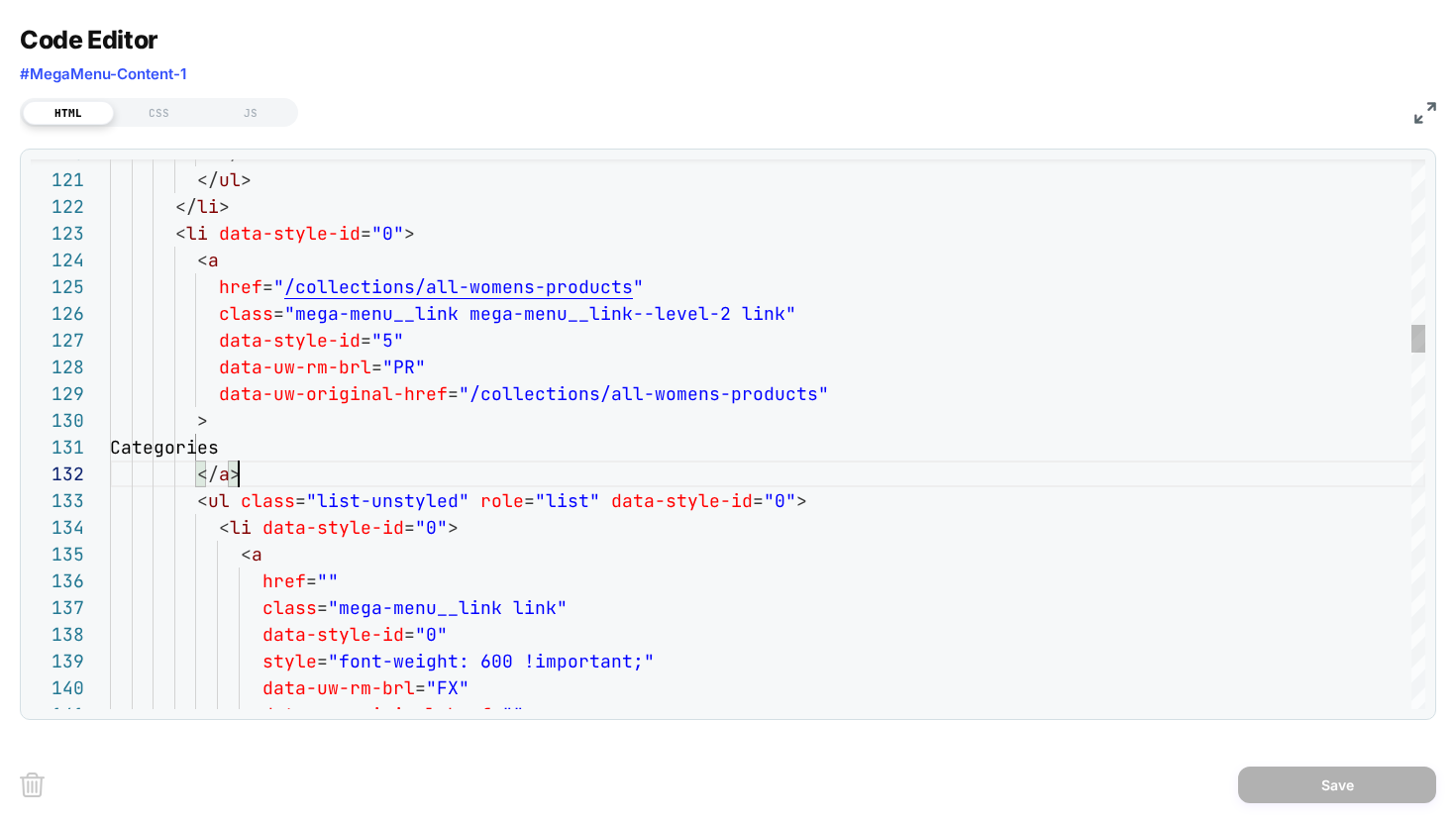 click on ">           Categories          </ a >          < ul   class = "list-unstyled"   role = "list"   data-style-id = "0" >            < li   data-style-id = "0" >              < a                href = ""                class = "mega-menu__link link"                data-style-id = "0"                style = "font-weight: 600 !important;"                data-uw-rm-brl = "FX"                data-uw-original-href = ""            data-uw-original-href = "/collections/all-womens-products"            data-uw-rm-brl = "PR"            data-style-id = "5"            class = "mega-menu__link mega-menu__link--level-2 link"            href = " /collections/all-womens-products "          < a        < li   data-style-id = "0" >        </ li >          </ ul >            </ li >" at bounding box center (768, 2286) 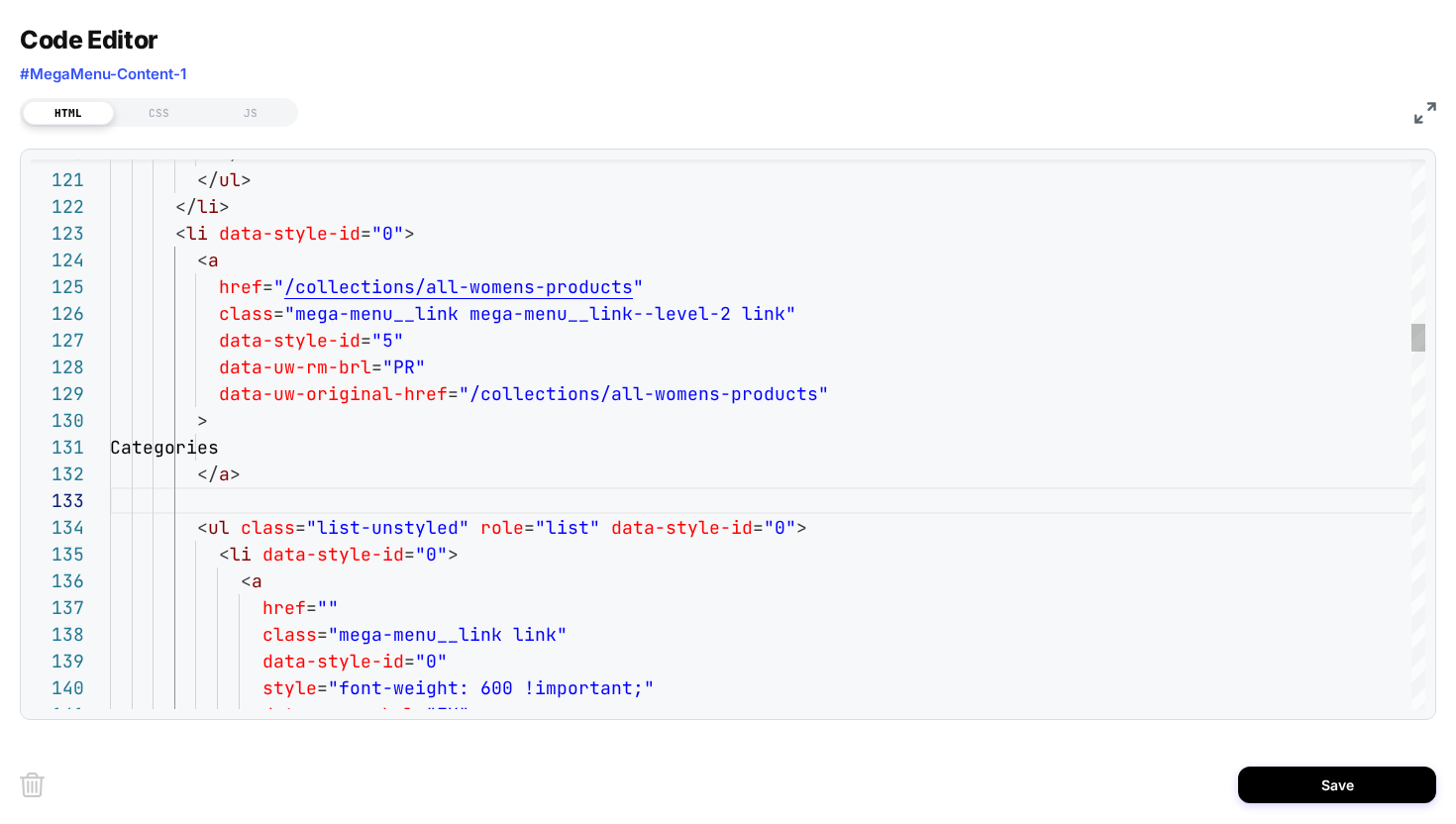 type on "**********" 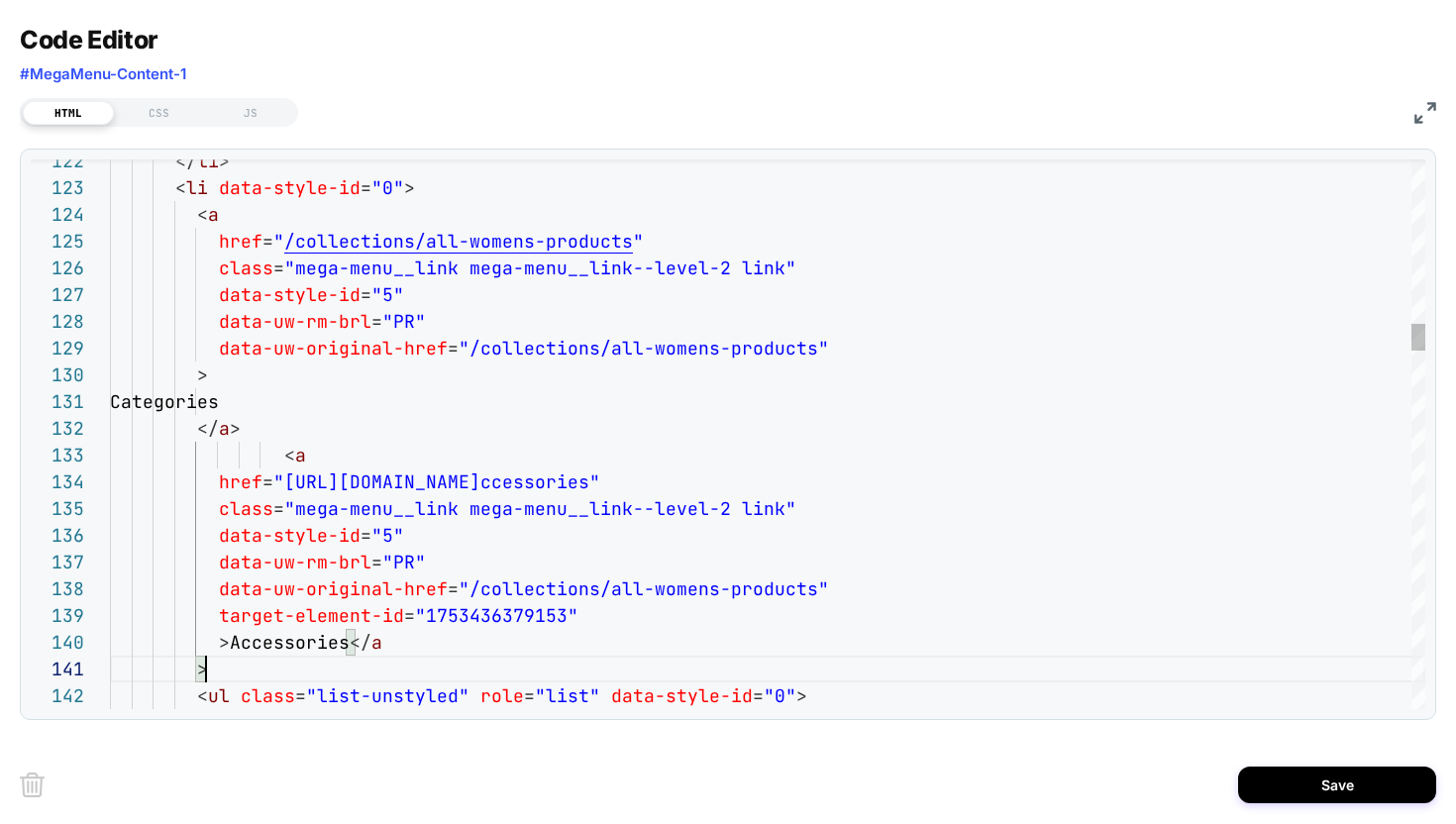 scroll, scrollTop: 0, scrollLeft: 96, axis: horizontal 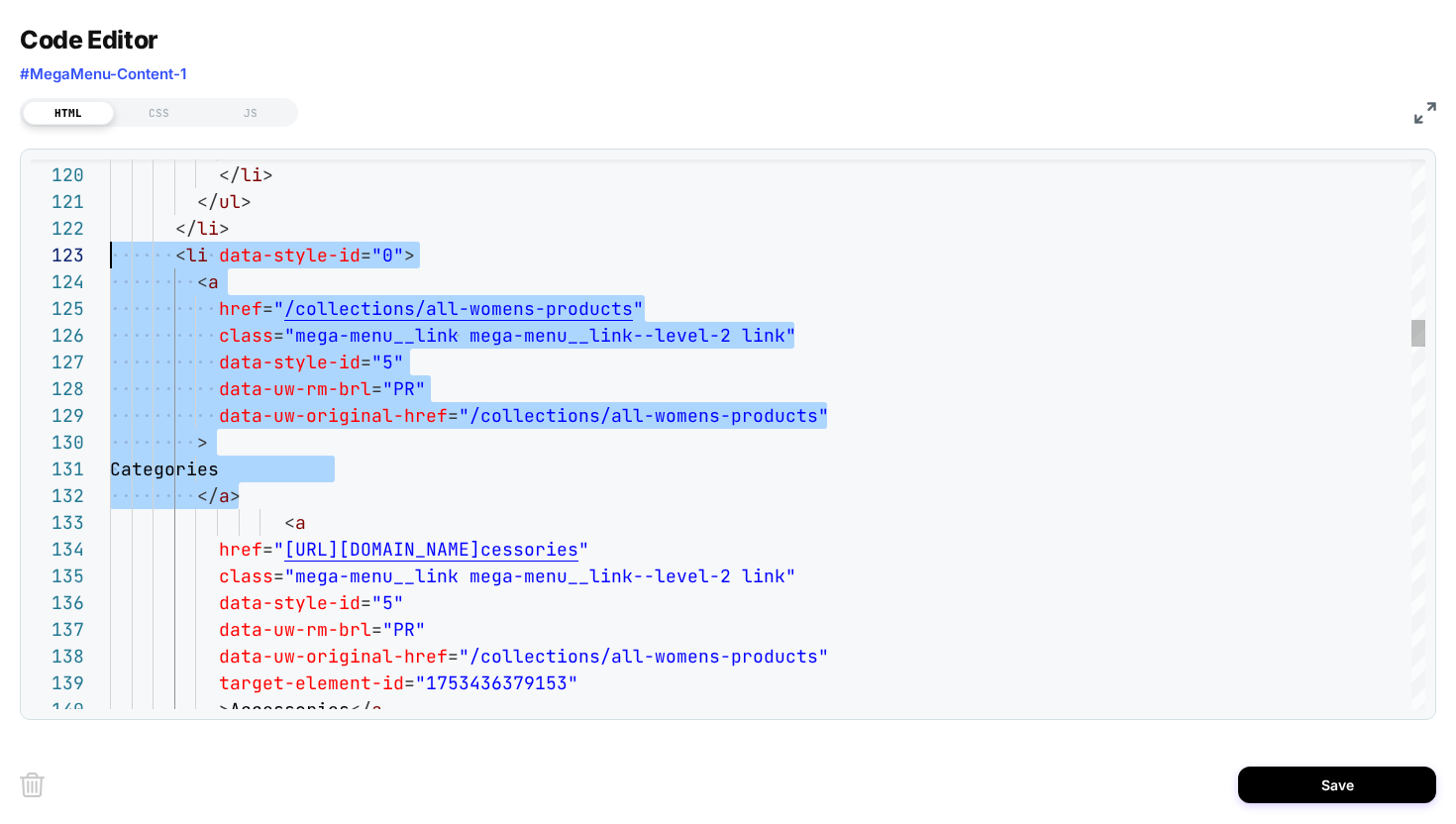 drag, startPoint x: 251, startPoint y: 492, endPoint x: 87, endPoint y: 258, distance: 285.74814 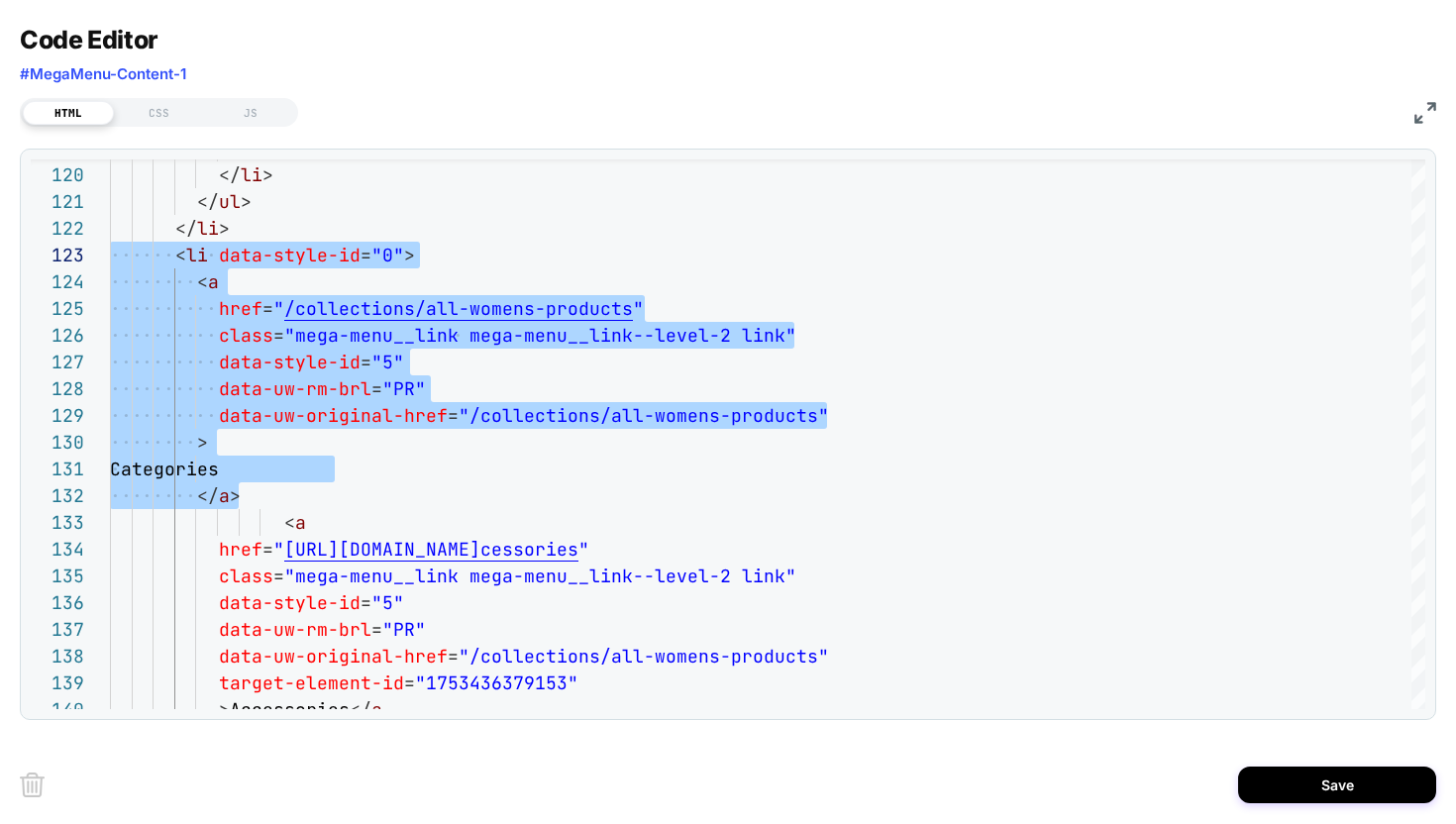 type on "**********" 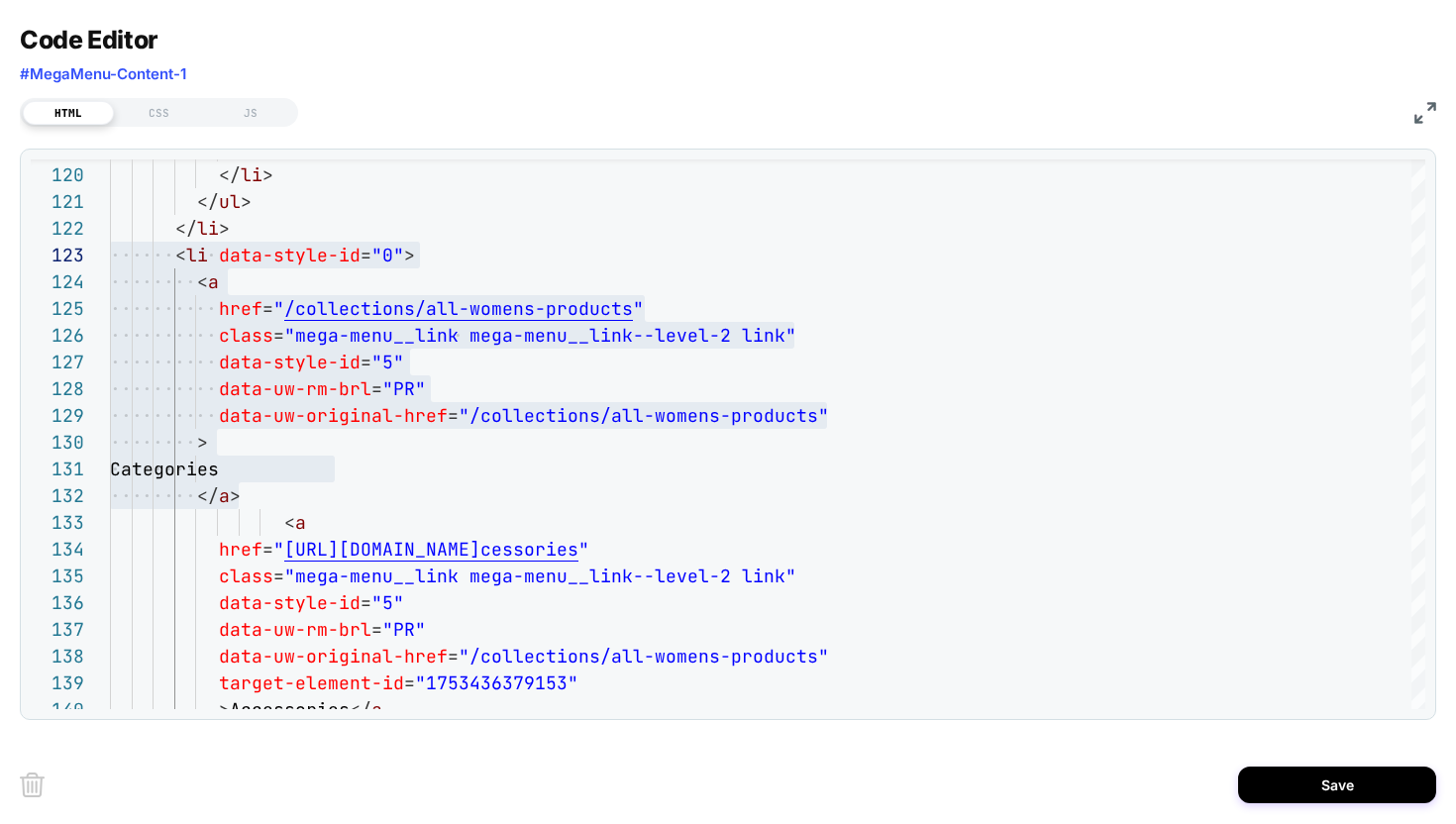 click on "HTML CSS JS" at bounding box center [728, 110] 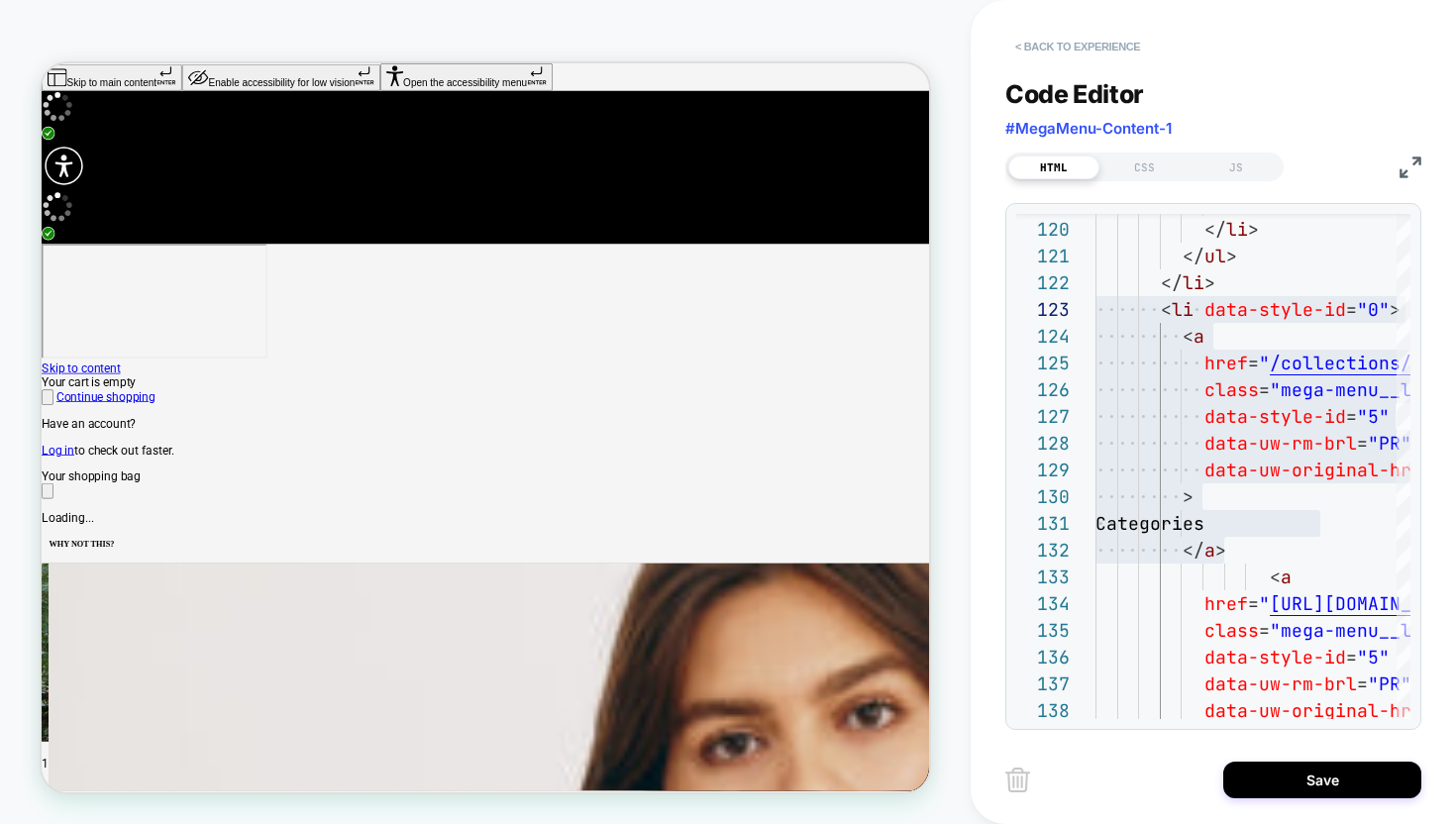 click on "< Back to experience" at bounding box center [1078, 47] 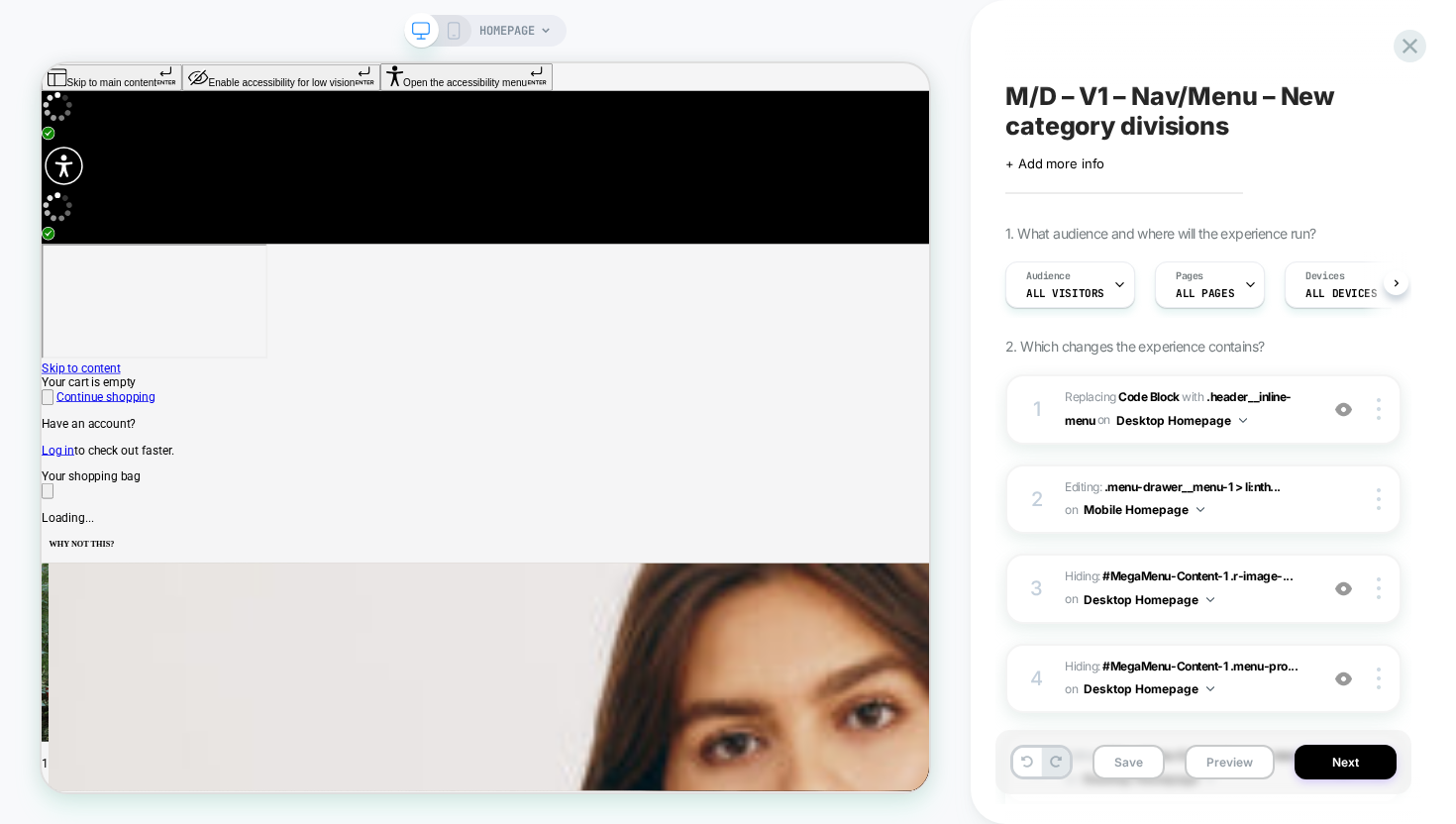 scroll, scrollTop: 0, scrollLeft: 1, axis: horizontal 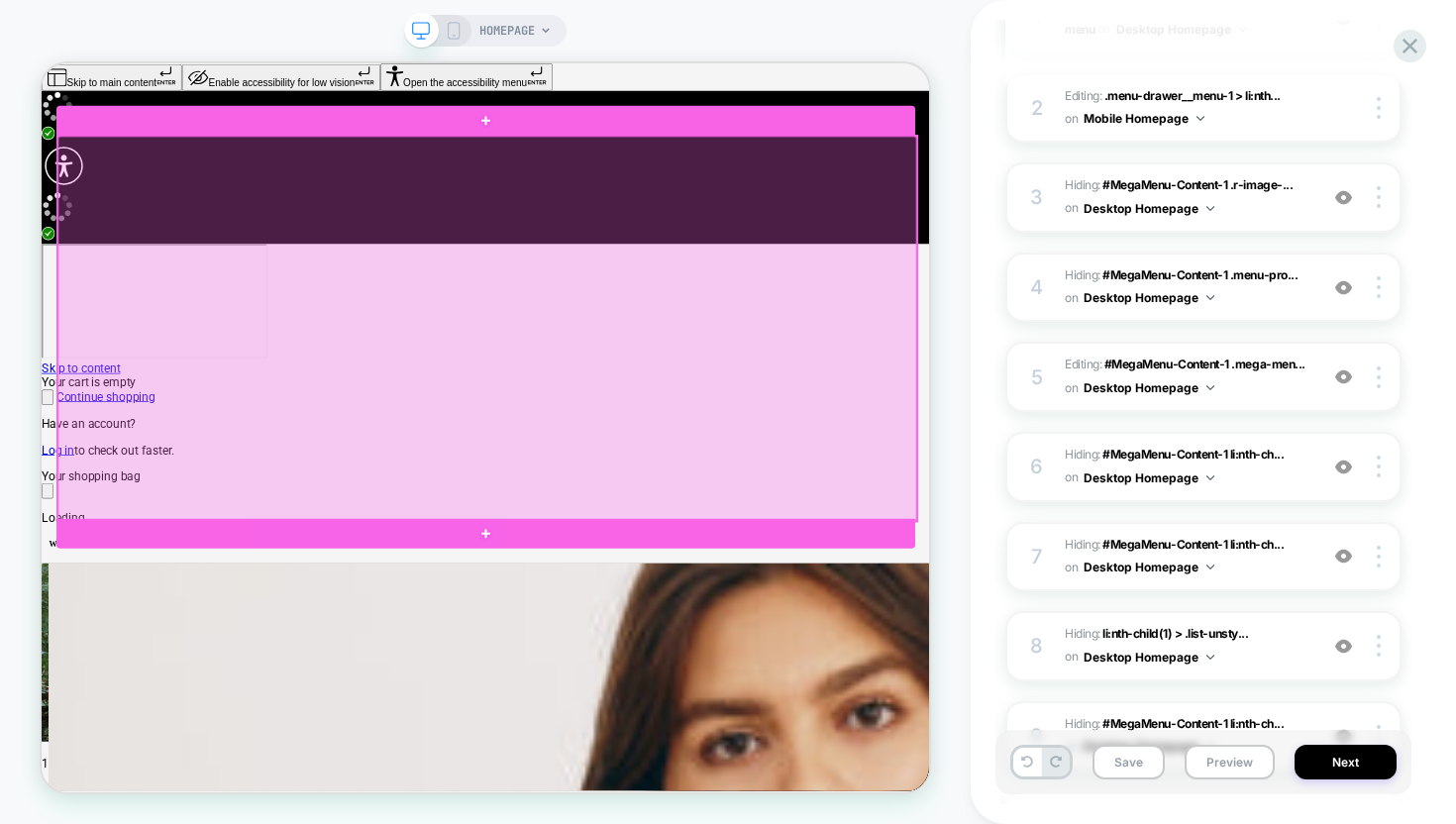 click at bounding box center [636, 417] 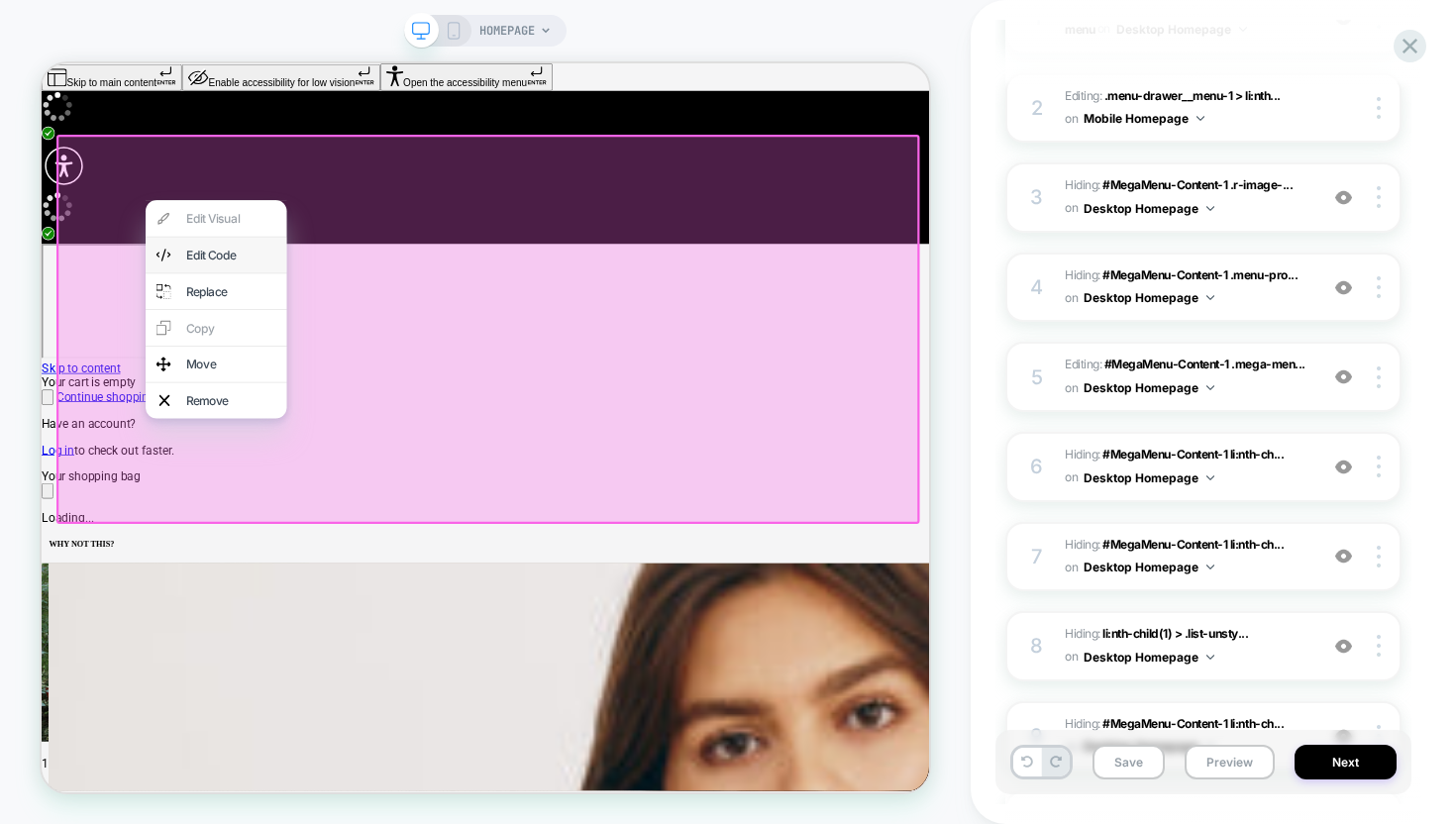 click on "Edit Code" at bounding box center (294, 319) 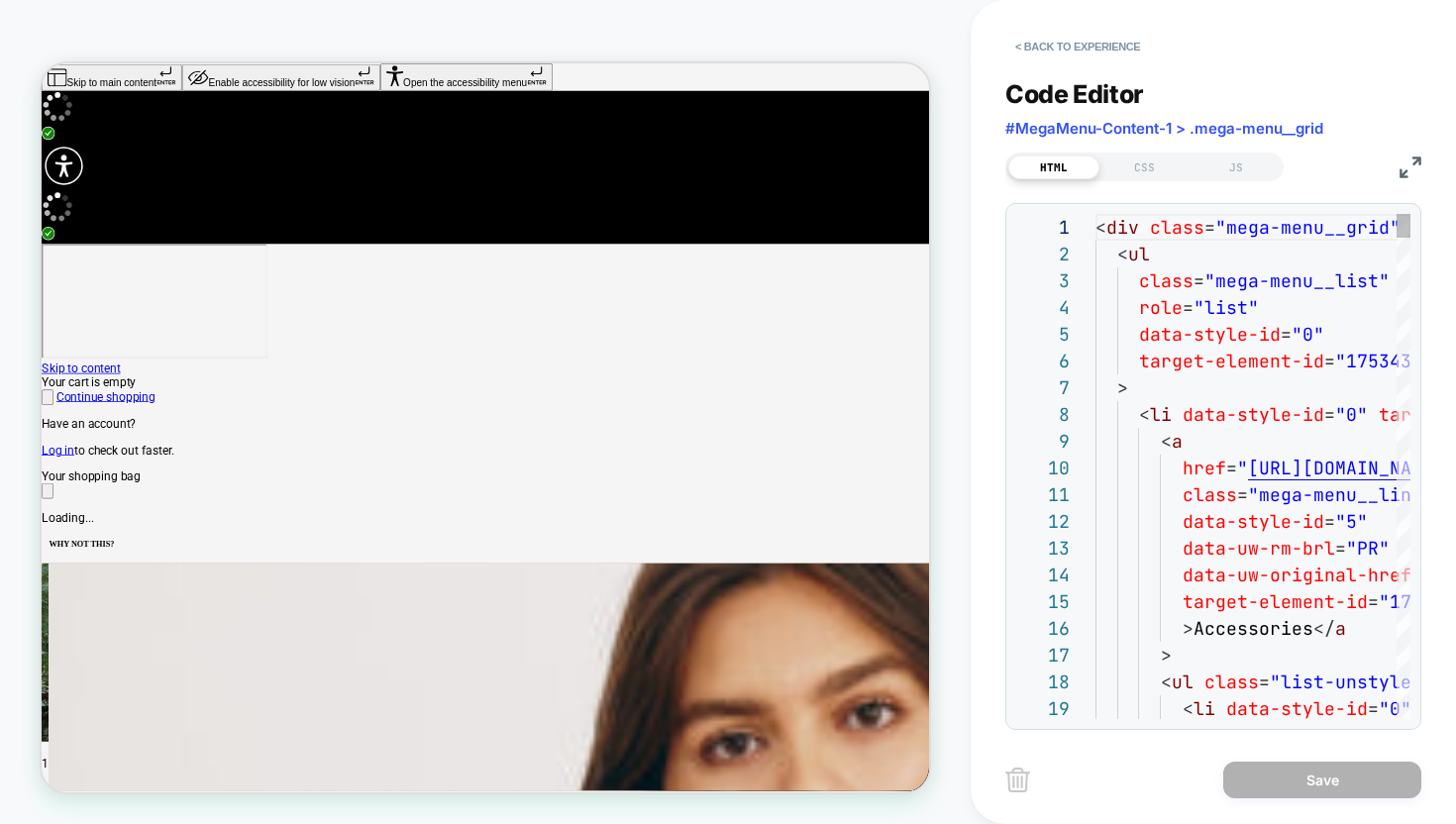 scroll, scrollTop: 267, scrollLeft: 0, axis: vertical 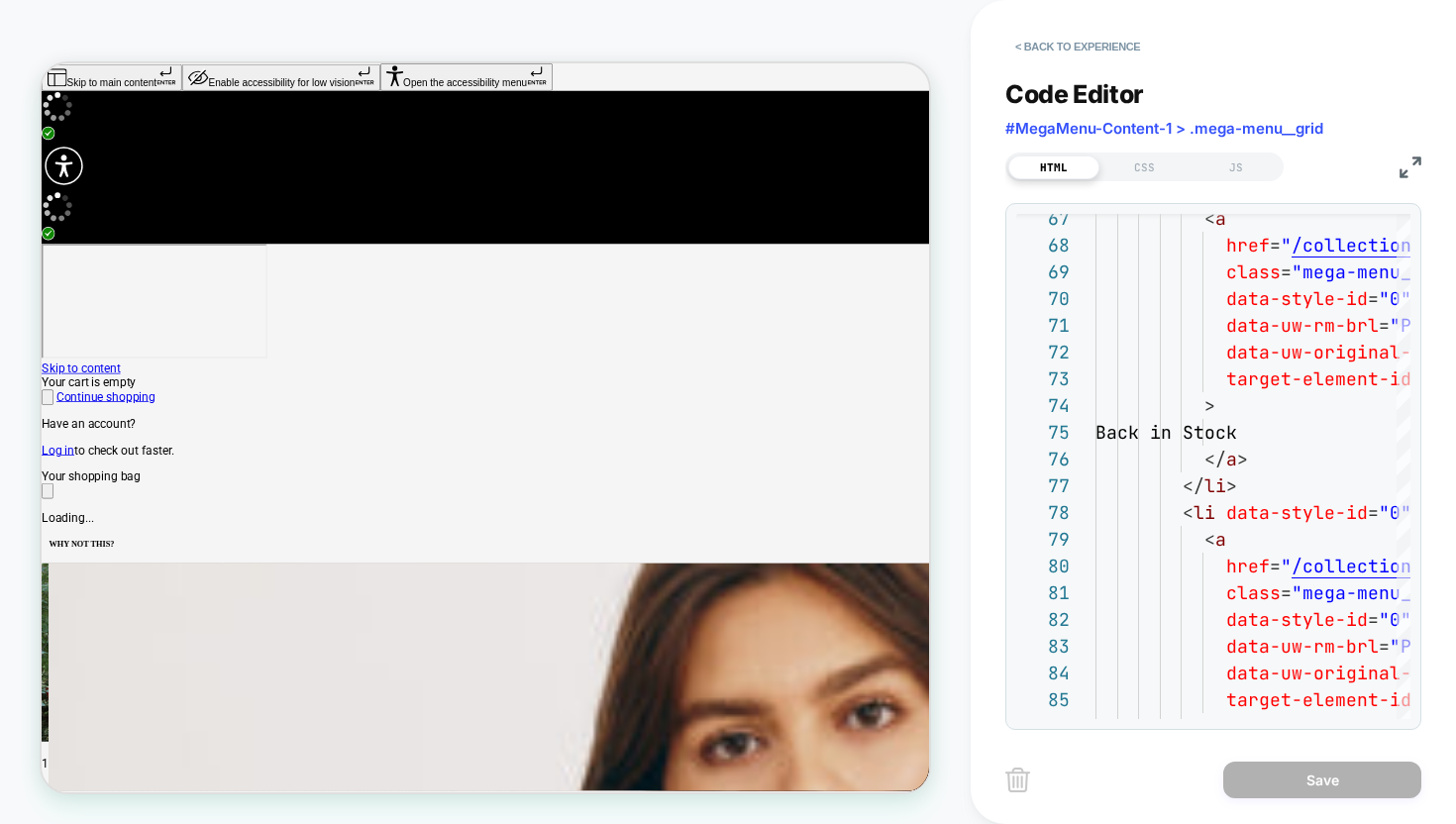 click at bounding box center (1410, 167) 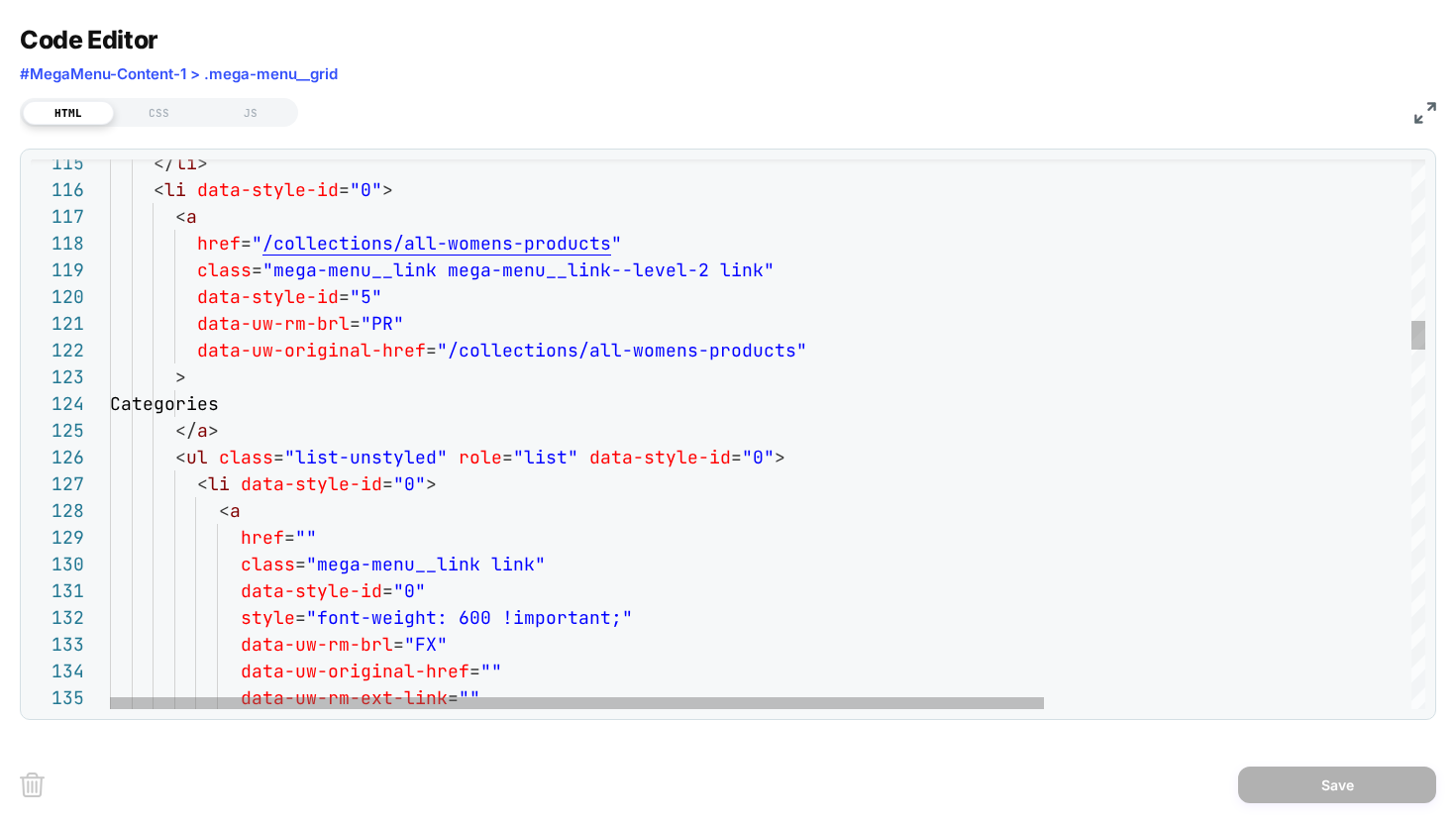 click on "< a          href = " /collections/all-womens-products "      < li   data-style-id = "0" >      </ li >          class = "mega-menu__link mega-menu__link--level-2 link"          data-style-id = "5"          data-uw-rm-brl = "PR"          data-uw-original-href = "/collections/all-womens-products"        >         Categories        </ a >        < ul   class = "list-unstyled"   role = "list"   data-style-id = "0" >          < li   data-style-id = "0" >            < a              href = ""              class = "mega-menu__link link"              data-style-id = "0"              style = "font-weight: 600 !important;"              data-uw-rm-brl = "FX"              data-uw-original-href = ""              data-uw-rm-ext-link = """ at bounding box center (1026, 2322) 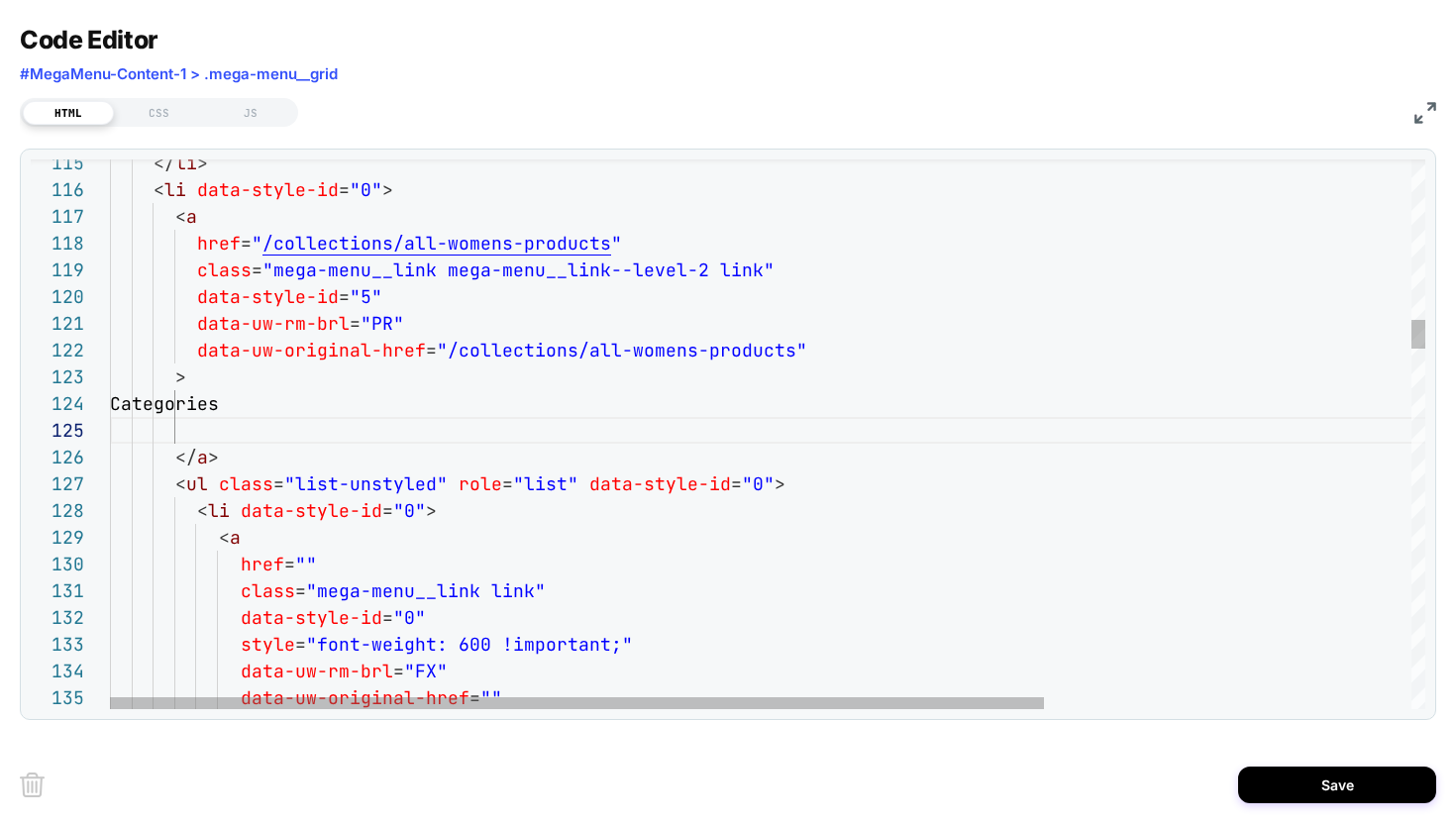 scroll, scrollTop: 80, scrollLeft: 129, axis: both 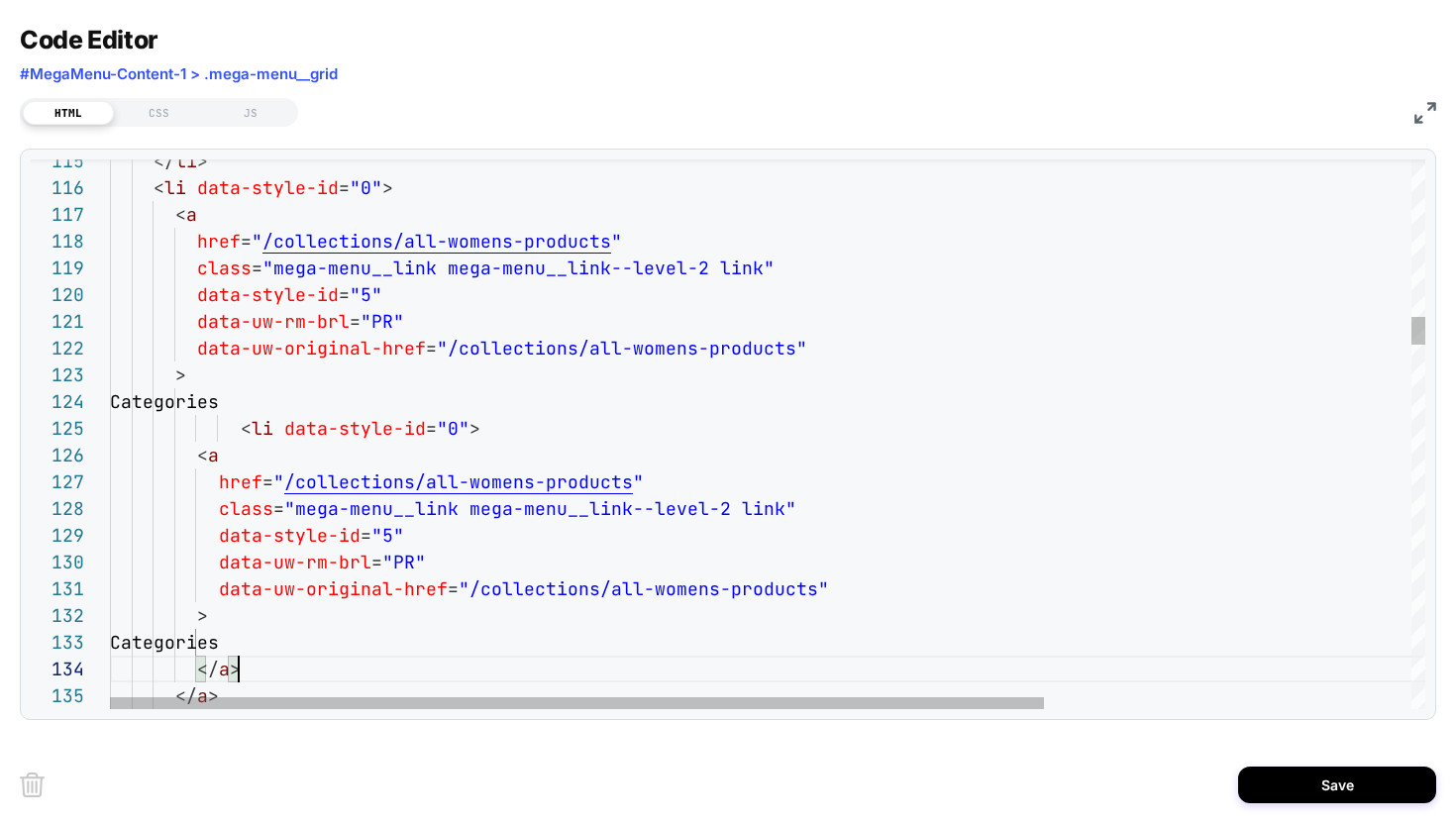 click on "< a          href = " /collections/all-womens-products "      < li   data-style-id = "0" >      </ li >          class = "mega-menu__link mega-menu__link--level-2 link"          data-style-id = "5"          data-uw-rm-brl = "PR"          data-uw-original-href = "/collections/all-womens-products"        >         Categories        </ a >              < li   data-style-id = "0" >          < a            href = " /collections/all-womens-products "            class = "mega-menu__link mega-menu__link--level-2 link"            data-style-id = "5"            data-uw-rm-brl = "PR"            data-uw-original-href = "/collections/all-womens-products"          >           Categories          </ a >" at bounding box center (1026, 2454) 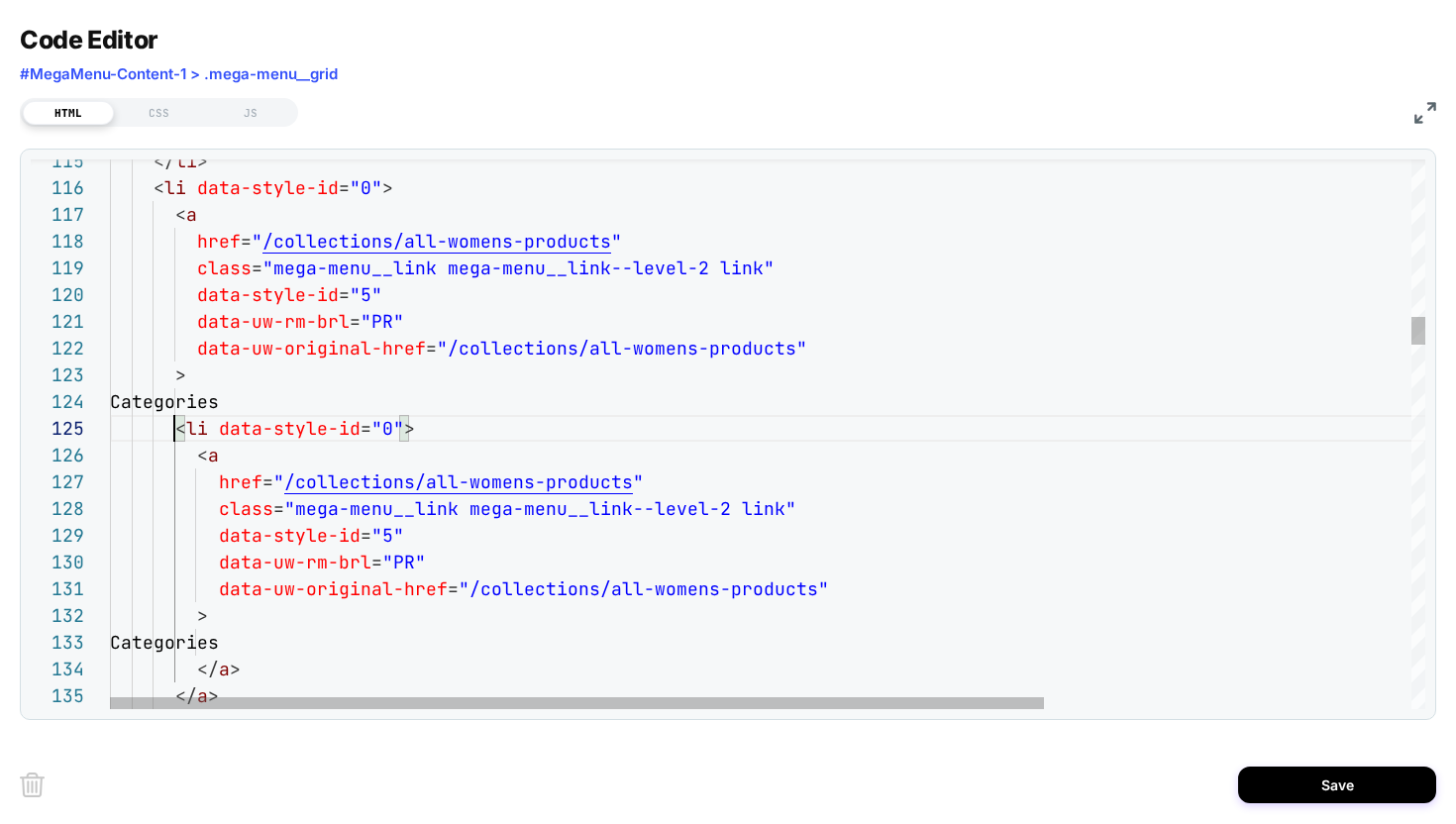 scroll, scrollTop: 107, scrollLeft: 43, axis: both 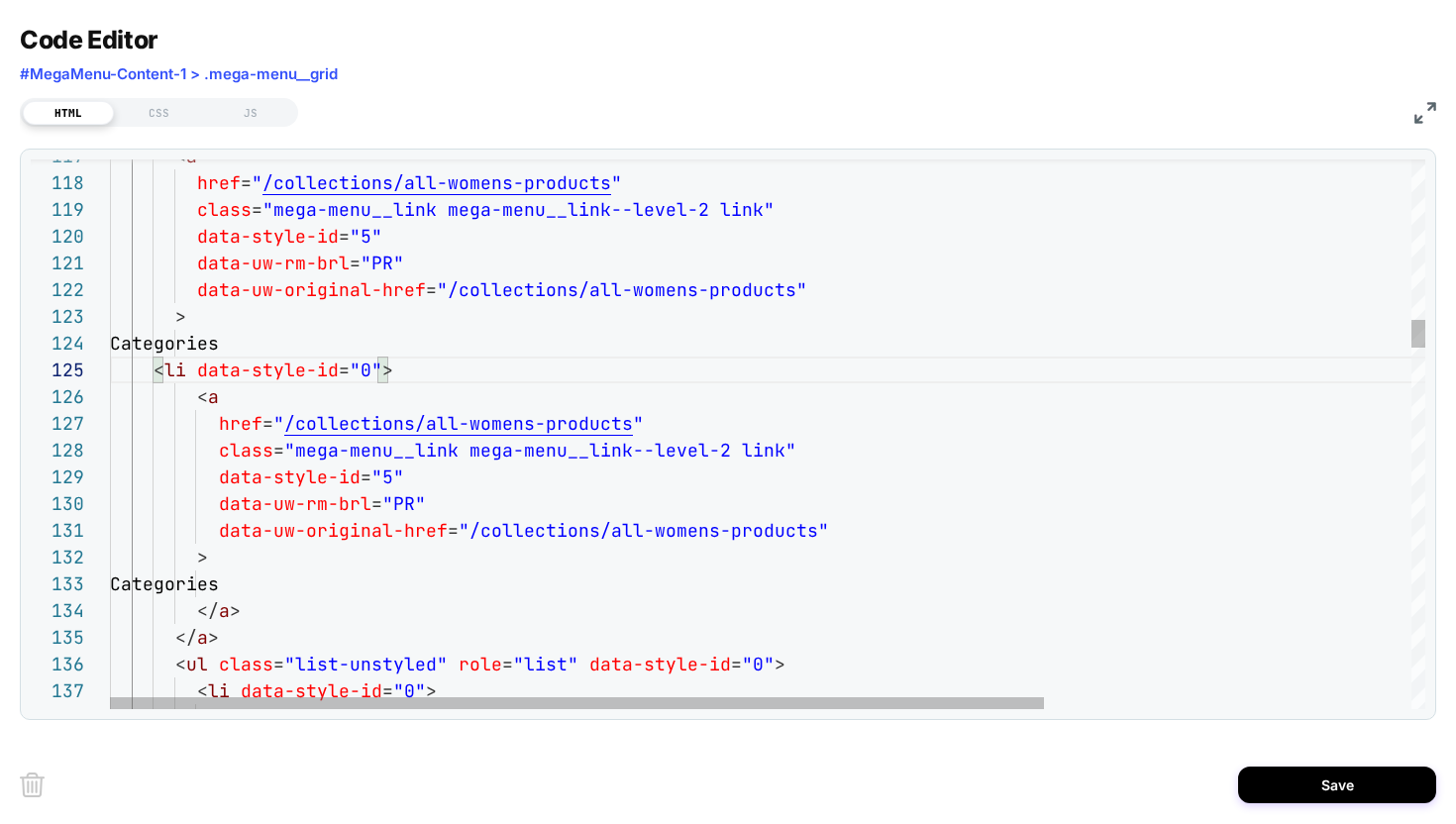 click on "< a          href = " /collections/all-womens-products "          class = "mega-menu__link mega-menu__link--level-2 link"          data-style-id = "5"          data-uw-rm-brl = "PR"          data-uw-original-href = "/collections/all-womens-products"        >         Categories      < li   data-style-id = "0" >          < a            href = " /collections/all-womens-products "            class = "mega-menu__link mega-menu__link--level-2 link"            data-style-id = "5"            data-uw-rm-brl = "PR"            data-uw-original-href = "/collections/all-womens-products"          >           Categories          </ a >        </ a >        < ul   class = "list-unstyled"   role = "list"   data-style-id = "0" >          < li   data-style-id = "0" >            < a" at bounding box center [1026, 2396] 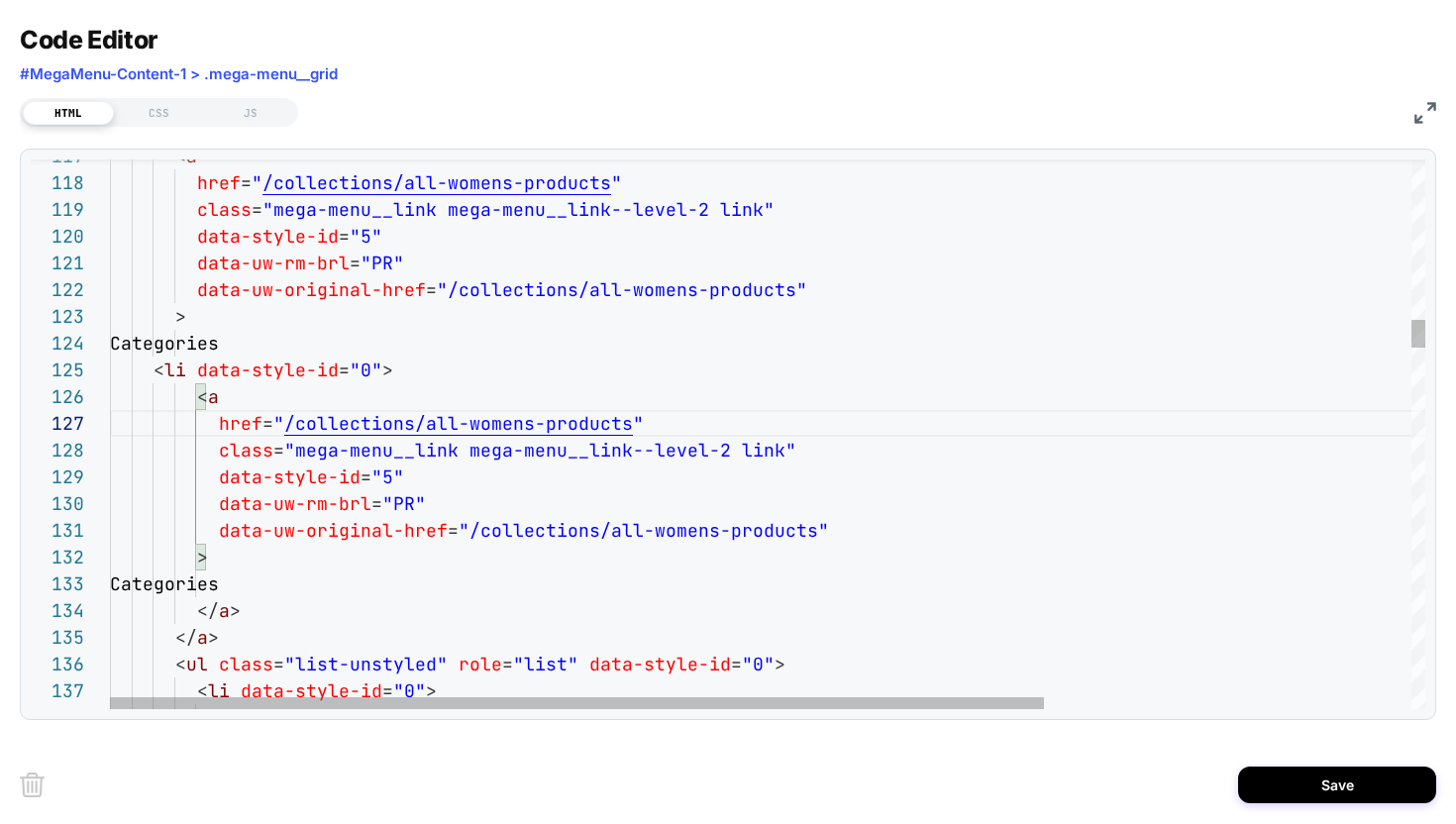 click on "< a          href = " /collections/all-womens-products "          class = "mega-menu__link mega-menu__link--level-2 link"          data-style-id = "5"          data-uw-rm-brl = "PR"          data-uw-original-href = "/collections/all-womens-products"        >         Categories      < li   data-style-id = "0" >          < a            href = " /collections/all-womens-products "            class = "mega-menu__link mega-menu__link--level-2 link"            data-style-id = "5"            data-uw-rm-brl = "PR"            data-uw-original-href = "/collections/all-womens-products"          >           Categories          </ a >        </ a >        < ul   class = "list-unstyled"   role = "list"   data-style-id = "0" >          < li   data-style-id = "0" >            < a" at bounding box center (1026, 2396) 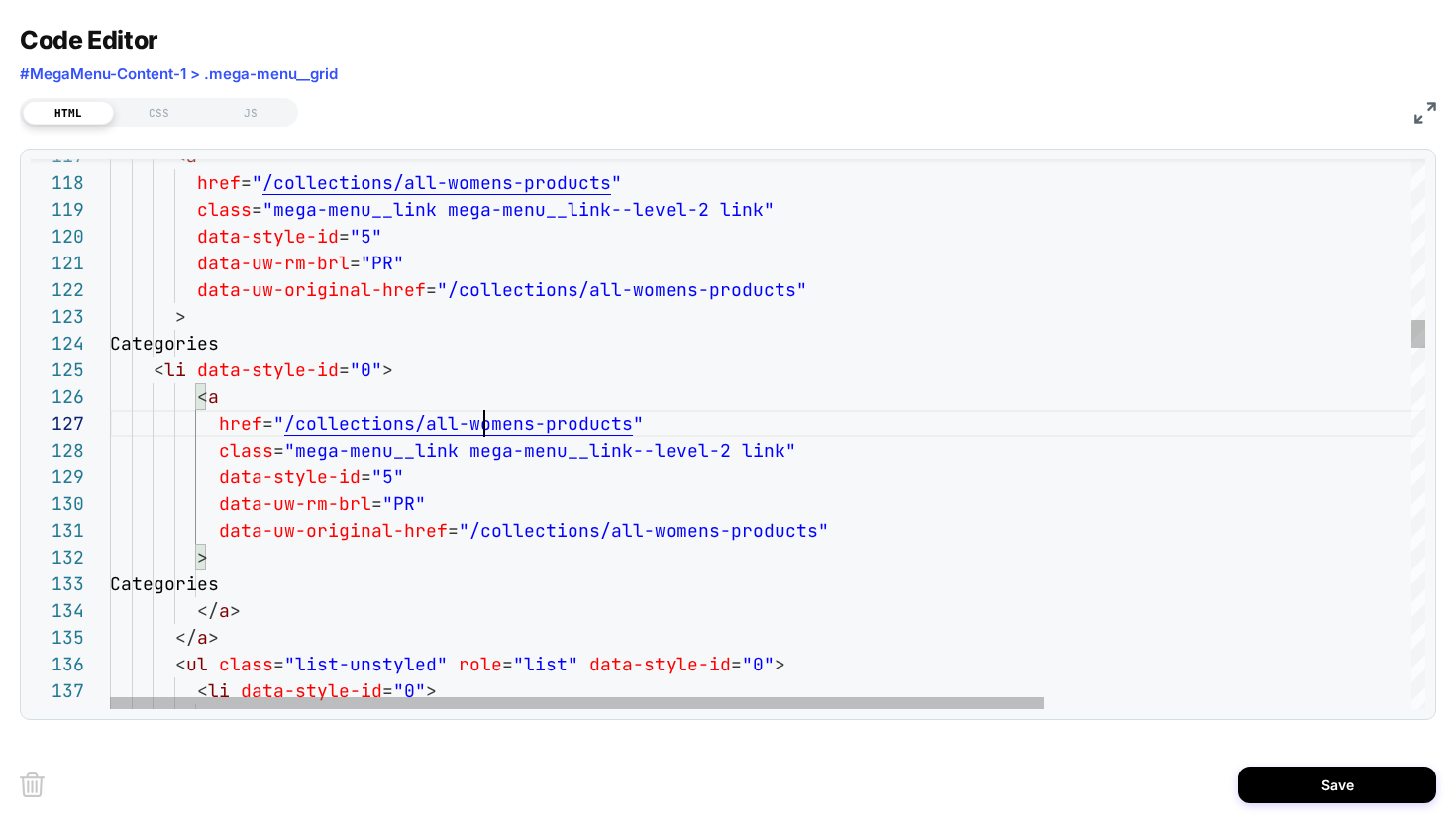 click on "< a          href = " /collections/all-womens-products "          class = "mega-menu__link mega-menu__link--level-2 link"          data-style-id = "5"          data-uw-rm-brl = "PR"          data-uw-original-href = "/collections/all-womens-products"        >         Categories      < li   data-style-id = "0" >          < a            href = " /collections/all-womens-products "            class = "mega-menu__link mega-menu__link--level-2 link"            data-style-id = "5"            data-uw-rm-brl = "PR"            data-uw-original-href = "/collections/all-womens-products"          >           Categories          </ a >        </ a >        < ul   class = "list-unstyled"   role = "list"   data-style-id = "0" >          < li   data-style-id = "0" >            < a" at bounding box center (1026, 2396) 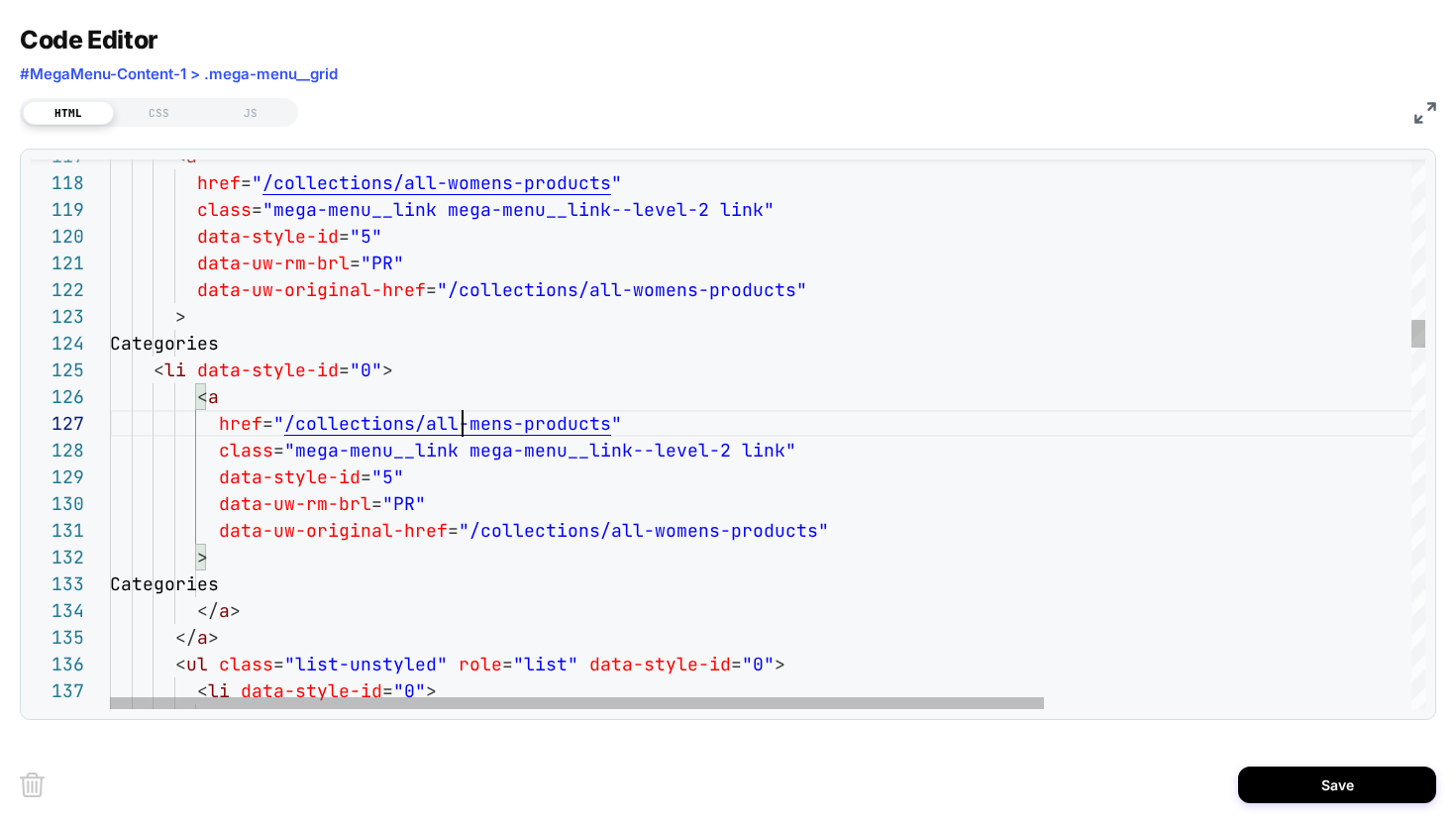scroll, scrollTop: 160, scrollLeft: 353, axis: both 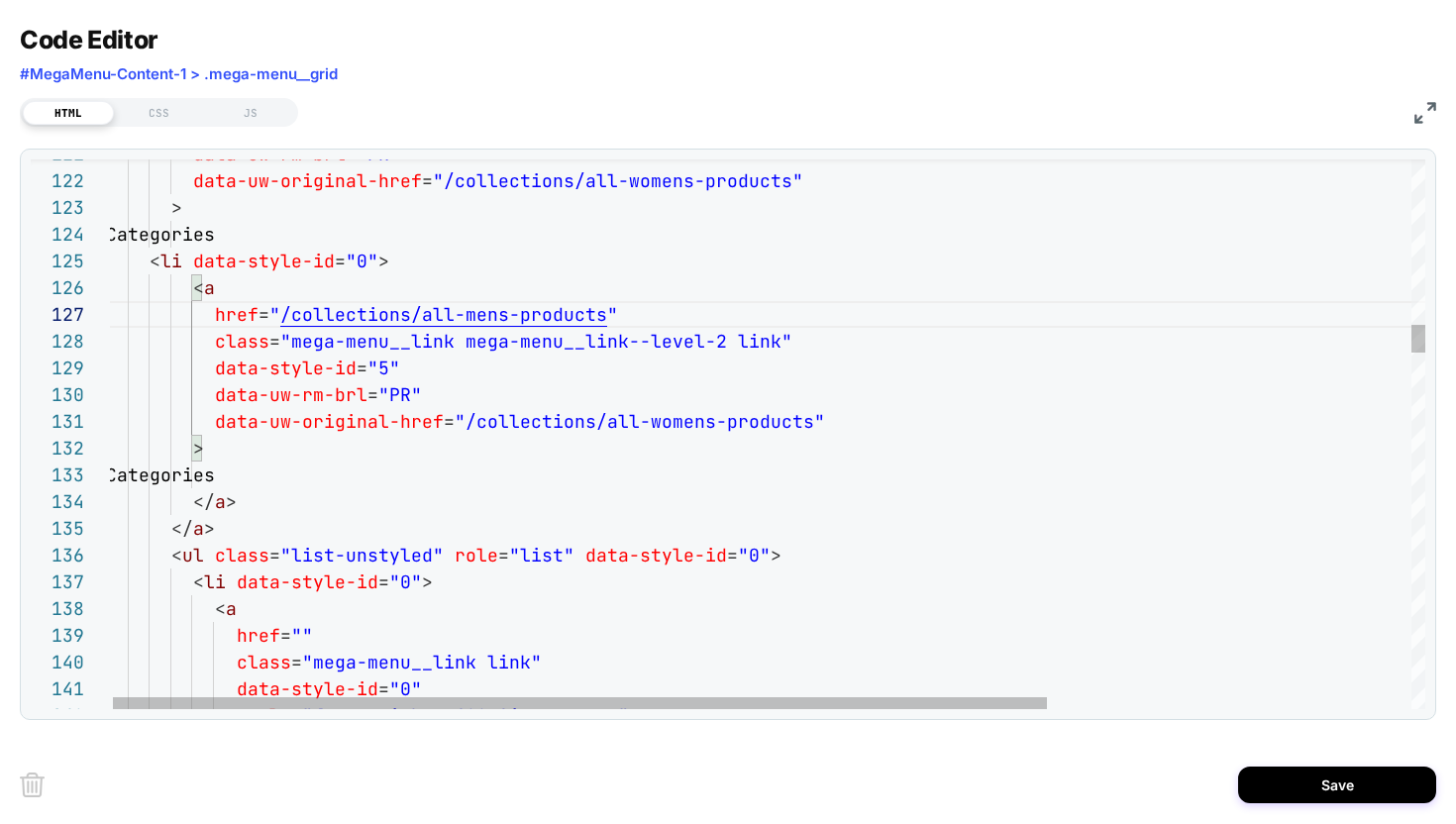 click on "data-uw-rm-brl = "PR"          data-uw-original-href = "/collections/all-womens-products"        >         Categories      < li   data-style-id = "0" >          < a            href = " /collections/all-mens-products "            class = "mega-menu__link mega-menu__link--level-2 link"            data-style-id = "5"            data-uw-rm-brl = "PR"            data-uw-original-href = "/collections/all-womens-products"          >           Categories          </ a >        </ a >        < ul   class = "list-unstyled"   role = "list"   data-style-id = "0" >          < li   data-style-id = "0" >            < a              href = ""              class = "mega-menu__link link"              data-style-id = "0"              style = "font-weight: 600 !important;"" at bounding box center (1022, 2287) 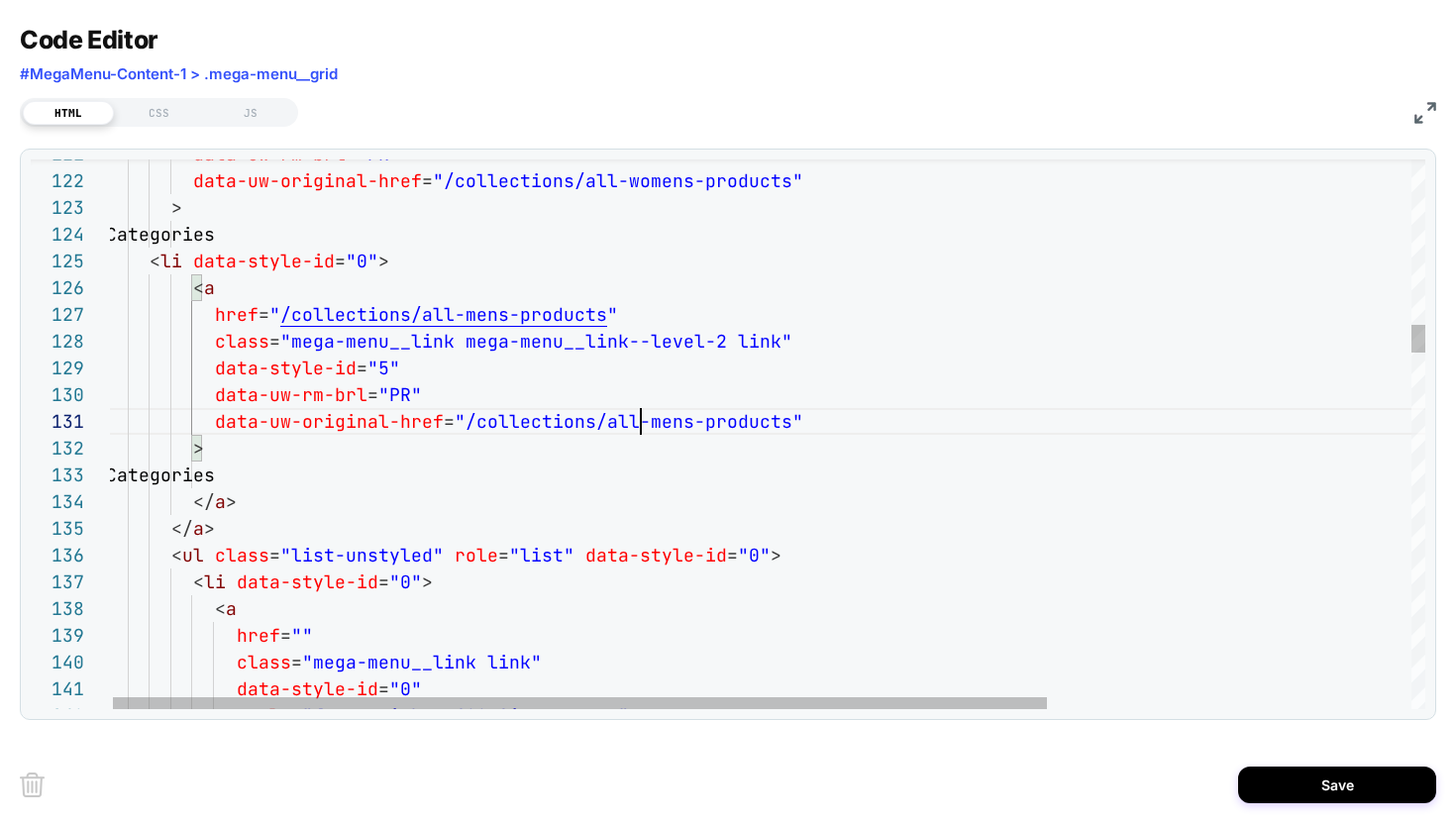scroll, scrollTop: 0, scrollLeft: 535, axis: horizontal 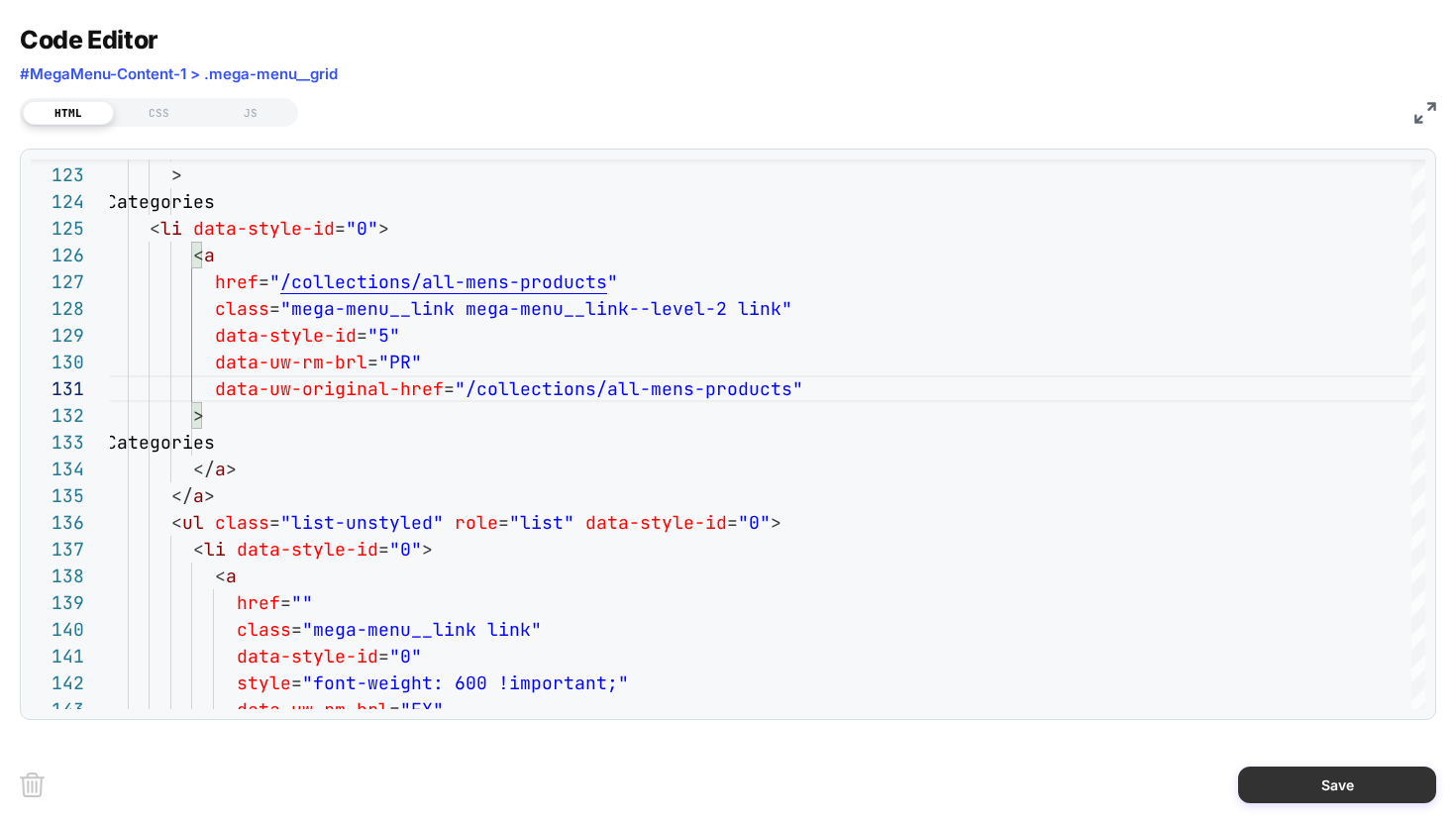 type on "**********" 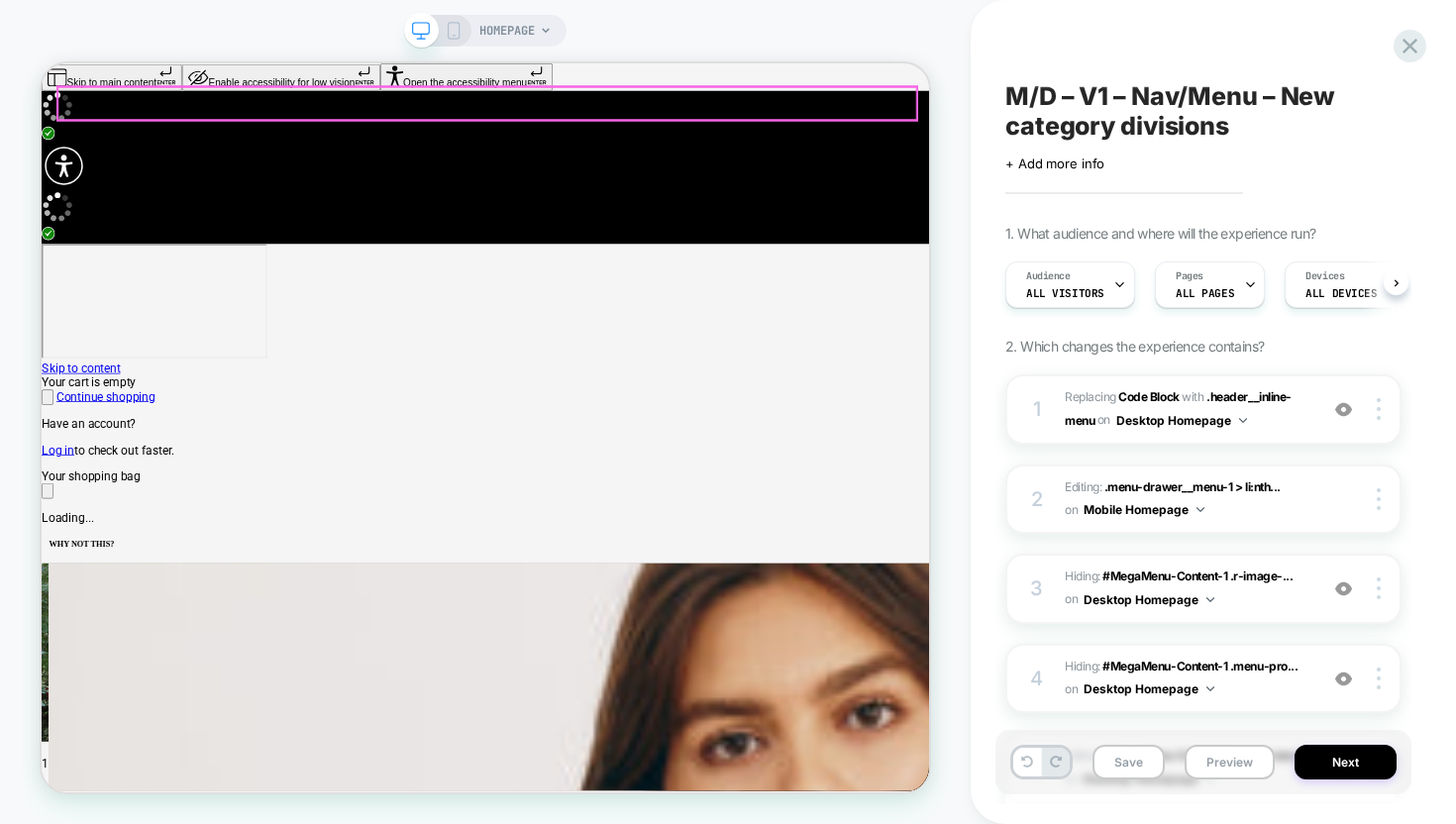 scroll, scrollTop: 0, scrollLeft: 1, axis: horizontal 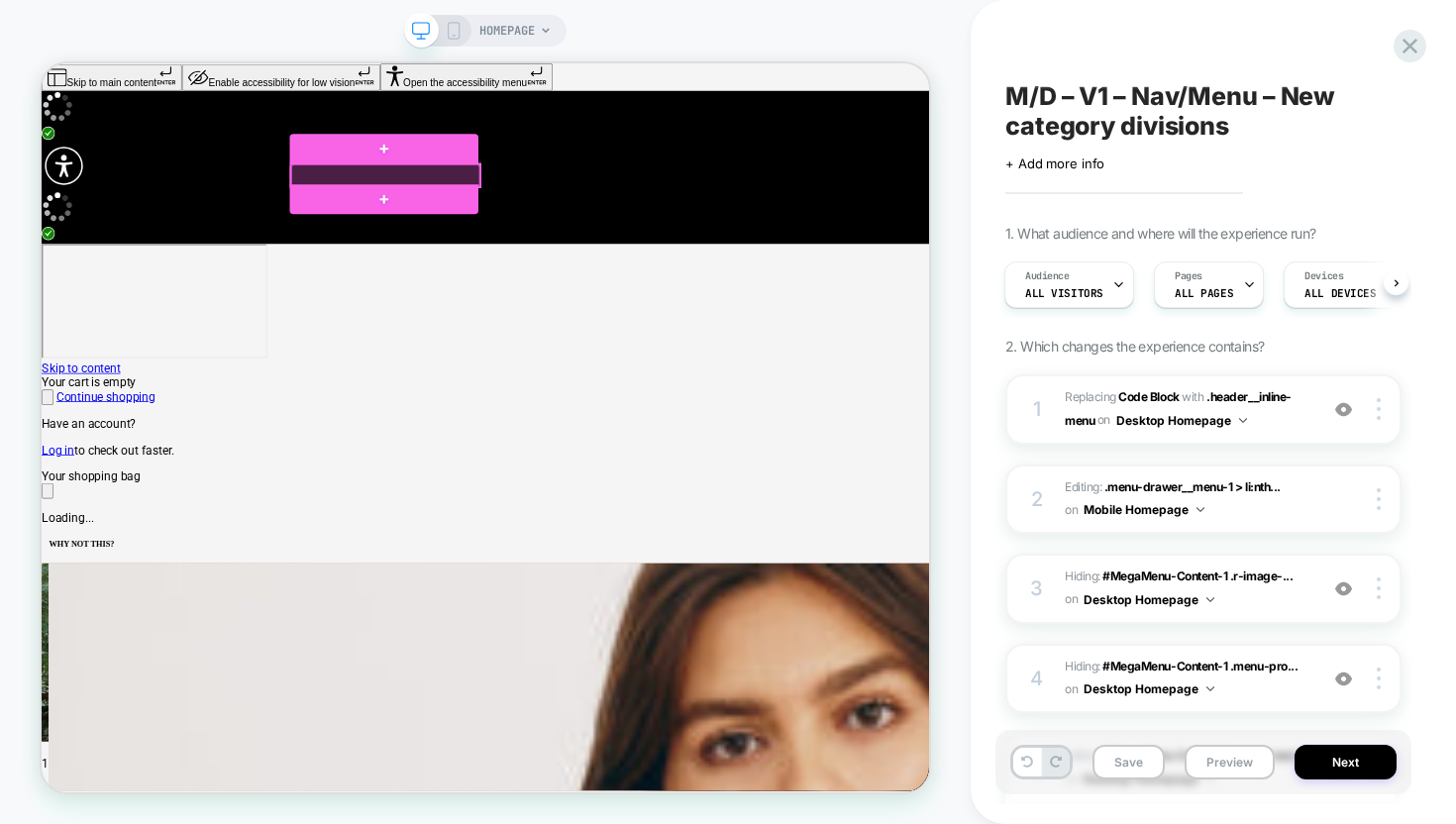 click at bounding box center [500, 213] 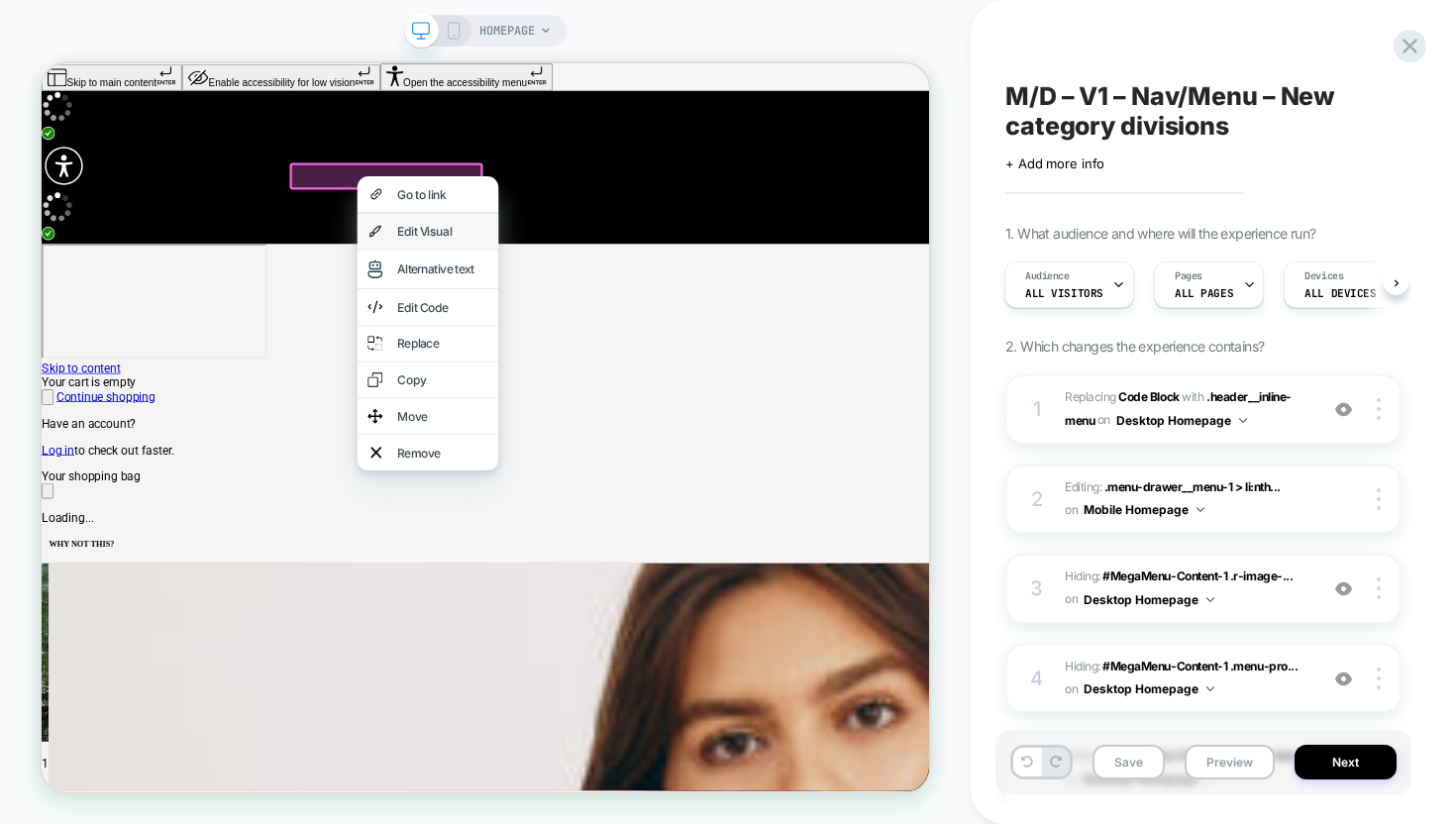 click on "Edit Visual" at bounding box center [557, 287] 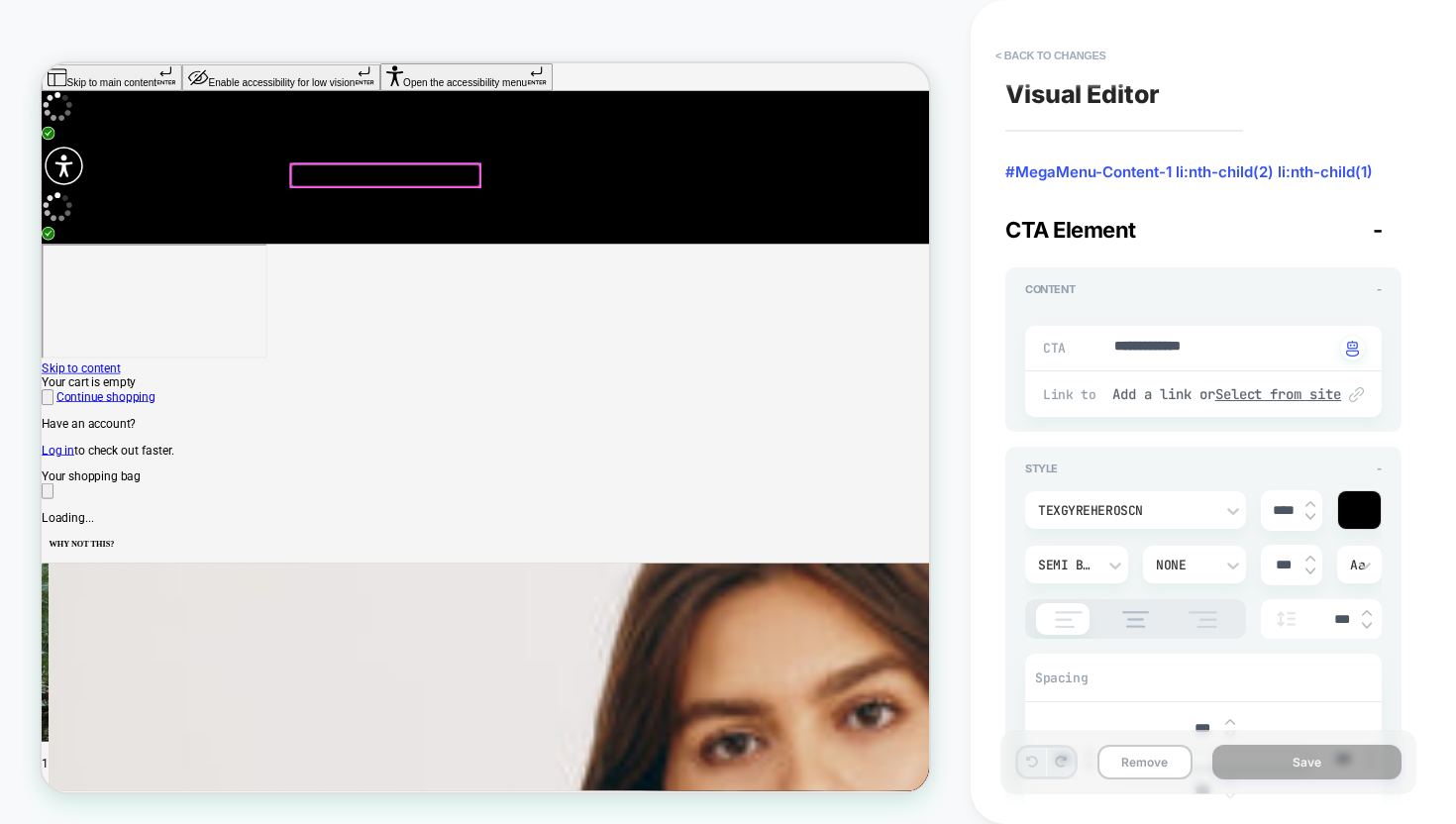 type on "*" 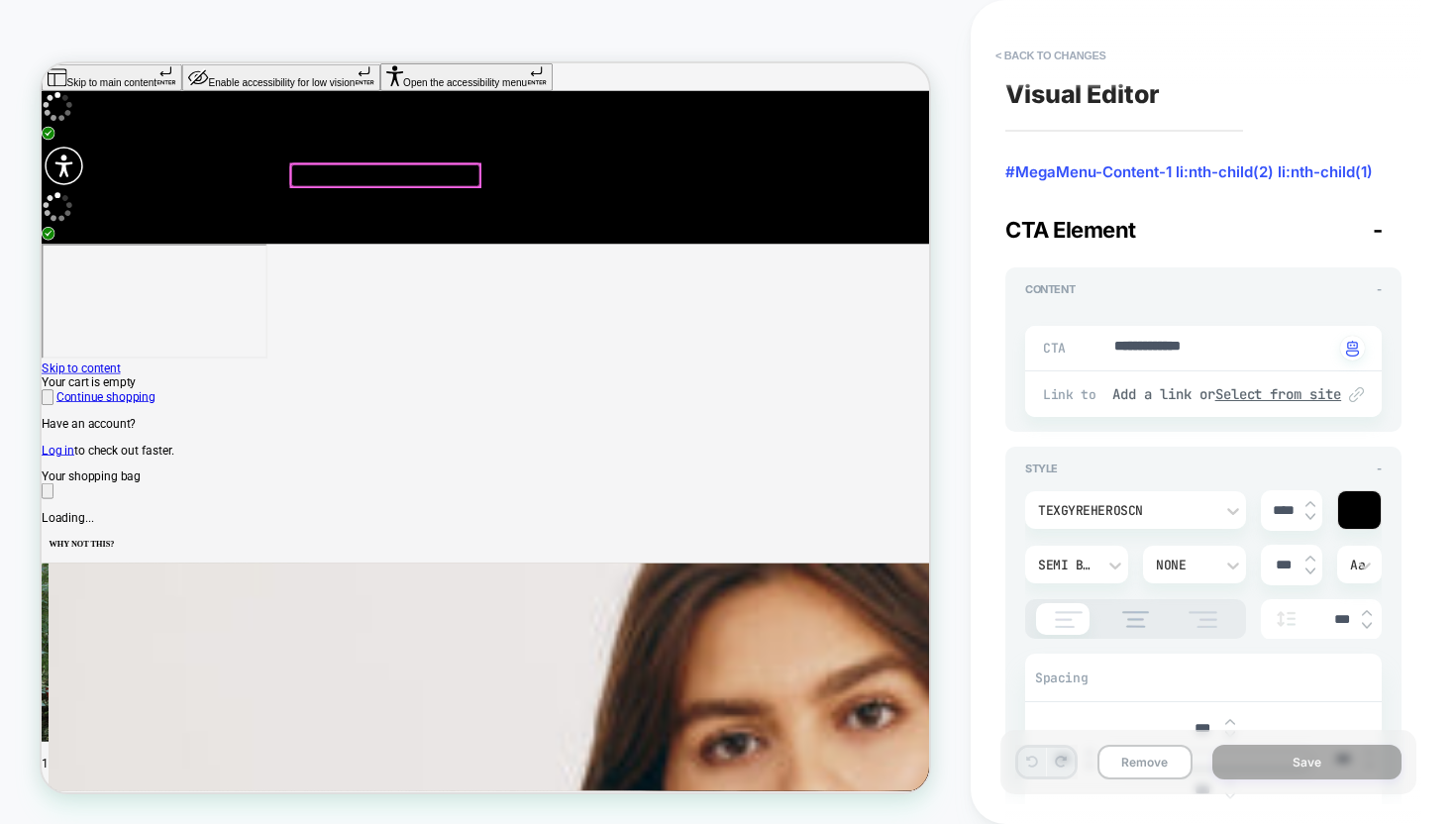 scroll, scrollTop: 0, scrollLeft: 0, axis: both 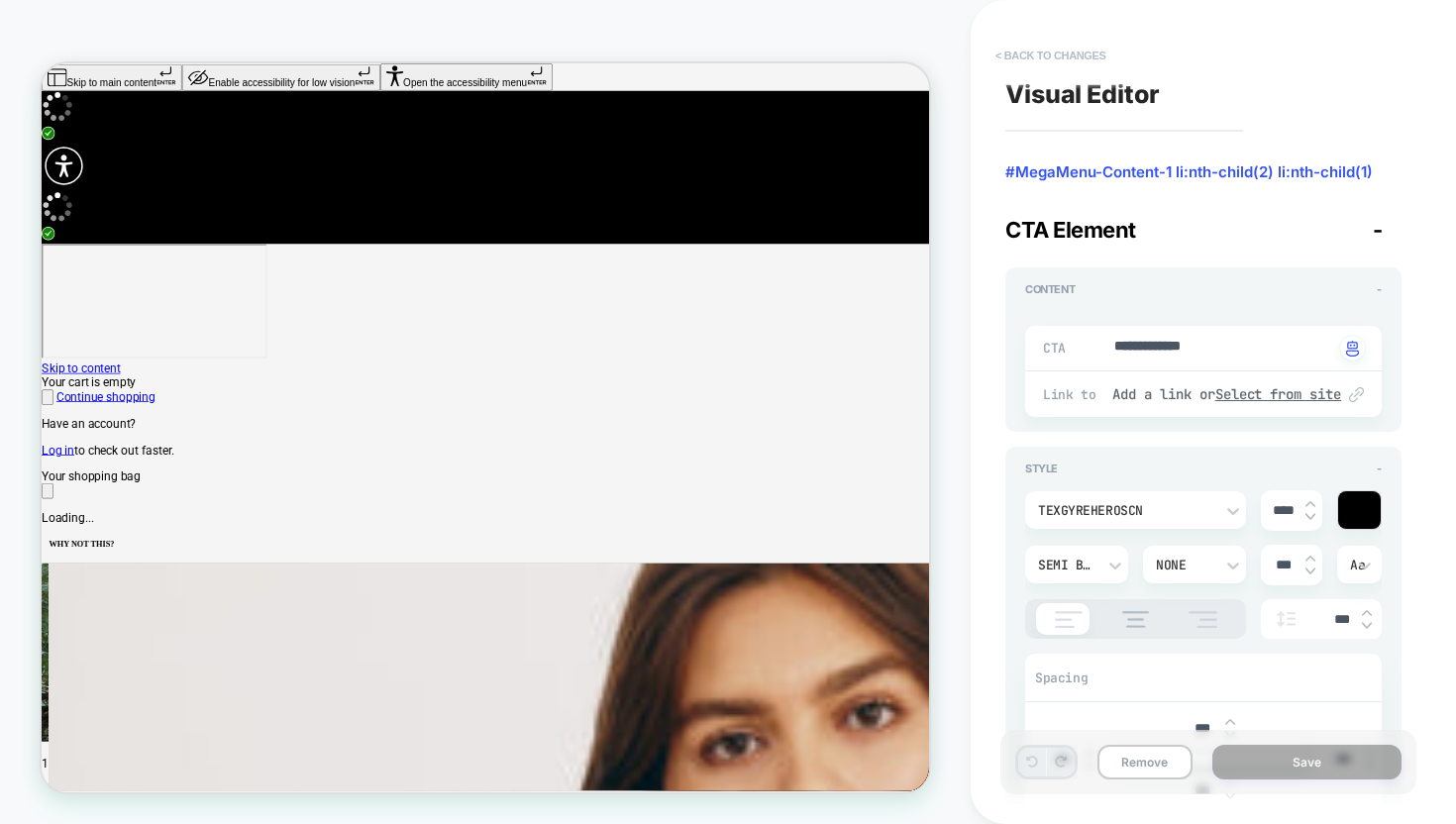 click on "< Back to changes" at bounding box center (1051, 55) 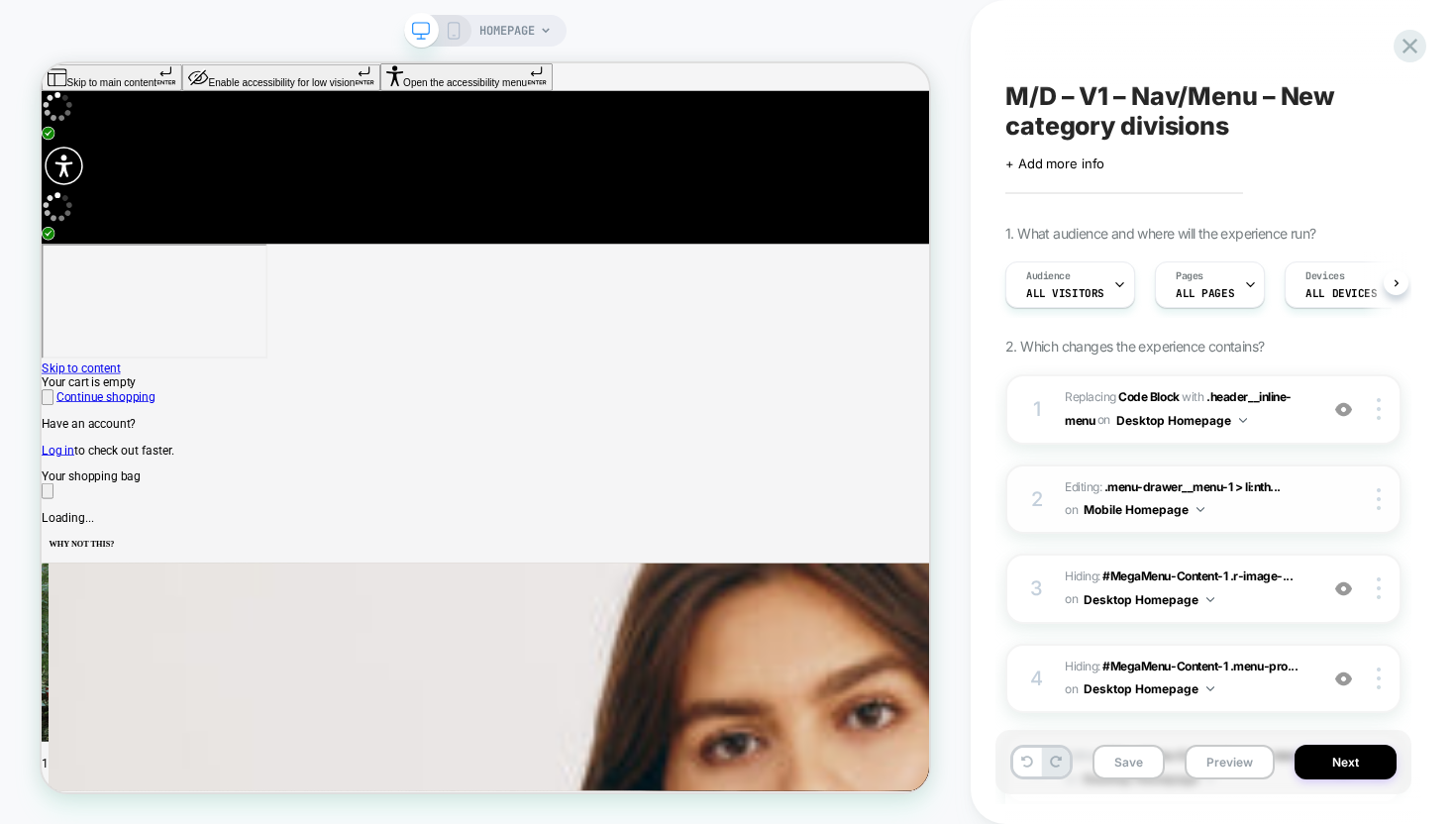 scroll, scrollTop: 0, scrollLeft: 1, axis: horizontal 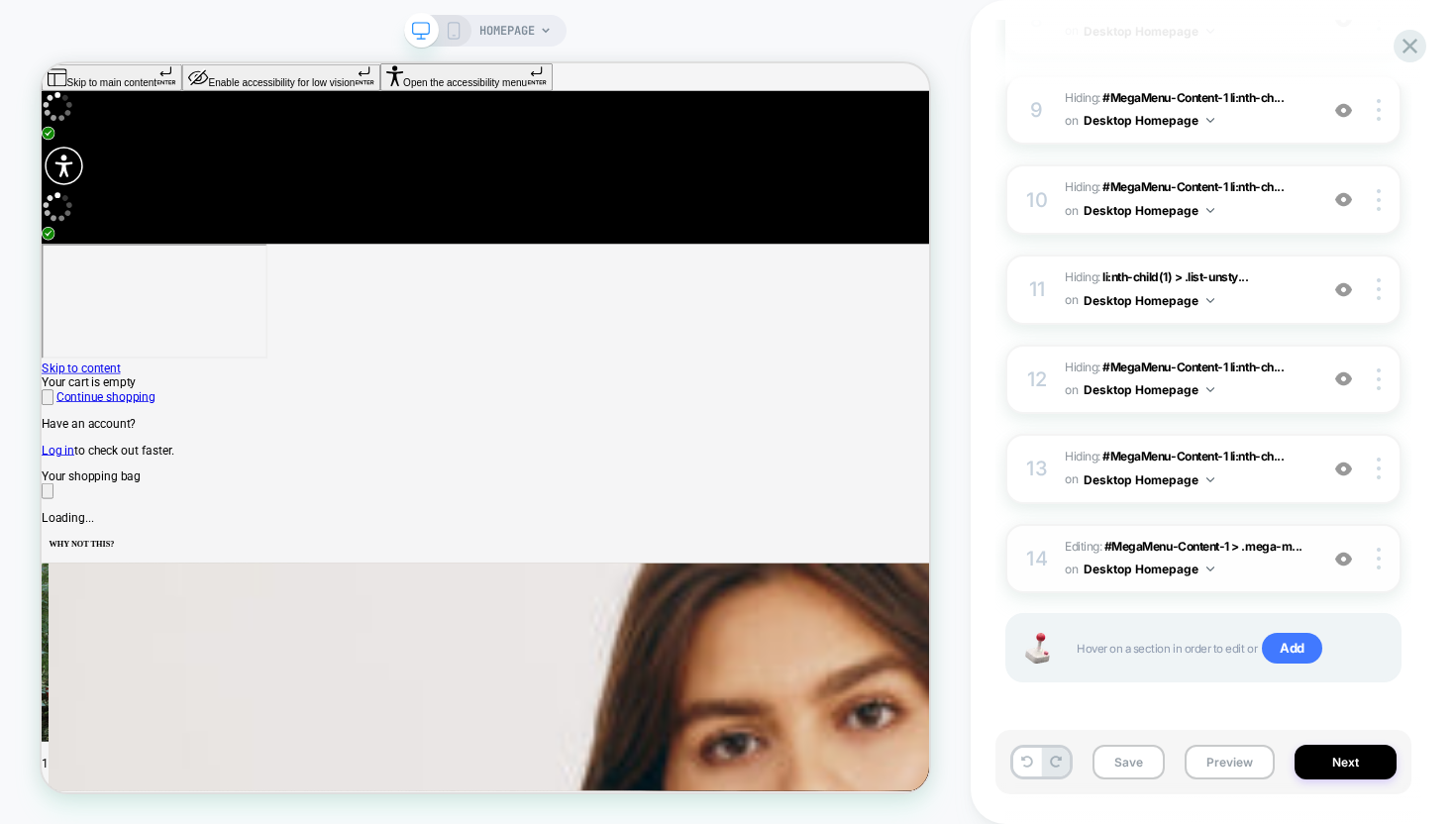 drag, startPoint x: 1343, startPoint y: 551, endPoint x: 454, endPoint y: 282, distance: 928.80676 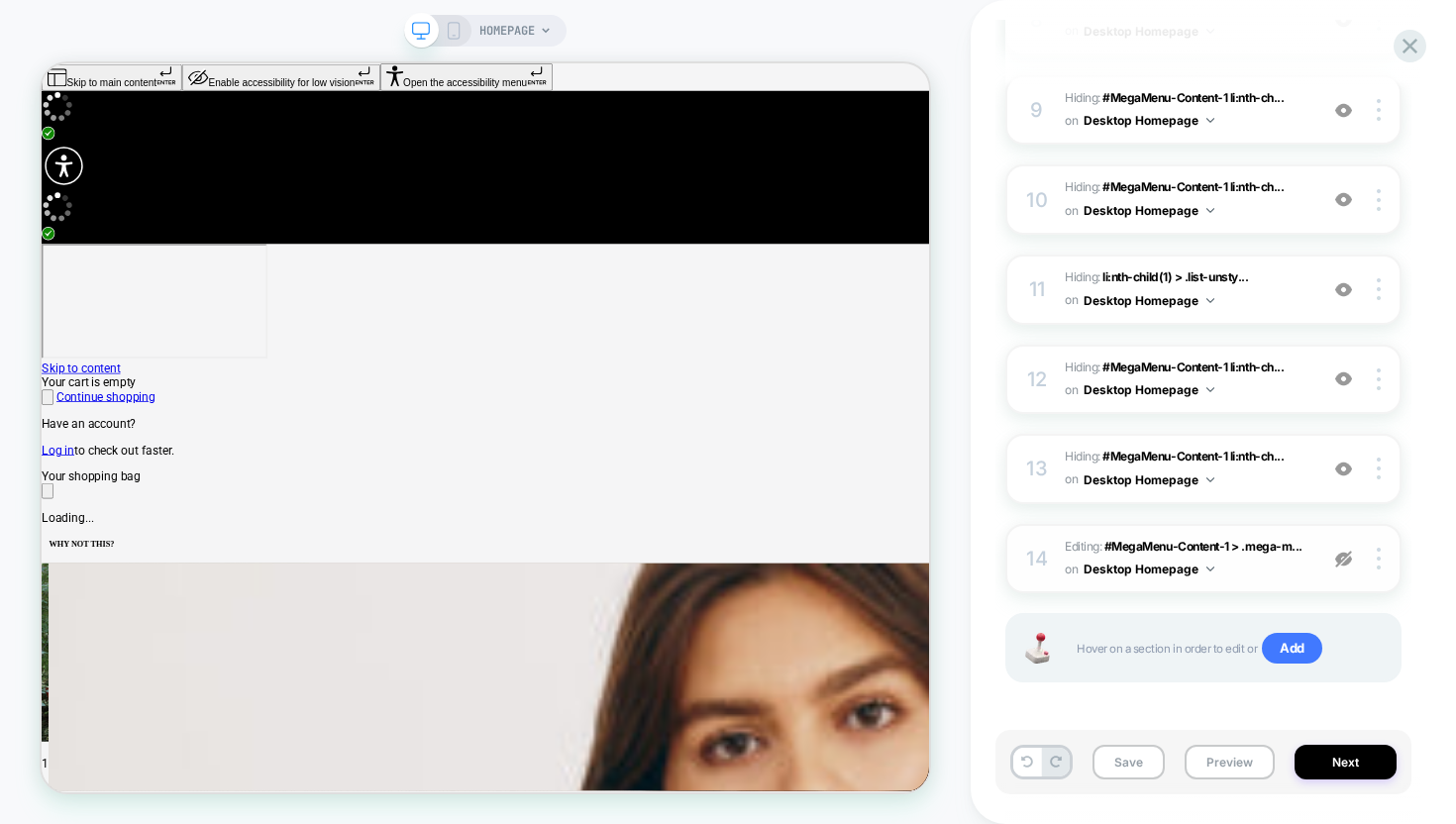 click at bounding box center (1344, 559) 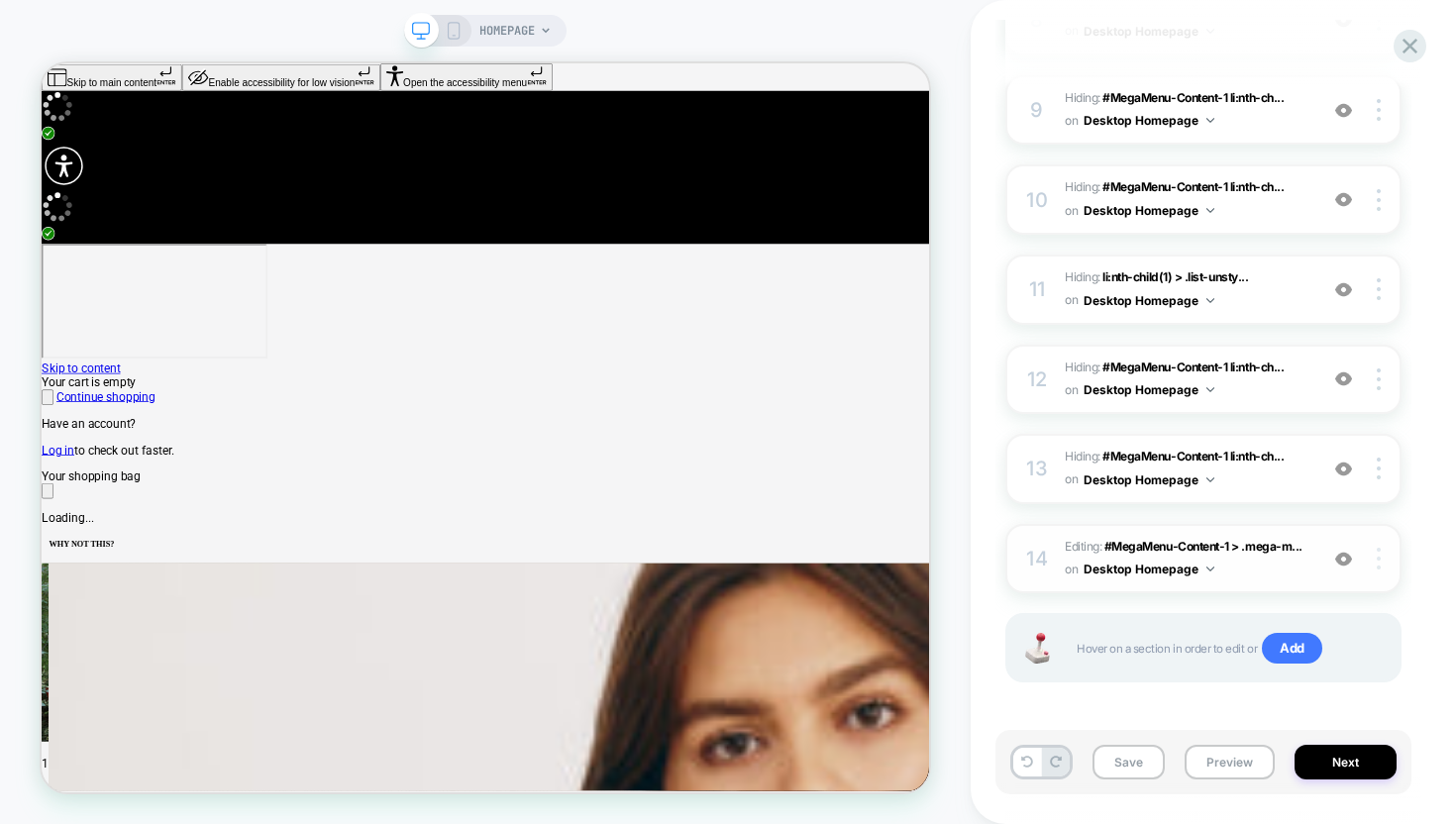 click at bounding box center [1379, 559] 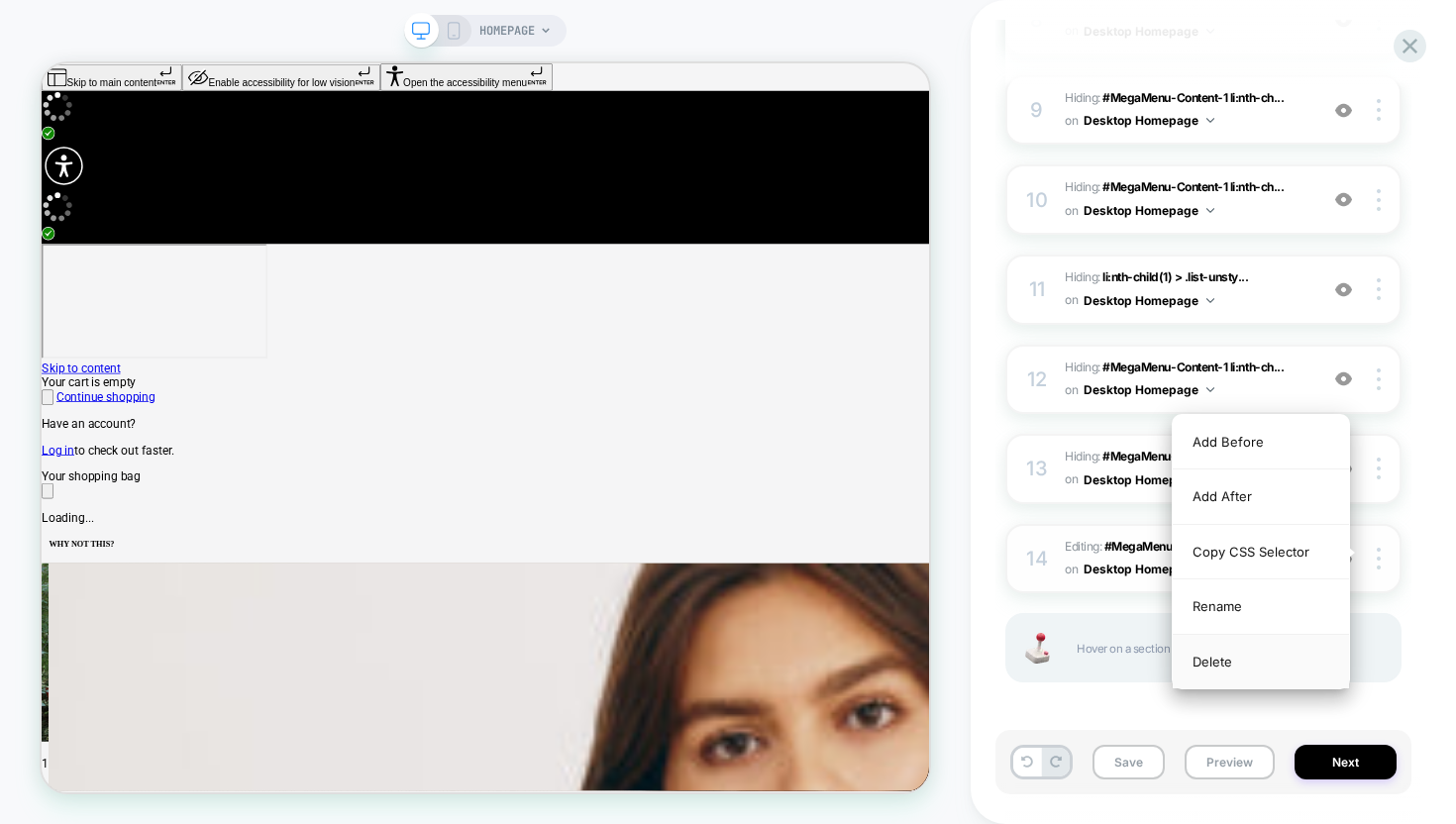 click on "Delete" at bounding box center [1261, 662] 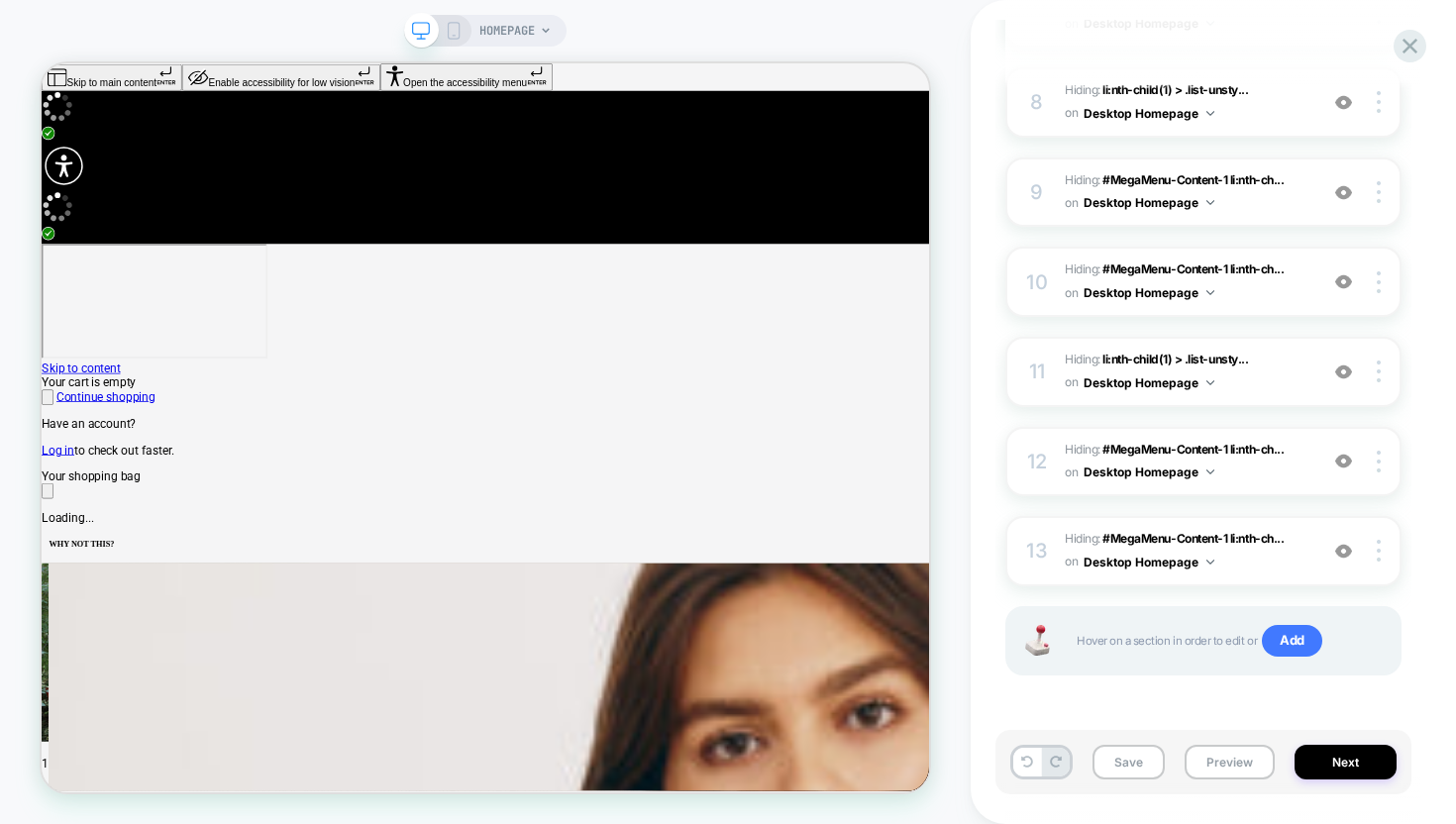scroll, scrollTop: 927, scrollLeft: 0, axis: vertical 